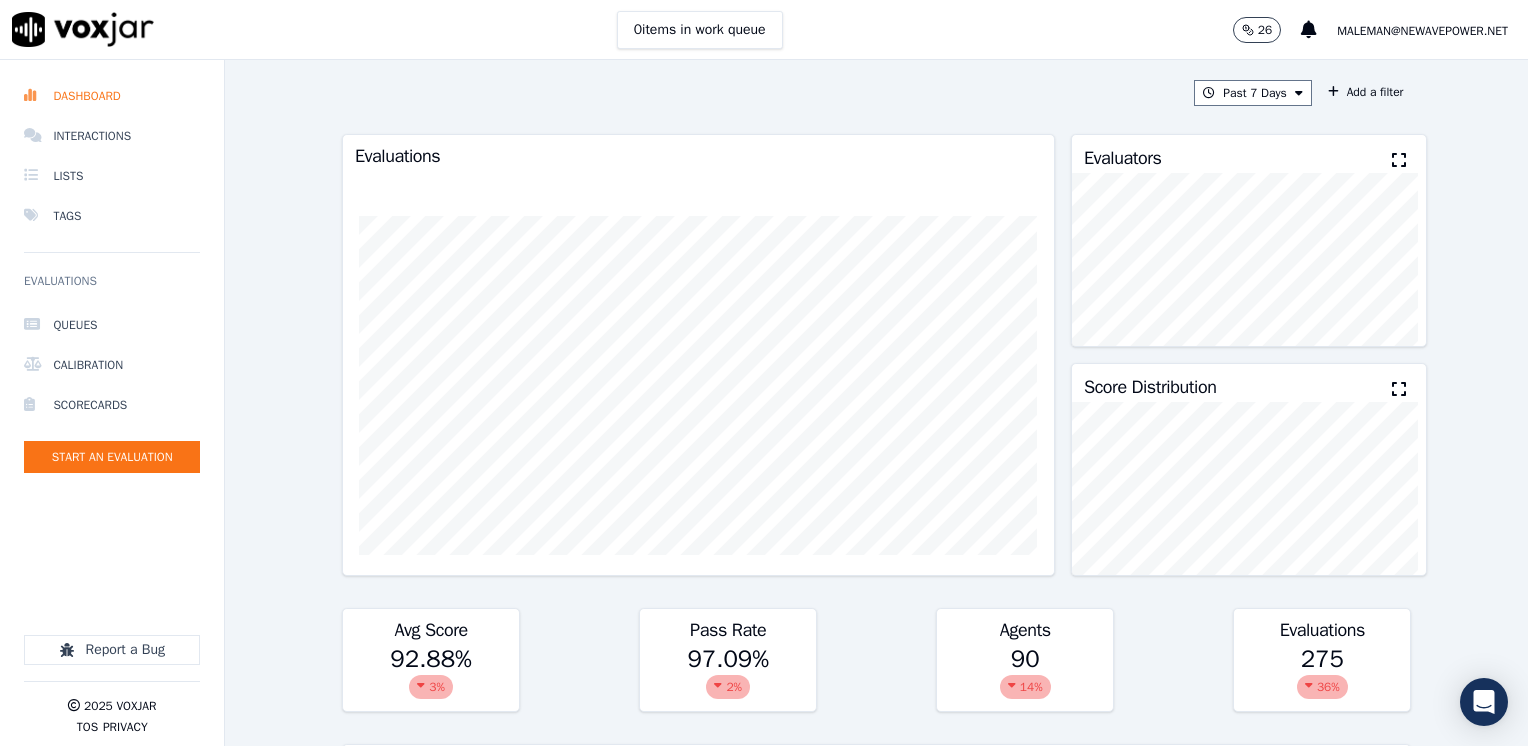 scroll, scrollTop: 0, scrollLeft: 0, axis: both 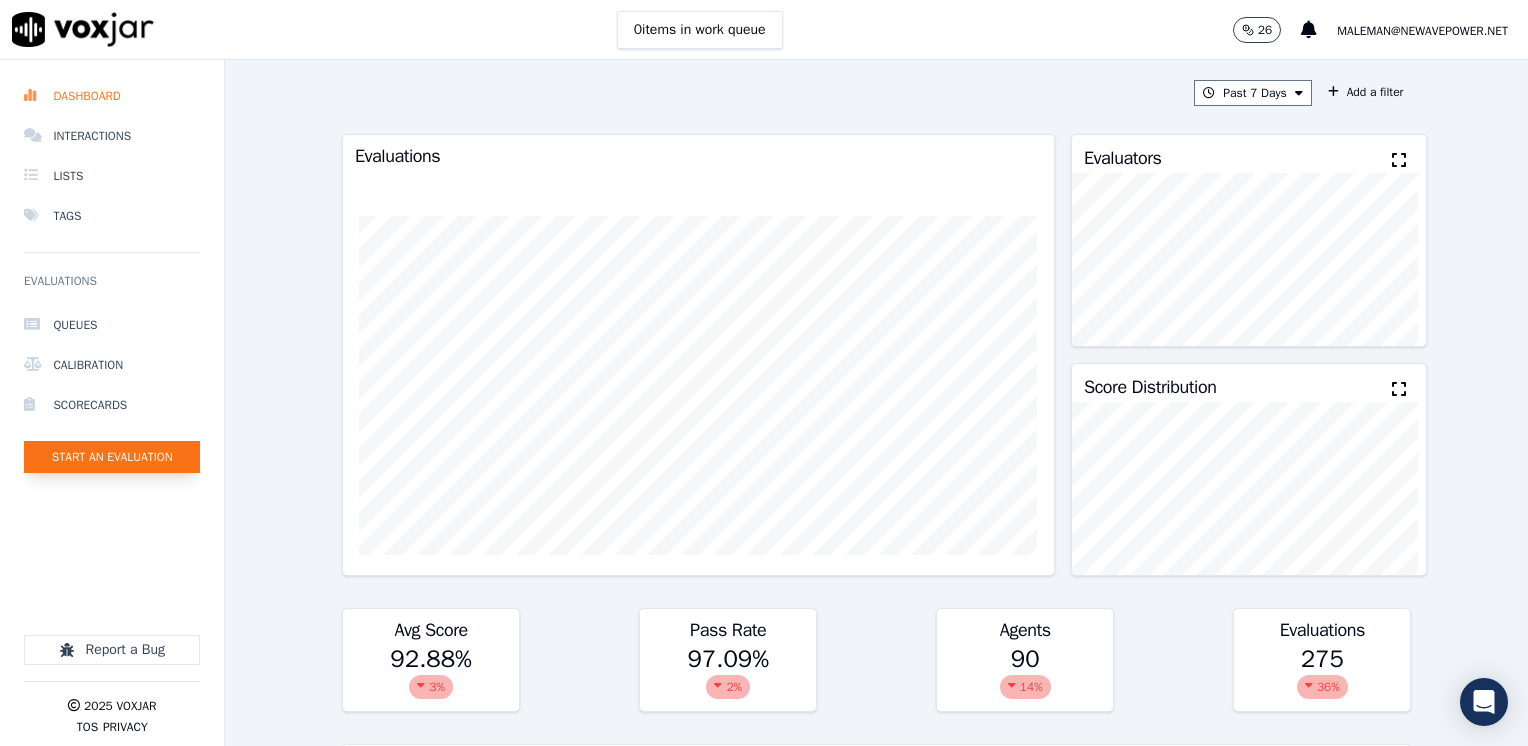 drag, startPoint x: 0, startPoint y: 0, endPoint x: 97, endPoint y: 453, distance: 463.26883 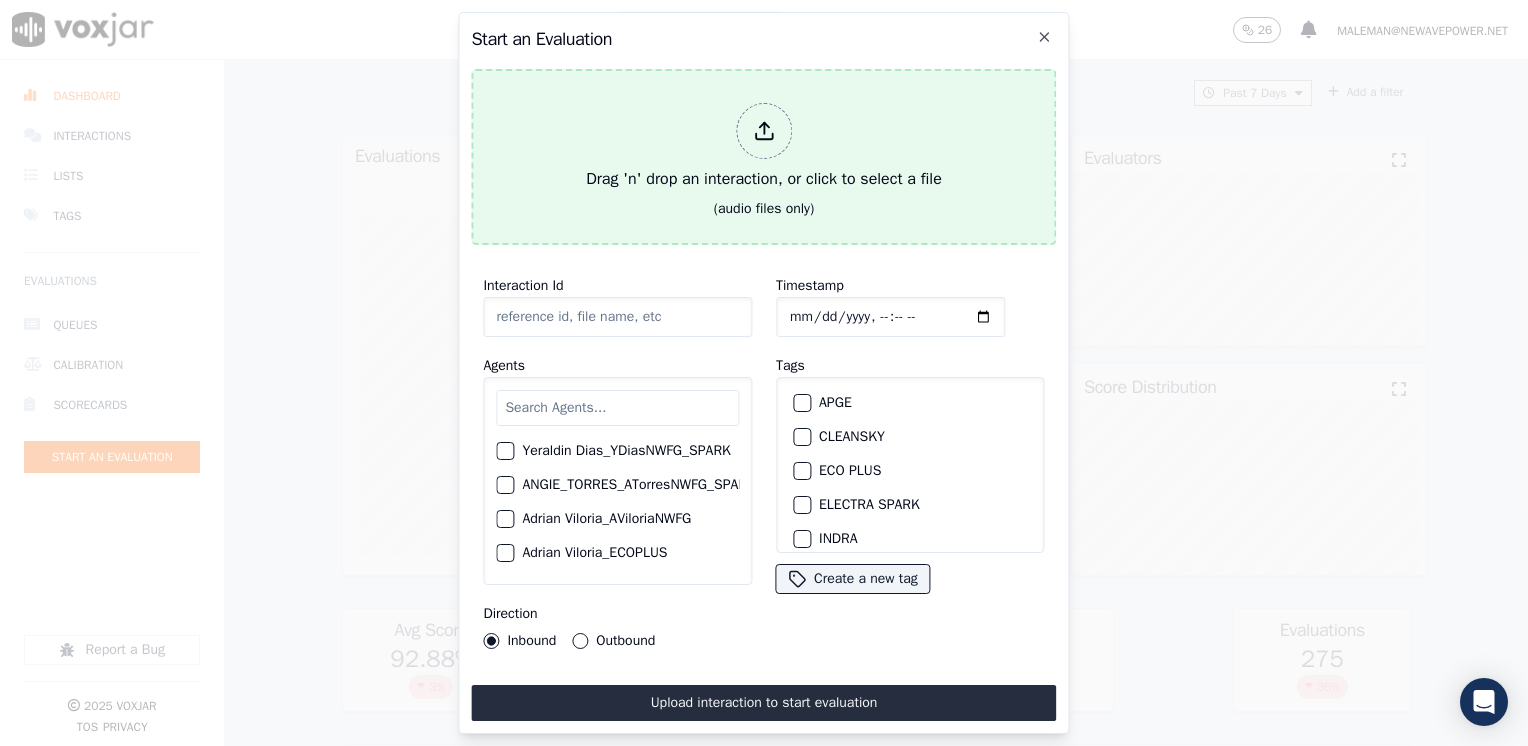 click 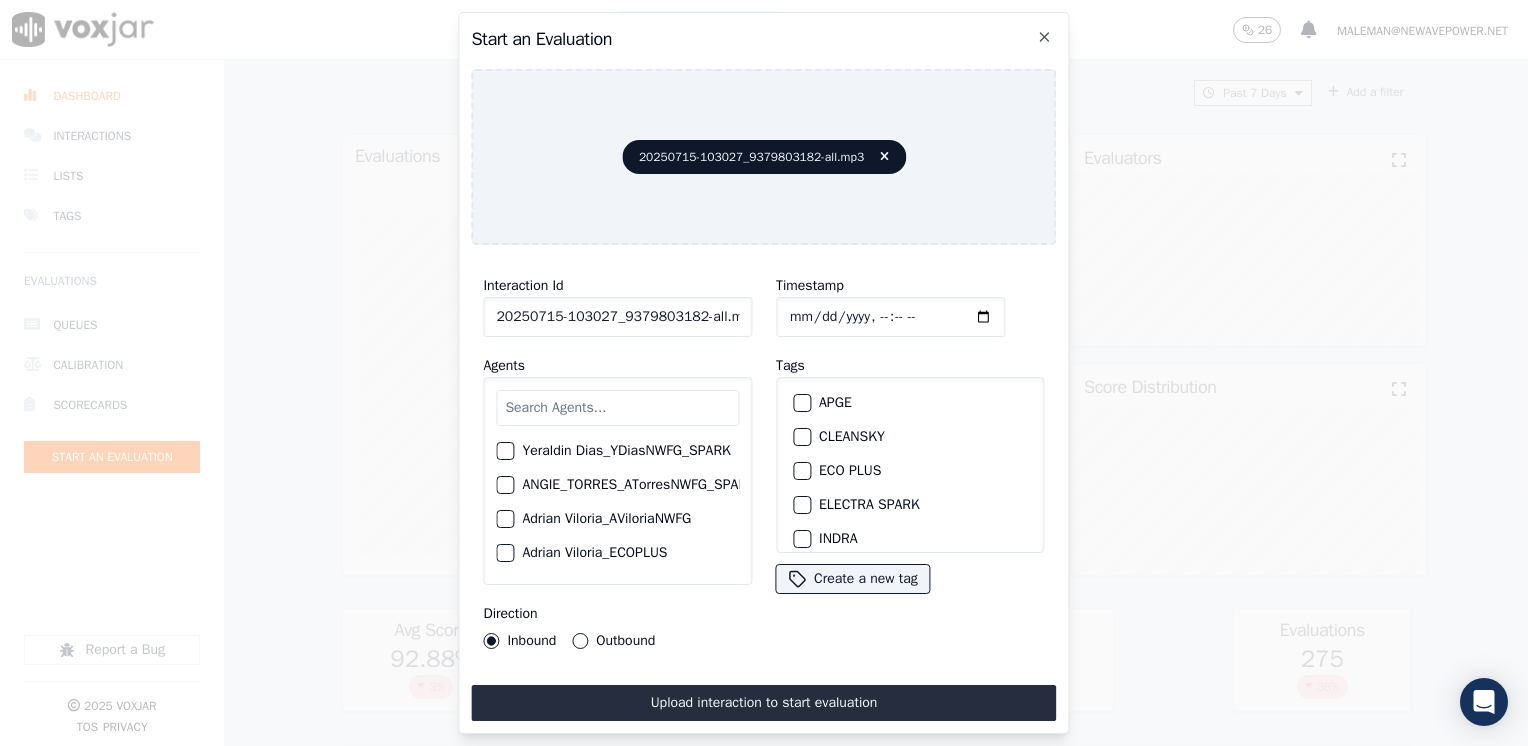 click at bounding box center (617, 408) 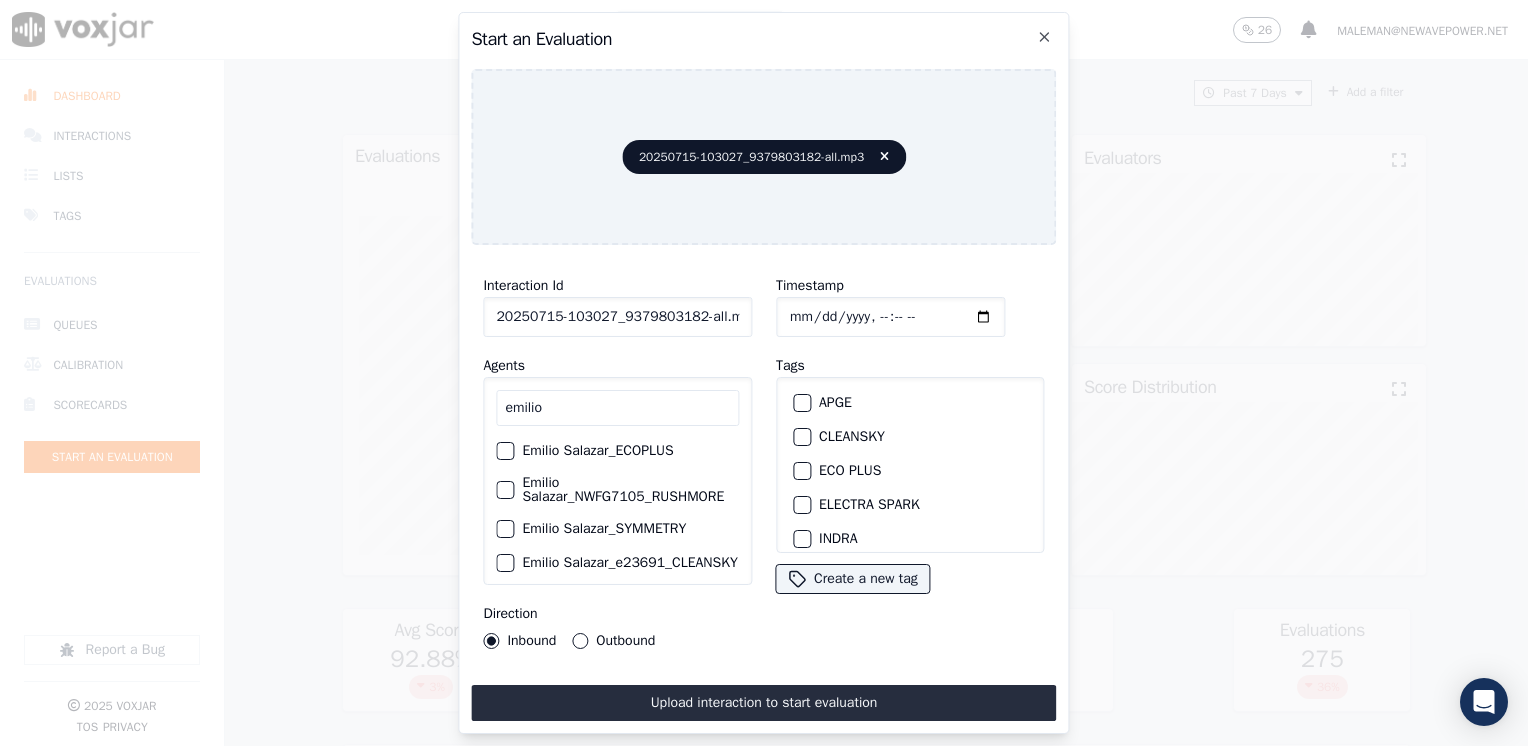 scroll, scrollTop: 99, scrollLeft: 0, axis: vertical 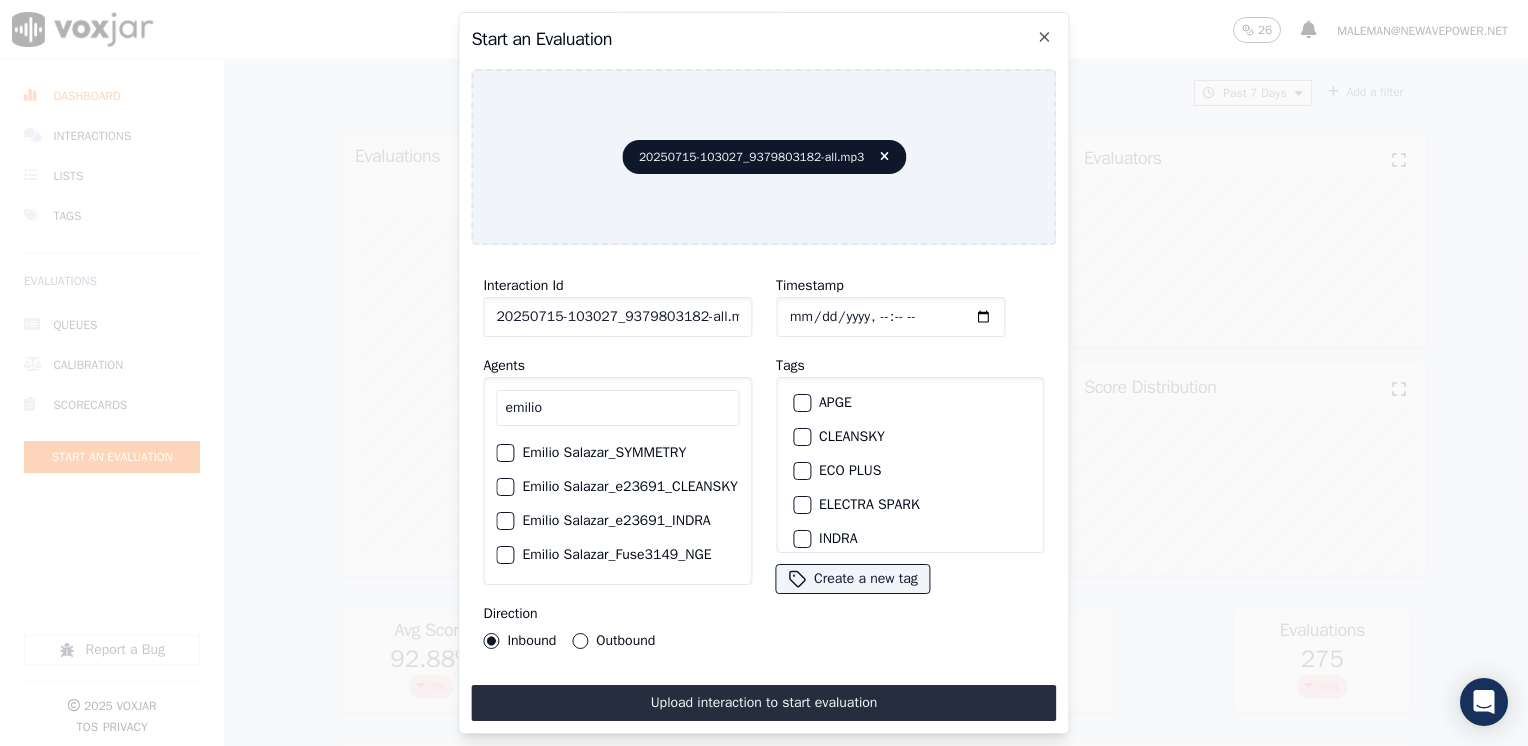 type on "[FIRST]" 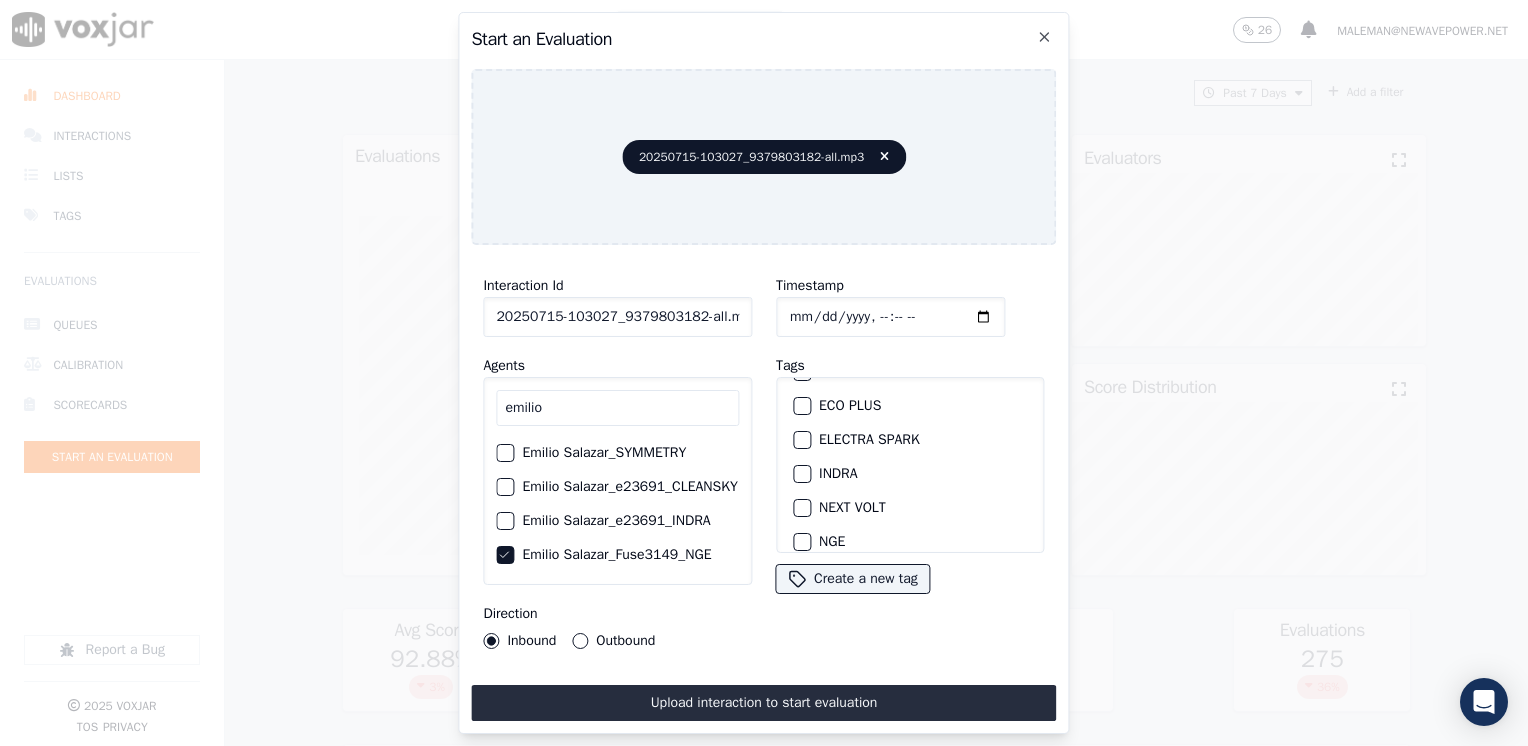 scroll, scrollTop: 100, scrollLeft: 0, axis: vertical 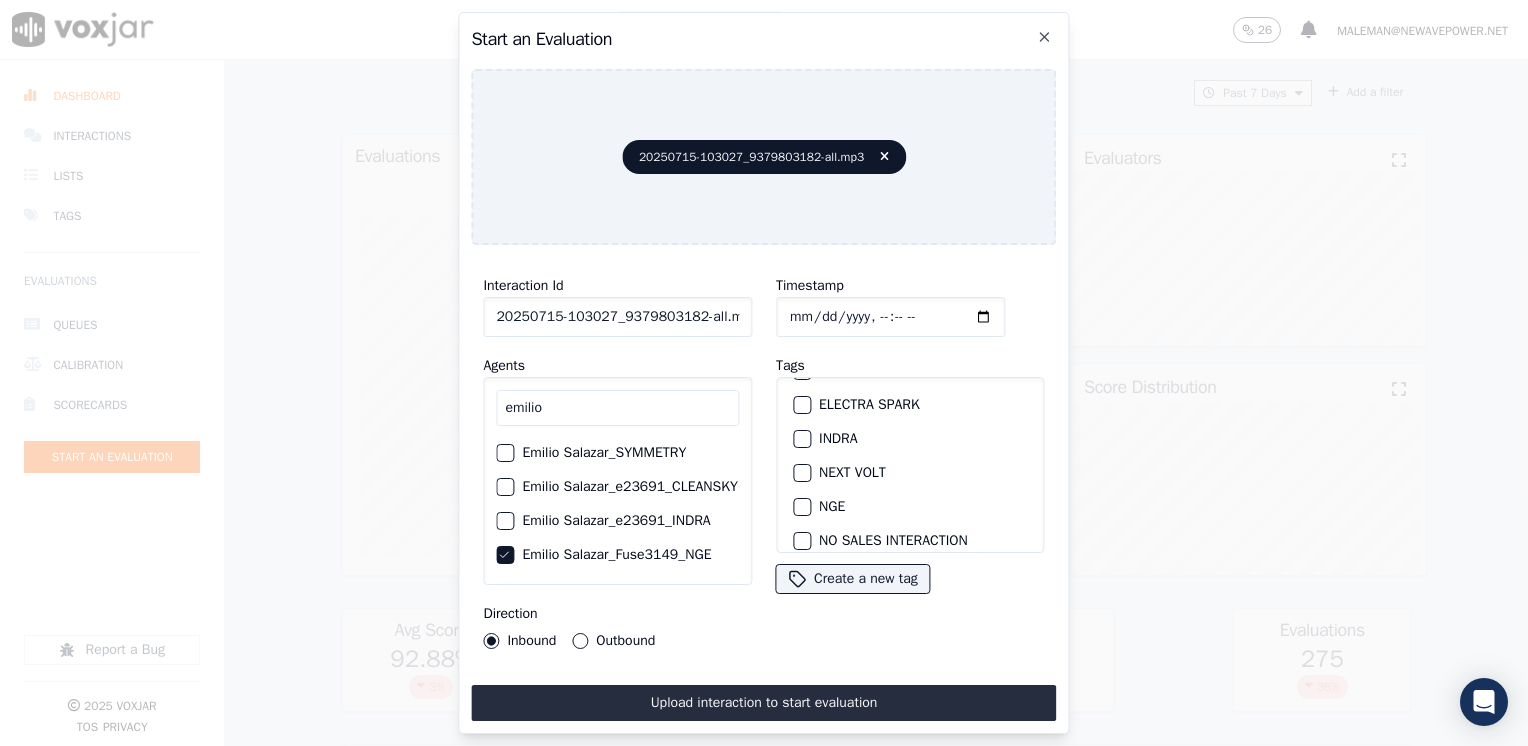 click on "NGE" at bounding box center [910, 507] 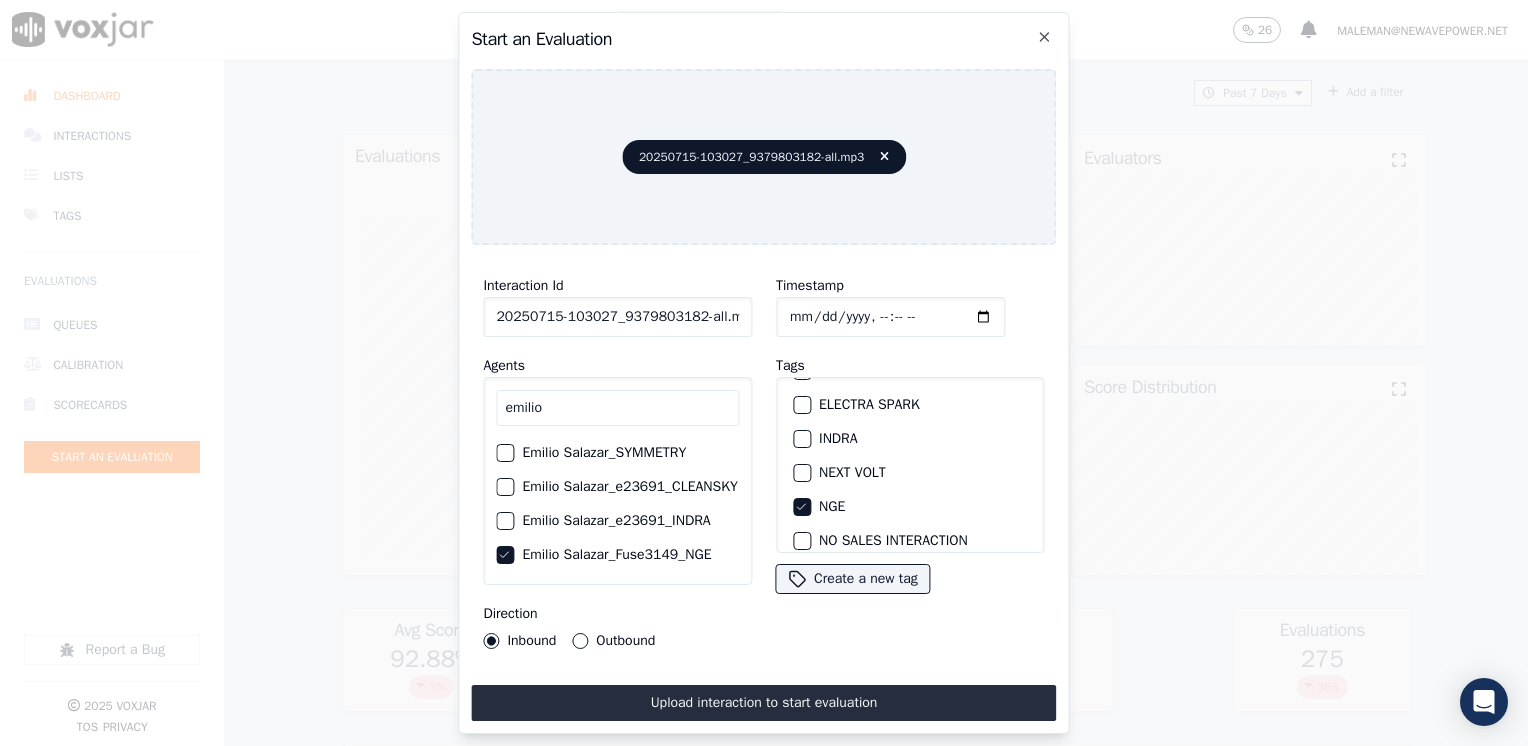 click on "Outbound" at bounding box center (580, 641) 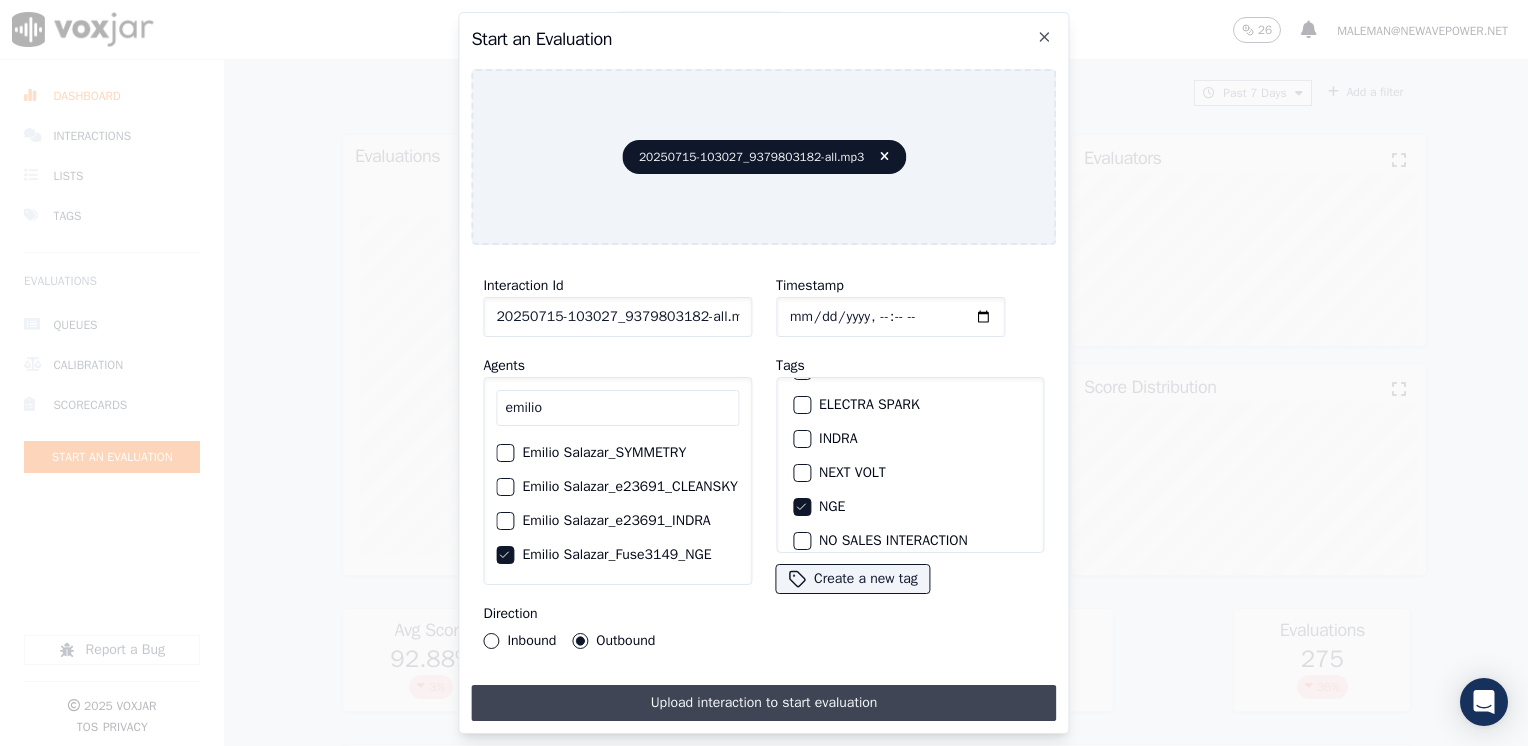 click on "Upload interaction to start evaluation" at bounding box center [763, 703] 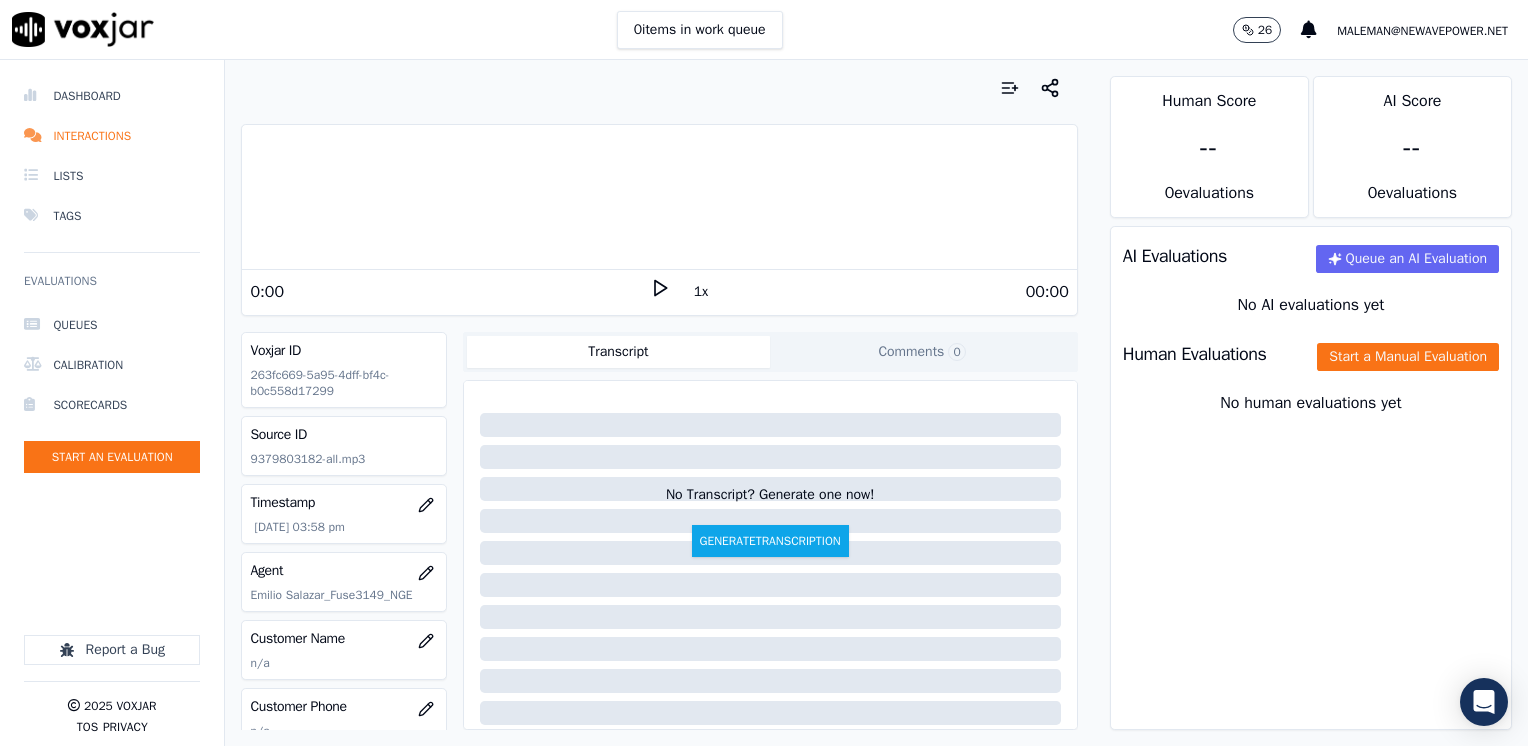 click 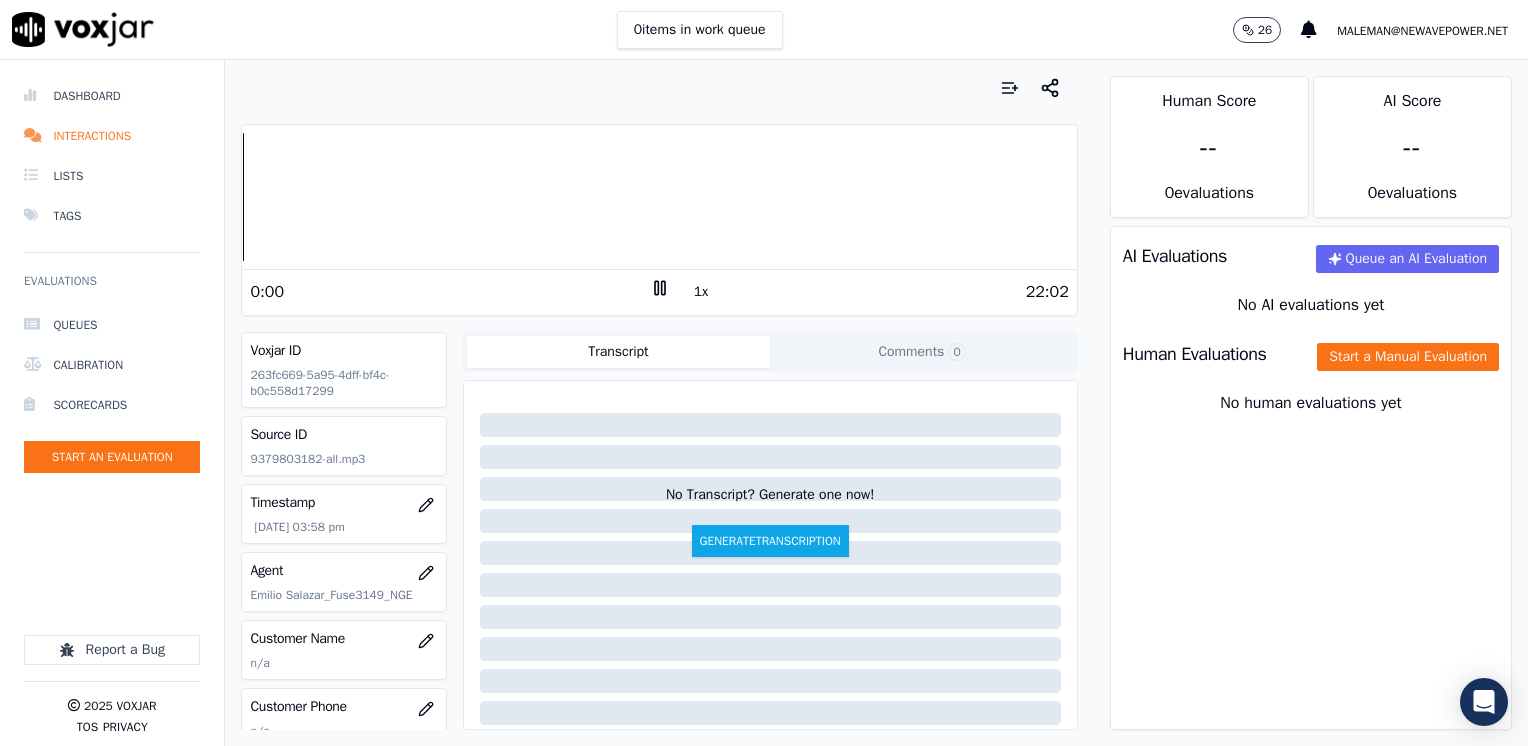 click 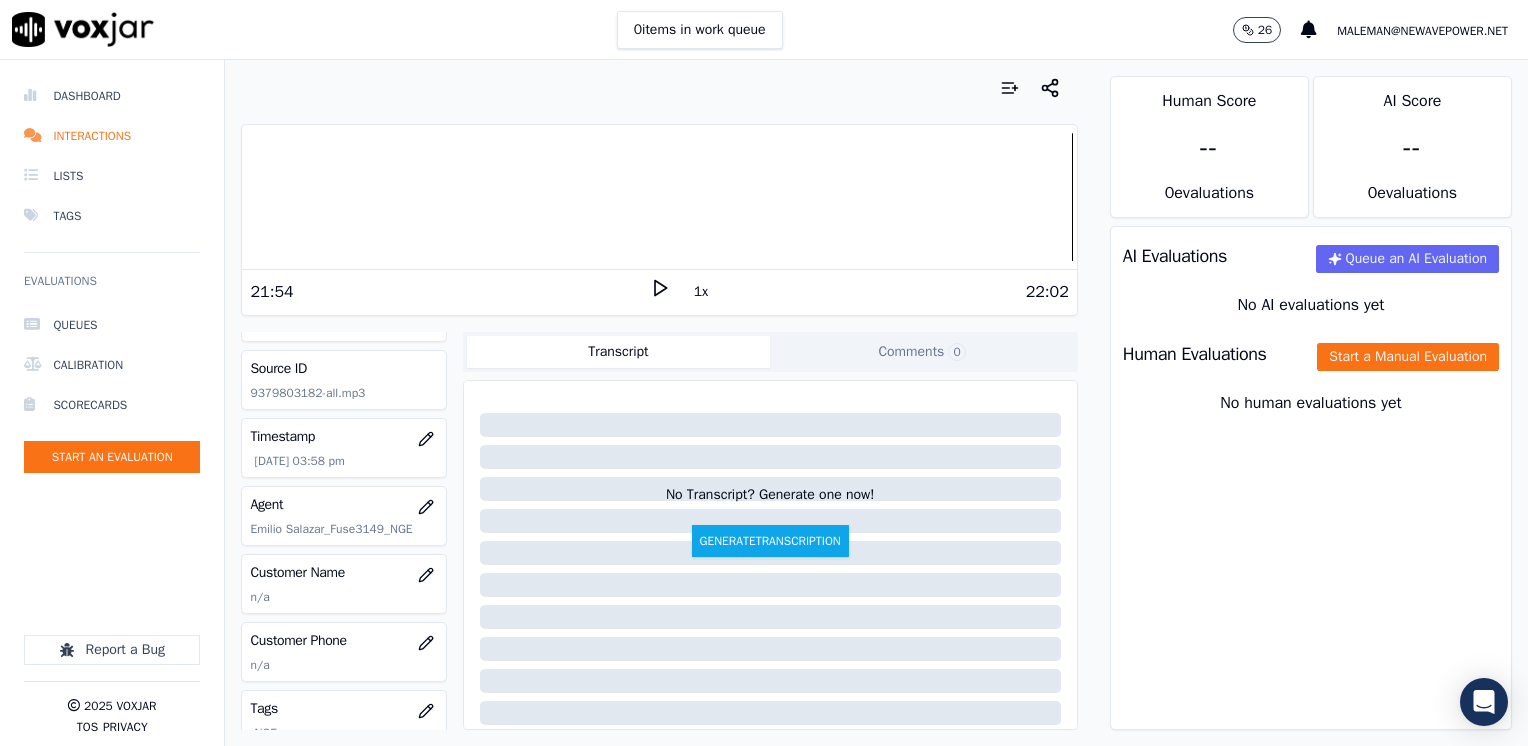 scroll, scrollTop: 100, scrollLeft: 0, axis: vertical 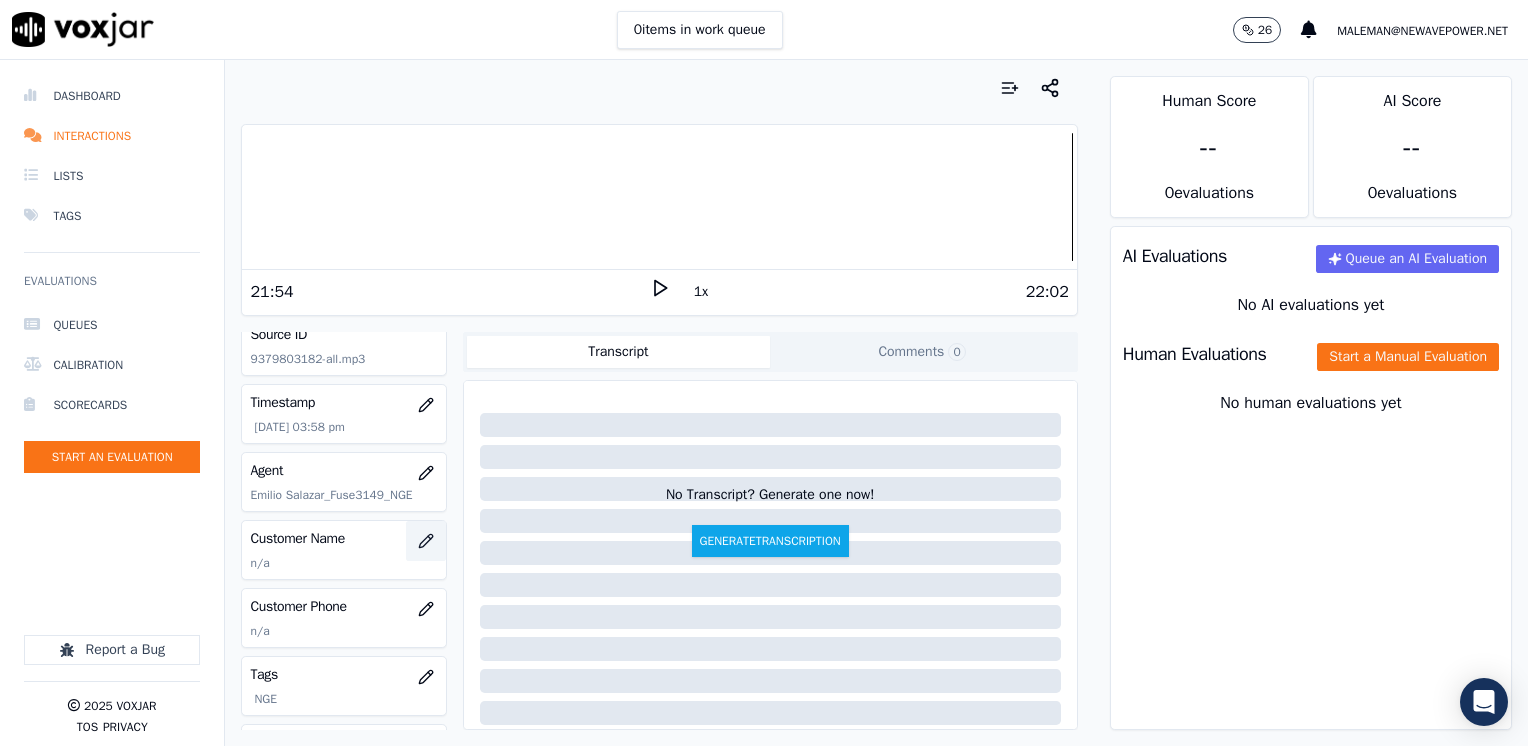 click 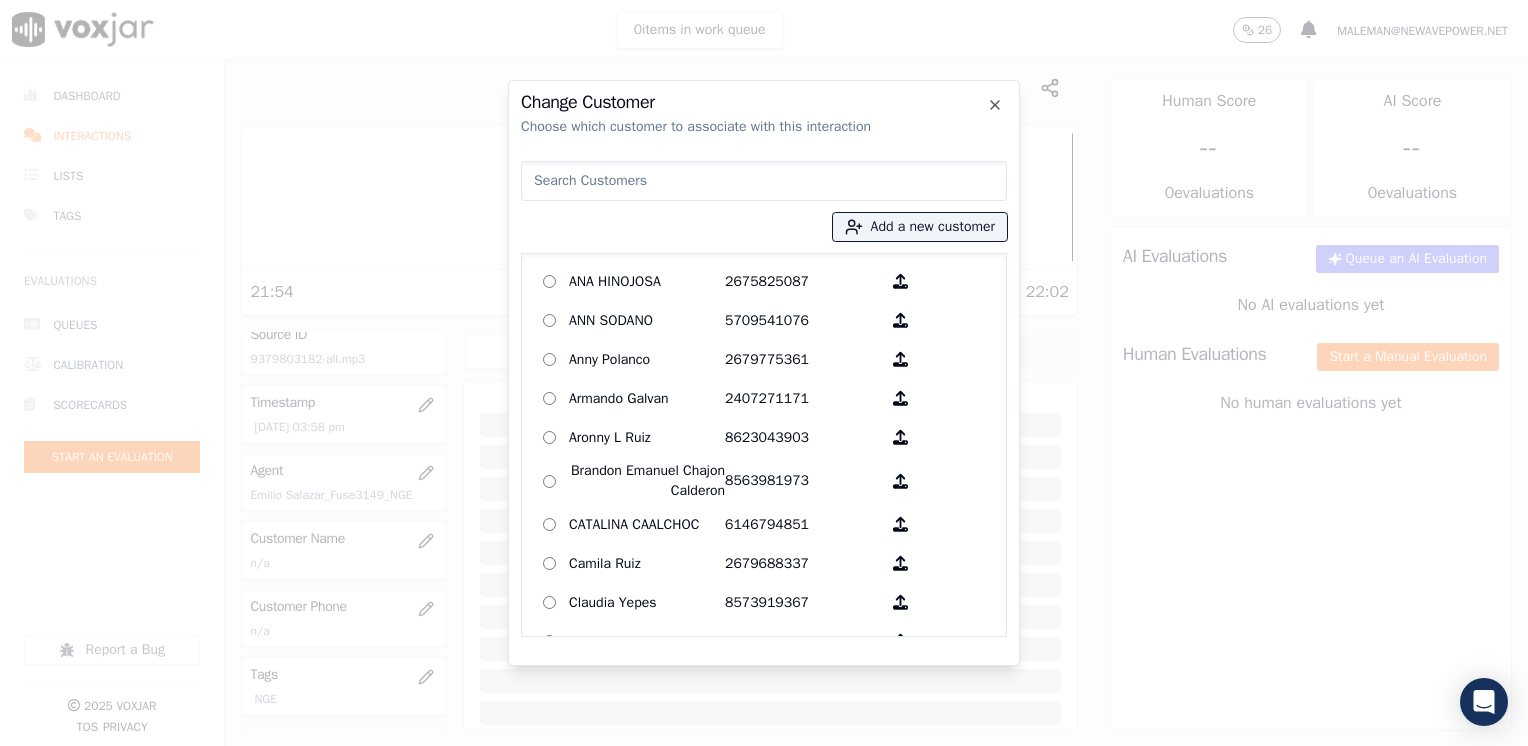 click at bounding box center (764, 181) 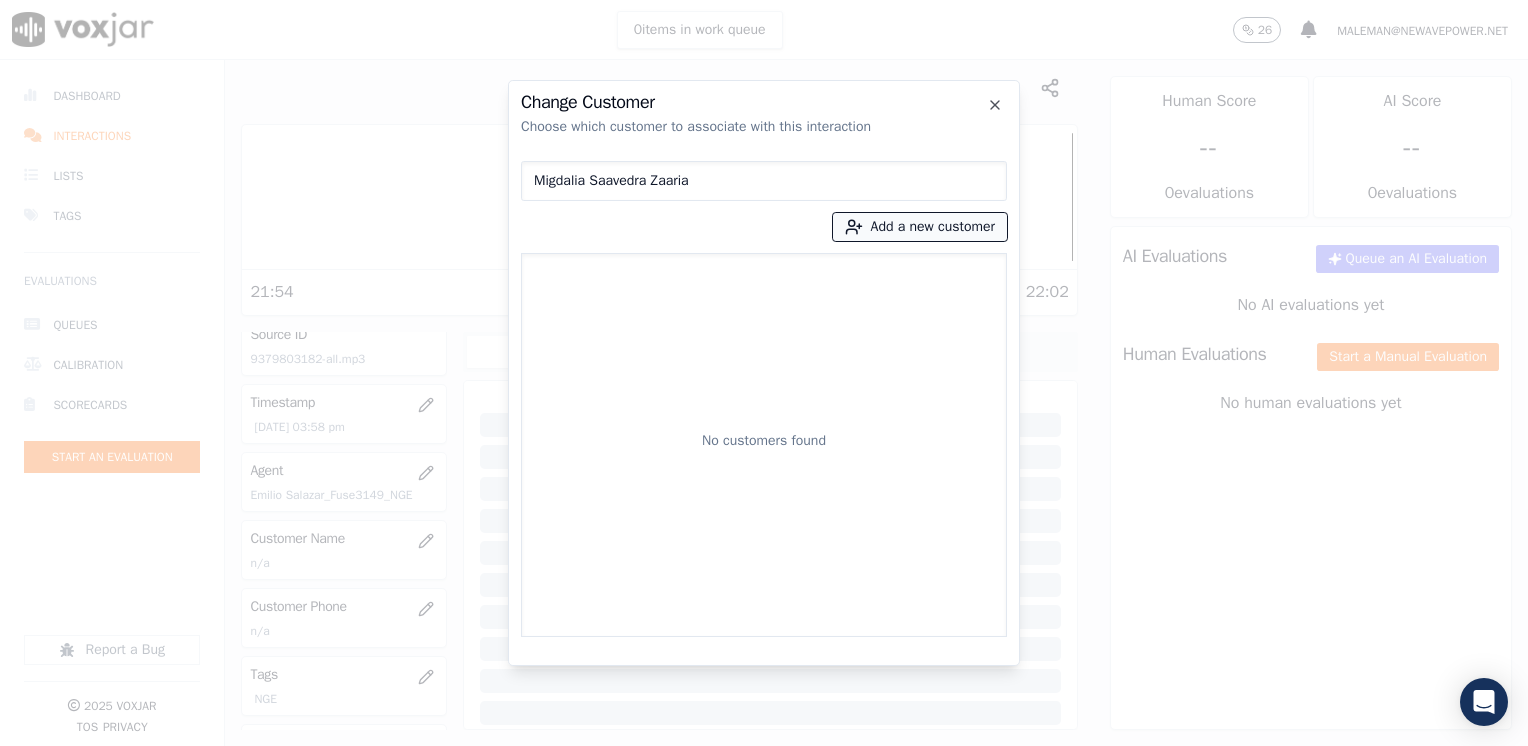 type on "[FIRST] [LAST]" 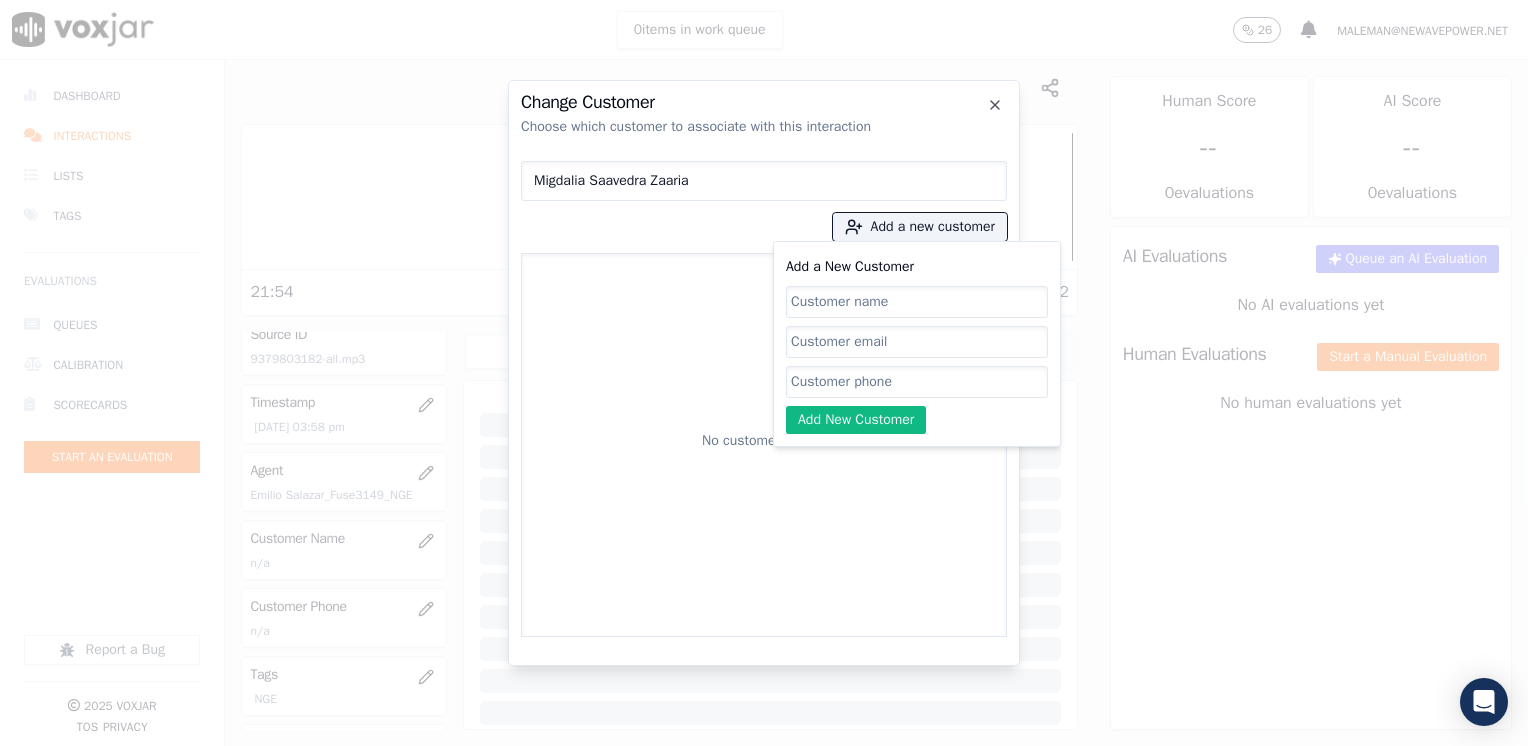 click on "Add a New Customer" 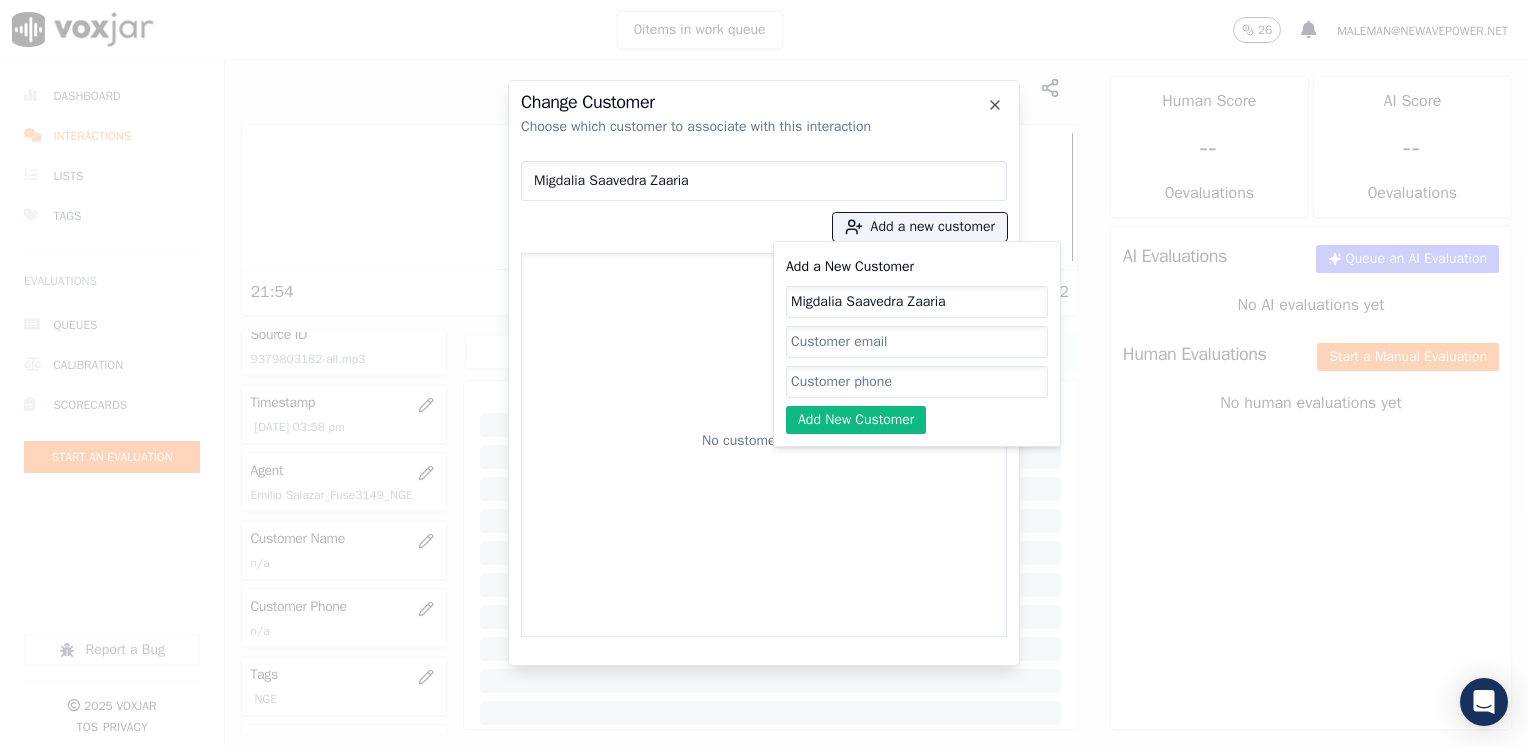 type on "[FIRST] [LAST]" 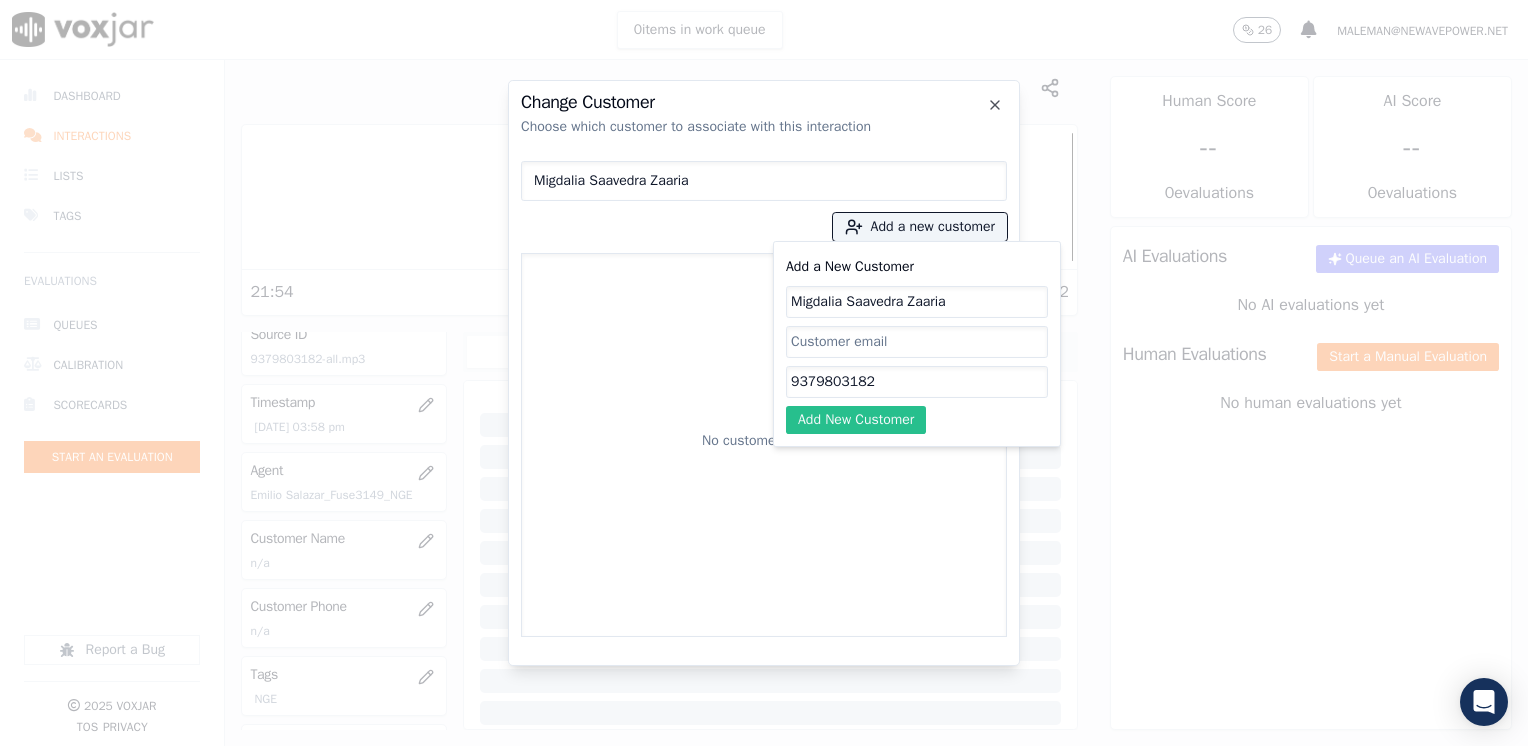 type on "9379803182" 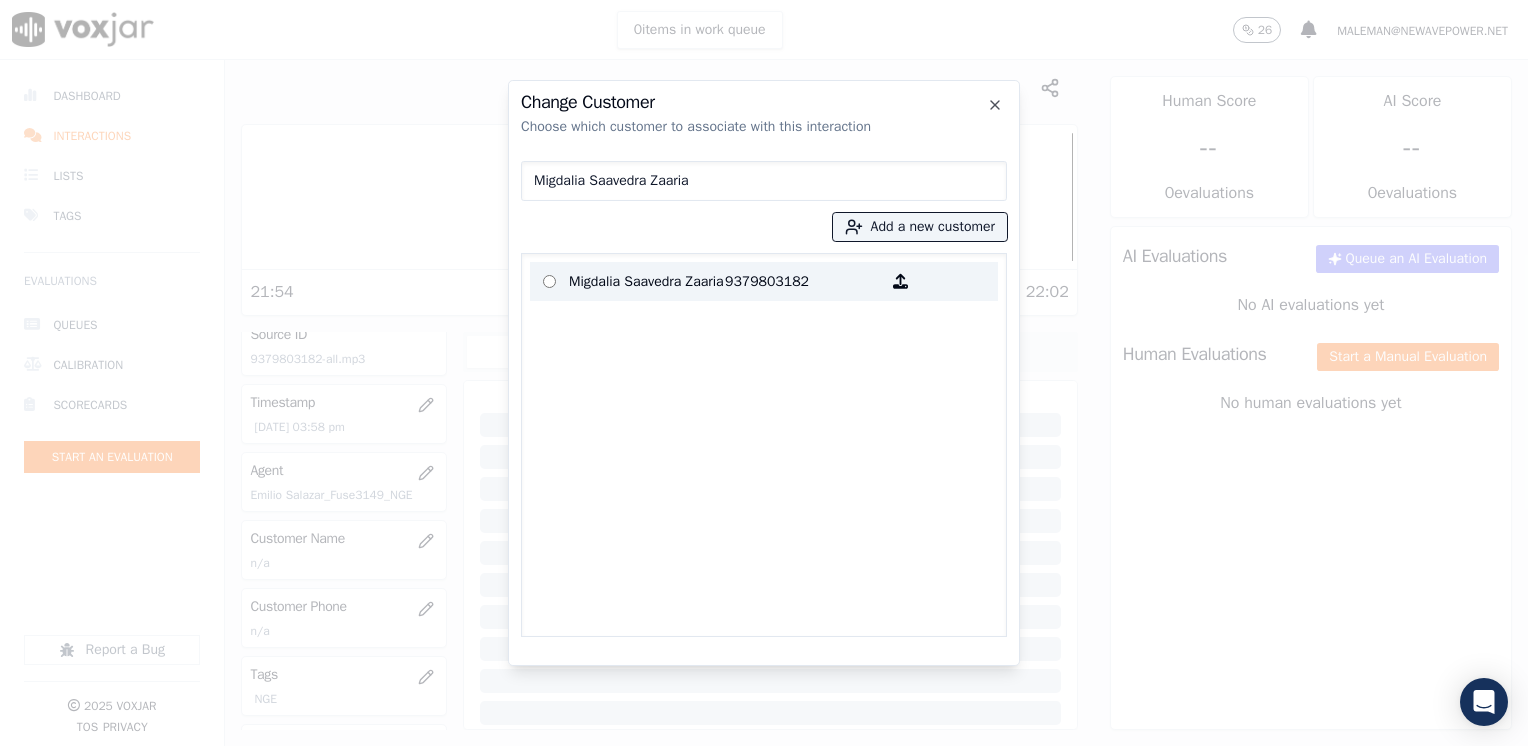 click on "9379803182" at bounding box center (803, 281) 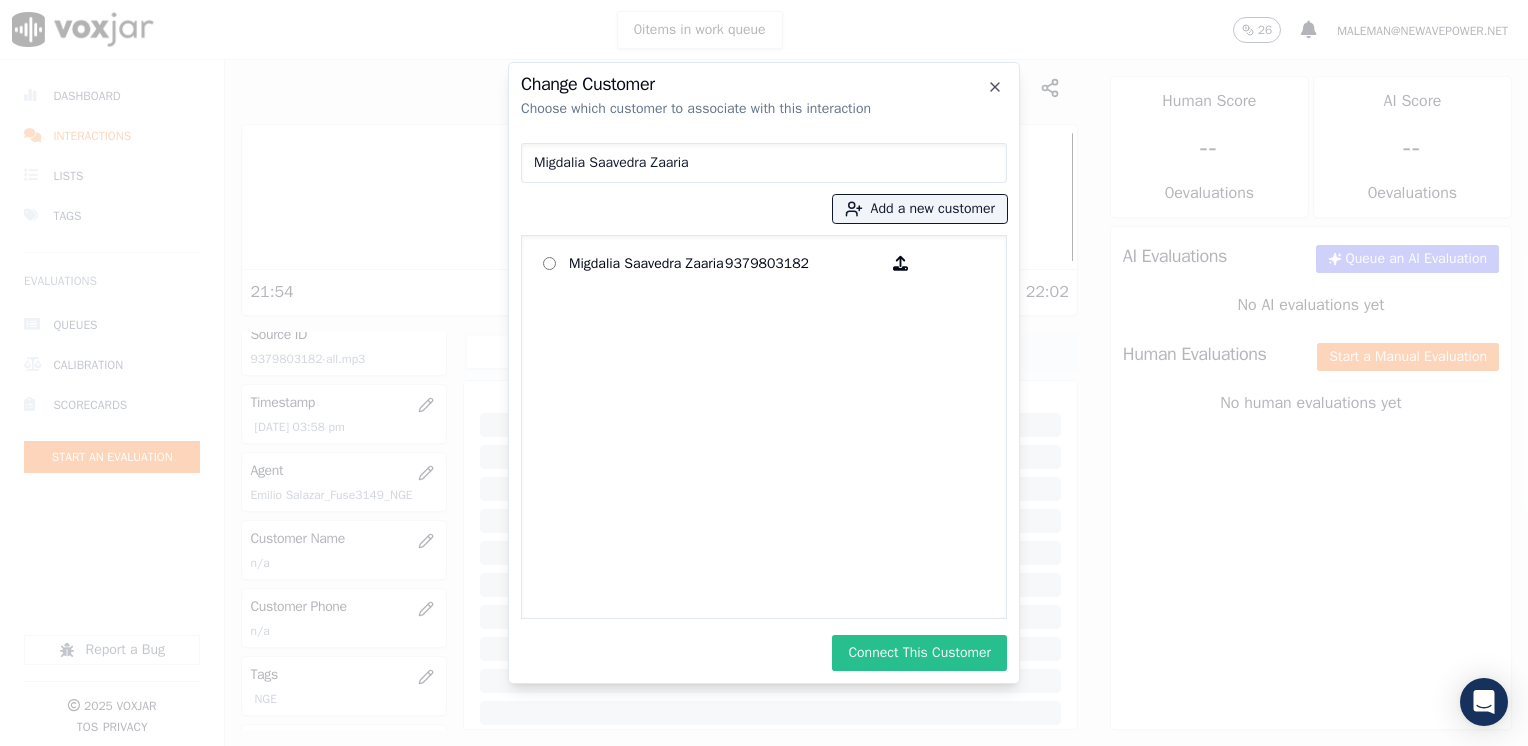 click on "Connect This Customer" at bounding box center [919, 653] 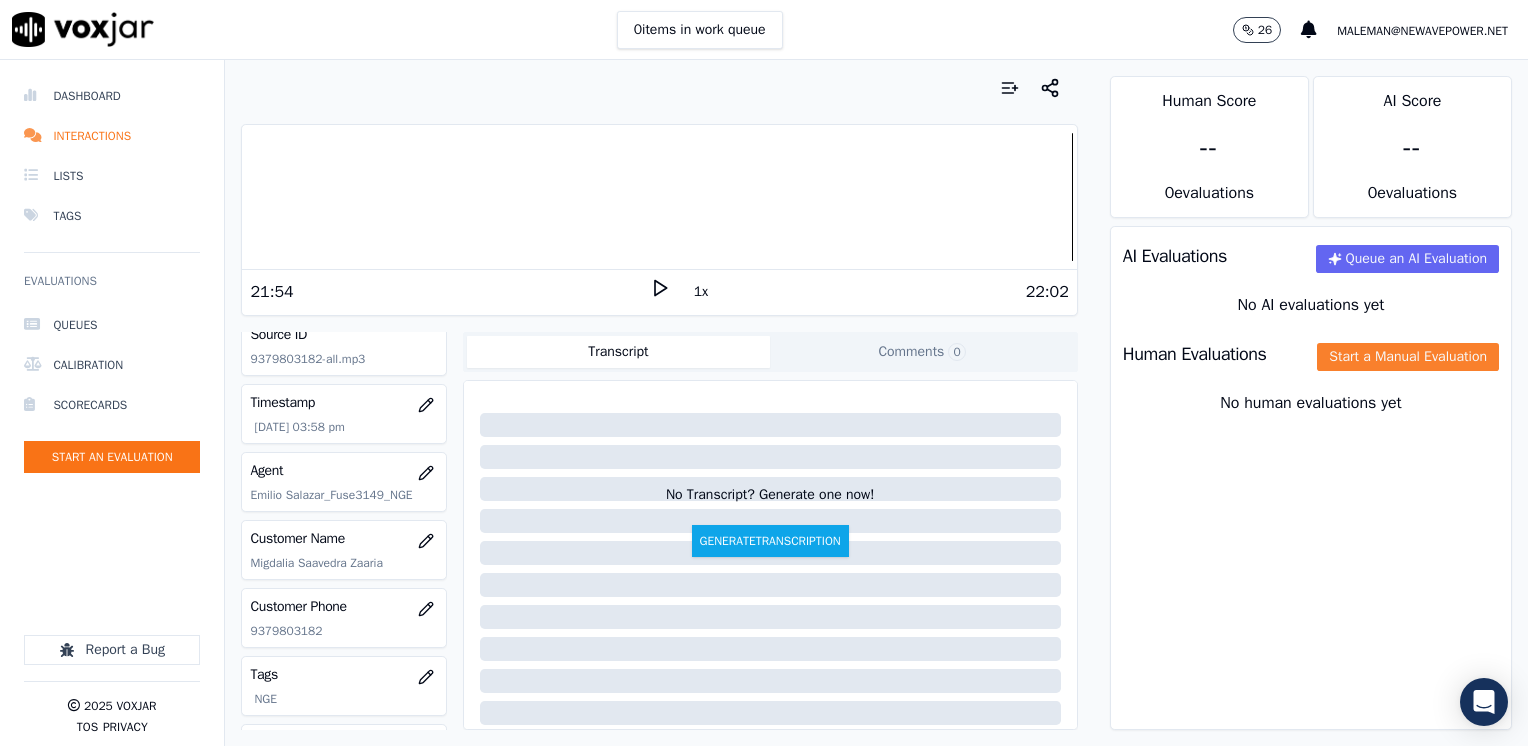 click on "Start a Manual Evaluation" 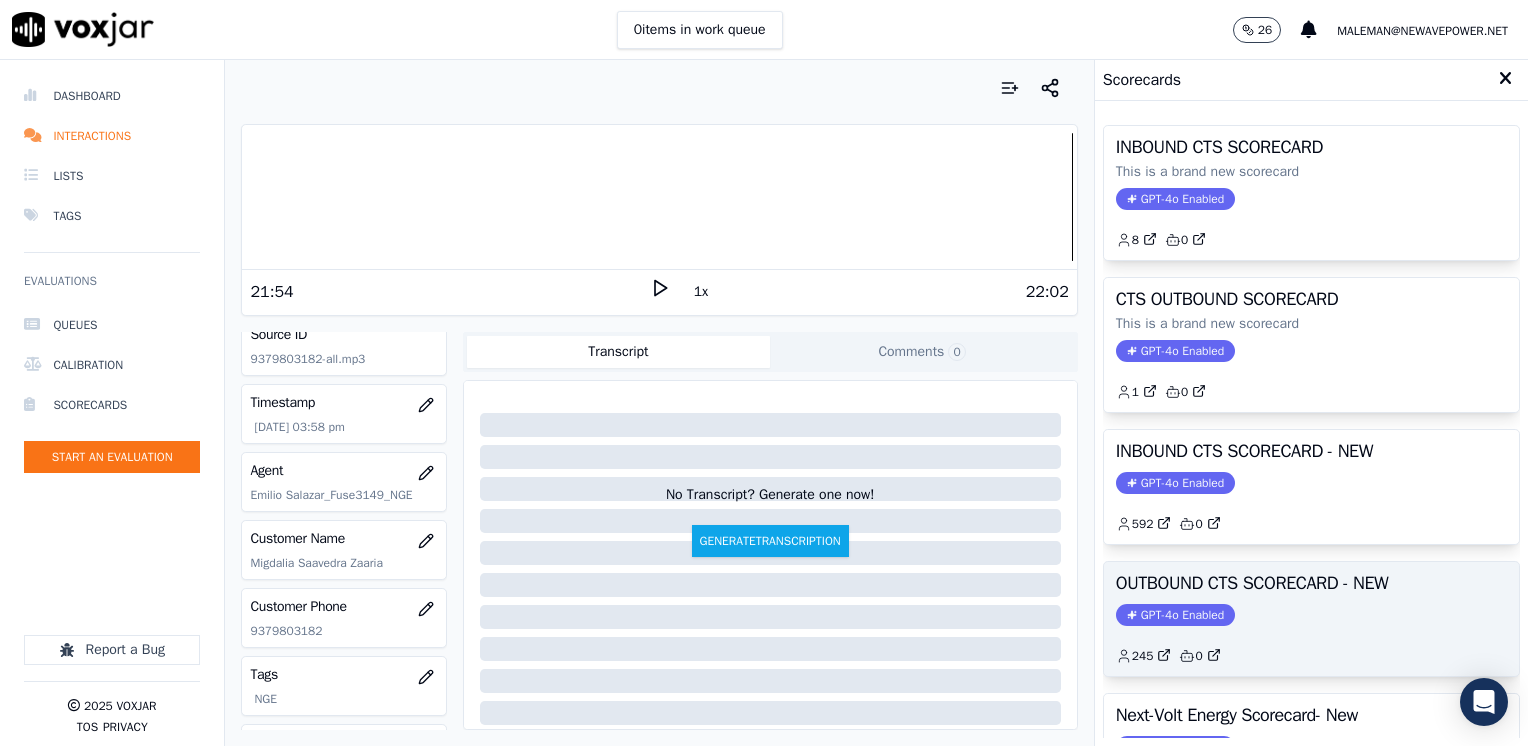 click on "OUTBOUND CTS SCORECARD - NEW GPT-4o Enabled 245 0" at bounding box center (1311, 619) 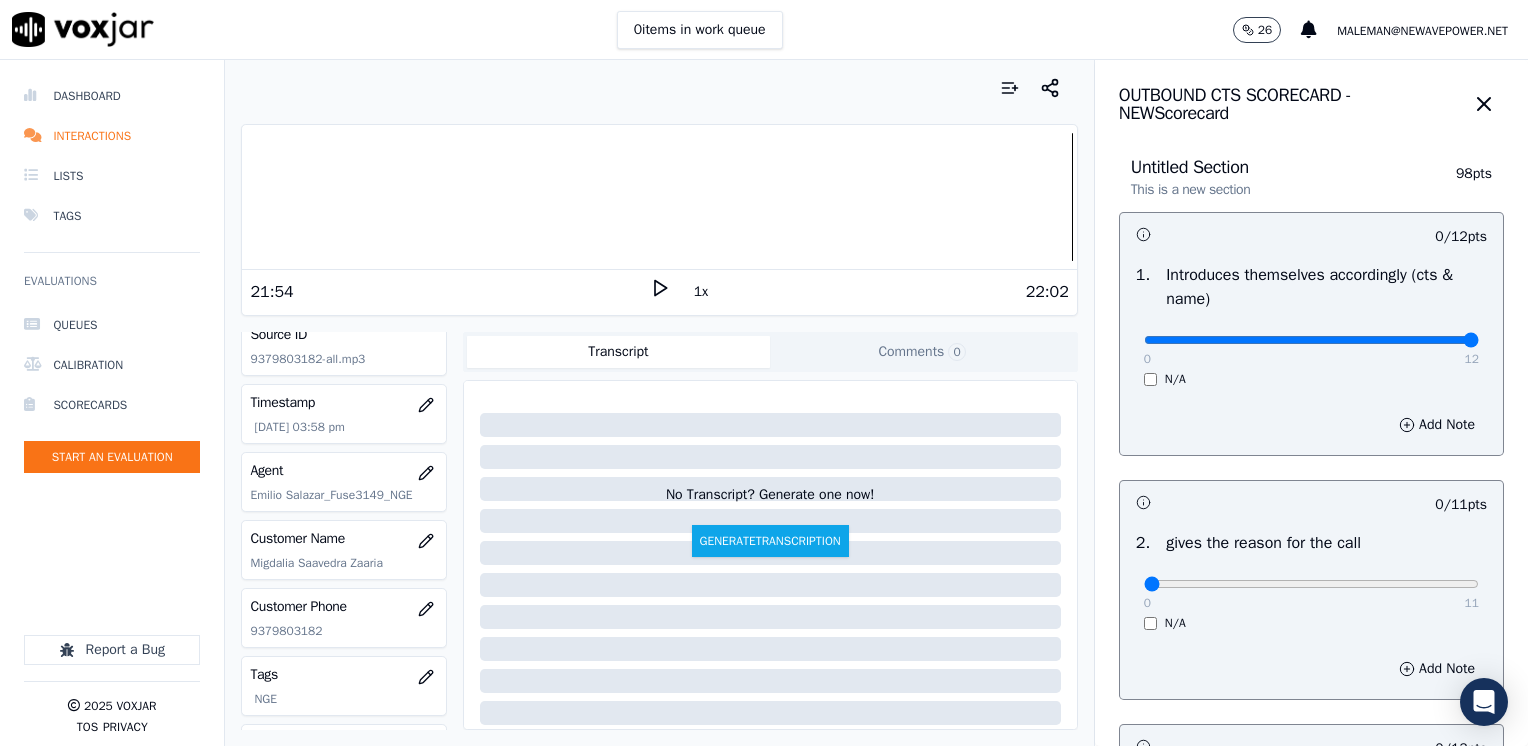 drag, startPoint x: 1128, startPoint y: 334, endPoint x: 1531, endPoint y: 310, distance: 403.71402 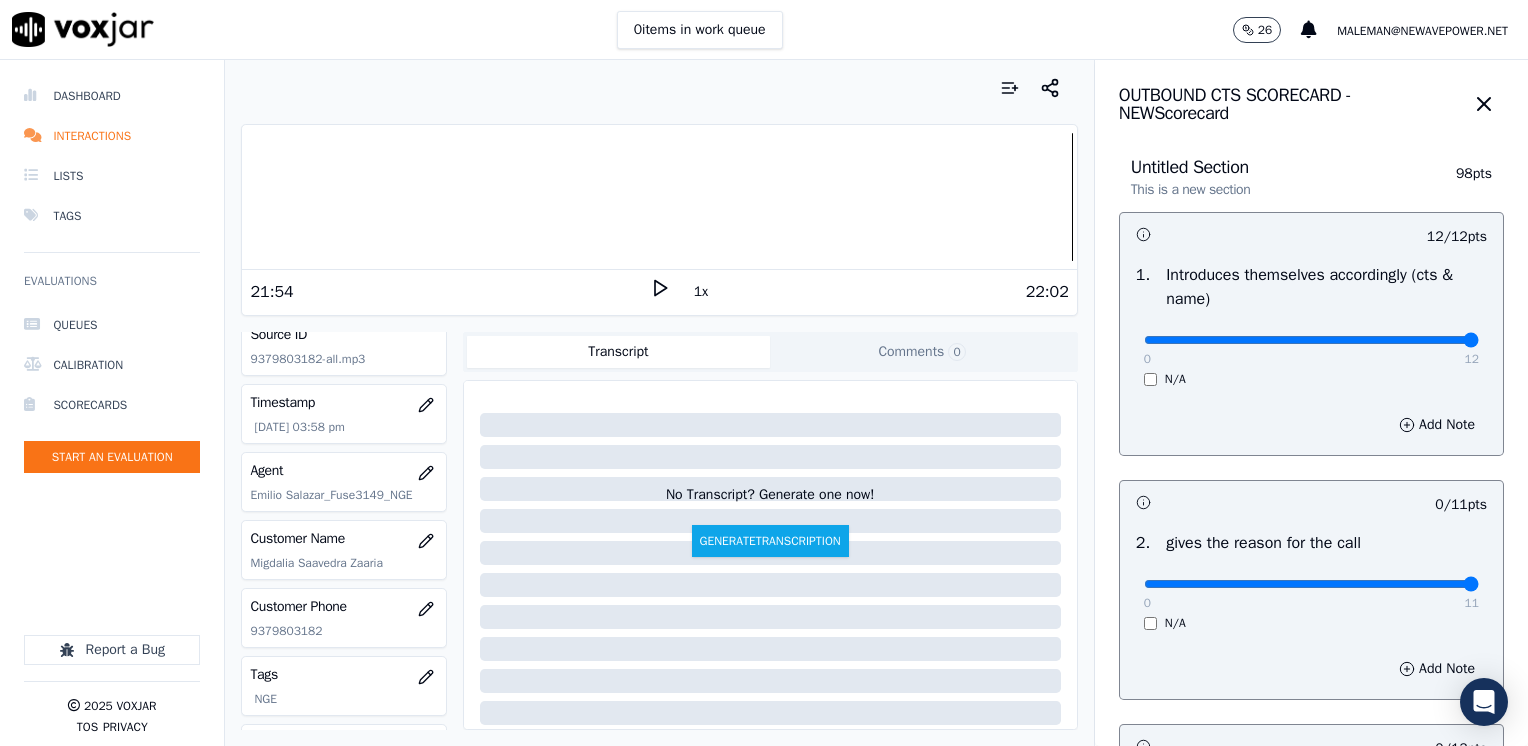 drag, startPoint x: 1135, startPoint y: 586, endPoint x: 1531, endPoint y: 600, distance: 396.2474 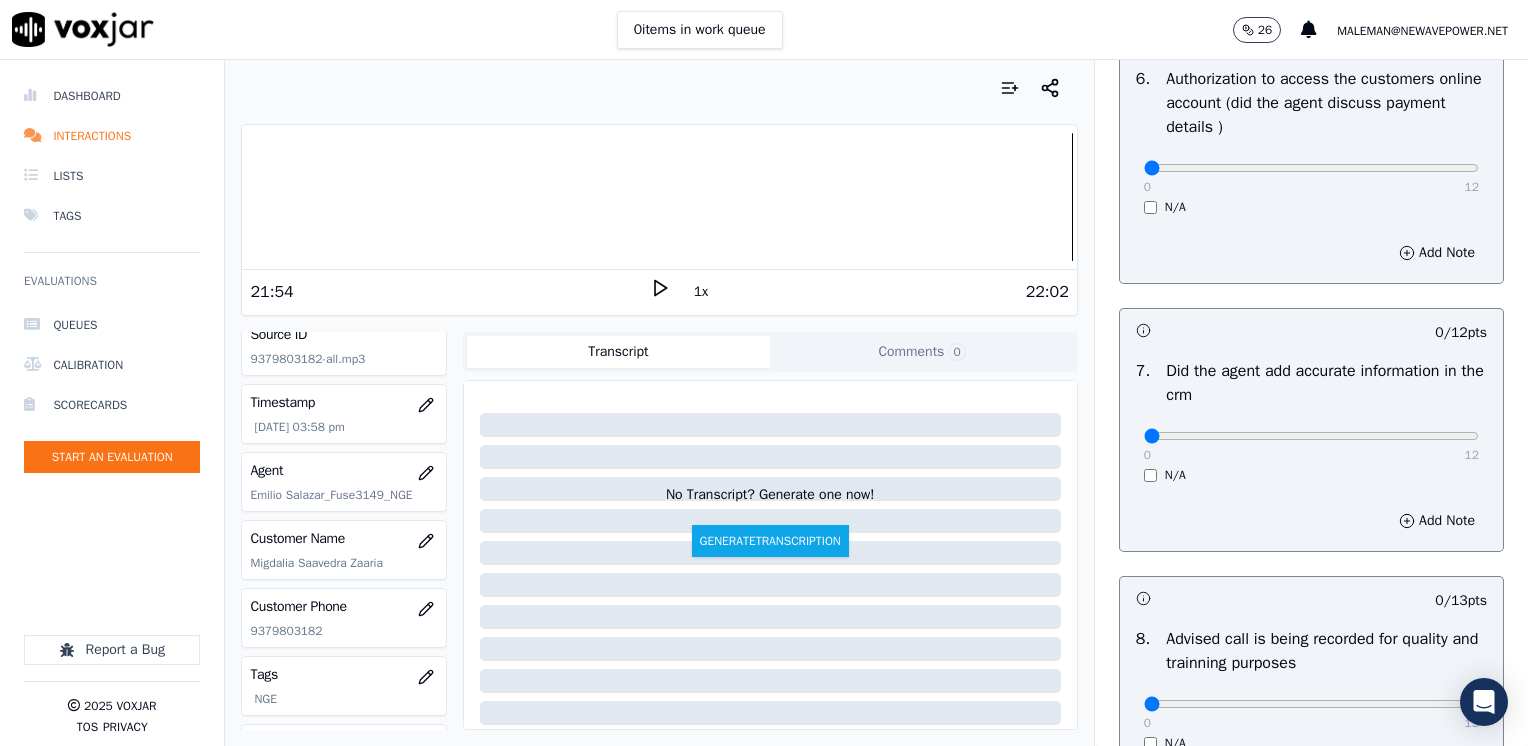 scroll, scrollTop: 1700, scrollLeft: 0, axis: vertical 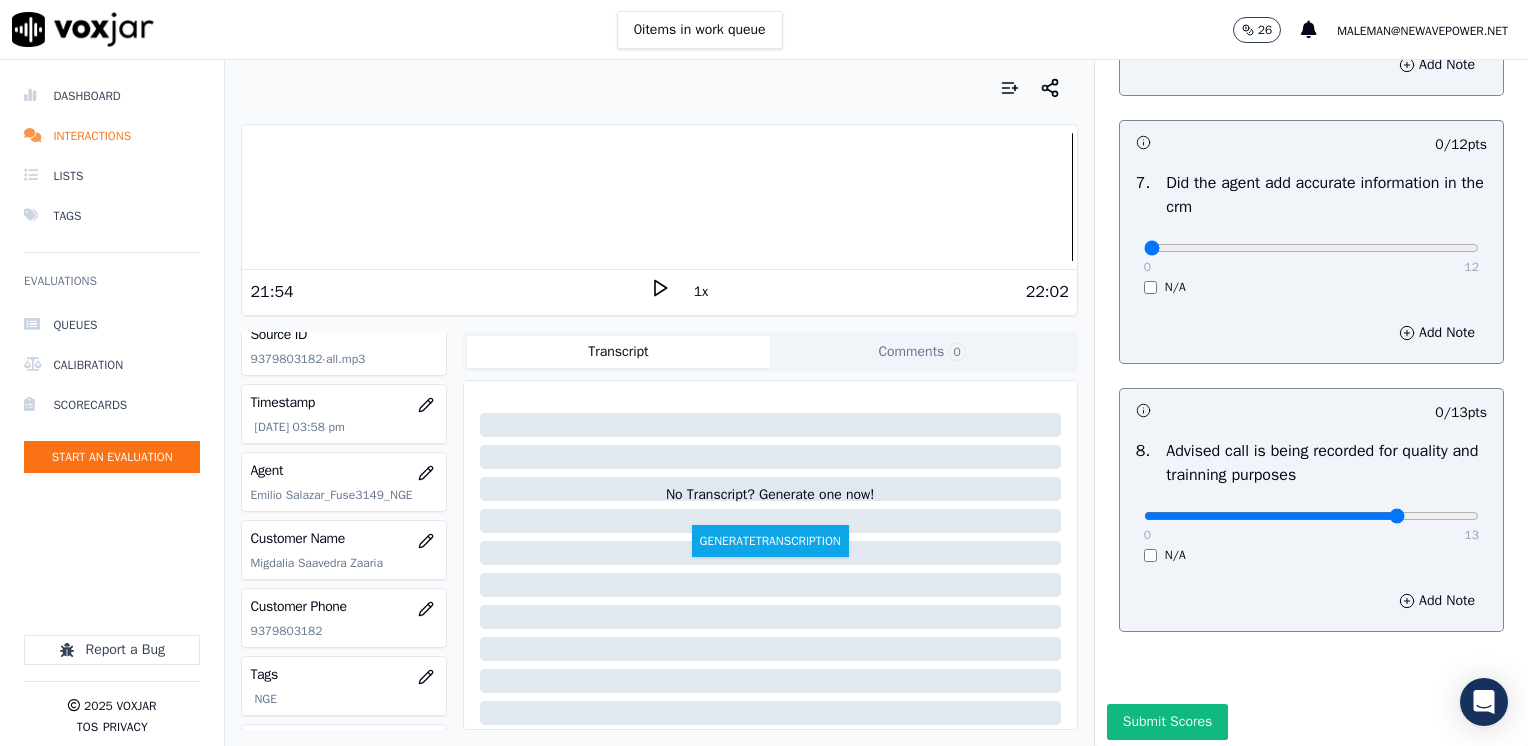 type on "10" 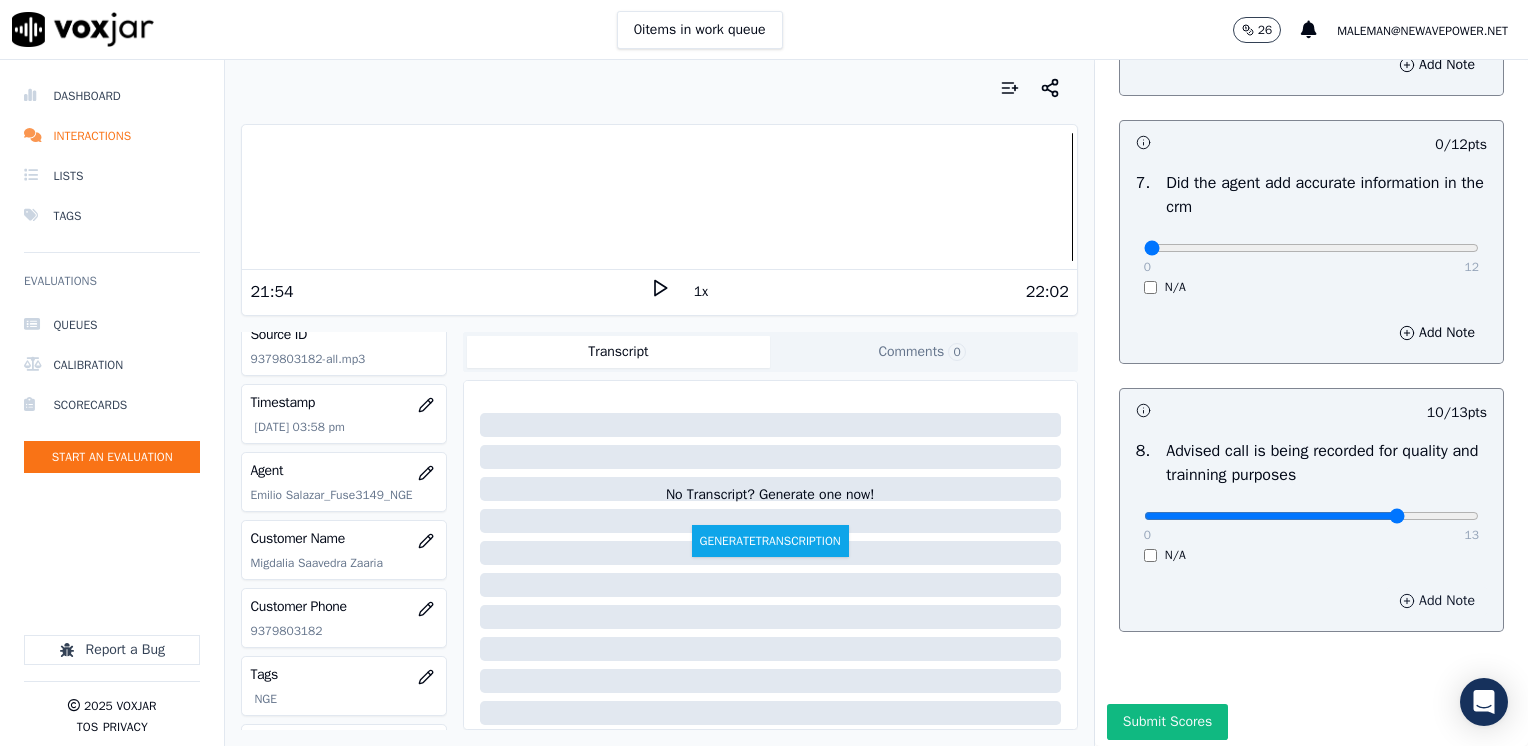 click on "Add Note" at bounding box center (1437, 601) 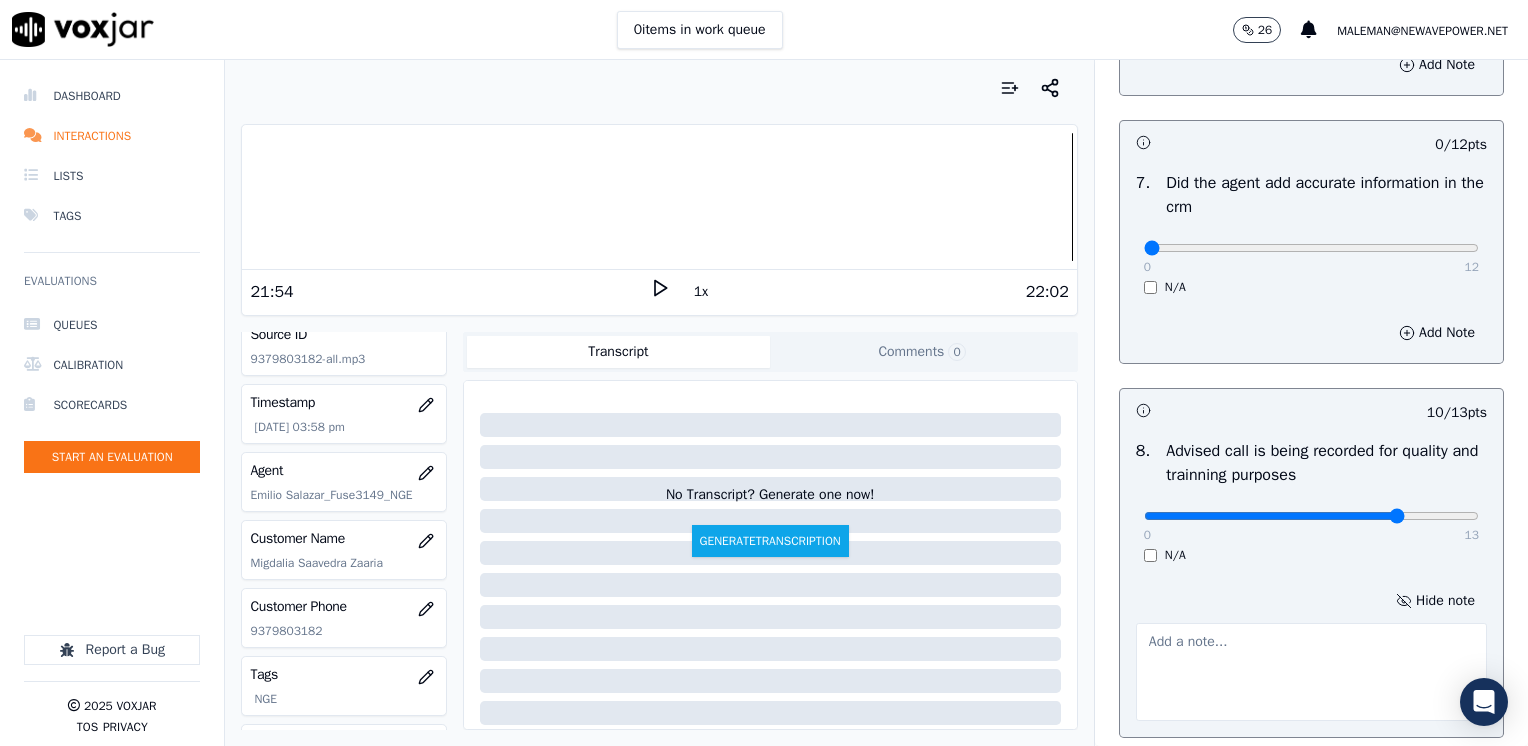 click at bounding box center (1311, 672) 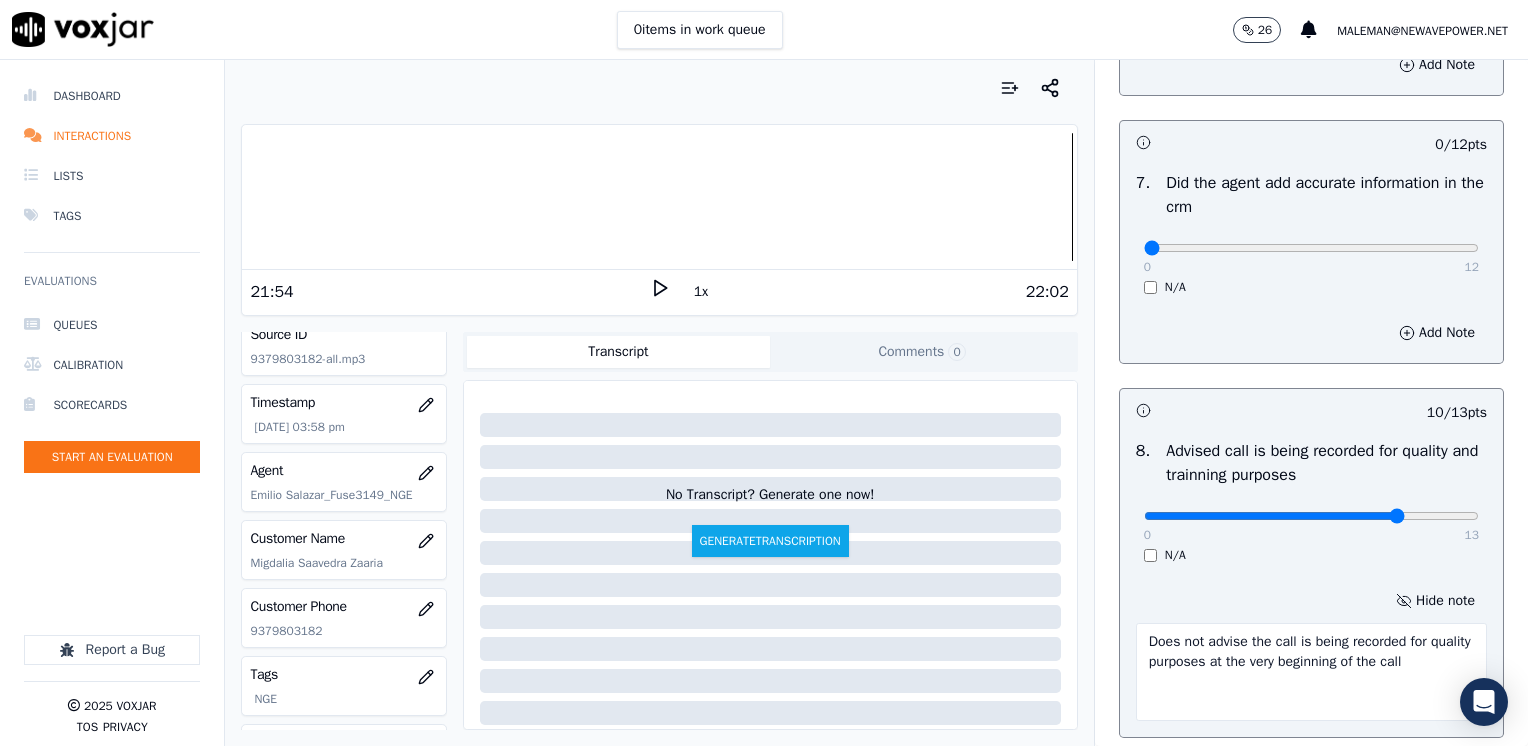 type on "Does not advise the call is being recorded for quality purposes at the very beginning of the call" 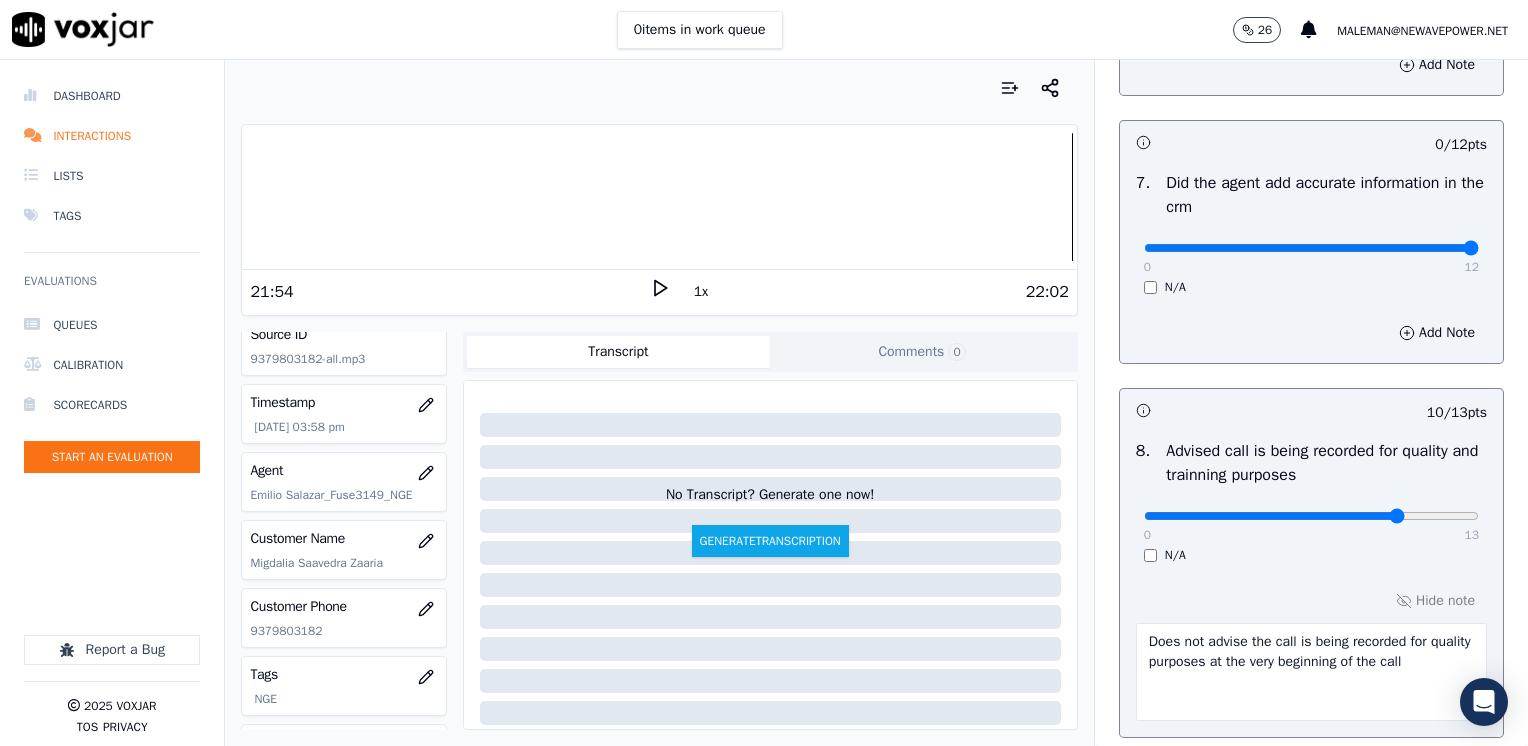 drag, startPoint x: 1131, startPoint y: 247, endPoint x: 1487, endPoint y: 255, distance: 356.08987 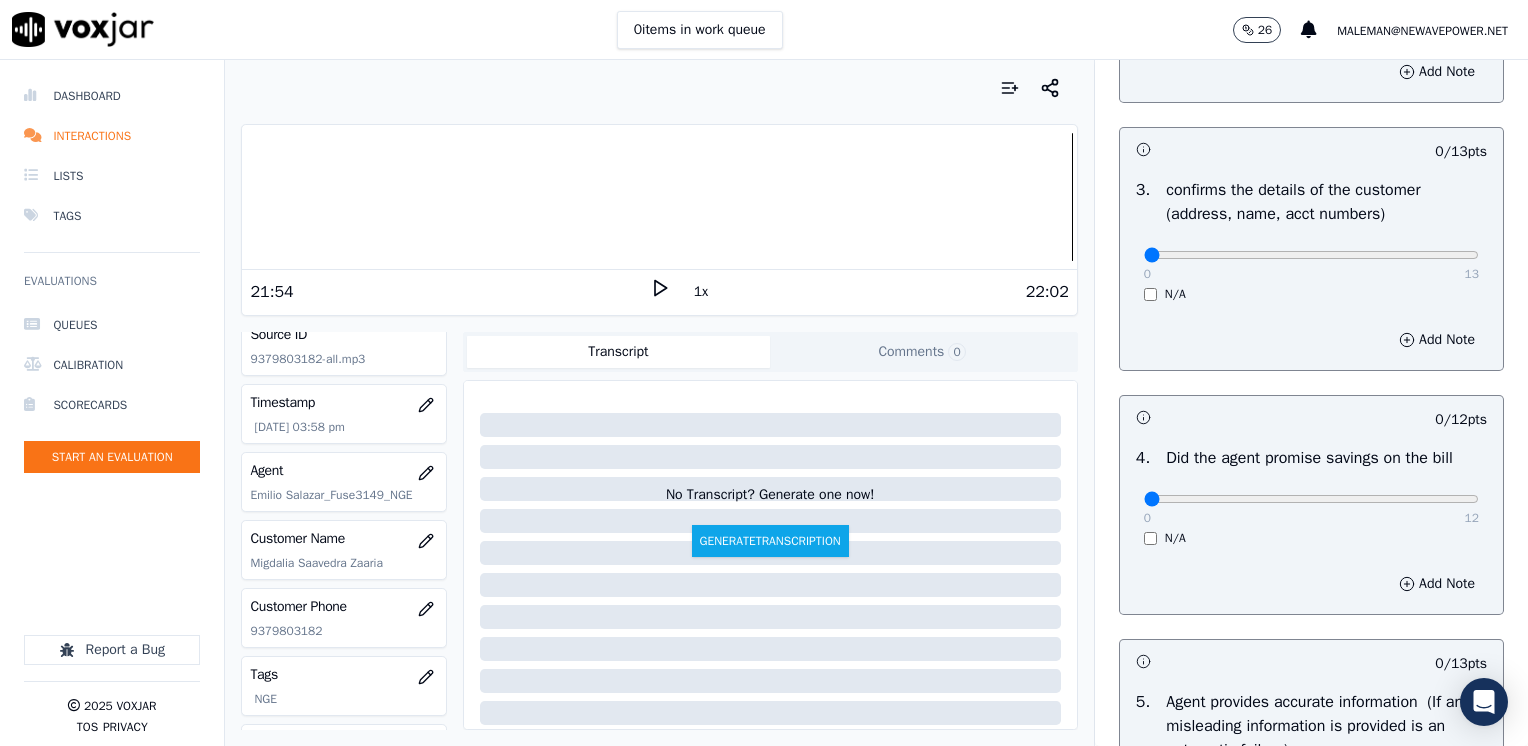 scroll, scrollTop: 600, scrollLeft: 0, axis: vertical 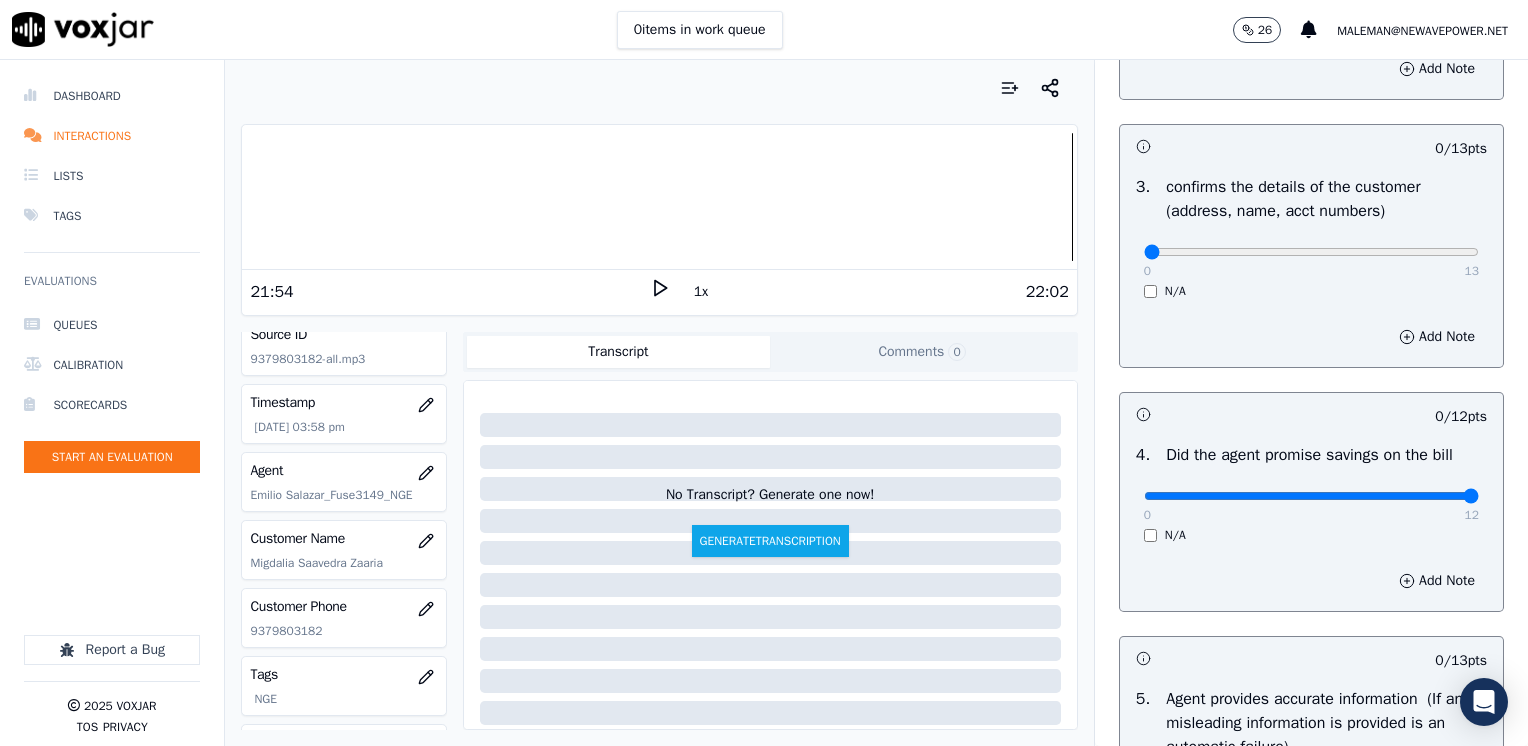 drag, startPoint x: 1173, startPoint y: 495, endPoint x: 1494, endPoint y: 500, distance: 321.03894 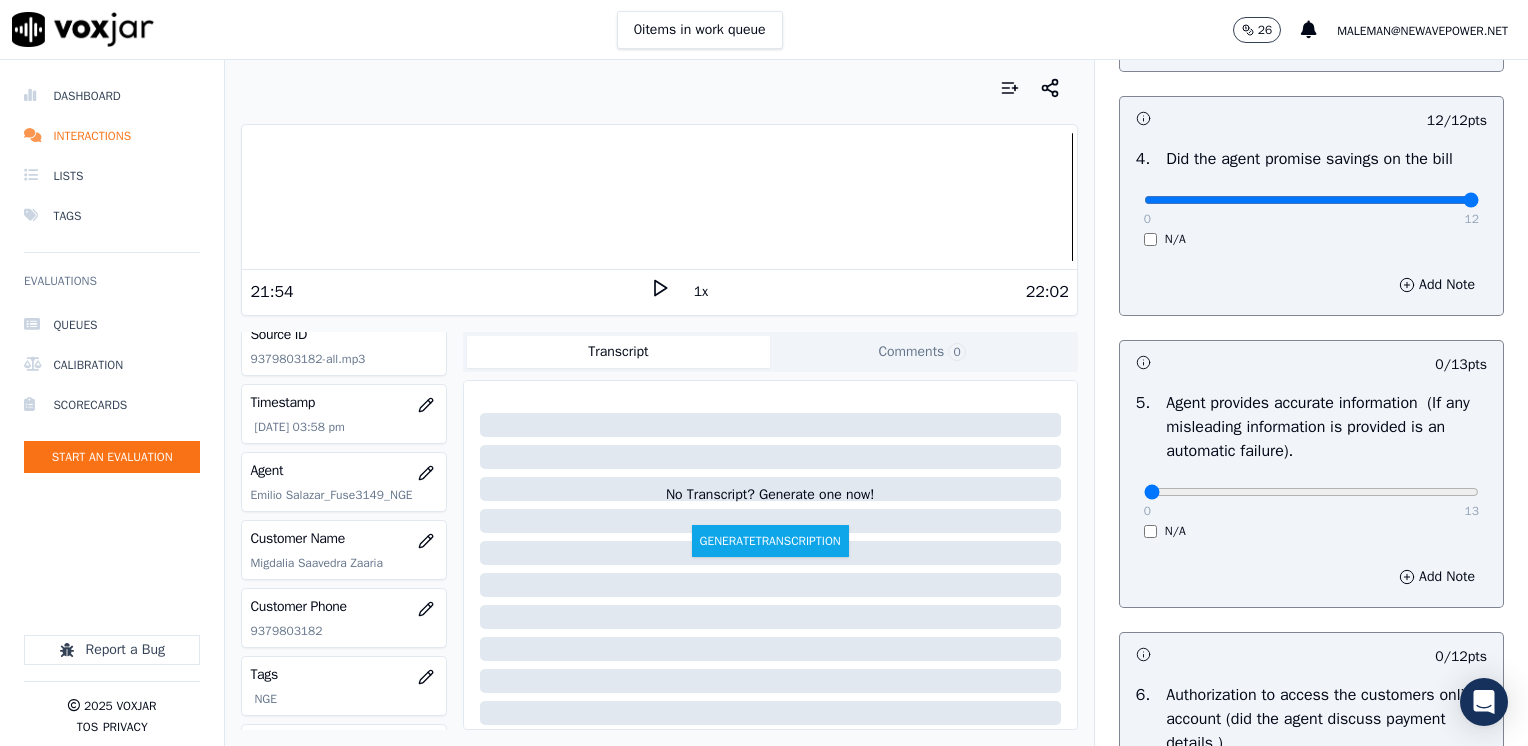 scroll, scrollTop: 900, scrollLeft: 0, axis: vertical 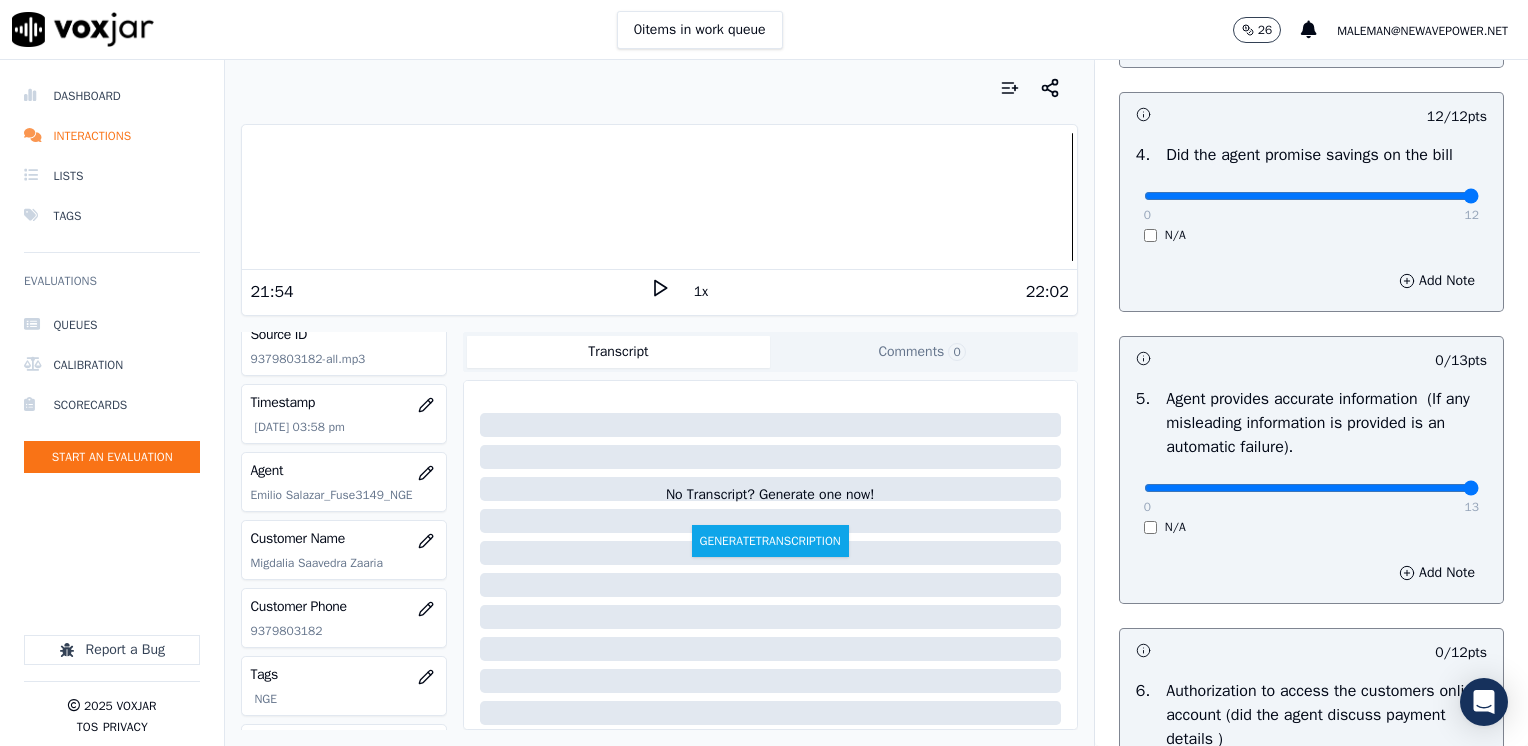 drag, startPoint x: 1130, startPoint y: 494, endPoint x: 1531, endPoint y: 455, distance: 402.89206 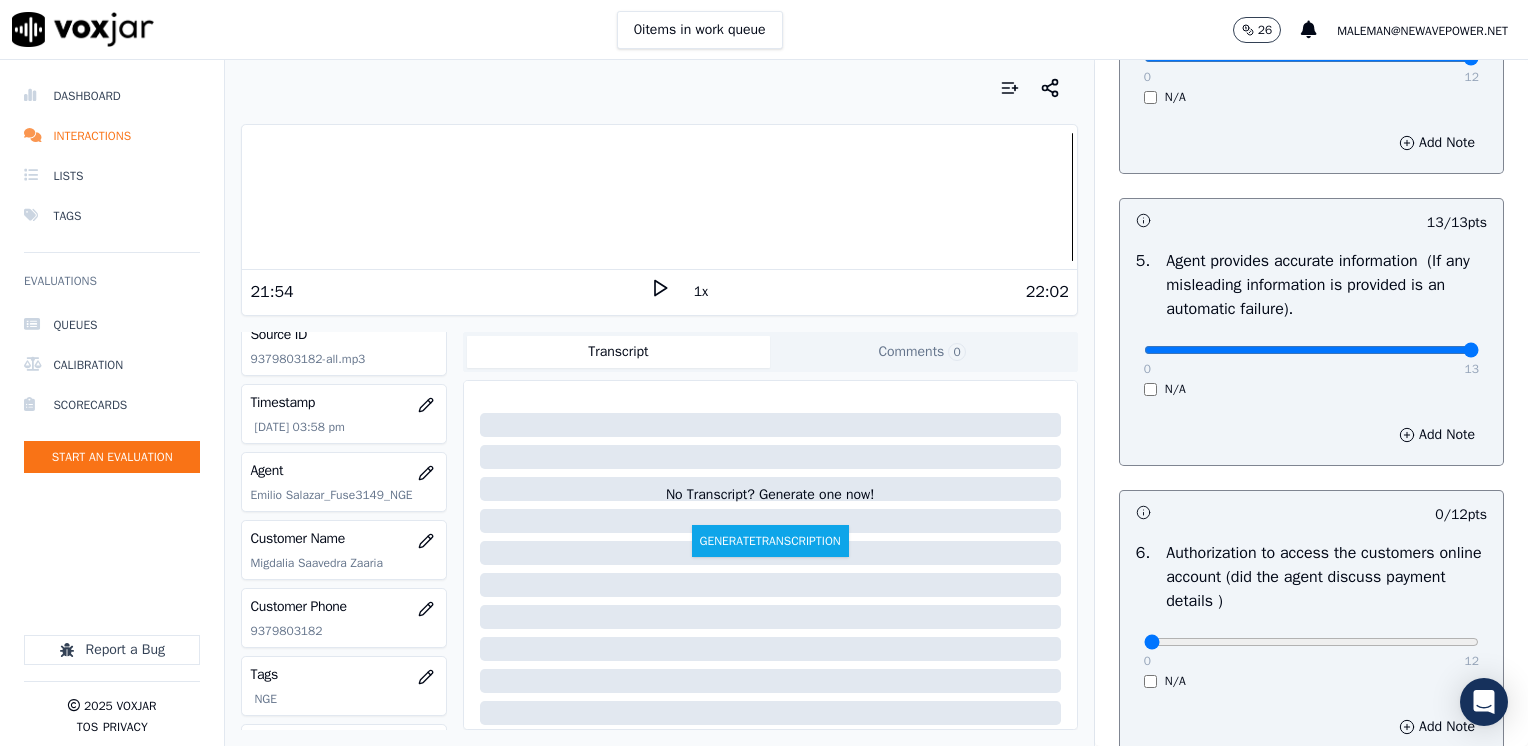 scroll, scrollTop: 1200, scrollLeft: 0, axis: vertical 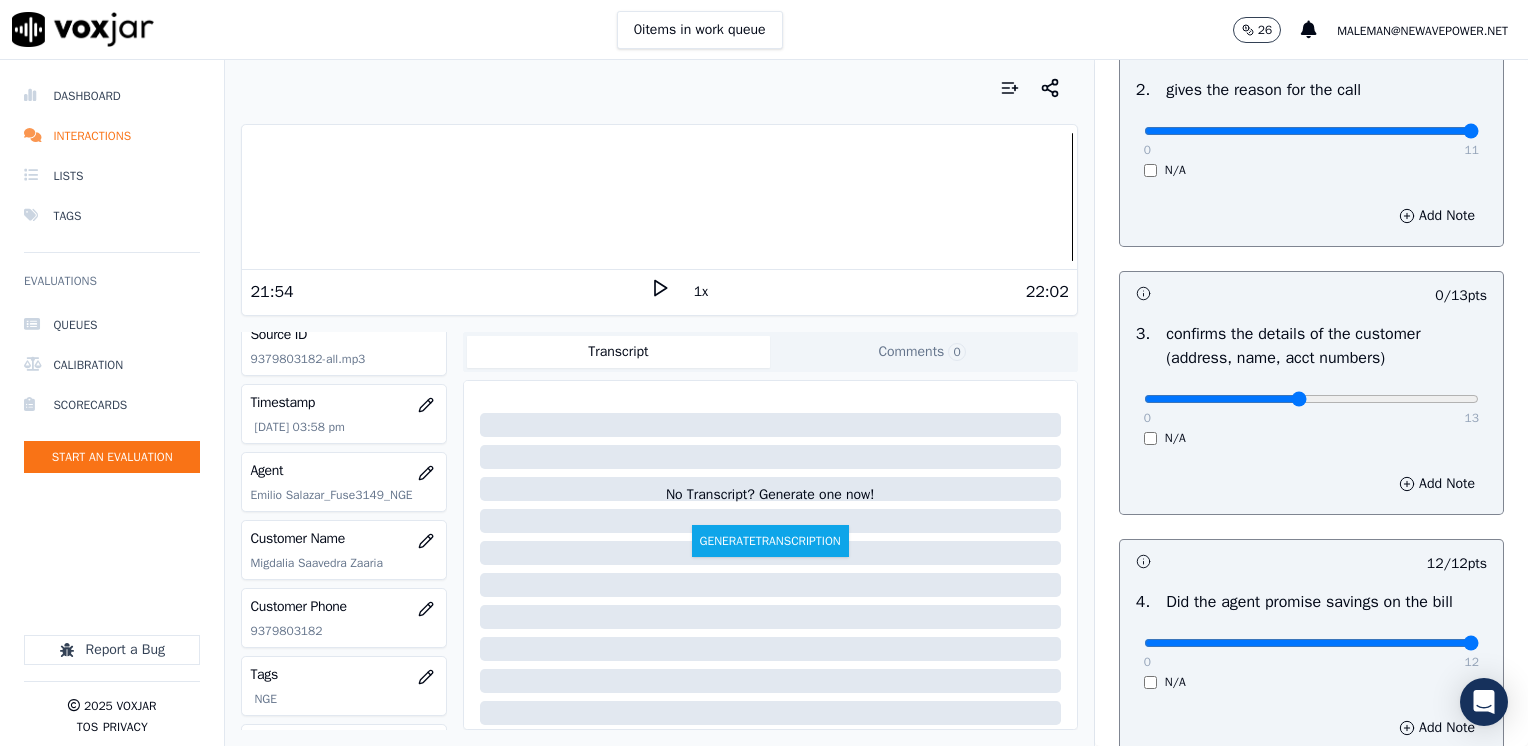 type on "6" 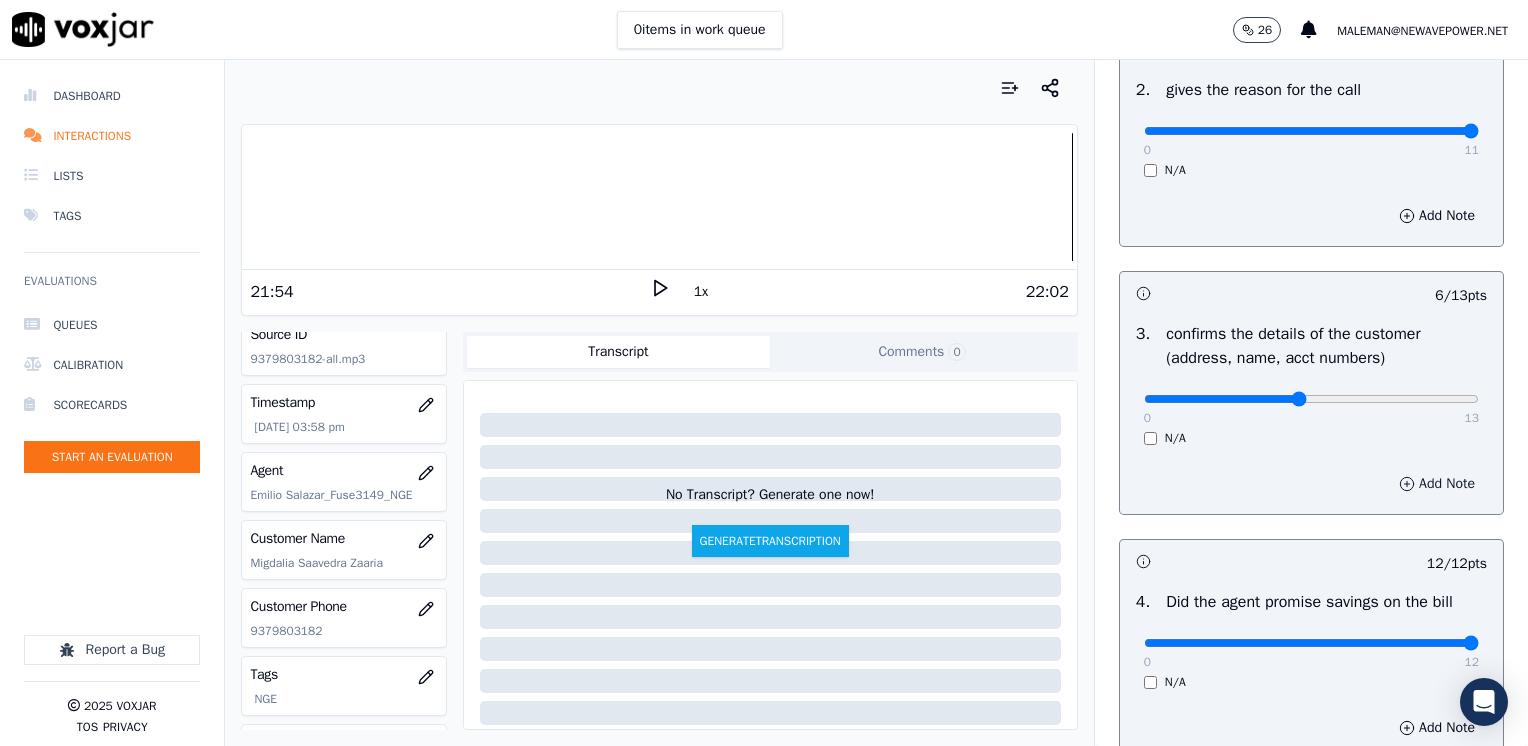 click on "Add Note" at bounding box center [1437, 484] 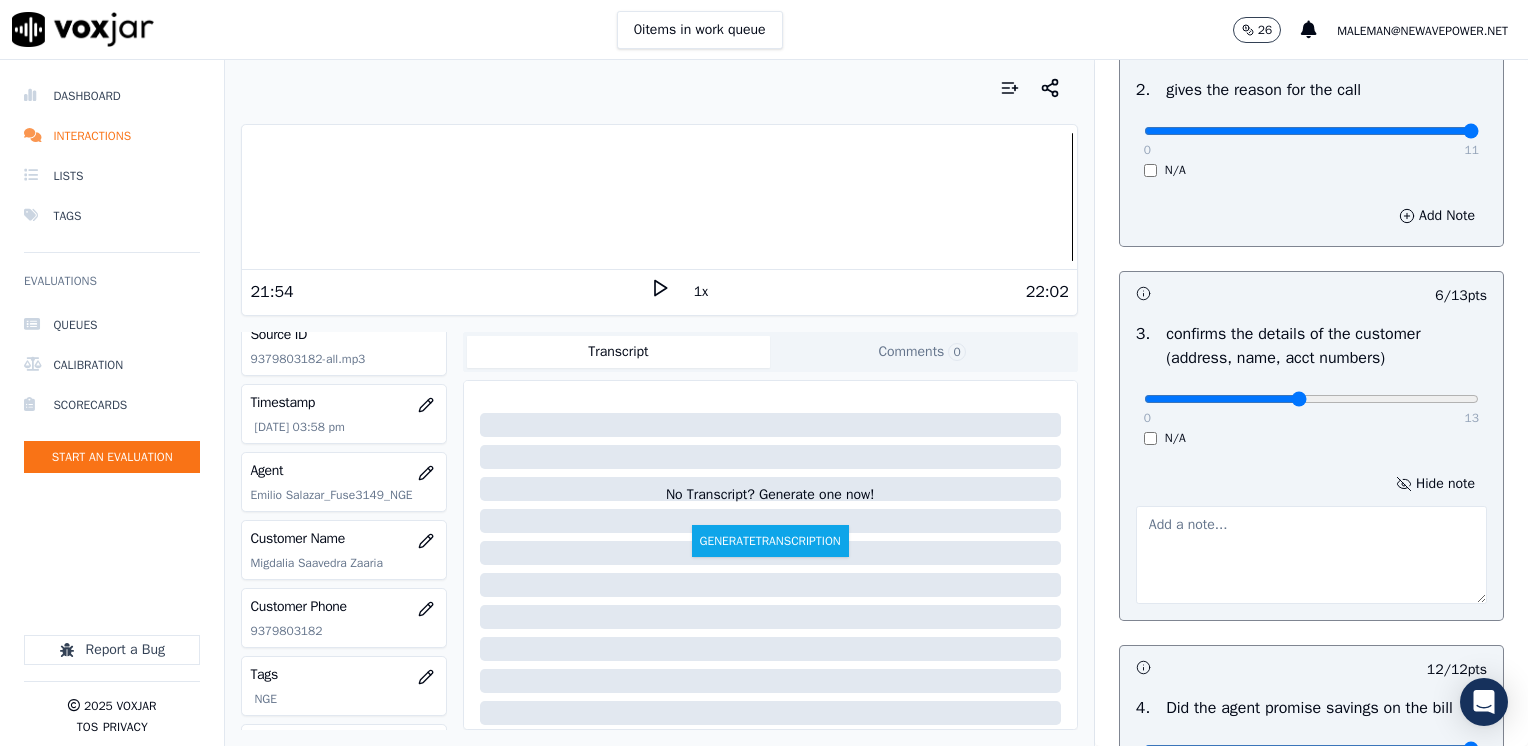 click at bounding box center (1311, 555) 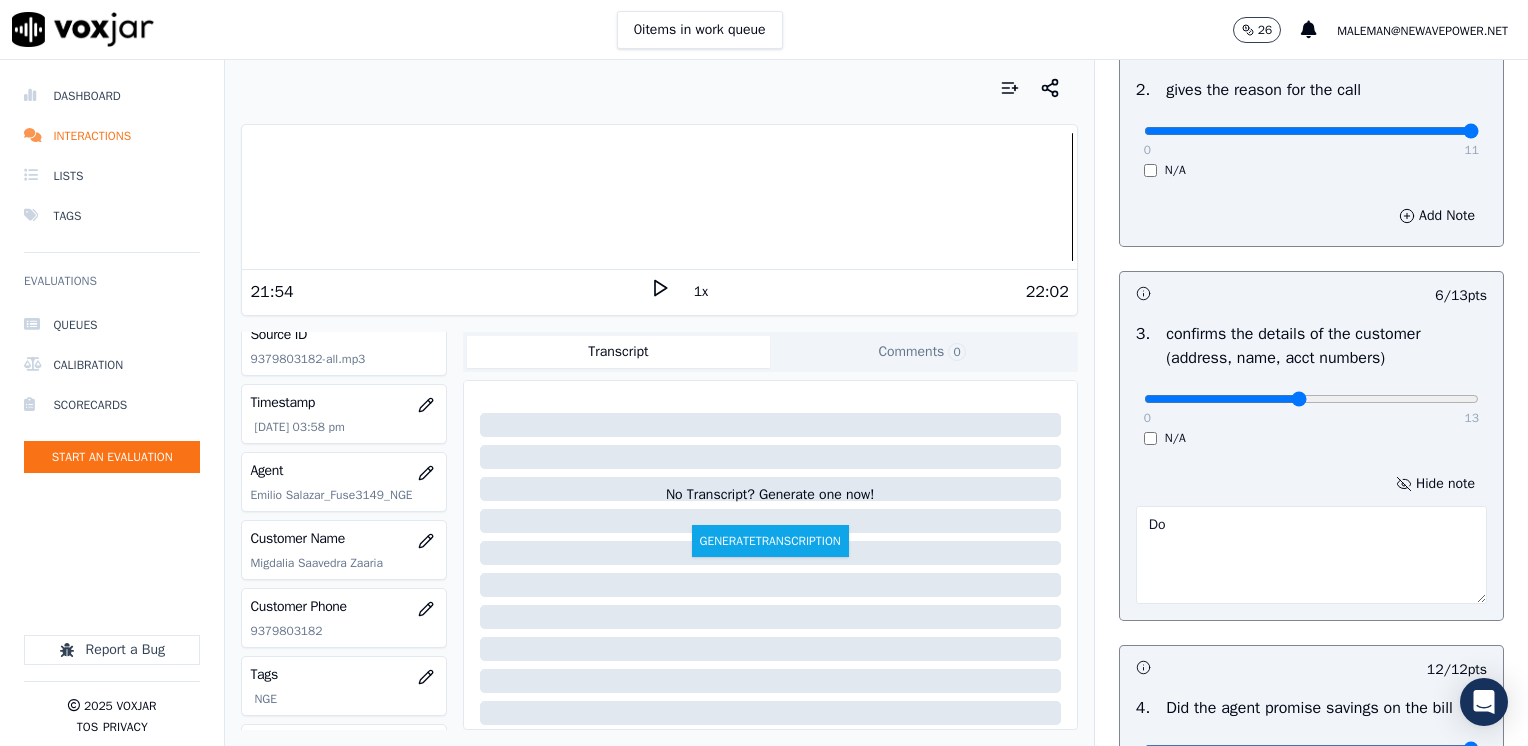 type on "D" 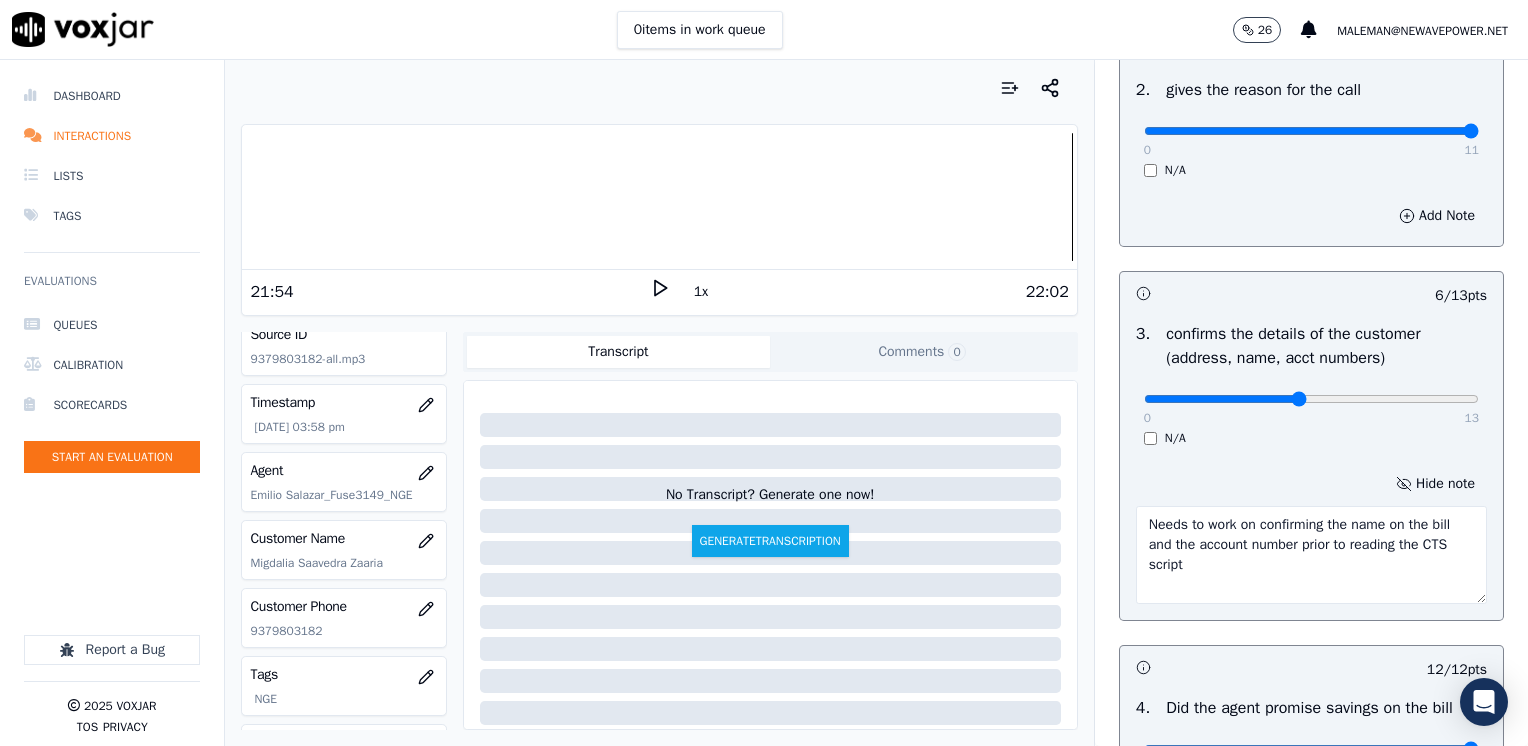 type on "Needs to work on confirming the name on the bill and the account number prior to reading the CTS script" 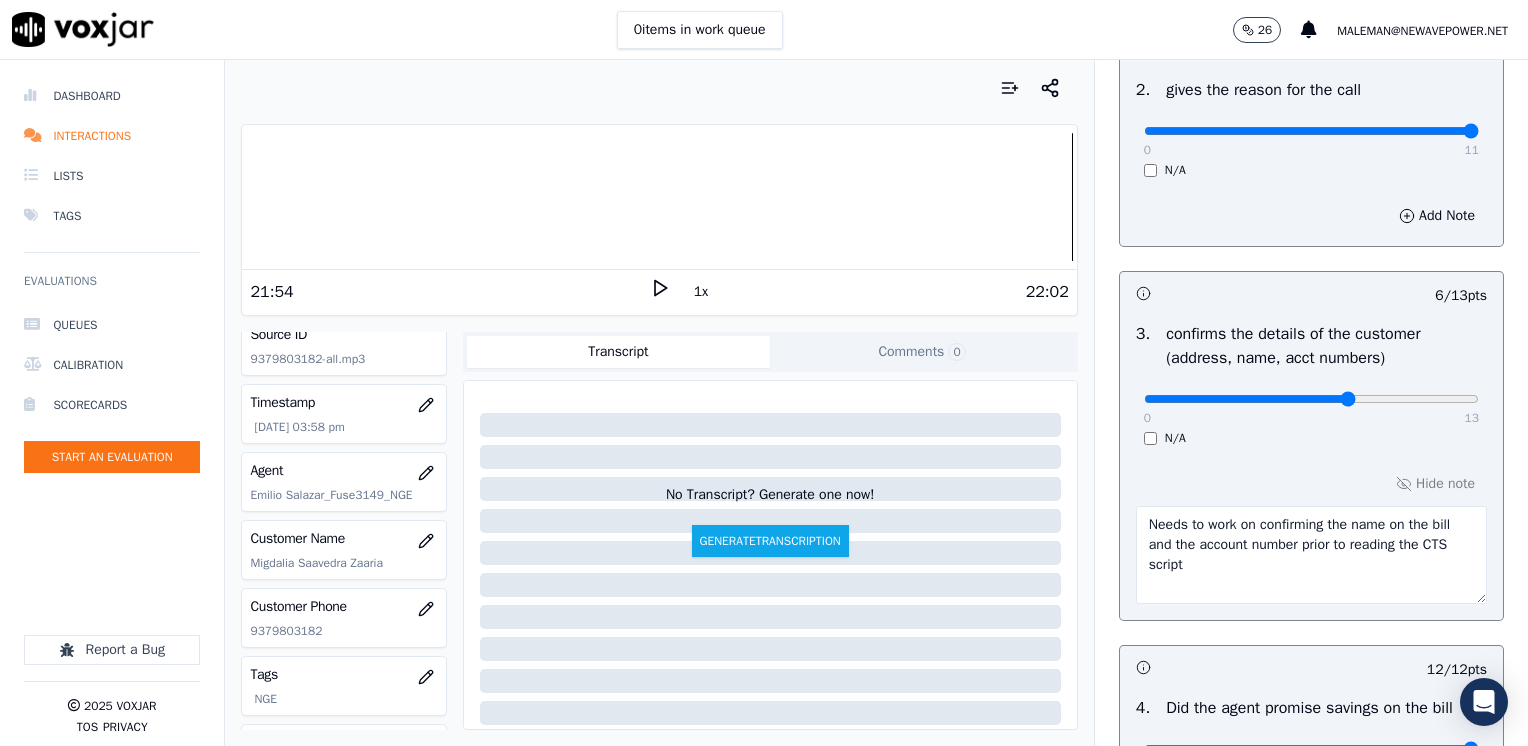 type on "8" 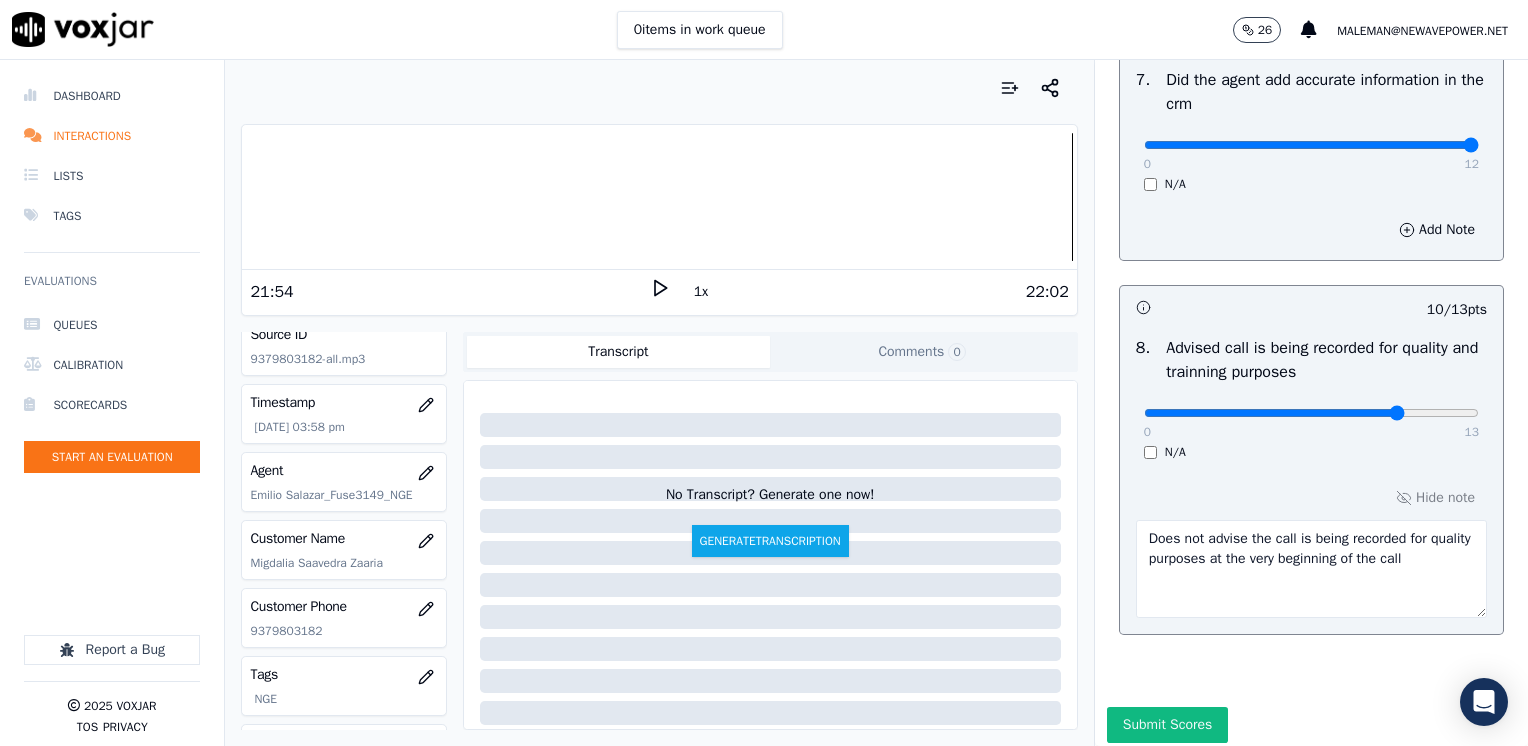 scroll, scrollTop: 1959, scrollLeft: 0, axis: vertical 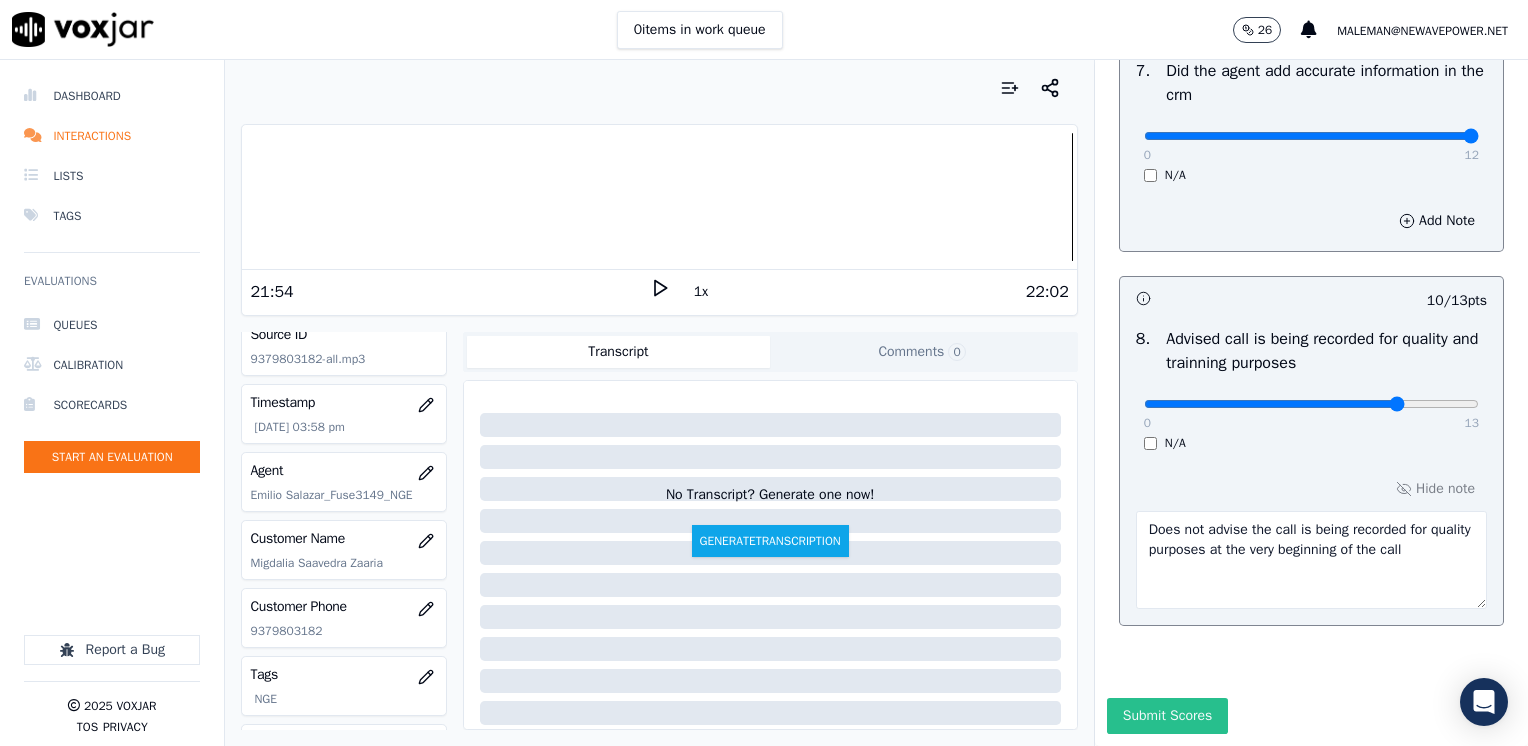 click on "Submit Scores" at bounding box center (1167, 716) 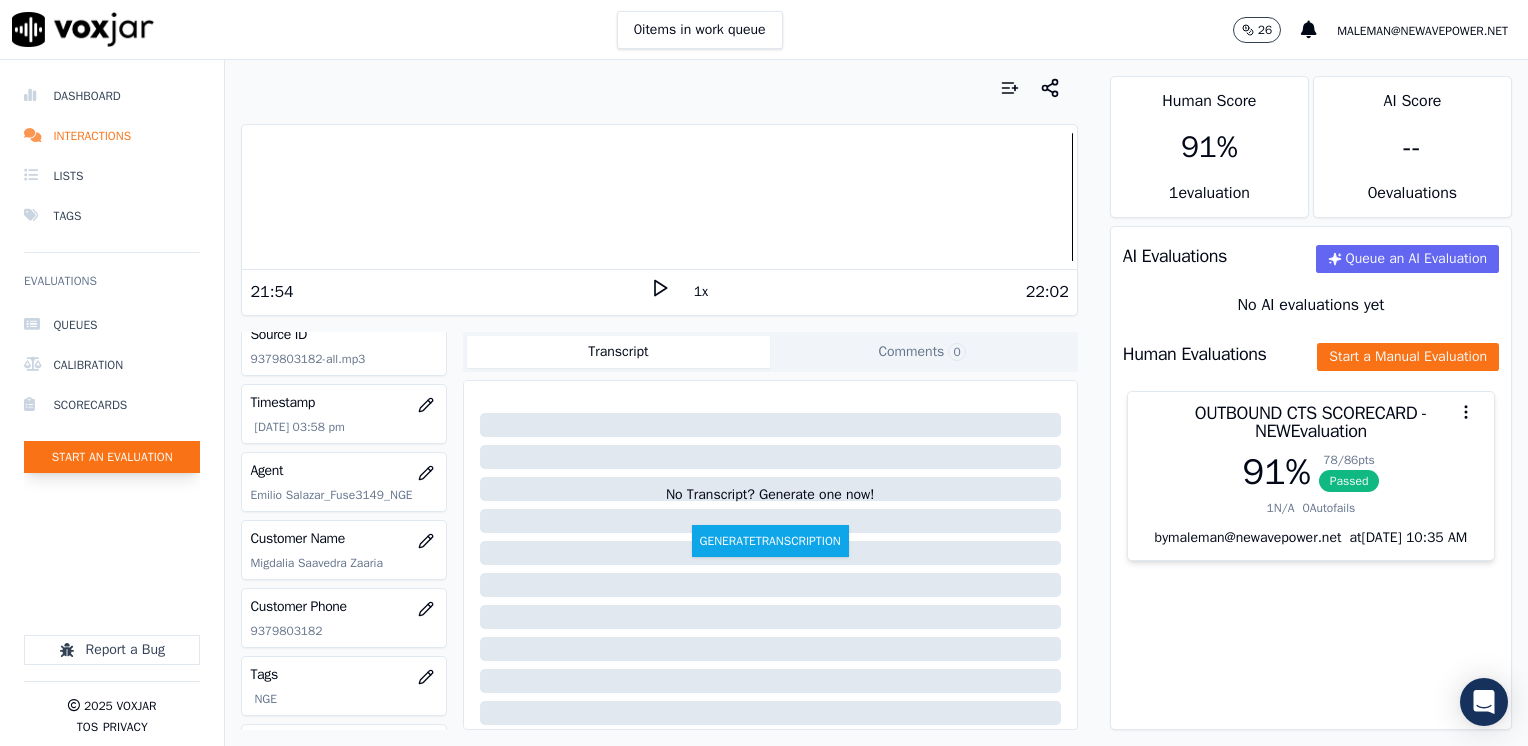 click on "Start an Evaluation" 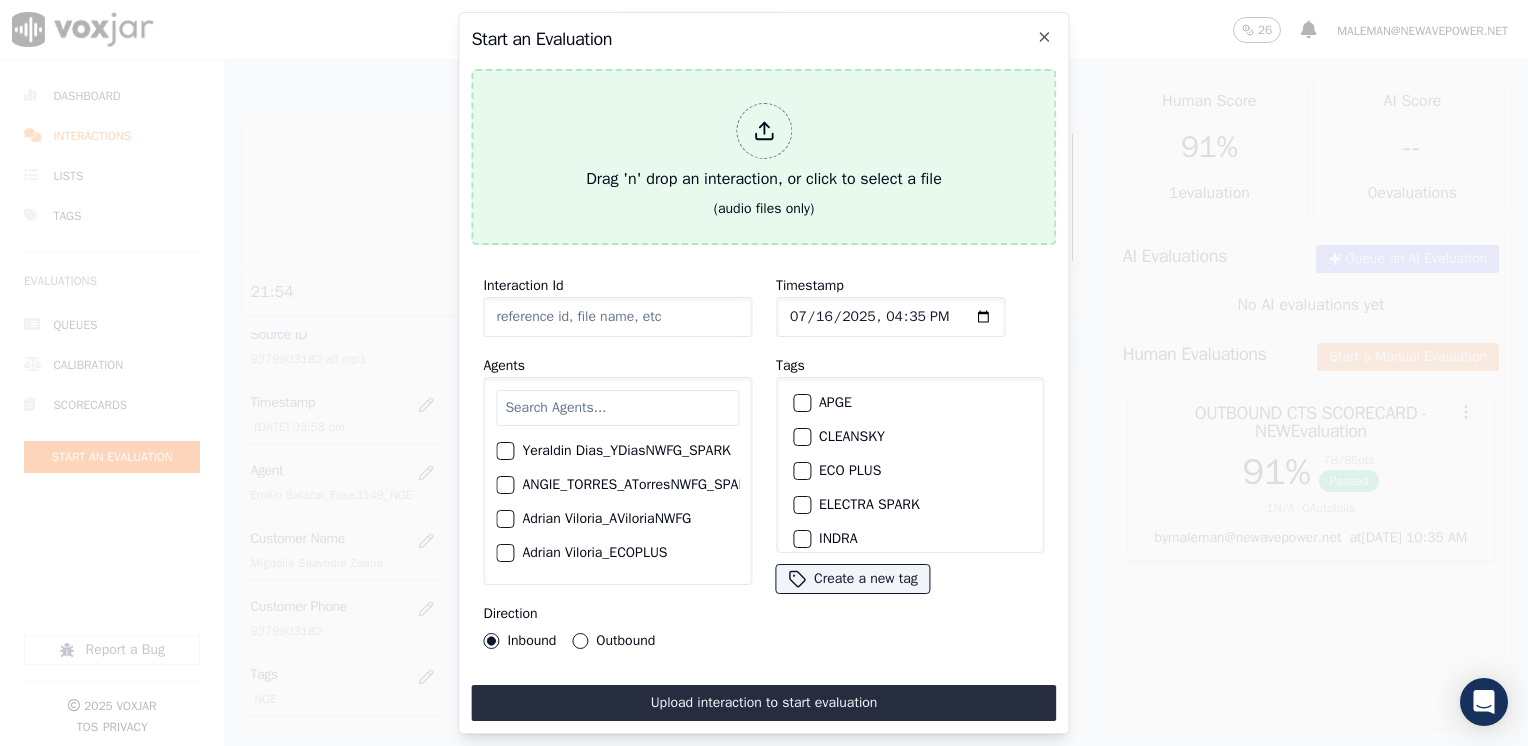 click 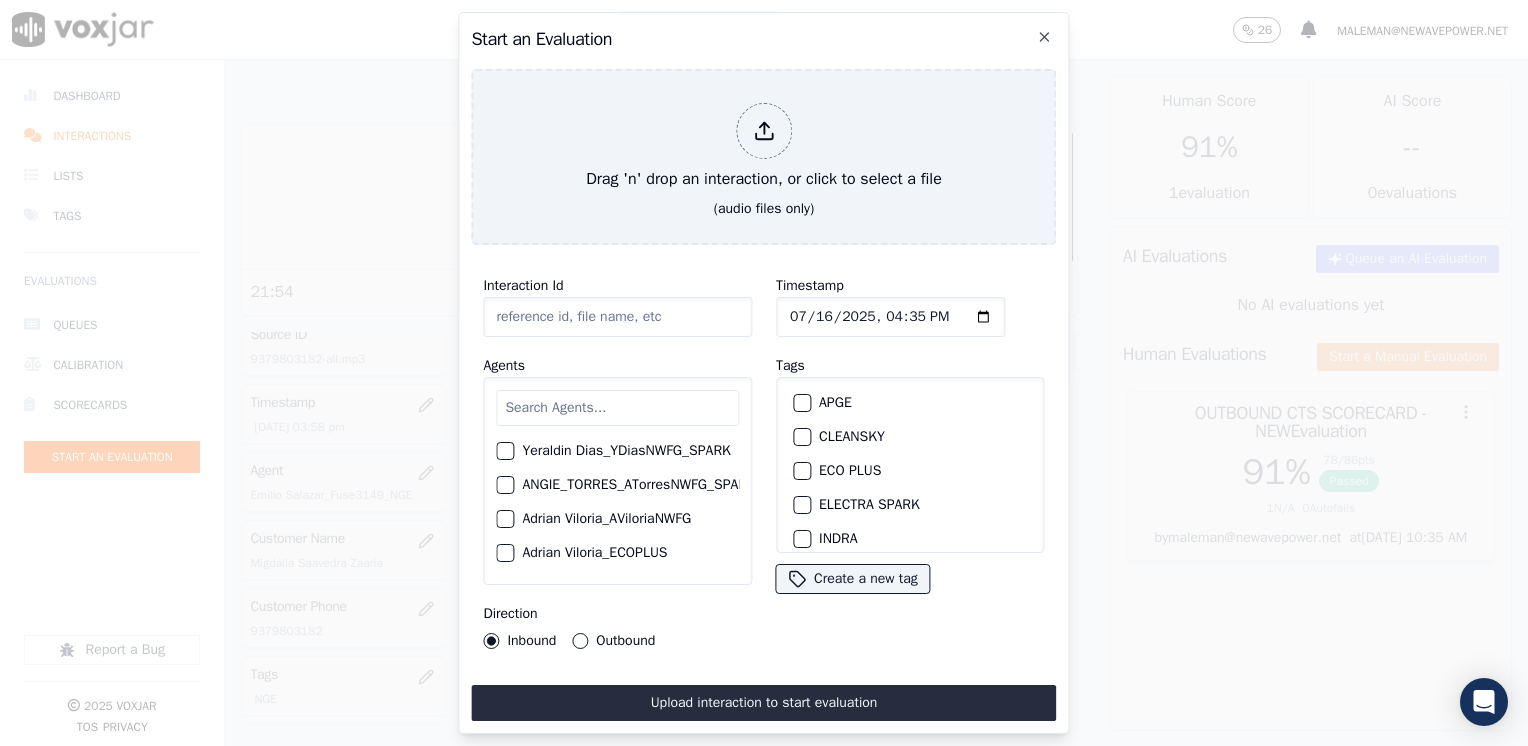 click at bounding box center [617, 408] 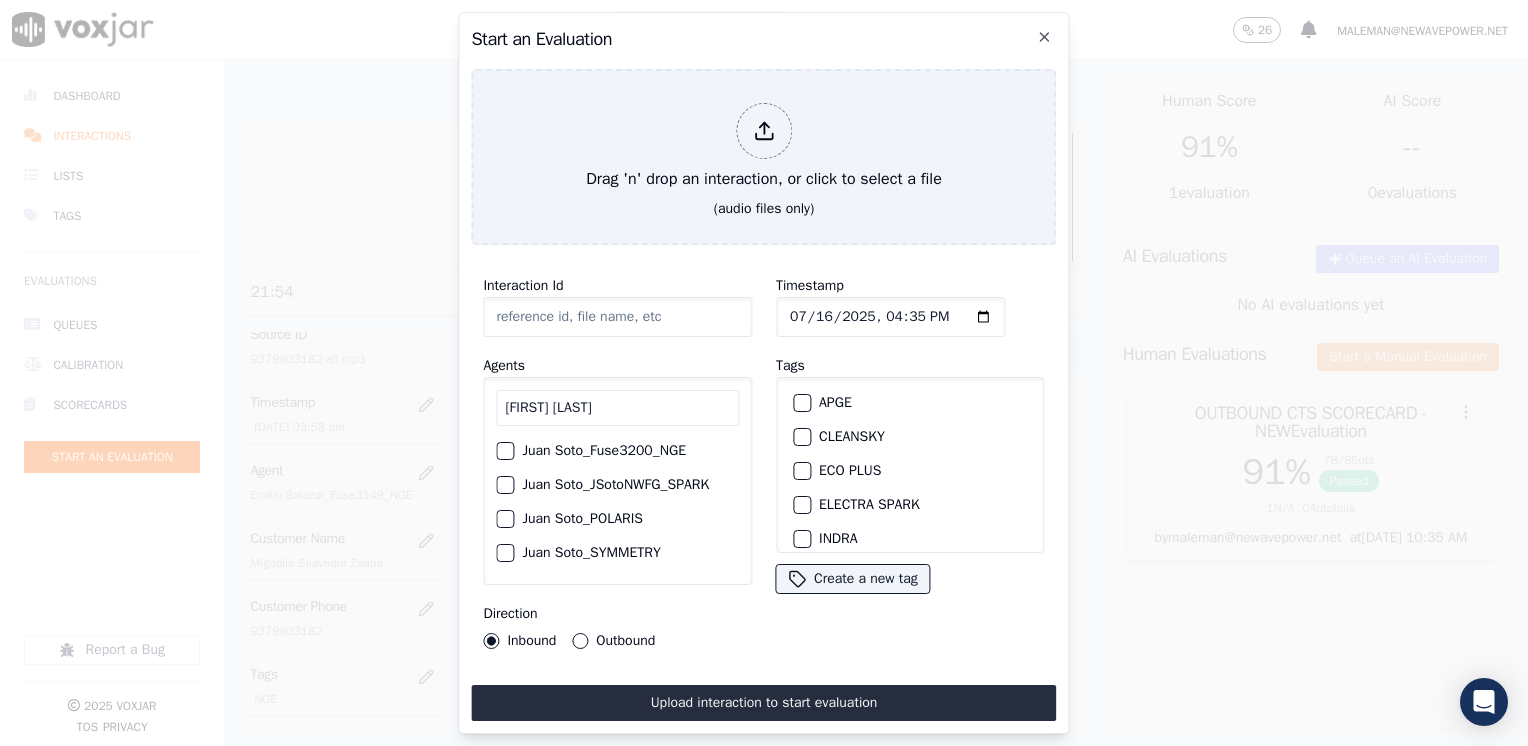 type on "[FIRST] [LAST]" 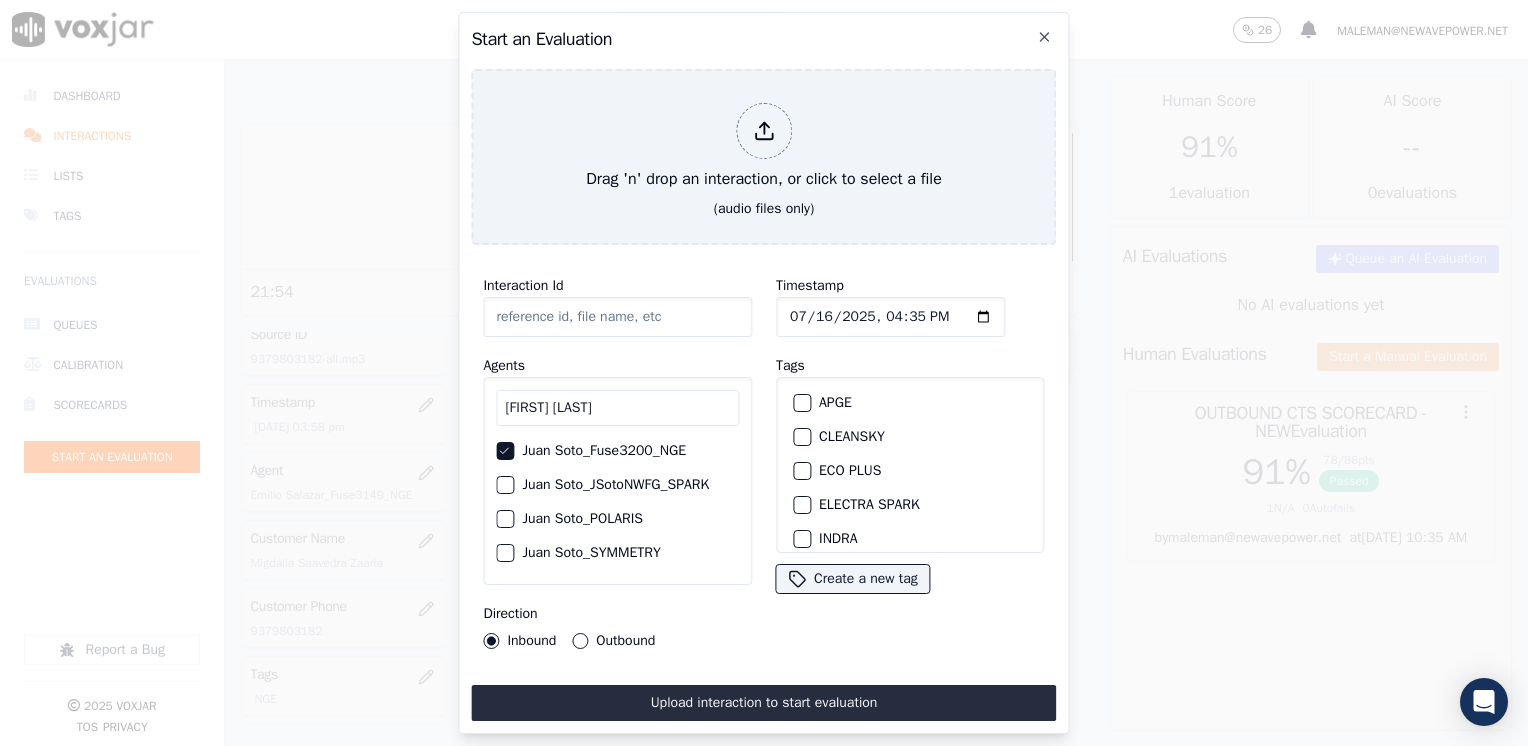 click on "Outbound" at bounding box center (580, 641) 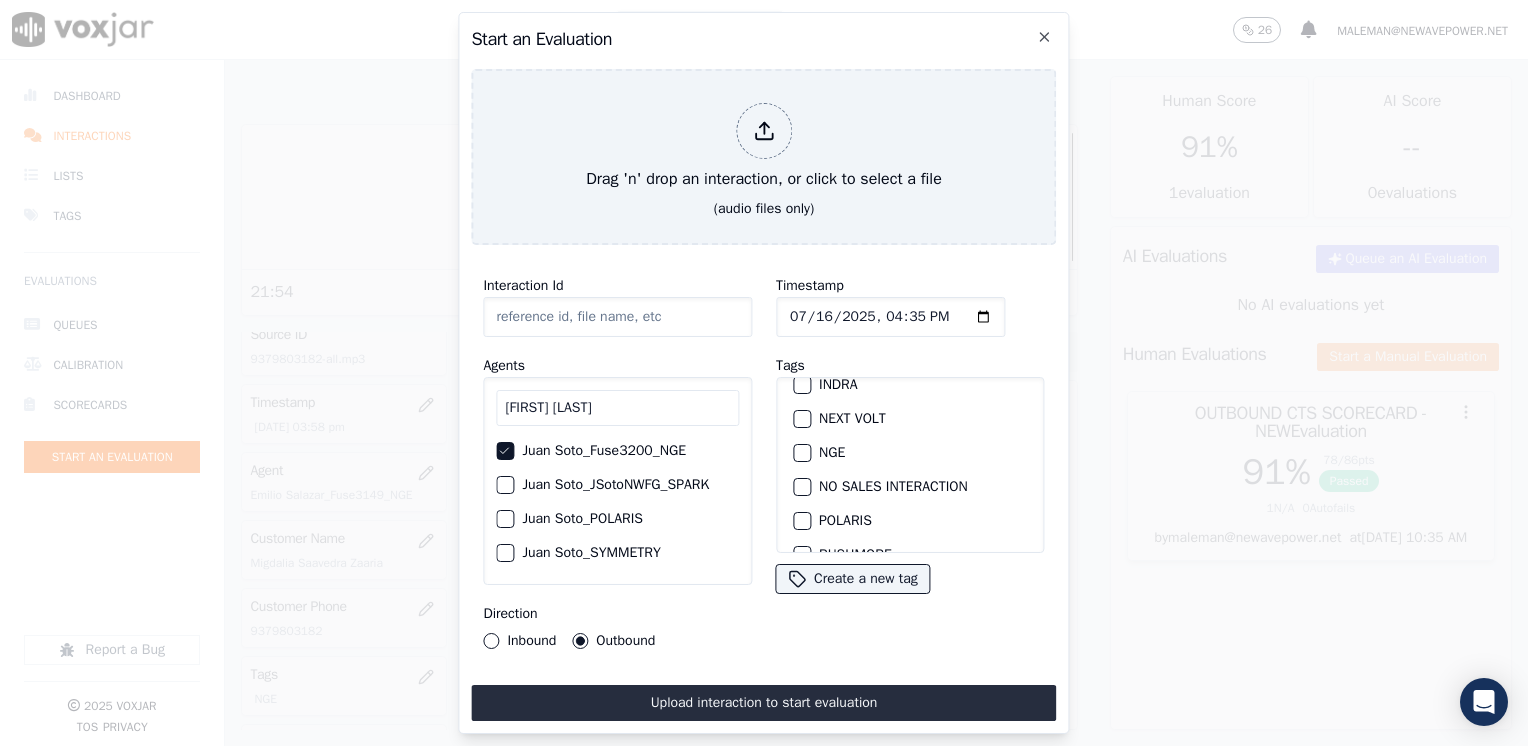 scroll, scrollTop: 200, scrollLeft: 0, axis: vertical 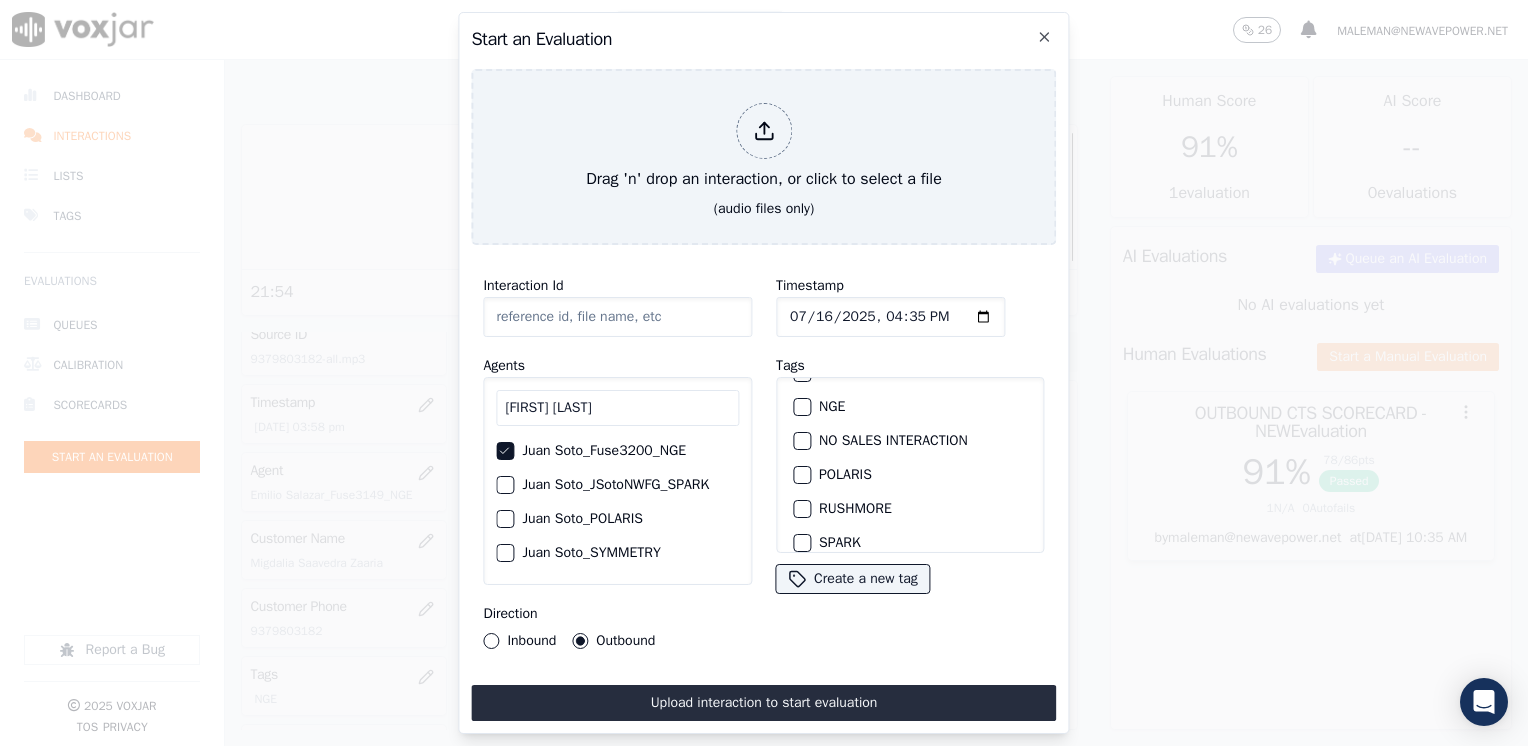 click at bounding box center (801, 407) 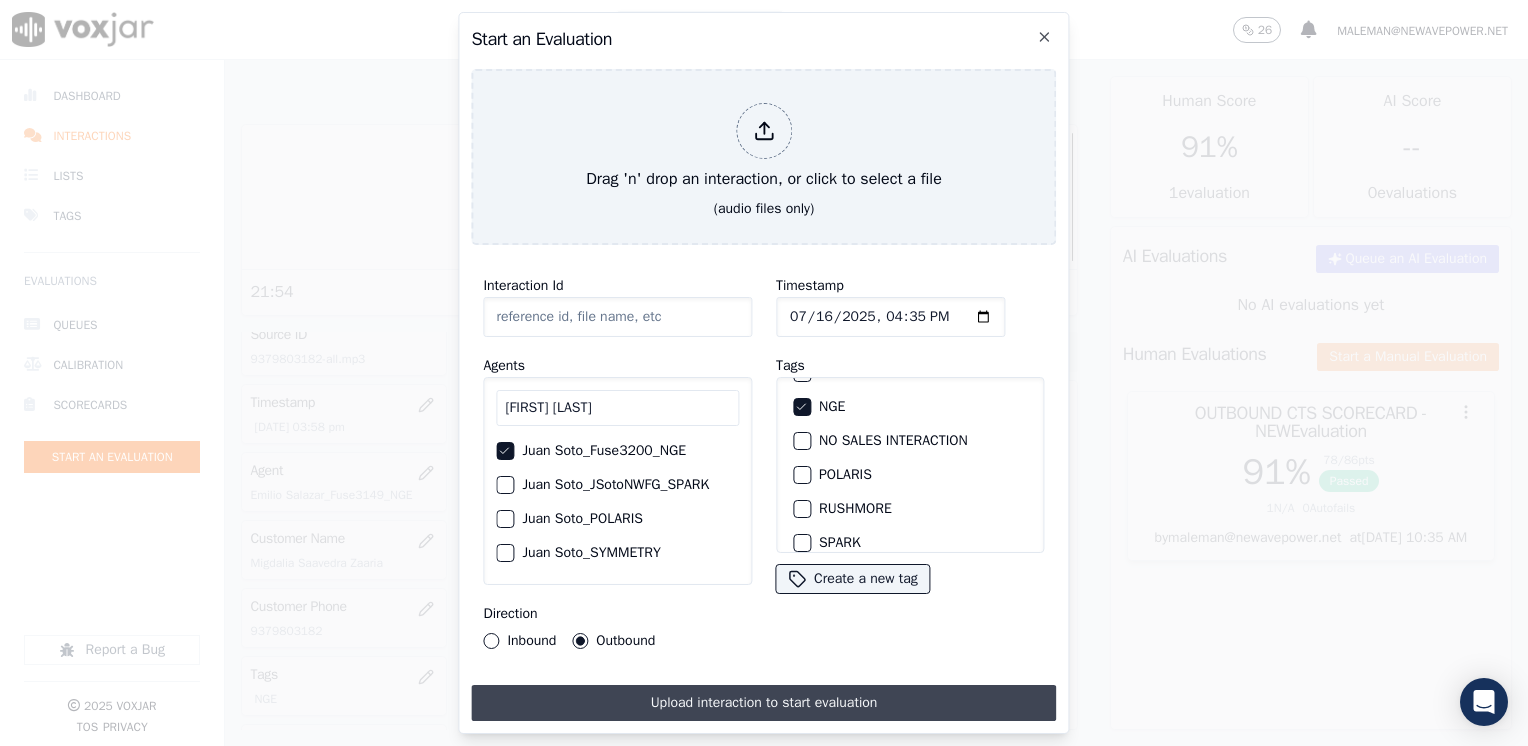click on "Upload interaction to start evaluation" at bounding box center (763, 703) 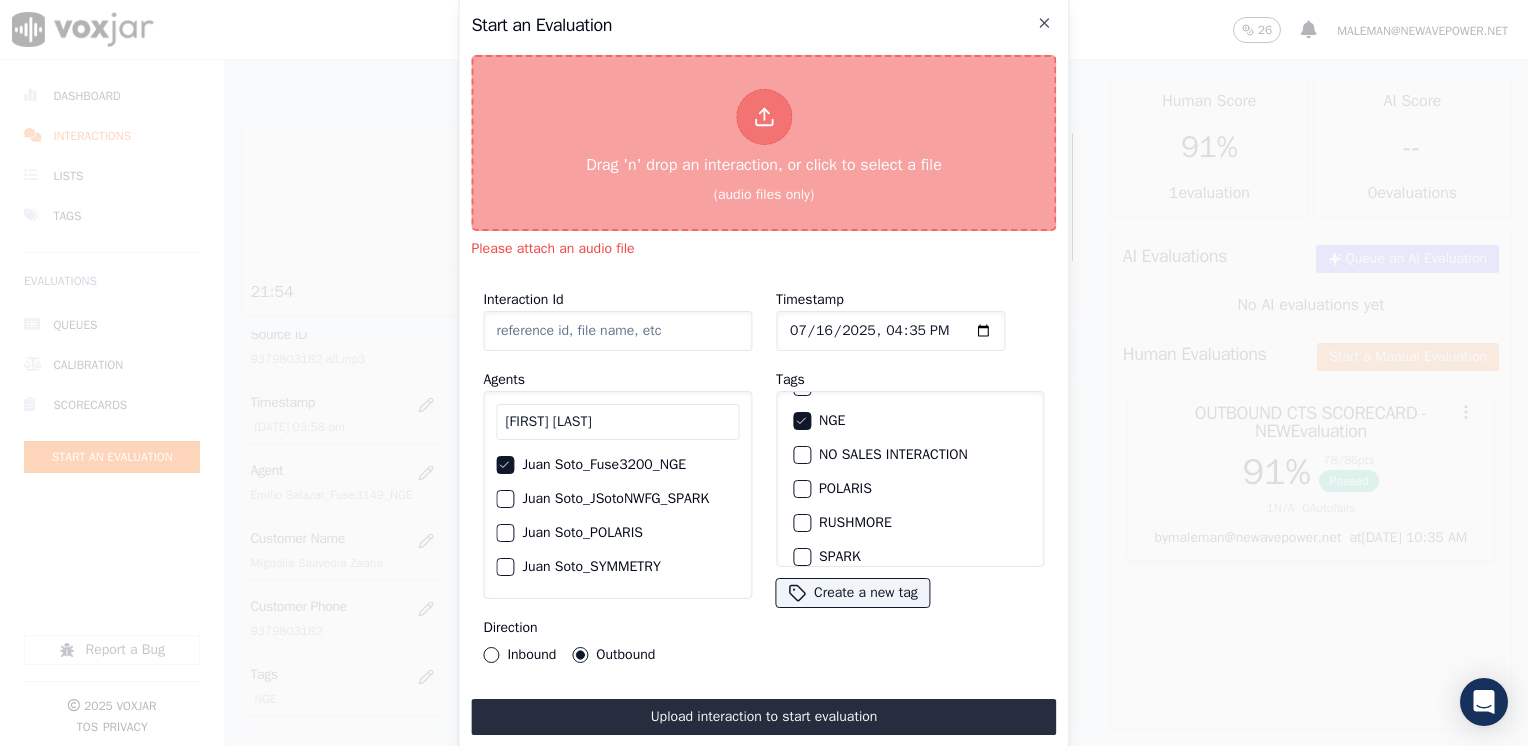 click on "Drag 'n' drop an interaction, or click to select a file" at bounding box center (764, 133) 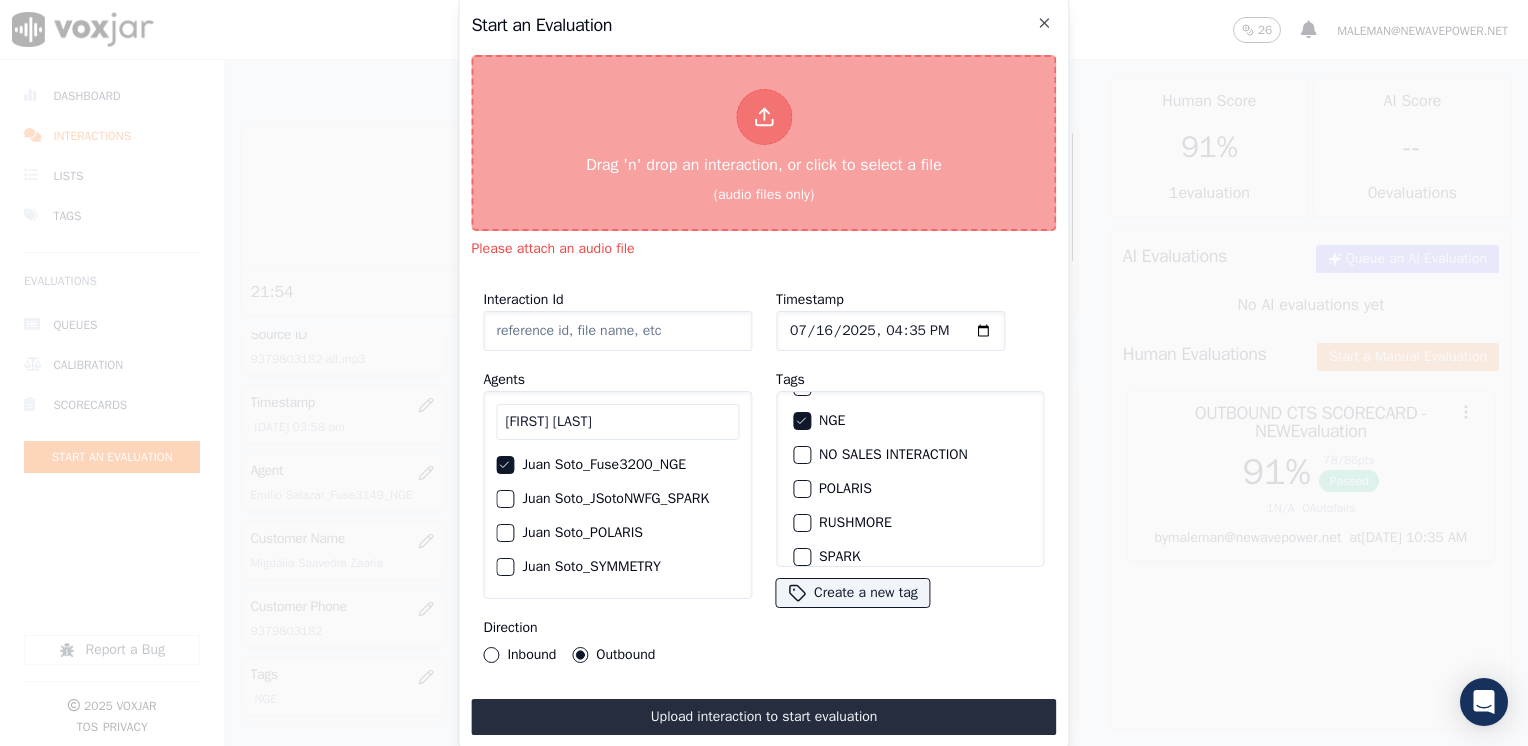type on "20250715-120451_7746278464-all 2.mp3" 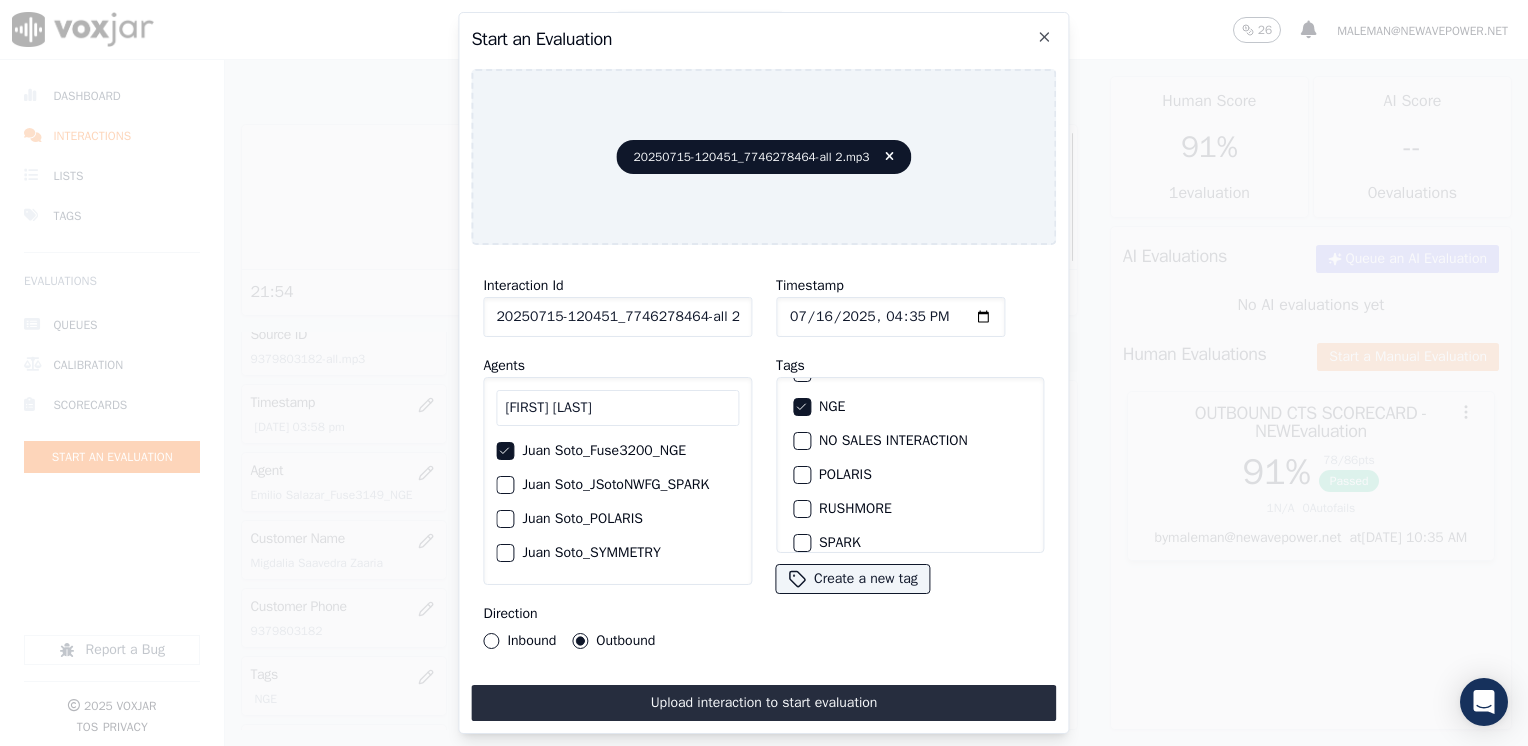 click on "Upload interaction to start evaluation" at bounding box center [763, 703] 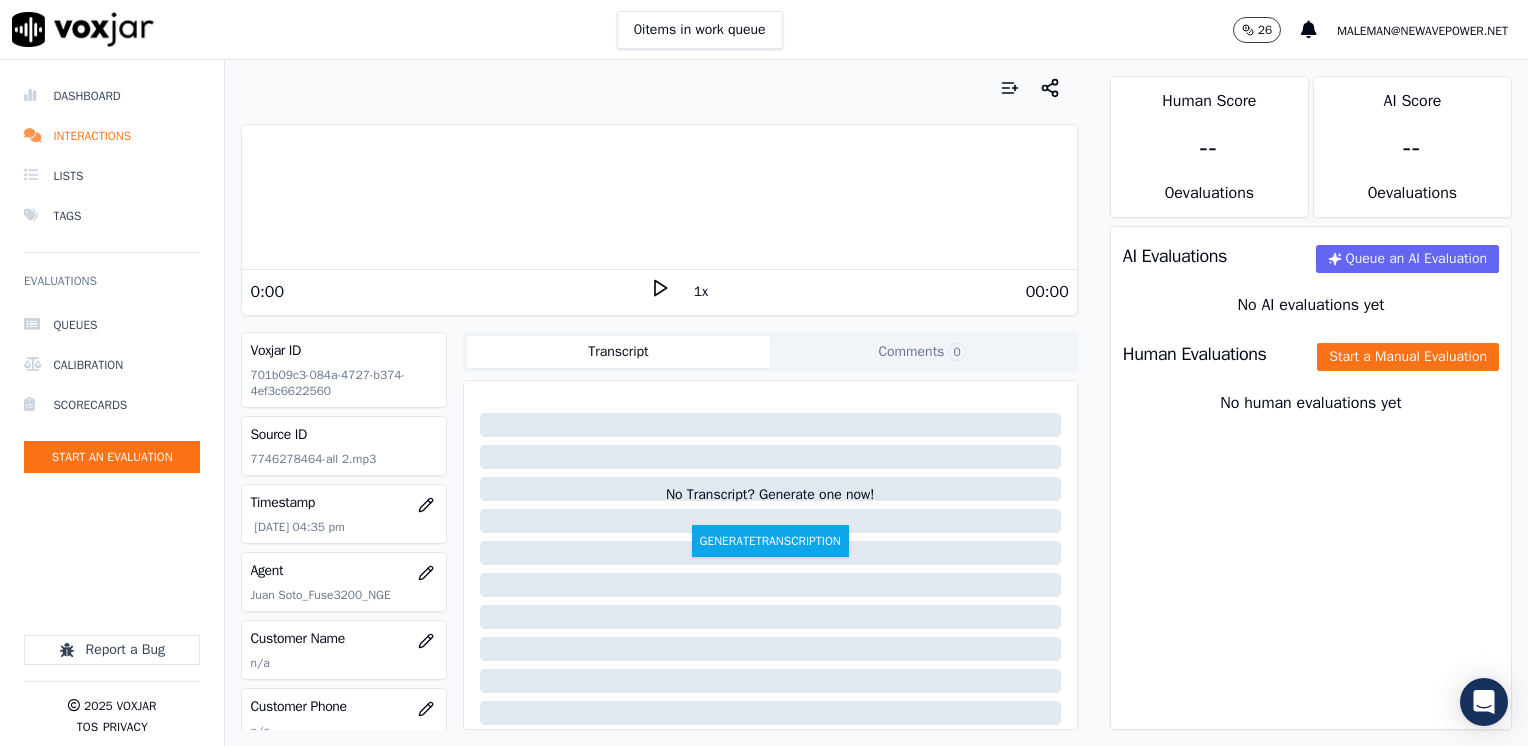 click 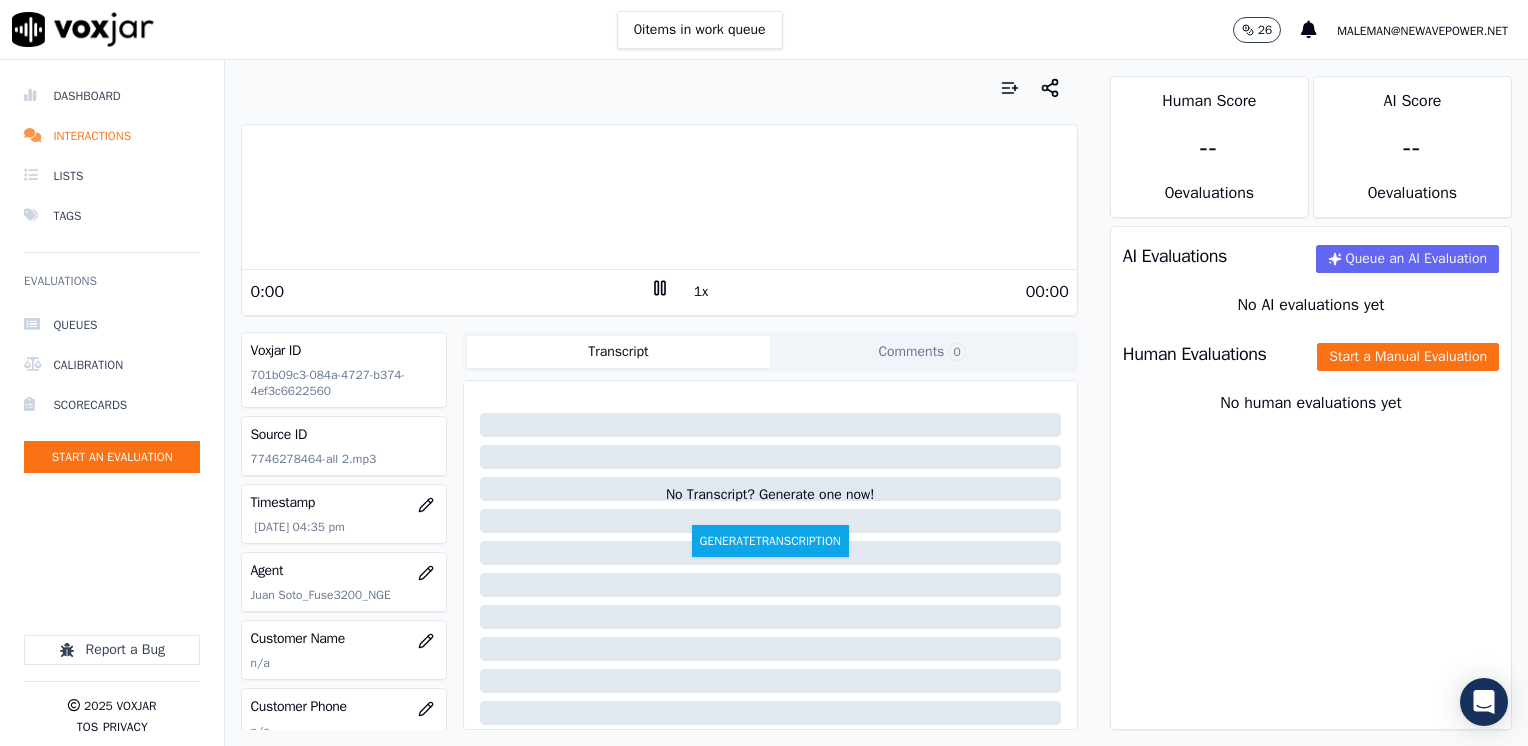 click 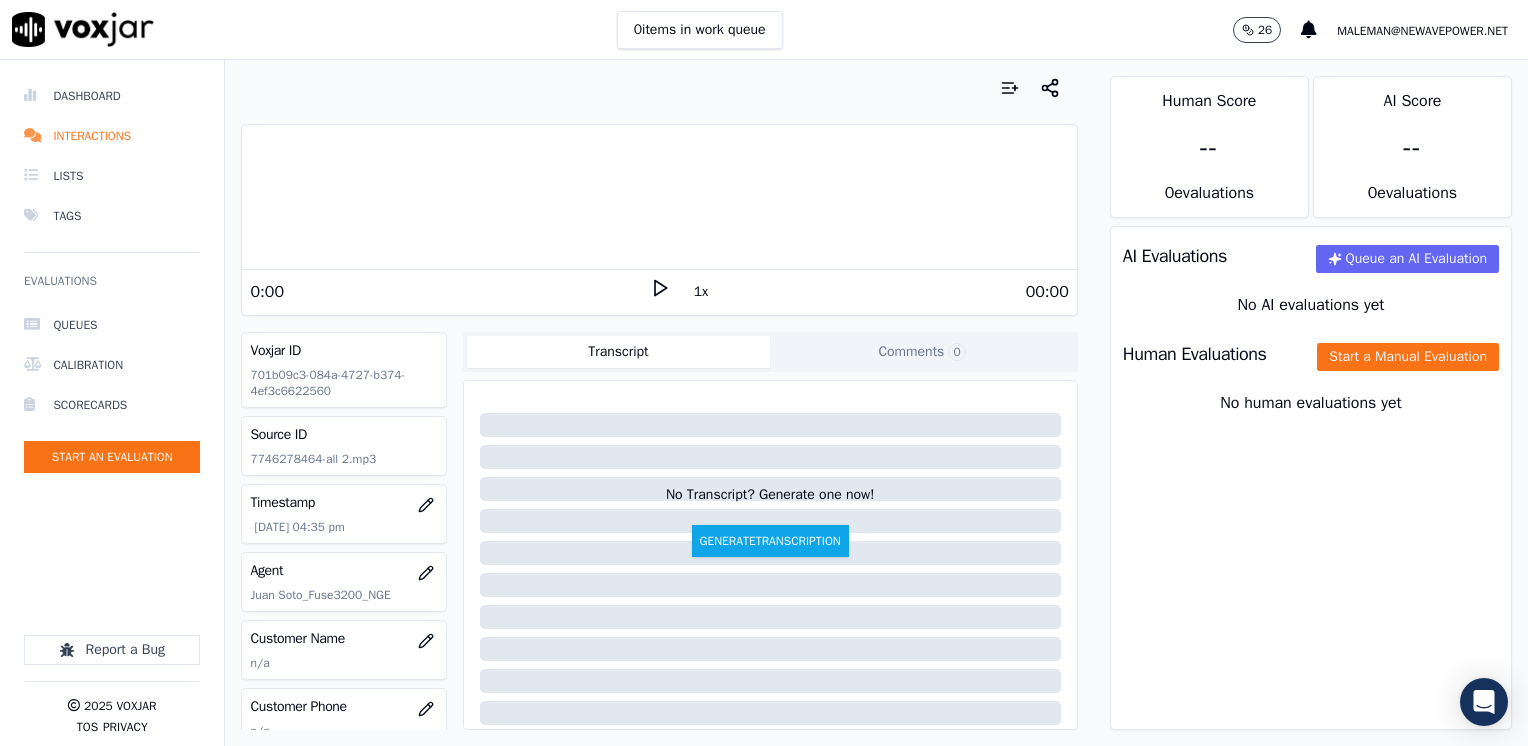 click 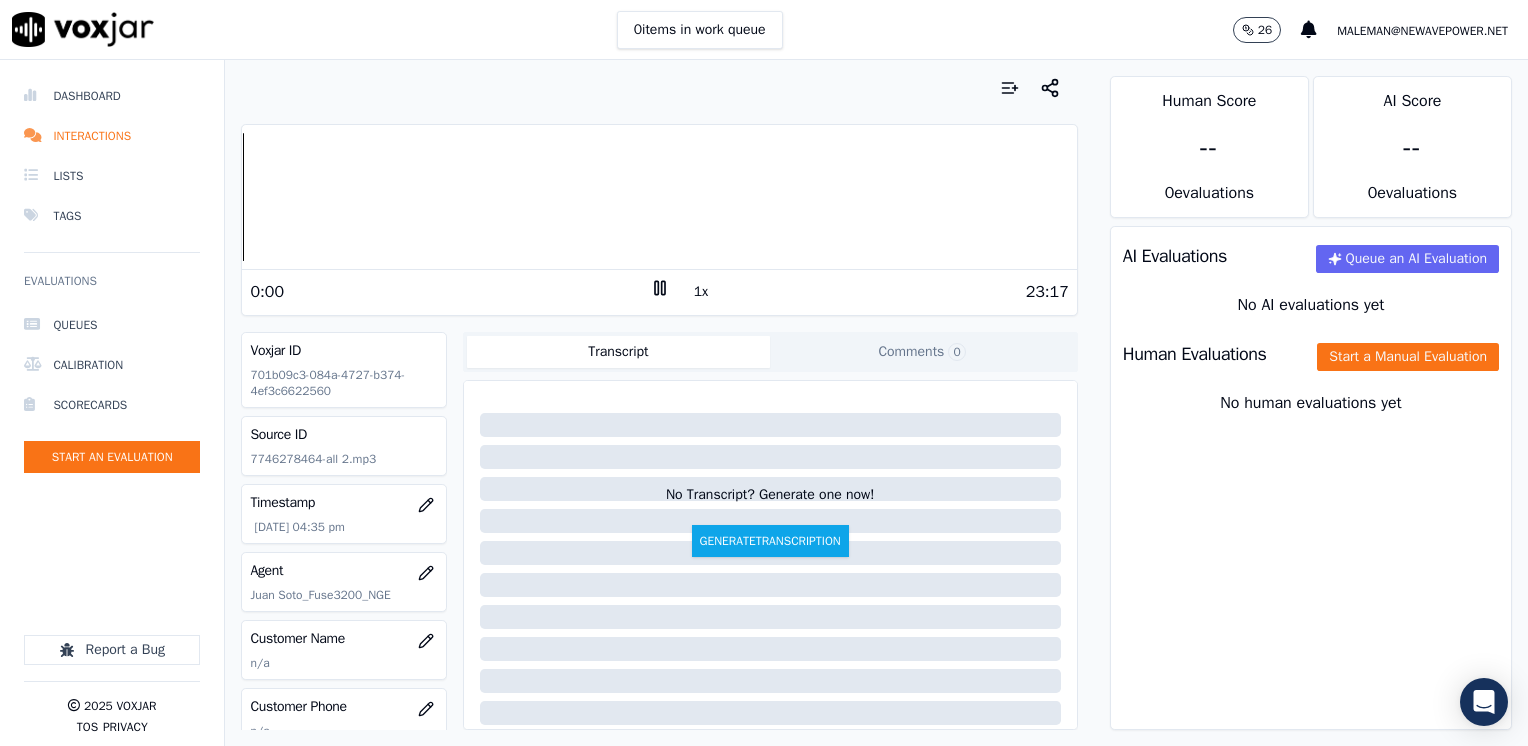 click 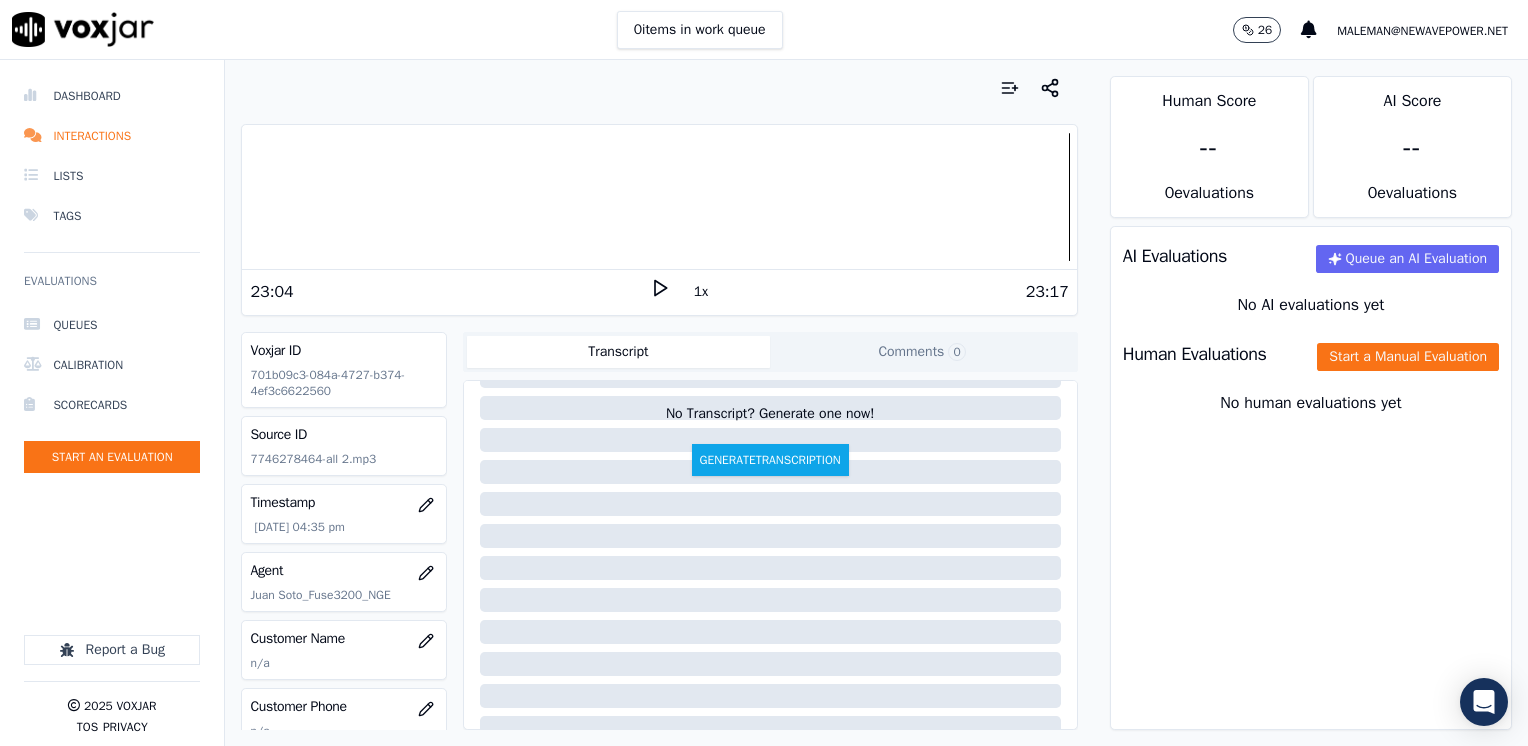 scroll, scrollTop: 200, scrollLeft: 0, axis: vertical 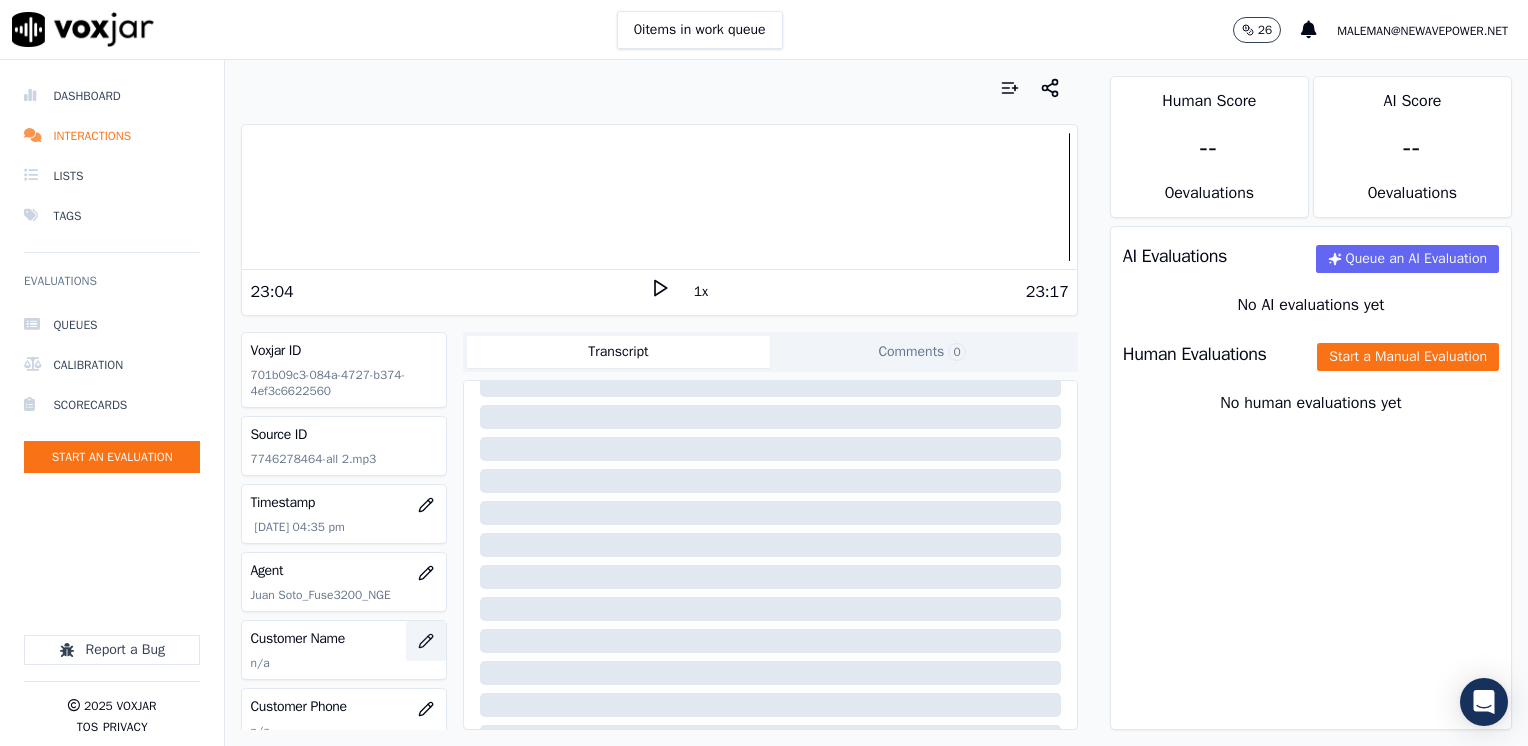 click at bounding box center (426, 625) 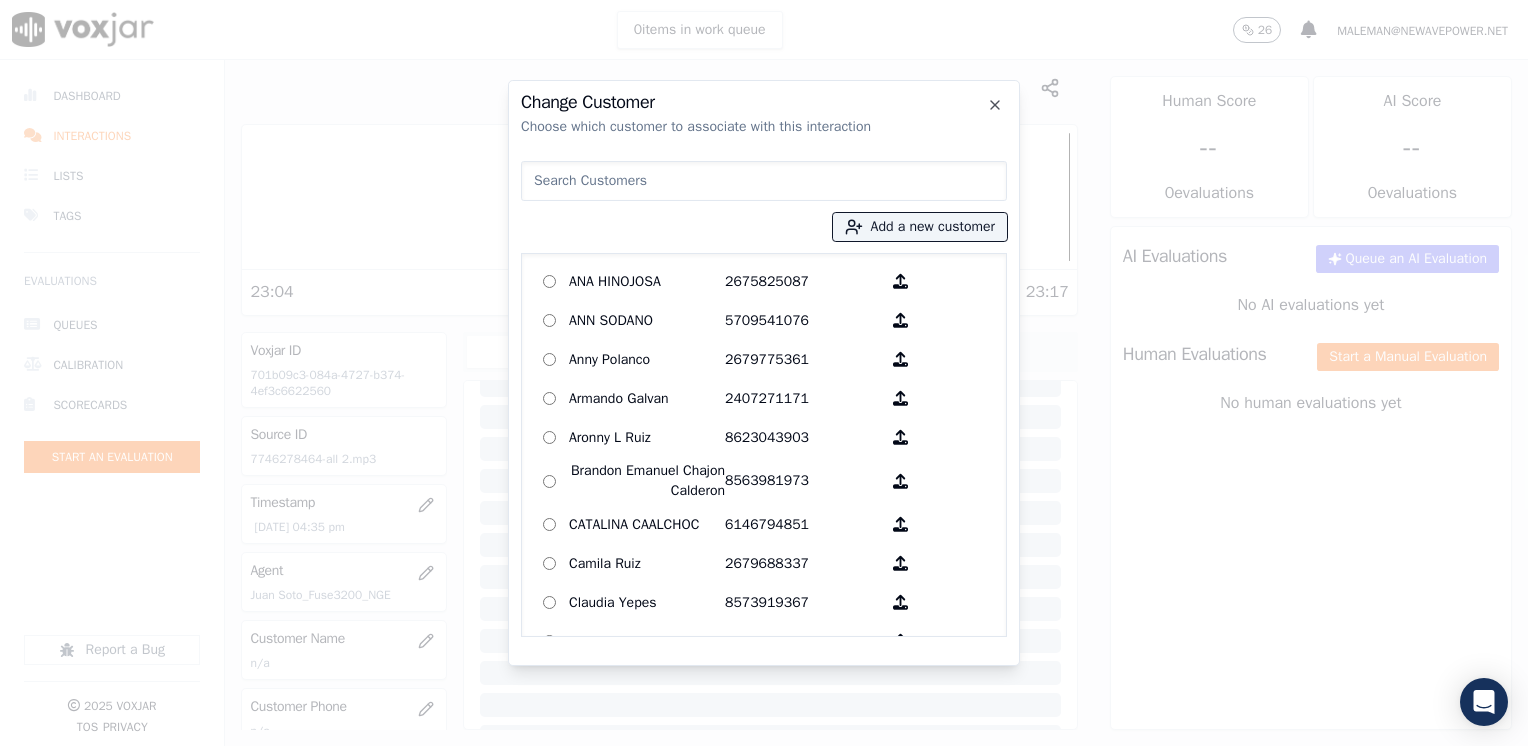 drag, startPoint x: 557, startPoint y: 181, endPoint x: 668, endPoint y: 193, distance: 111.64677 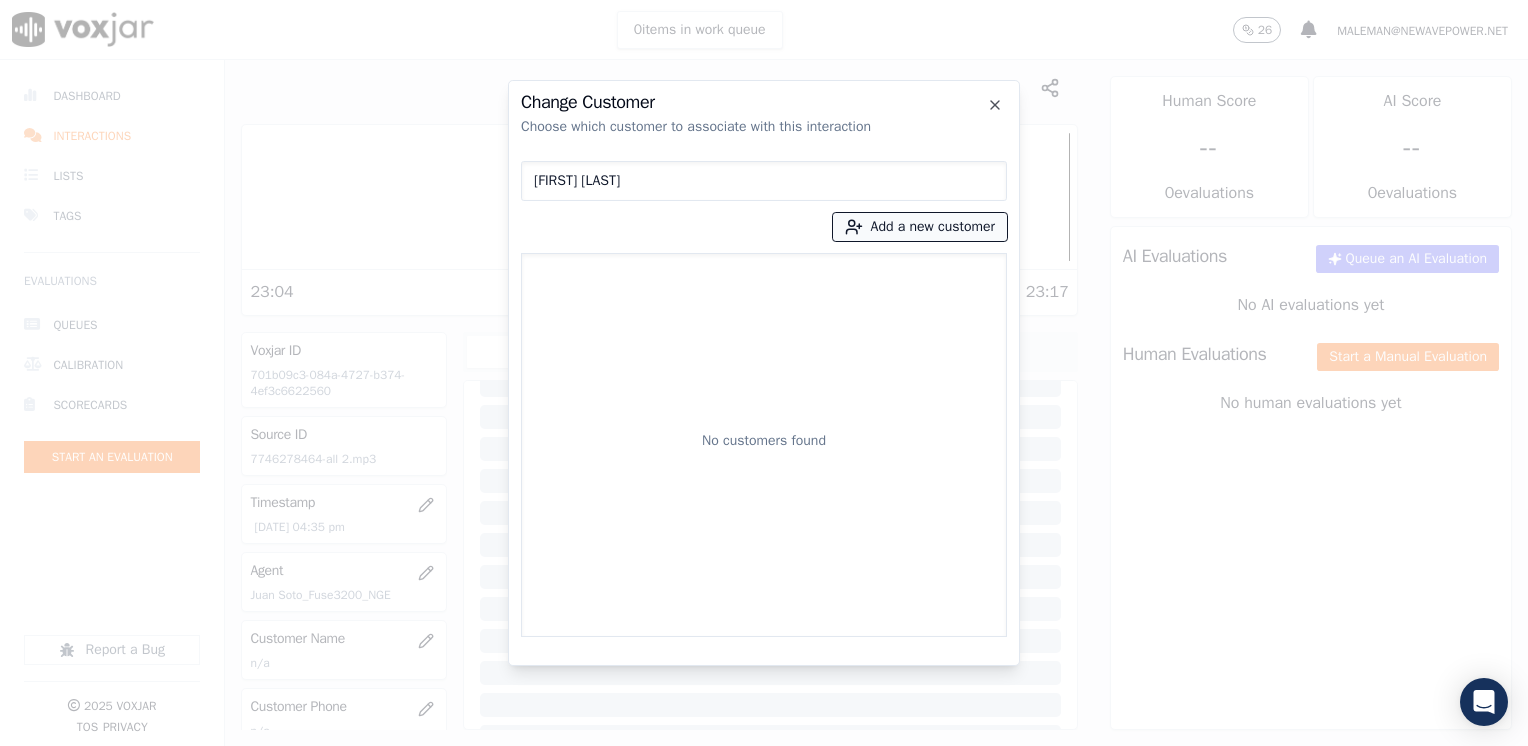 type on "[FIRST] [LAST]" 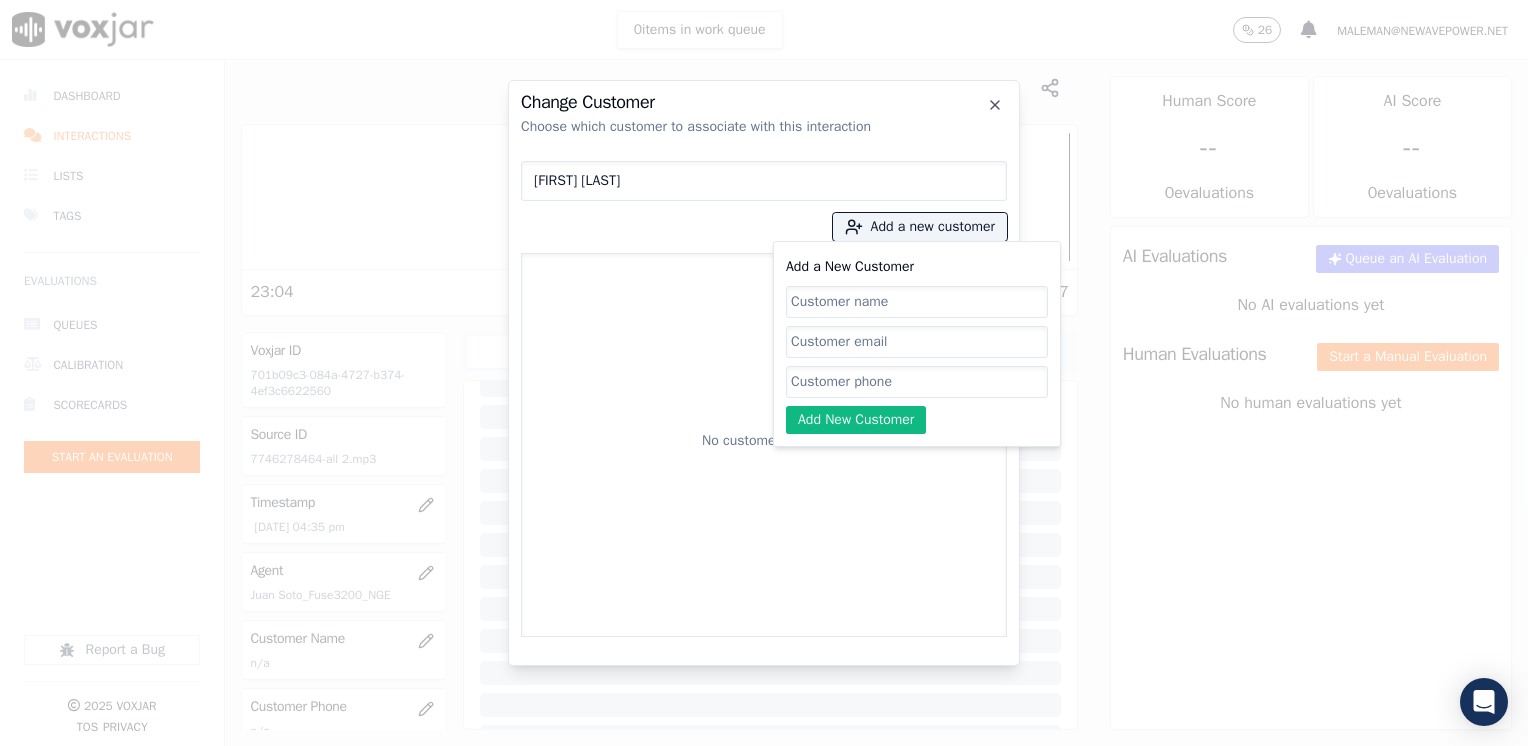 click on "Add a New Customer" 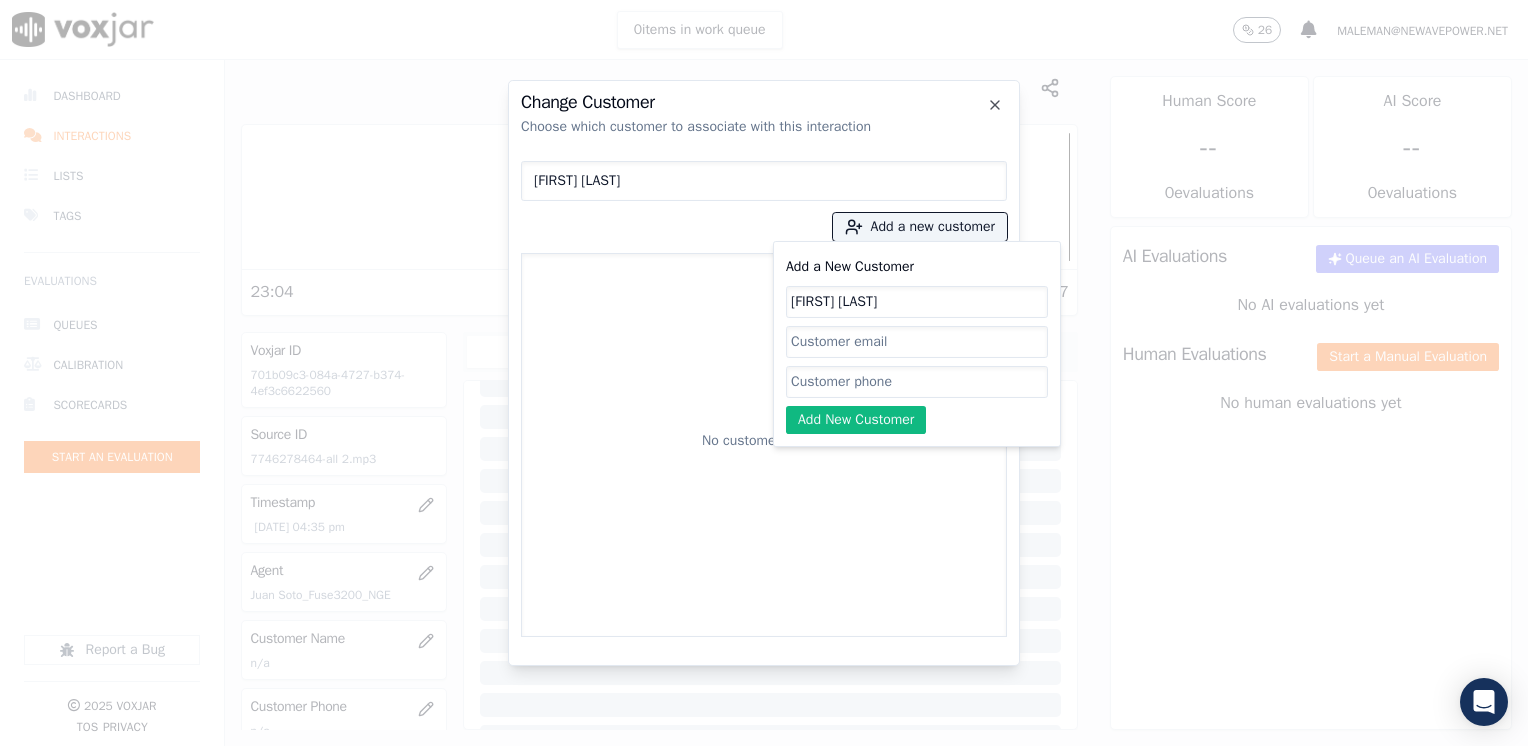 type on "[FIRST] [LAST]" 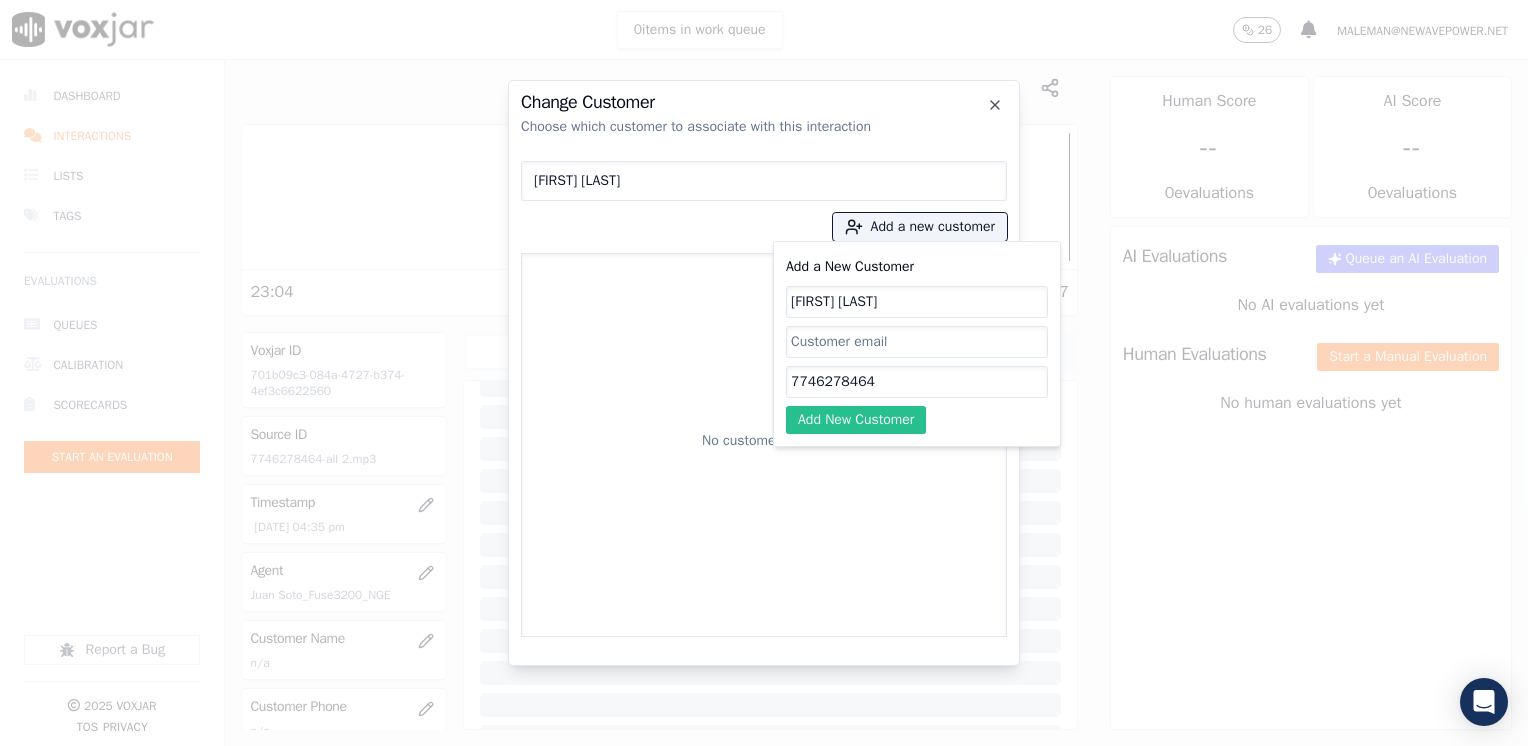 type on "7746278464" 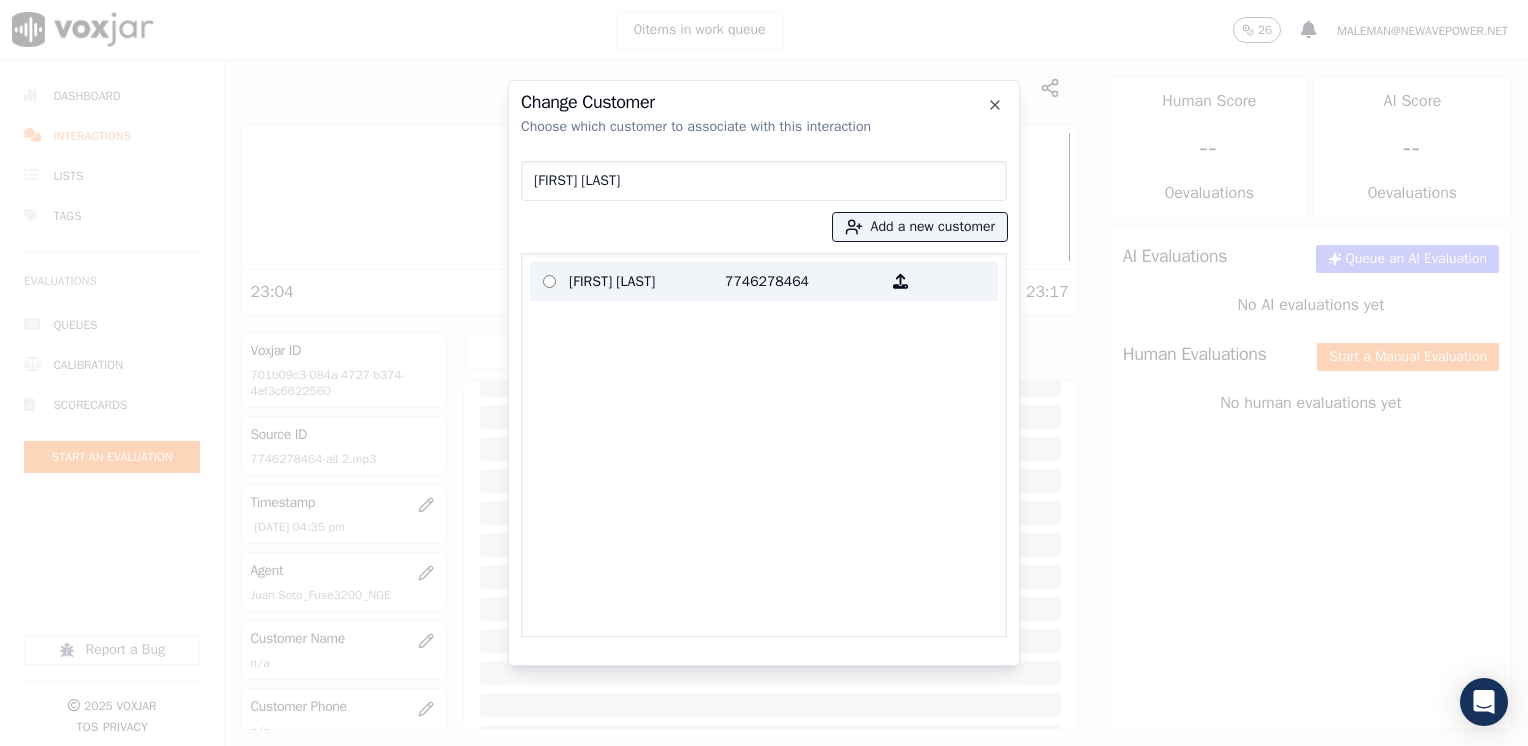 click on "7746278464" at bounding box center [803, 281] 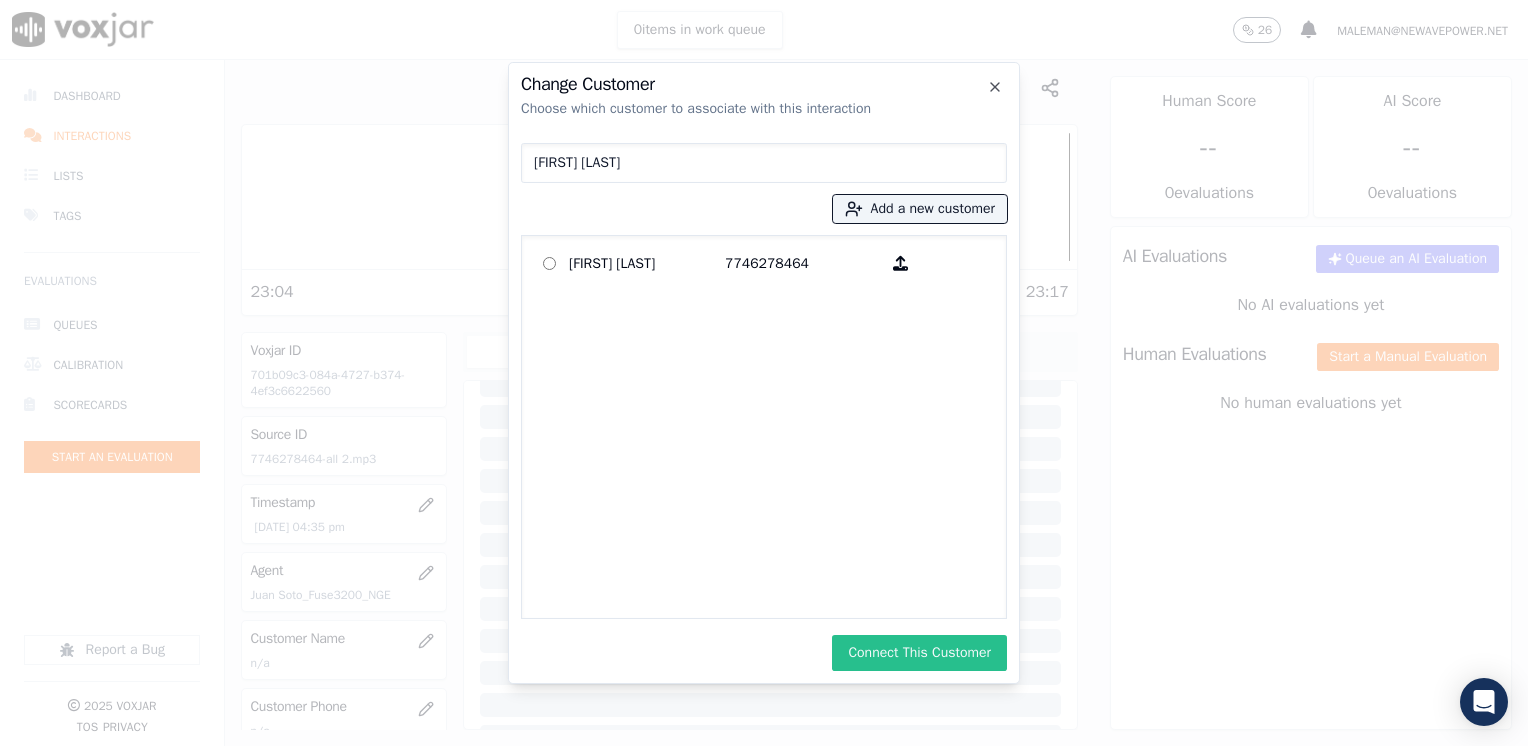 click on "Connect This Customer" at bounding box center [919, 653] 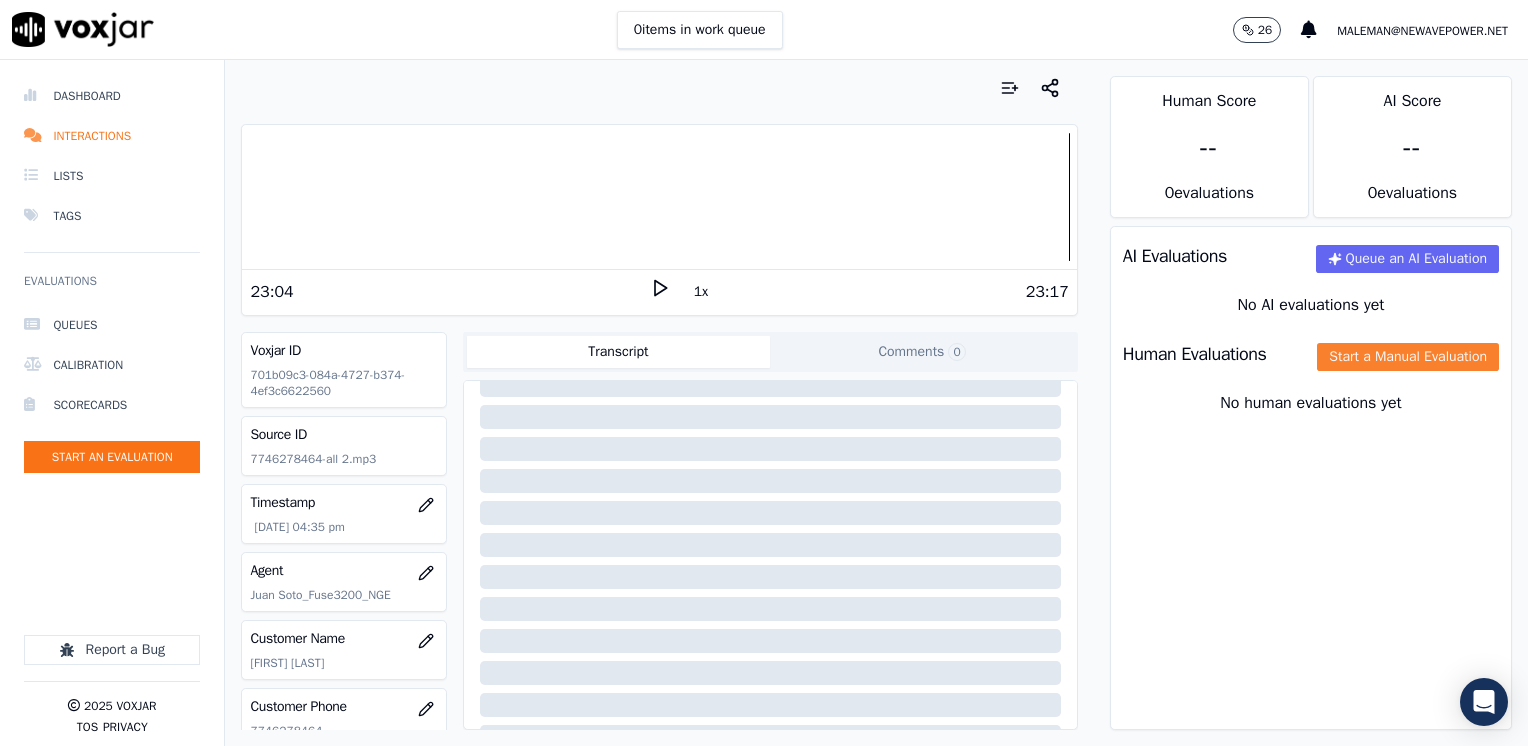 click on "Start a Manual Evaluation" 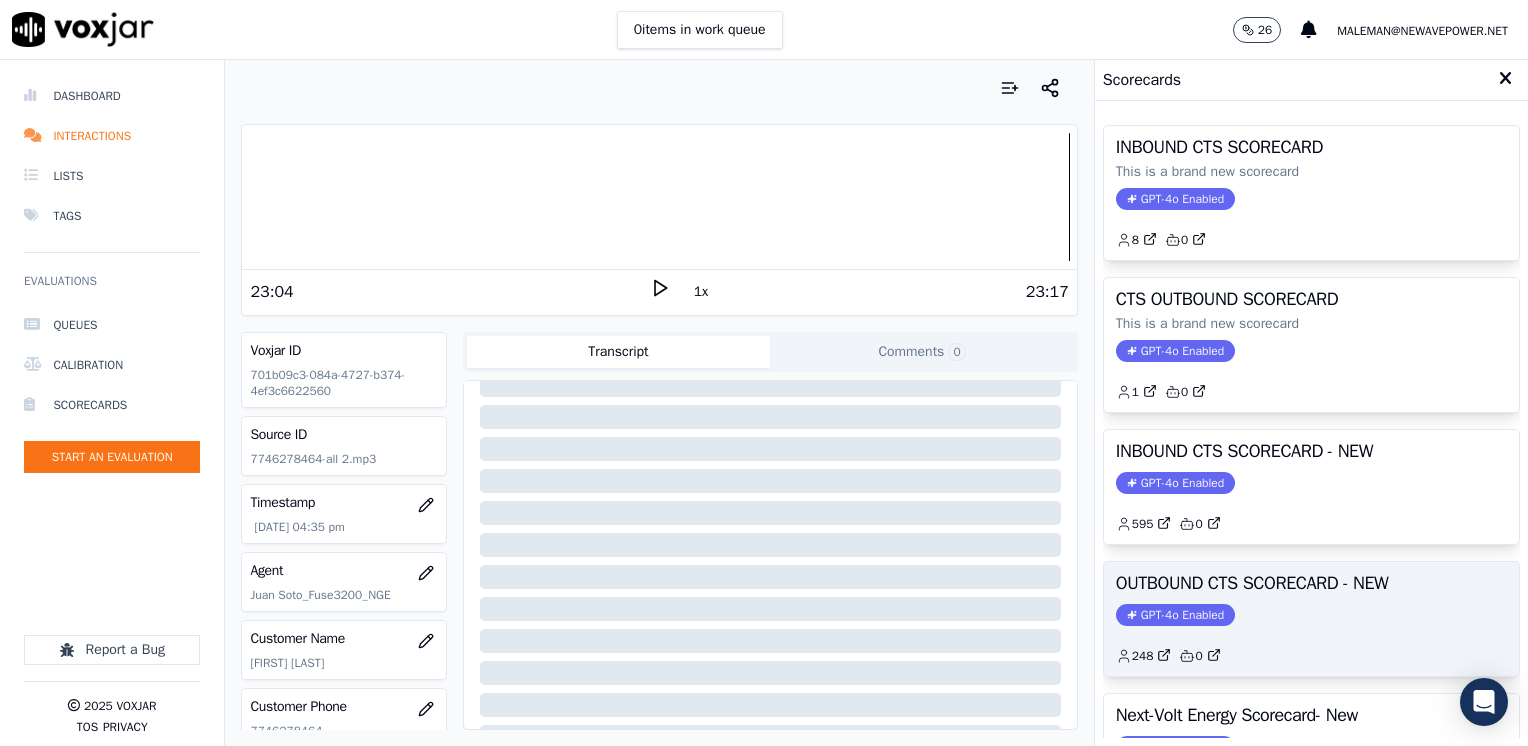 click on "GPT-4o Enabled" at bounding box center [1175, 615] 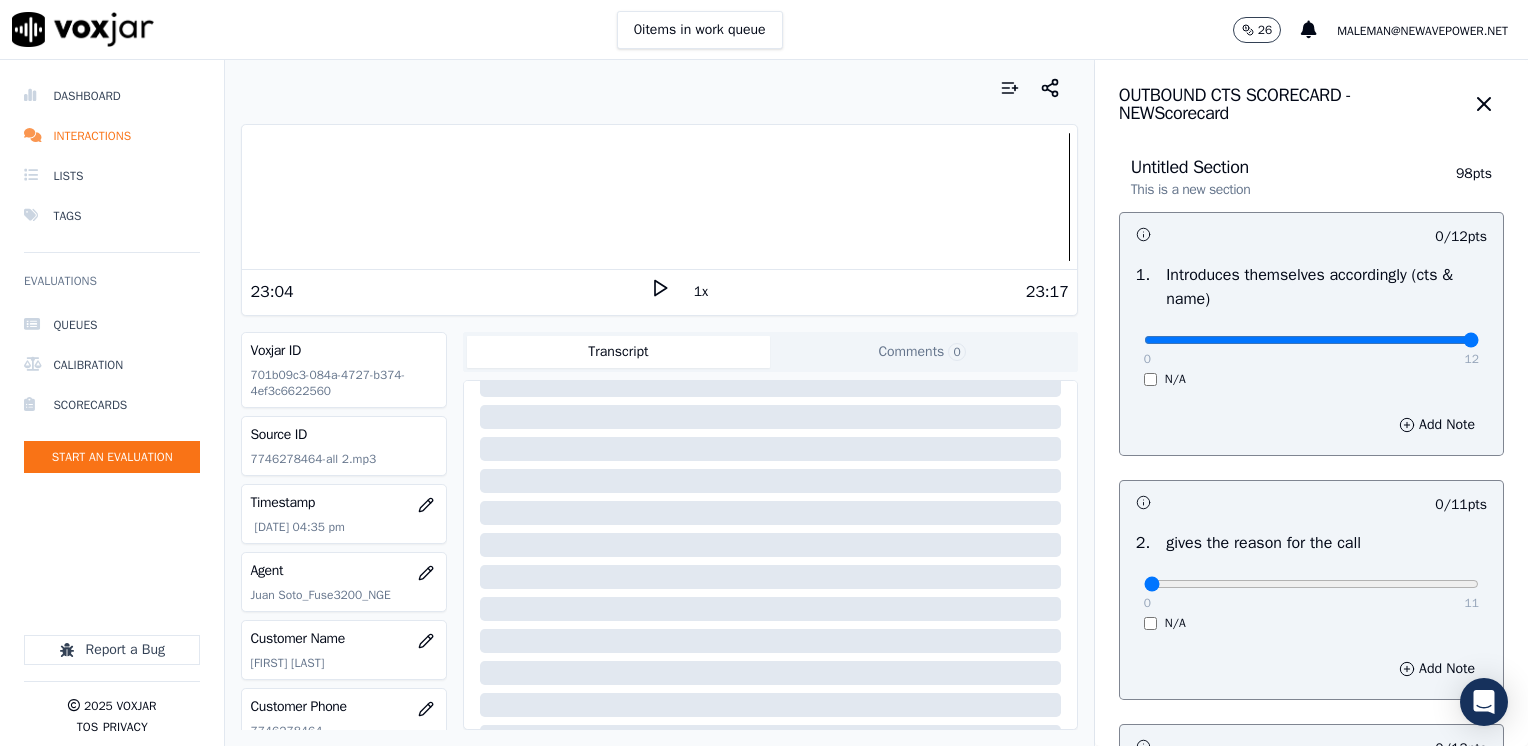 drag, startPoint x: 1129, startPoint y: 339, endPoint x: 1531, endPoint y: 339, distance: 402 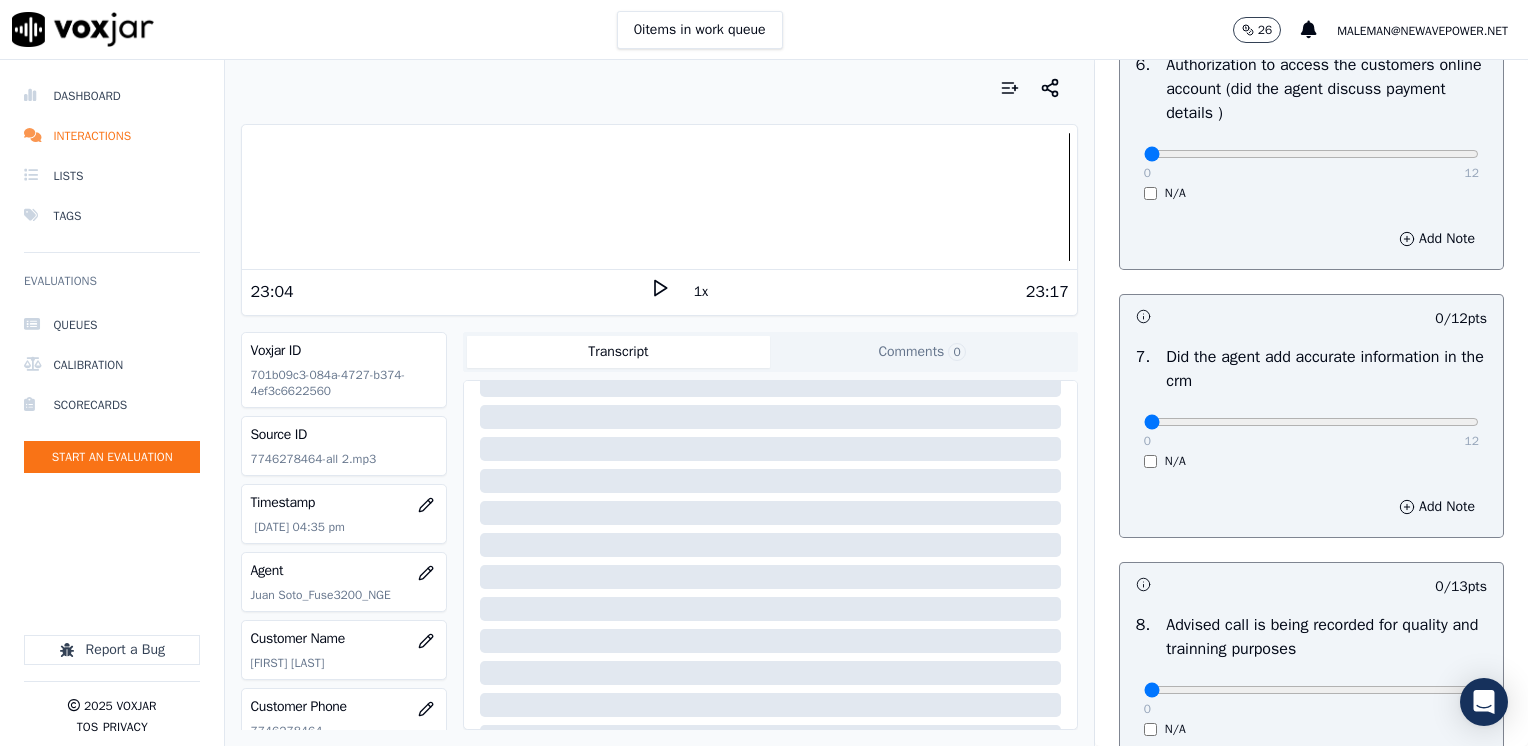 scroll, scrollTop: 1748, scrollLeft: 0, axis: vertical 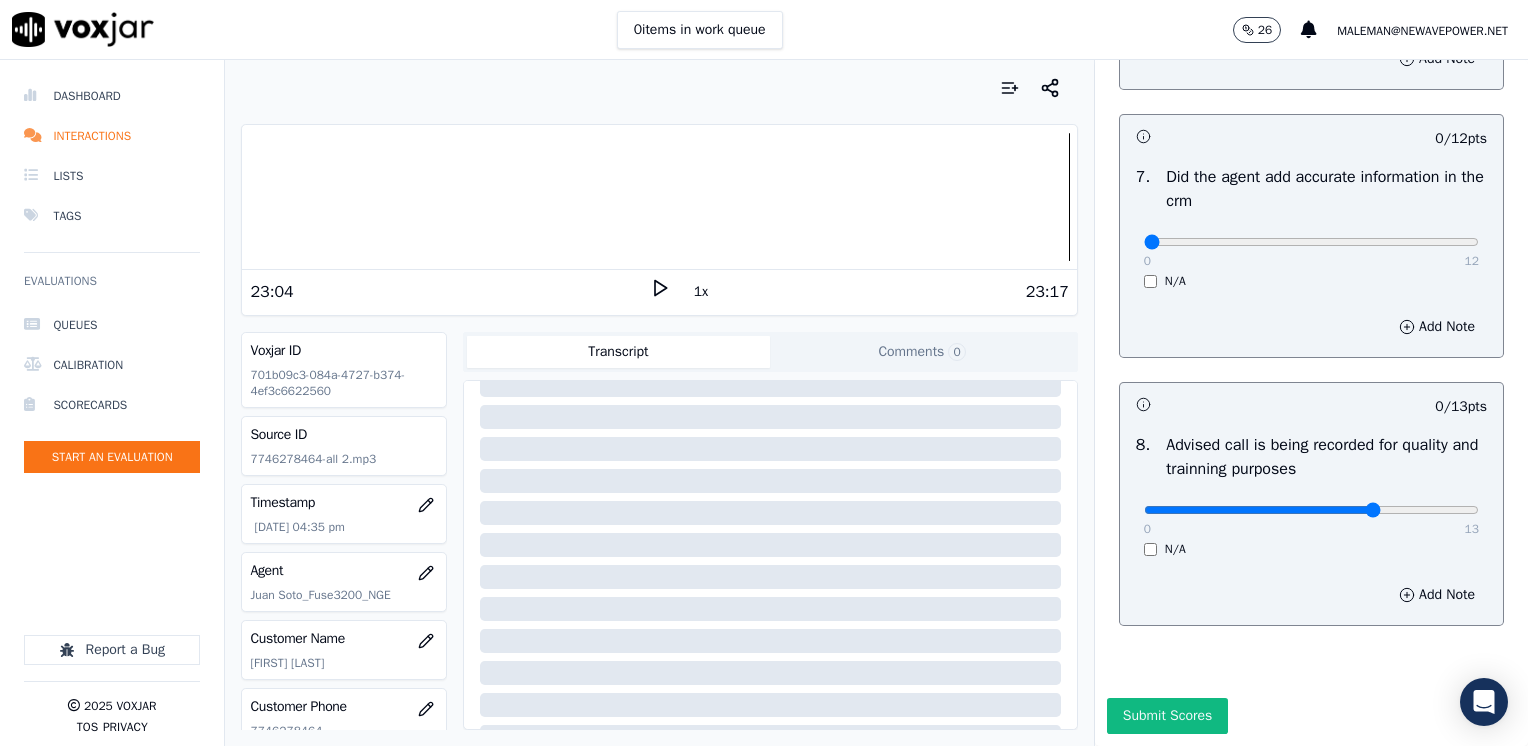 click at bounding box center [1311, -1366] 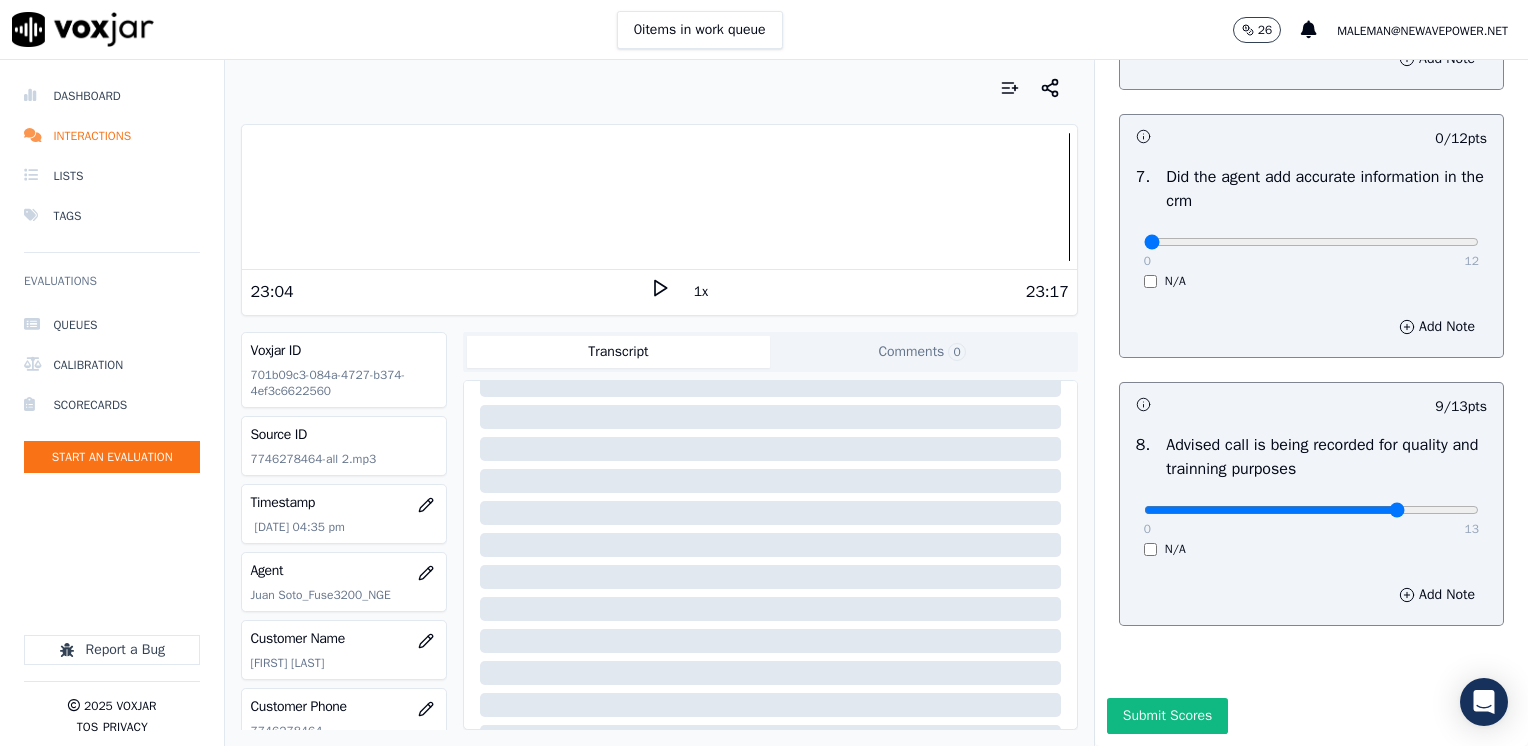 type on "10" 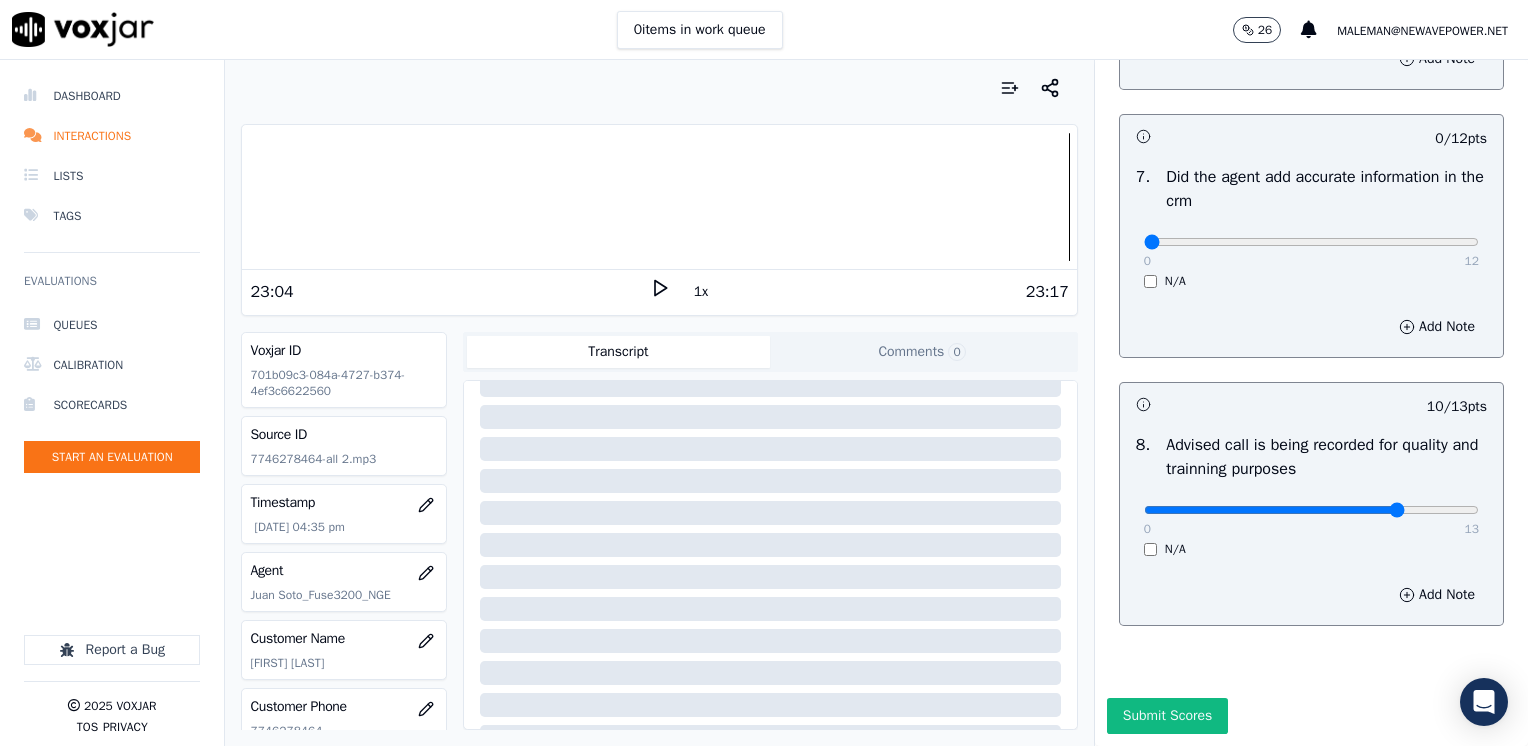 click on "Add Note" at bounding box center [1311, 595] 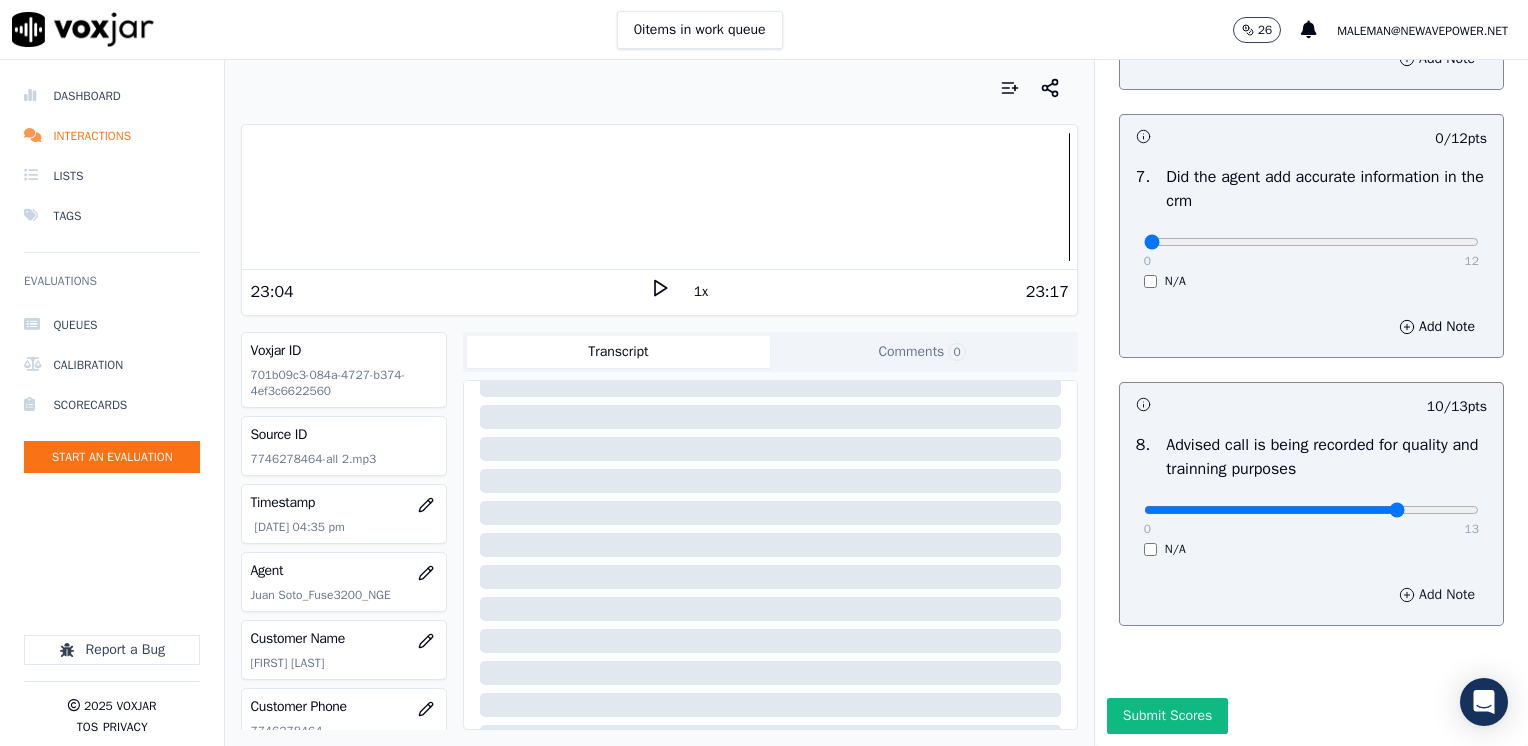 click on "Add Note" at bounding box center [1437, 595] 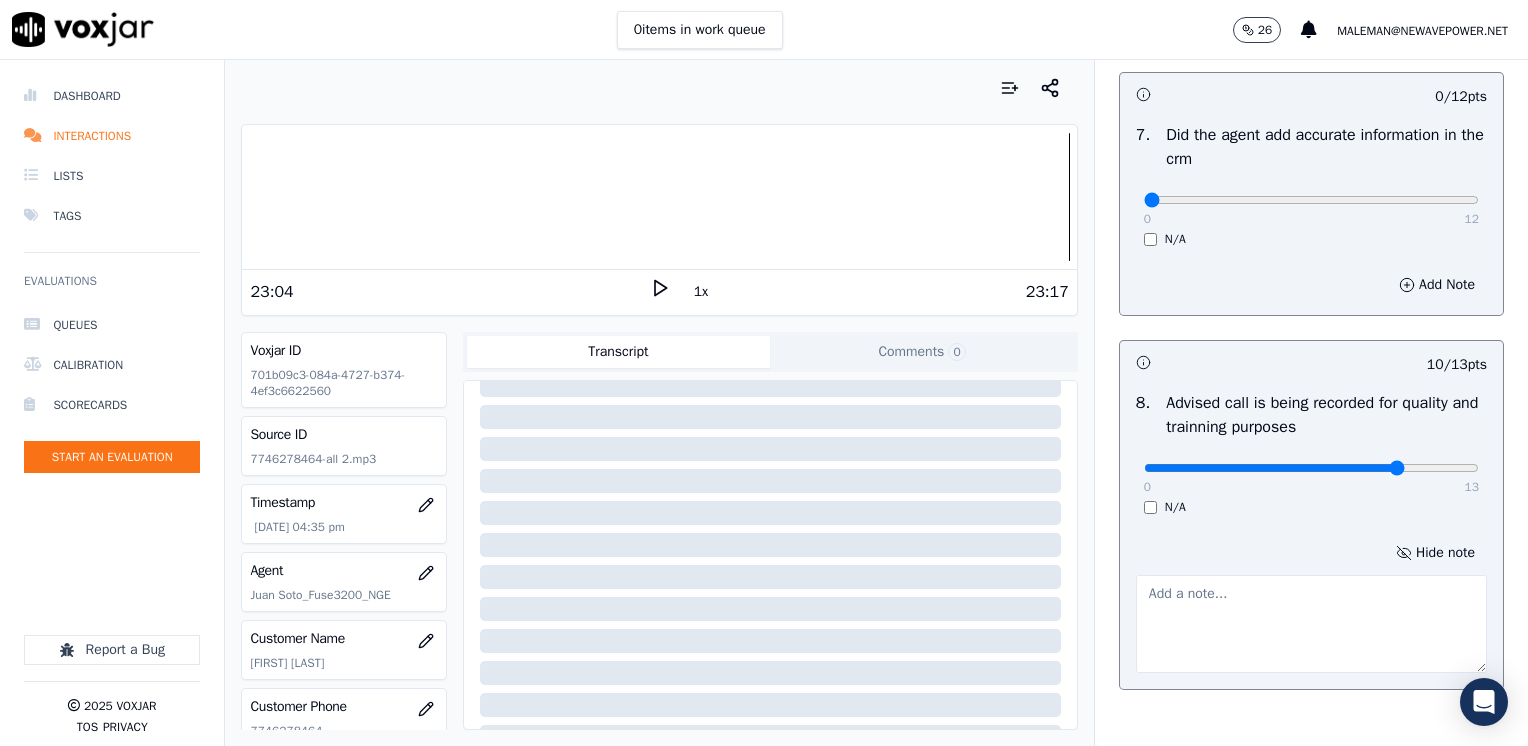 click at bounding box center [1311, 624] 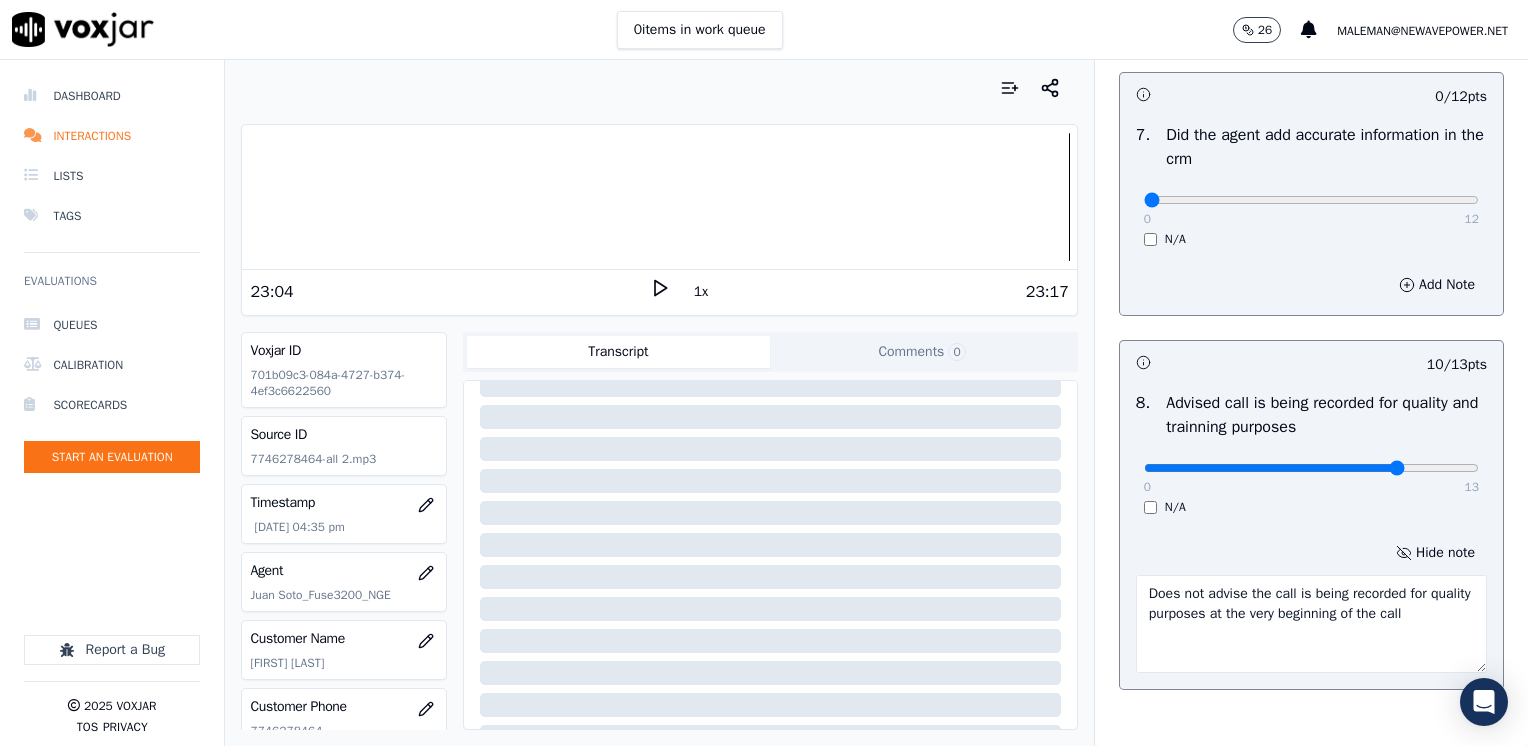 type on "Does not advise the call is being recorded for quality purposes at the very beginning of the call" 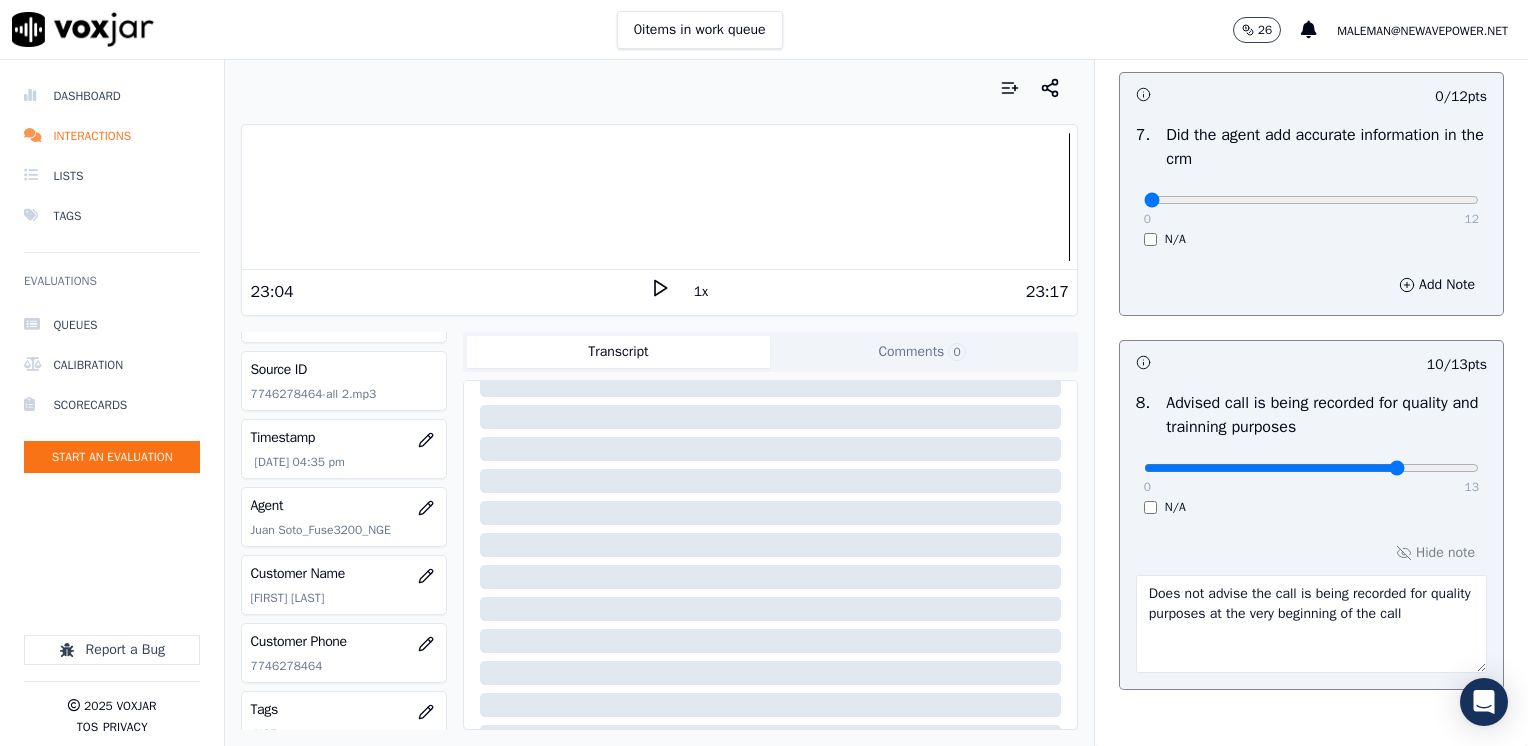 scroll, scrollTop: 100, scrollLeft: 0, axis: vertical 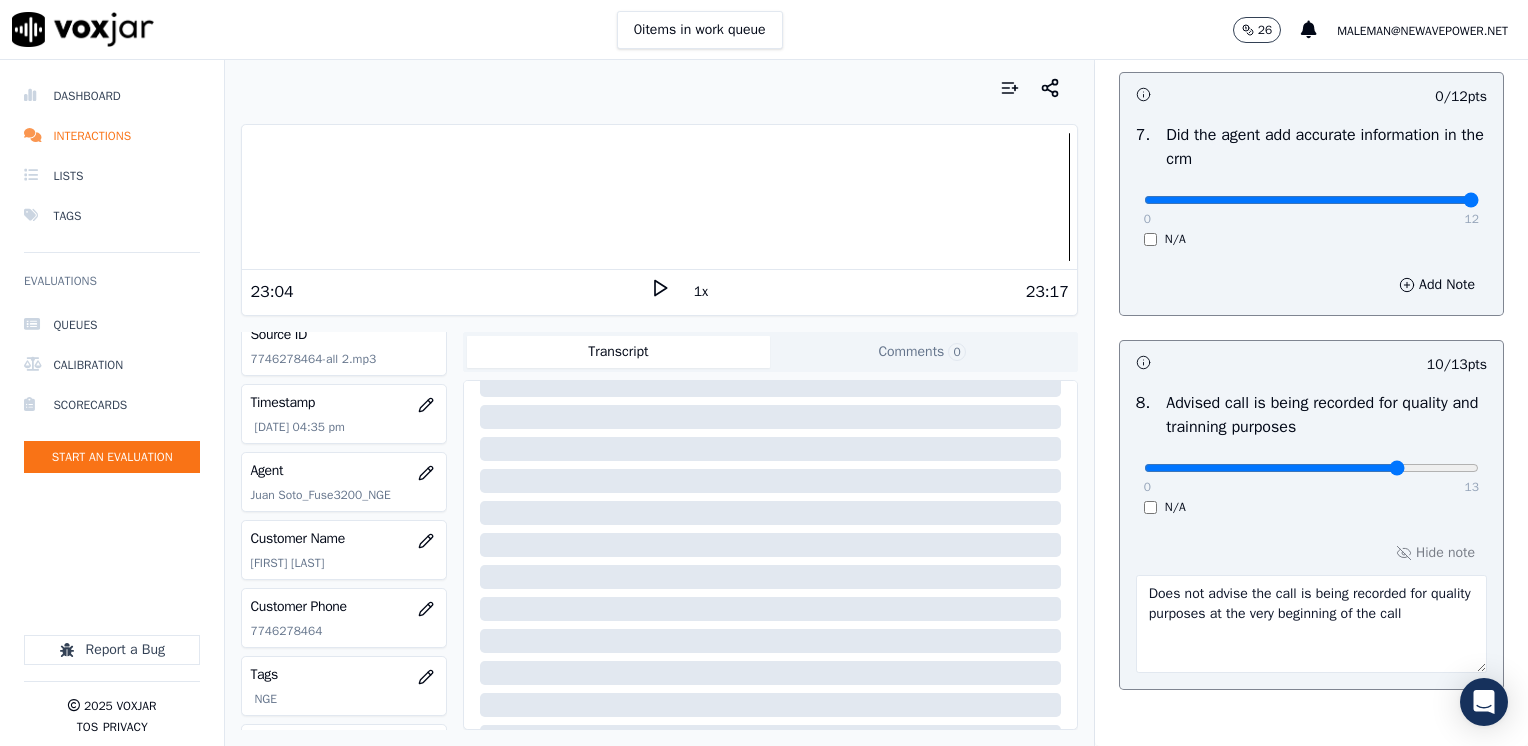 drag, startPoint x: 1132, startPoint y: 194, endPoint x: 1512, endPoint y: 239, distance: 382.6552 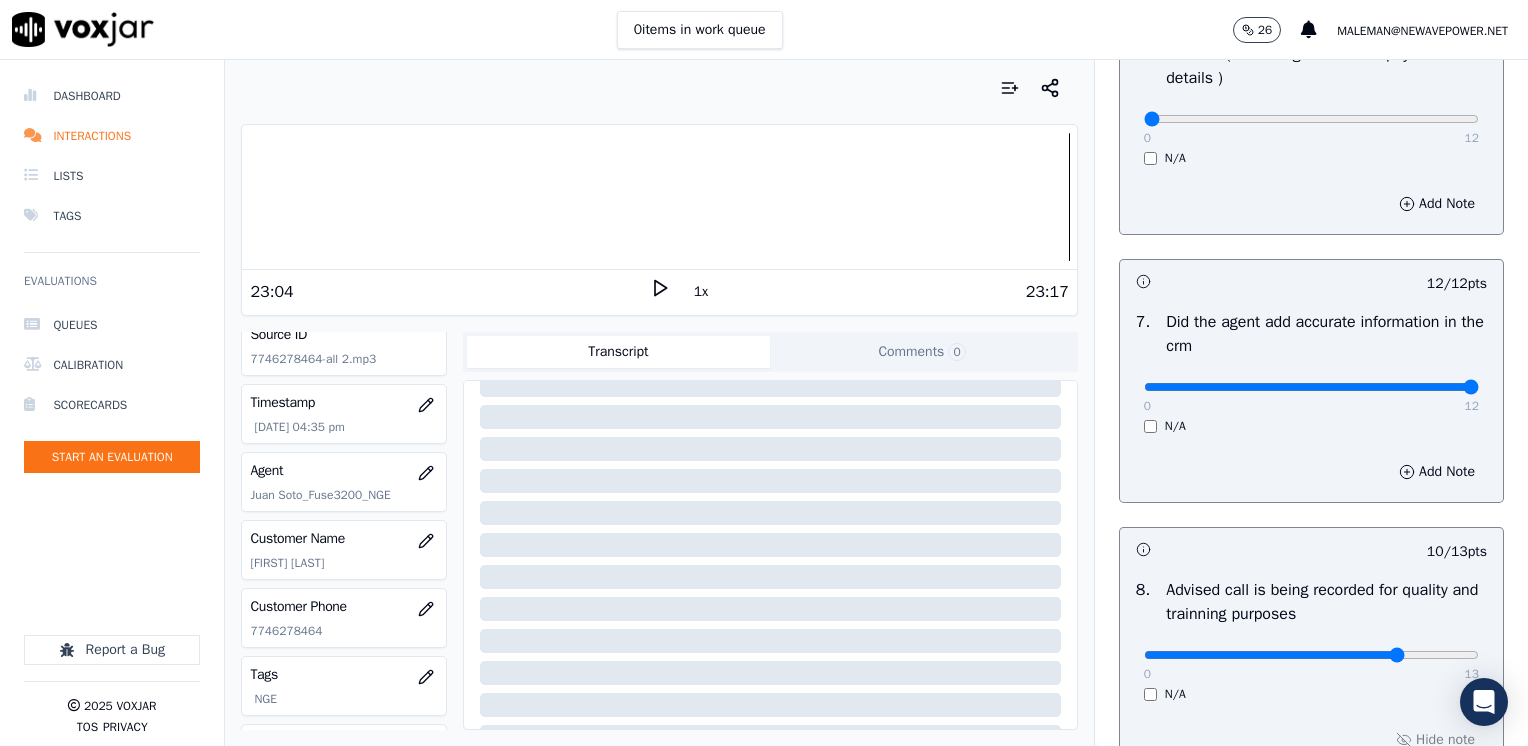 scroll, scrollTop: 1248, scrollLeft: 0, axis: vertical 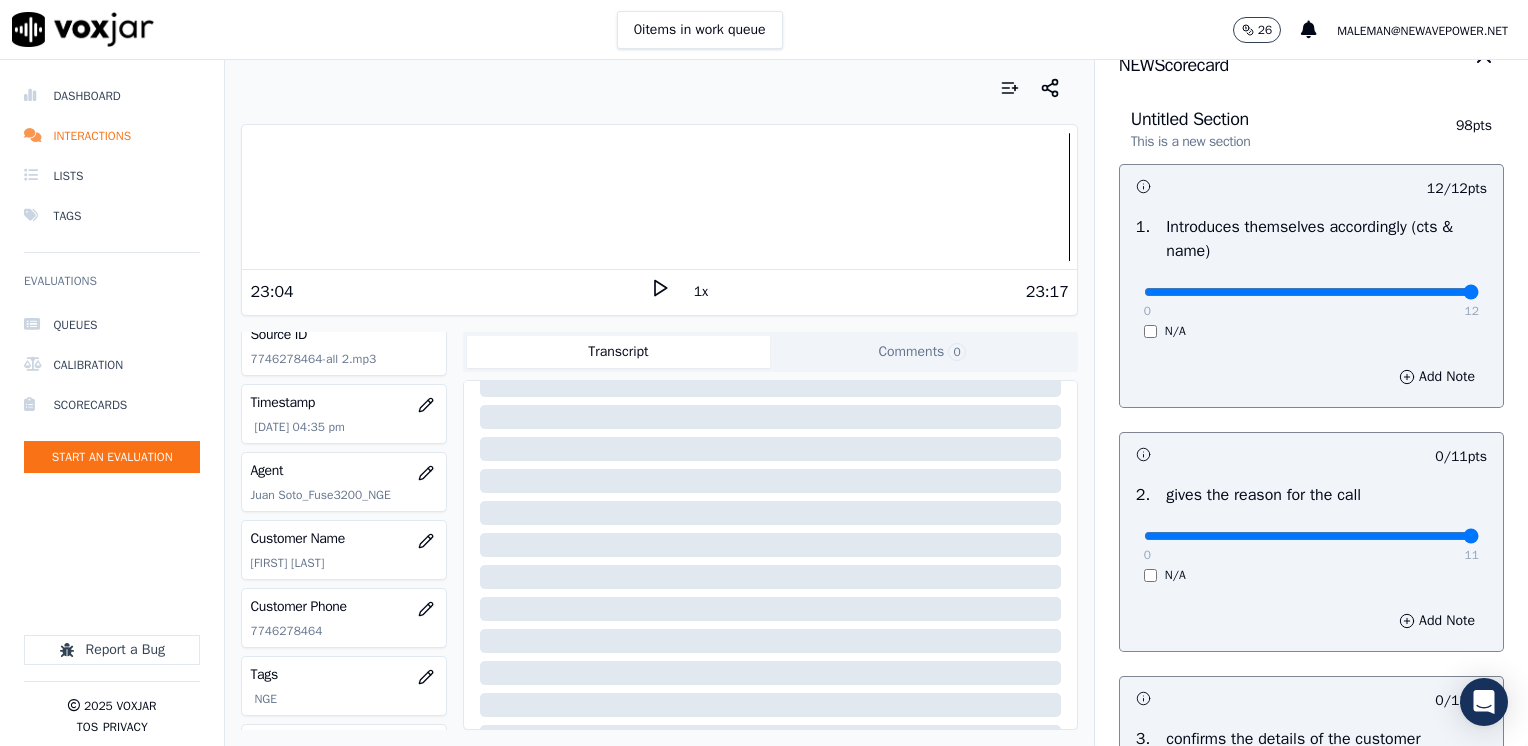 drag, startPoint x: 1136, startPoint y: 540, endPoint x: 1498, endPoint y: 540, distance: 362 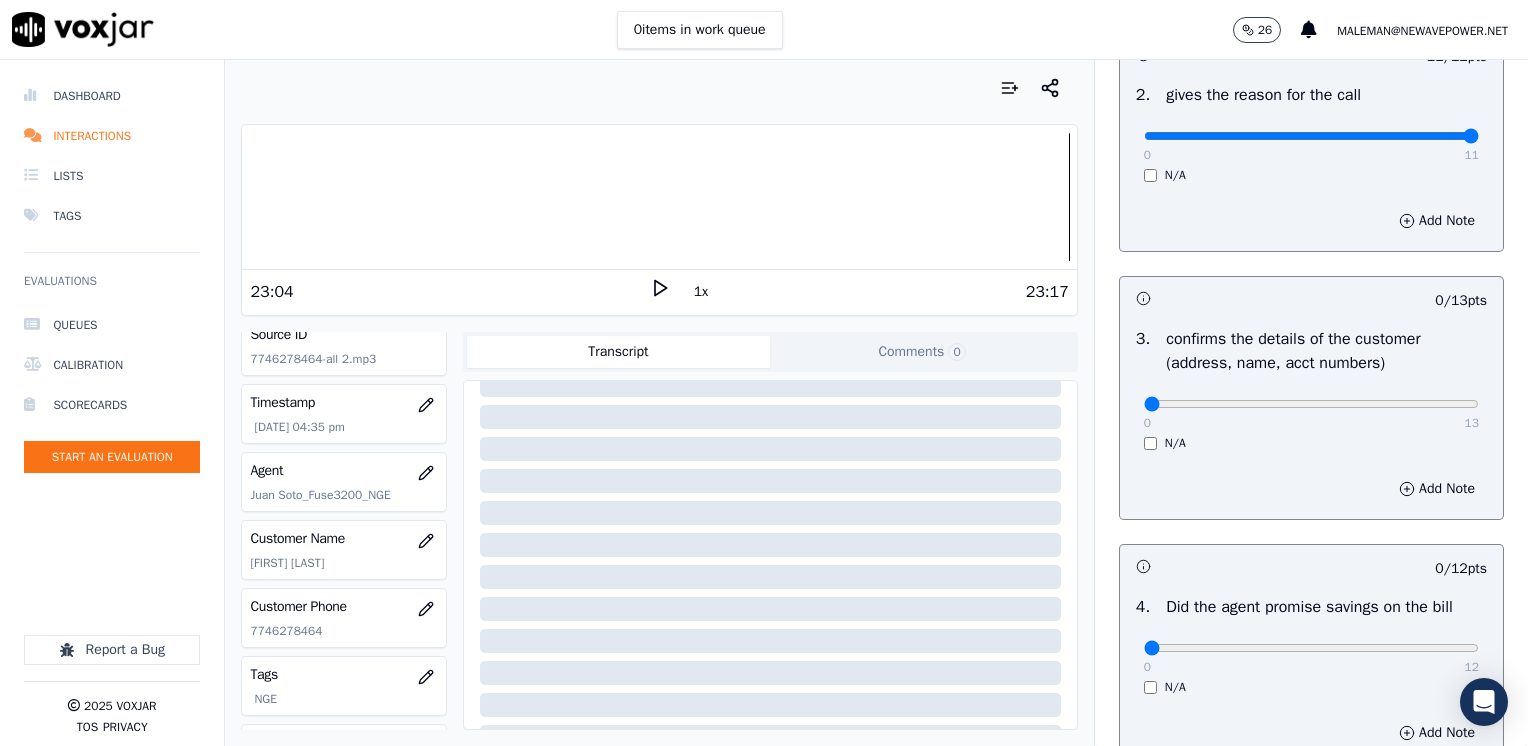 scroll, scrollTop: 648, scrollLeft: 0, axis: vertical 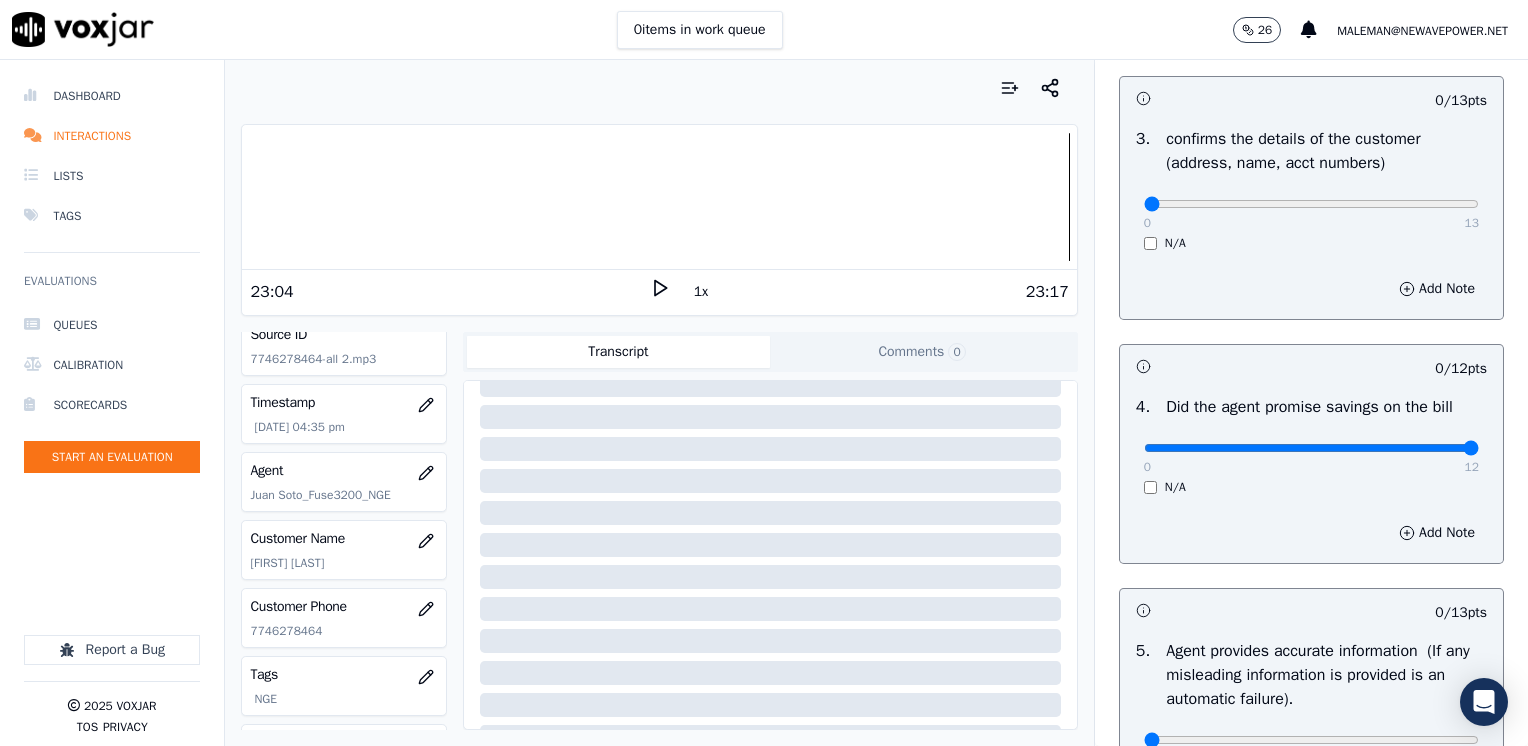 drag, startPoint x: 1139, startPoint y: 451, endPoint x: 1531, endPoint y: 512, distance: 396.71777 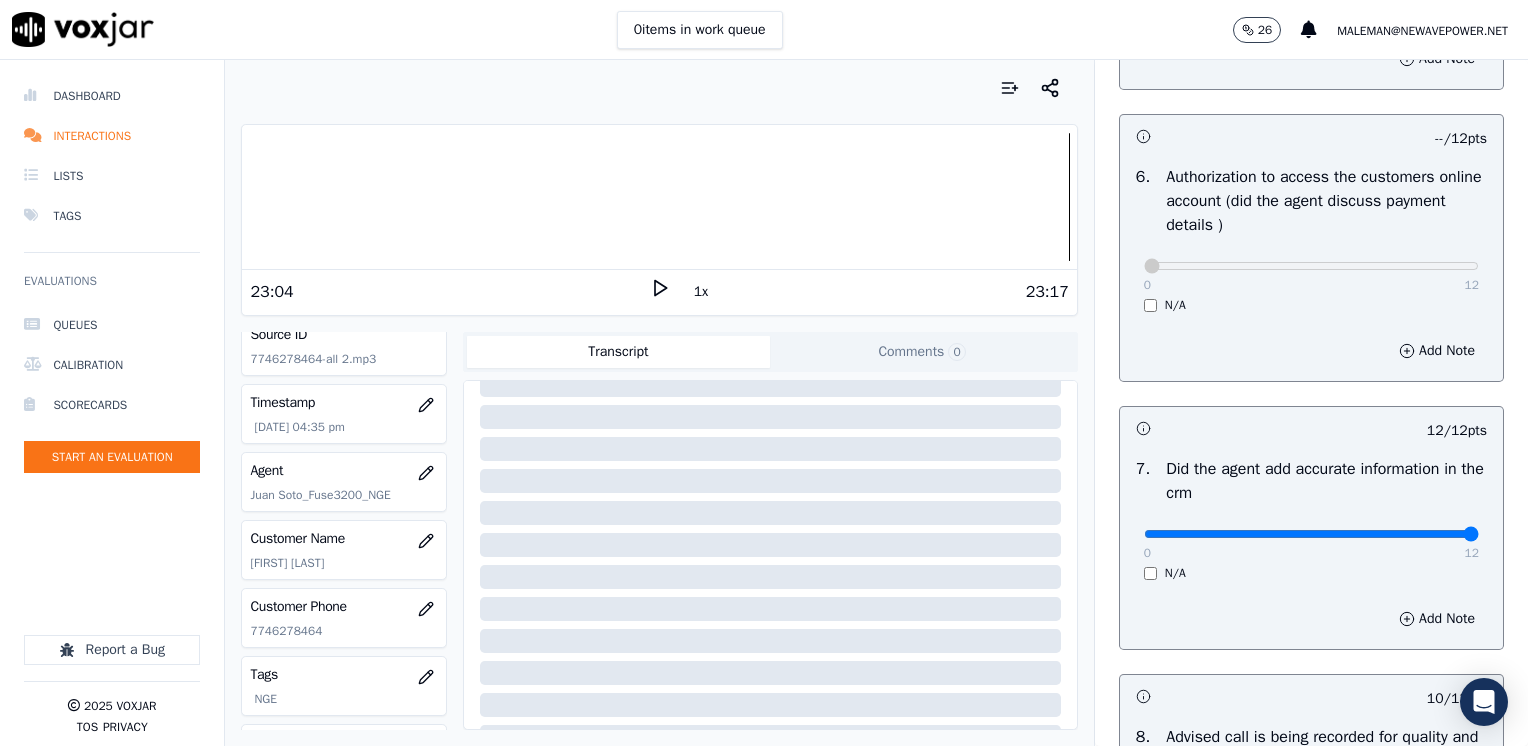 scroll, scrollTop: 1148, scrollLeft: 0, axis: vertical 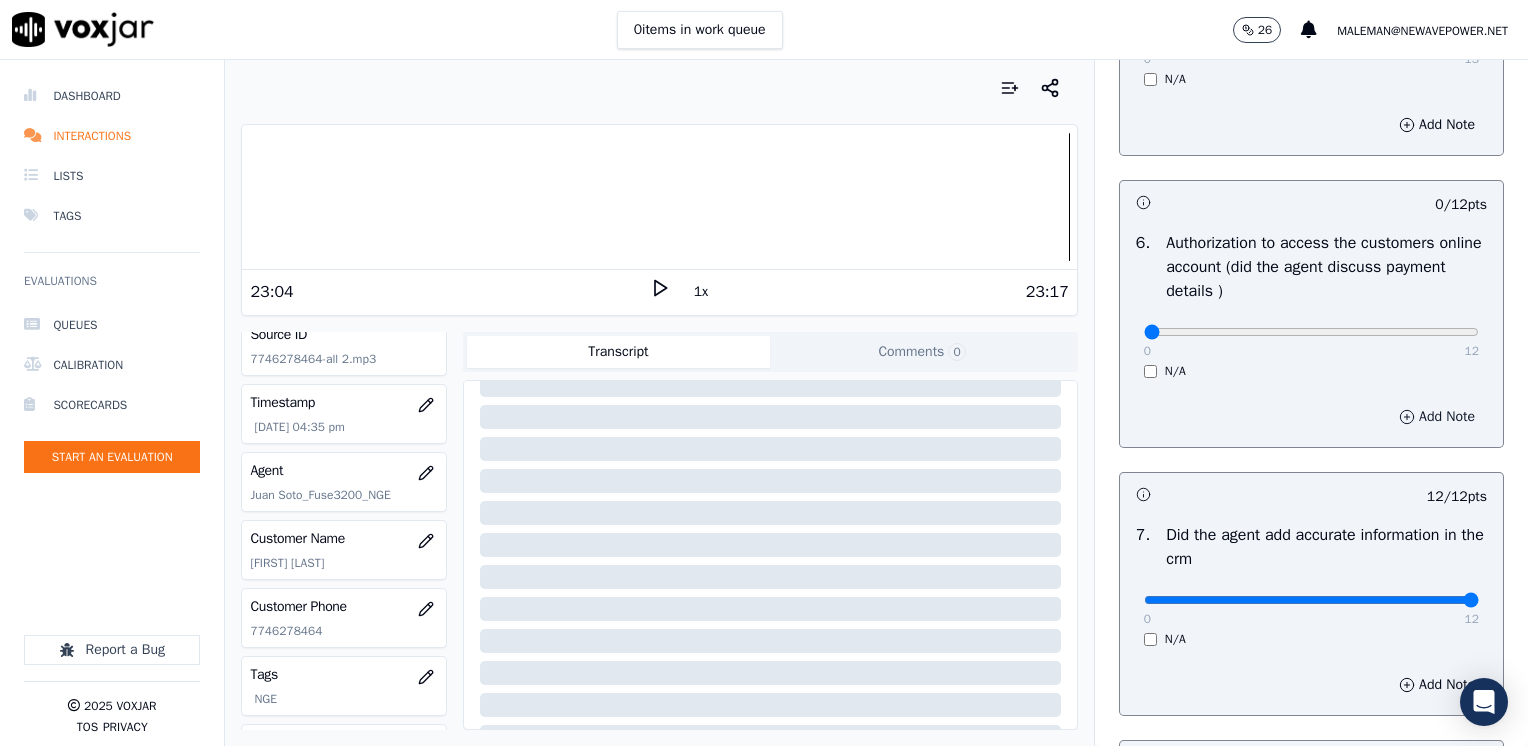 click on "Add Note" at bounding box center (1437, 417) 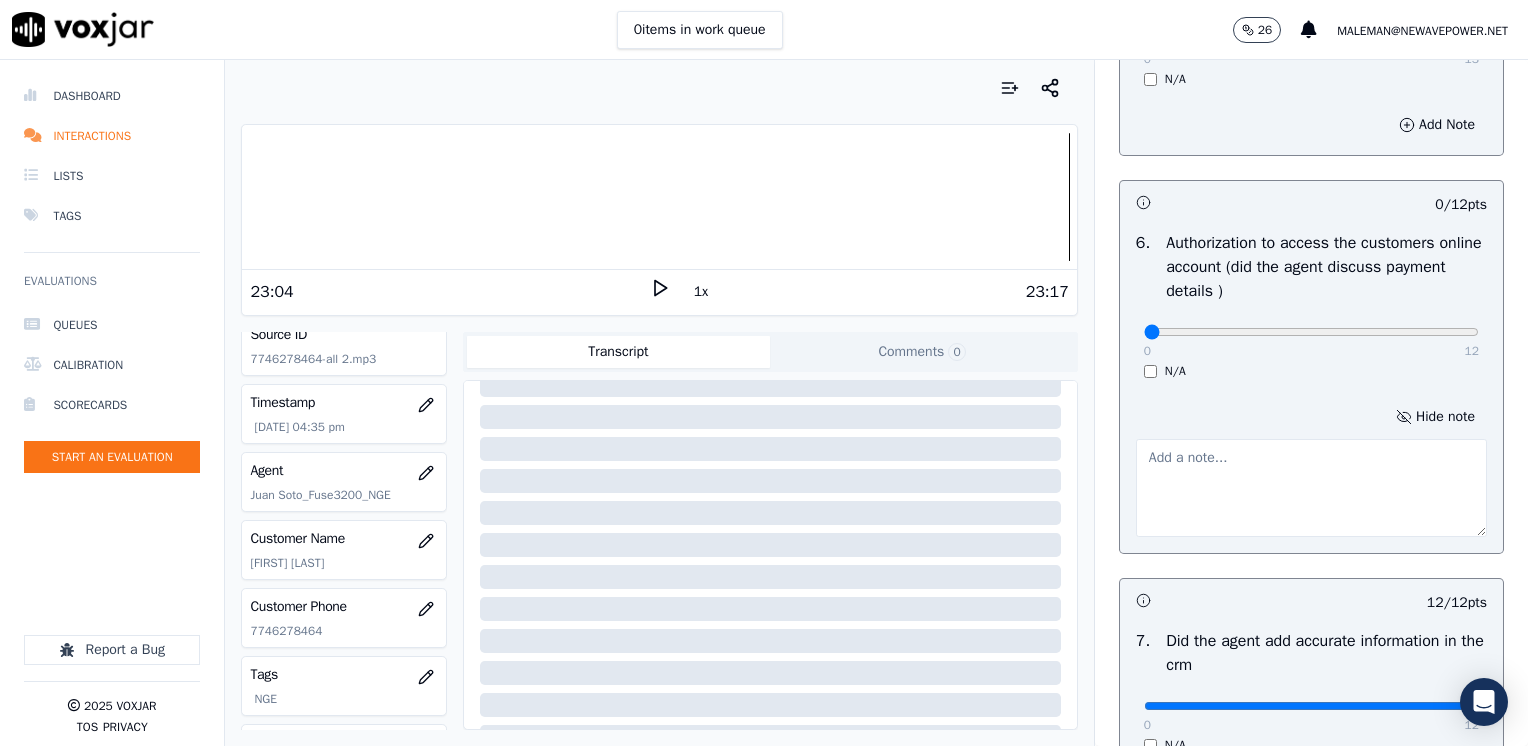 click at bounding box center [1311, 488] 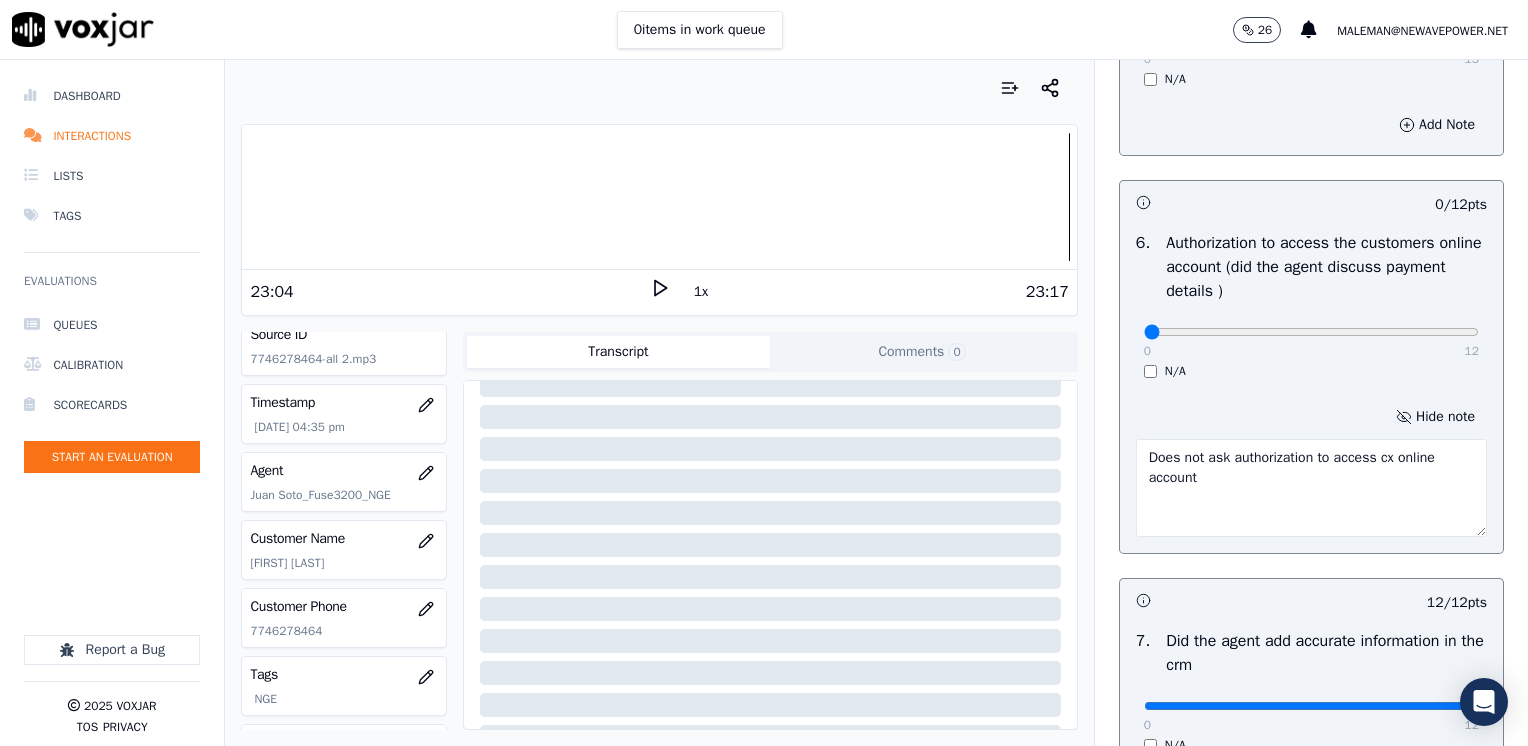 click on "Does not ask authorization to access cx online account" at bounding box center [1311, 488] 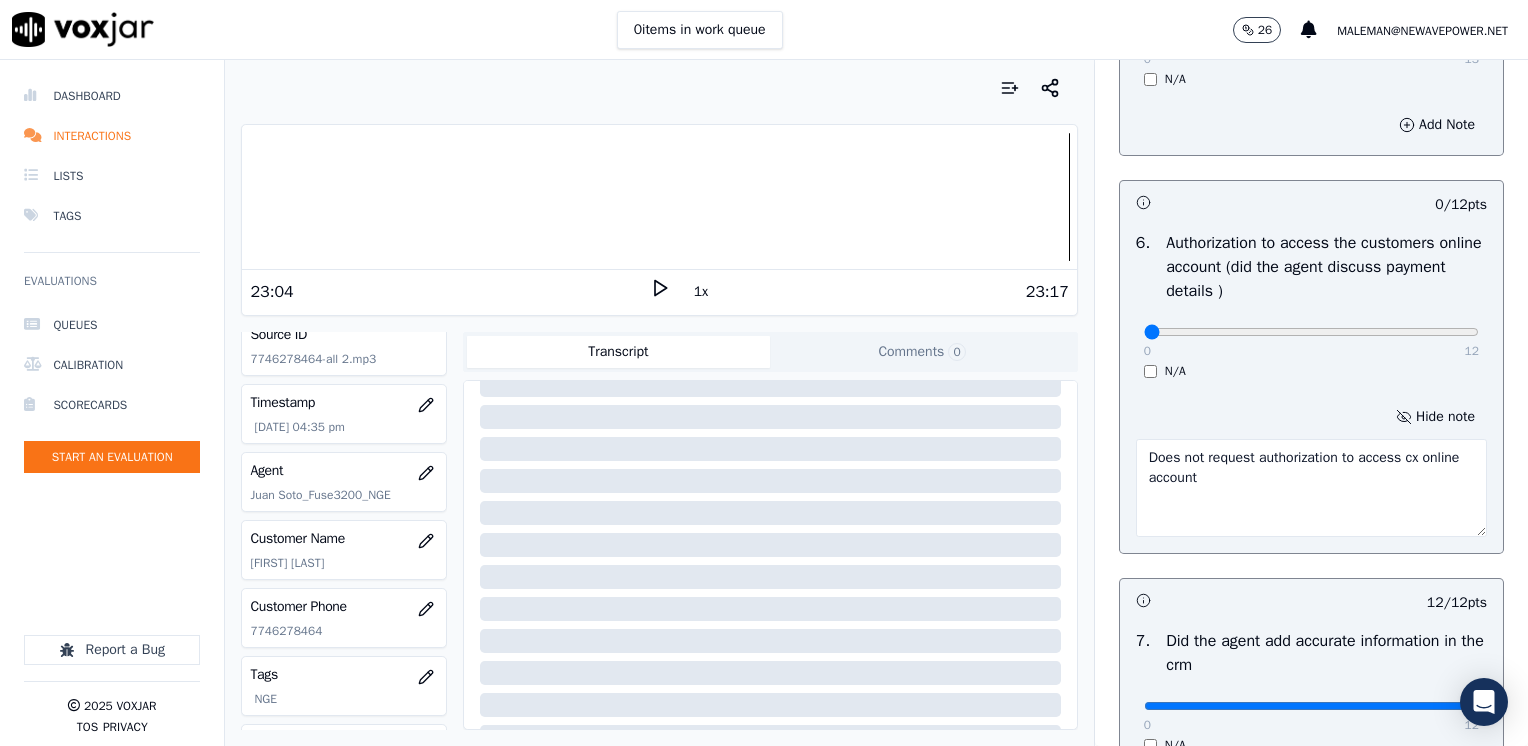 click on "Does not request authorization to access cx online account" at bounding box center (1311, 488) 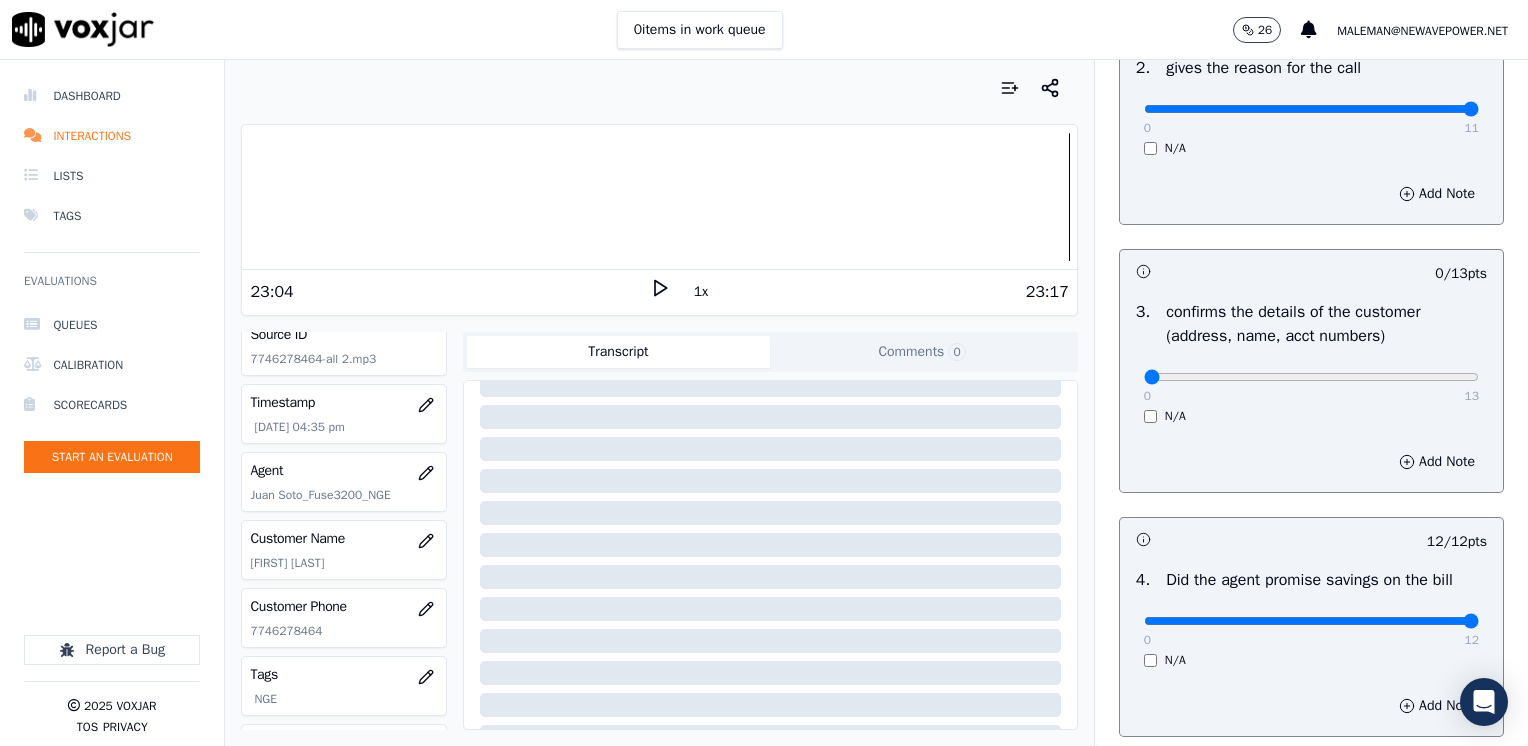 scroll, scrollTop: 459, scrollLeft: 0, axis: vertical 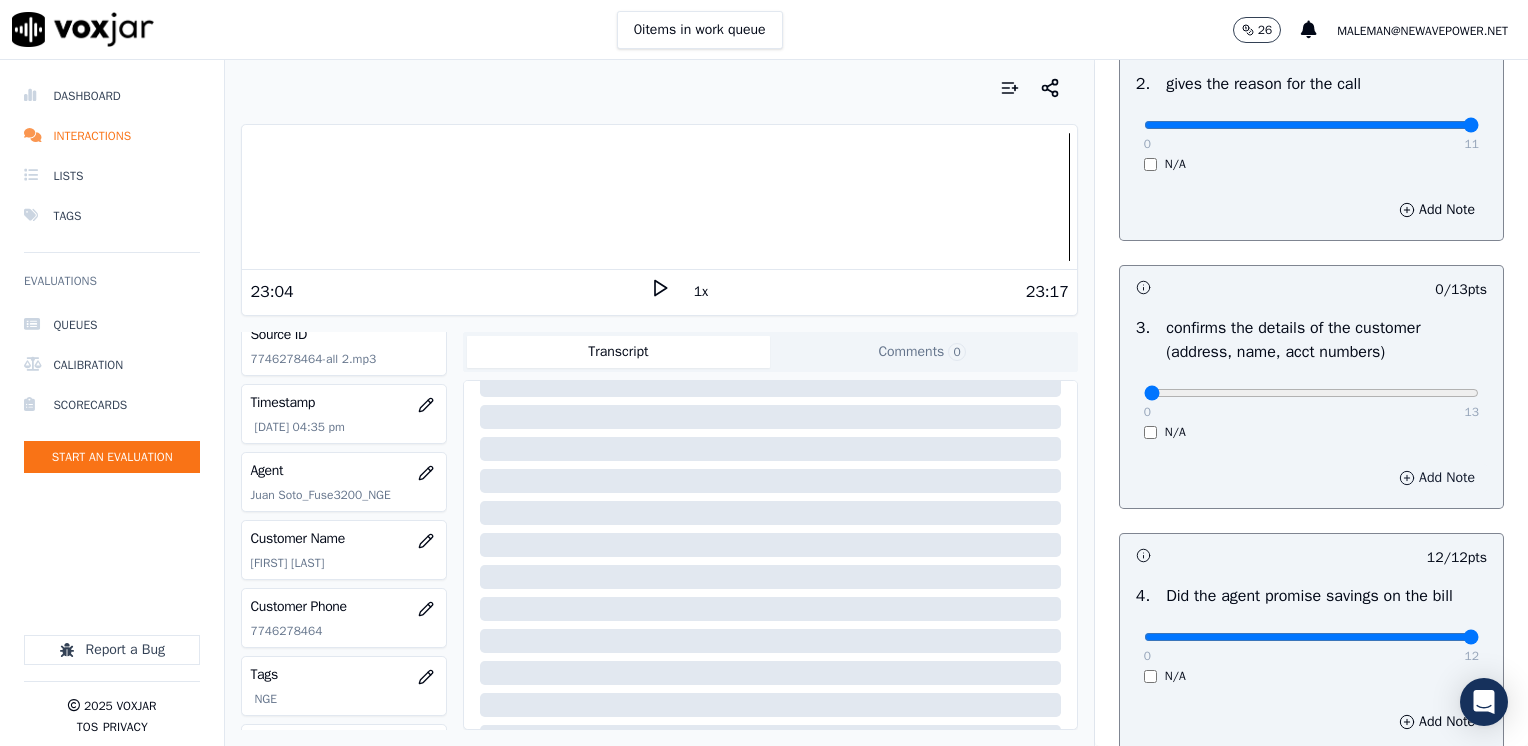 click on "Add Note" at bounding box center (1437, 478) 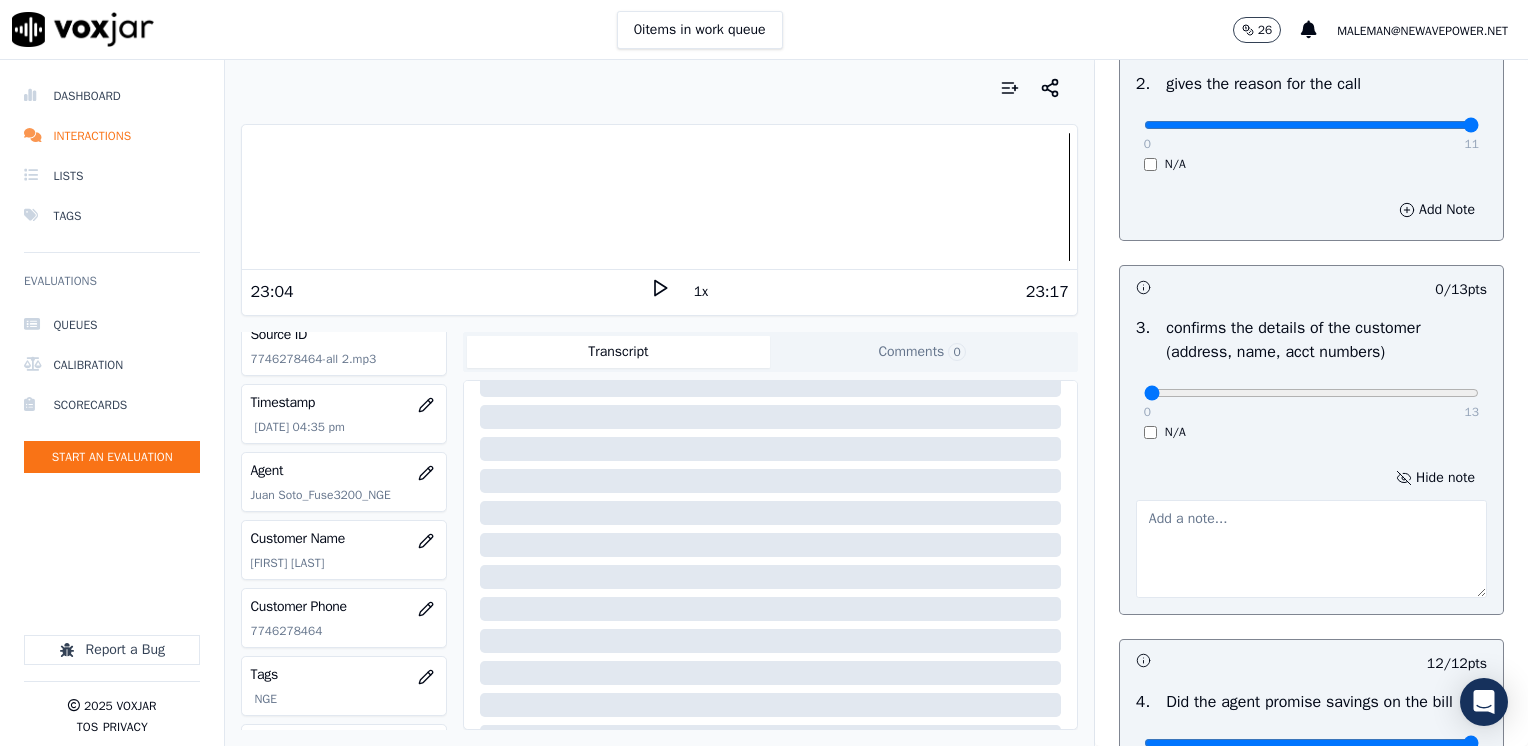 click at bounding box center [1311, 549] 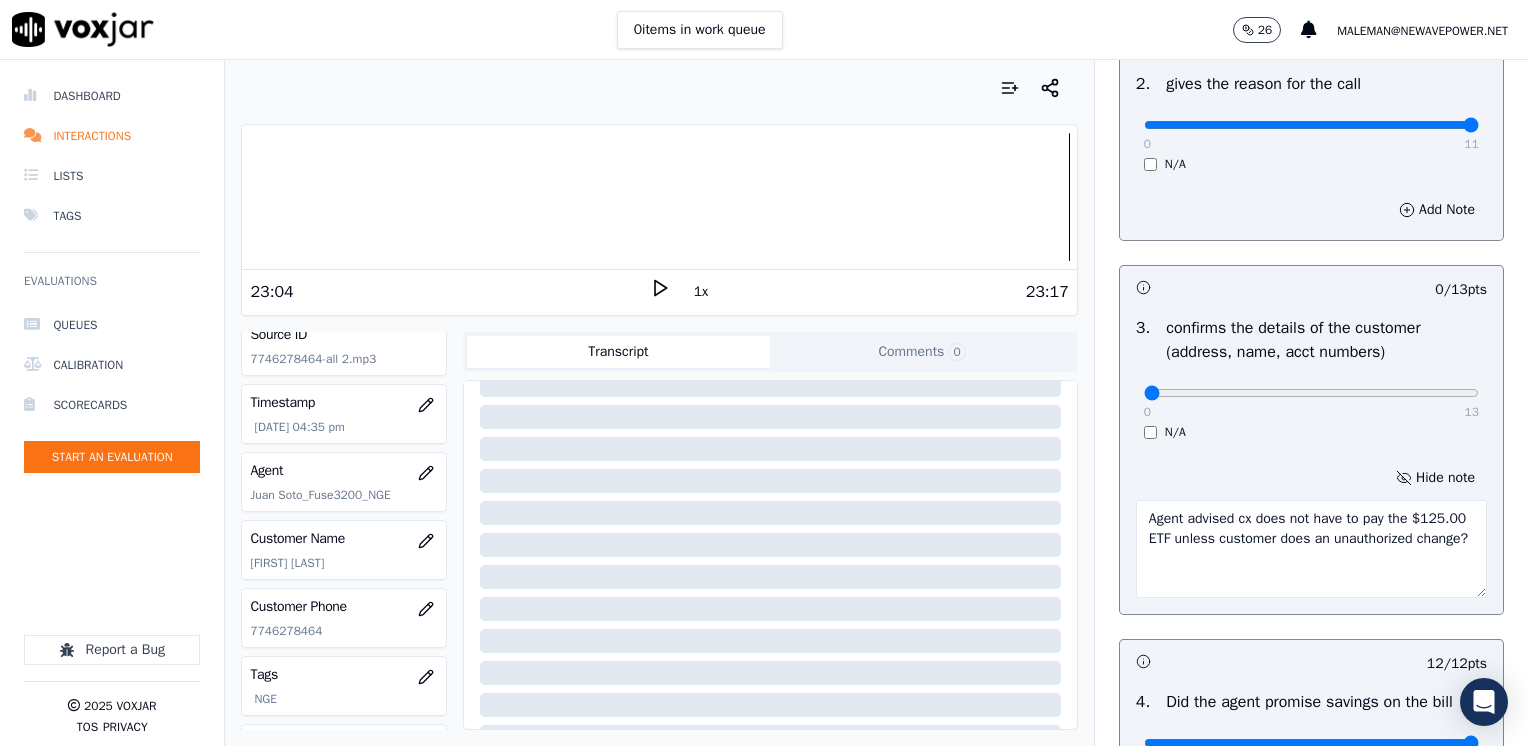 type on "Agent advised cx does not have to pay the $[NUMBER] ETF unless customer does an unauthorized change?" 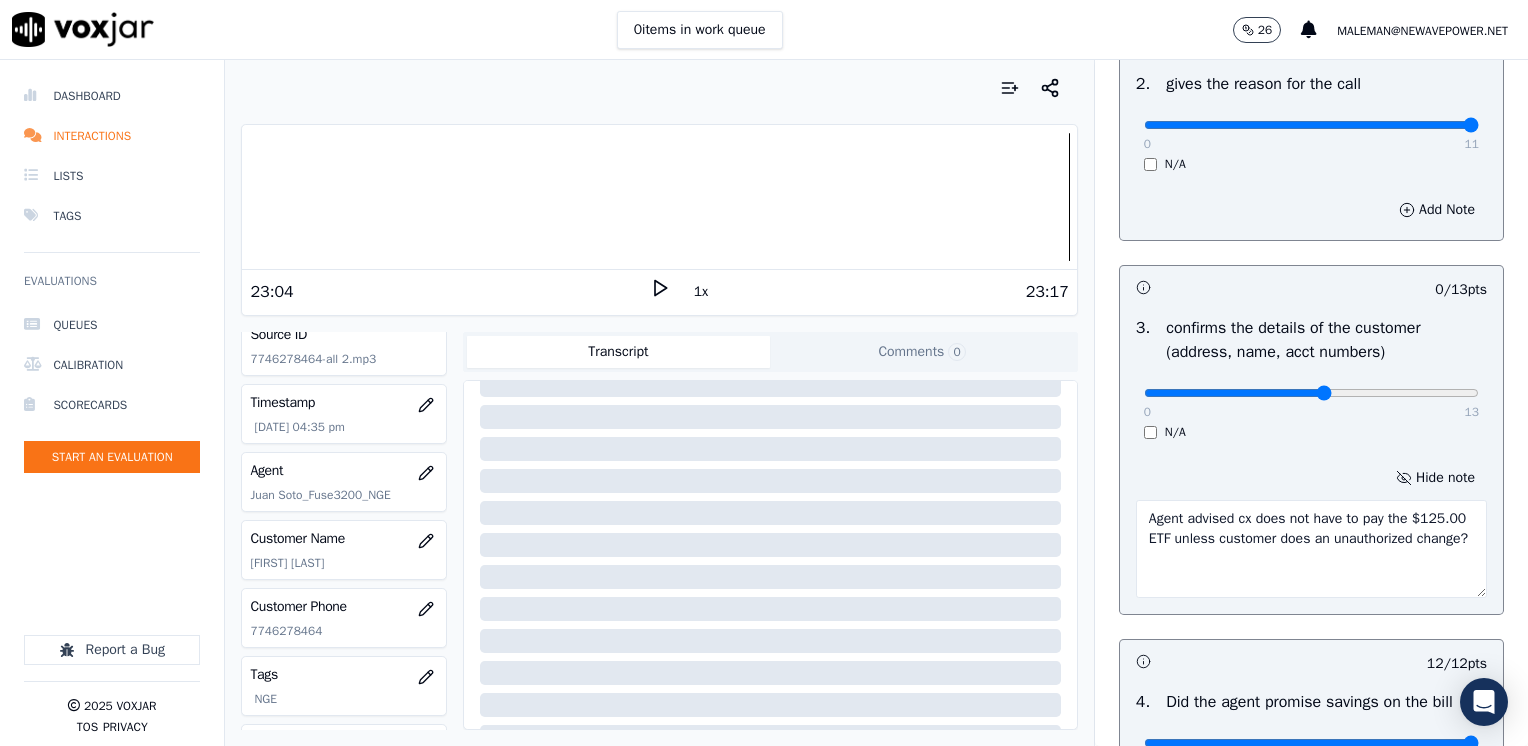 type on "7" 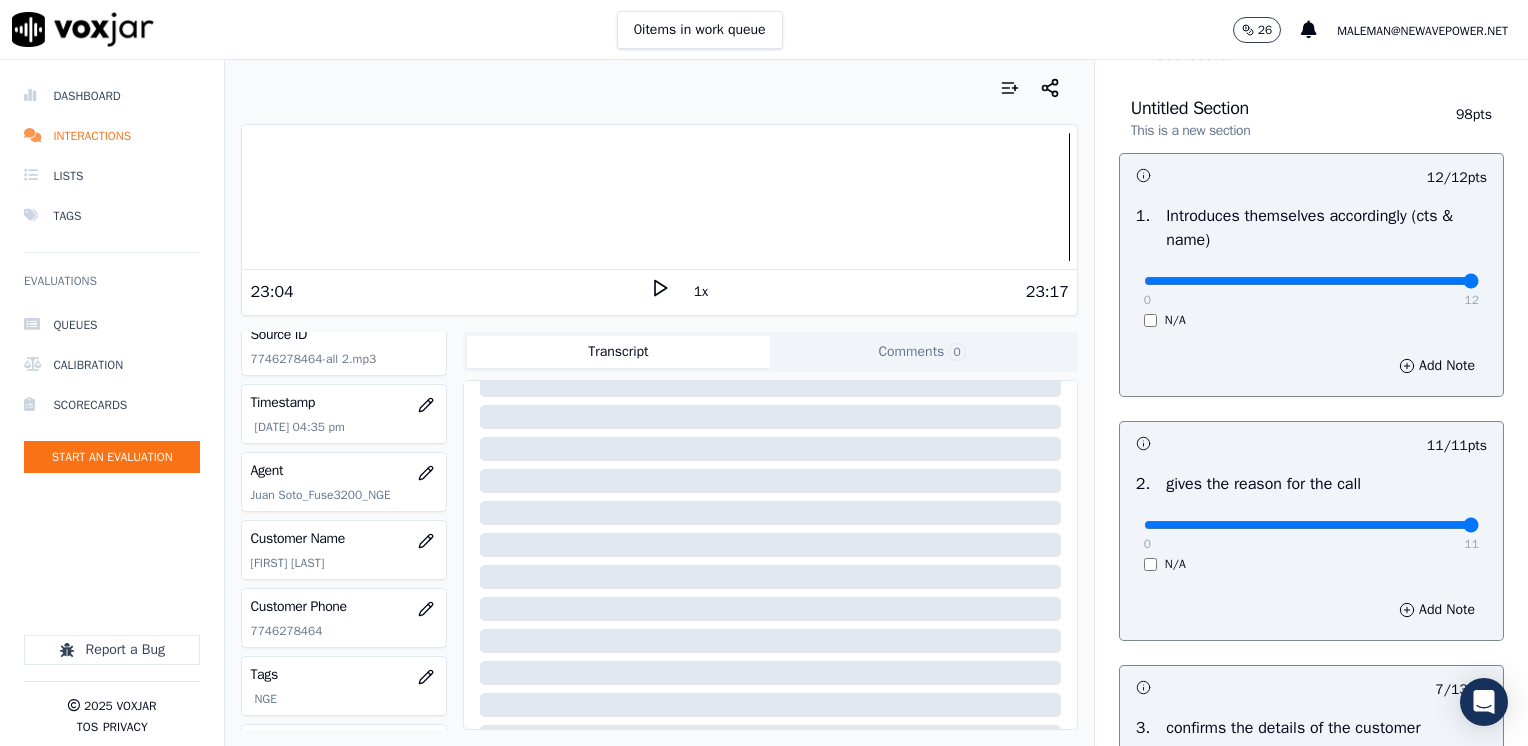 scroll, scrollTop: 459, scrollLeft: 0, axis: vertical 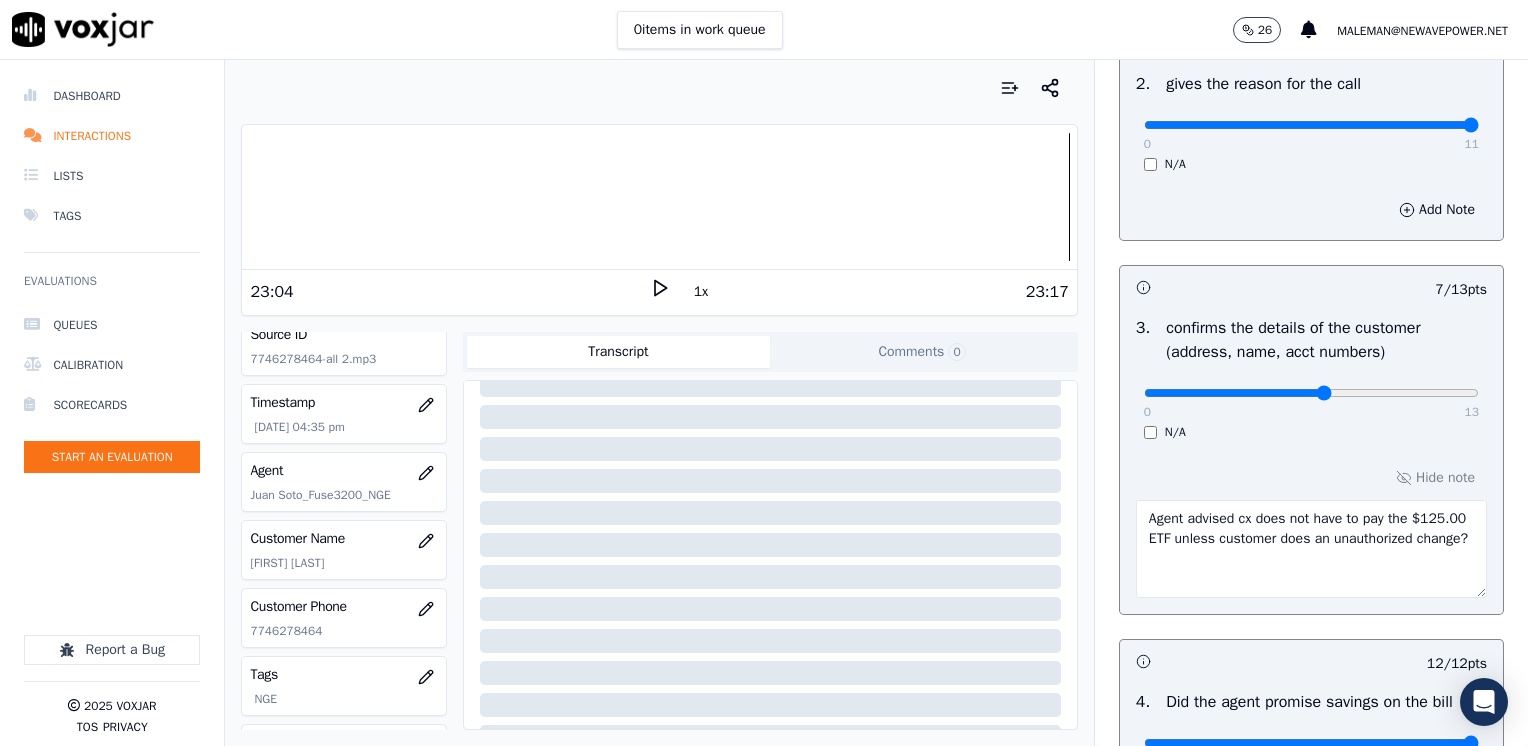 drag, startPoint x: 1290, startPoint y: 568, endPoint x: 1068, endPoint y: 506, distance: 230.49512 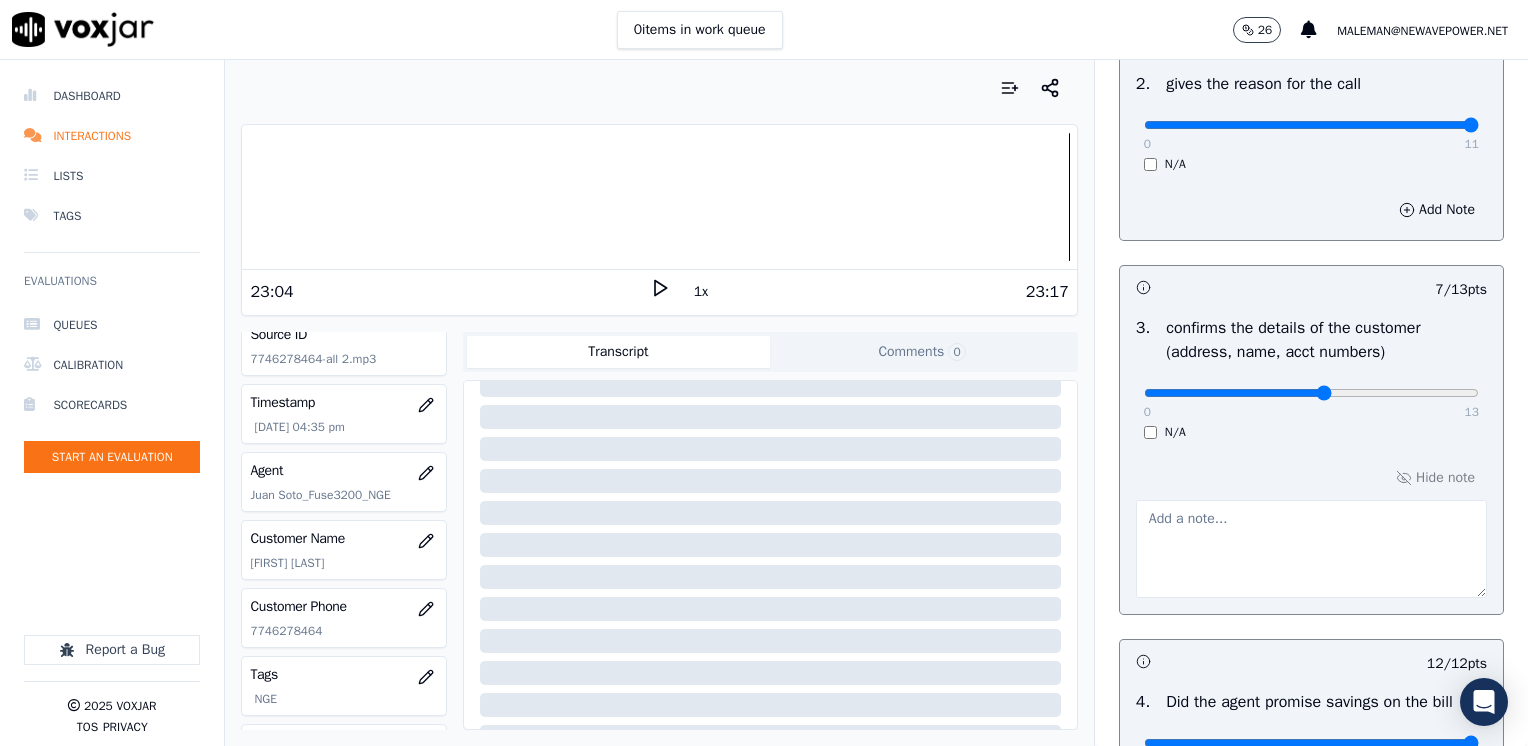 scroll, scrollTop: 859, scrollLeft: 0, axis: vertical 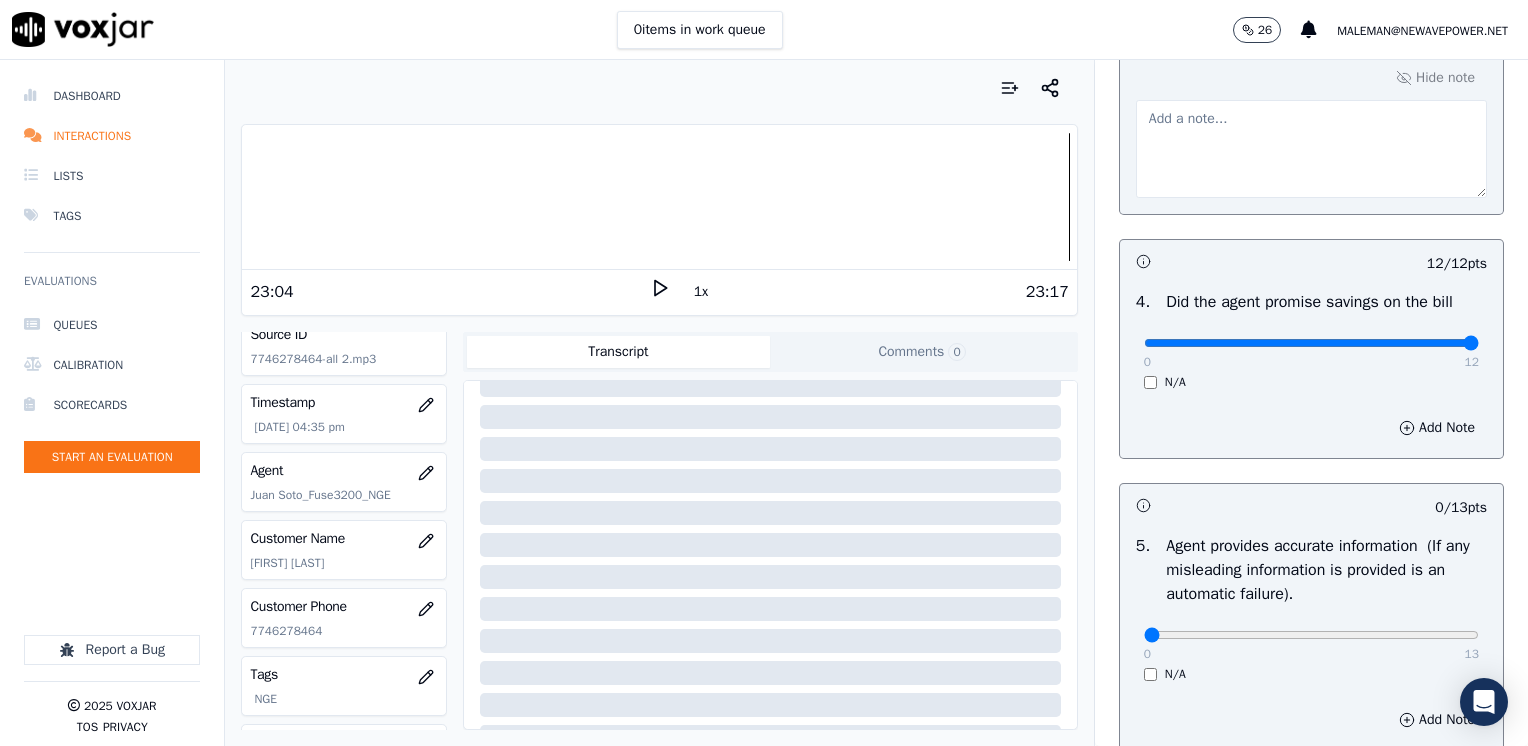 type 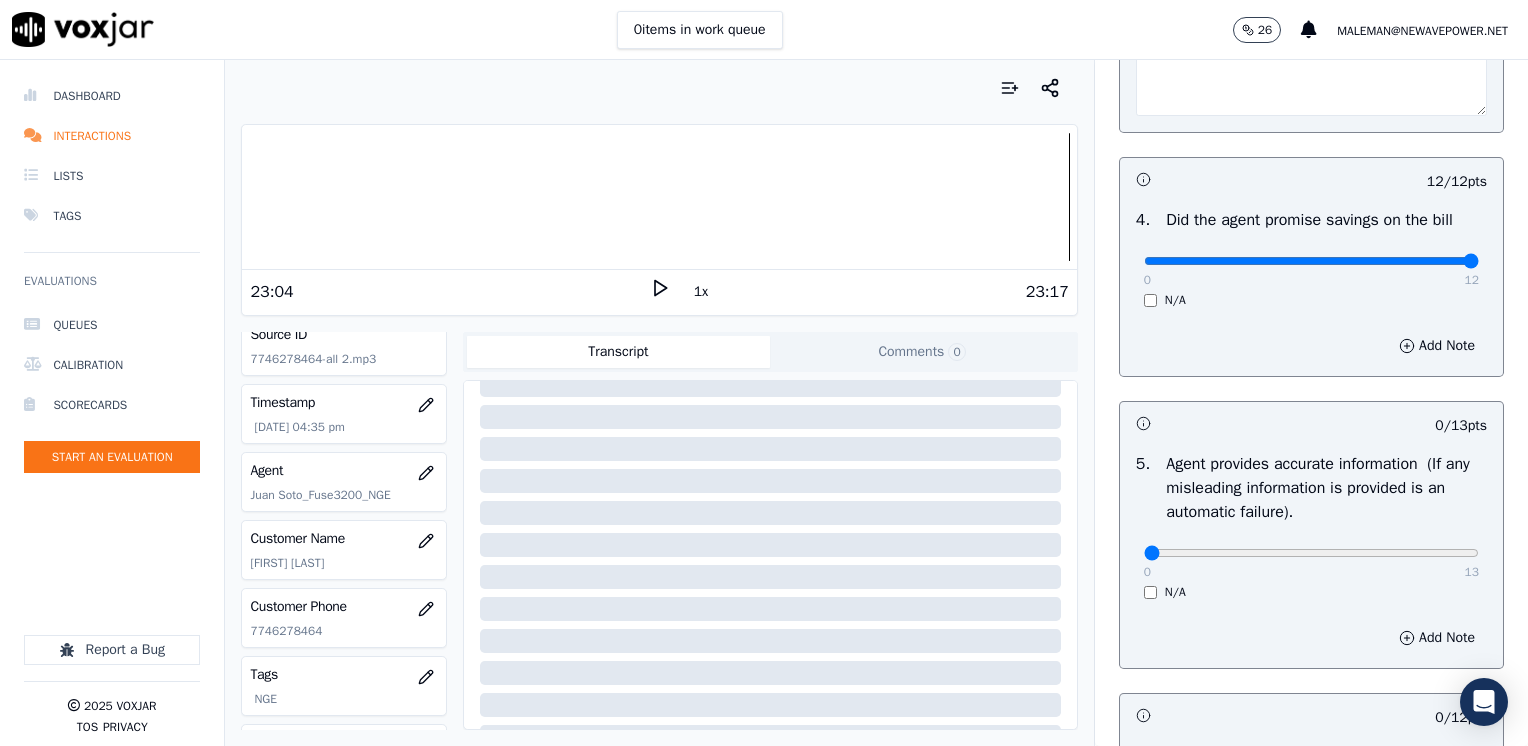 scroll, scrollTop: 1059, scrollLeft: 0, axis: vertical 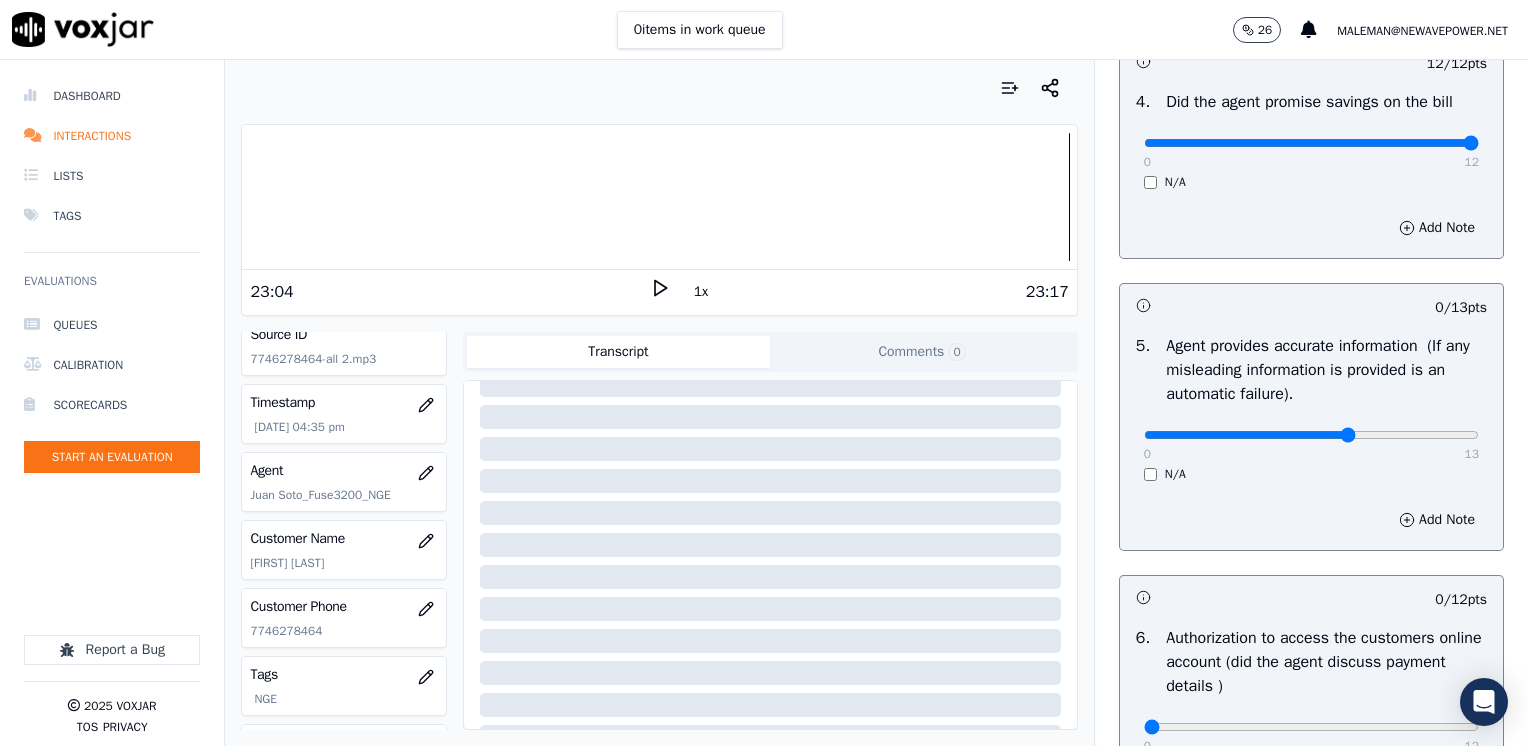 type on "8" 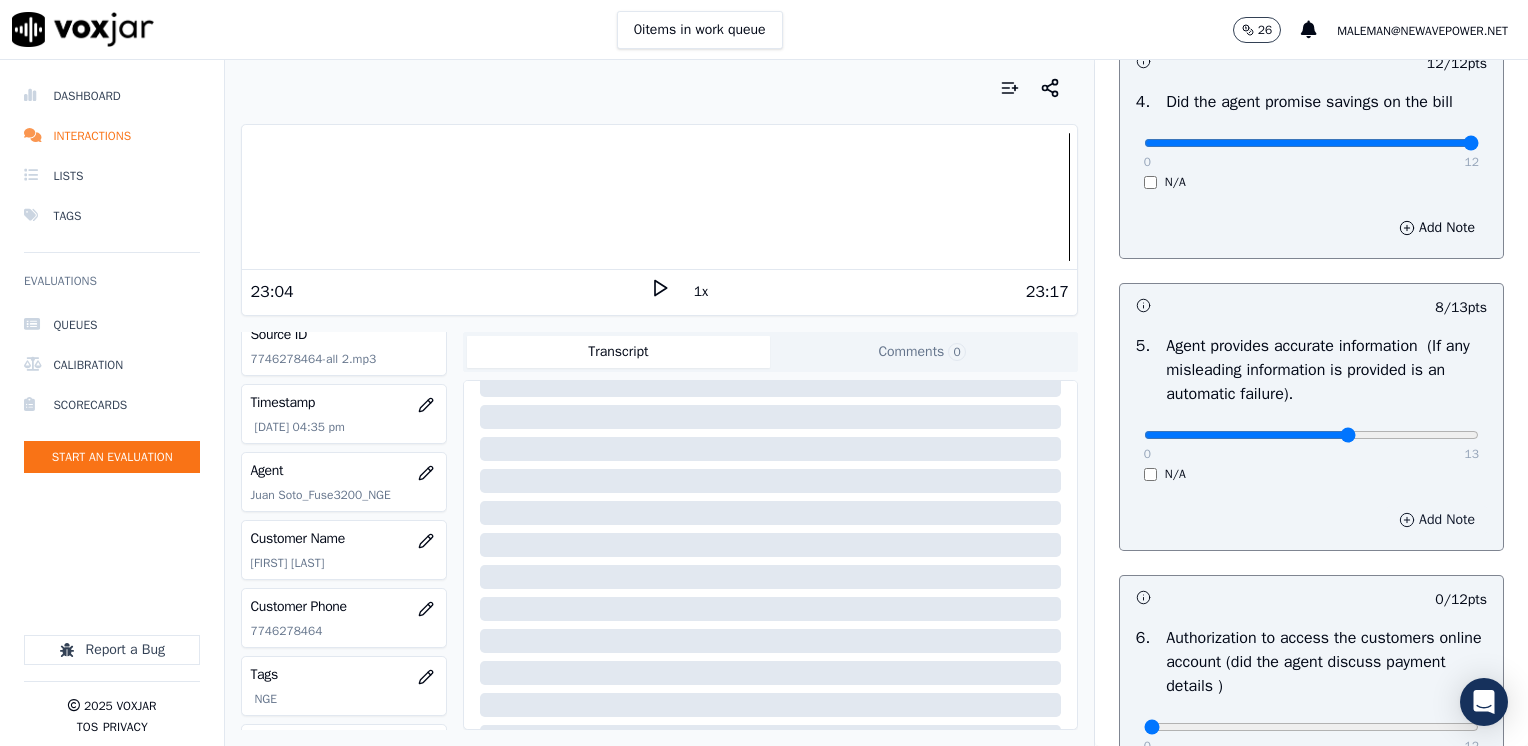 click on "Add Note" at bounding box center (1437, 520) 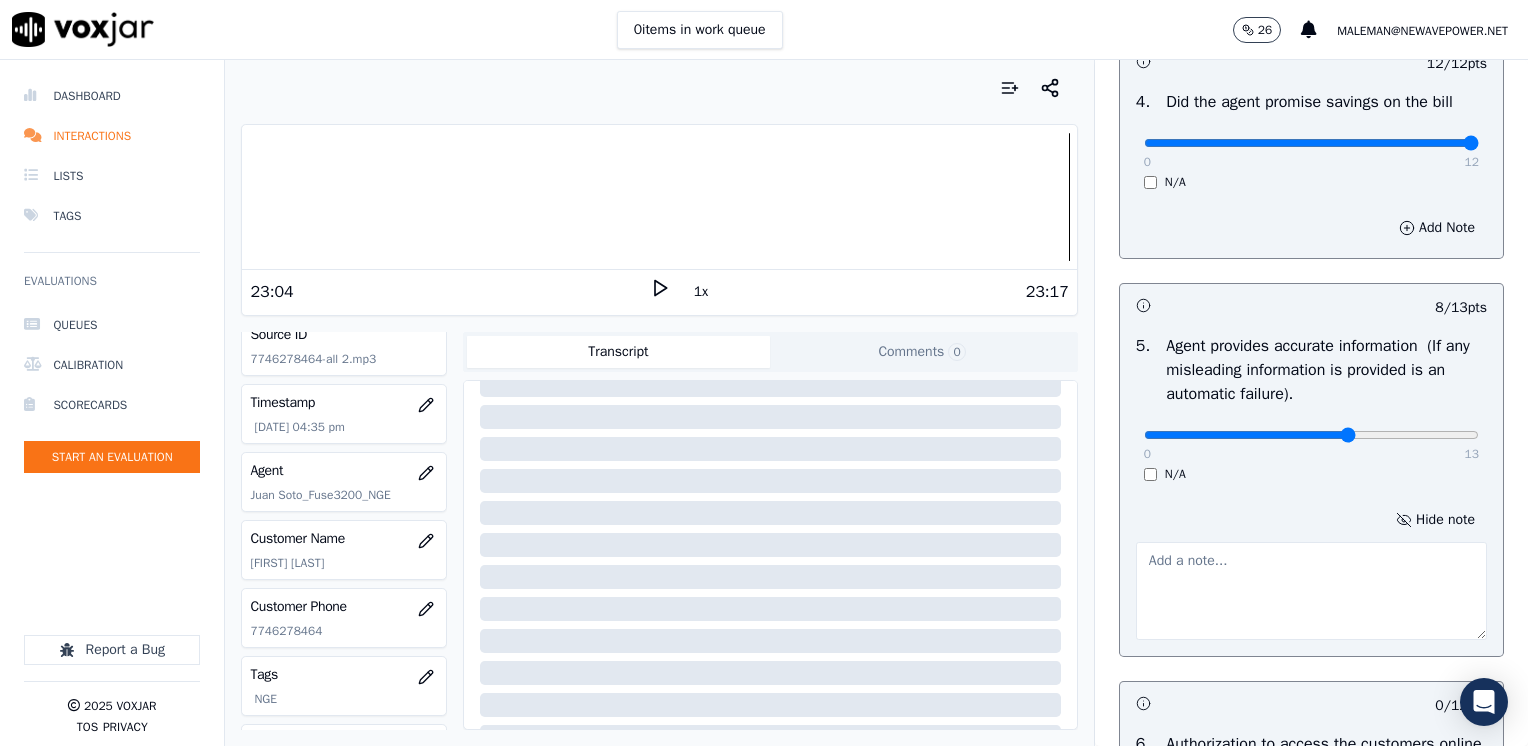 click at bounding box center [1311, 591] 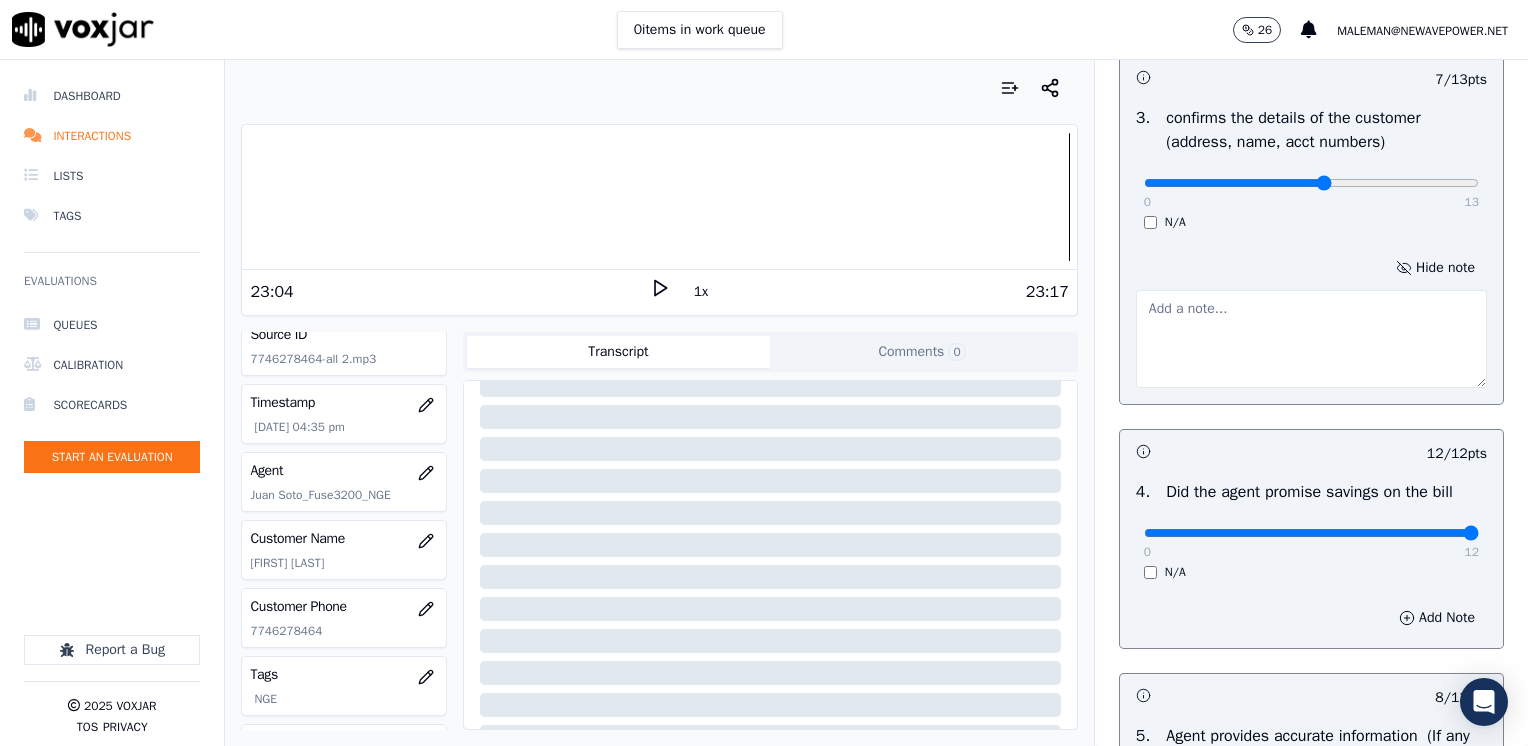 scroll, scrollTop: 659, scrollLeft: 0, axis: vertical 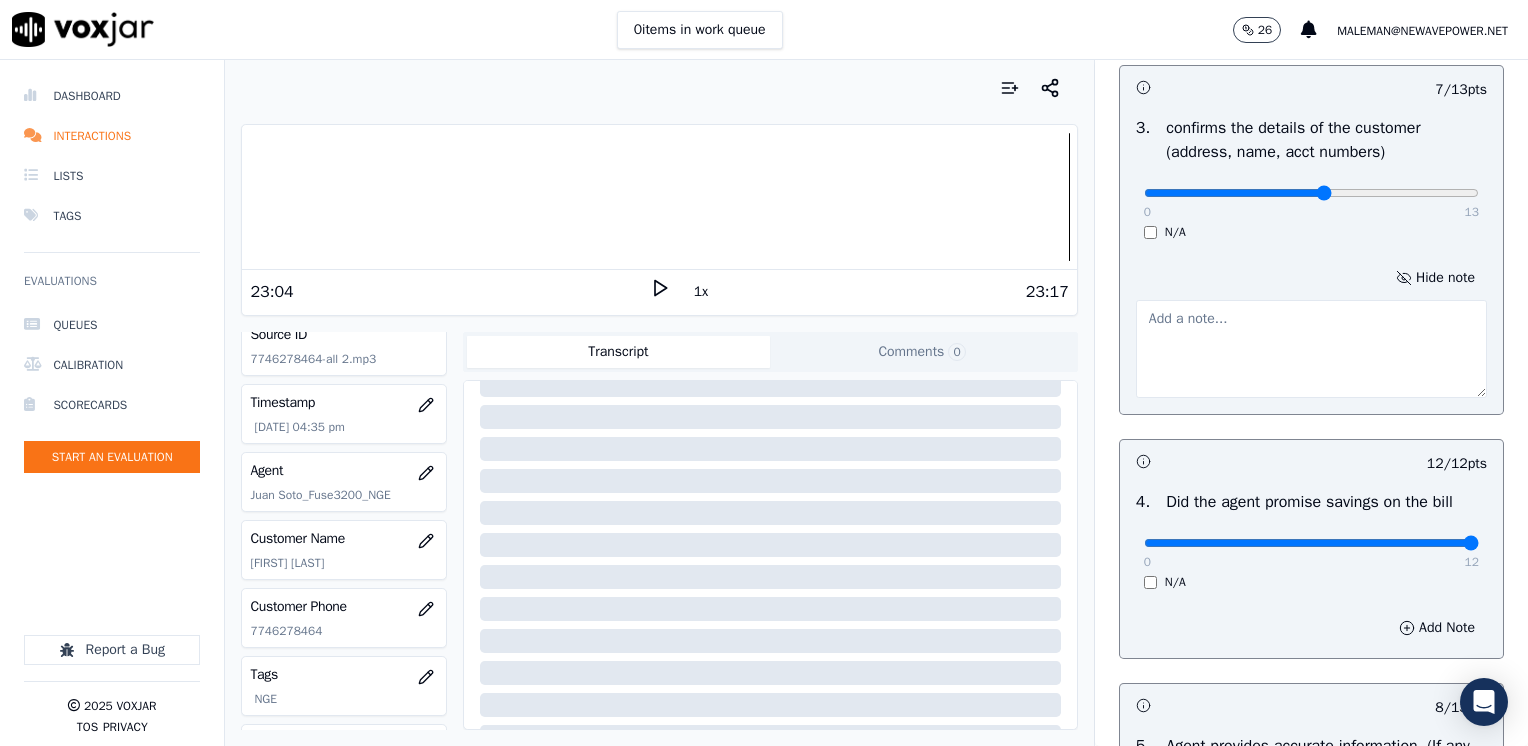 type on "Agent advised cx does not have to pay the $[NUMBER] ETF unless customer does an unauthorized change?" 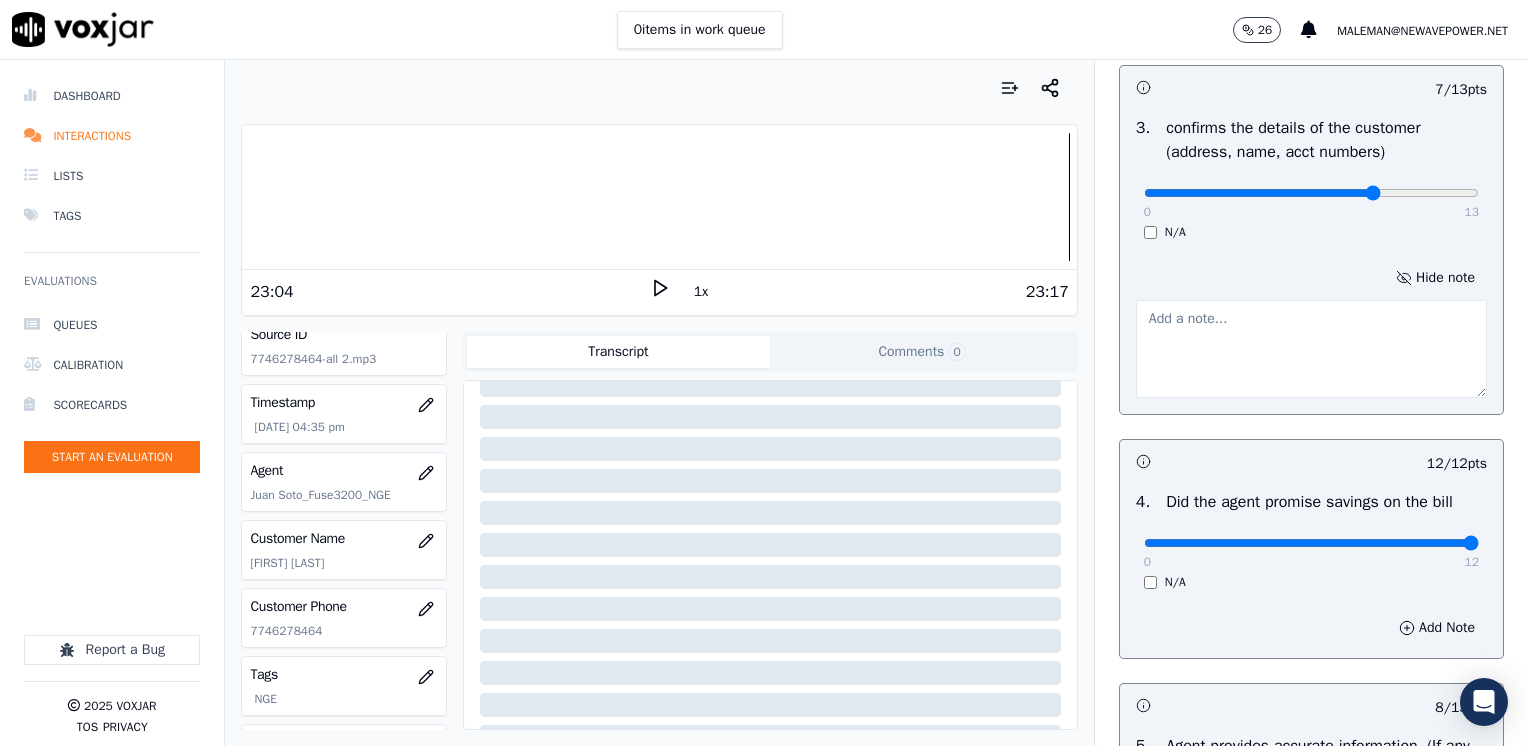 type on "9" 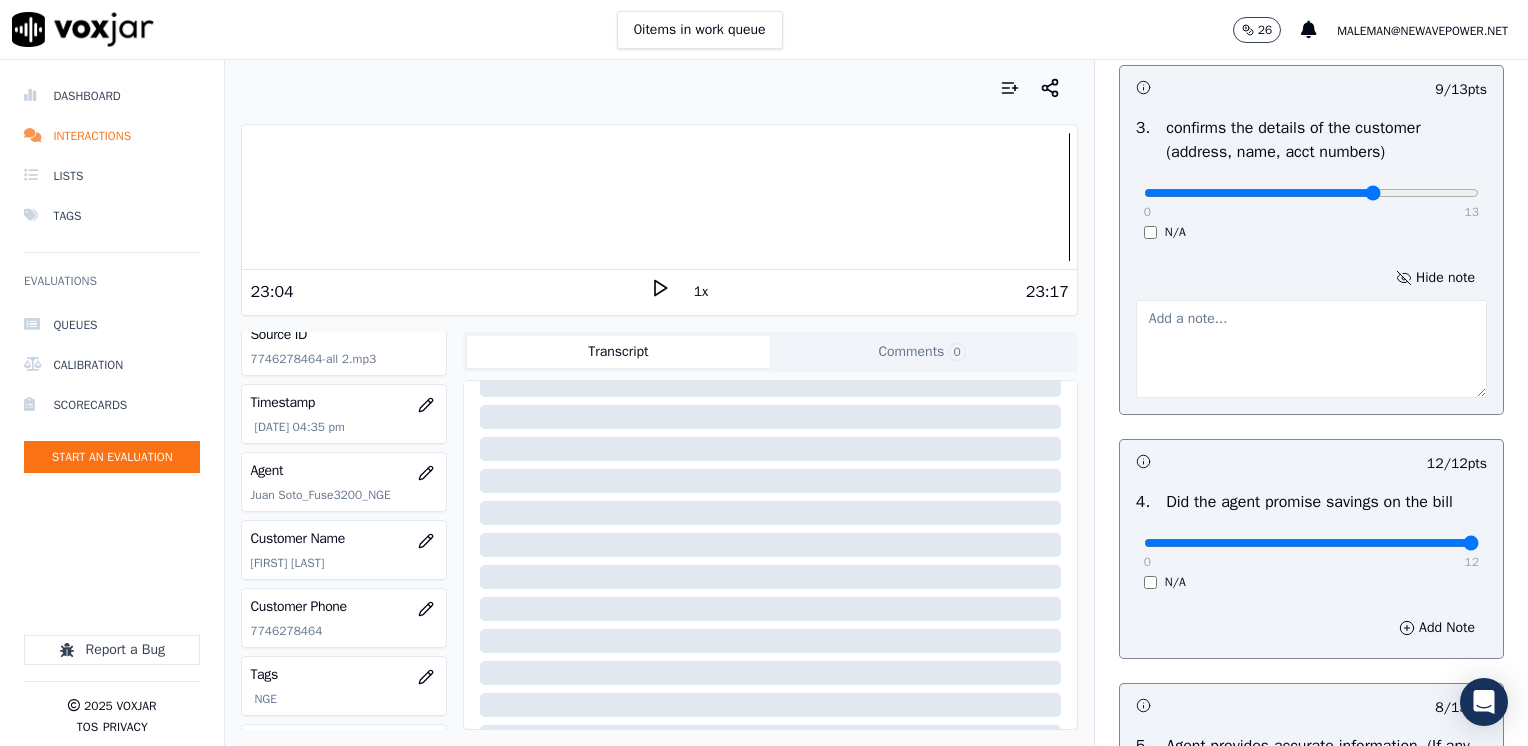 click at bounding box center (1311, 349) 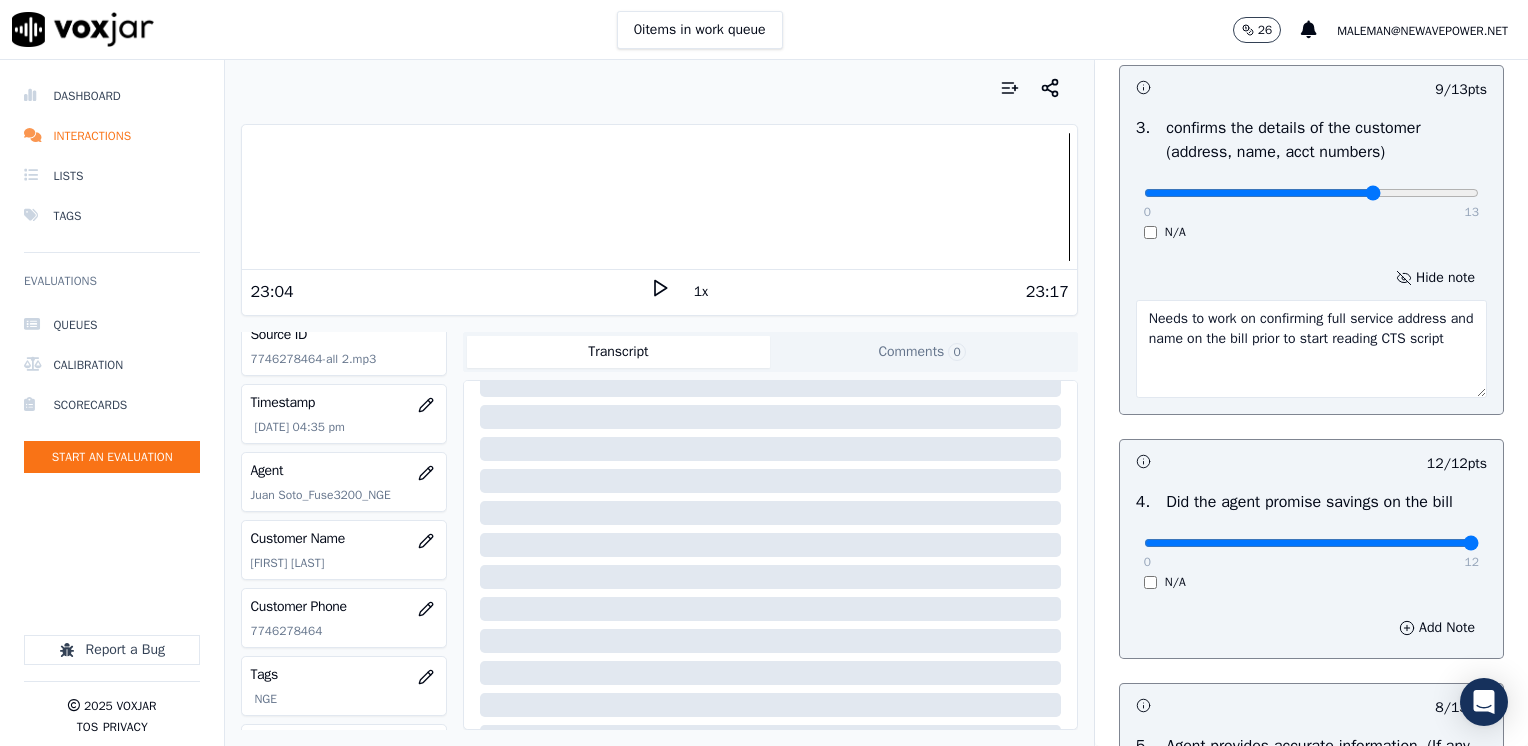 type on "Needs to work on confirming full service address and name on the bill prior to start reading CTS script" 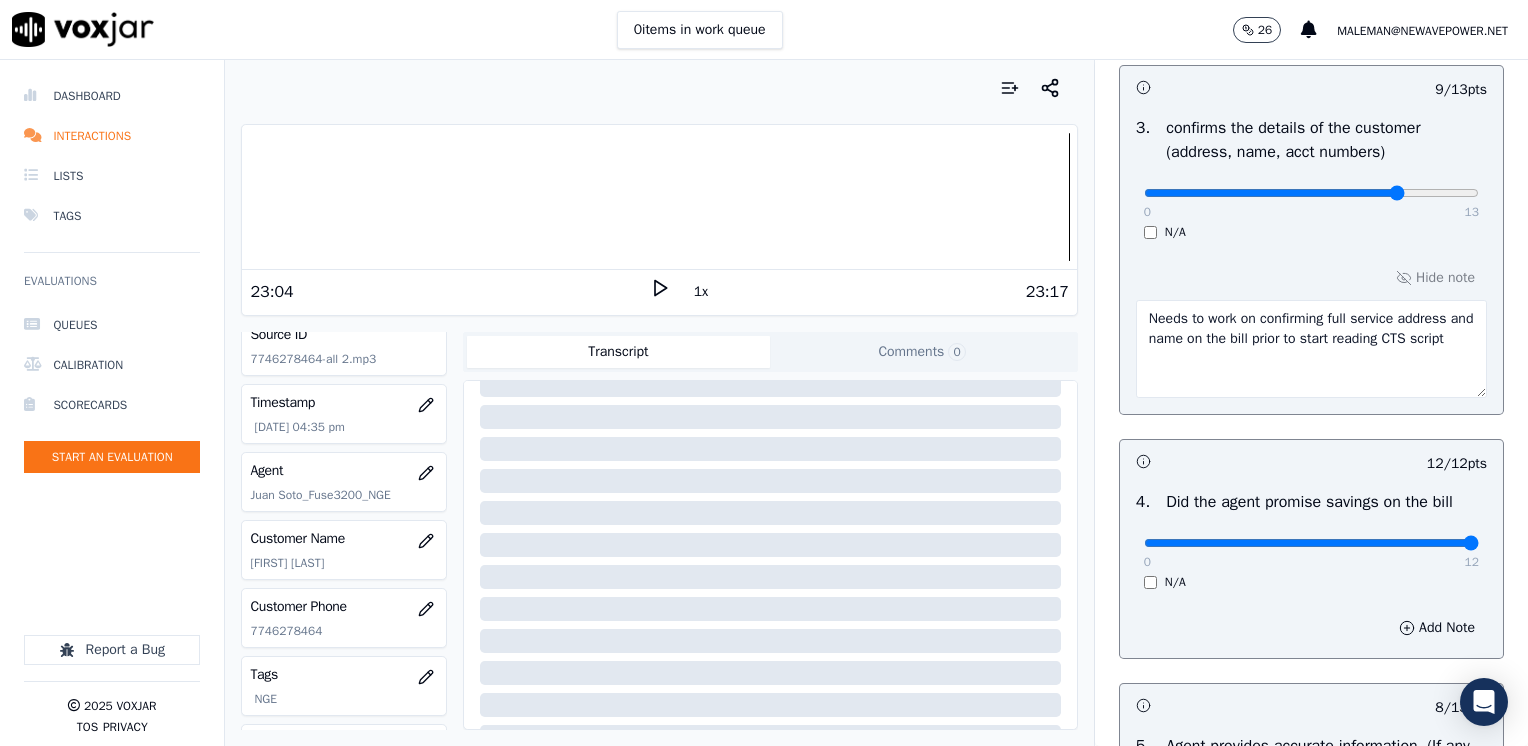 type on "10" 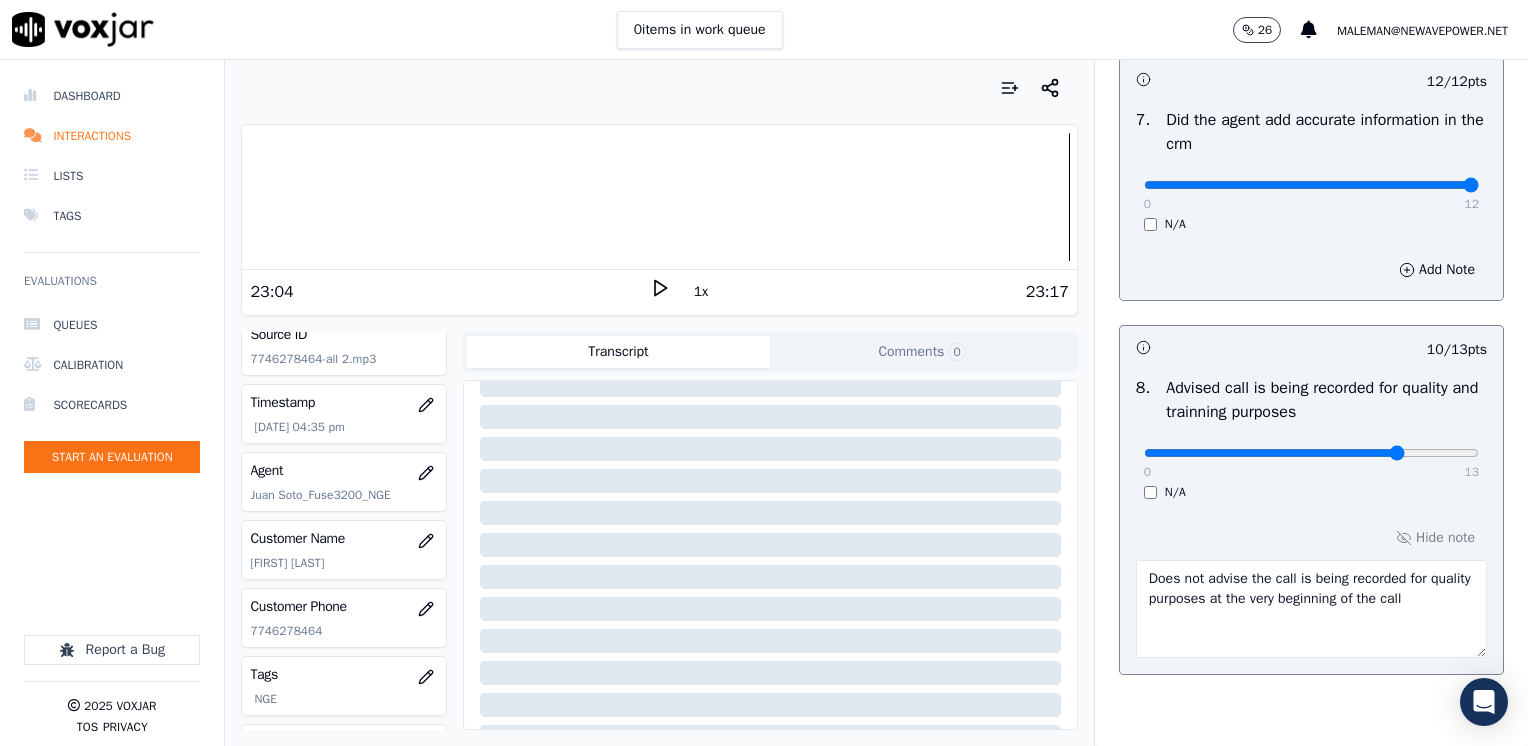 scroll, scrollTop: 2170, scrollLeft: 0, axis: vertical 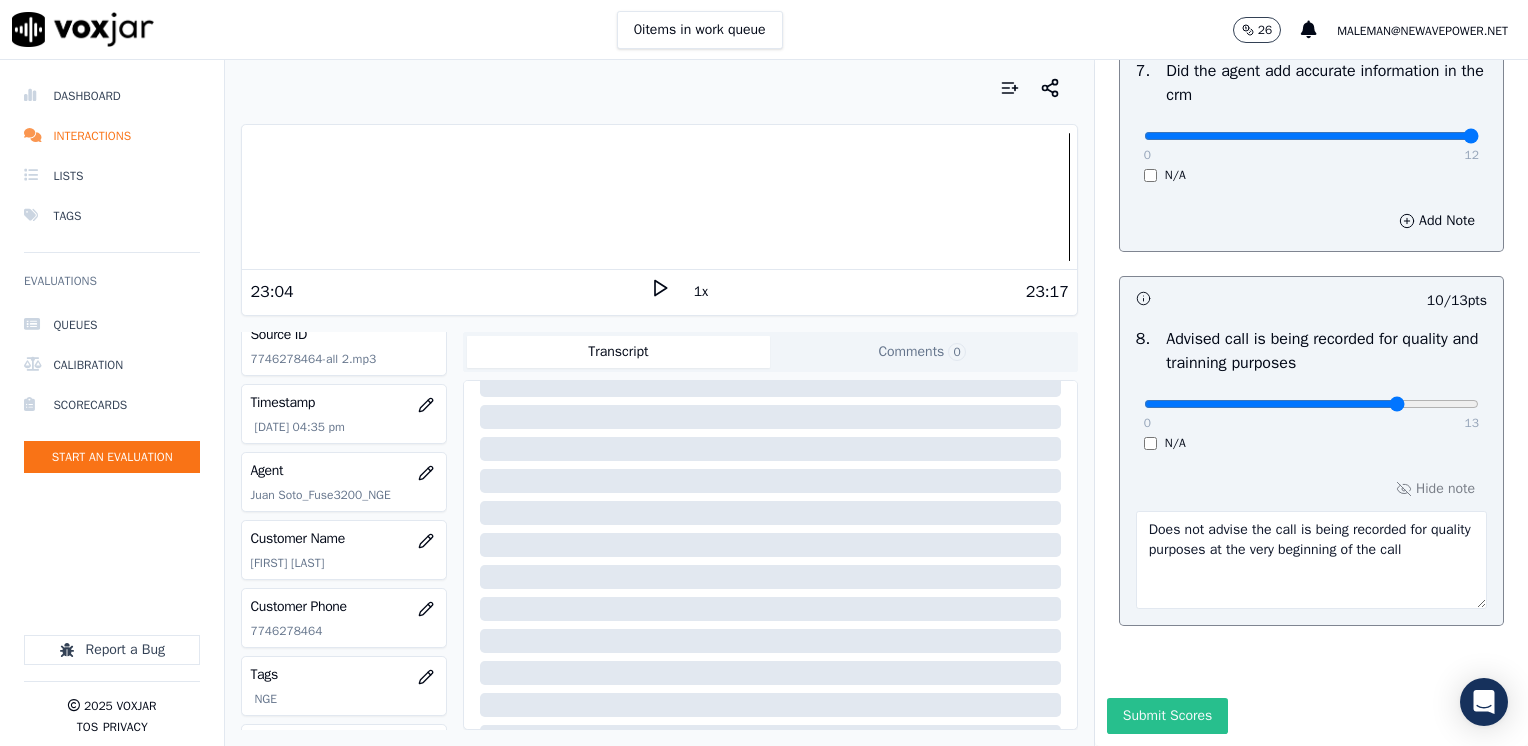 click on "Submit Scores" at bounding box center (1167, 716) 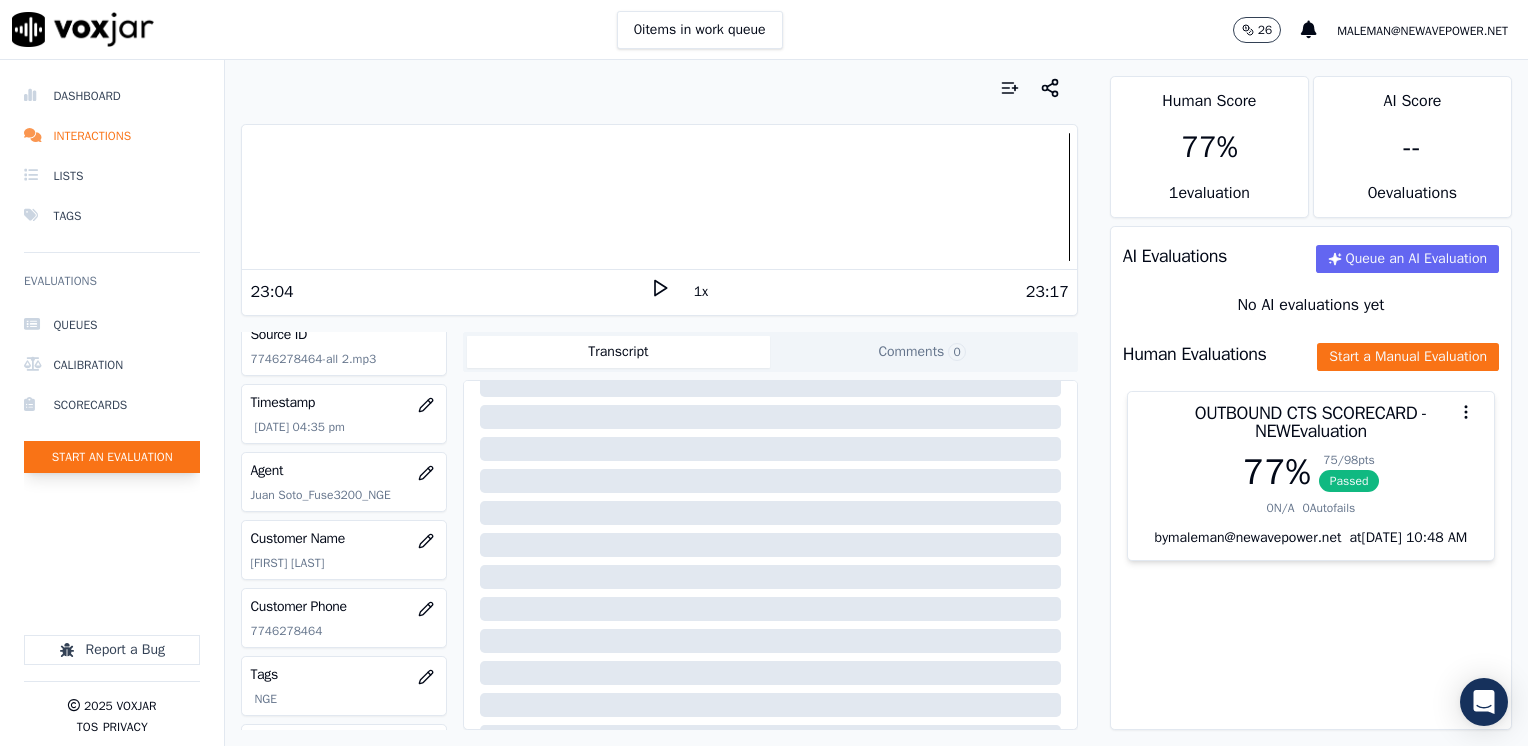 click on "Start an Evaluation" 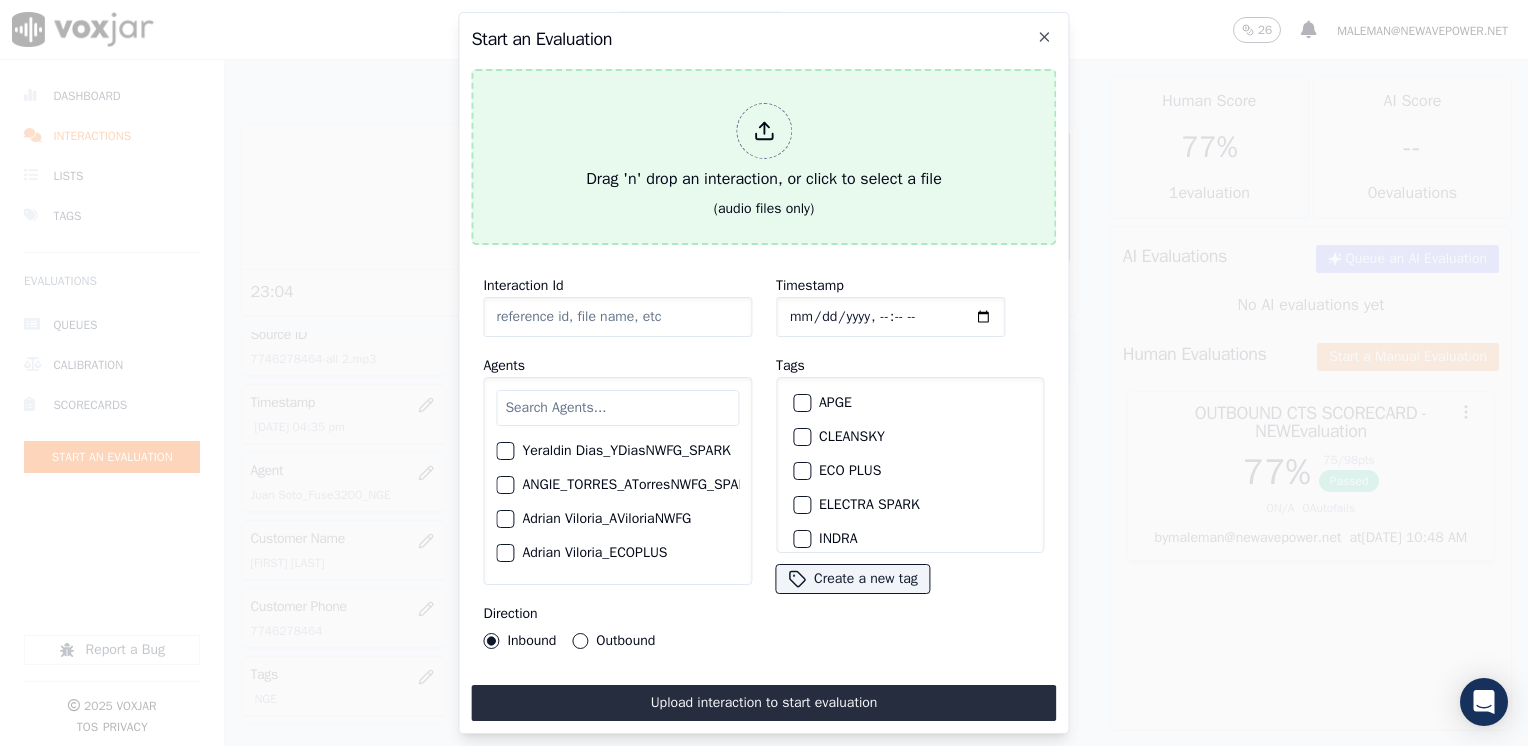 click at bounding box center [764, 131] 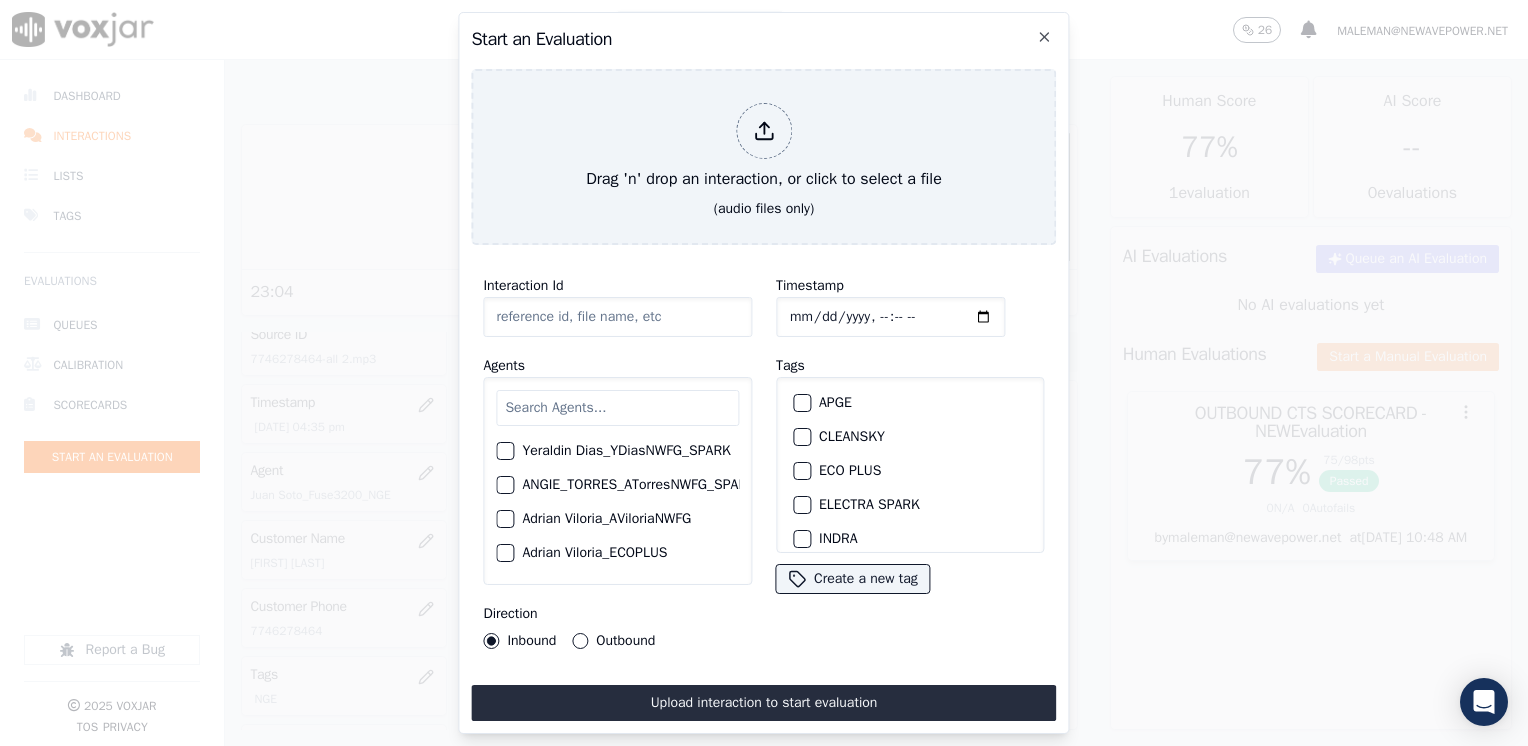type on "20250715-122626_8573761094-all.mp3" 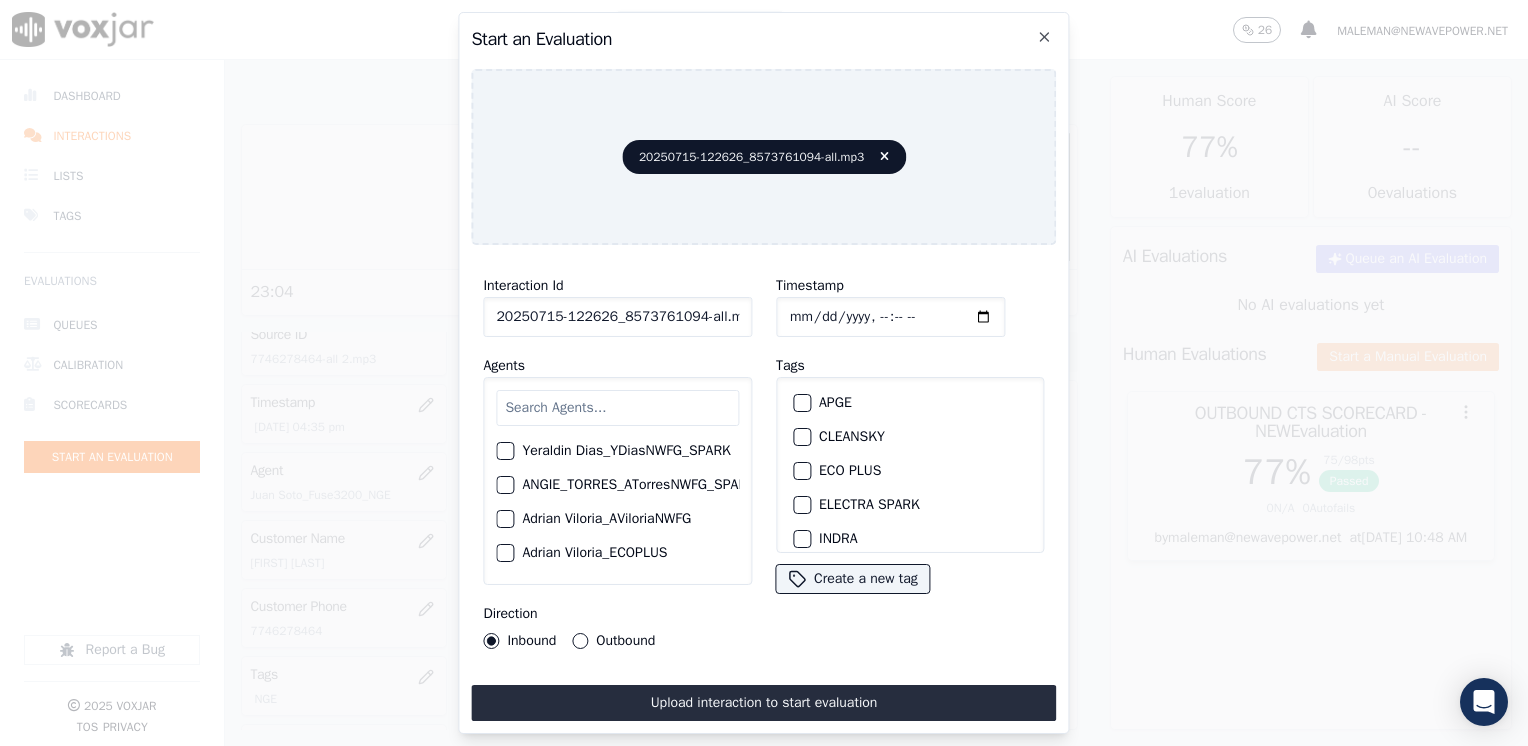 click at bounding box center (617, 408) 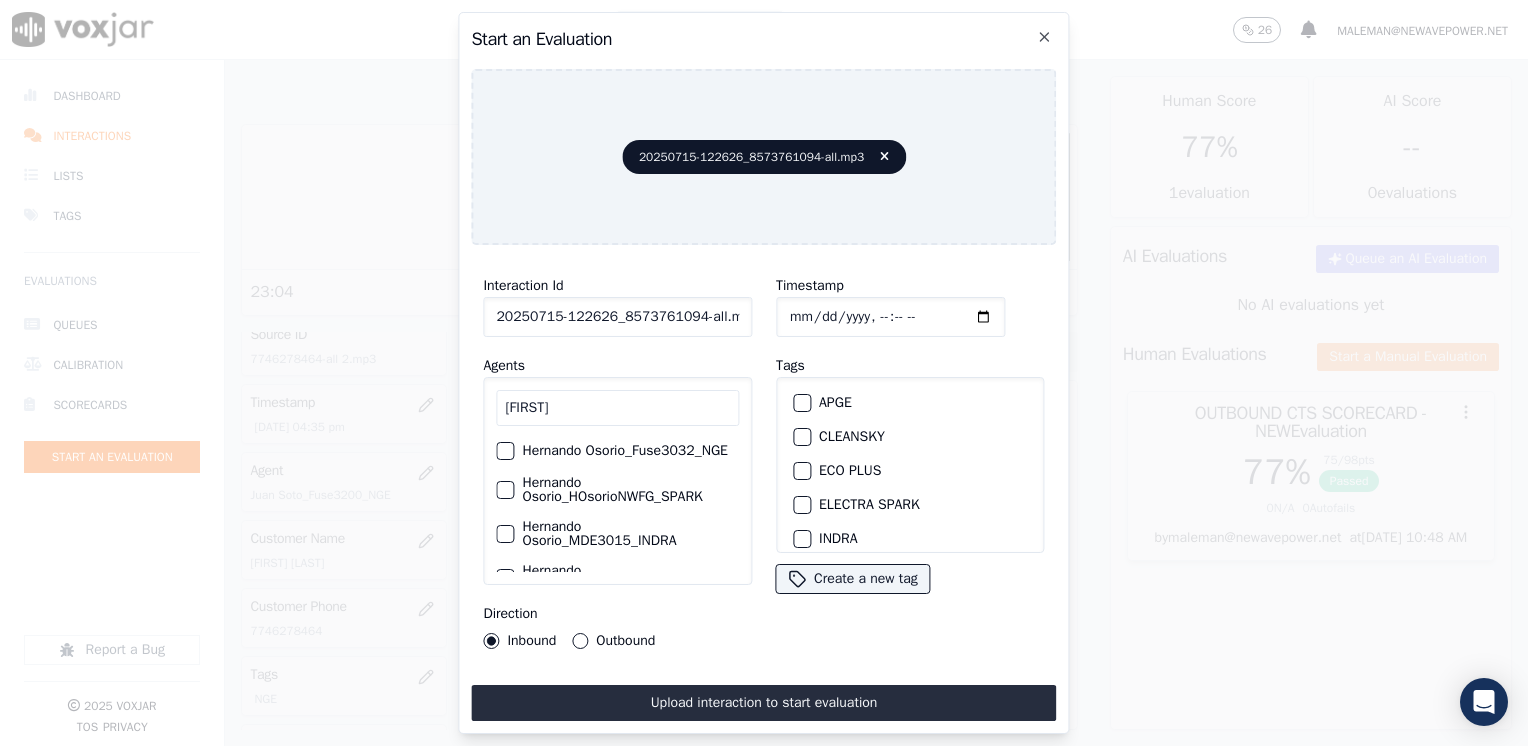 type on "[FIRST]" 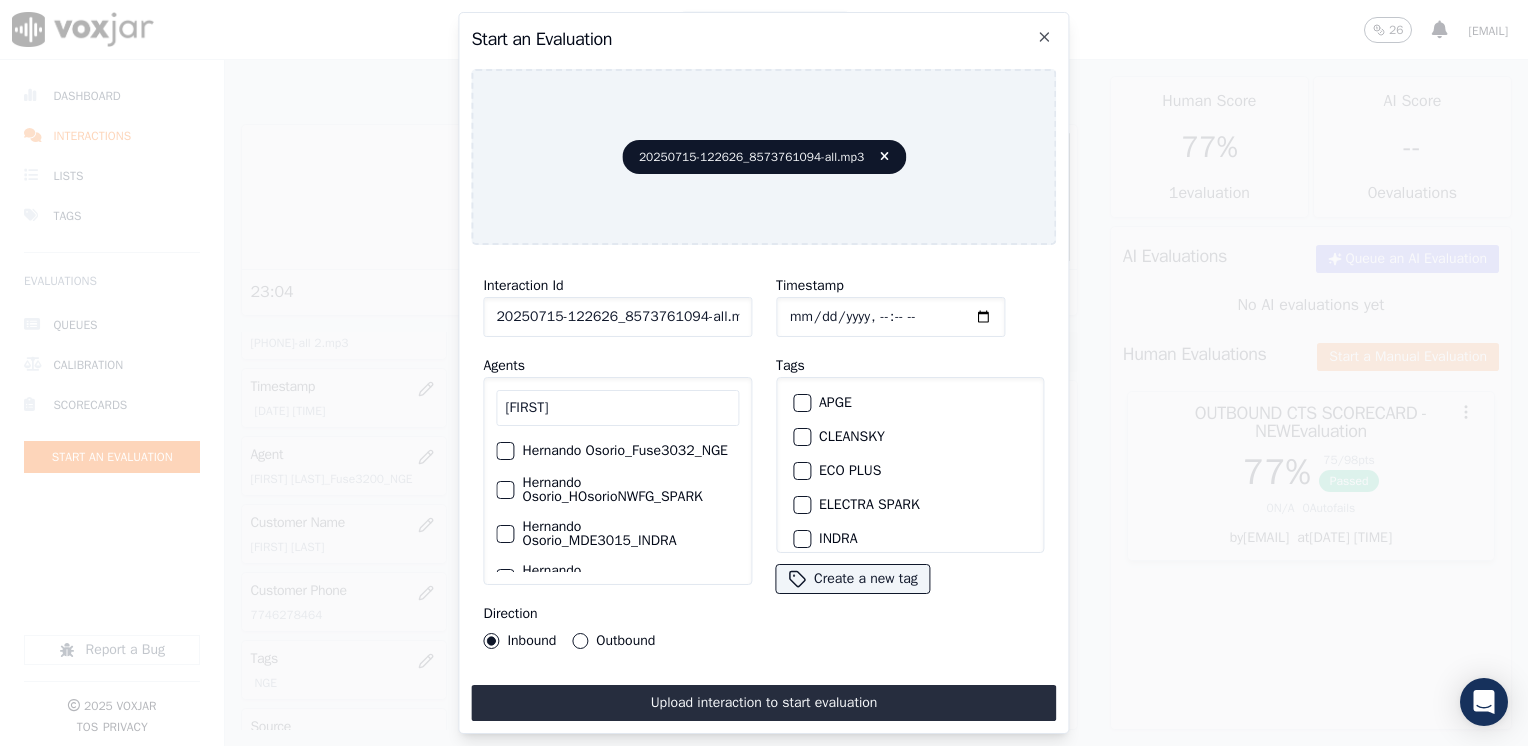 click at bounding box center [504, 451] 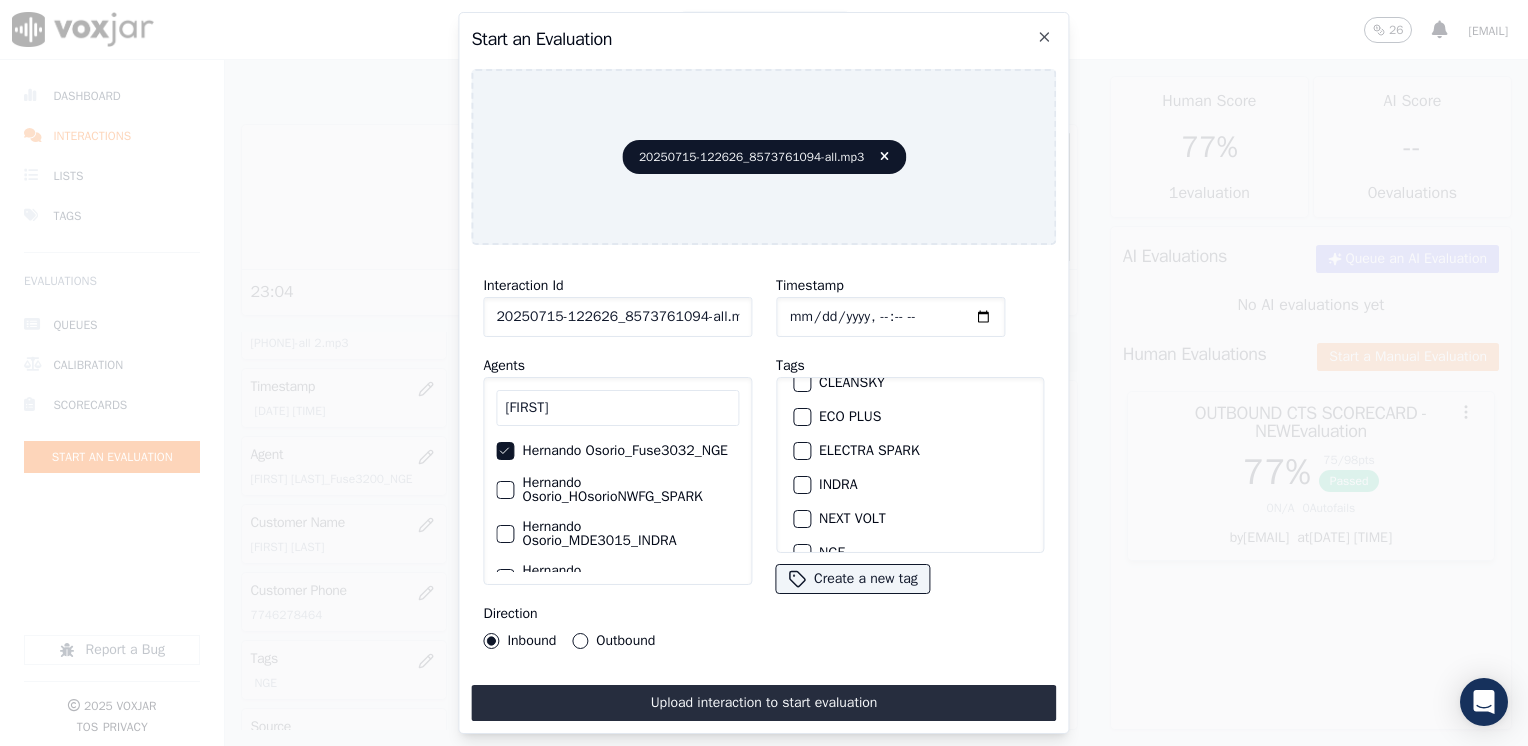 scroll, scrollTop: 100, scrollLeft: 0, axis: vertical 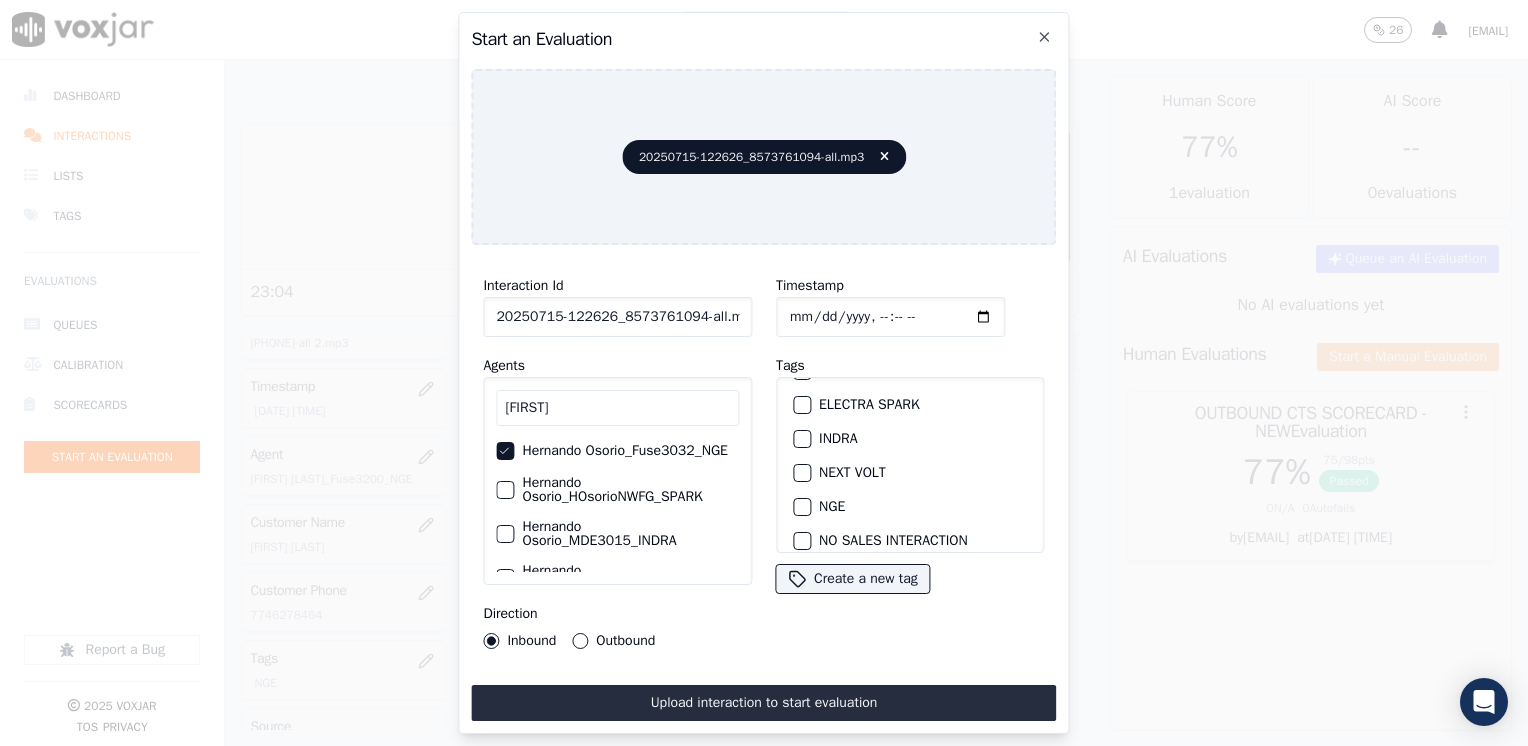 click at bounding box center [801, 507] 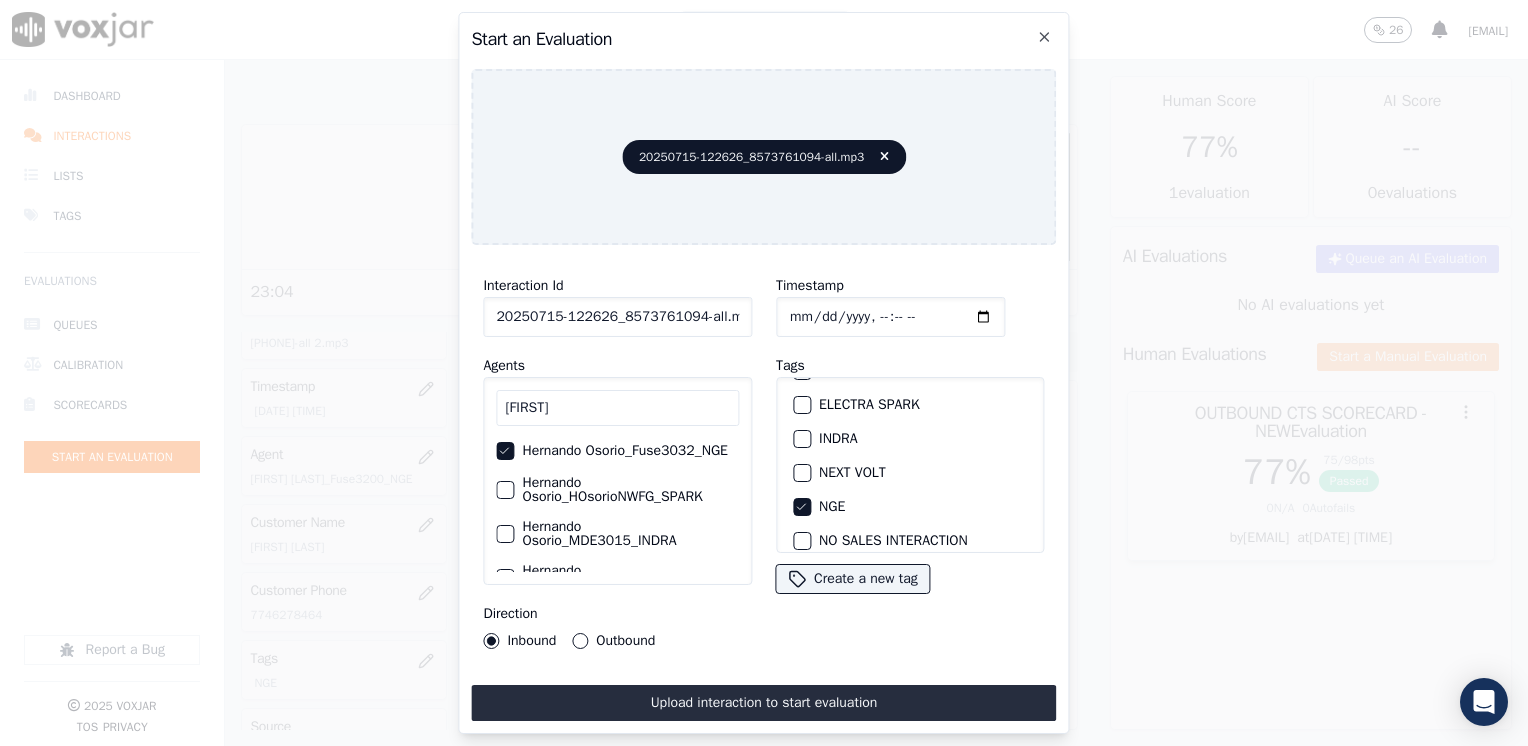 click on "Outbound" at bounding box center (580, 641) 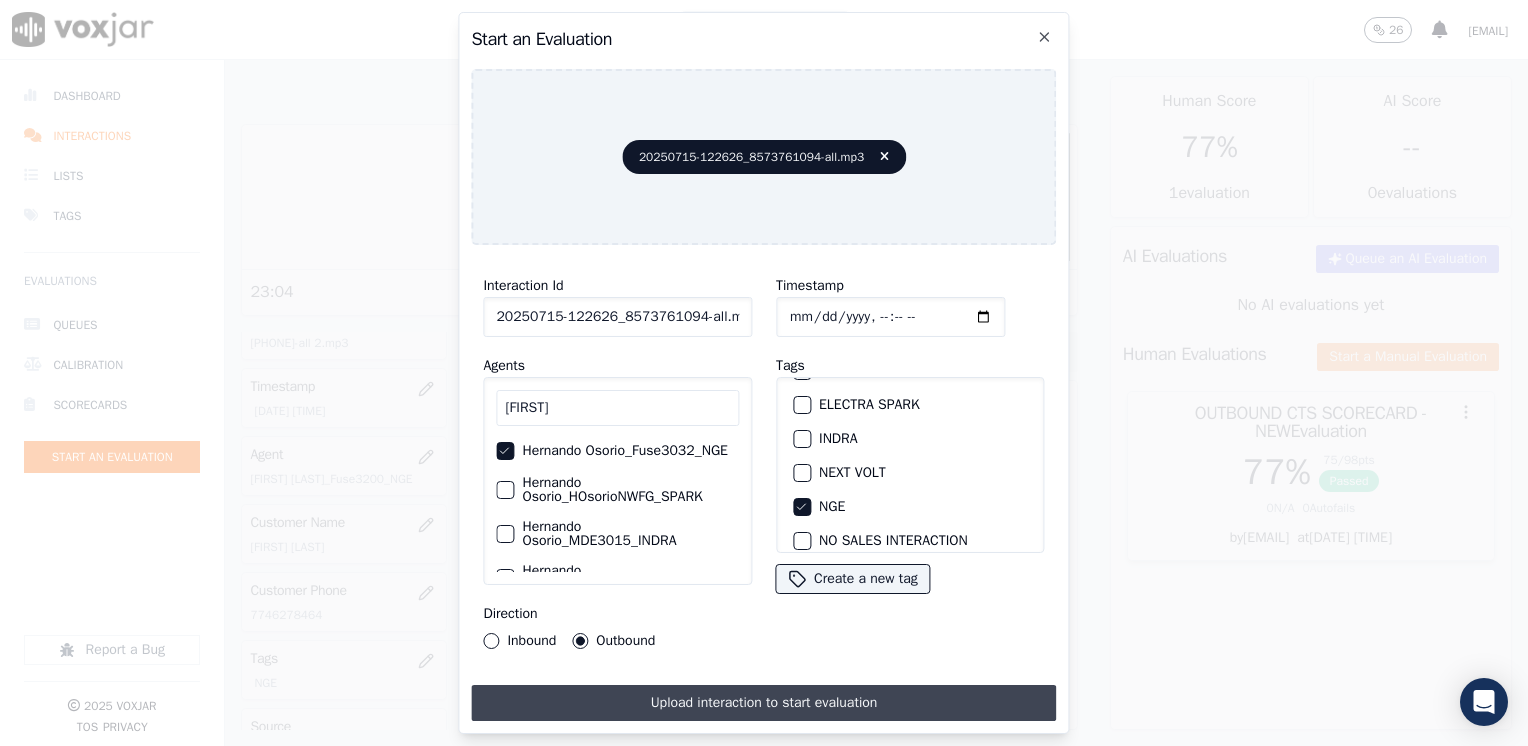click on "Upload interaction to start evaluation" at bounding box center (763, 703) 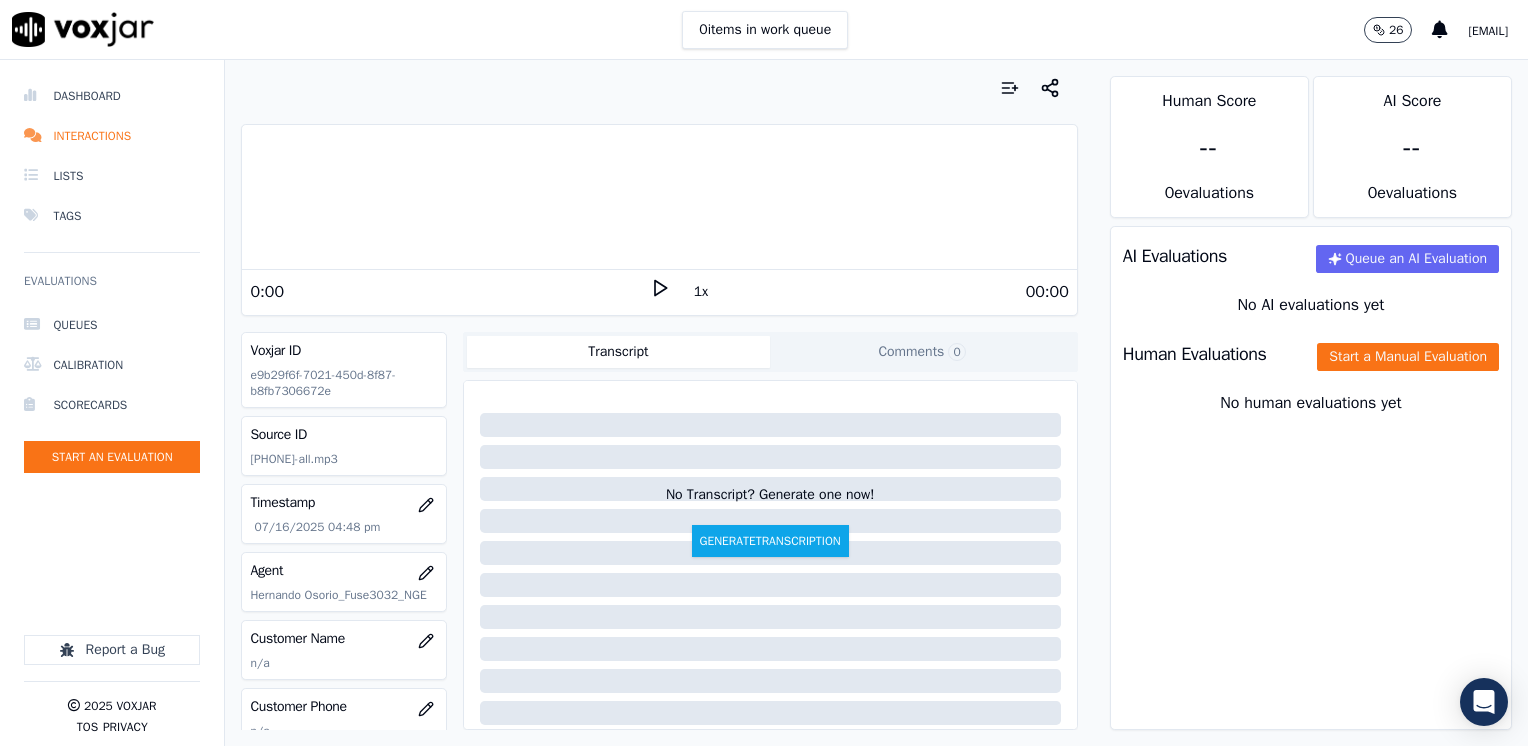 click 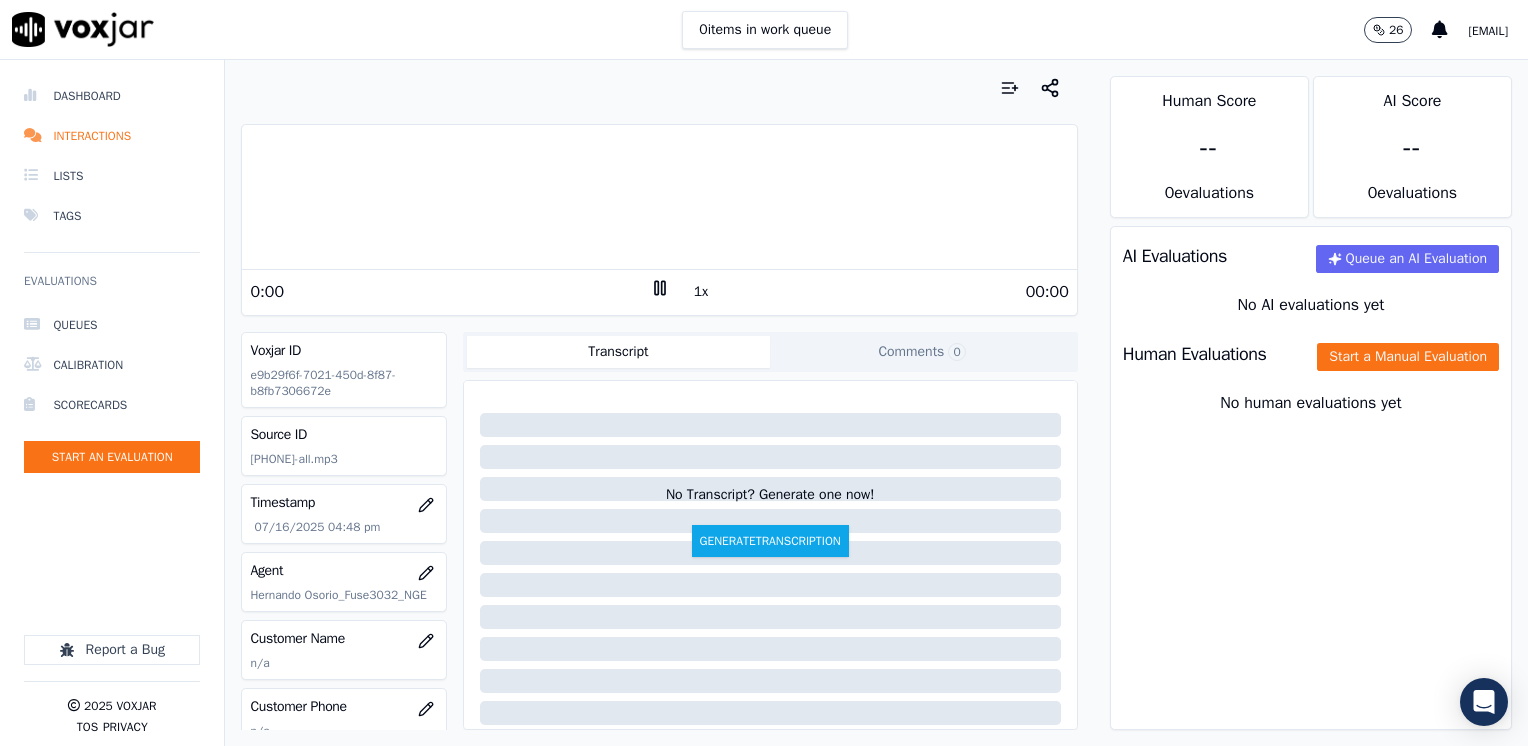 click 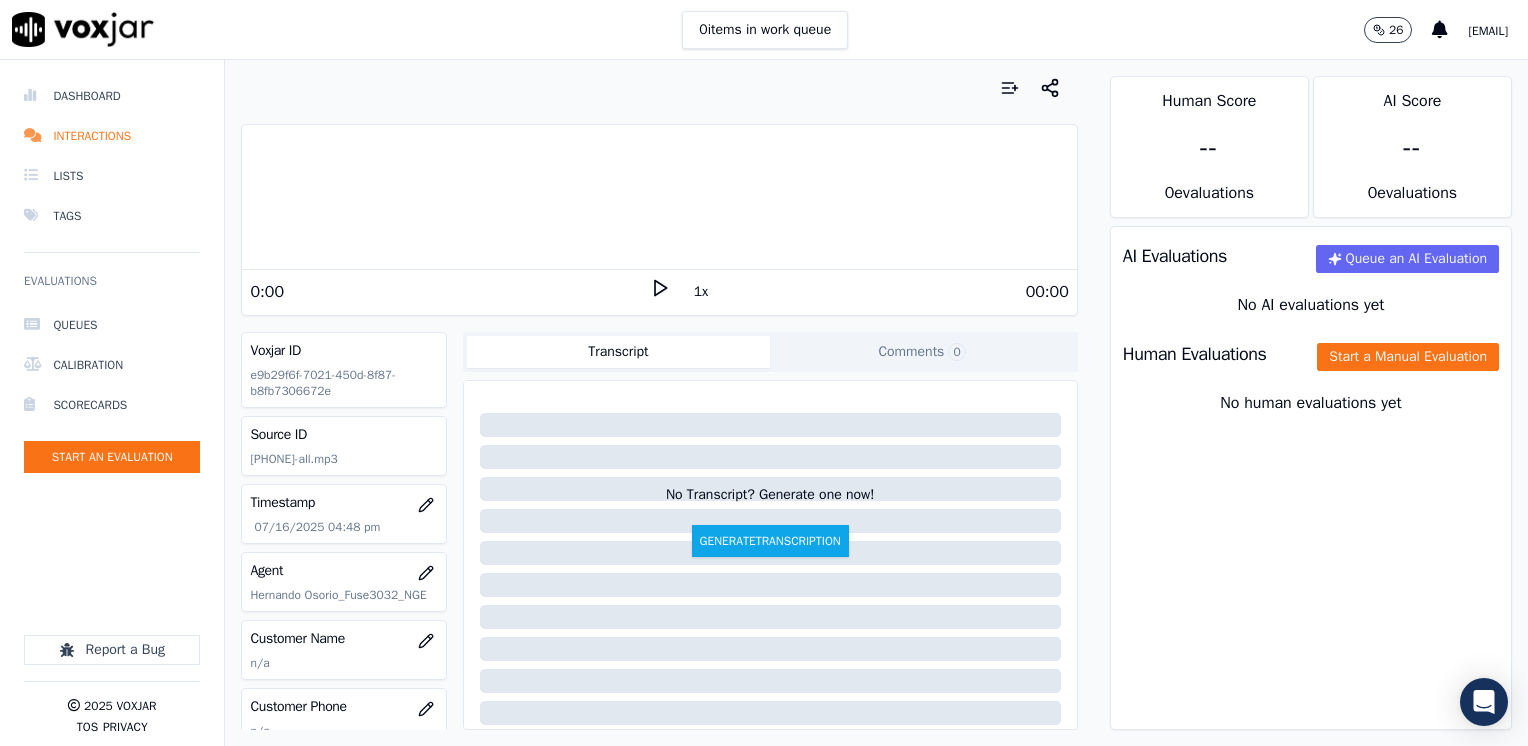 click 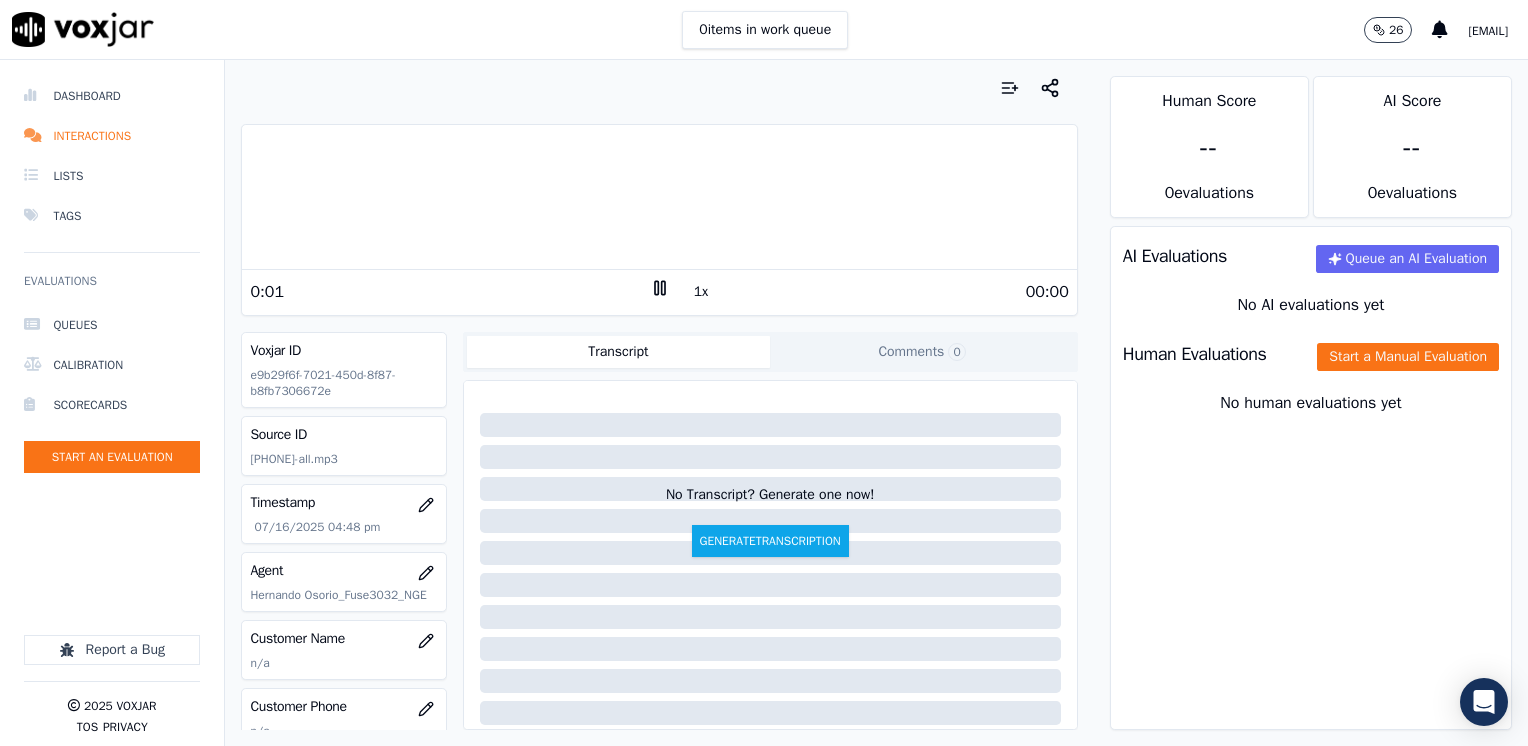 click 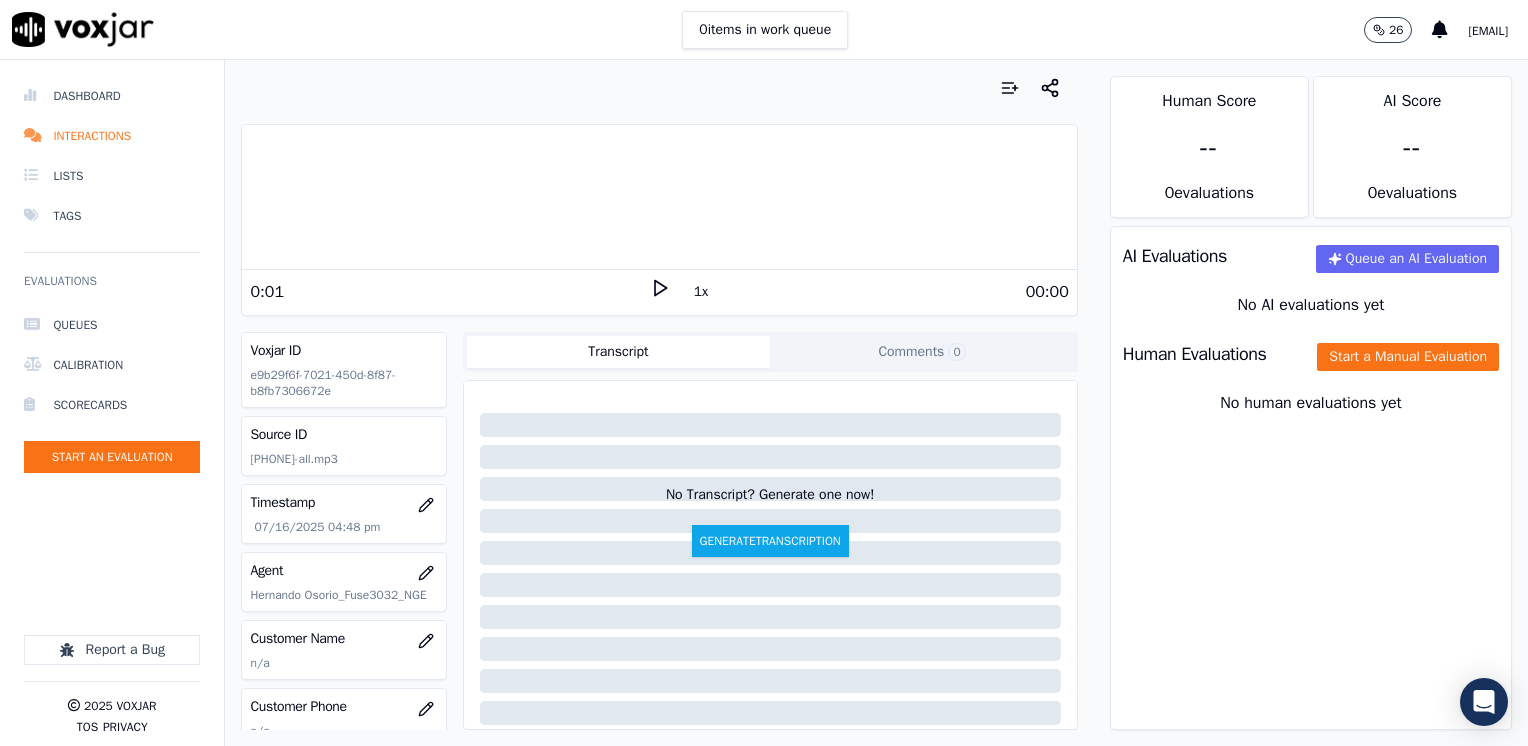 scroll, scrollTop: 100, scrollLeft: 0, axis: vertical 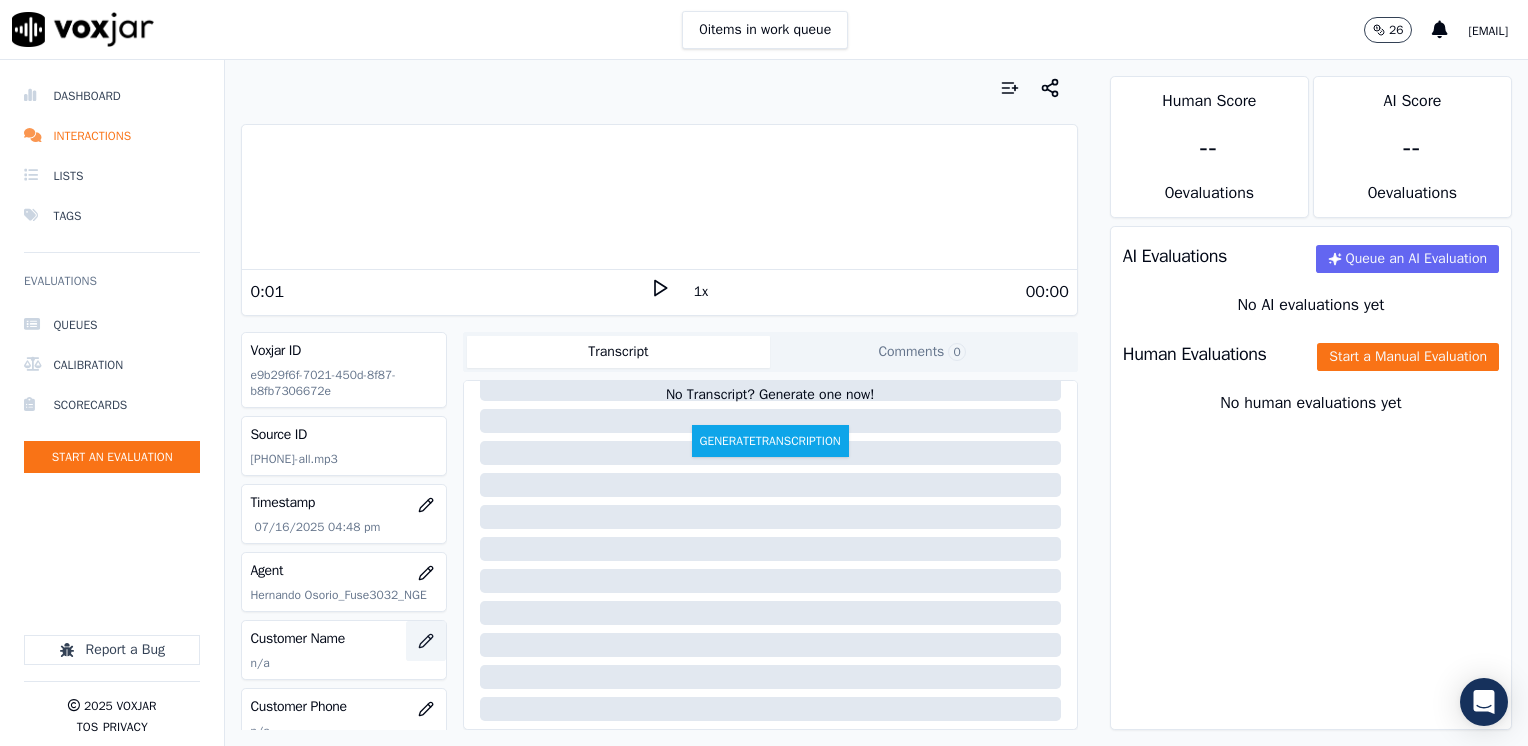 click 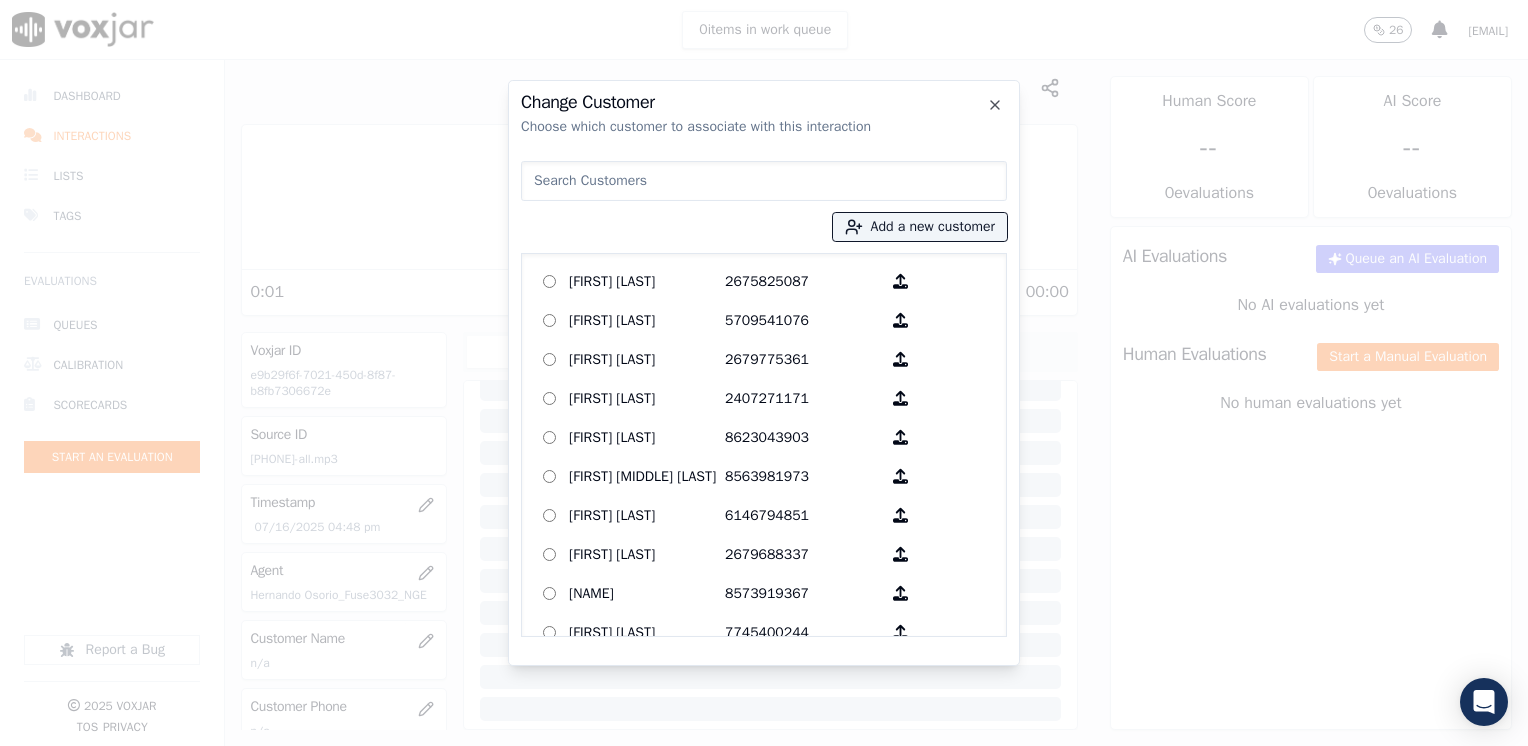 click at bounding box center [764, 181] 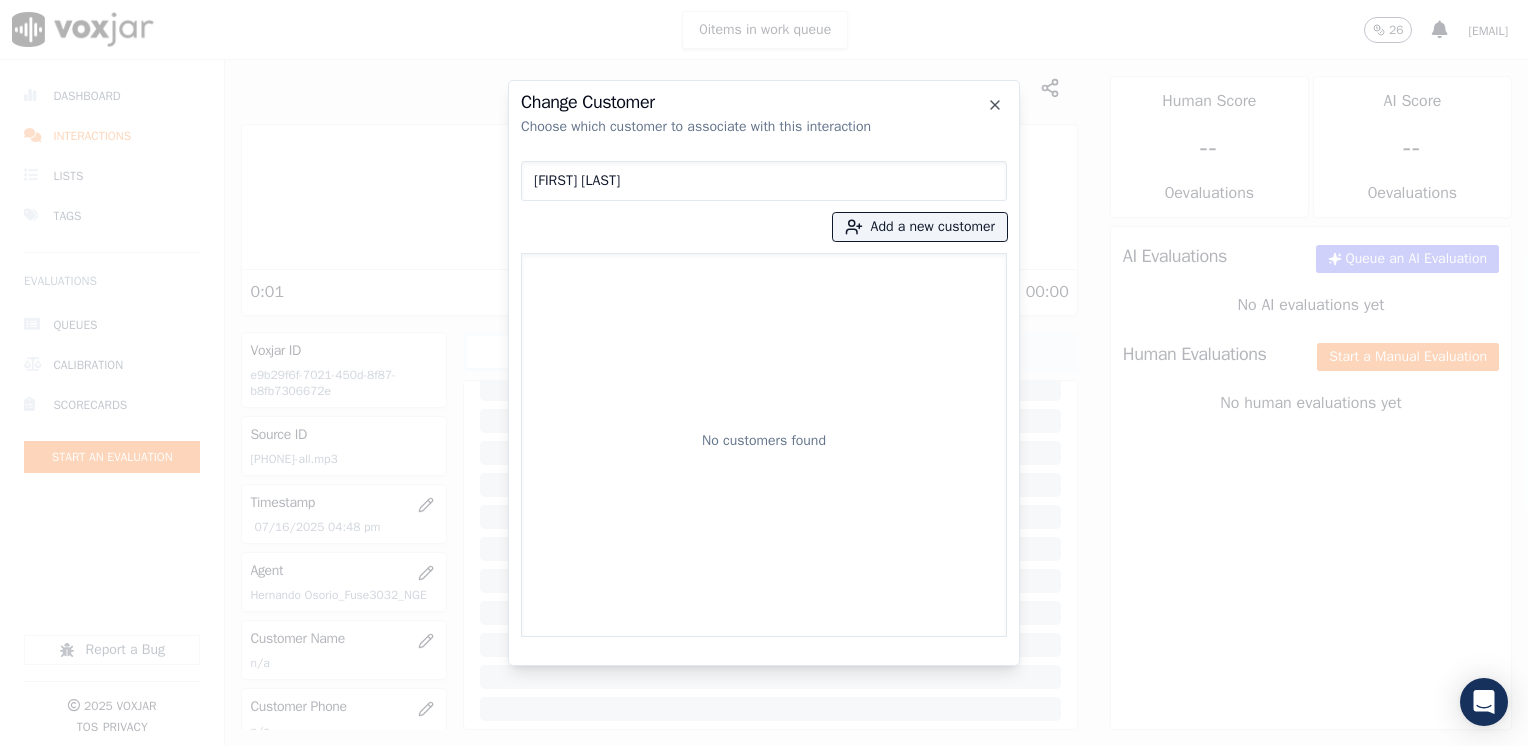 type on "[FIRST] [LAST]" 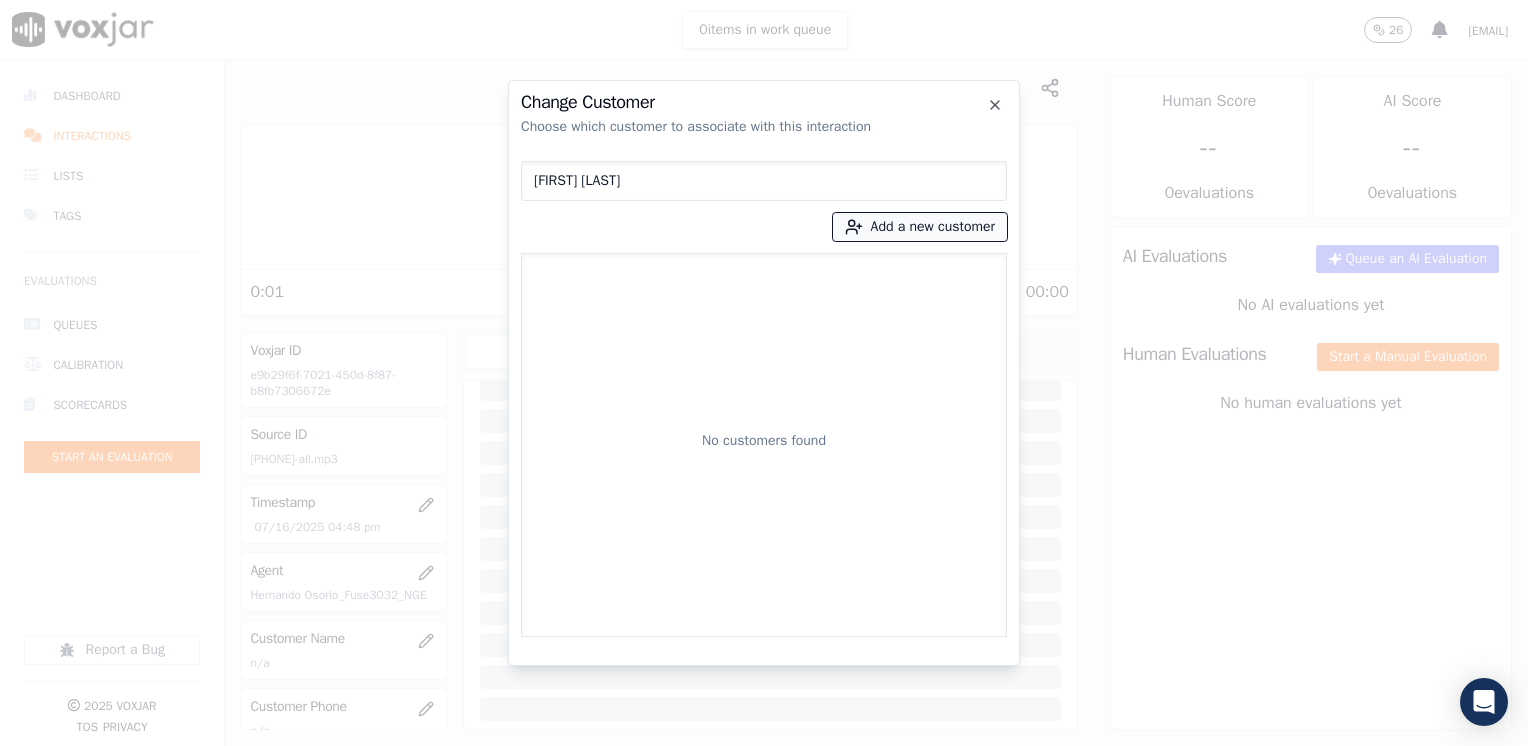 click on "Add a new customer" at bounding box center [920, 227] 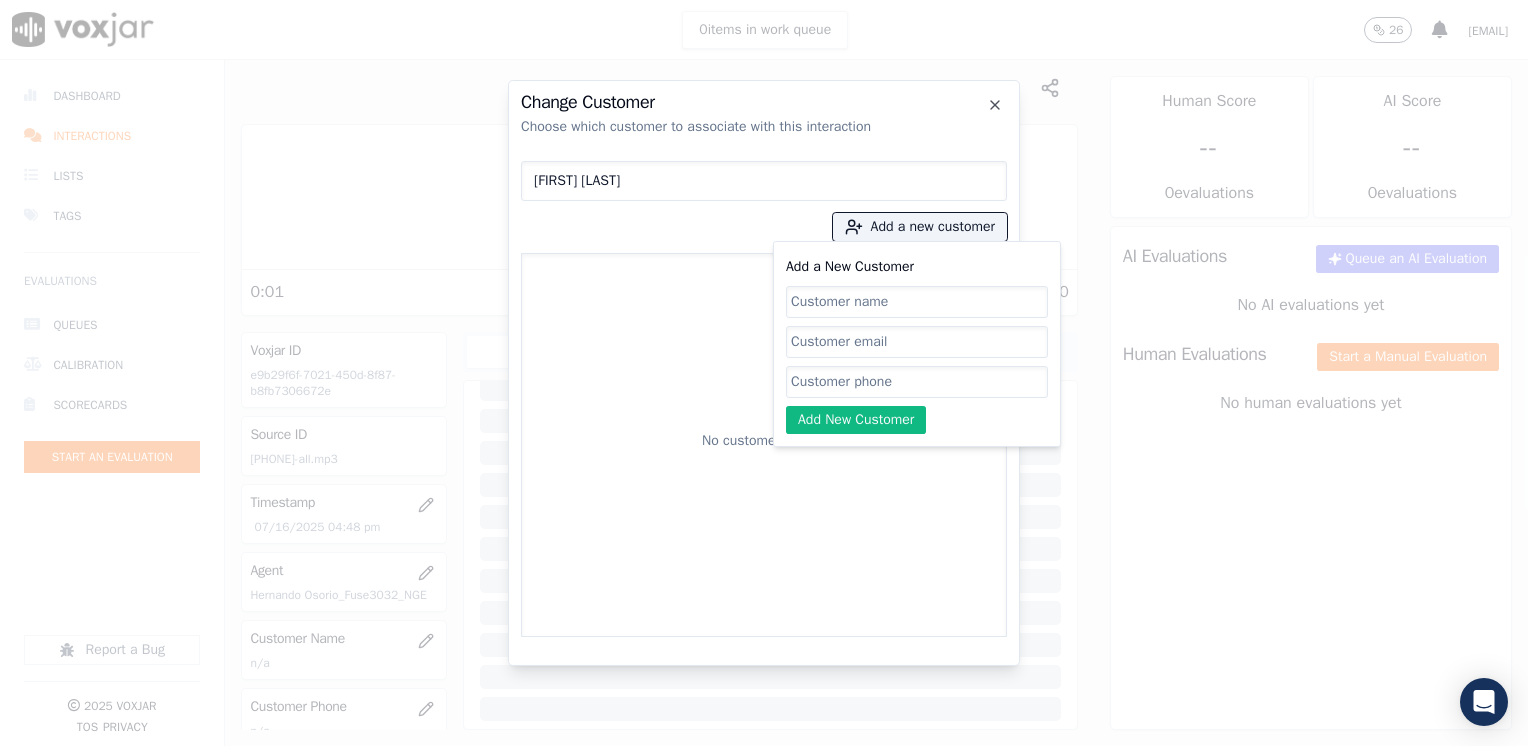click on "Add a New Customer" 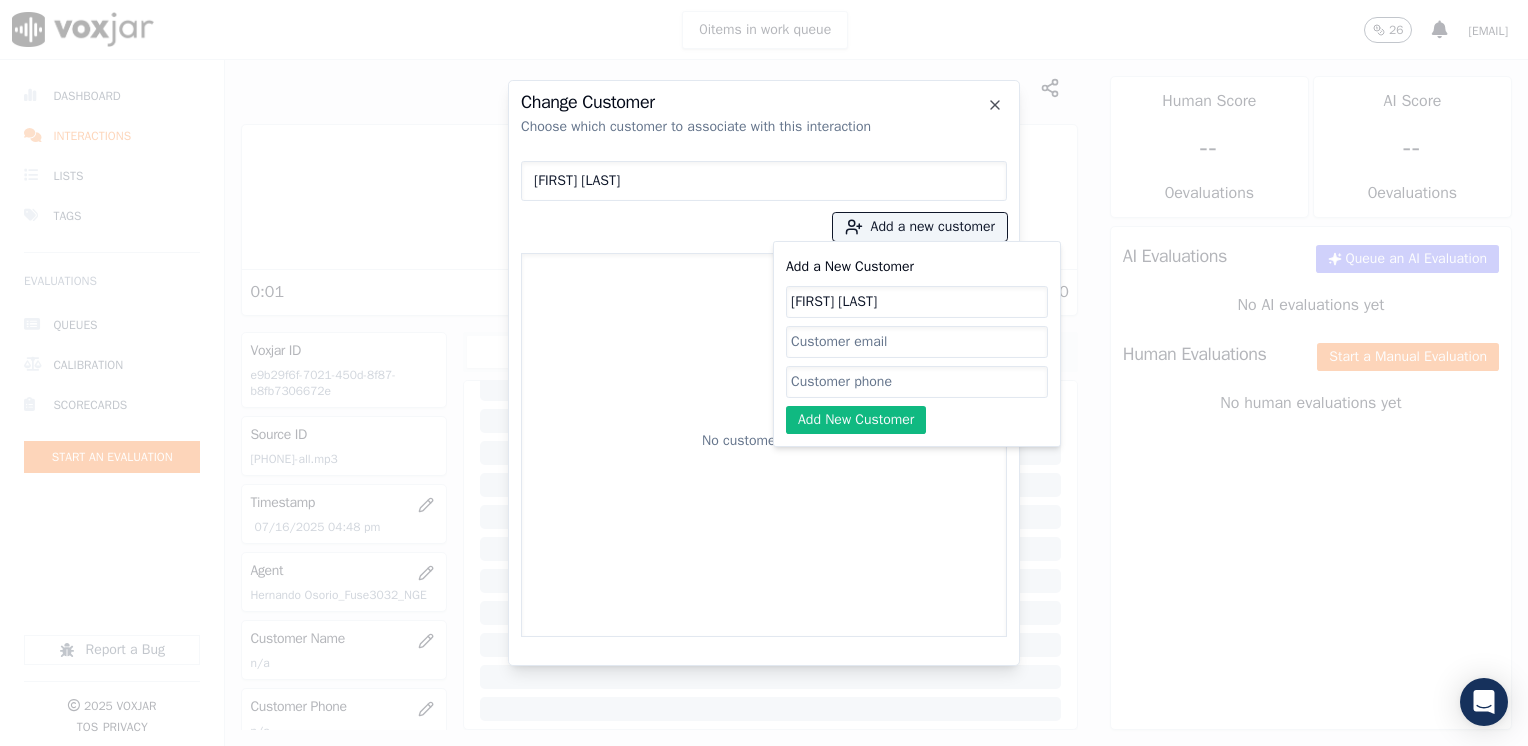 type on "[FIRST] [LAST]" 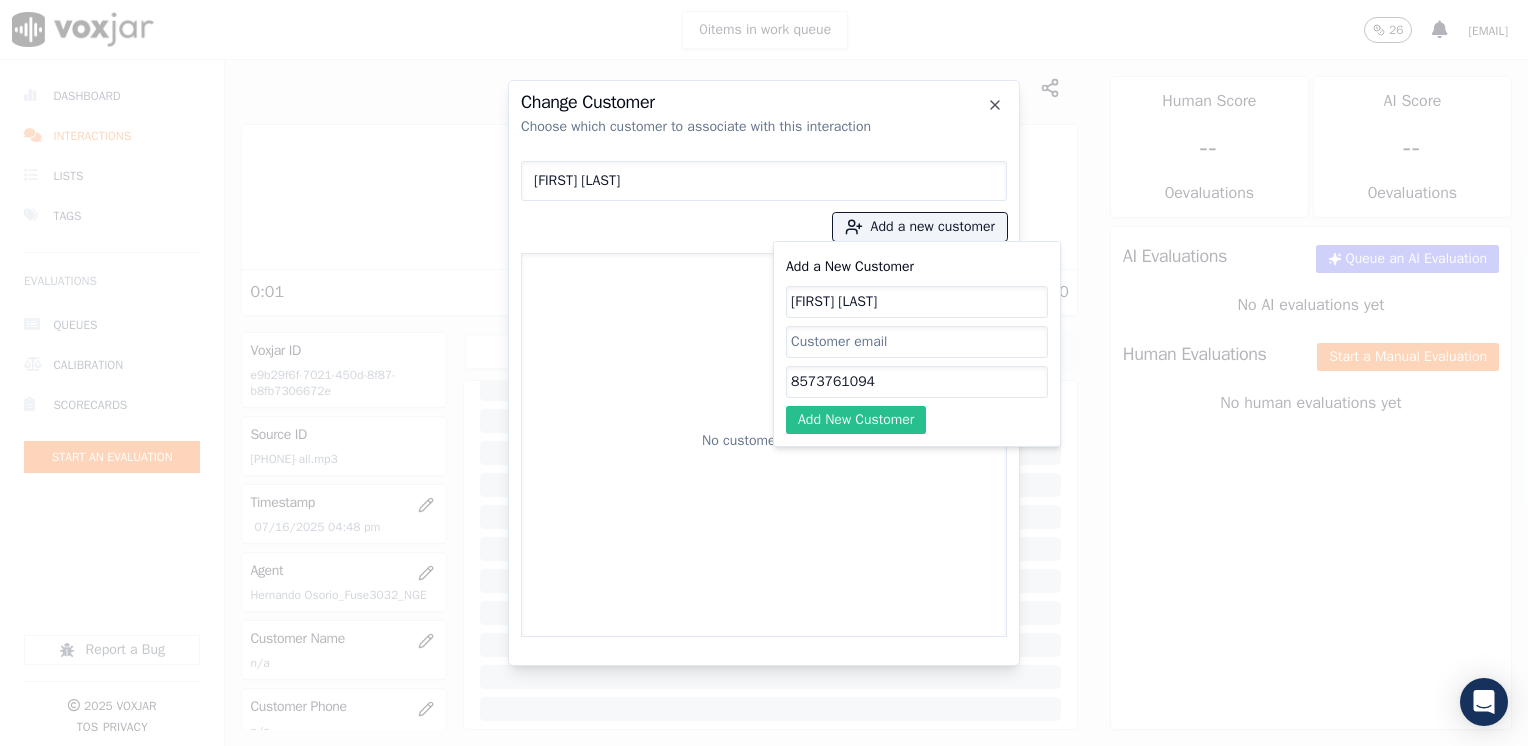 type on "8573761094" 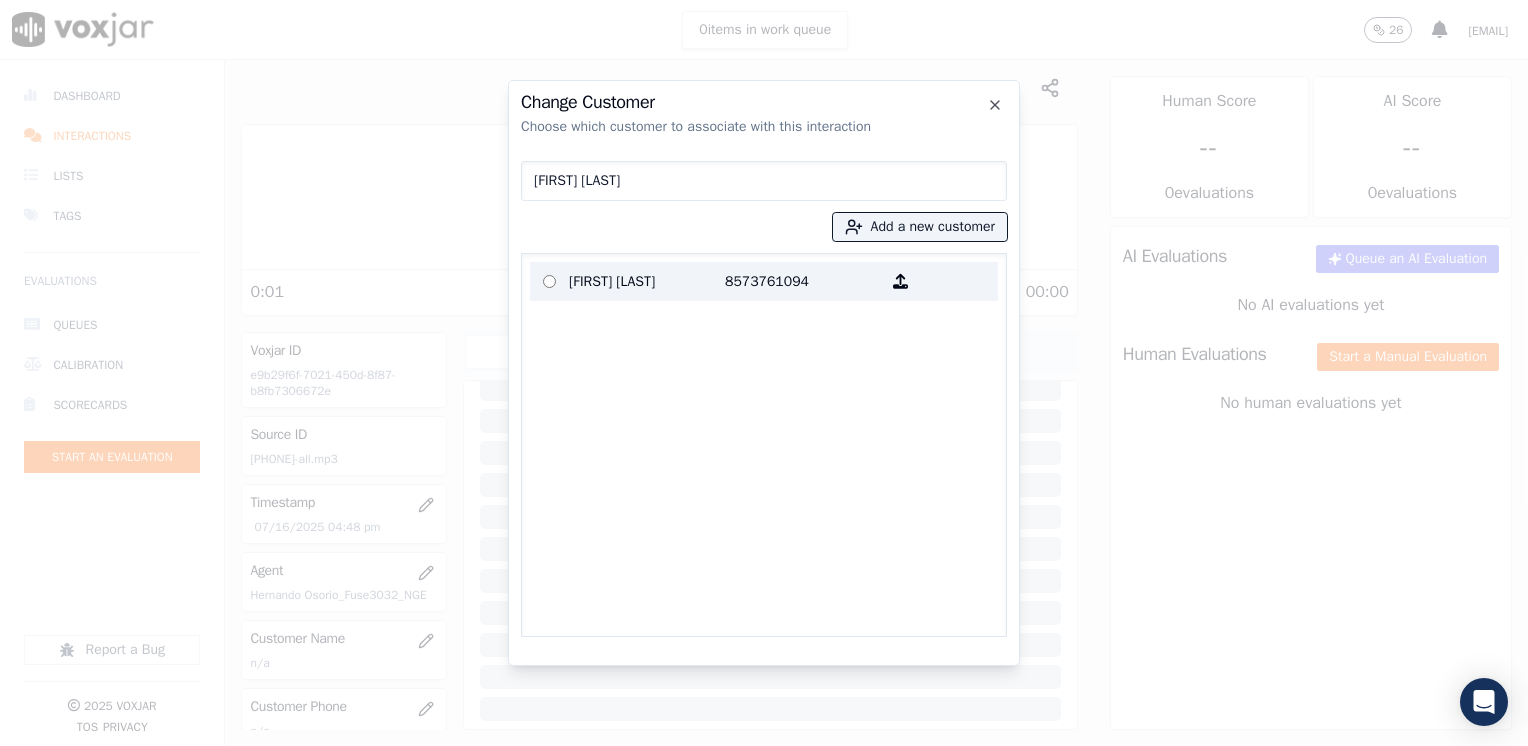 click on "8573761094" at bounding box center (803, 281) 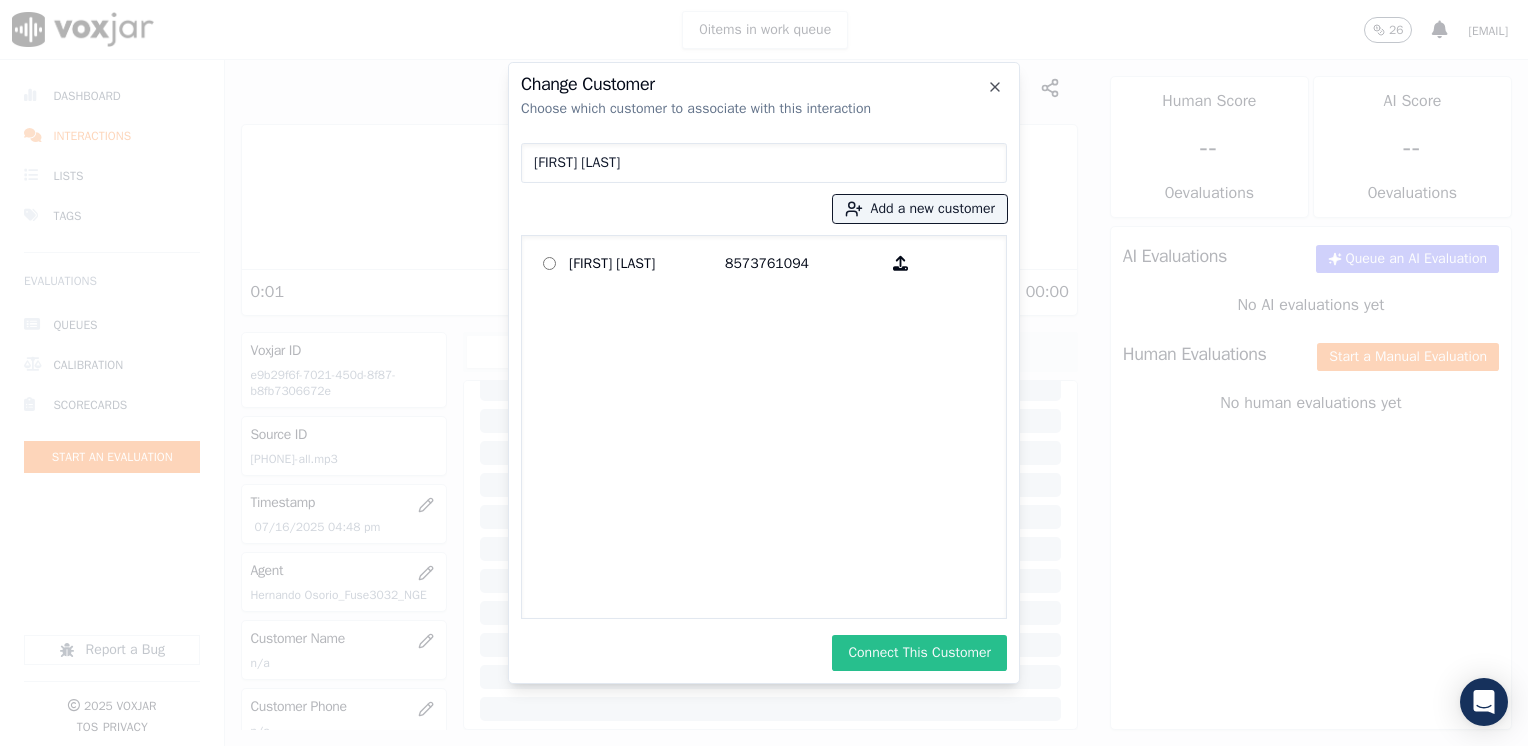 click on "Connect This Customer" at bounding box center (919, 653) 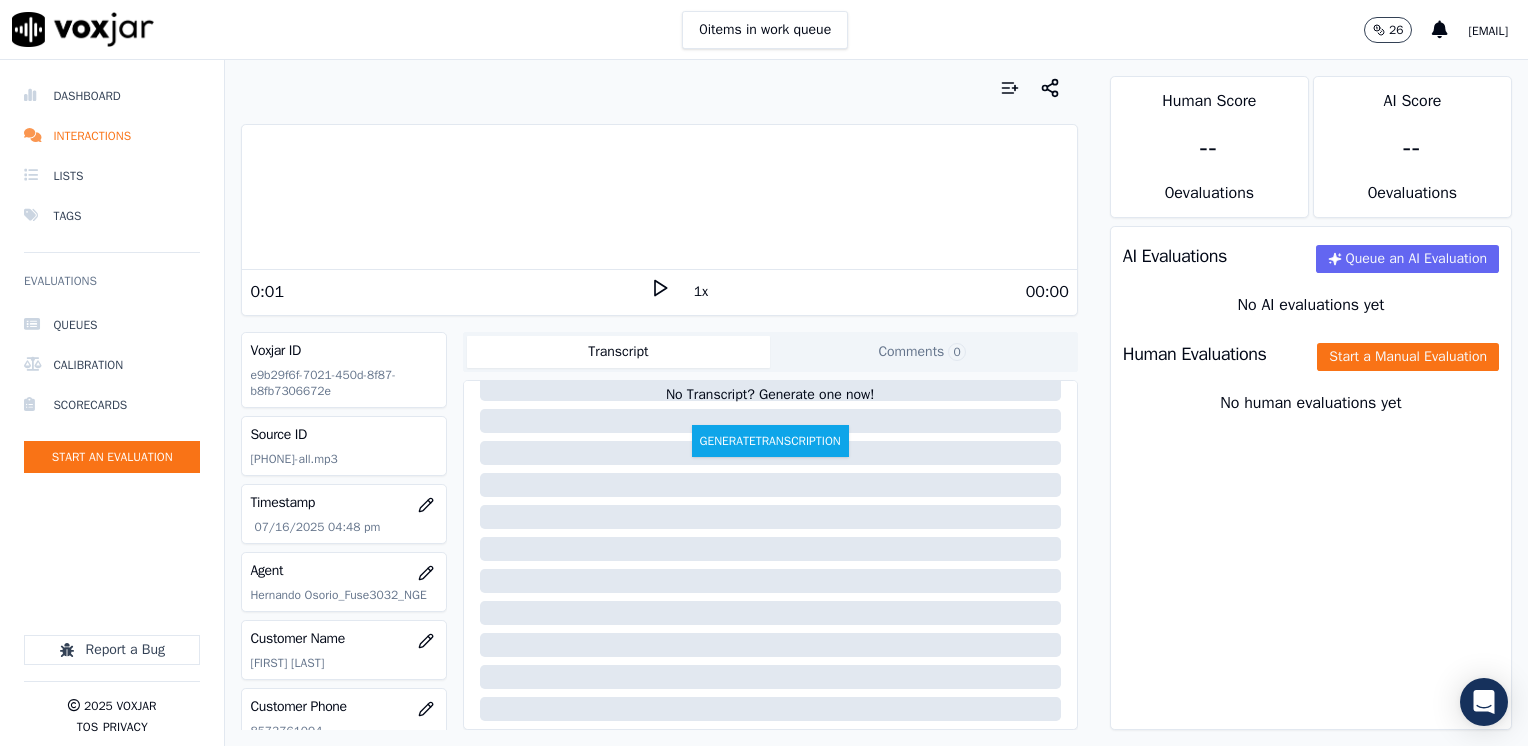 click on "00:00" at bounding box center [869, 292] 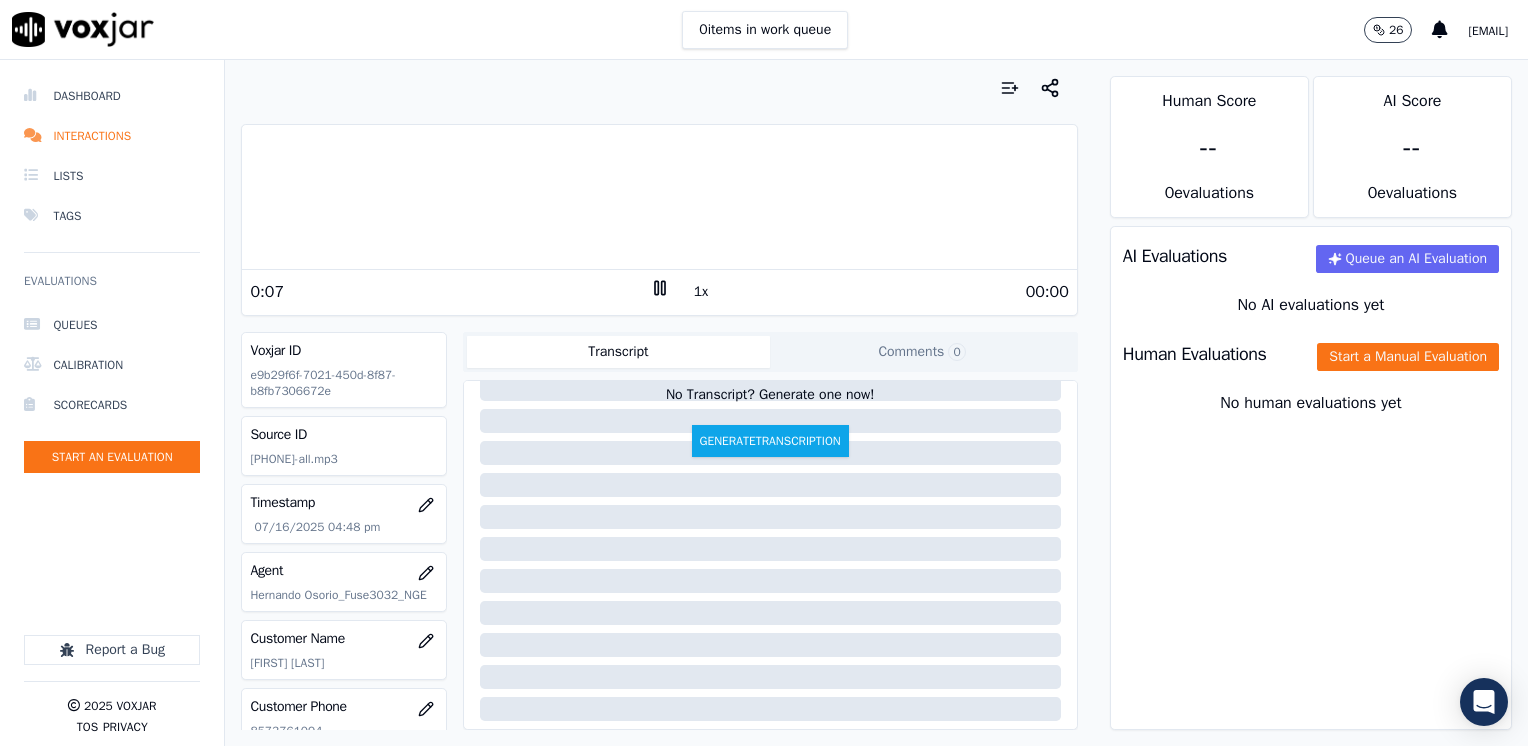 click 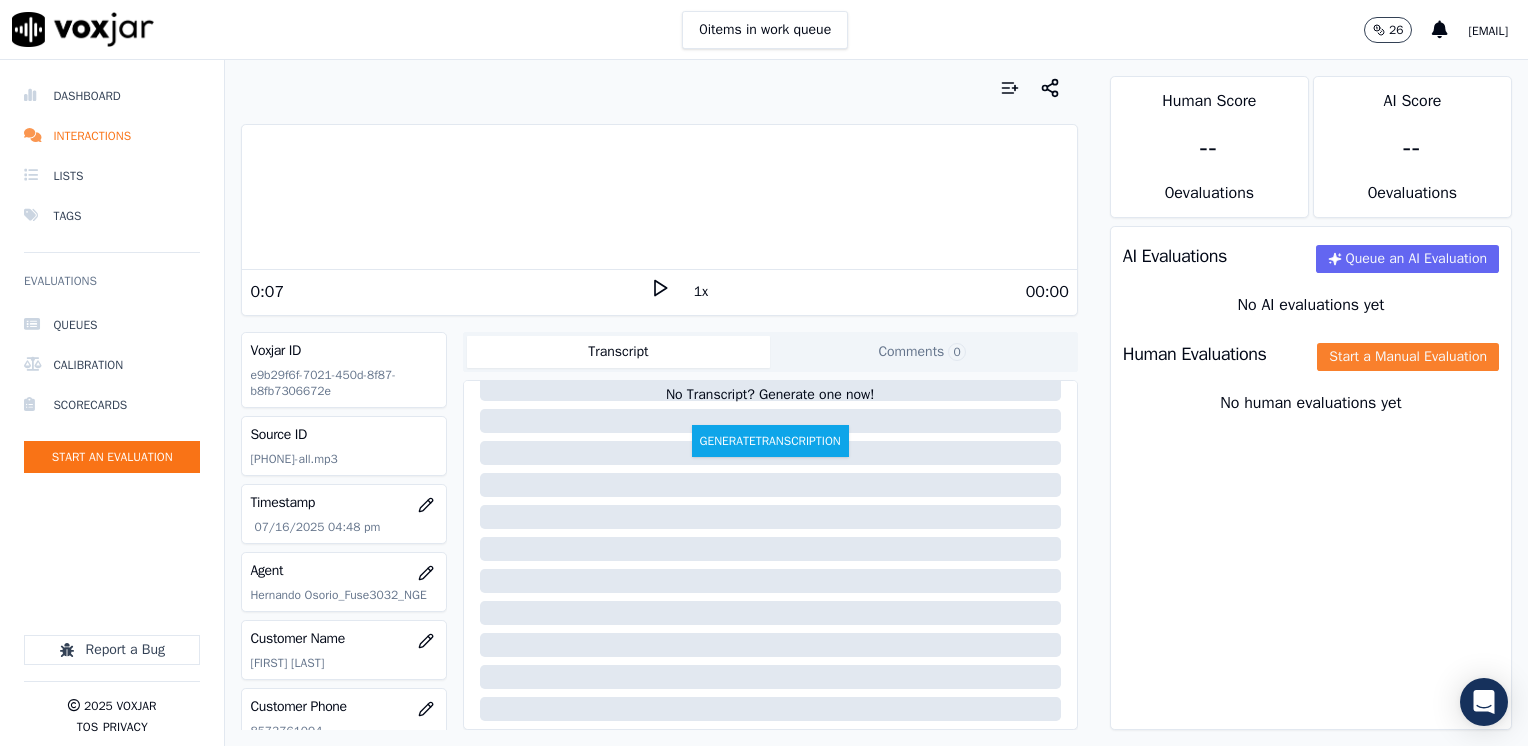 click on "Start a Manual Evaluation" 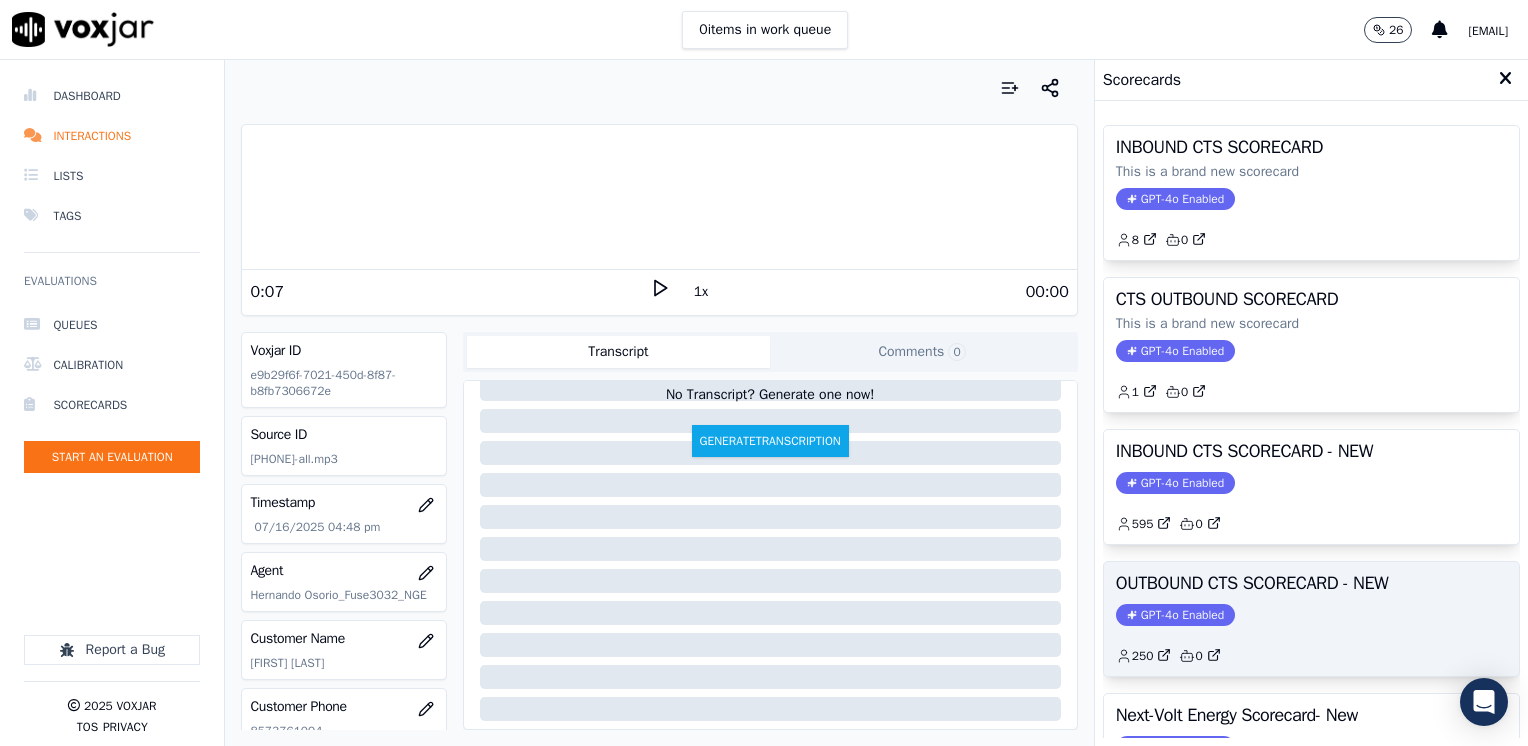 click on "GPT-4o Enabled" at bounding box center (1175, 615) 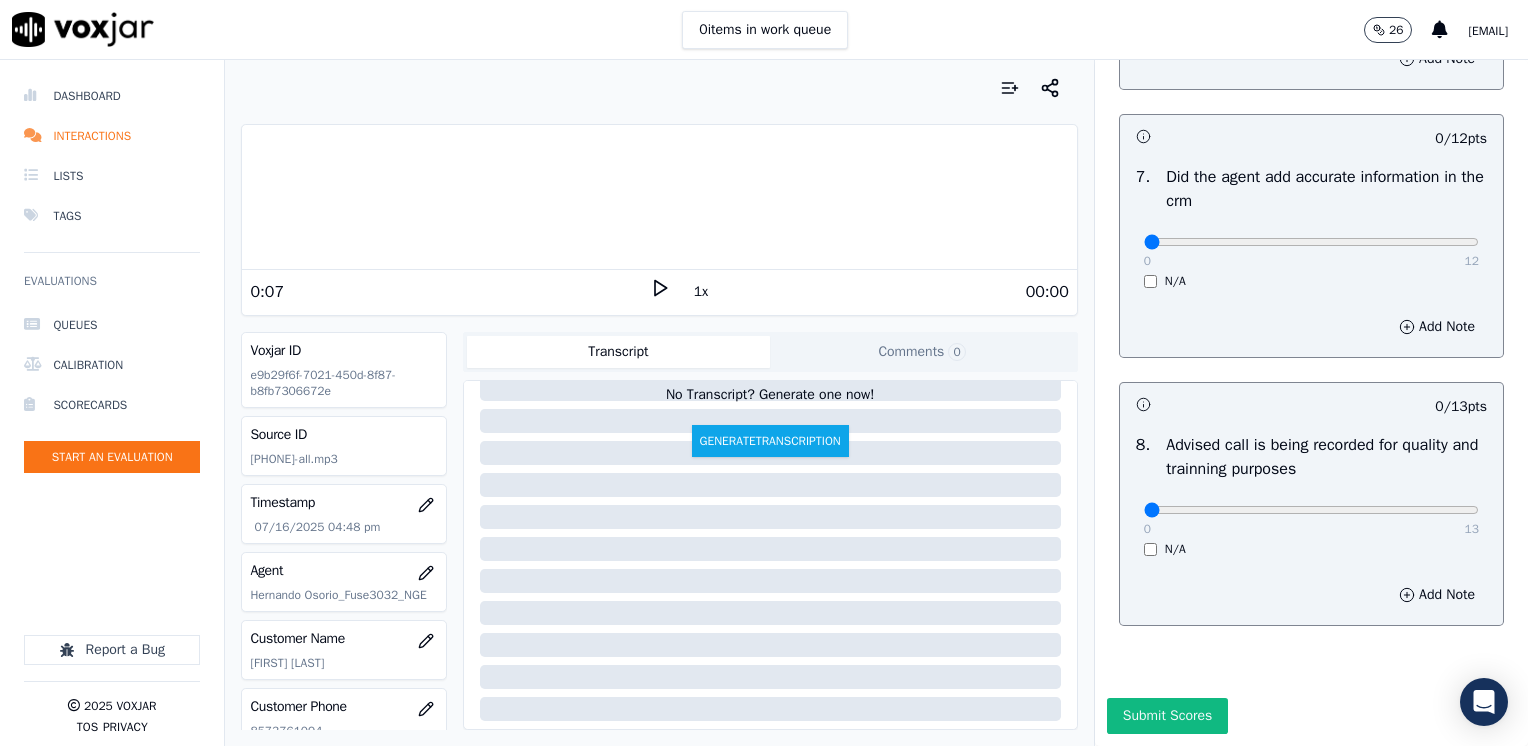 scroll, scrollTop: 1748, scrollLeft: 0, axis: vertical 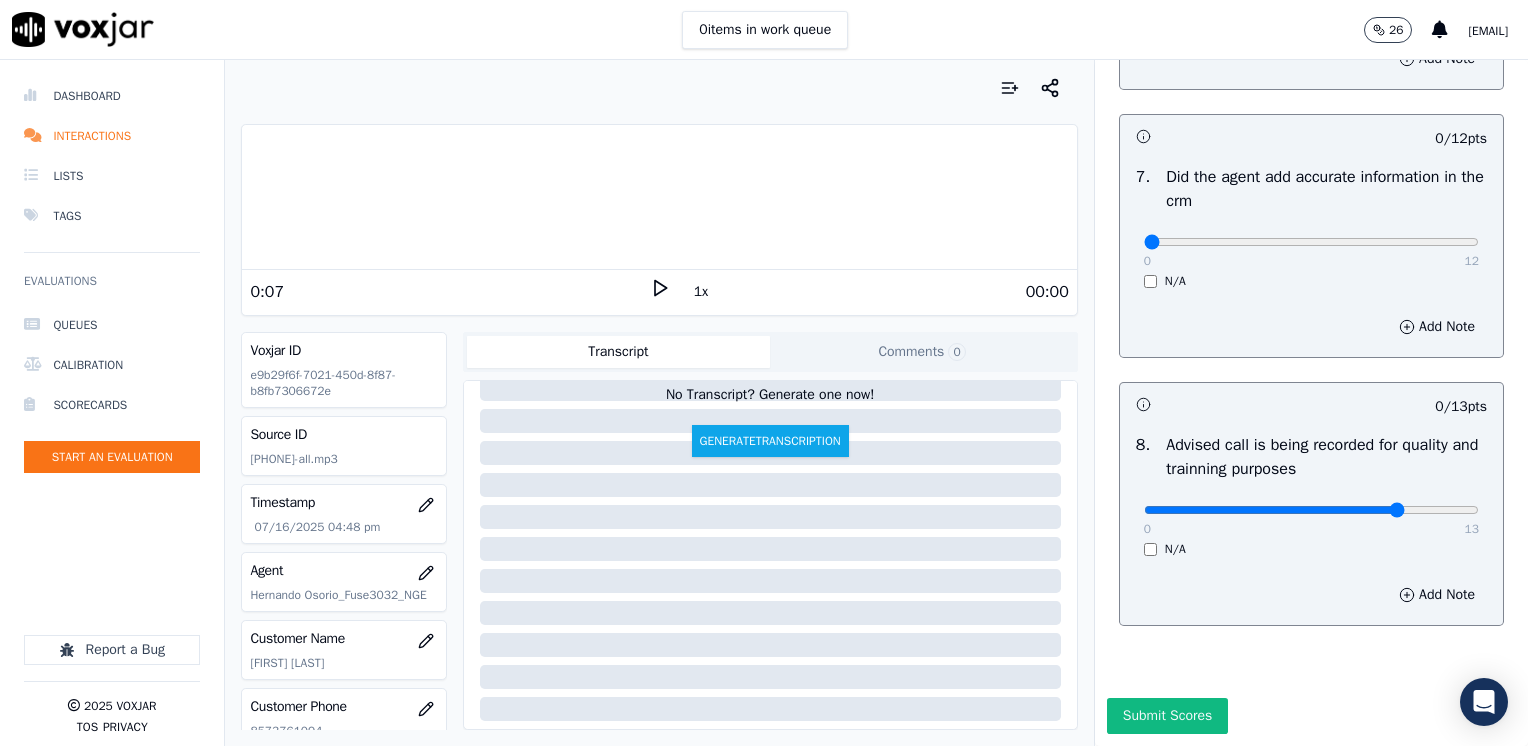 type on "10" 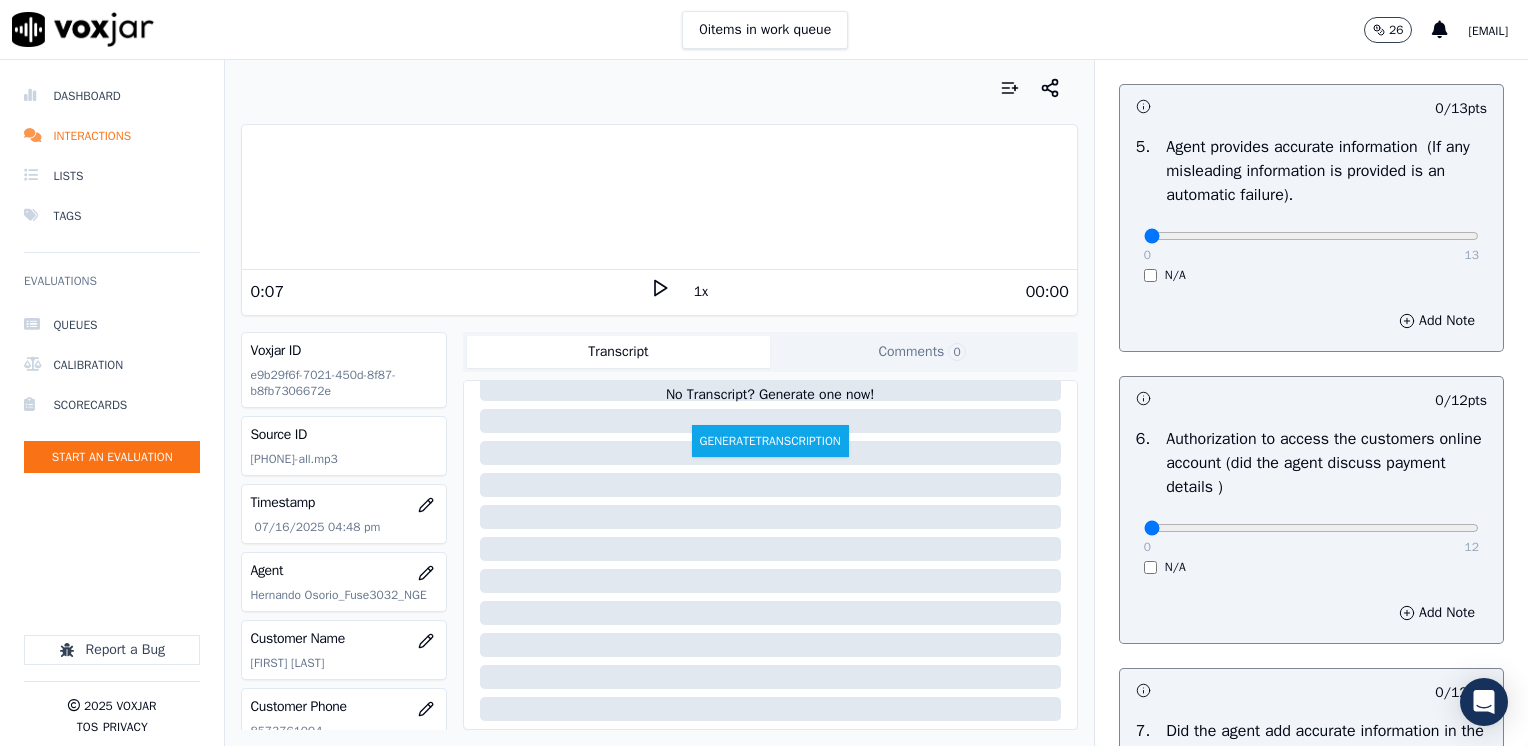 scroll, scrollTop: 1048, scrollLeft: 0, axis: vertical 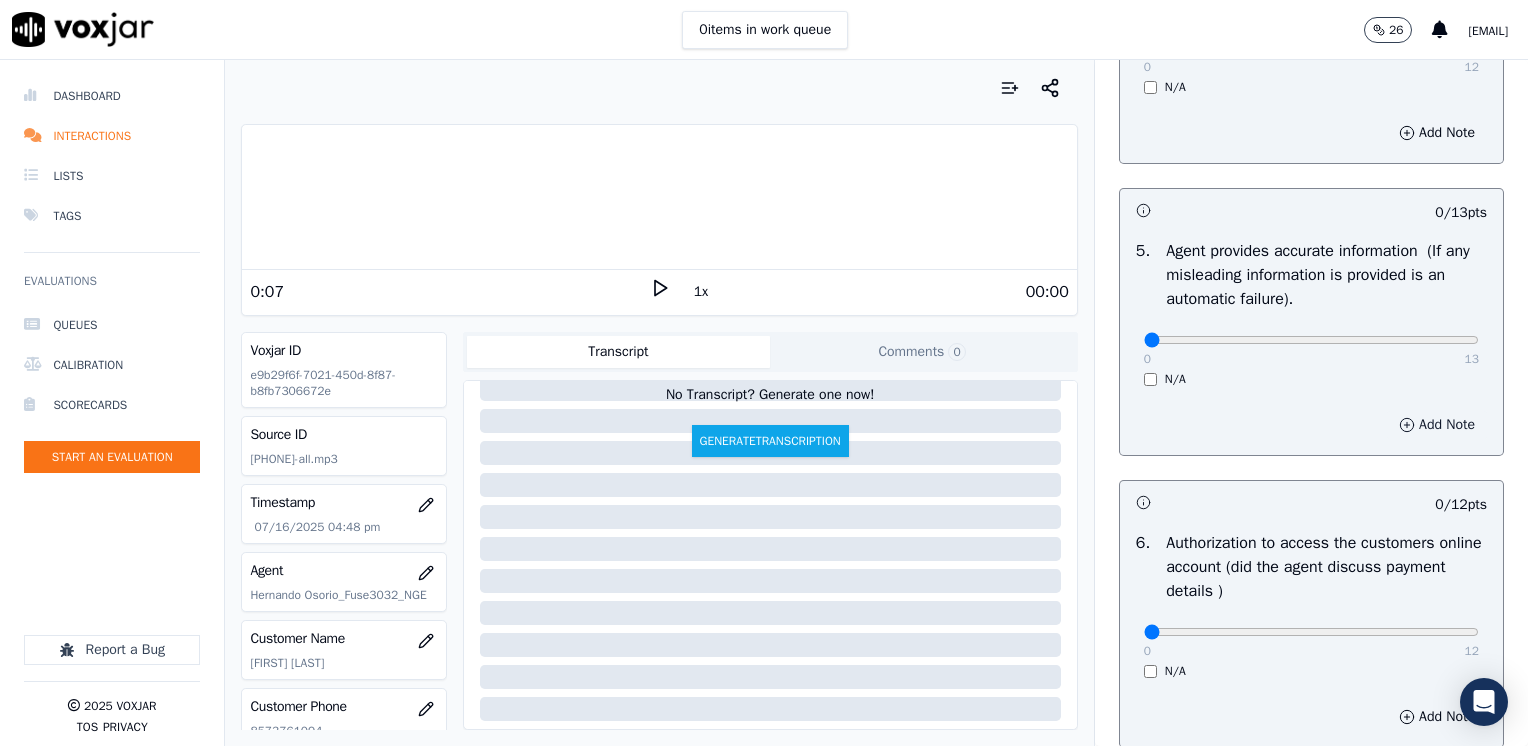 click on "Add Note" at bounding box center (1437, 425) 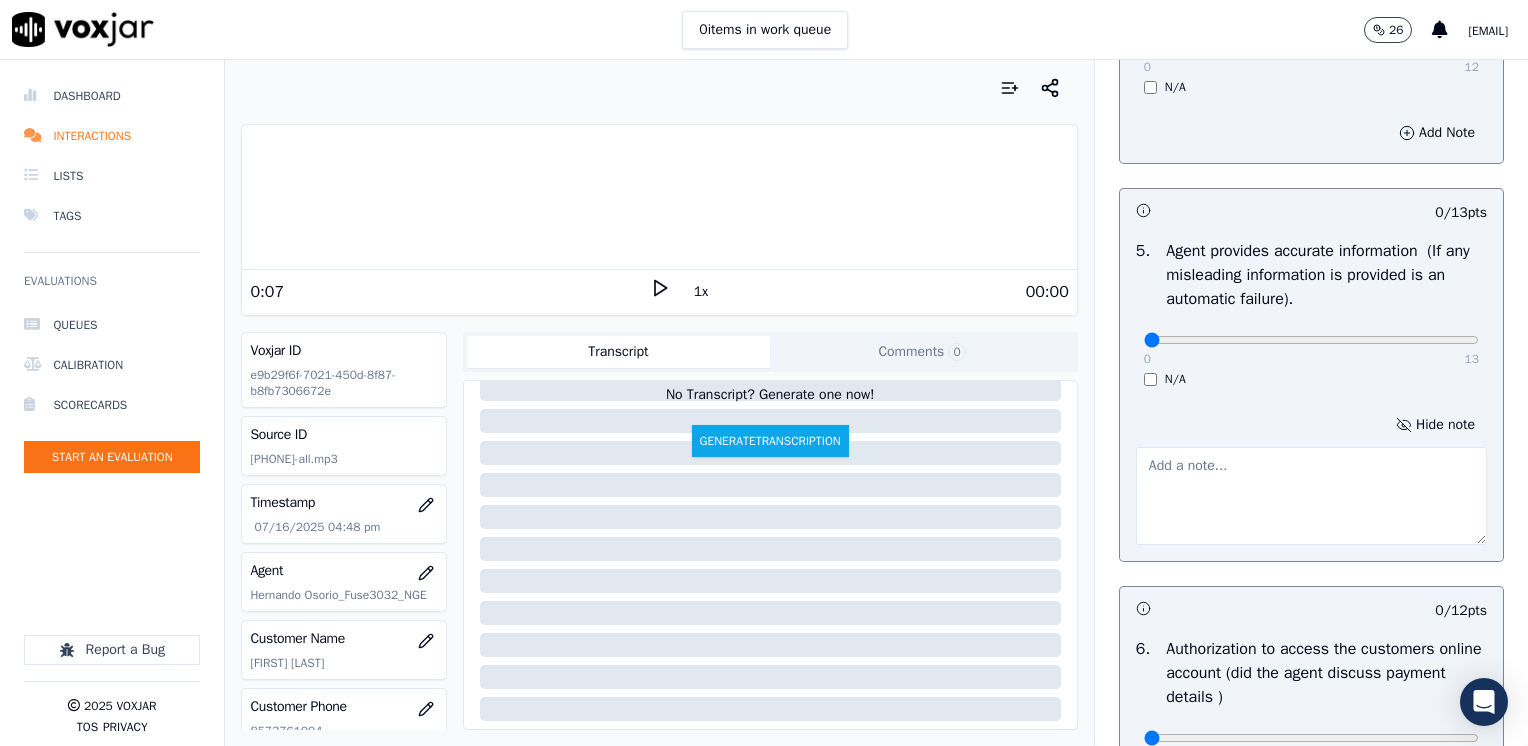 click at bounding box center [1311, 496] 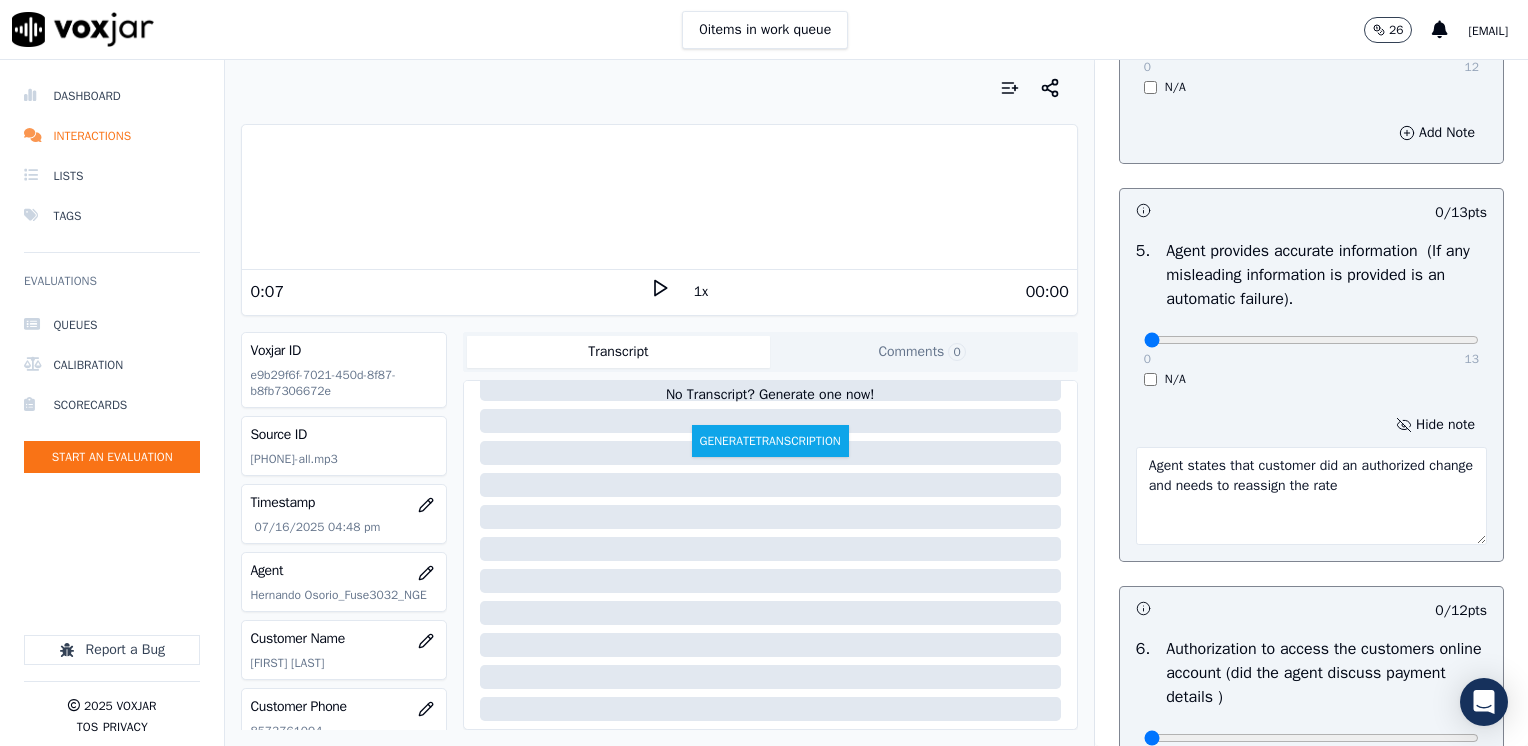 click on "Agent states that customer did an authorized change and needs to reassign the rate" at bounding box center (1311, 496) 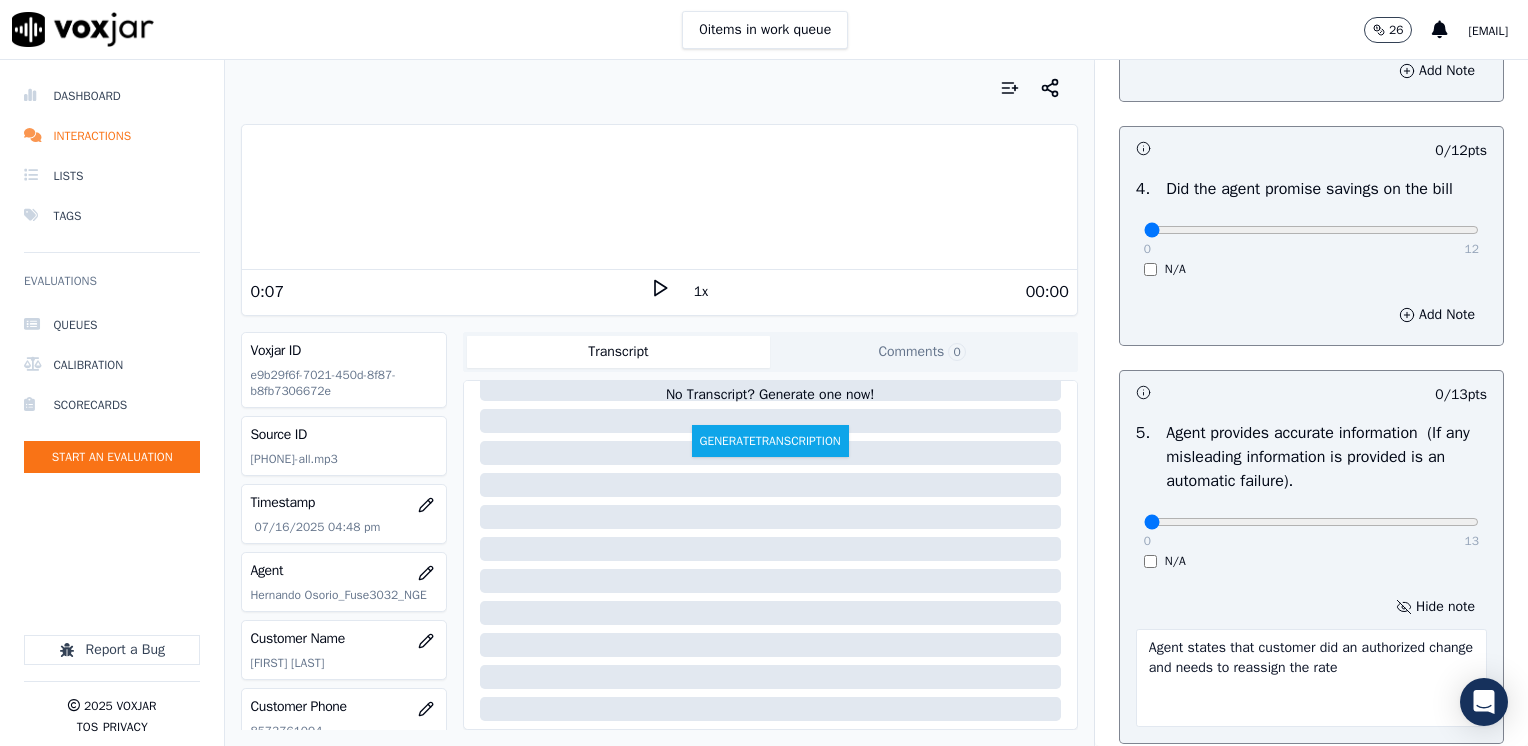scroll, scrollTop: 848, scrollLeft: 0, axis: vertical 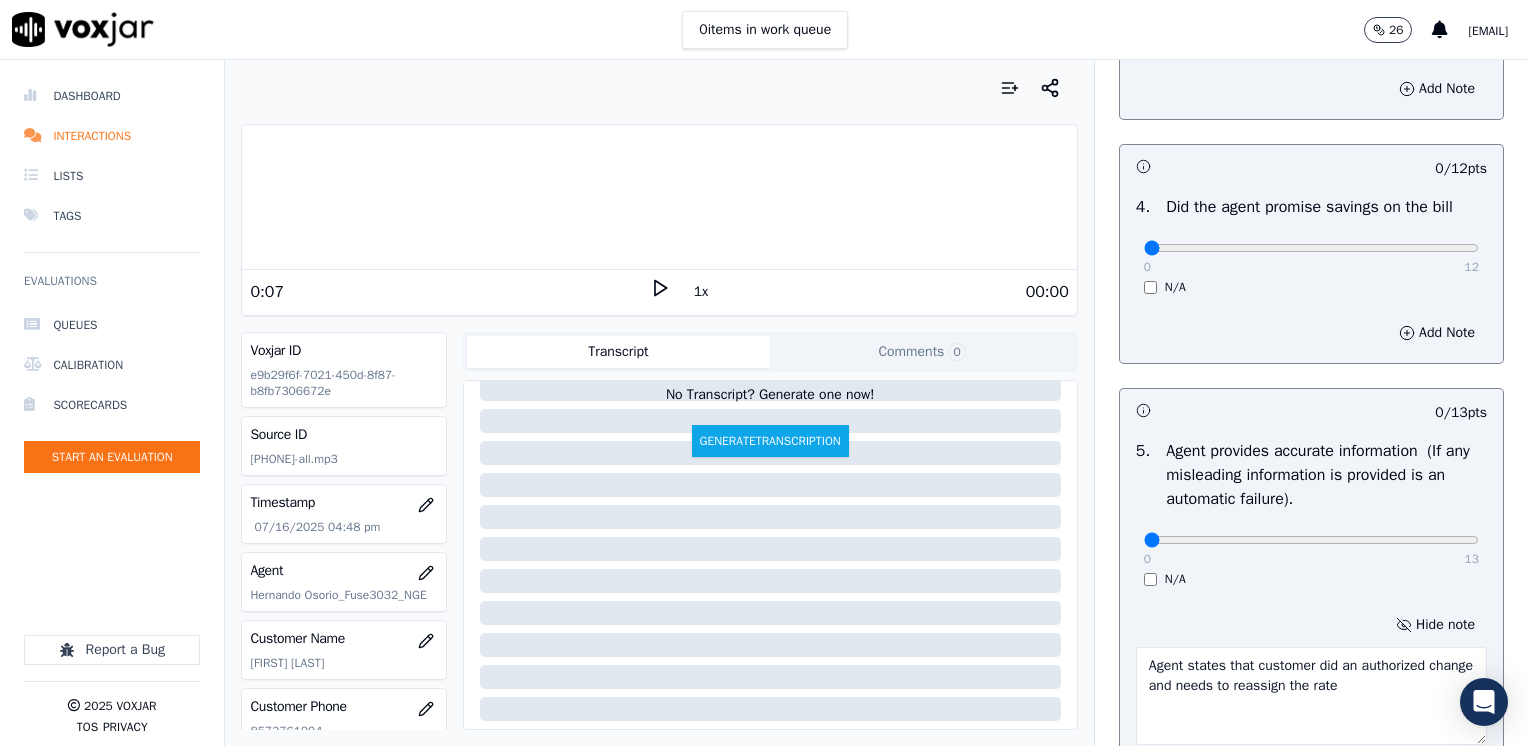 type on "Agent states that customer did an authorized change and needs to reassign the rate" 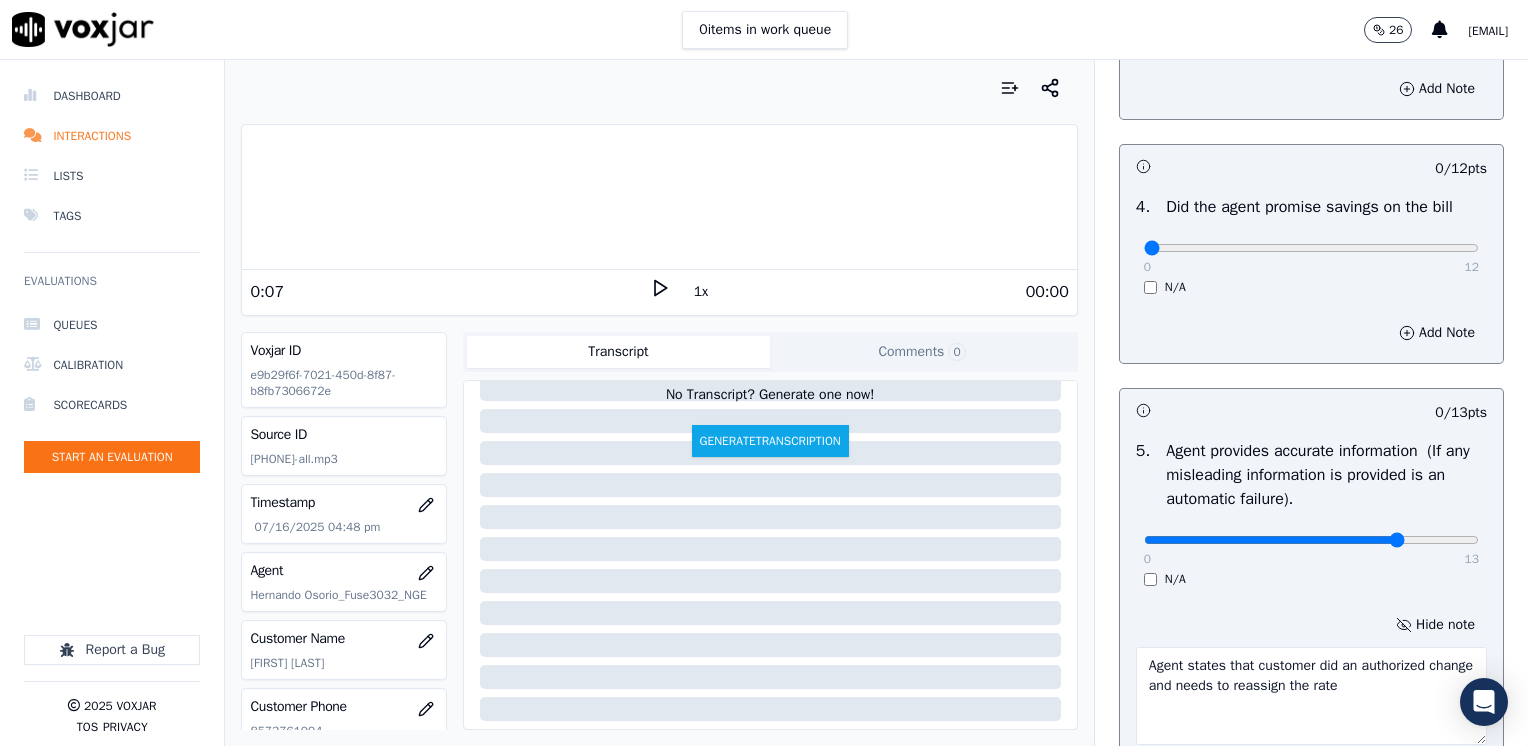 click at bounding box center [1311, -508] 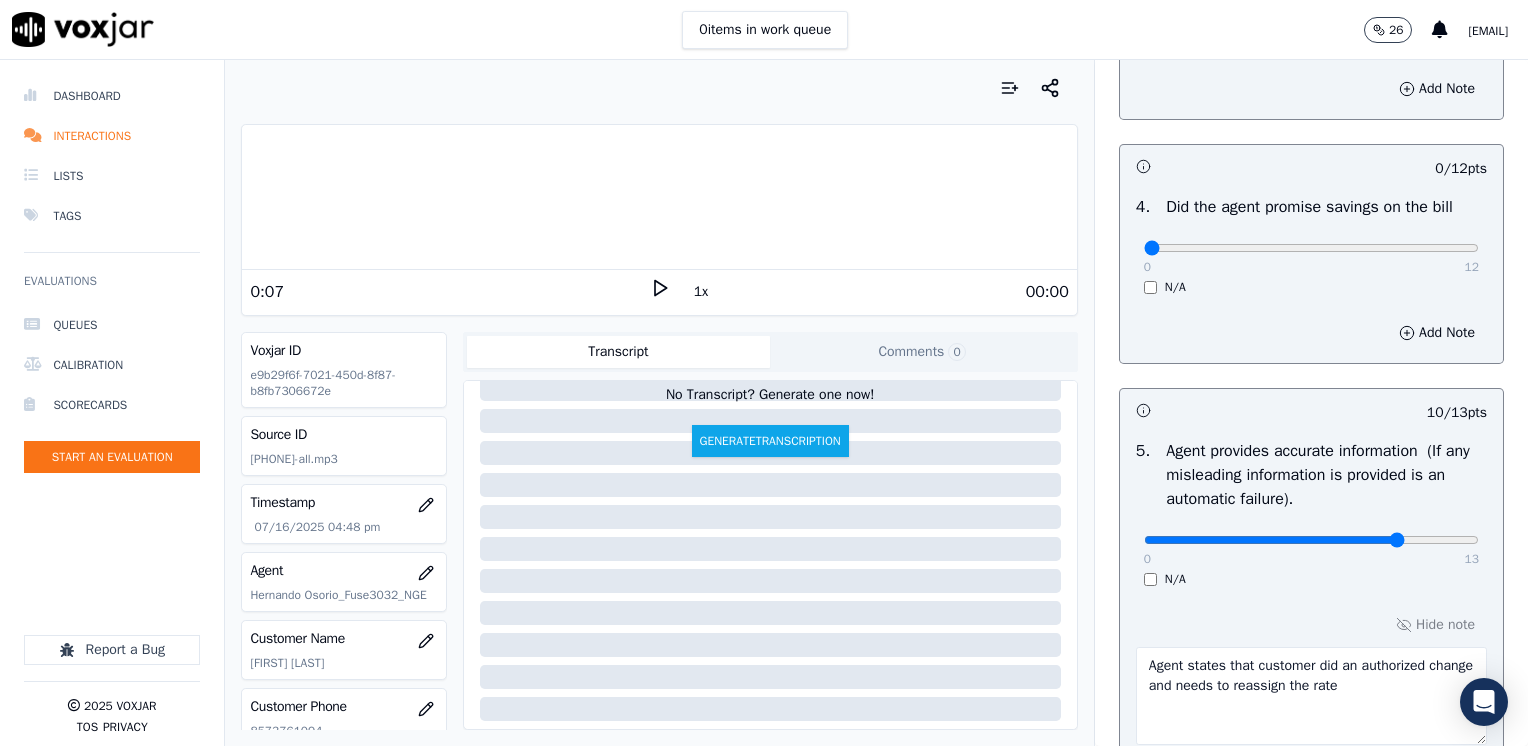 click on "0   13" at bounding box center [1311, 539] 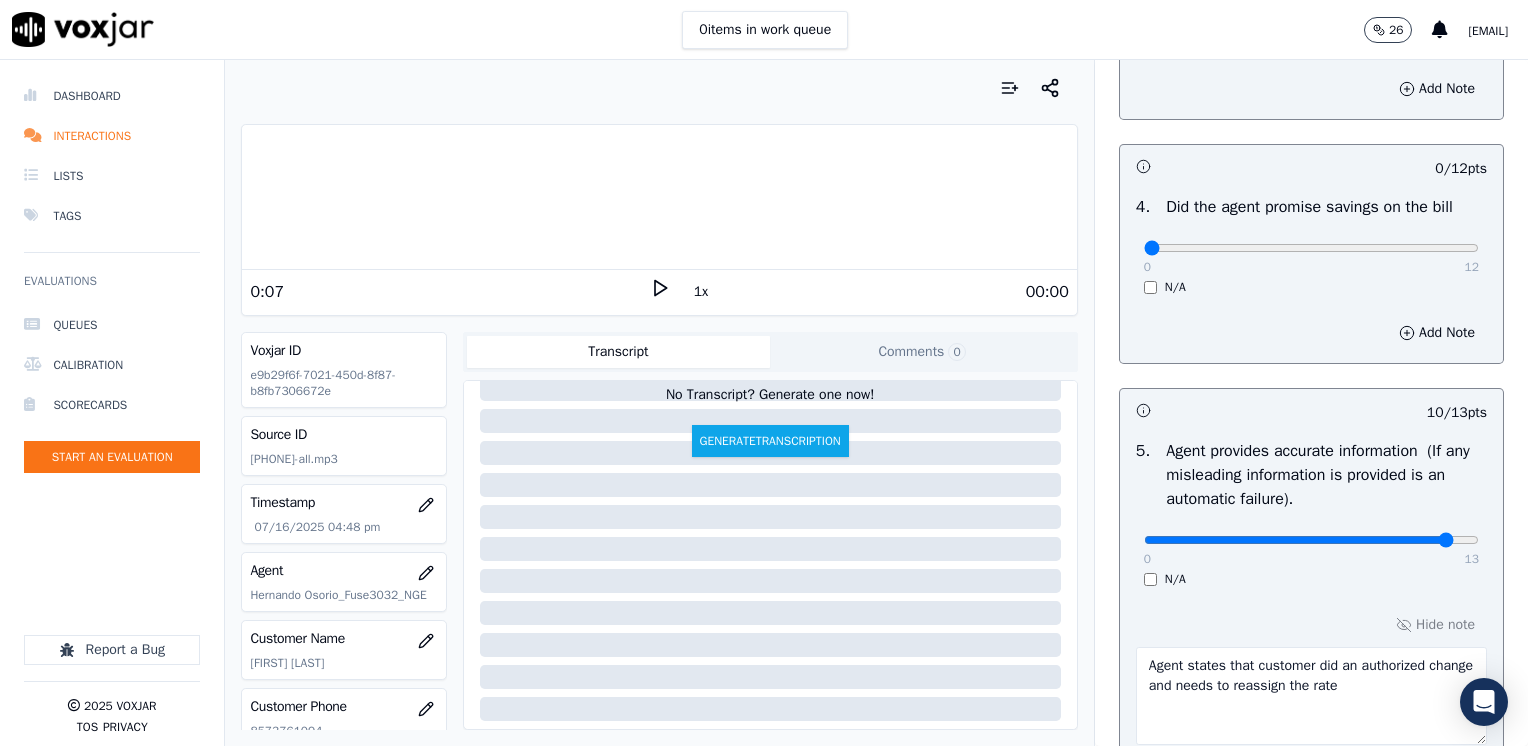 type on "12" 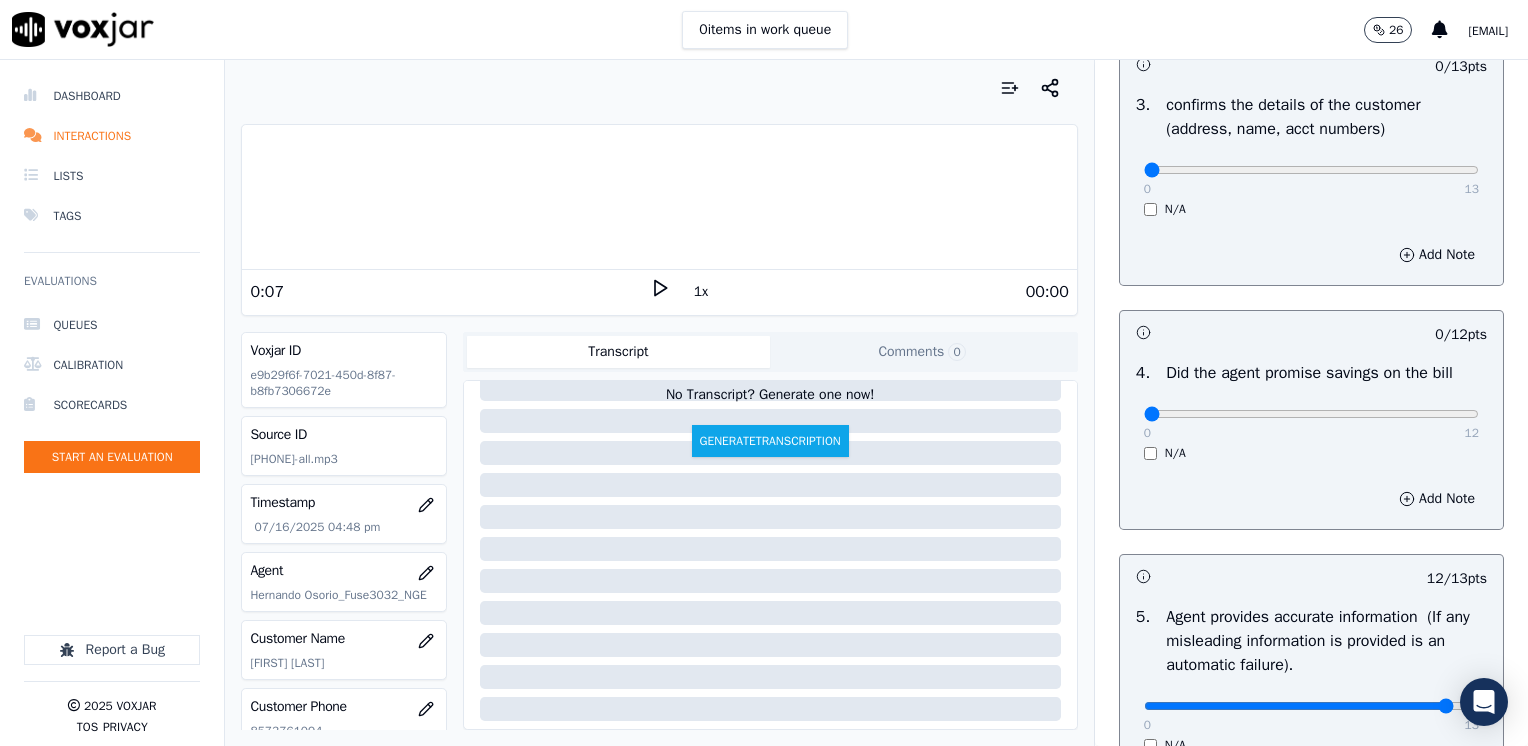 scroll, scrollTop: 648, scrollLeft: 0, axis: vertical 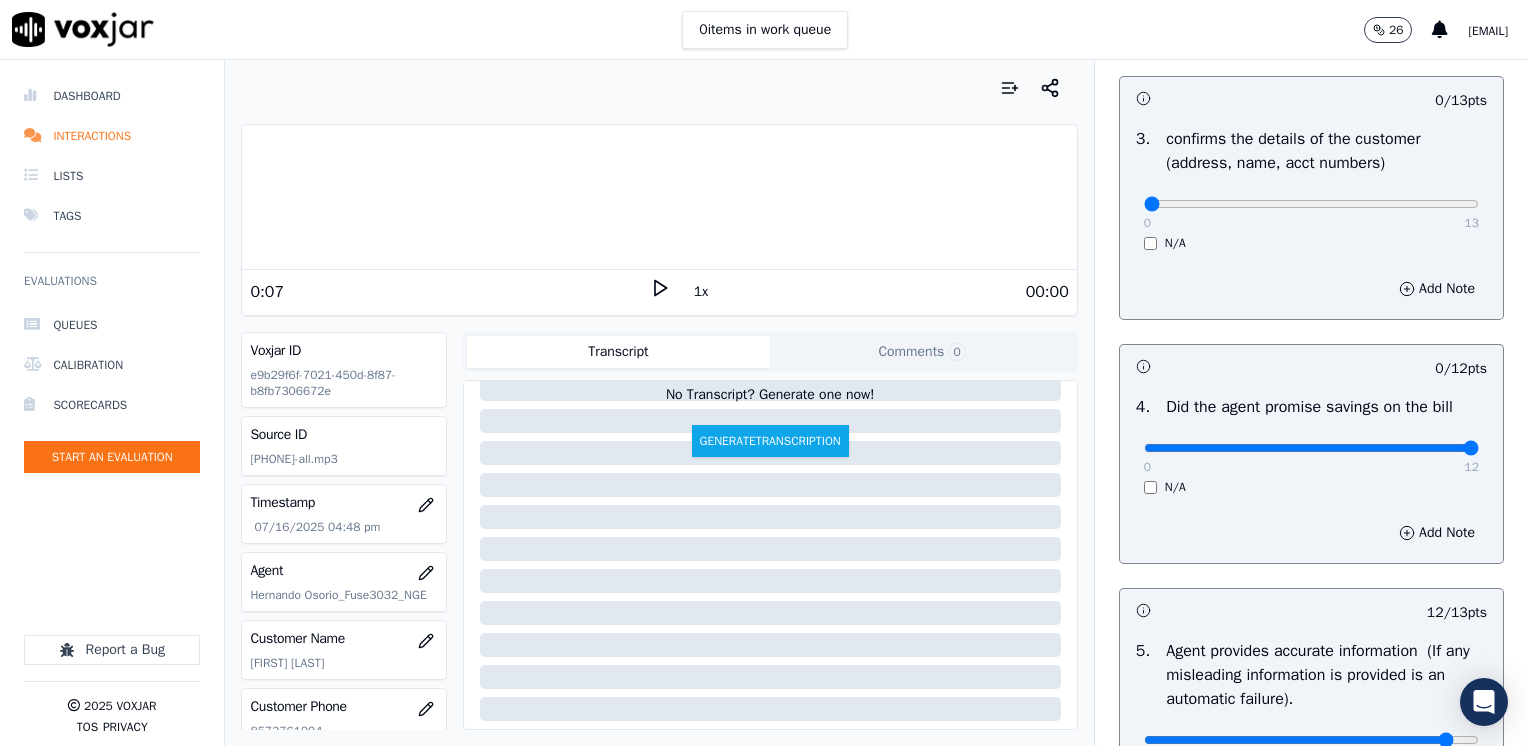 drag, startPoint x: 1124, startPoint y: 452, endPoint x: 1531, endPoint y: 485, distance: 408.33563 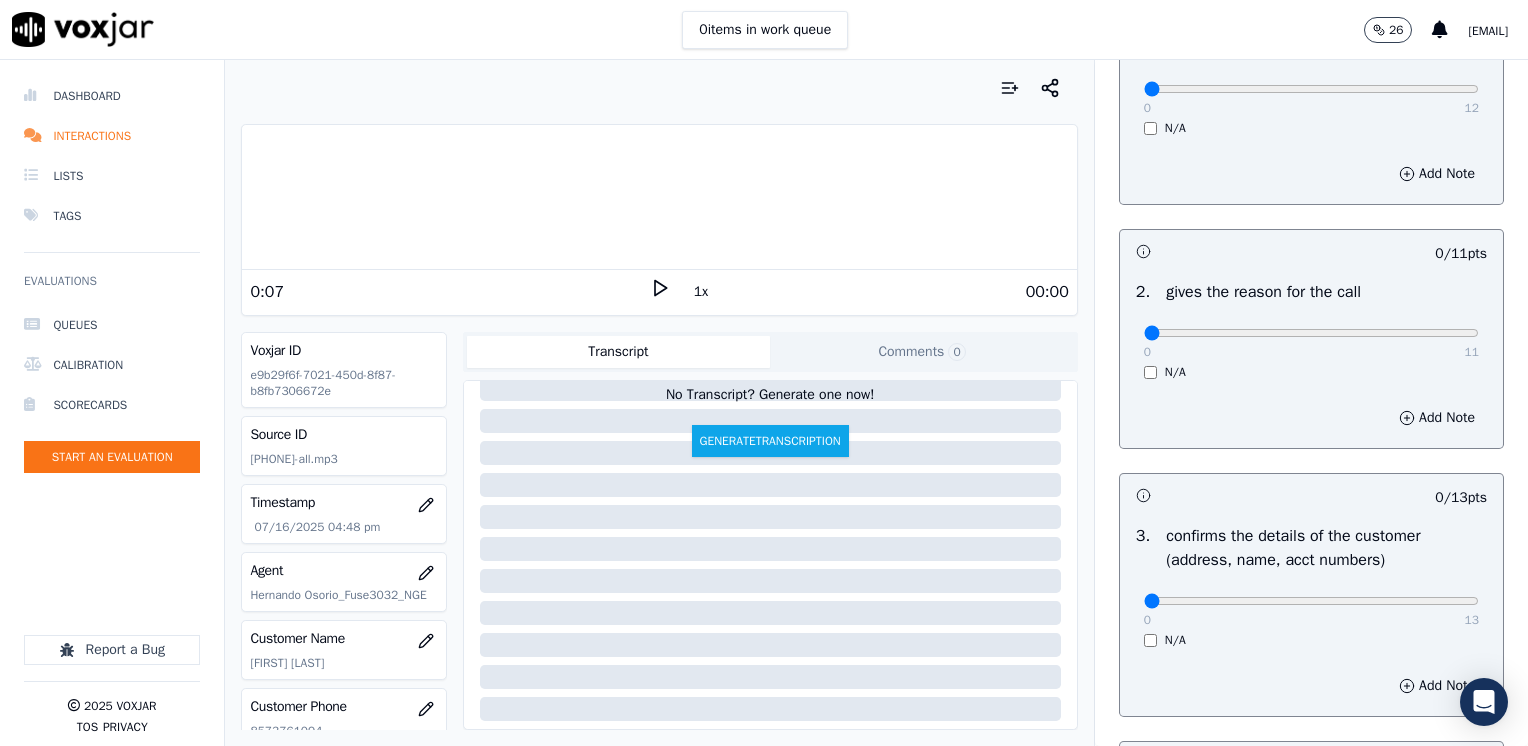 scroll, scrollTop: 248, scrollLeft: 0, axis: vertical 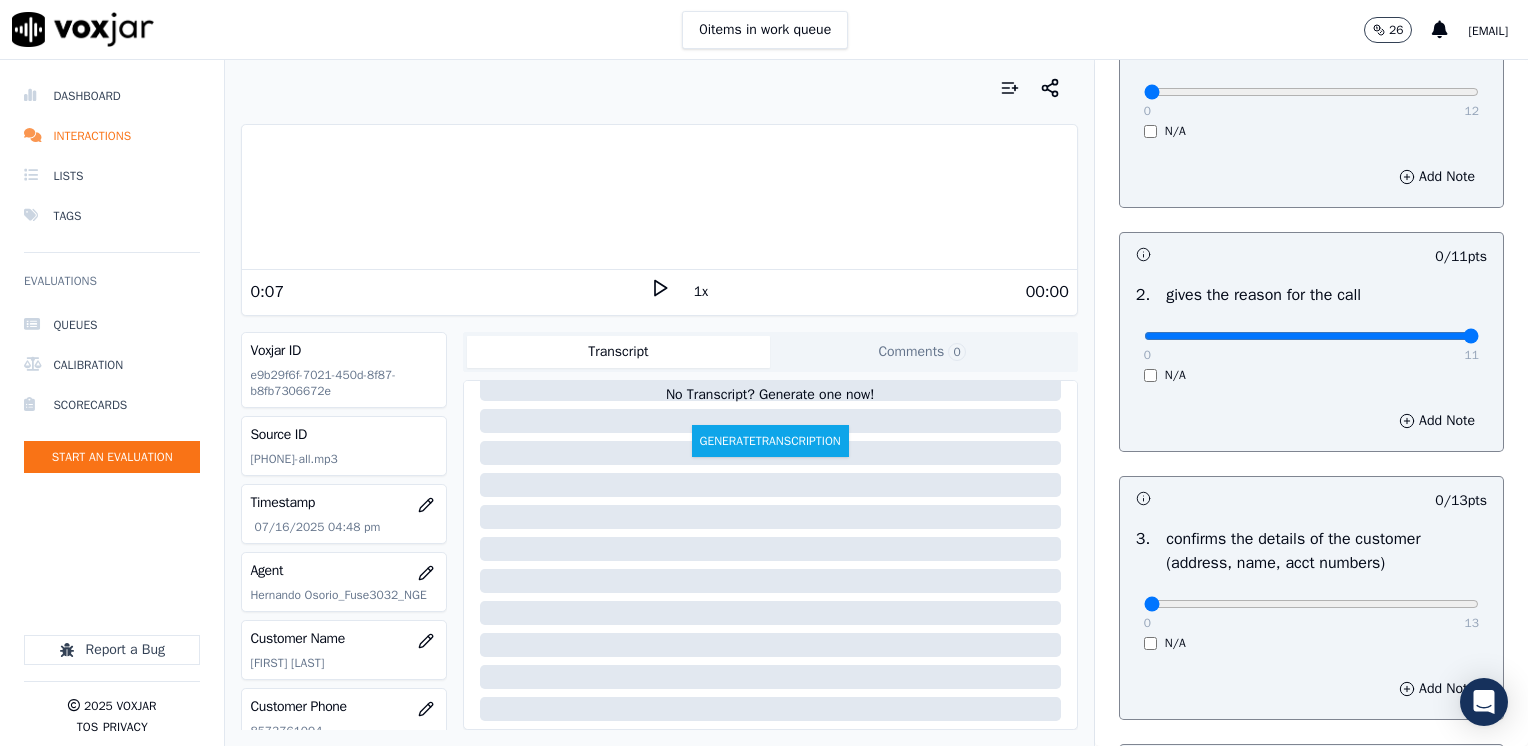 drag, startPoint x: 1132, startPoint y: 340, endPoint x: 1472, endPoint y: 354, distance: 340.28812 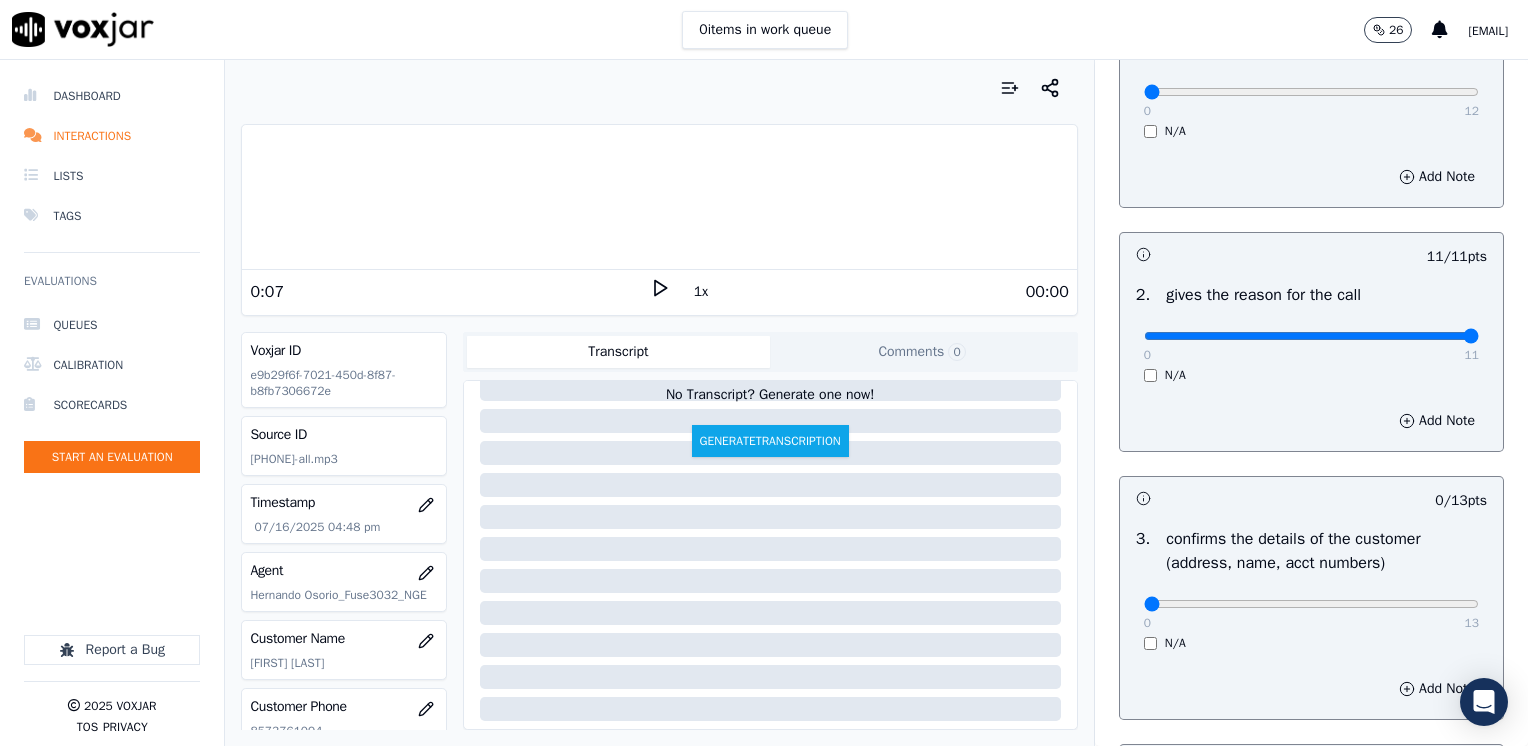 scroll, scrollTop: 48, scrollLeft: 0, axis: vertical 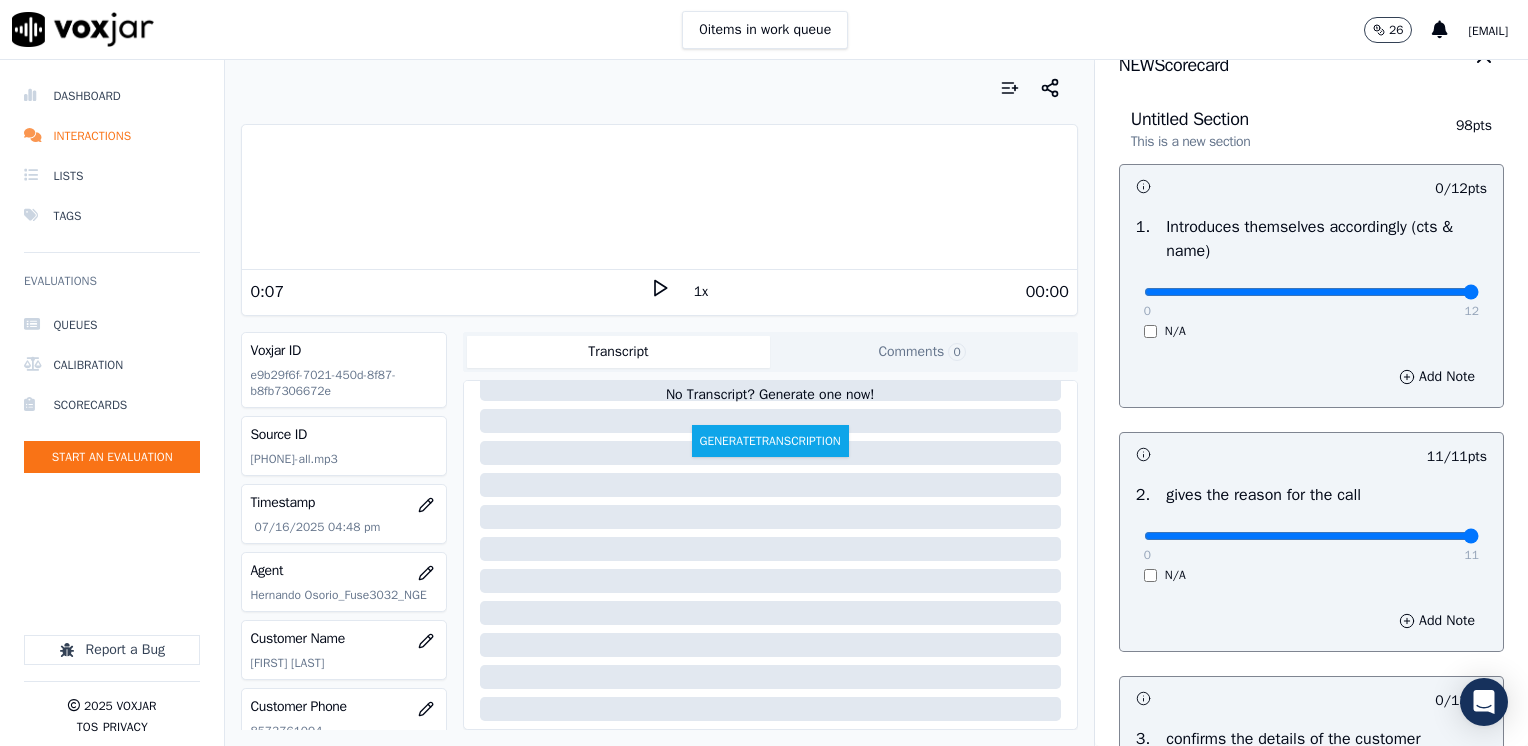 drag, startPoint x: 1140, startPoint y: 294, endPoint x: 1531, endPoint y: 294, distance: 391 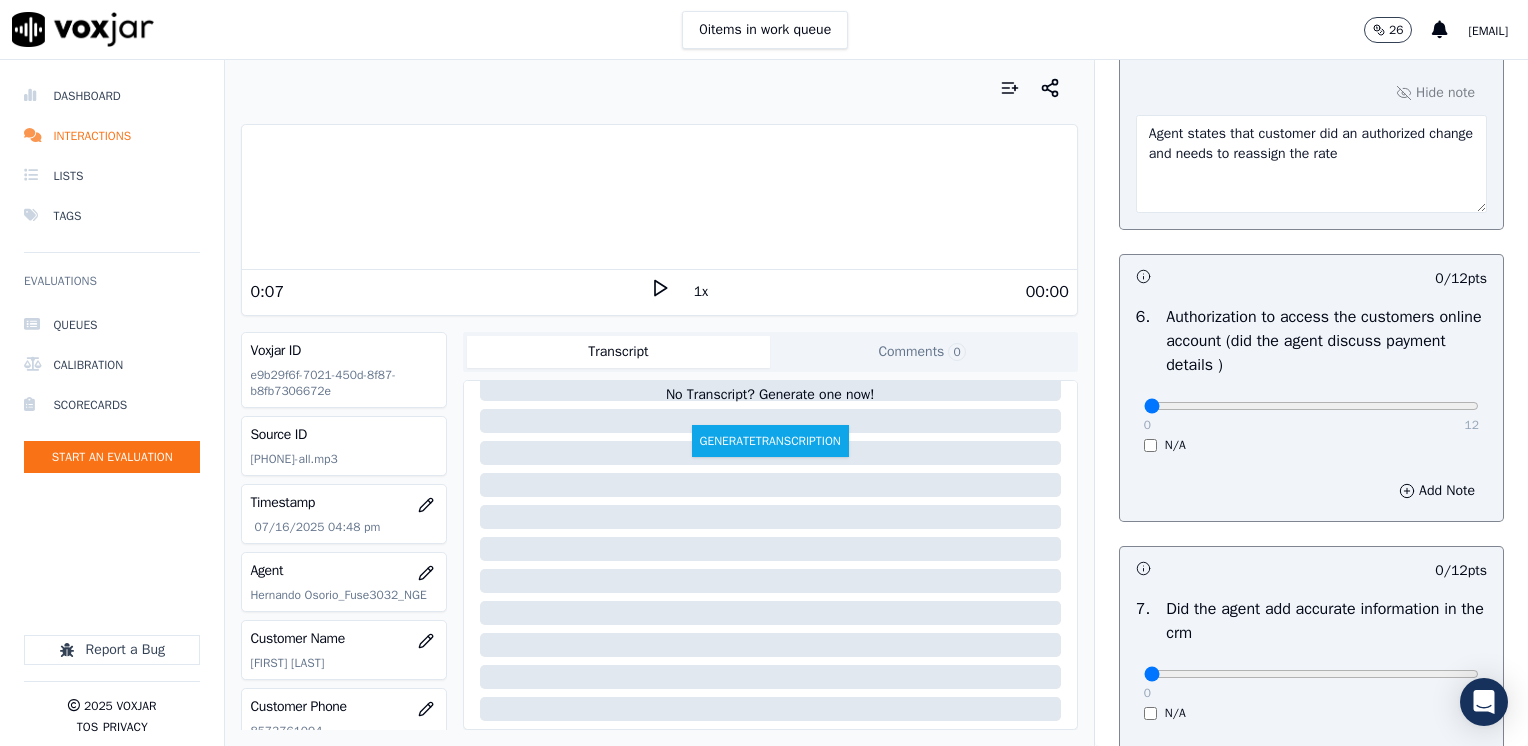 scroll, scrollTop: 1853, scrollLeft: 0, axis: vertical 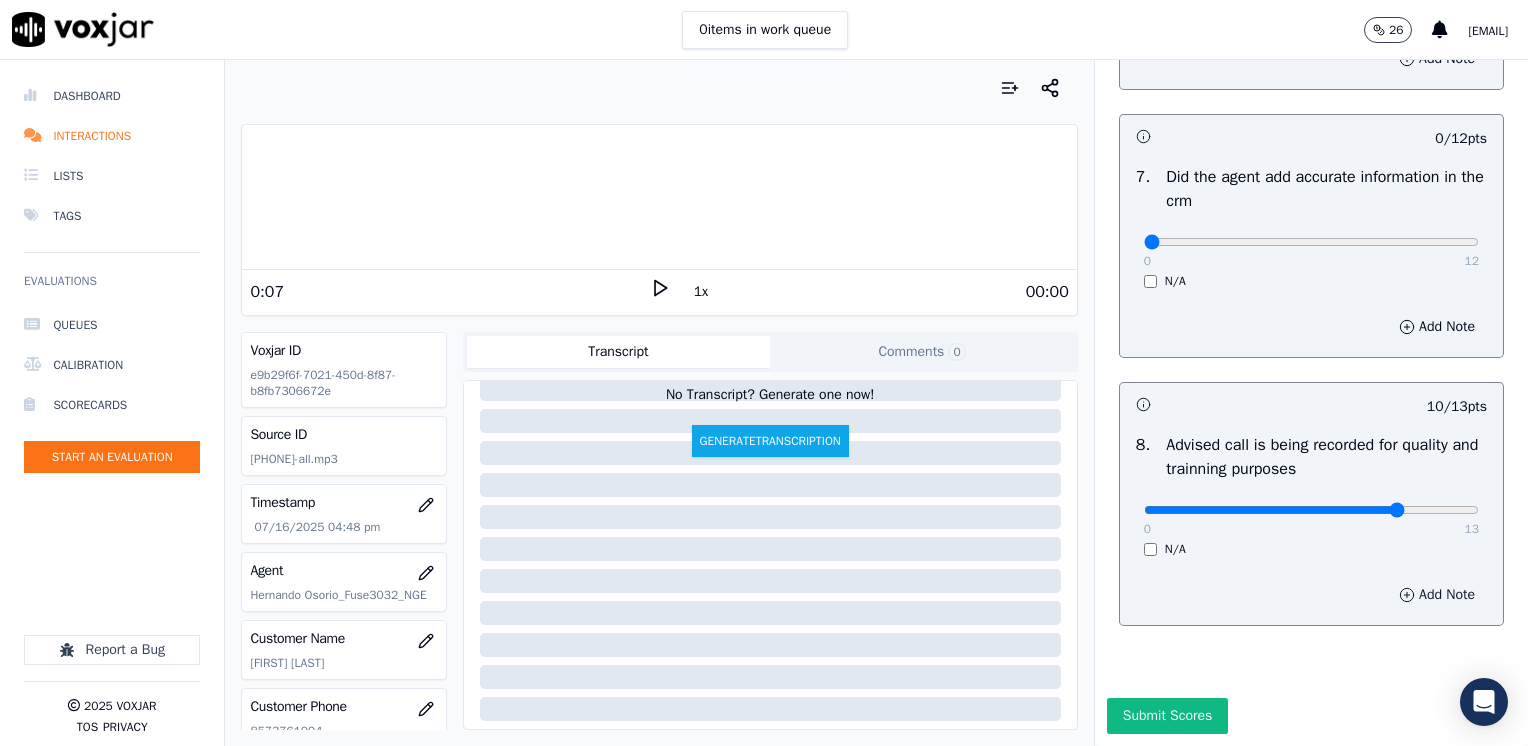 click on "Add Note" at bounding box center [1437, 595] 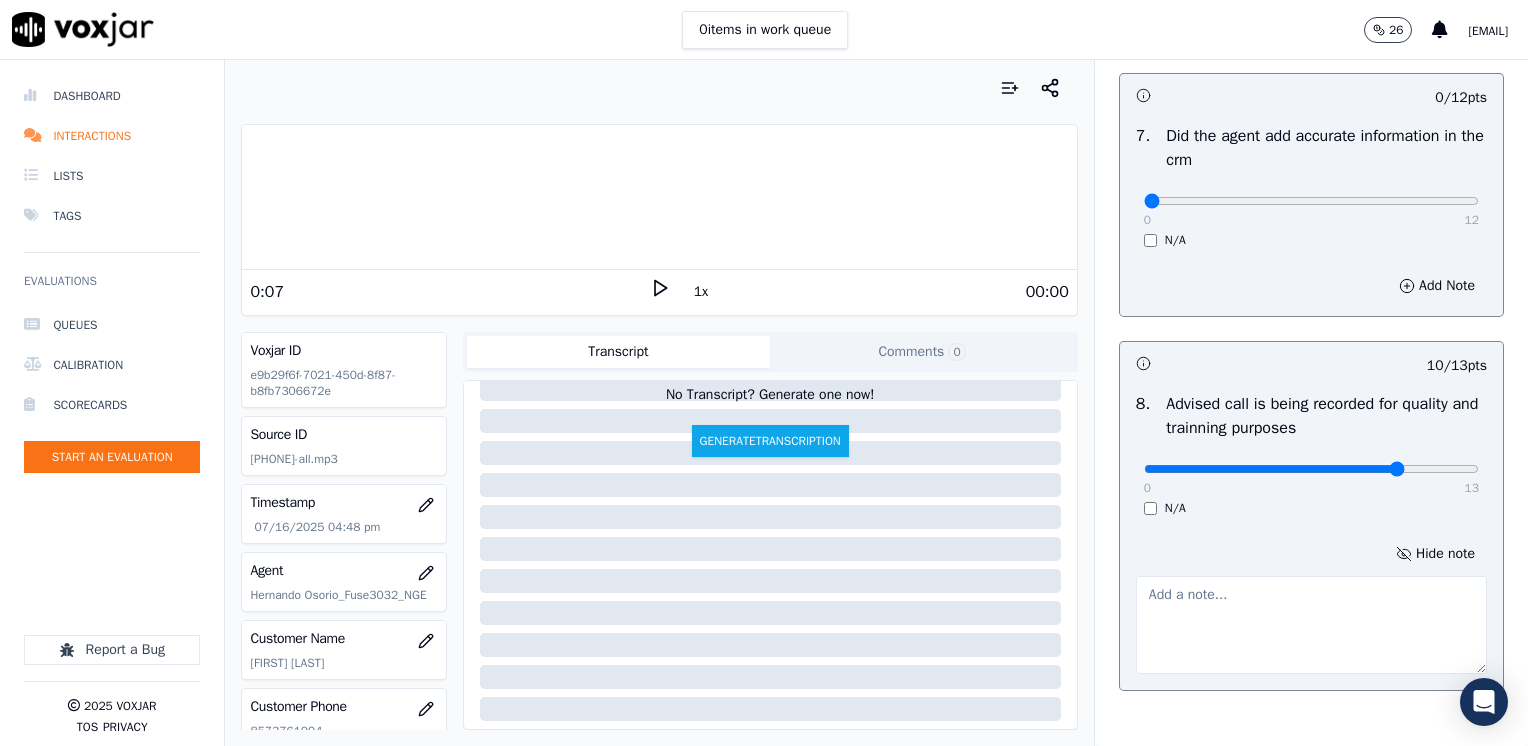 click at bounding box center [1311, 625] 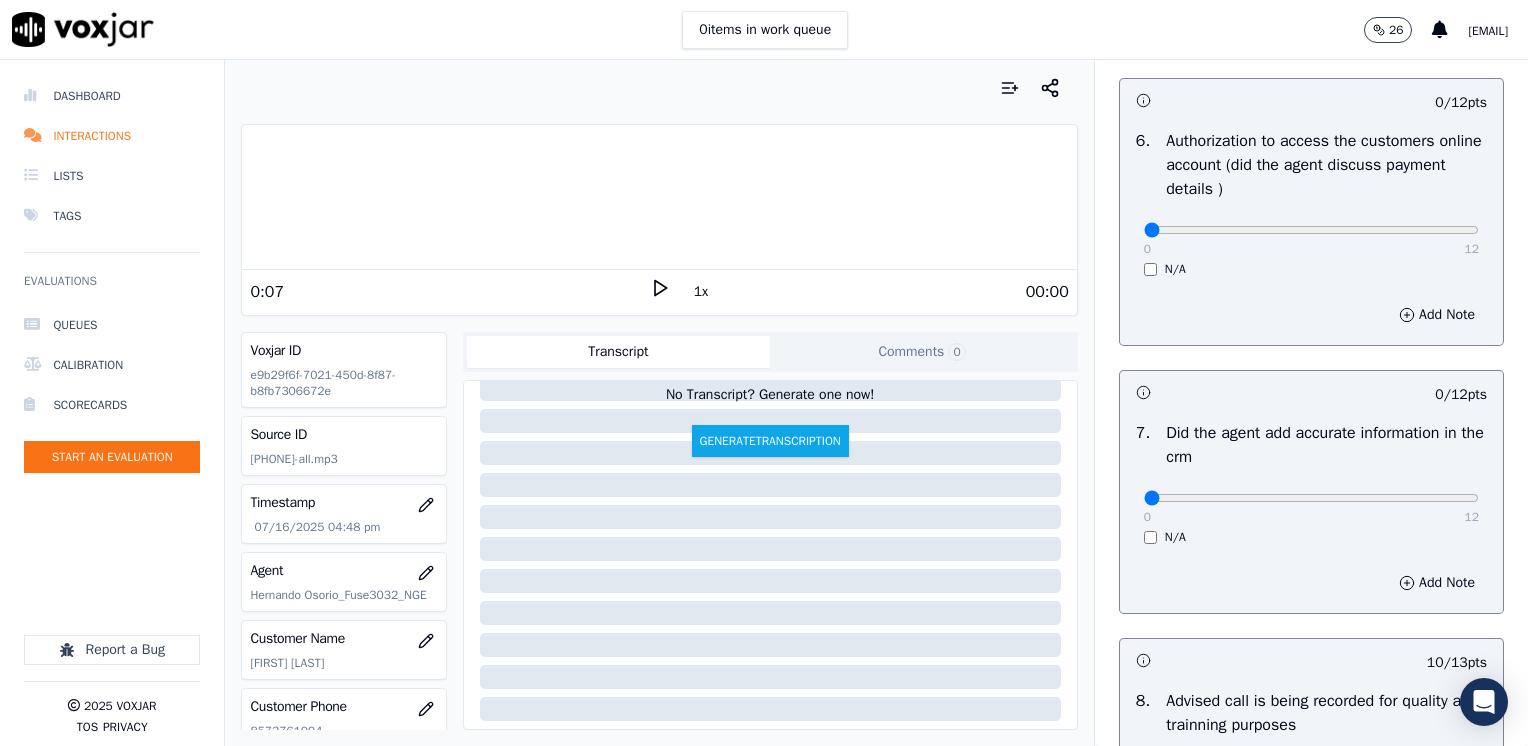 scroll, scrollTop: 1553, scrollLeft: 0, axis: vertical 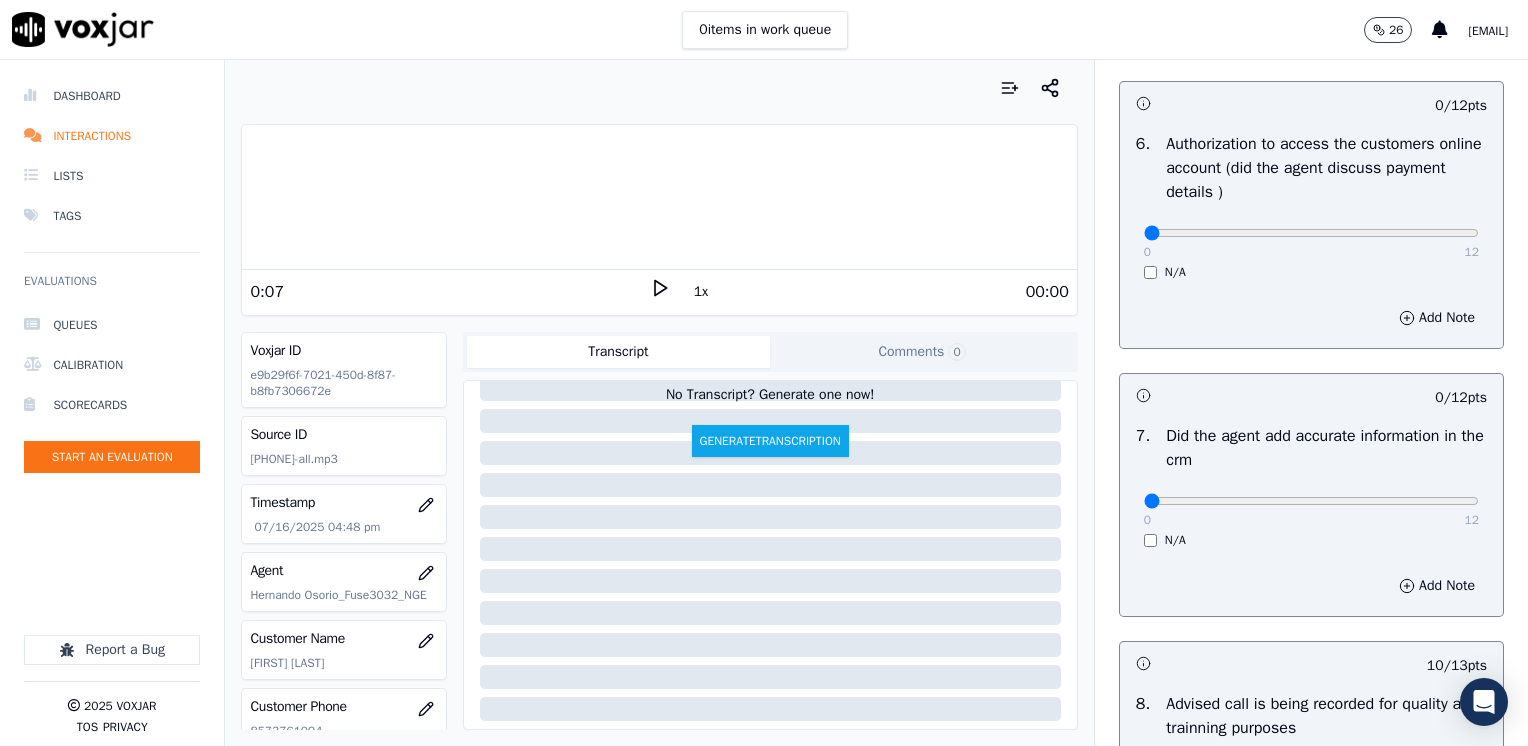 type on "Does not advise the call is being recorded for quality purposes at the very beginning of the call" 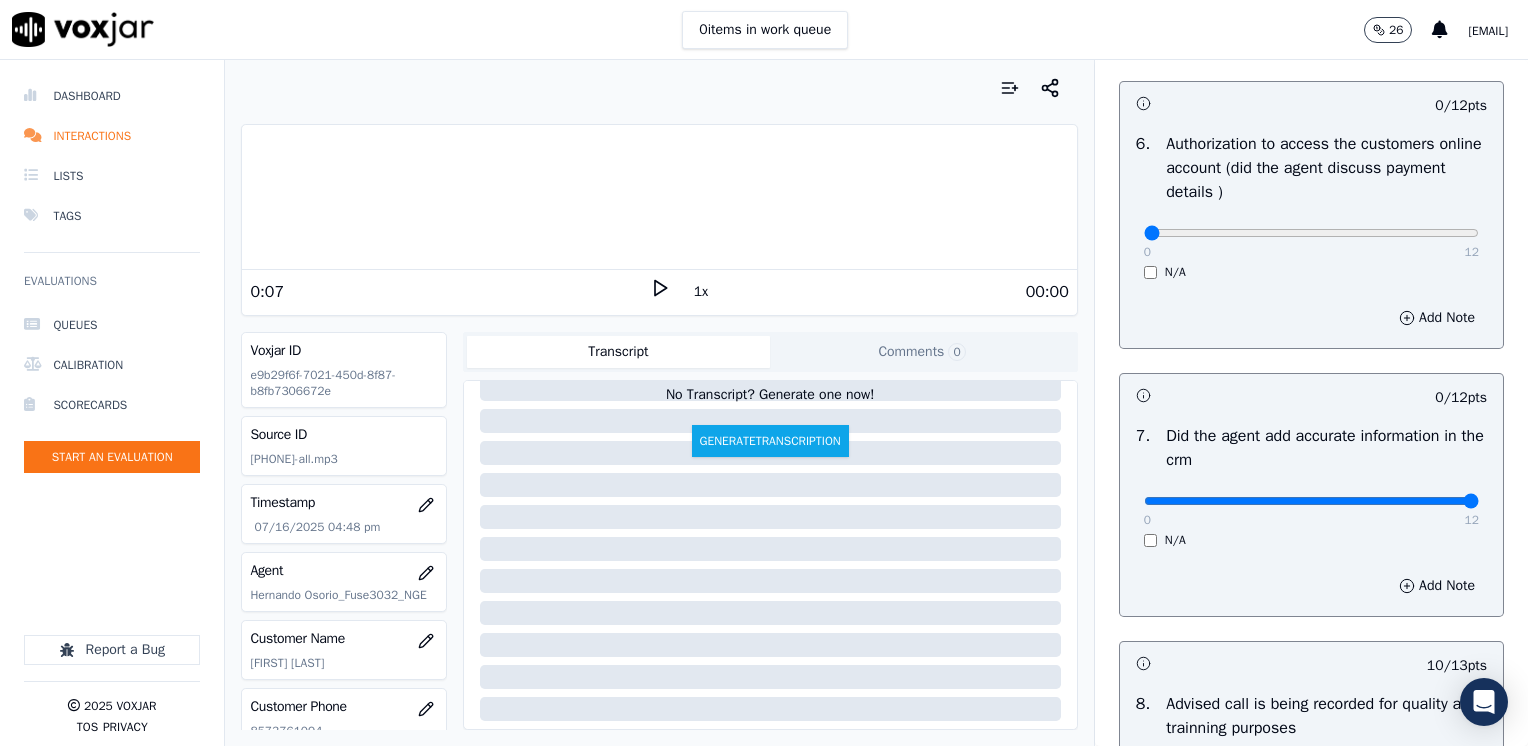 drag, startPoint x: 1128, startPoint y: 494, endPoint x: 1531, endPoint y: 511, distance: 403.3584 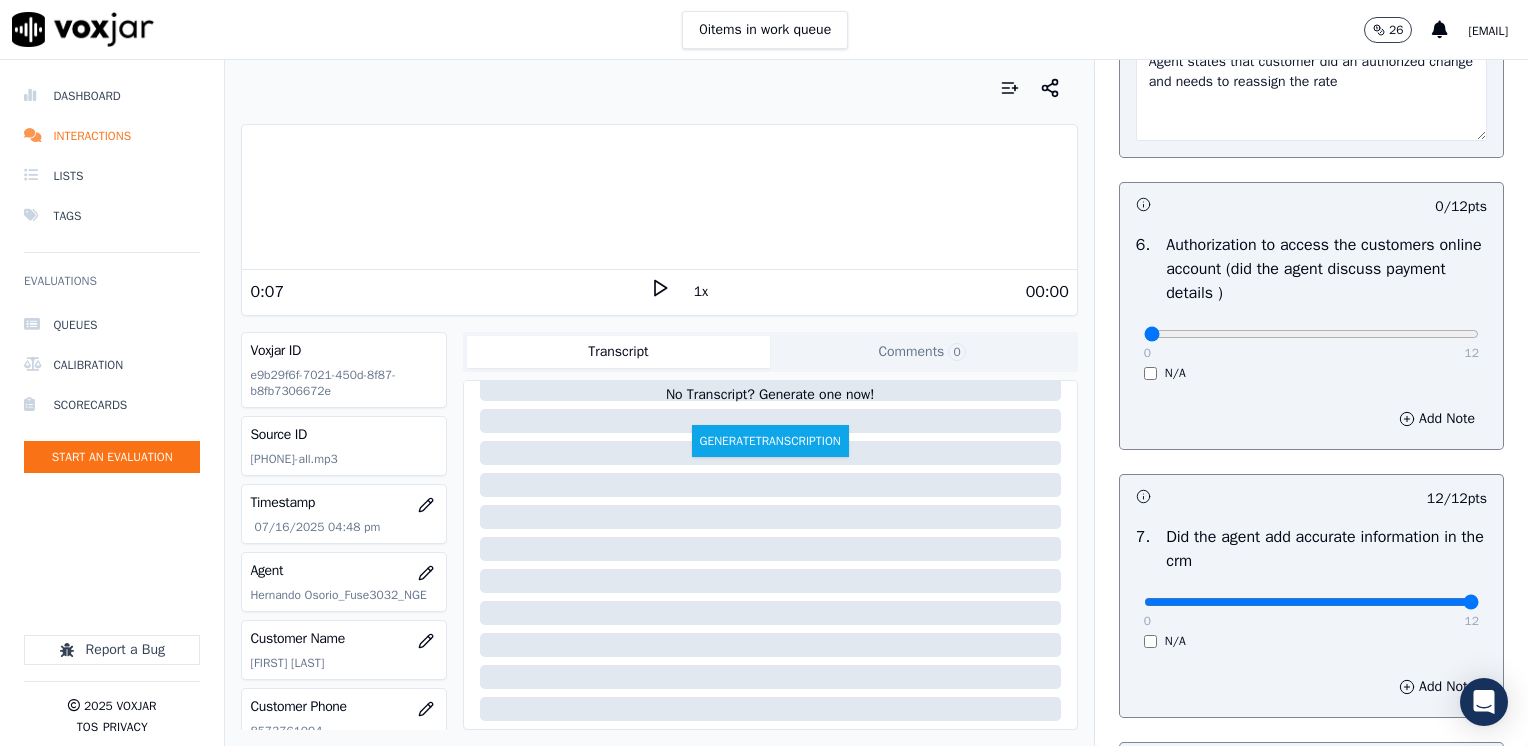 scroll, scrollTop: 1353, scrollLeft: 0, axis: vertical 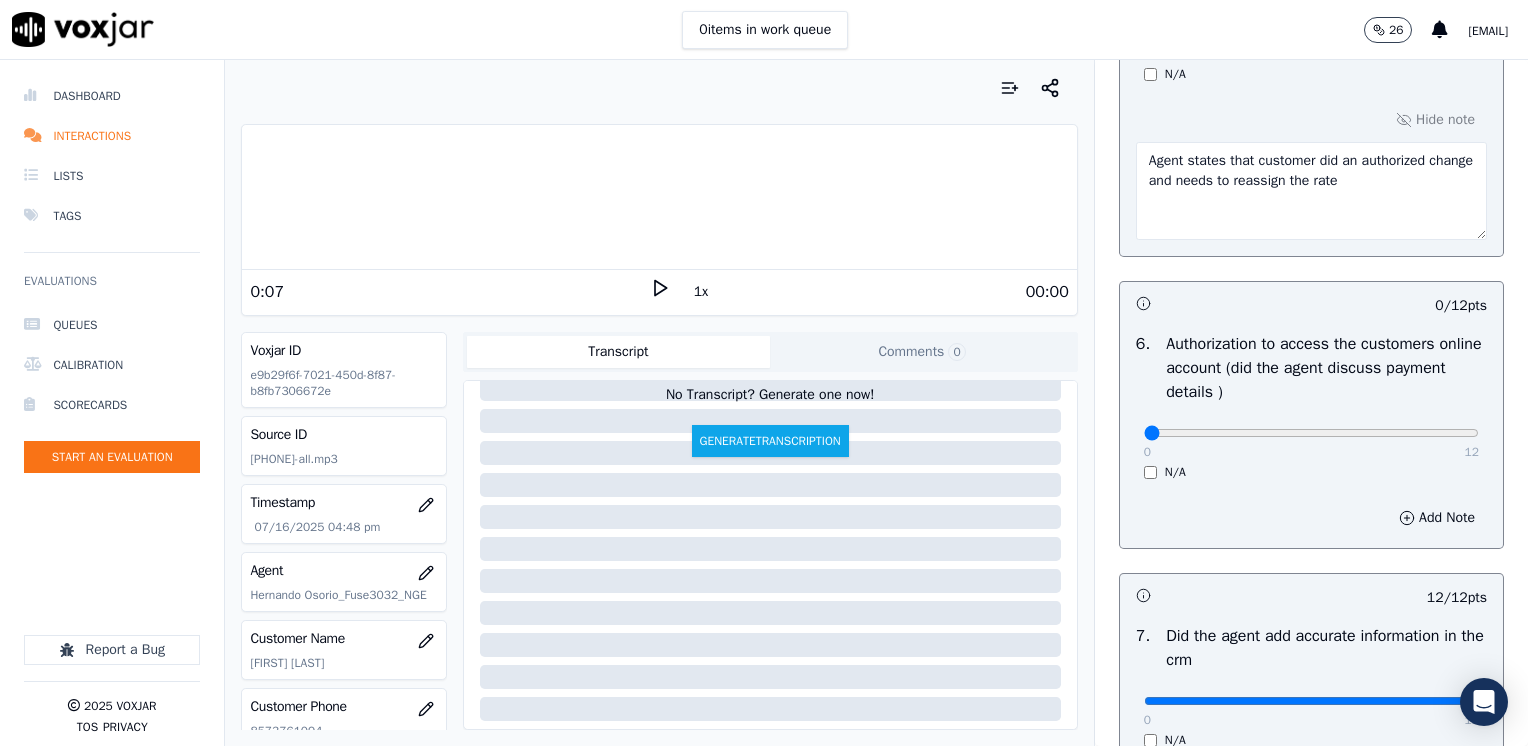 click on "N/A" at bounding box center (1311, 472) 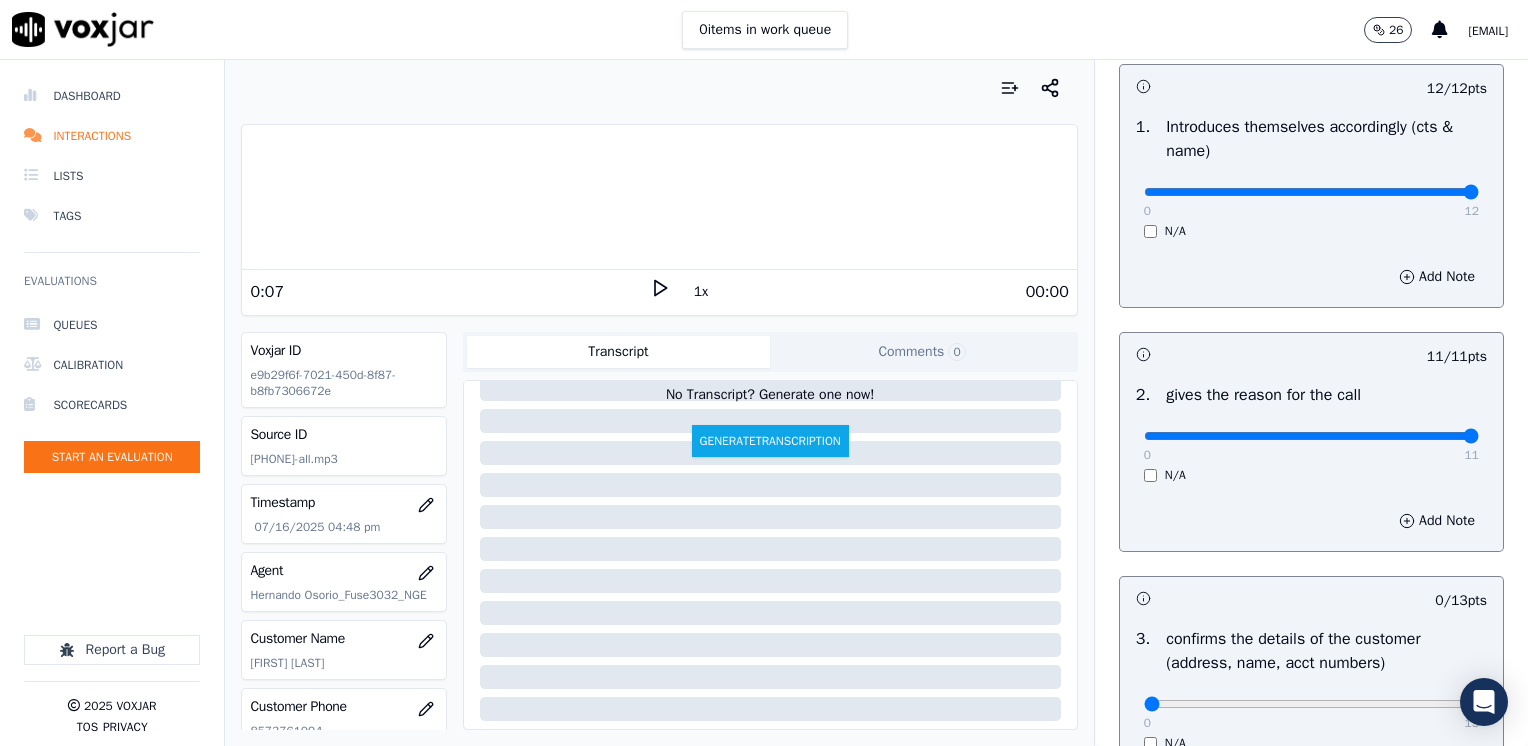 scroll, scrollTop: 353, scrollLeft: 0, axis: vertical 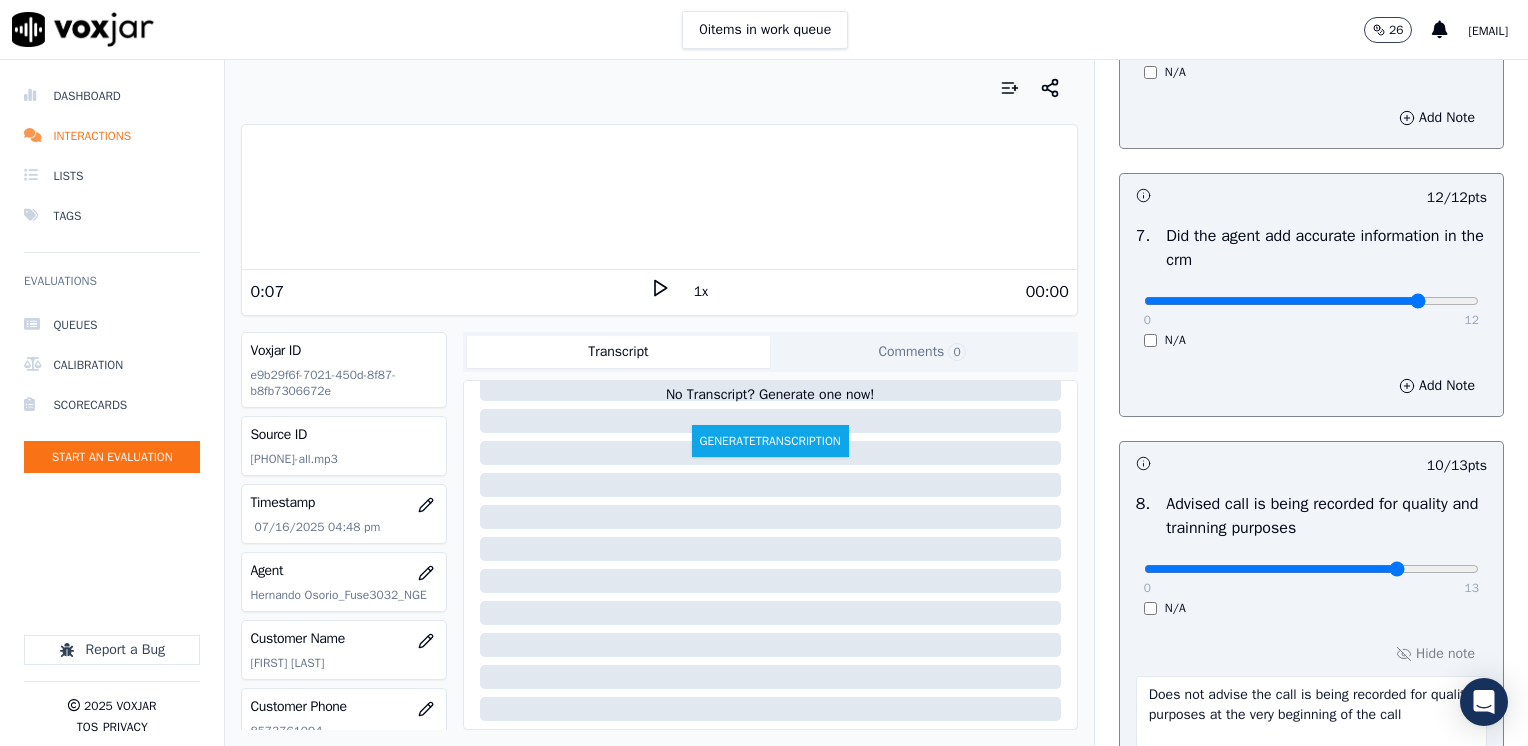type on "10" 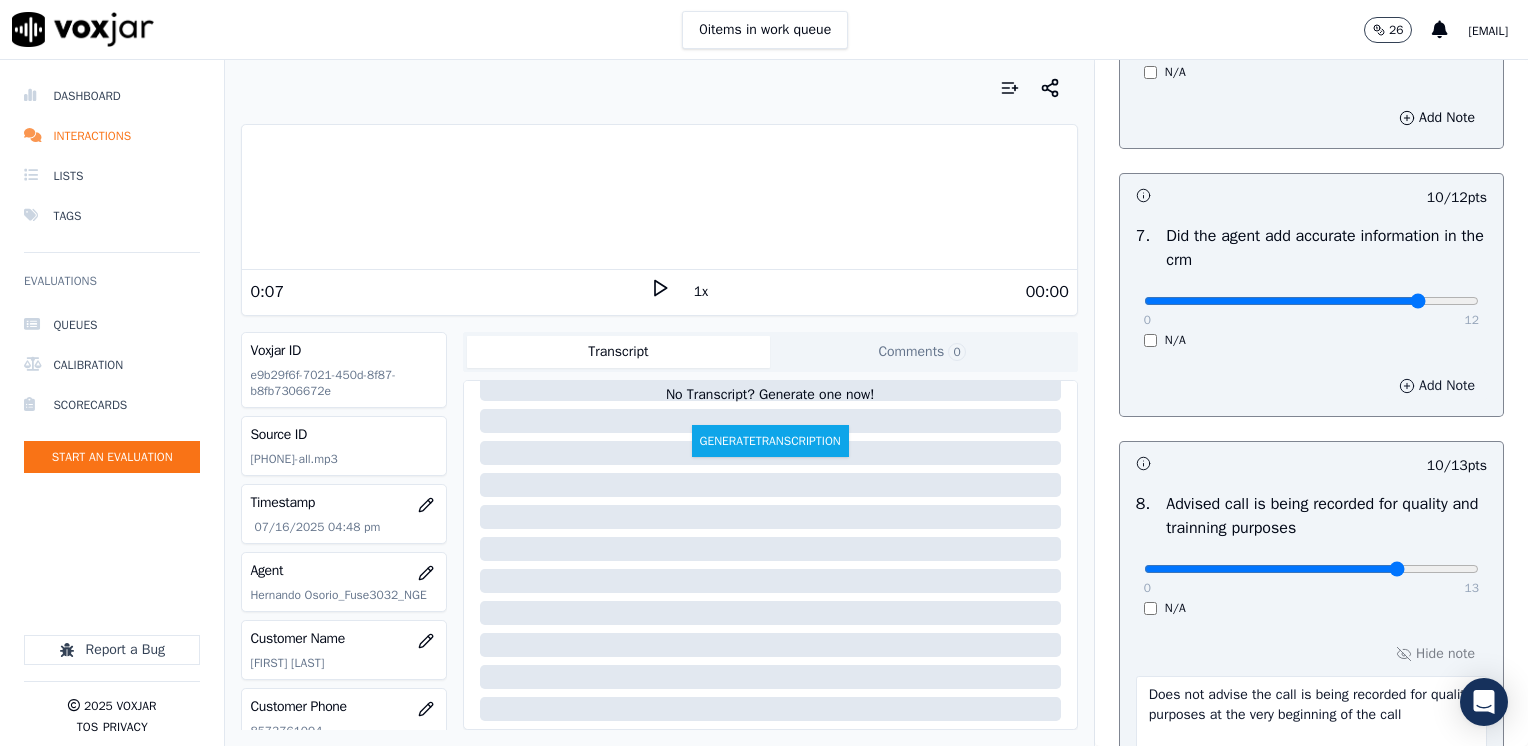 click on "Add Note" at bounding box center [1437, 386] 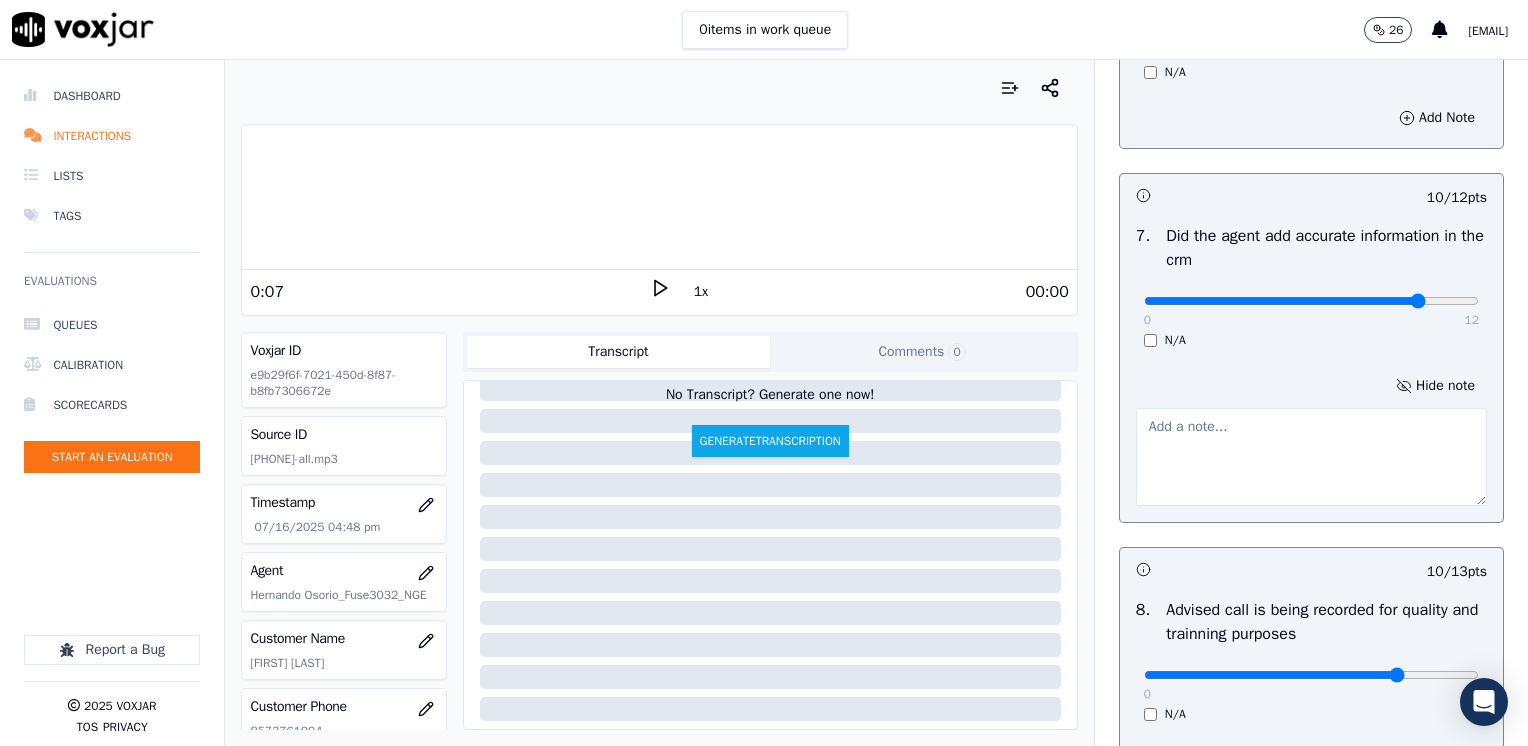 click at bounding box center [1311, 457] 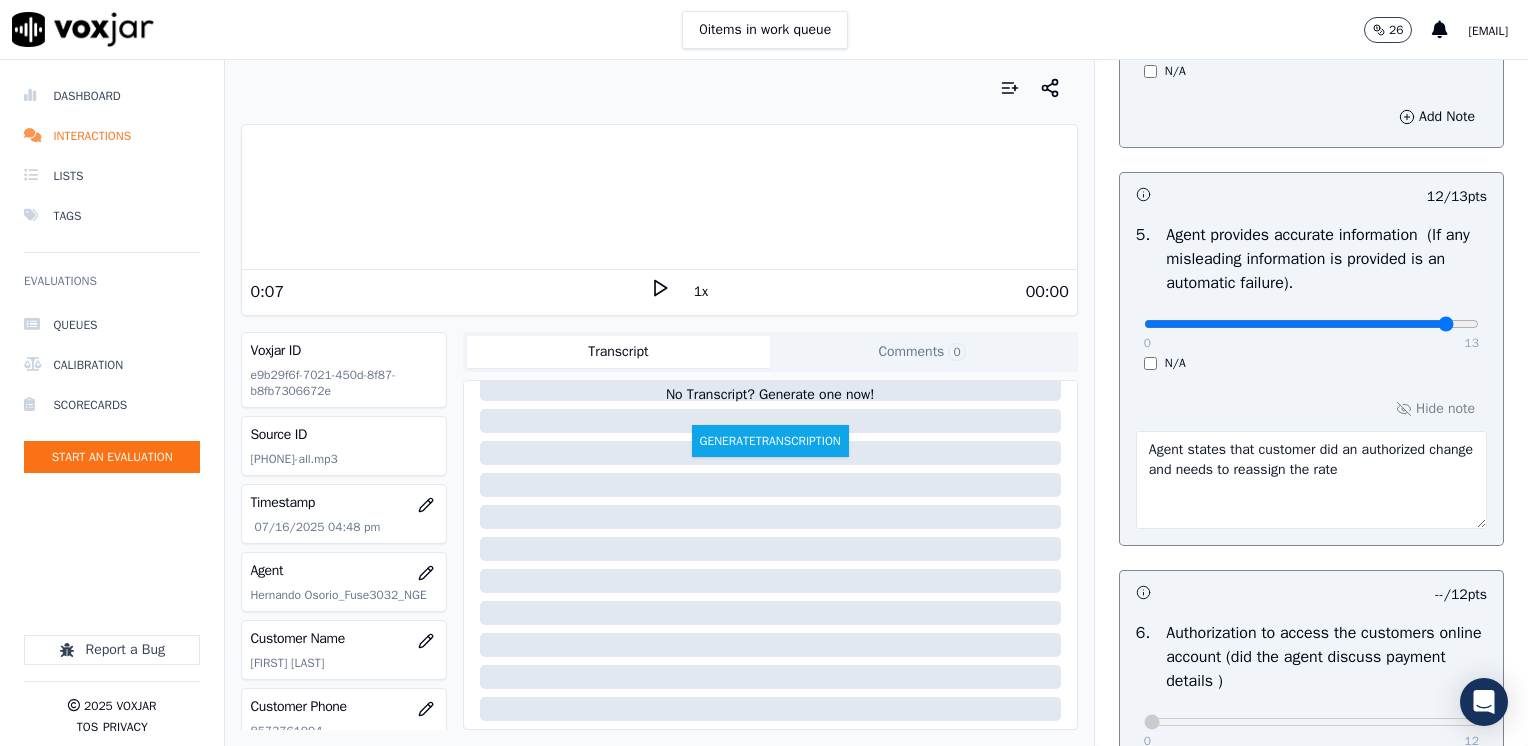 scroll, scrollTop: 1064, scrollLeft: 0, axis: vertical 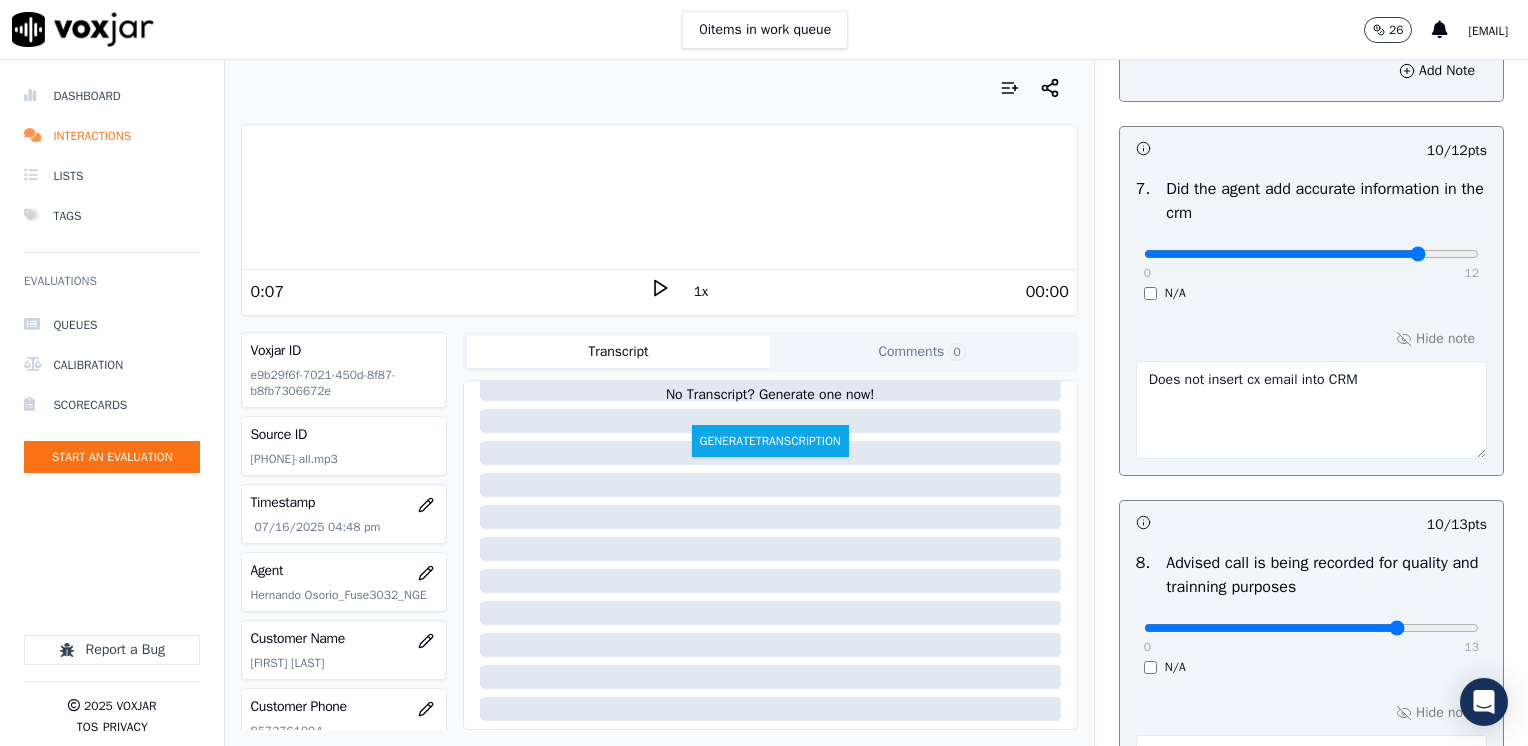 type on "Agent states that customer did an authorized change and needs to reassign the rate. It looks like CV is the new supplier and agent states it is an unauthorized supplier" 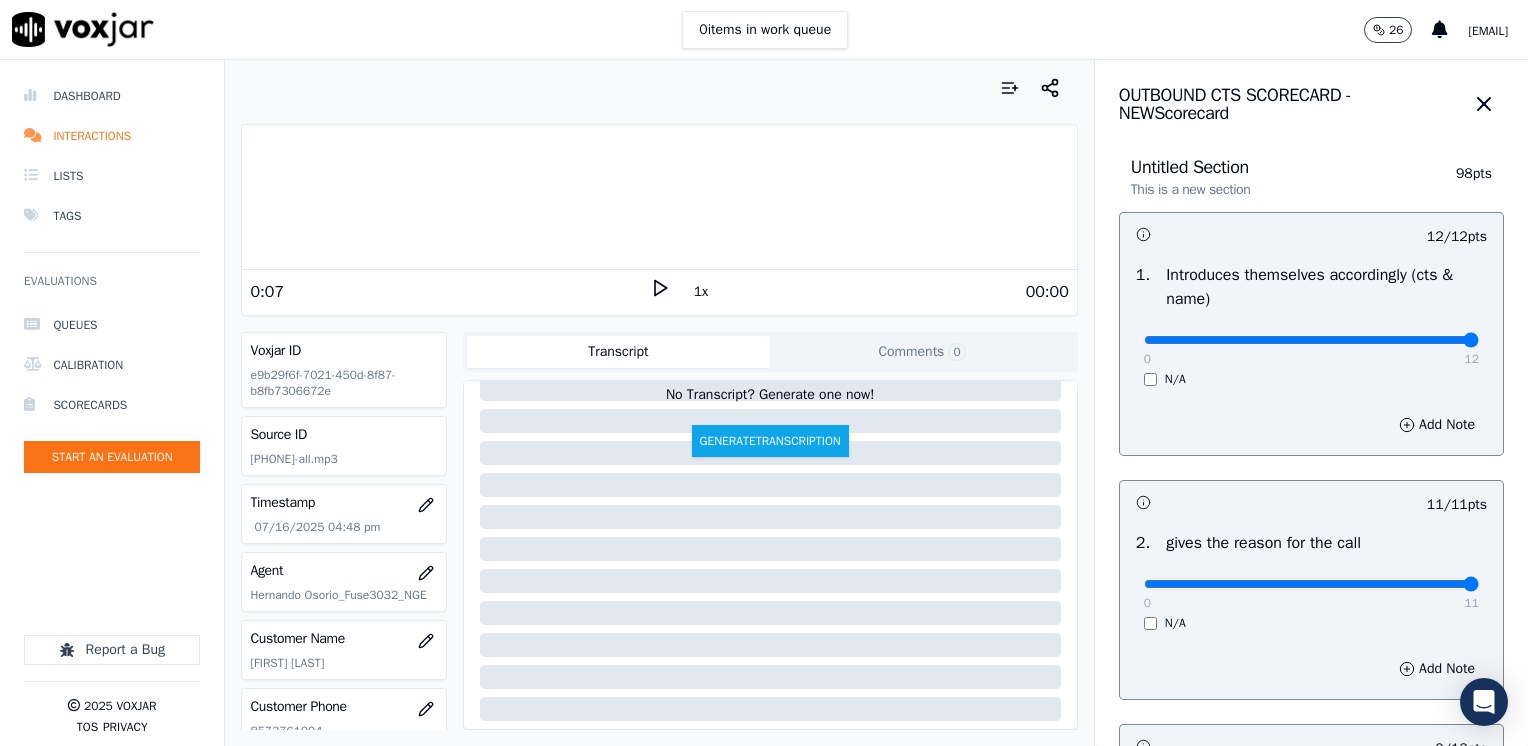 scroll, scrollTop: 300, scrollLeft: 0, axis: vertical 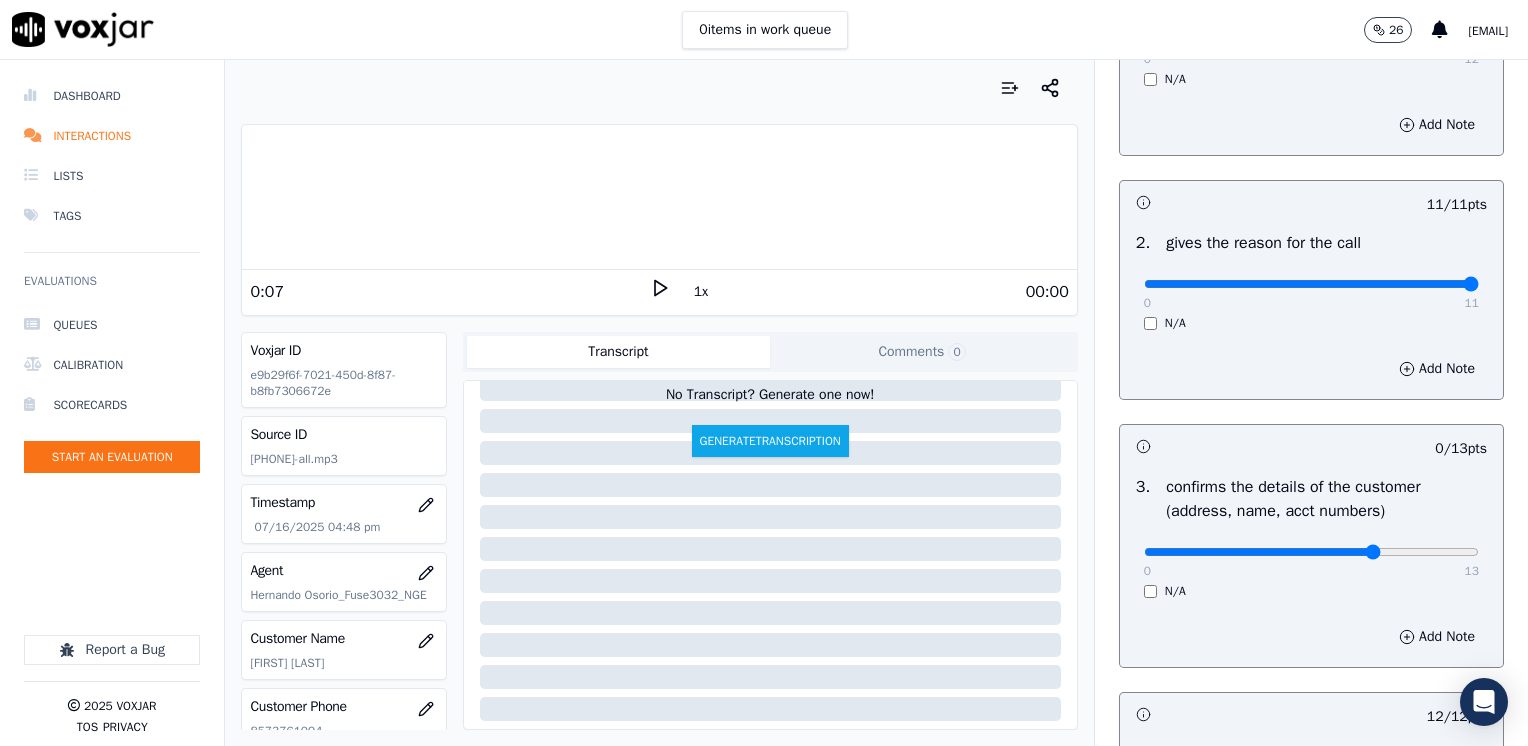 type on "9" 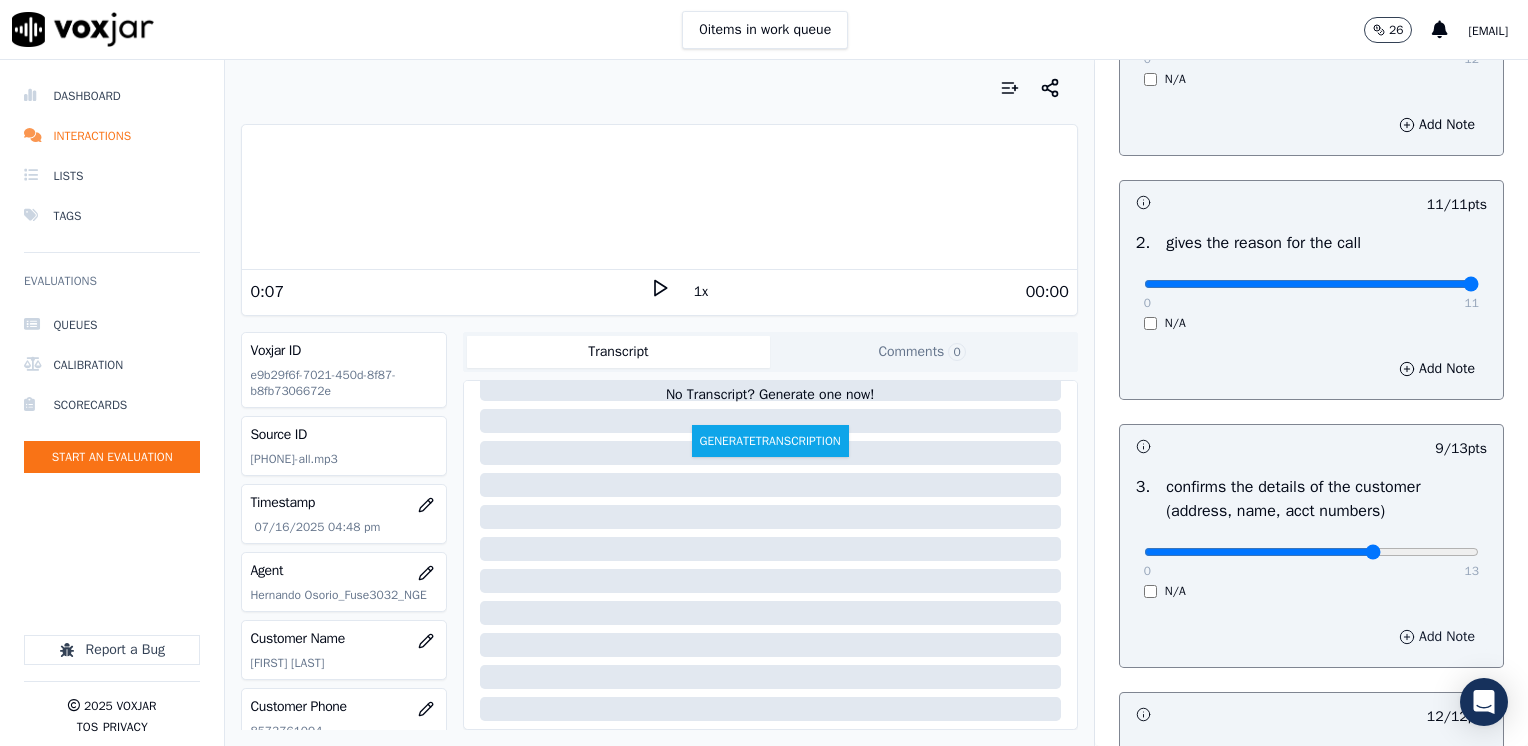 click on "Add Note" at bounding box center (1437, 637) 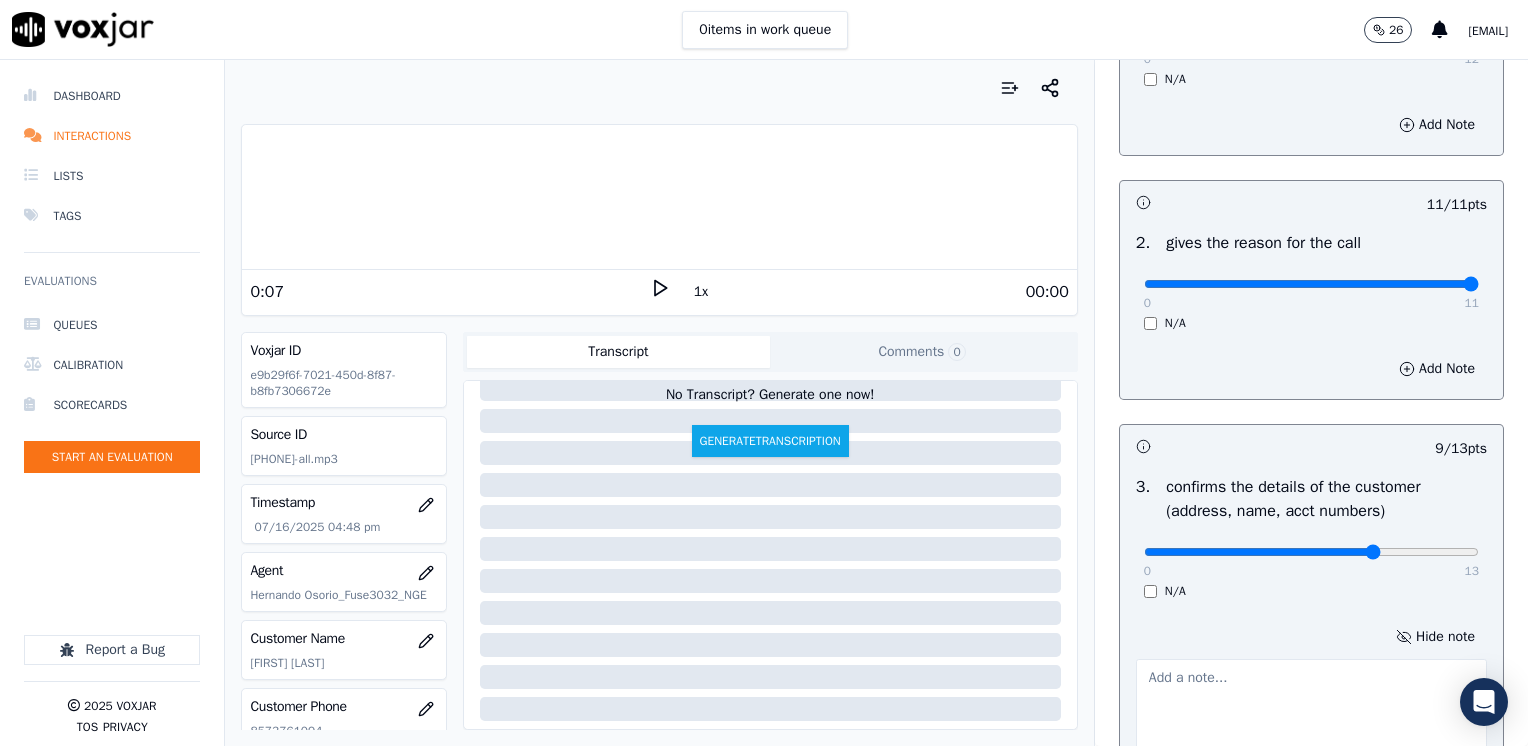 click on "Hide note" at bounding box center [1311, 690] 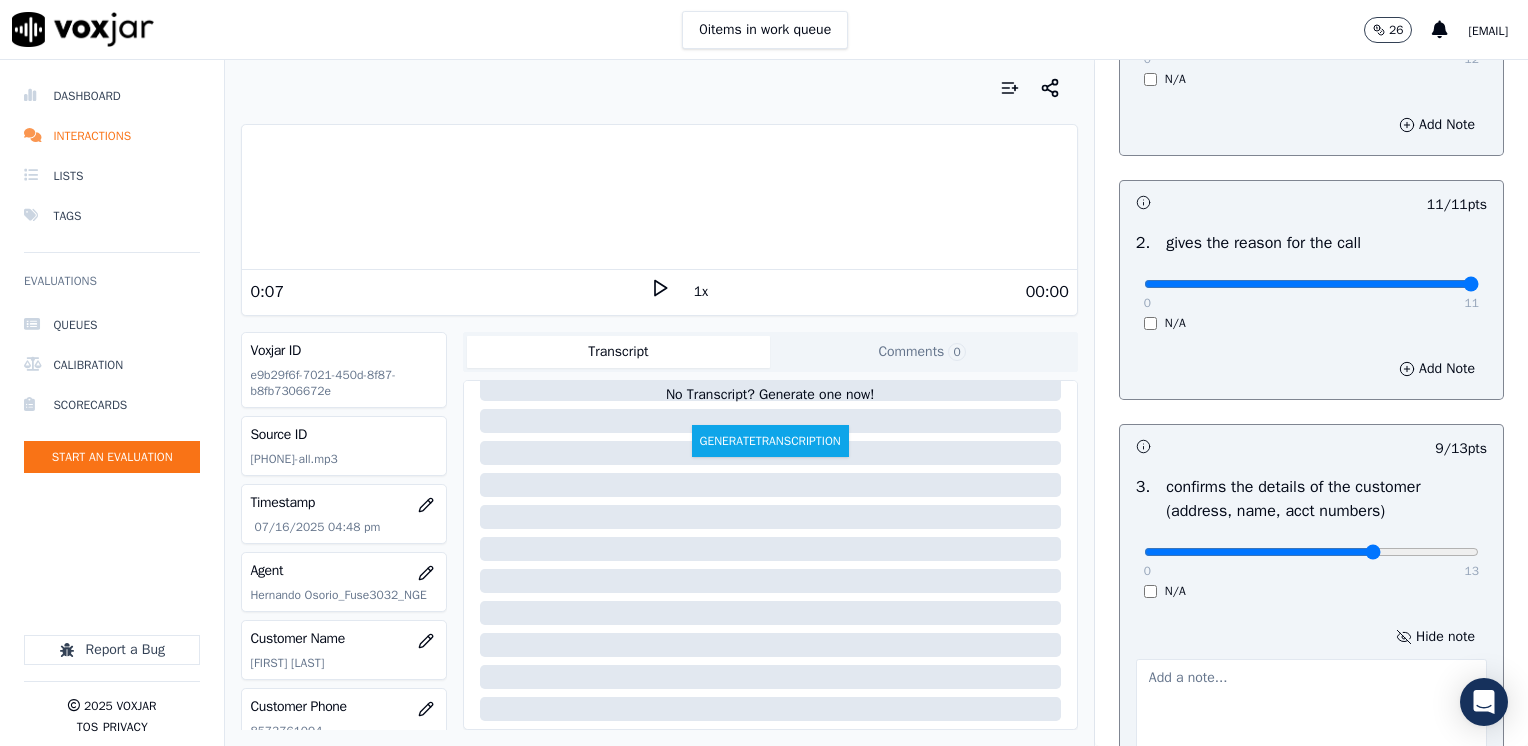 click at bounding box center (1311, 708) 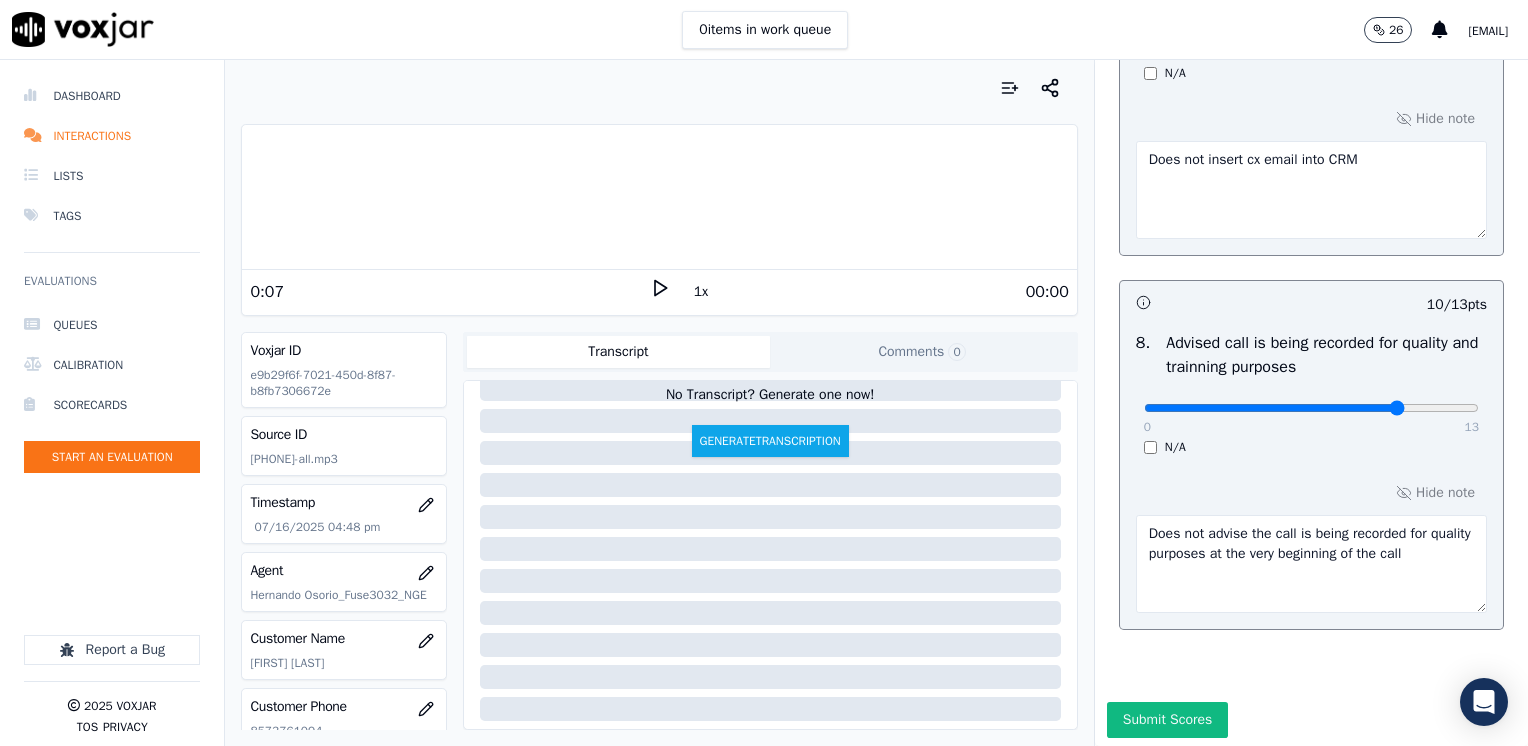 scroll, scrollTop: 2170, scrollLeft: 0, axis: vertical 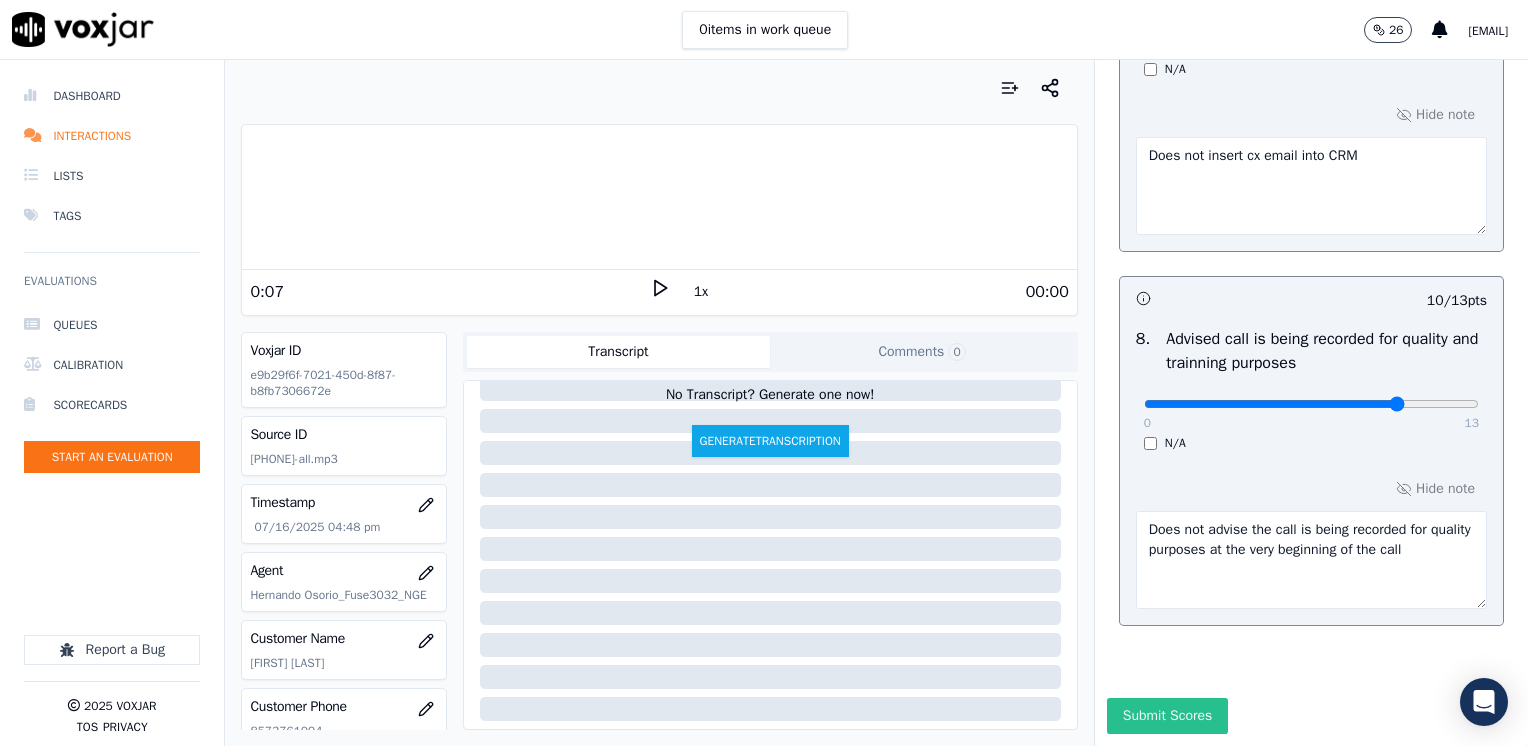 type on "Does not confirm name on the bill nor service address prior to start reading CTS script" 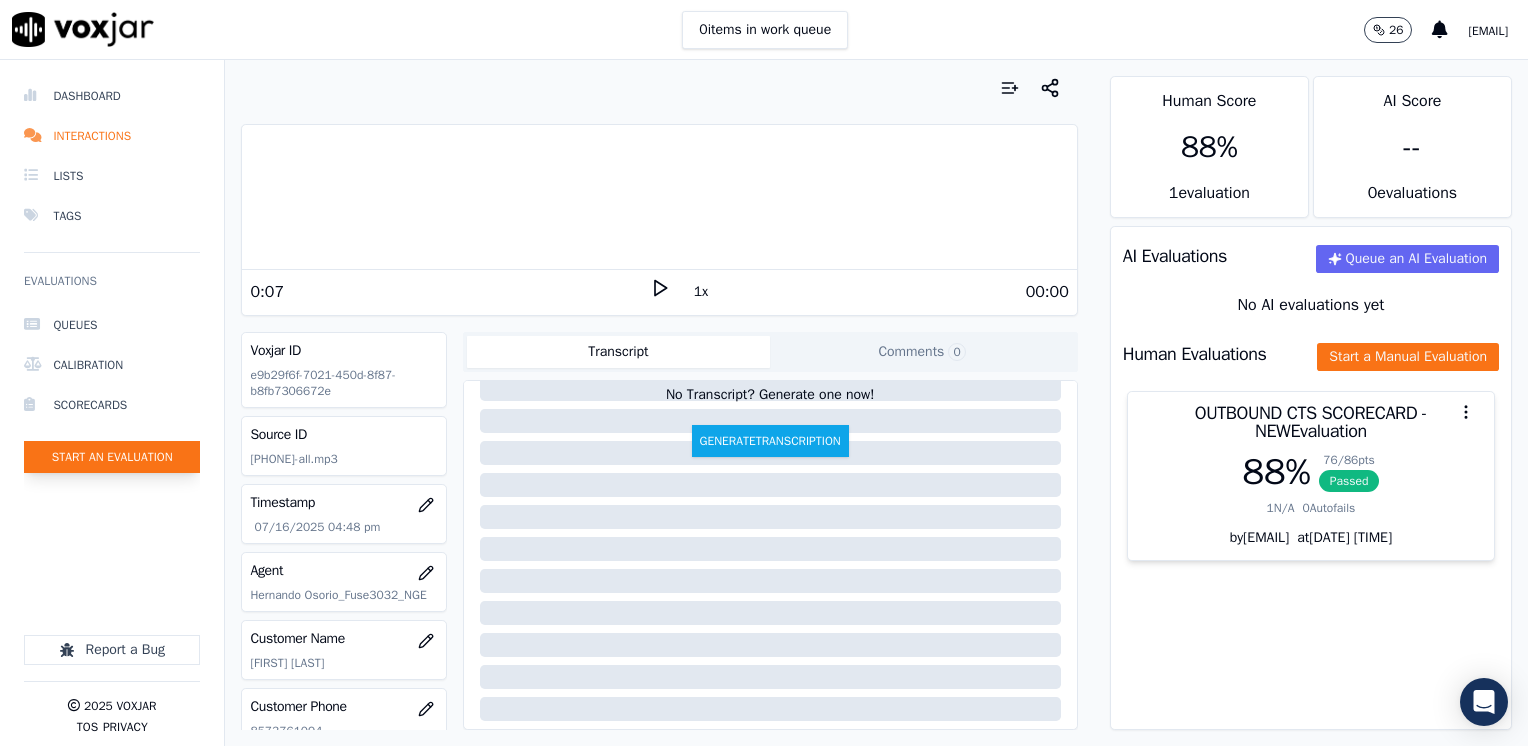 click on "Start an Evaluation" 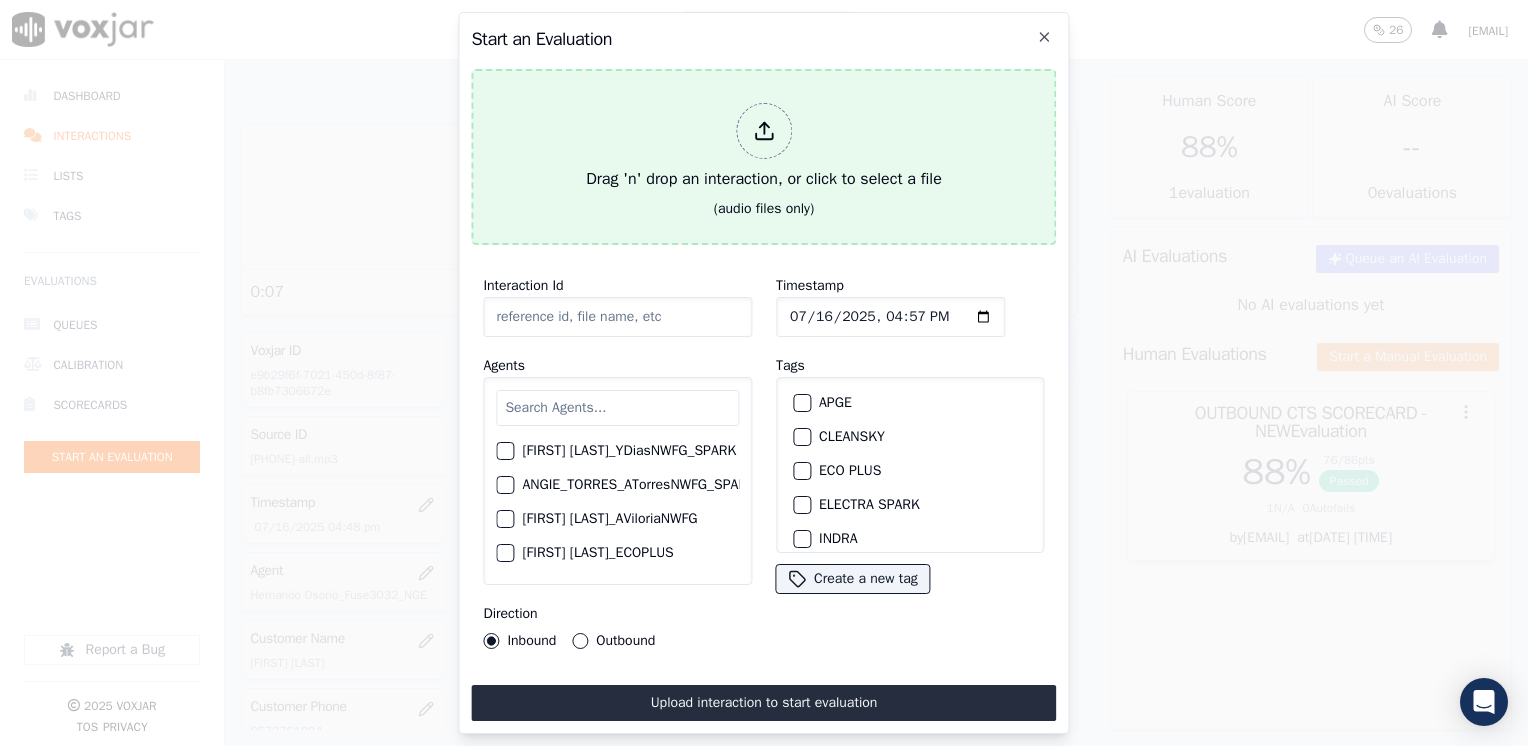 click at bounding box center (764, 131) 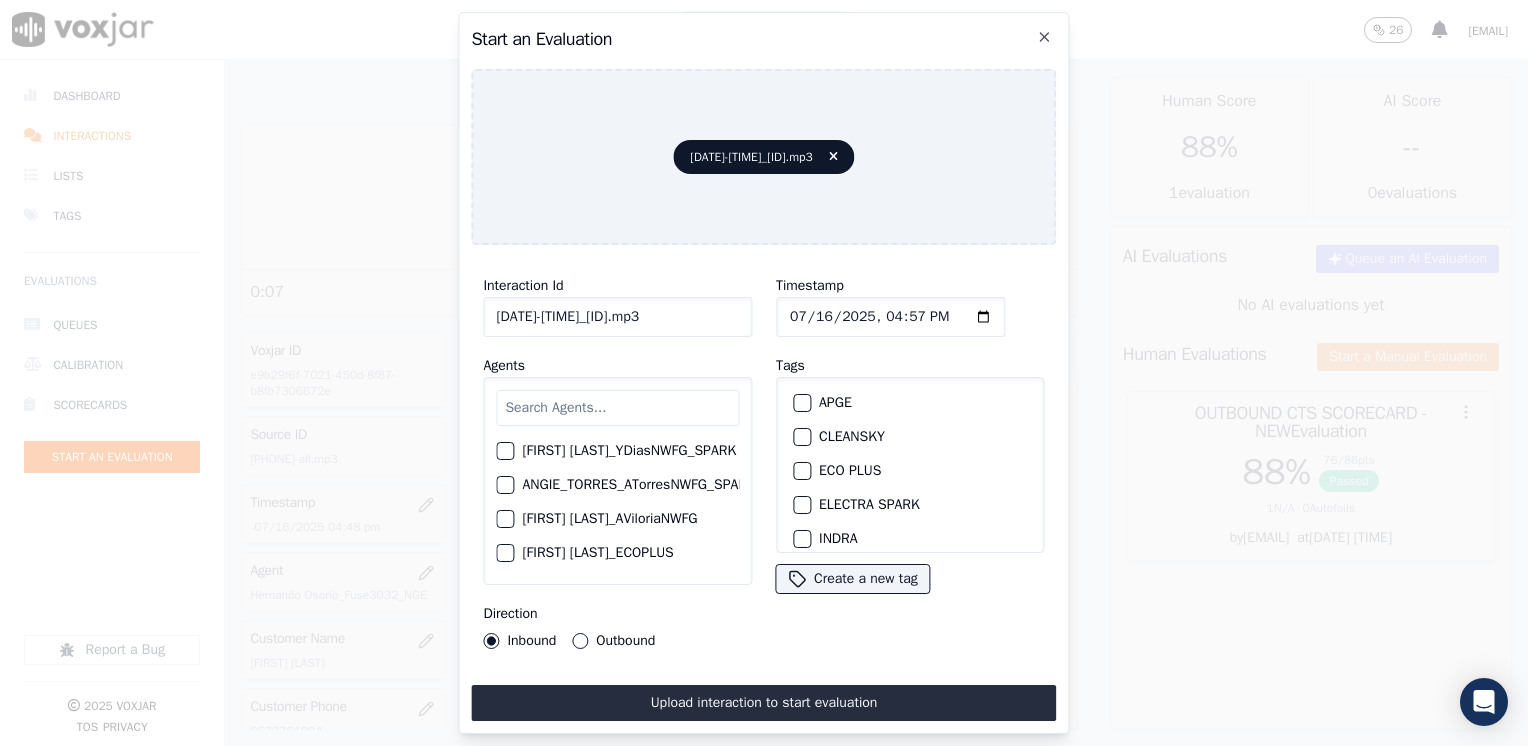 click at bounding box center [617, 408] 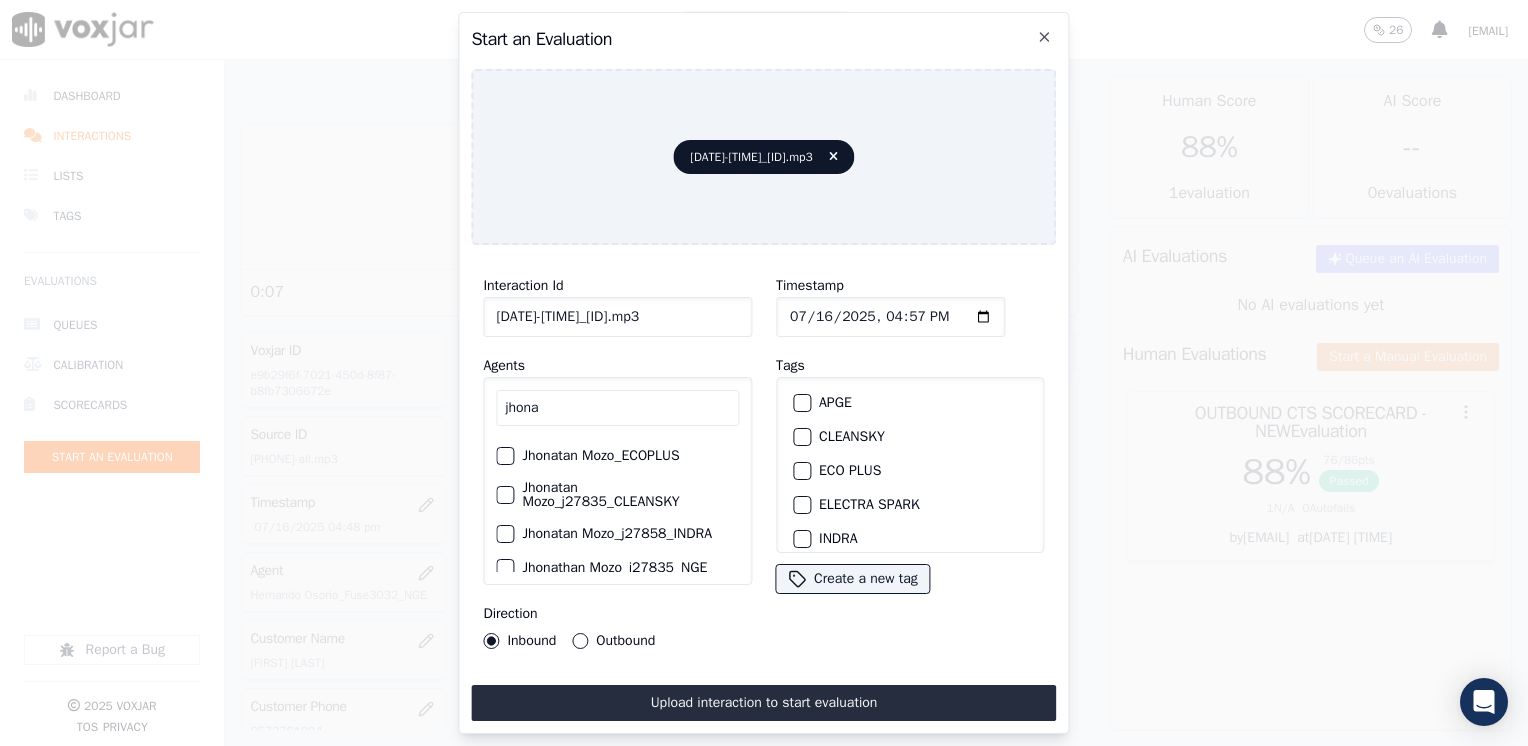 scroll, scrollTop: 60, scrollLeft: 0, axis: vertical 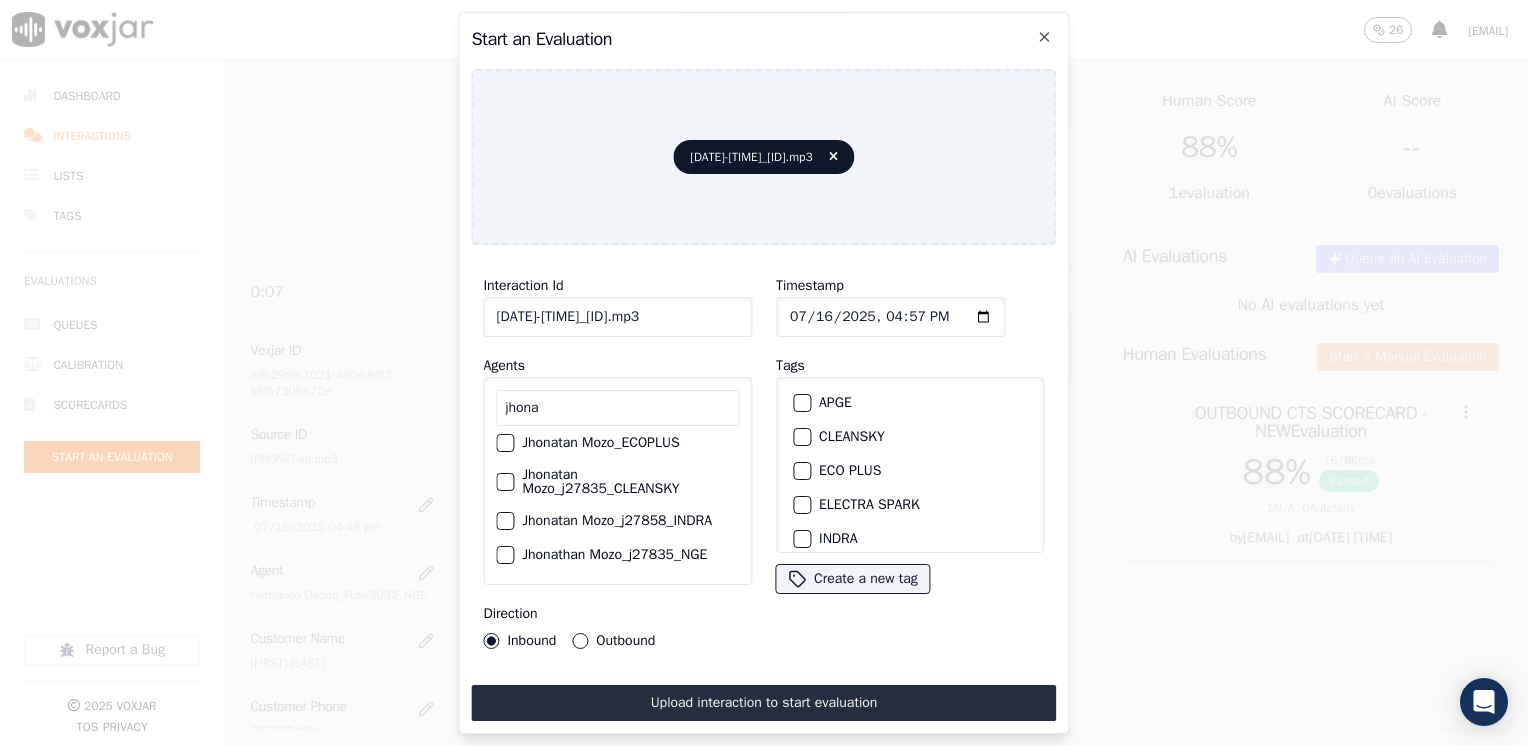 type on "jhona" 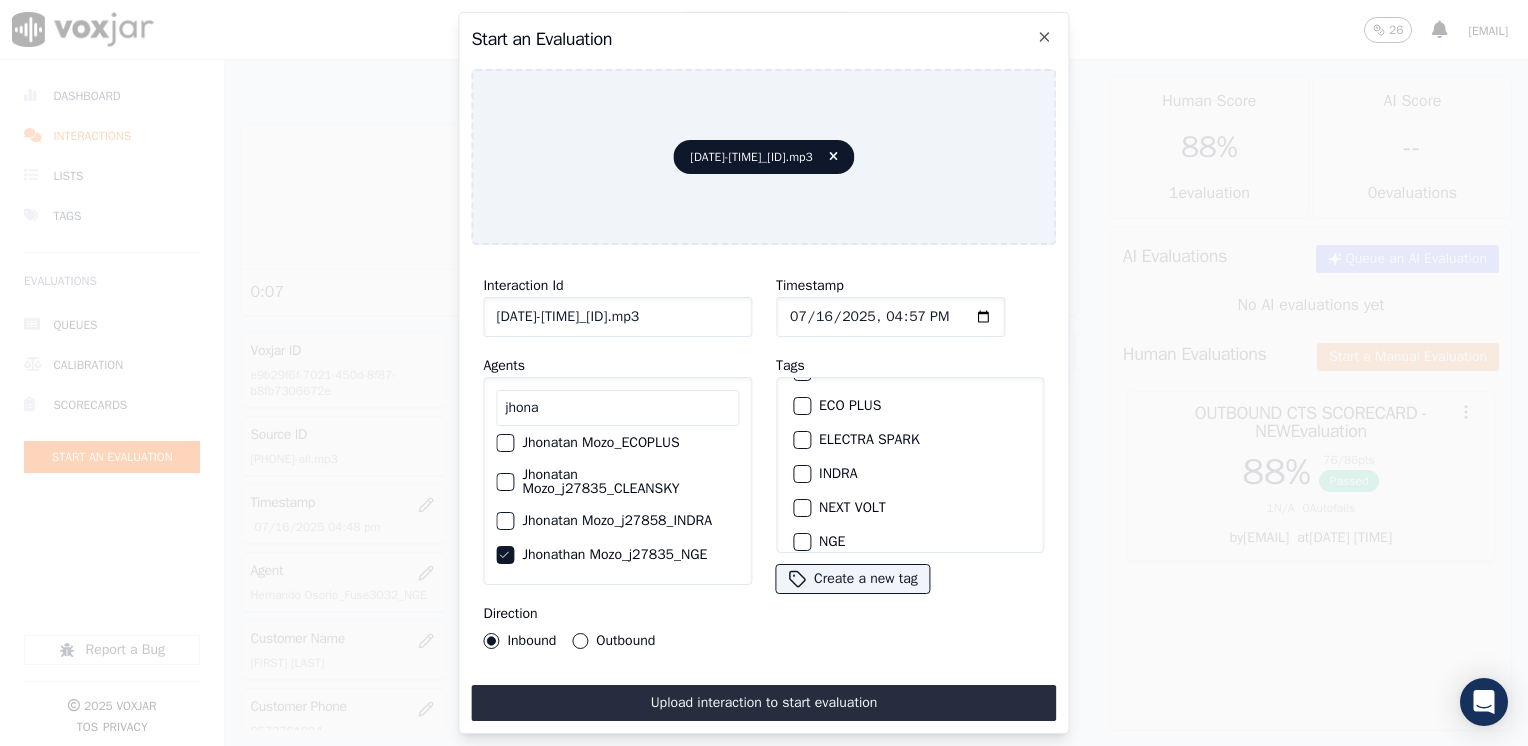 scroll, scrollTop: 100, scrollLeft: 0, axis: vertical 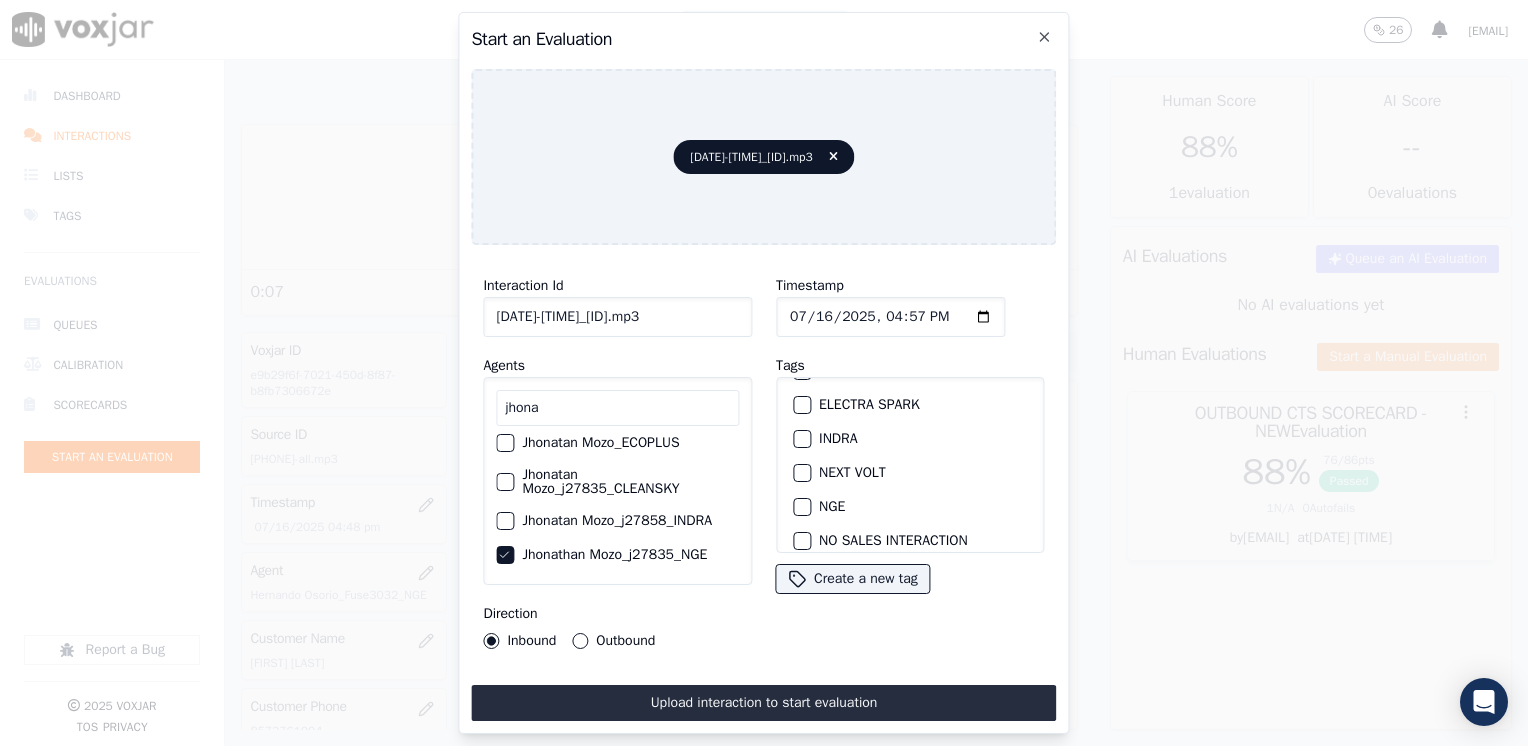 click at bounding box center [801, 507] 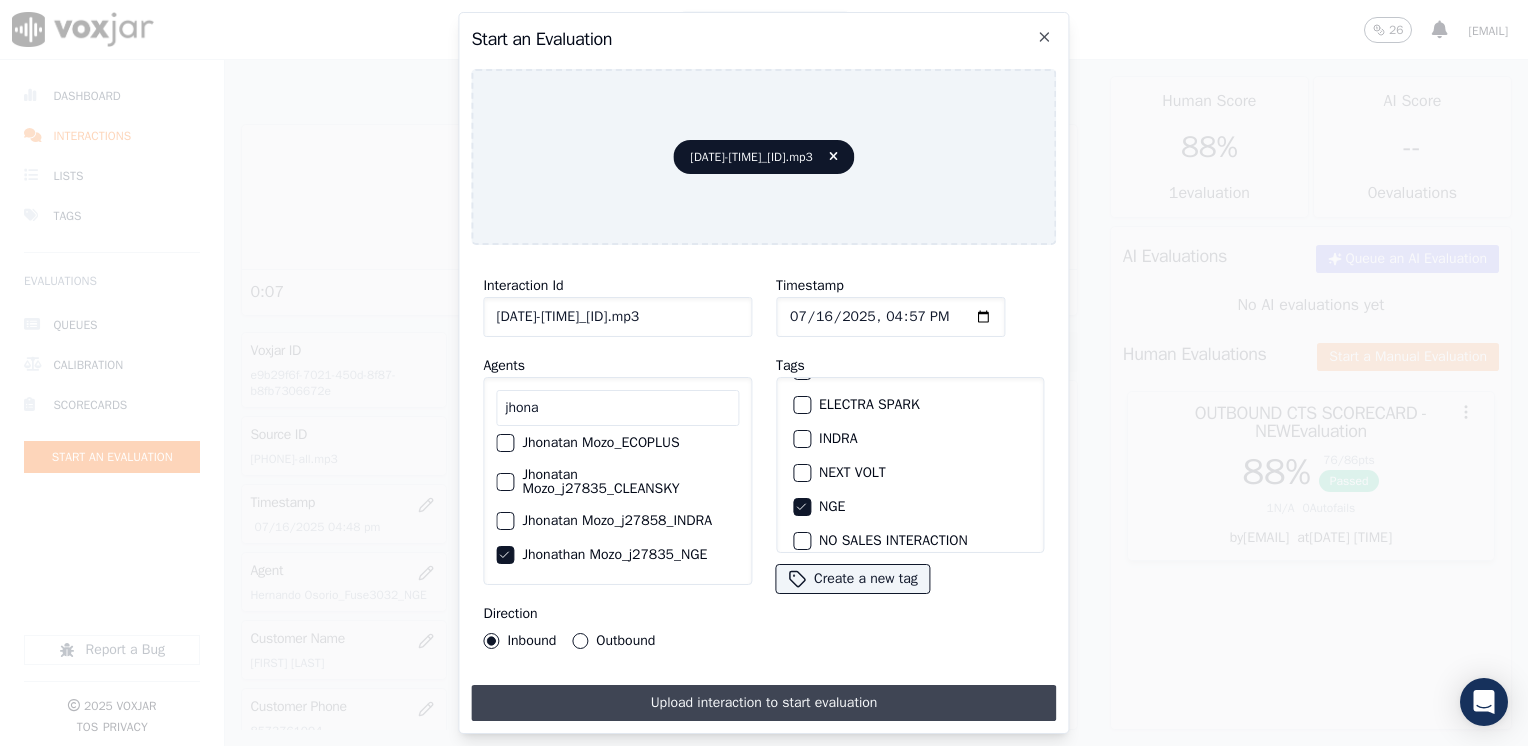 click on "Upload interaction to start evaluation" at bounding box center (763, 703) 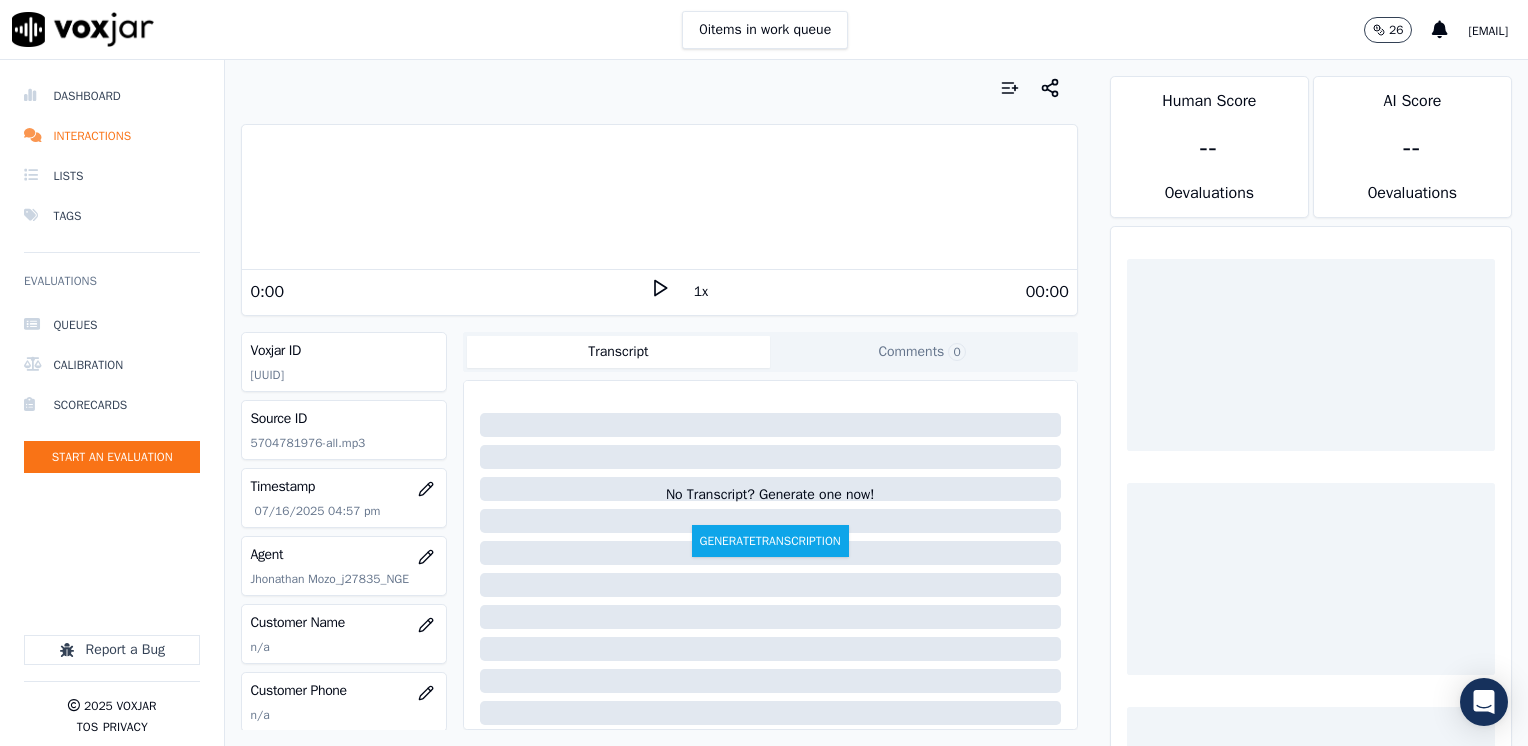 drag, startPoint x: 490, startPoint y: 395, endPoint x: 580, endPoint y: 380, distance: 91.24144 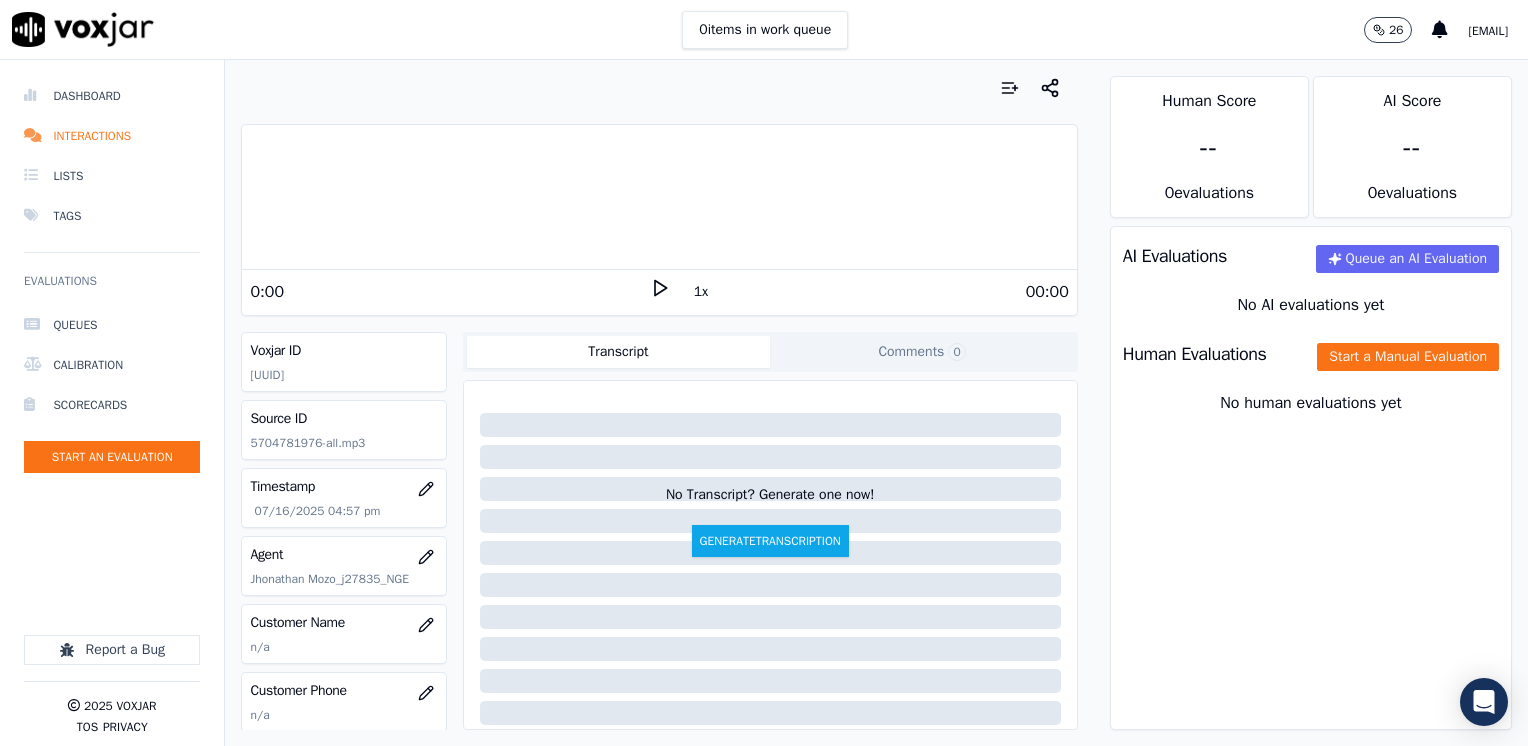 click 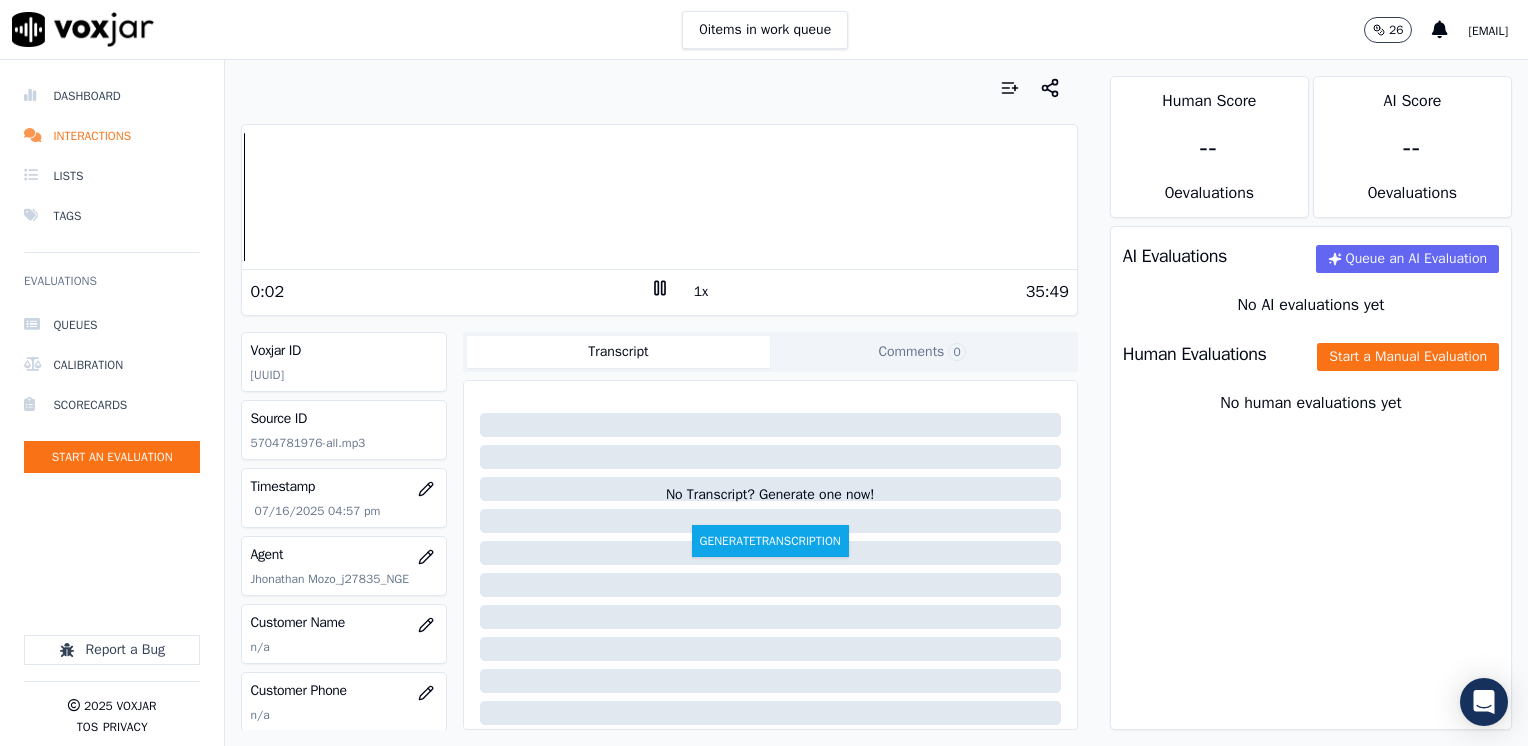 click 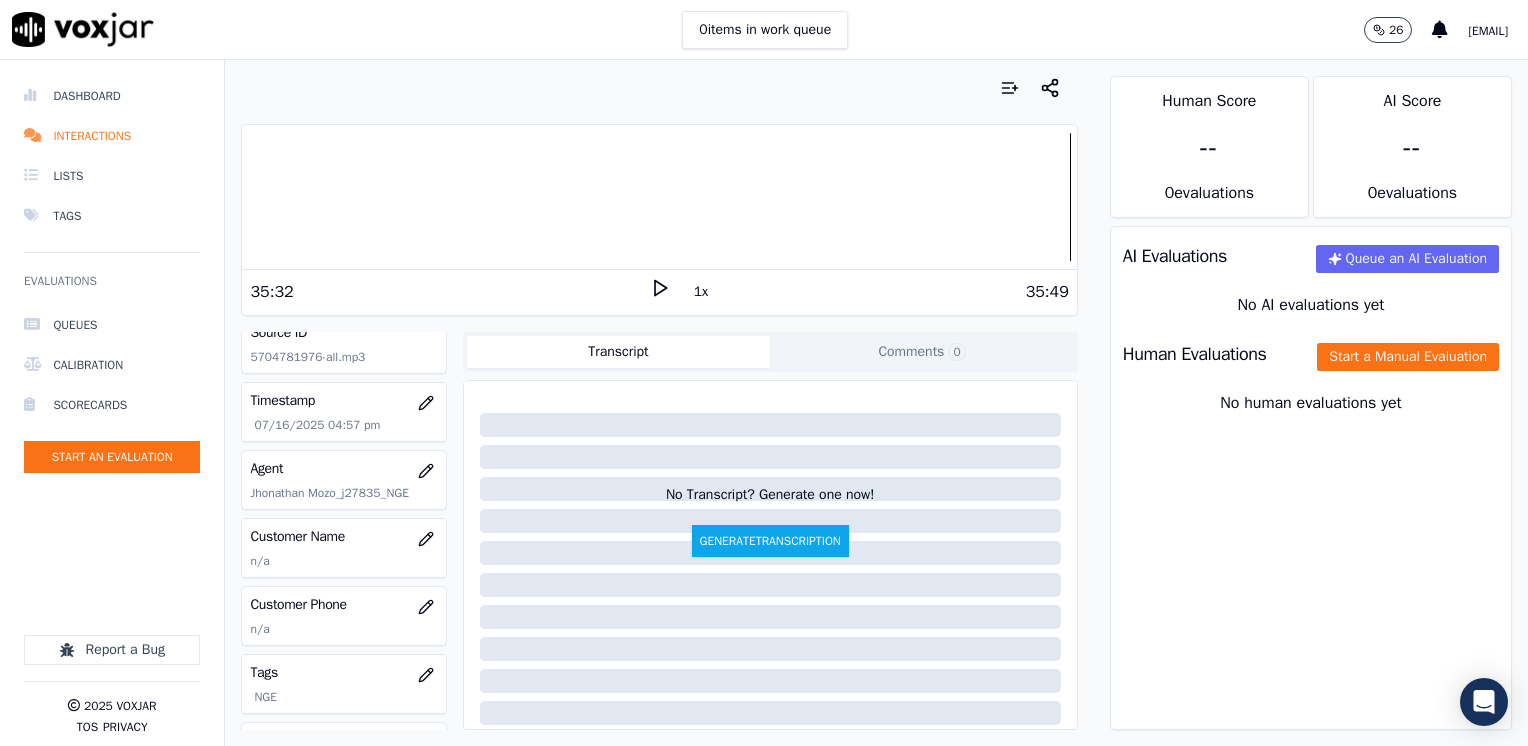 scroll, scrollTop: 200, scrollLeft: 0, axis: vertical 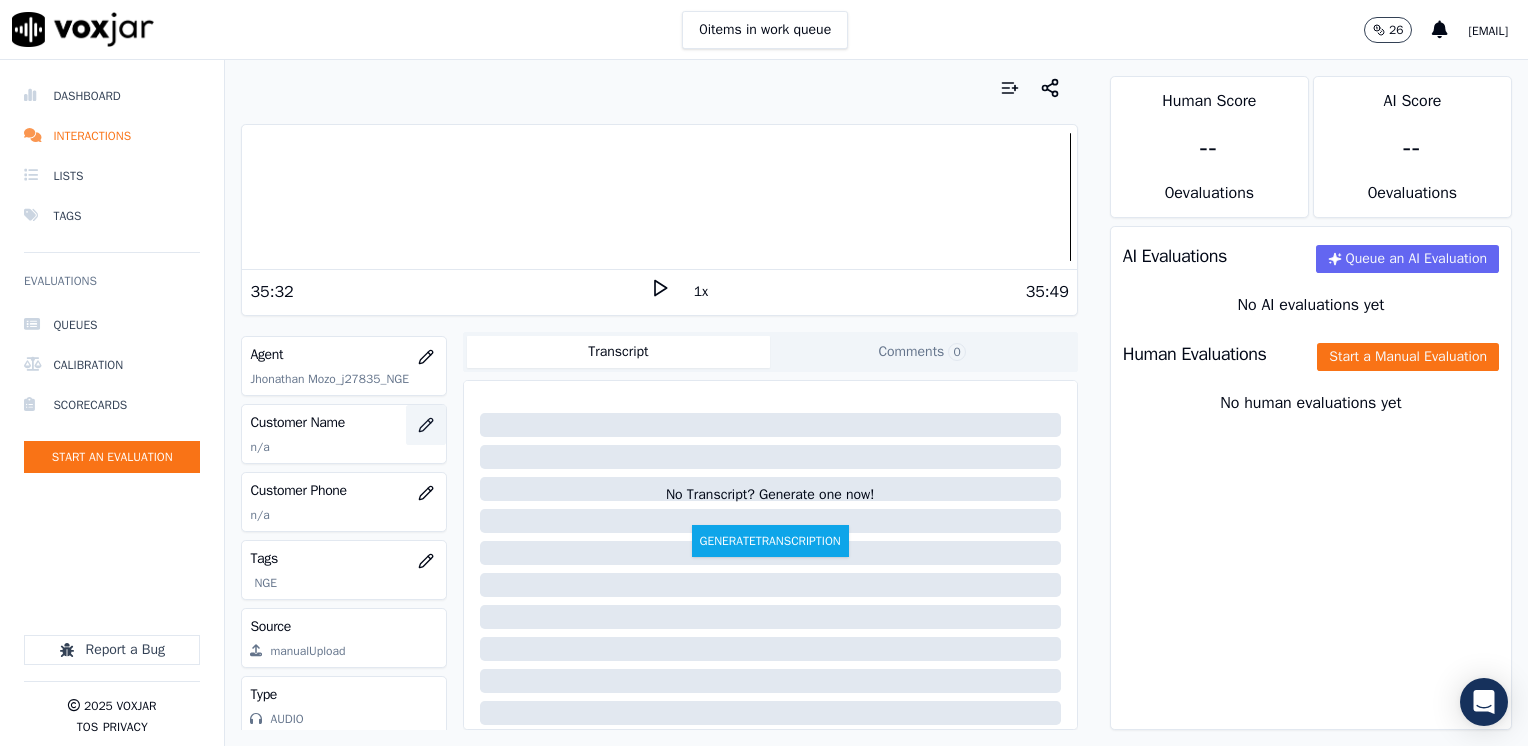 click 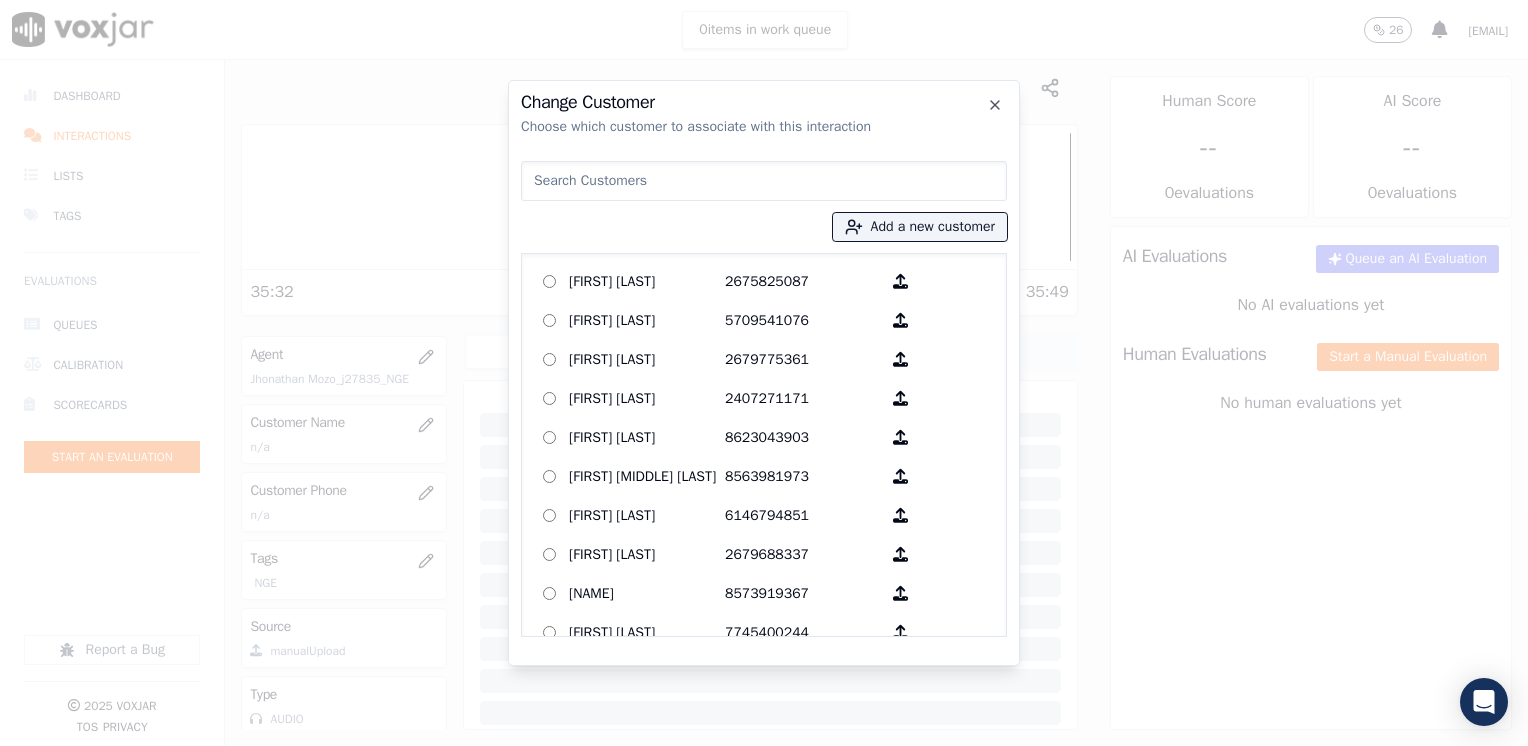 click at bounding box center [764, 181] 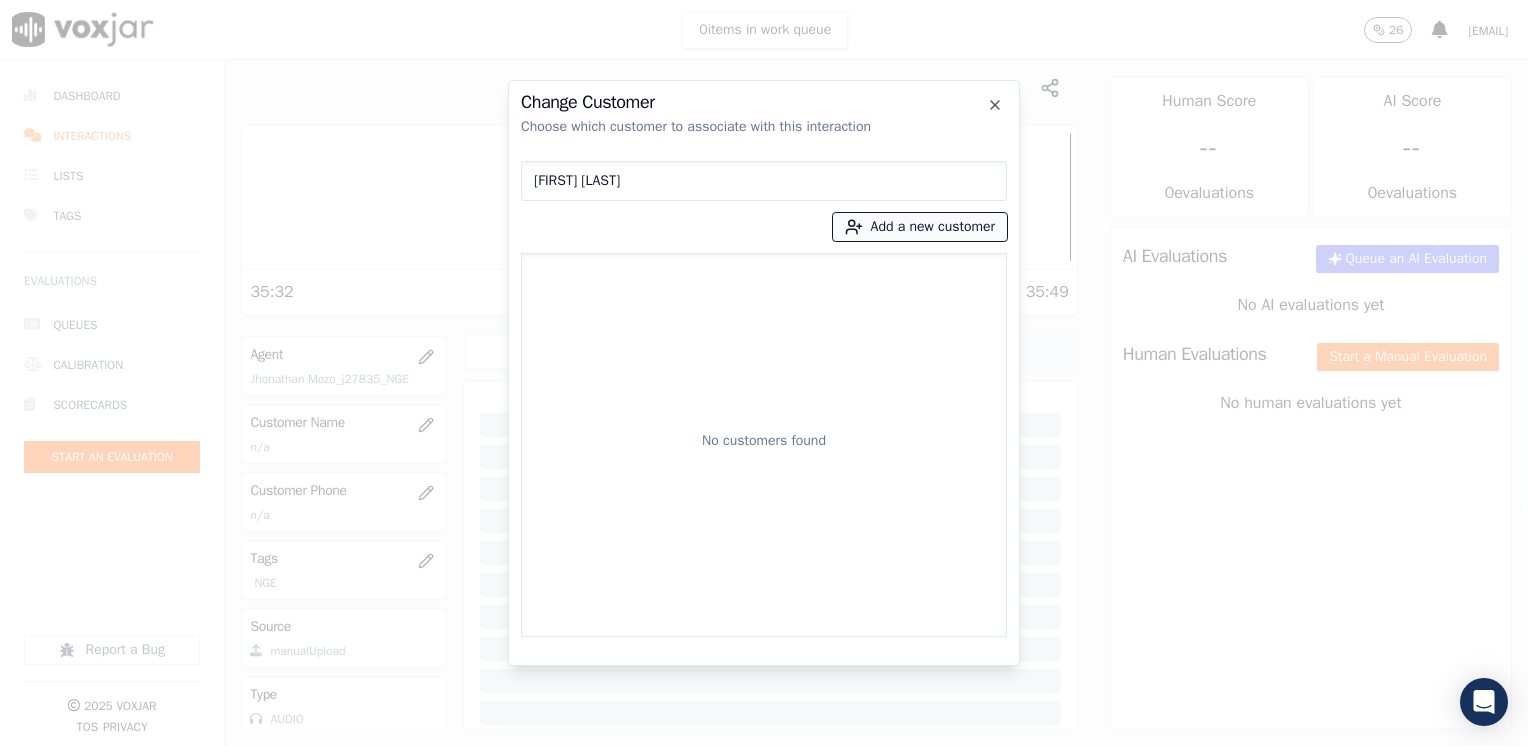 type on "[FIRST] [LAST]" 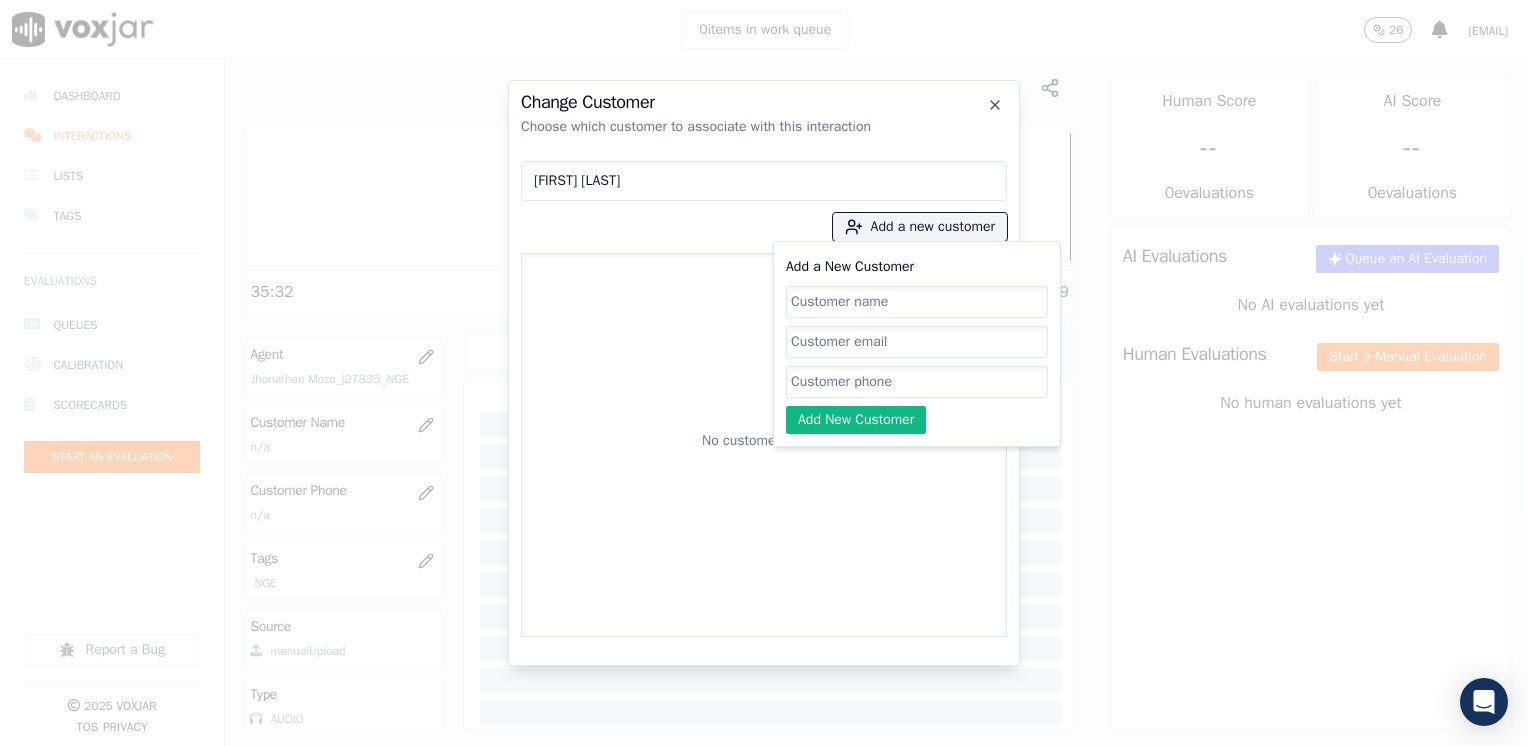 click on "Add a New Customer" 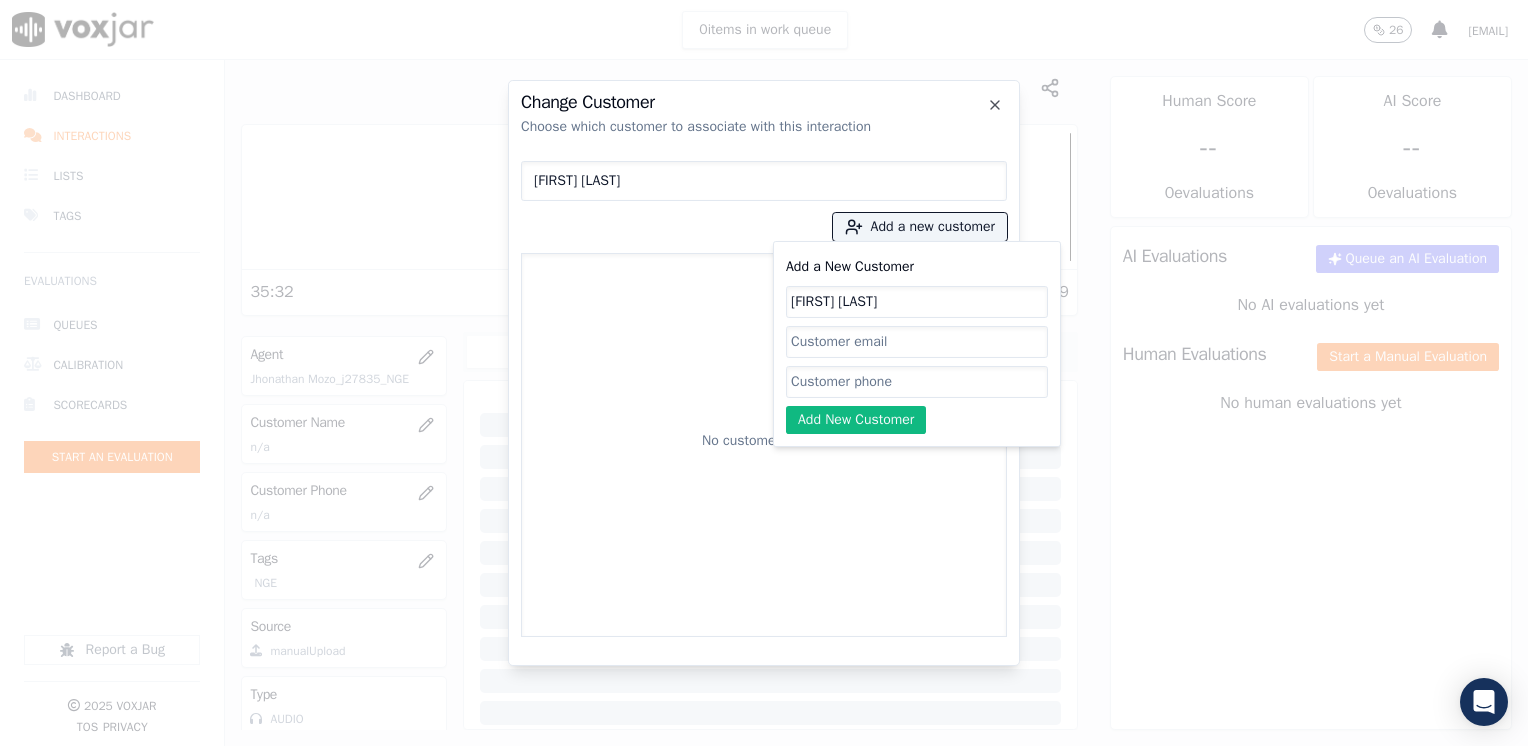 type on "[FIRST] [LAST]" 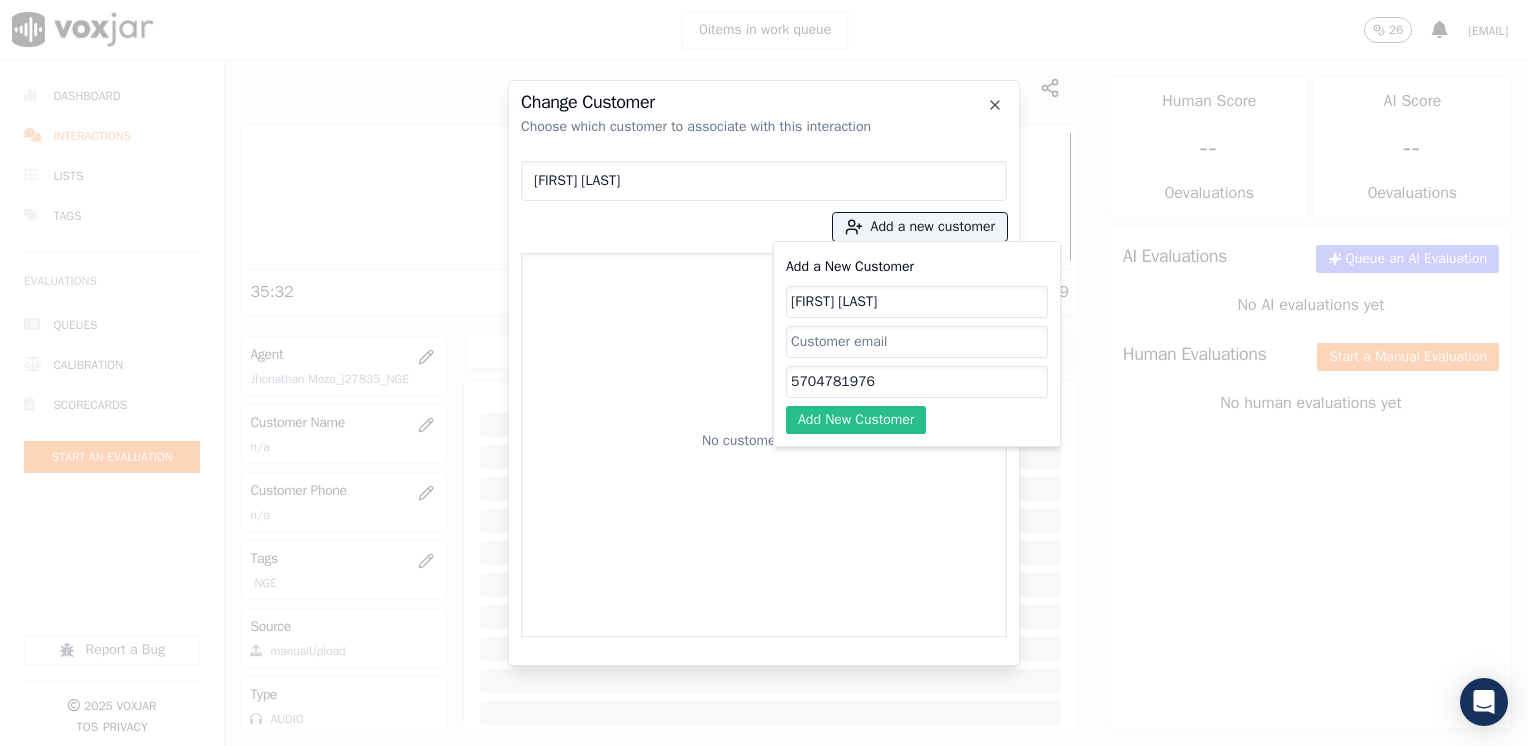 type on "5704781976" 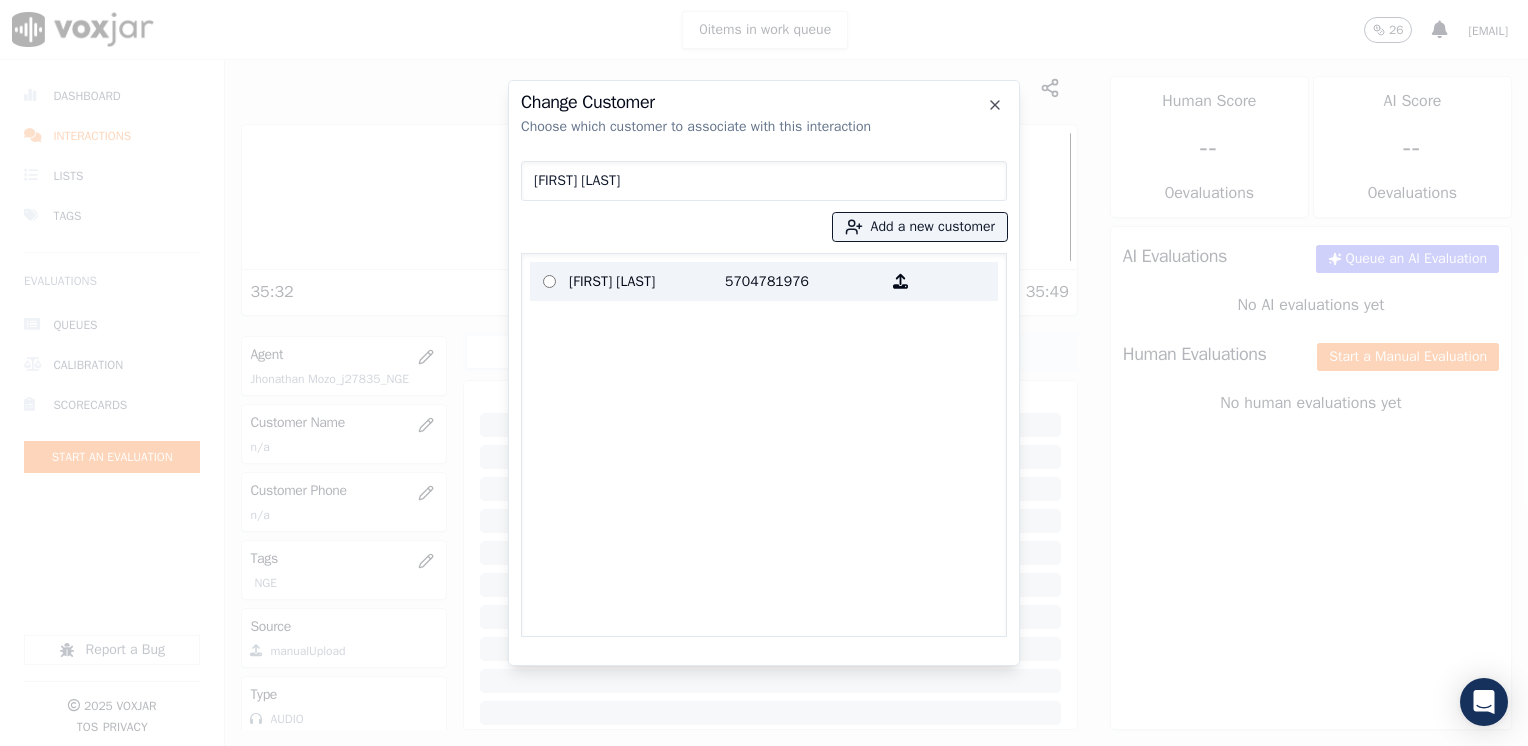 click on "[FIRST] [LAST]" at bounding box center (647, 281) 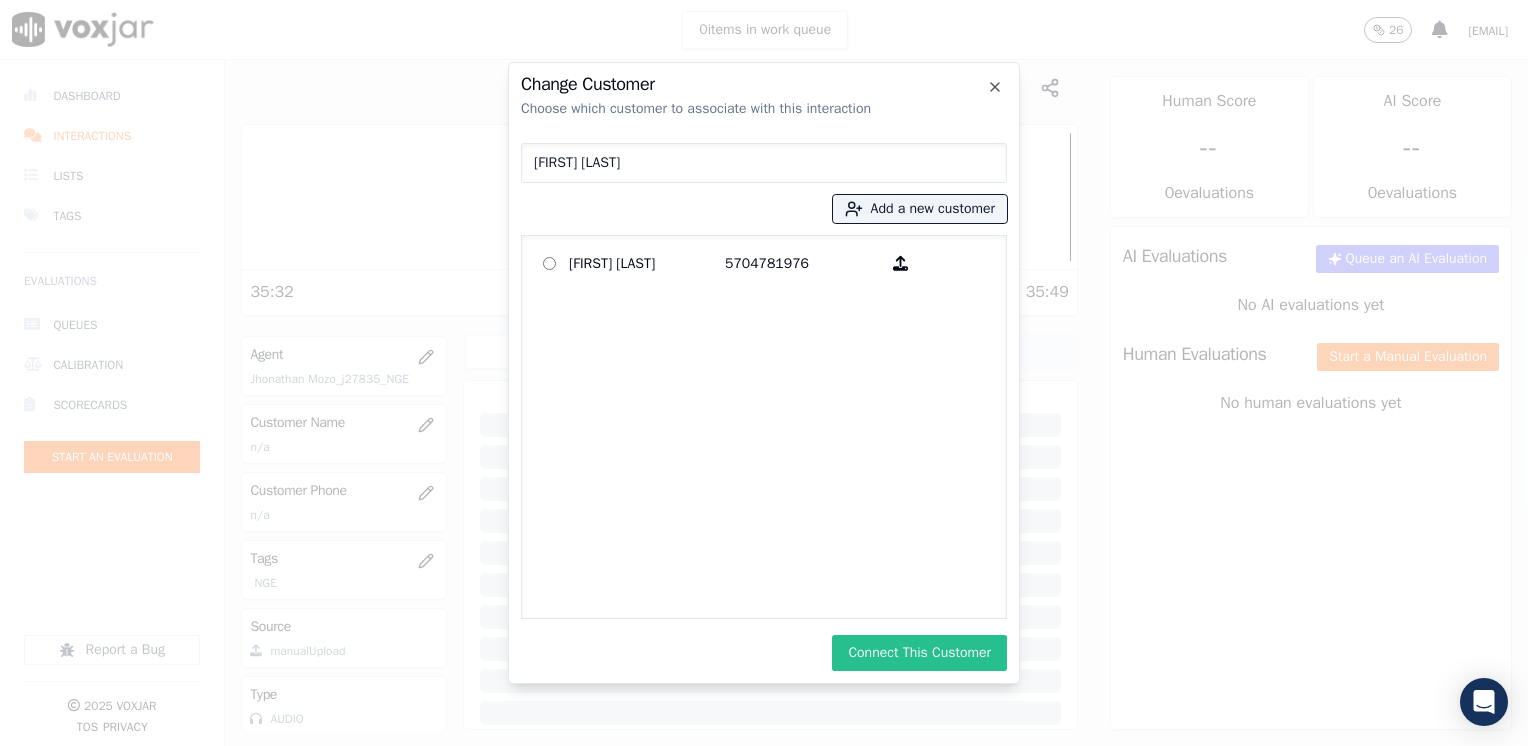 click on "Connect This Customer" at bounding box center [919, 653] 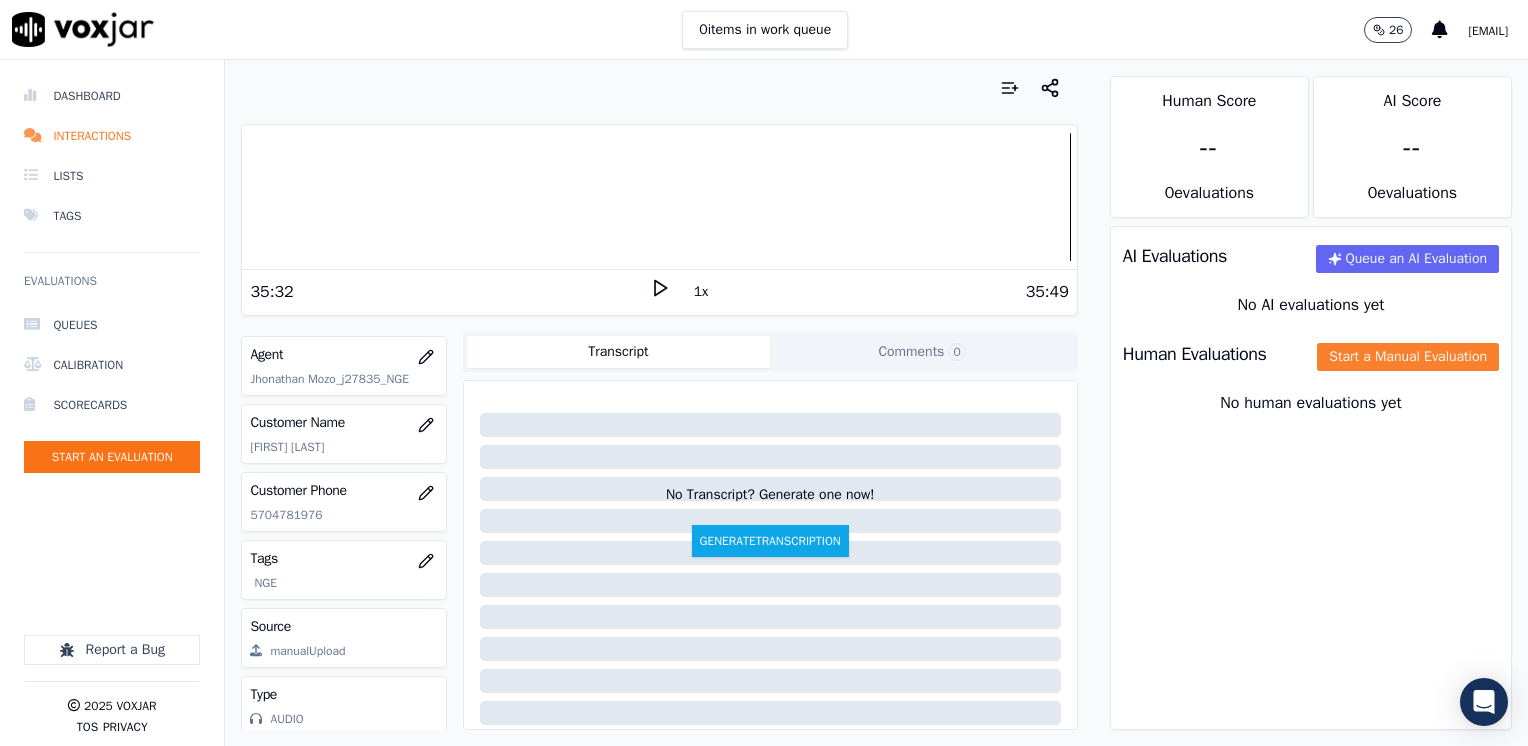 click on "Start a Manual Evaluation" 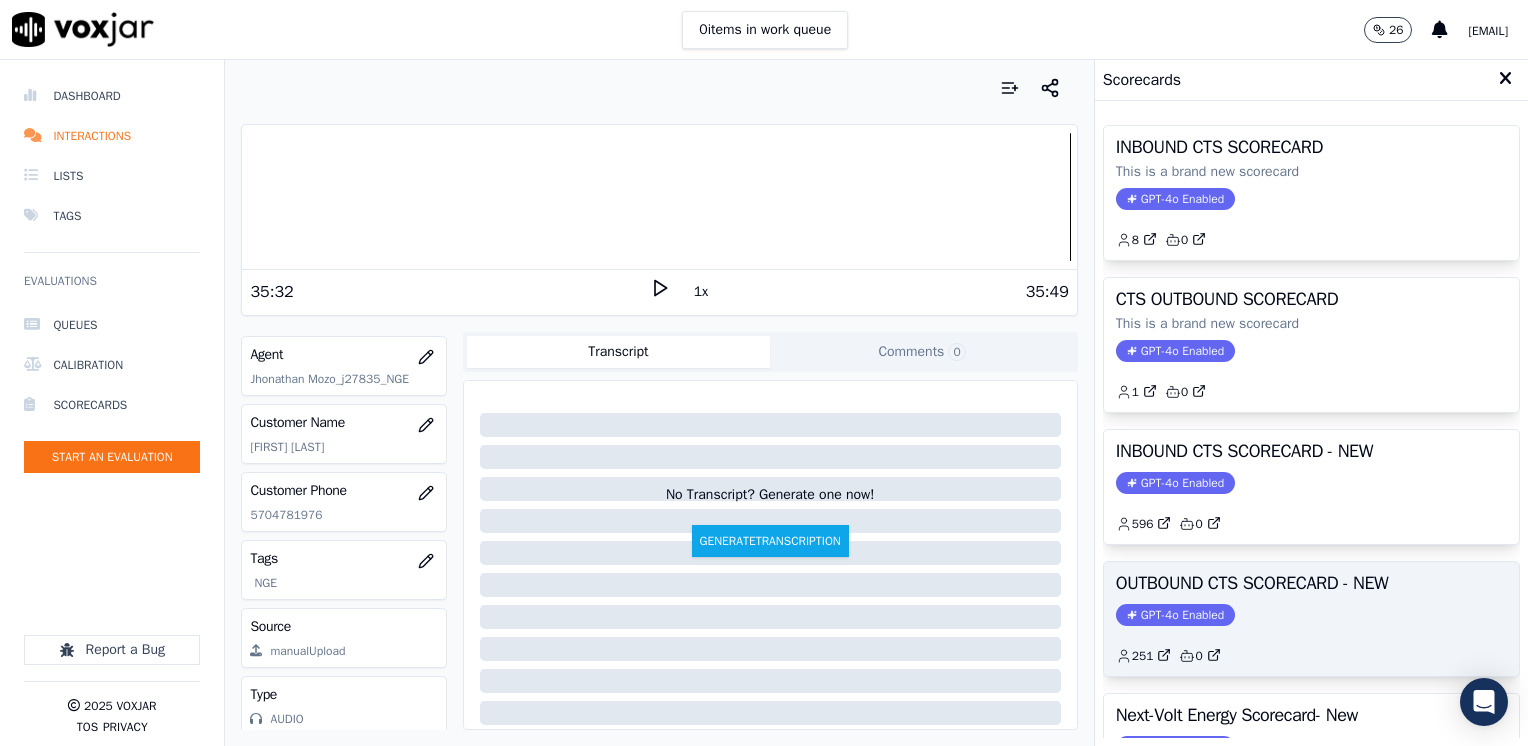 click on "GPT-4o Enabled" at bounding box center (1175, 615) 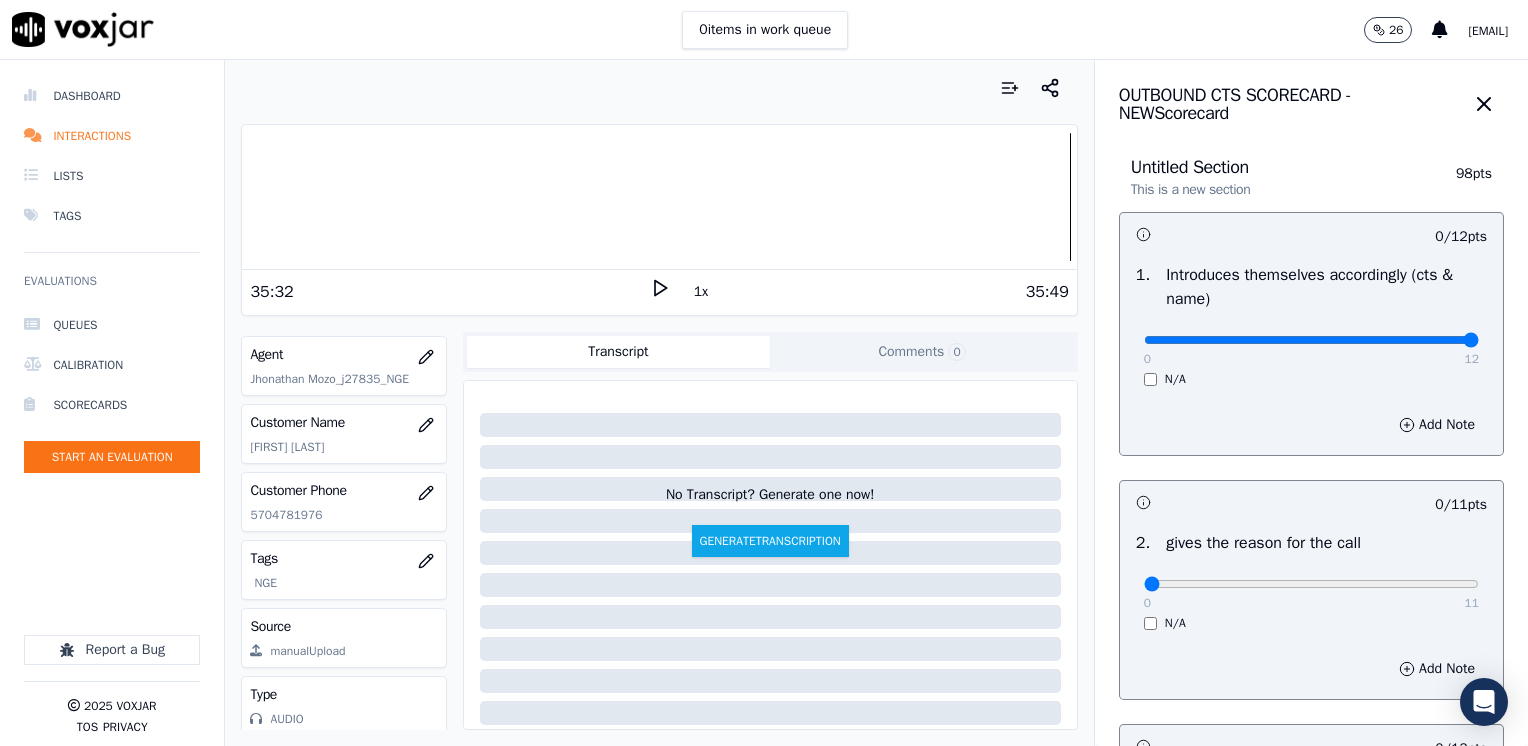 drag, startPoint x: 1248, startPoint y: 330, endPoint x: 1531, endPoint y: 330, distance: 283 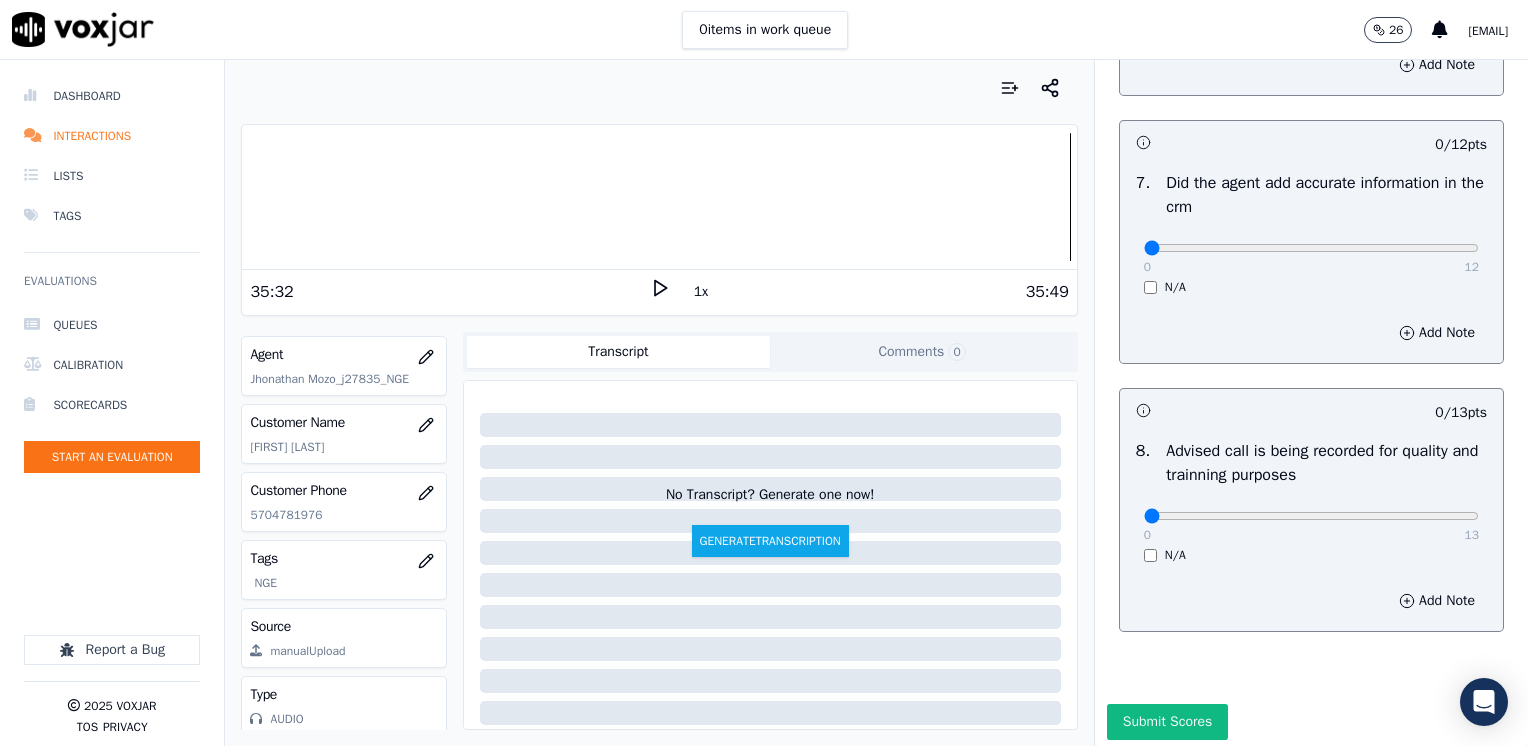 scroll, scrollTop: 1748, scrollLeft: 0, axis: vertical 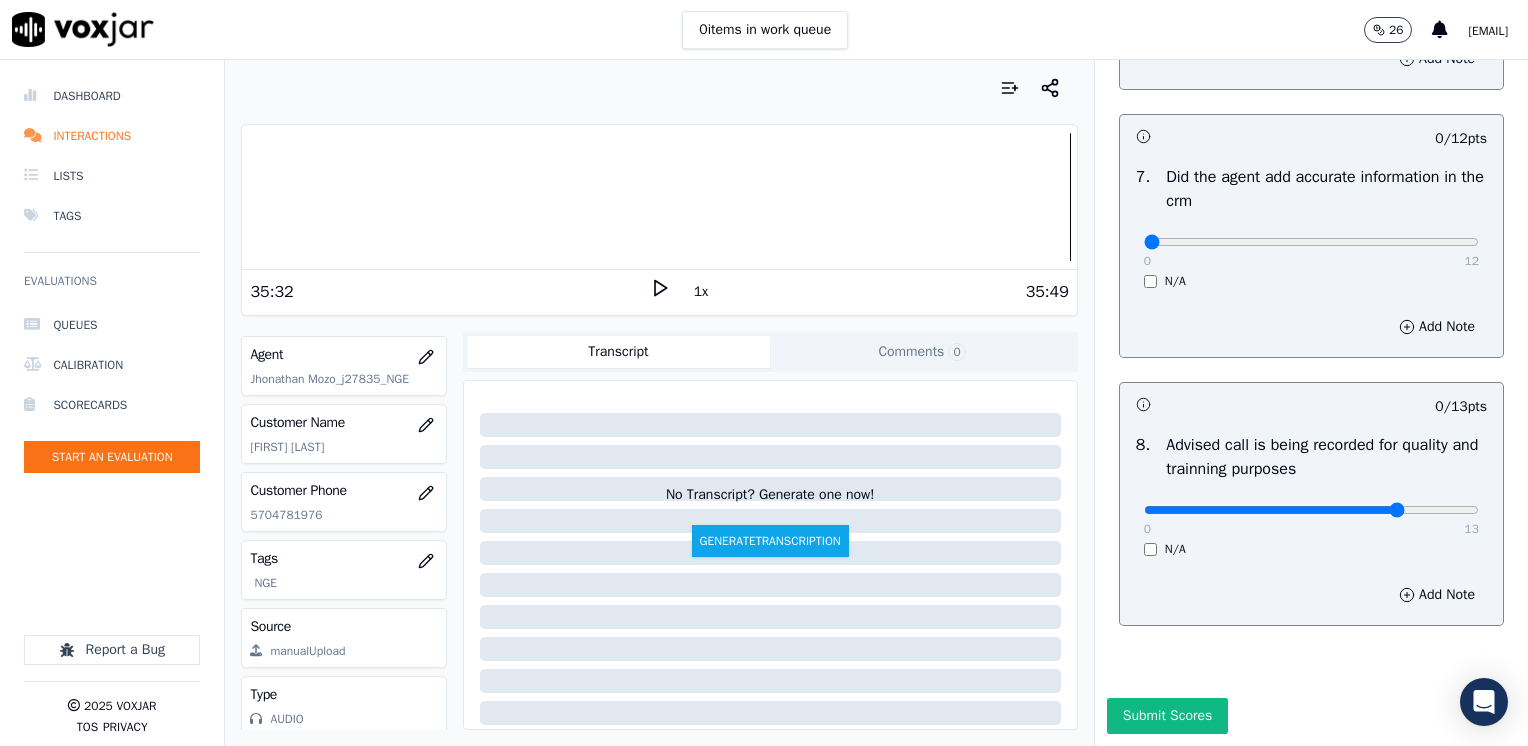 type on "10" 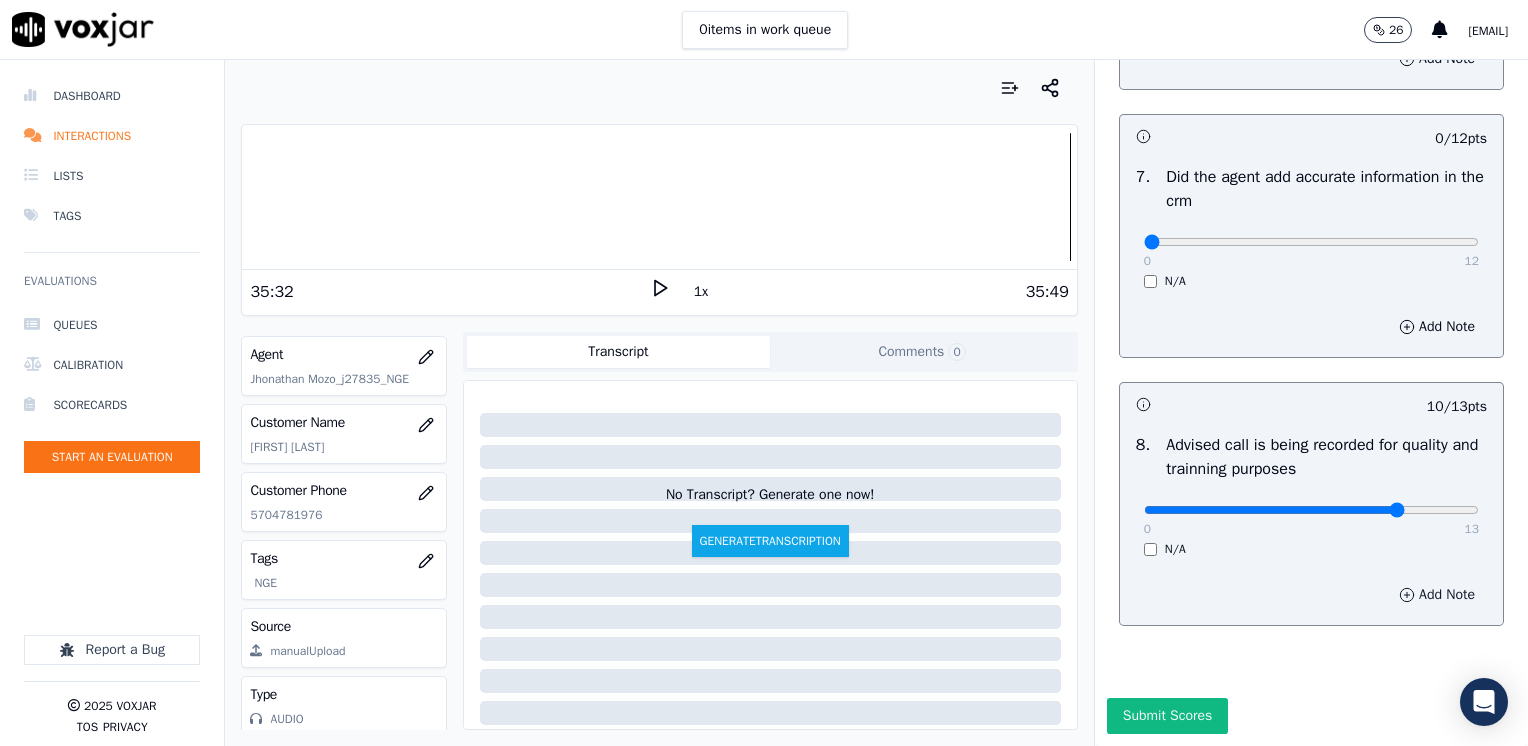 click on "Add Note" at bounding box center [1437, 595] 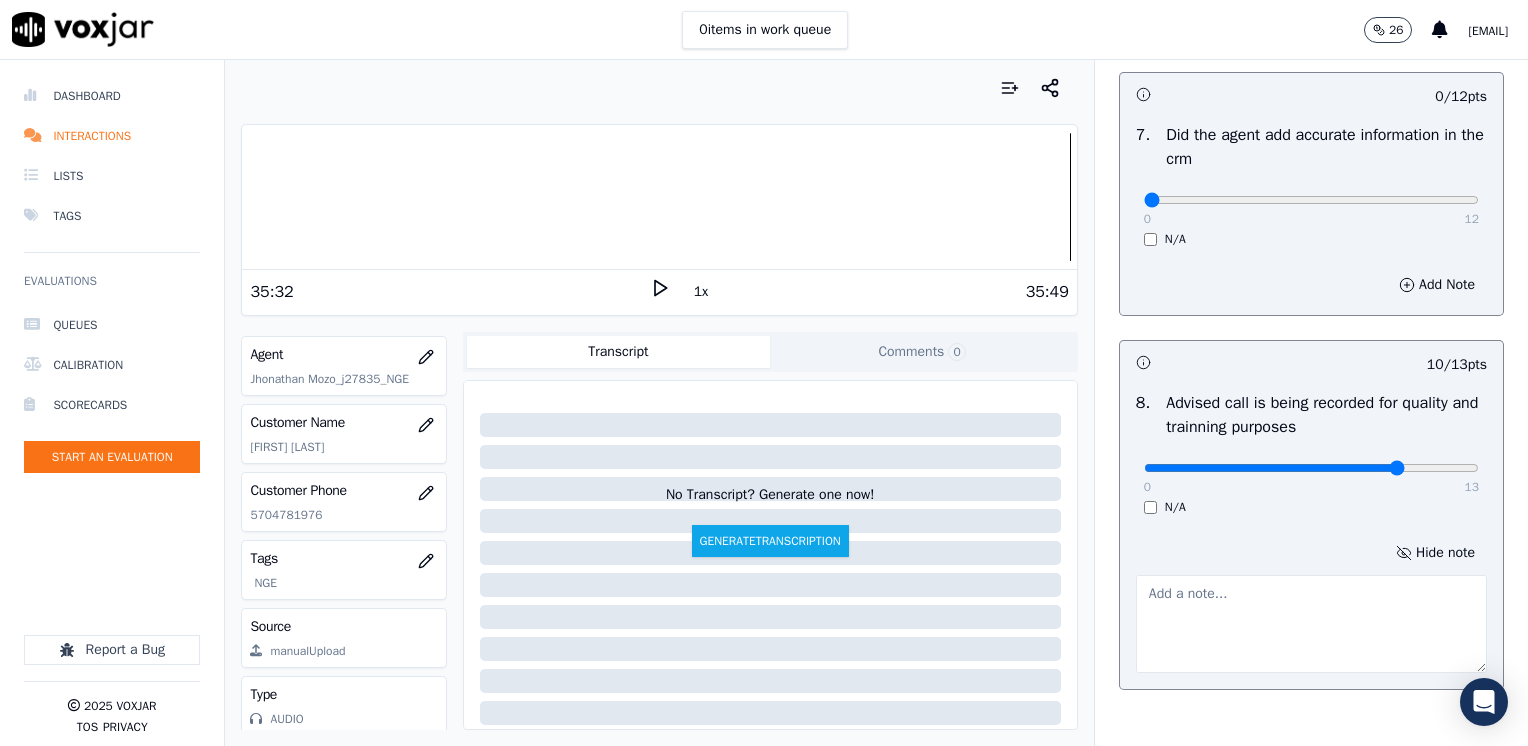 type 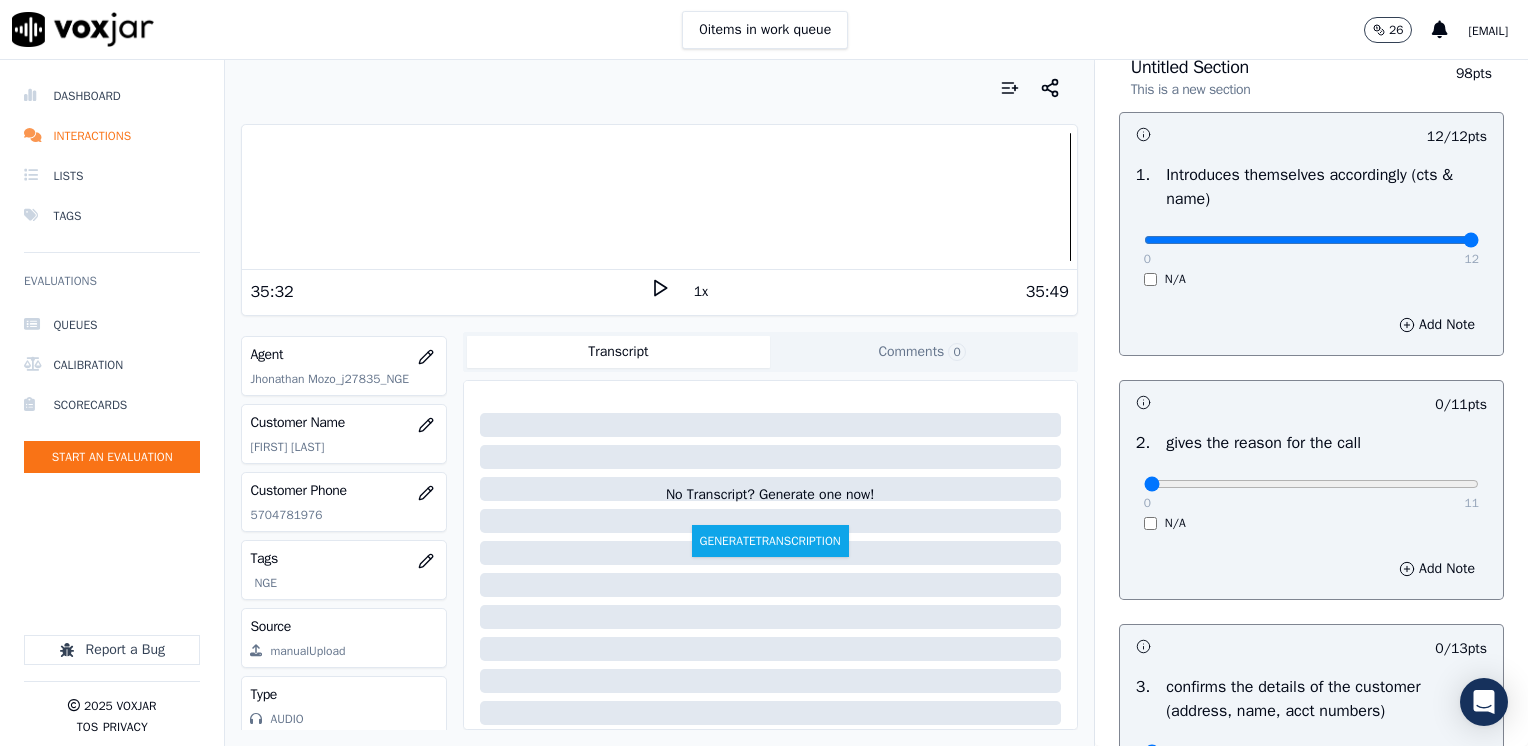 scroll, scrollTop: 300, scrollLeft: 0, axis: vertical 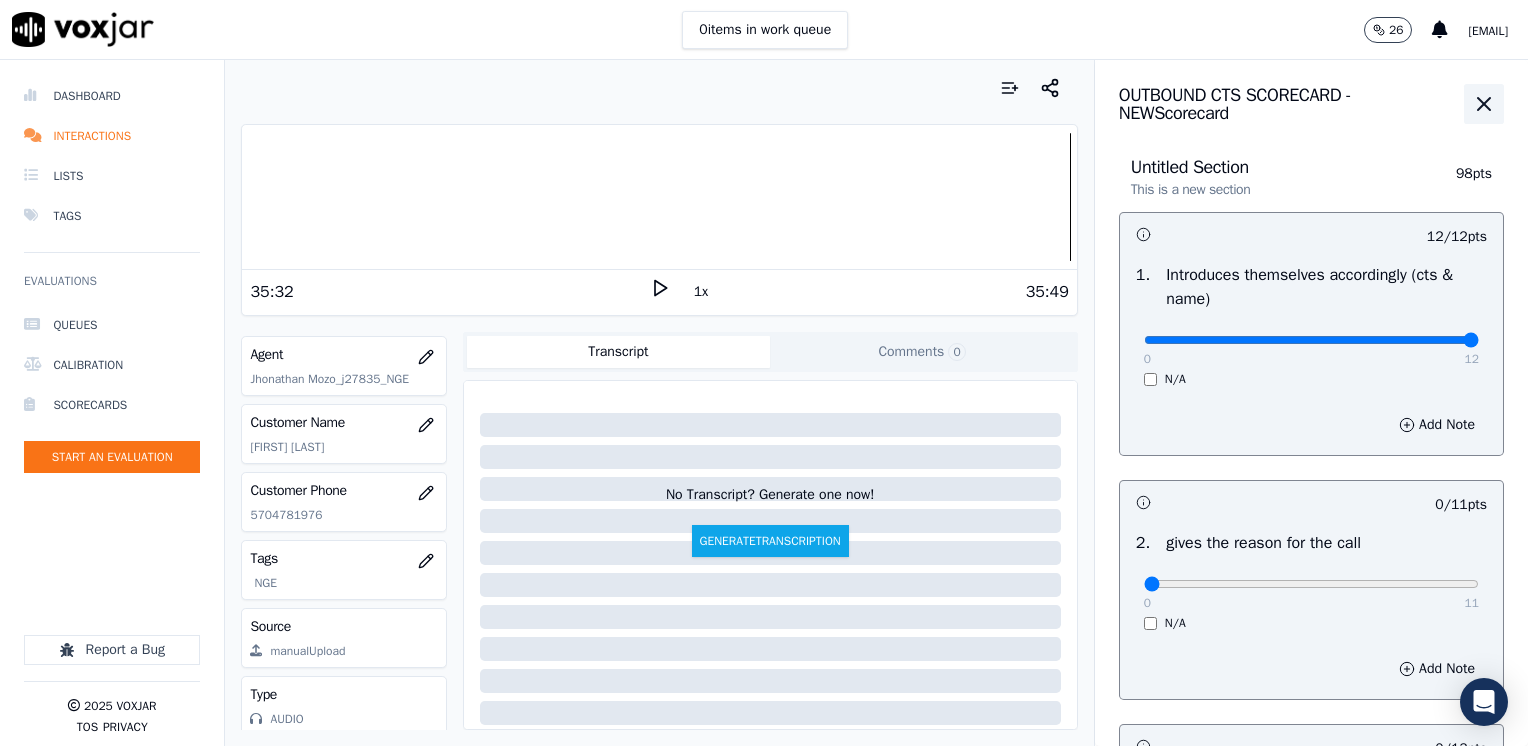 click 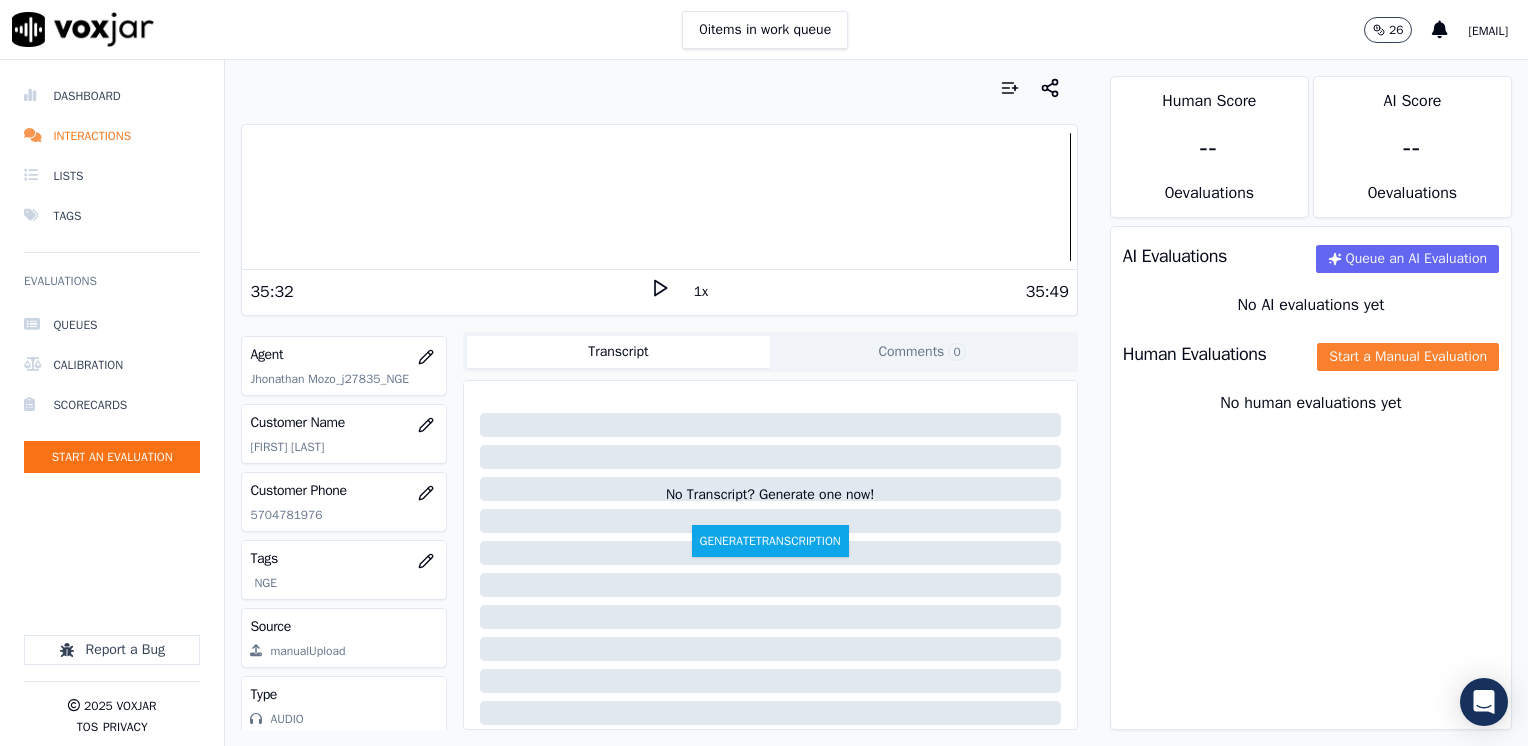 click on "Start a Manual Evaluation" 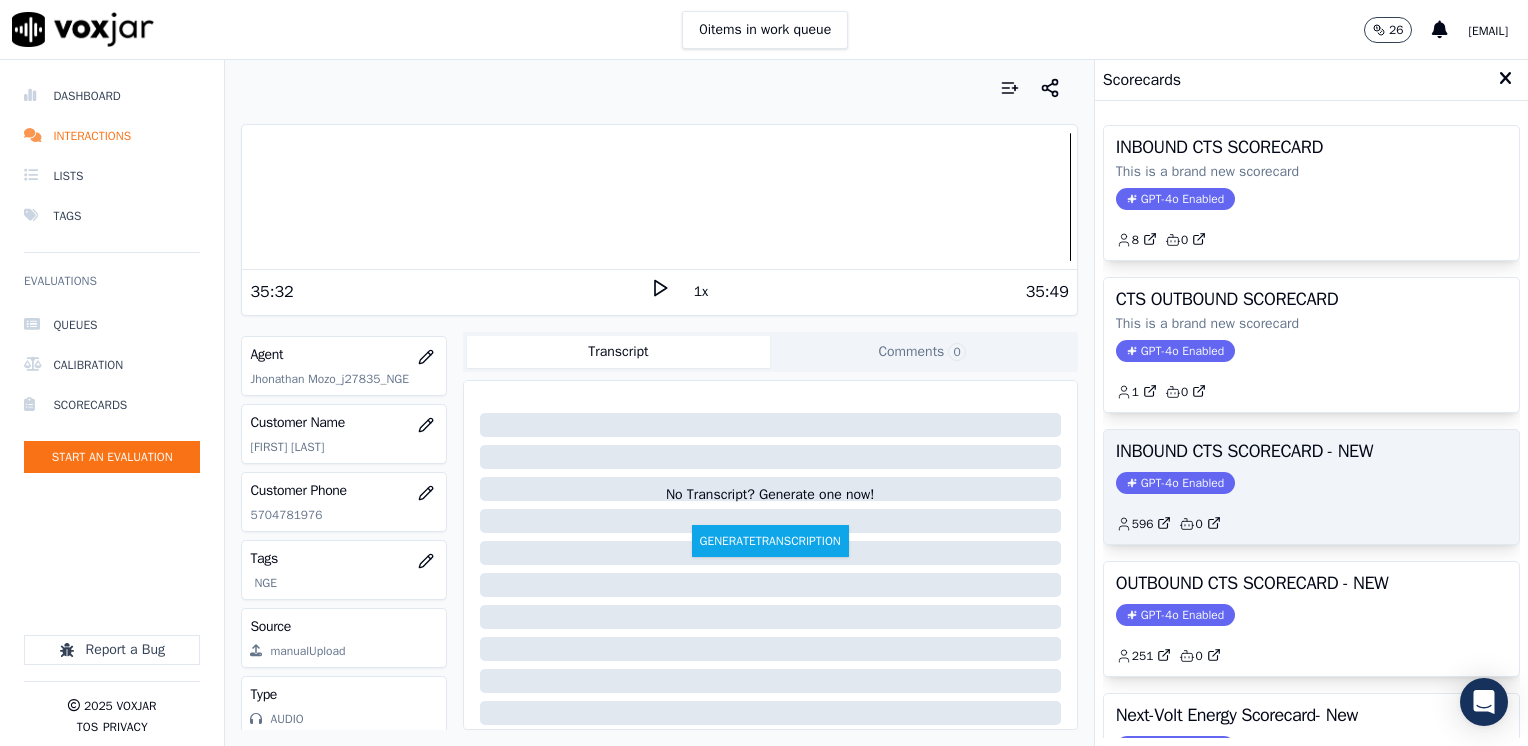click on "GPT-4o Enabled" at bounding box center [1175, 483] 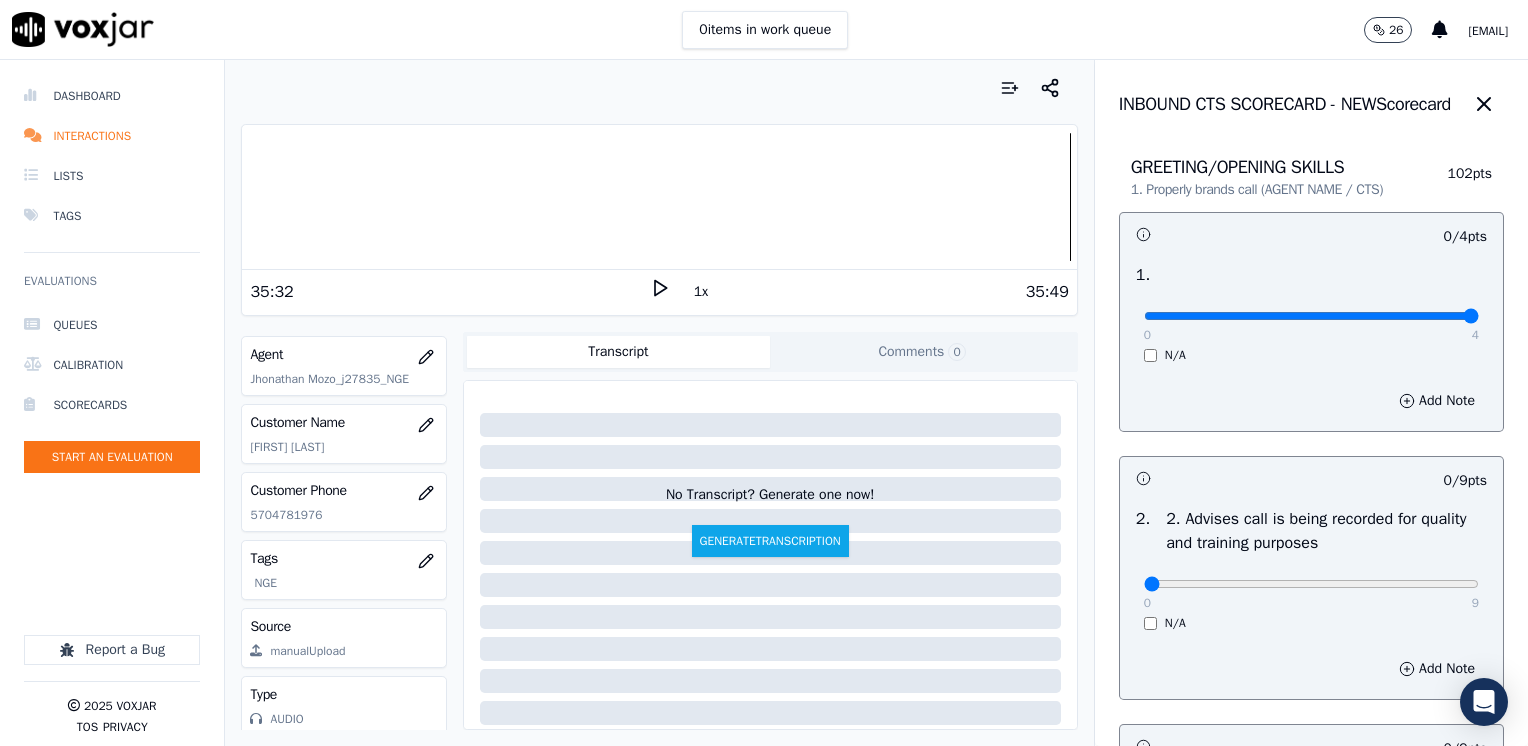 drag, startPoint x: 1137, startPoint y: 316, endPoint x: 1531, endPoint y: 362, distance: 396.67618 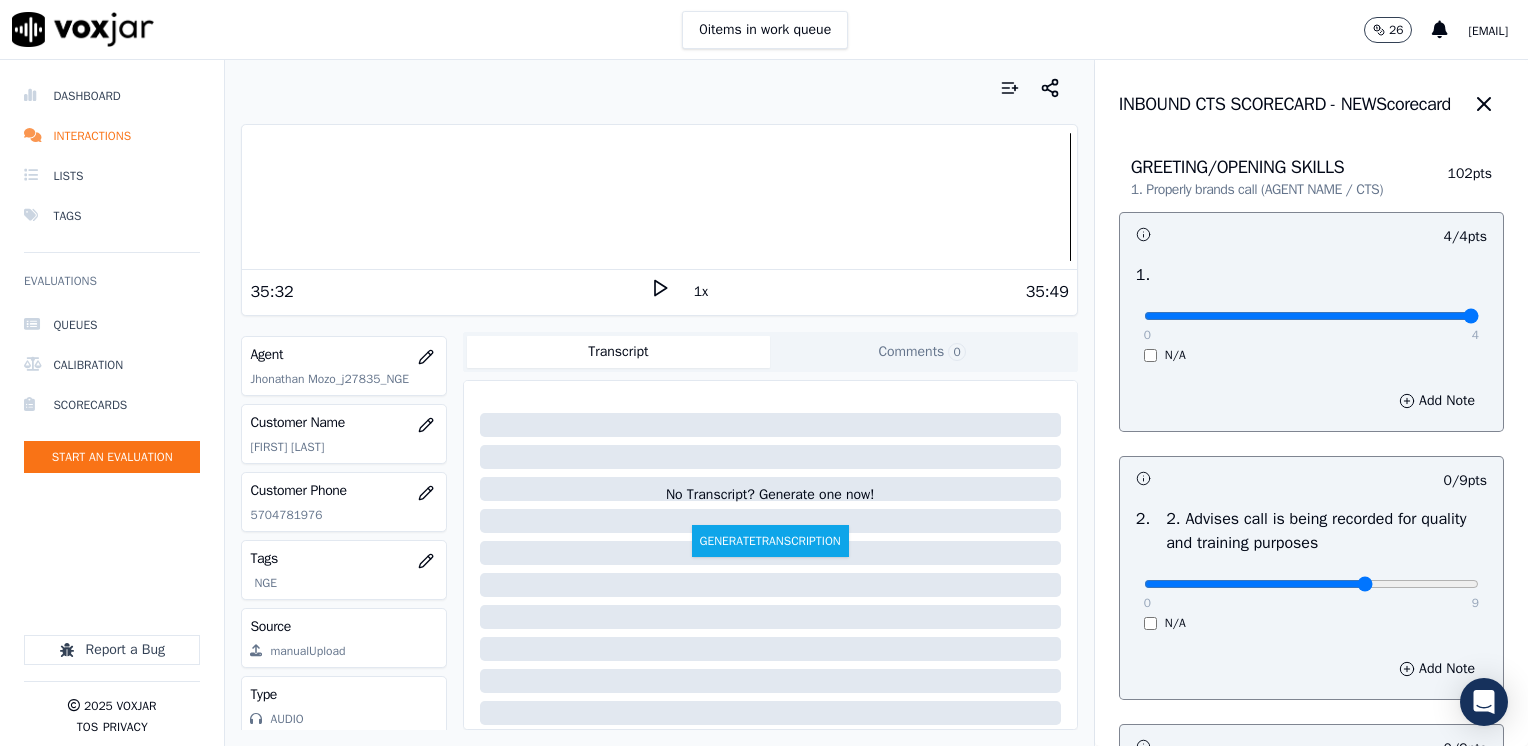 type on "6" 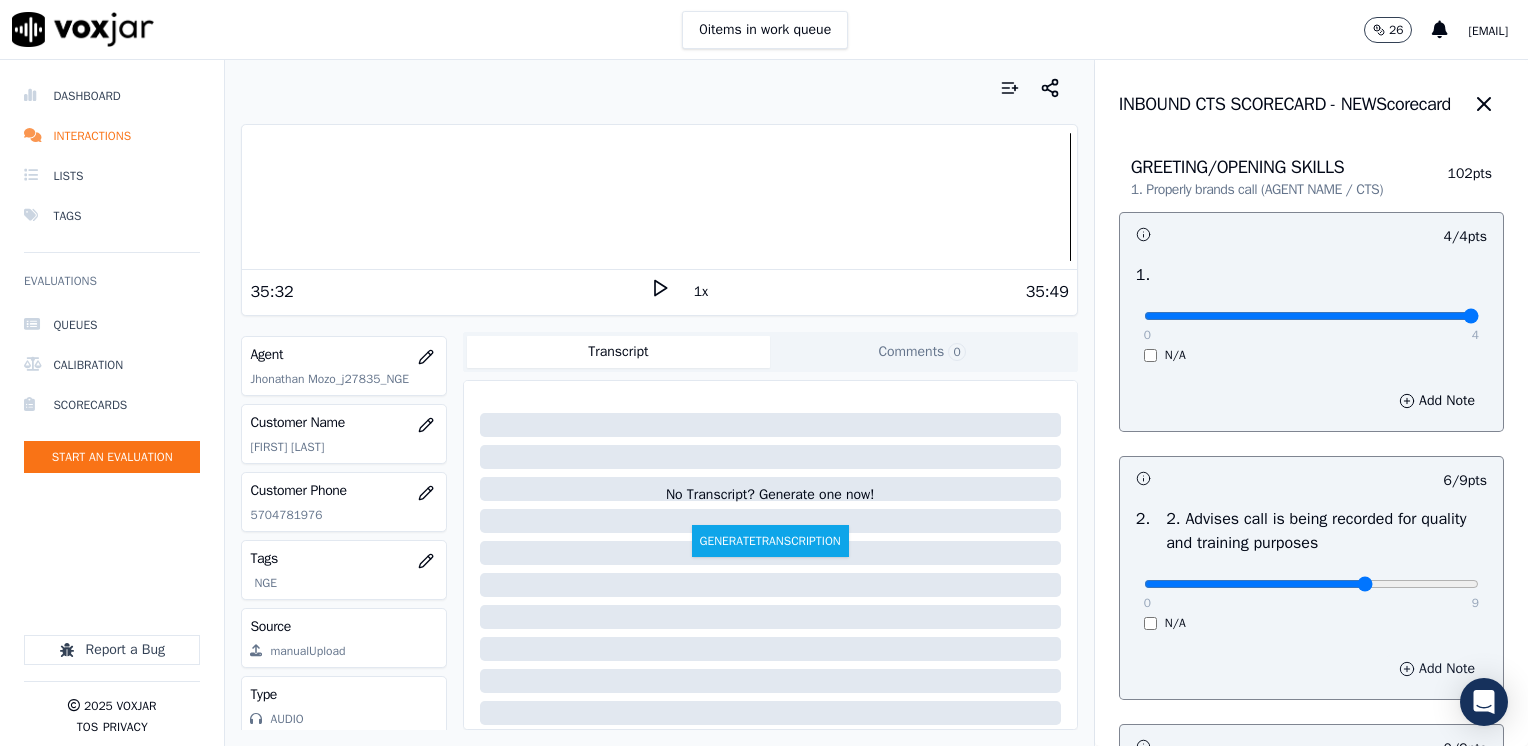 click on "Add Note" at bounding box center [1437, 669] 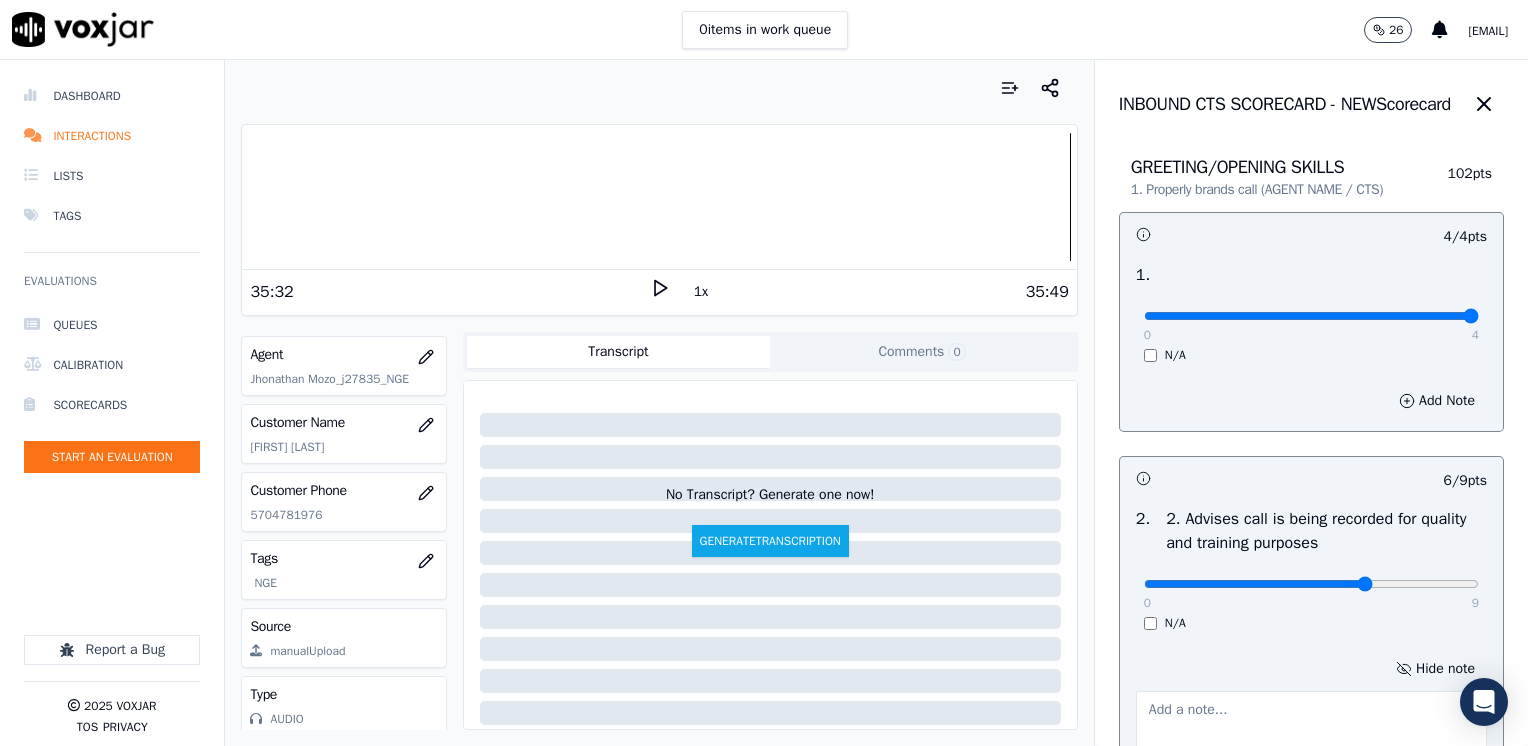 scroll, scrollTop: 200, scrollLeft: 0, axis: vertical 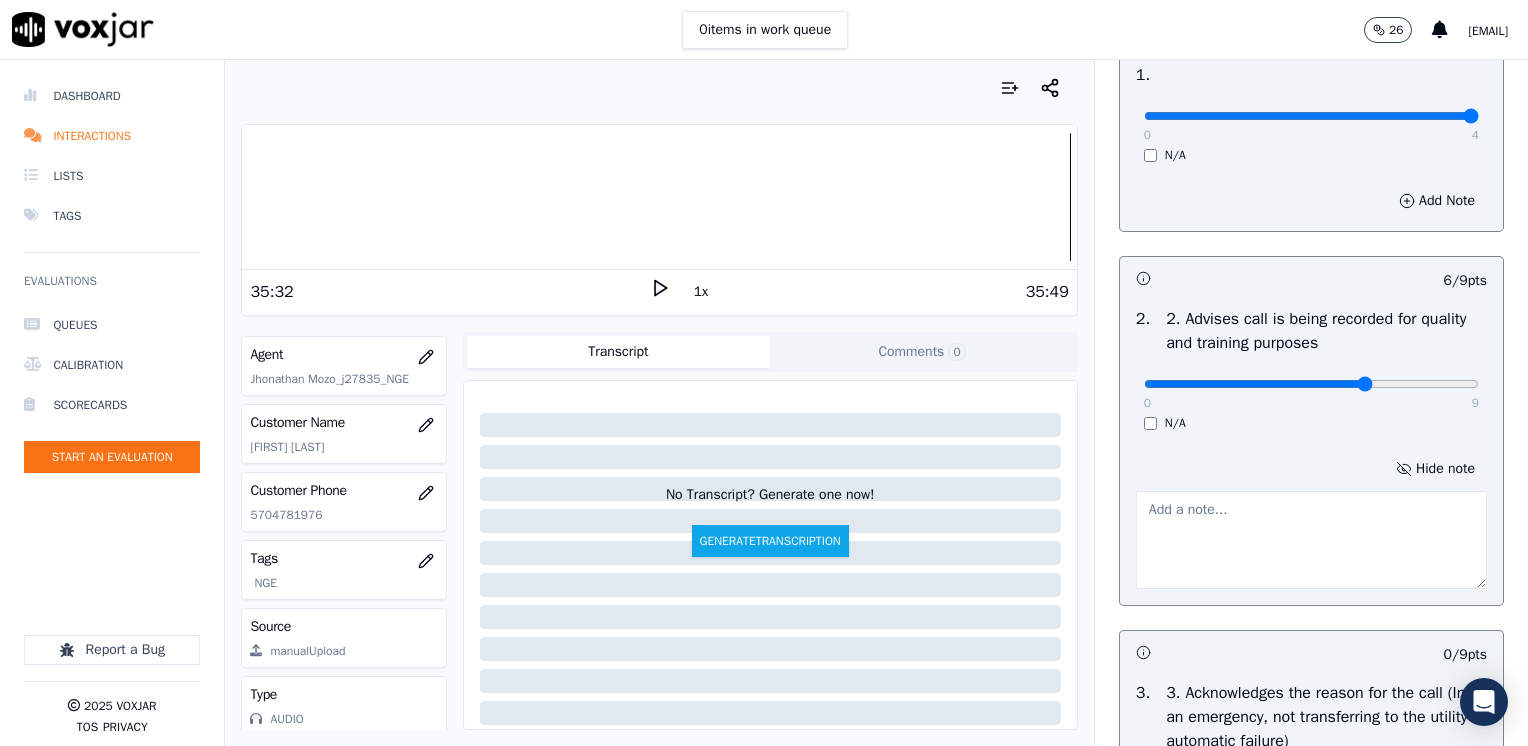 click at bounding box center (1311, 540) 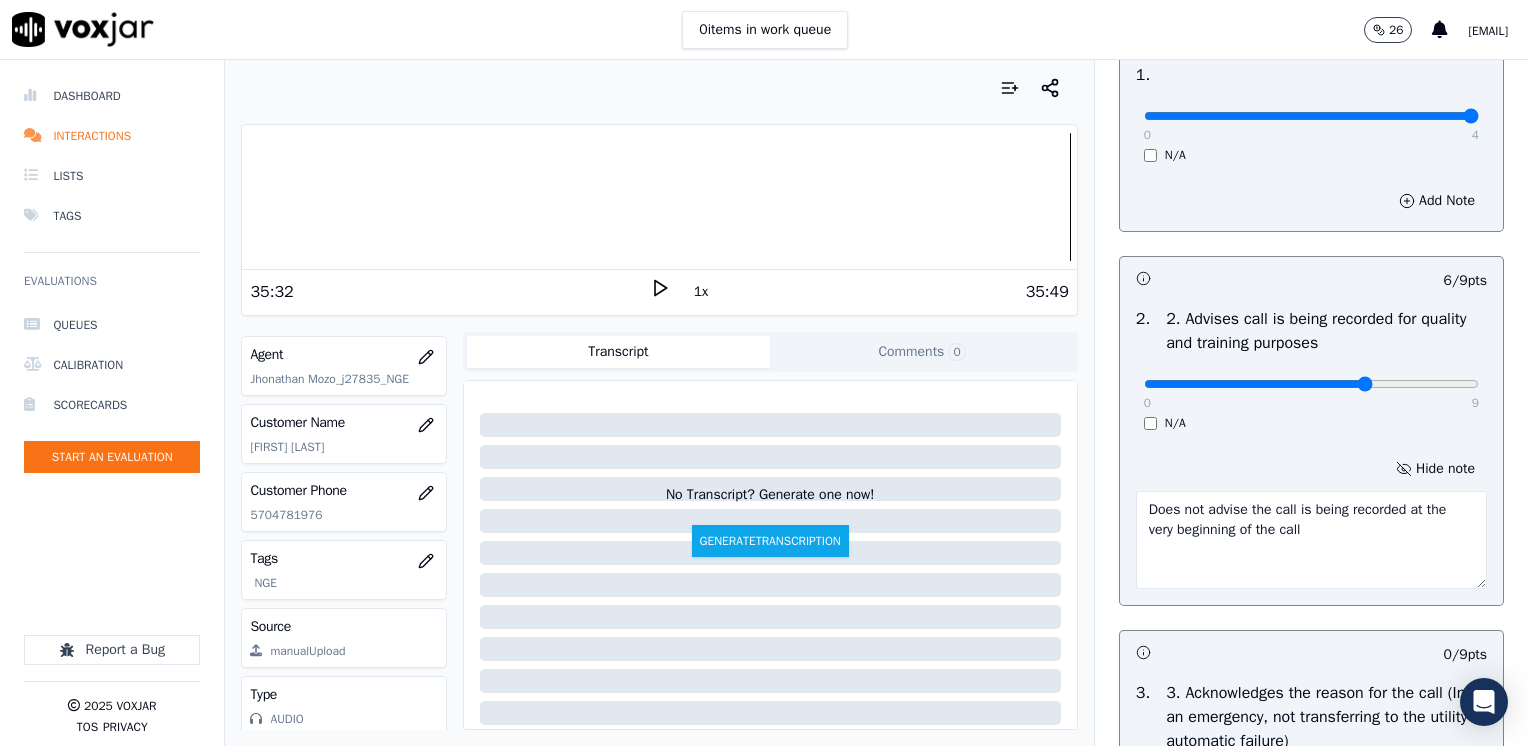 type on "Does not advise the call is being recorded at the very beginning of the call" 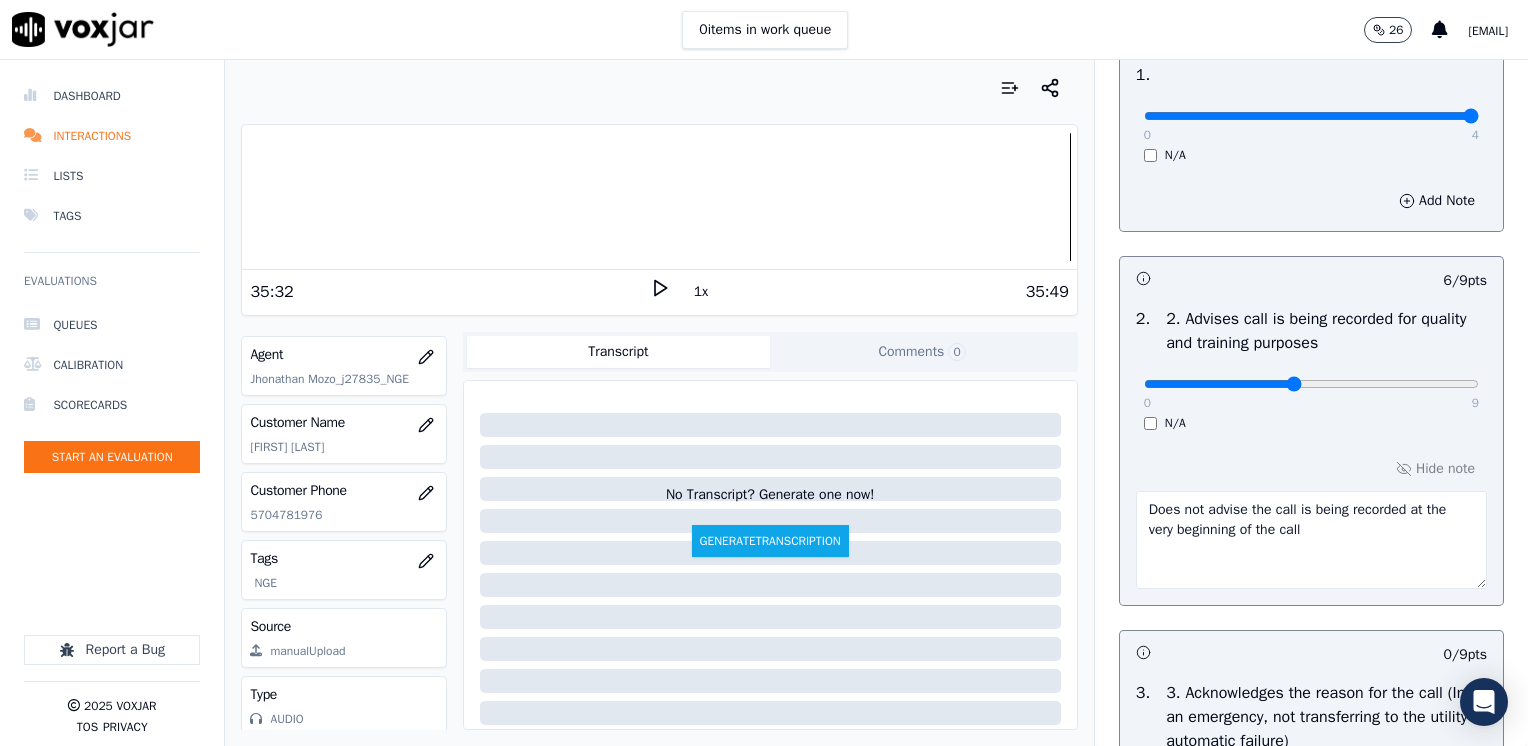 drag, startPoint x: 1311, startPoint y: 389, endPoint x: 1277, endPoint y: 393, distance: 34.234486 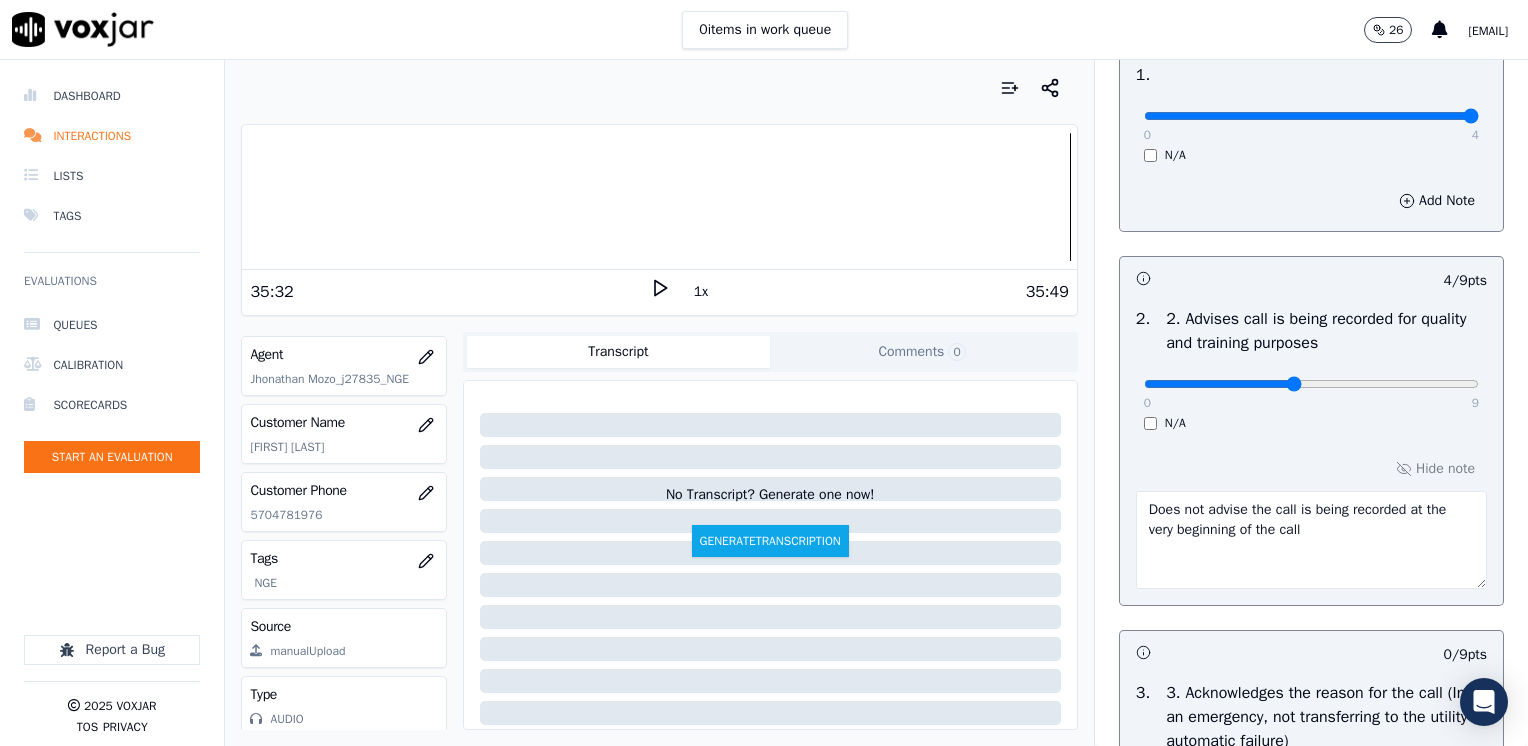 click on "[NUMBER]" at bounding box center [1311, 383] 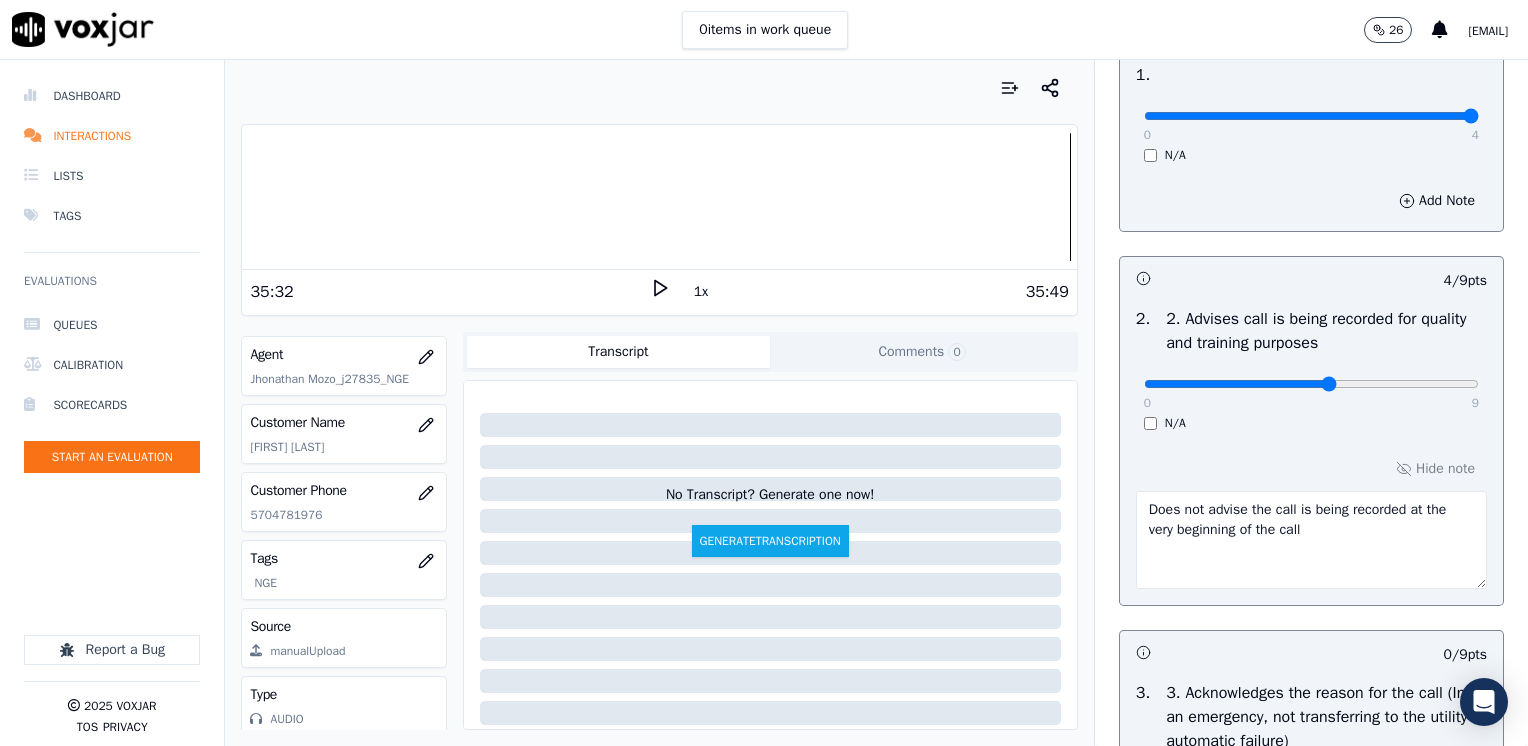 type on "5" 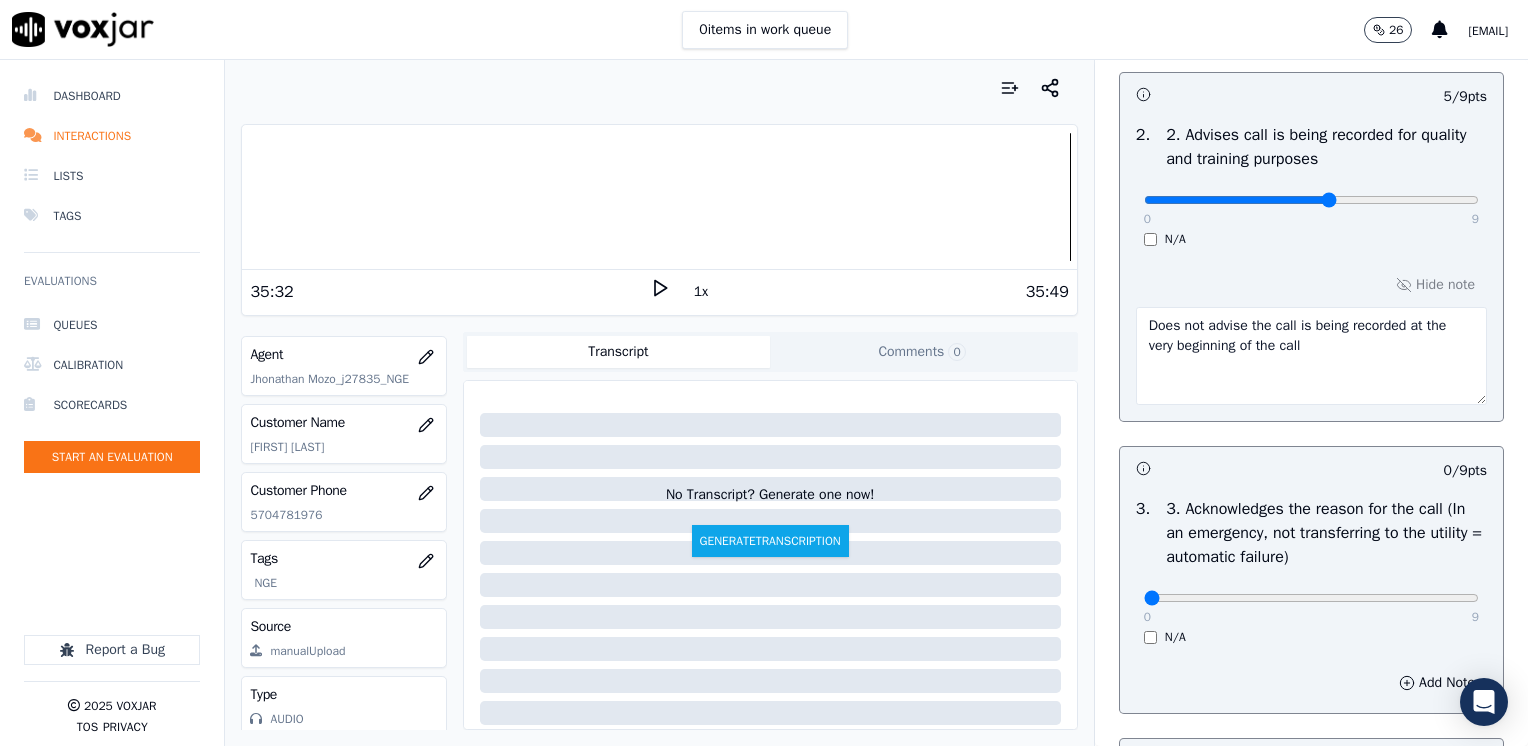 scroll, scrollTop: 600, scrollLeft: 0, axis: vertical 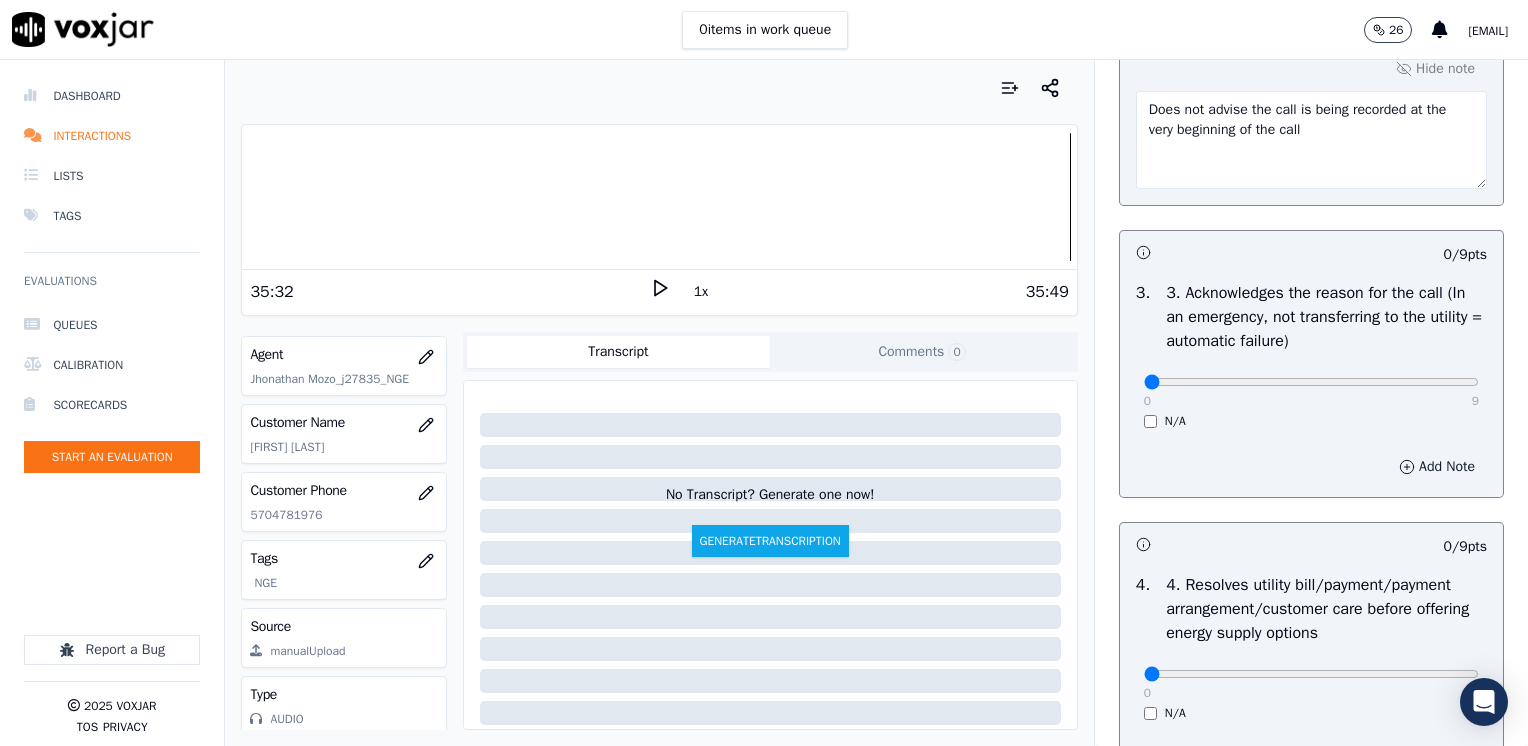 click on "Add Note" at bounding box center (1437, 467) 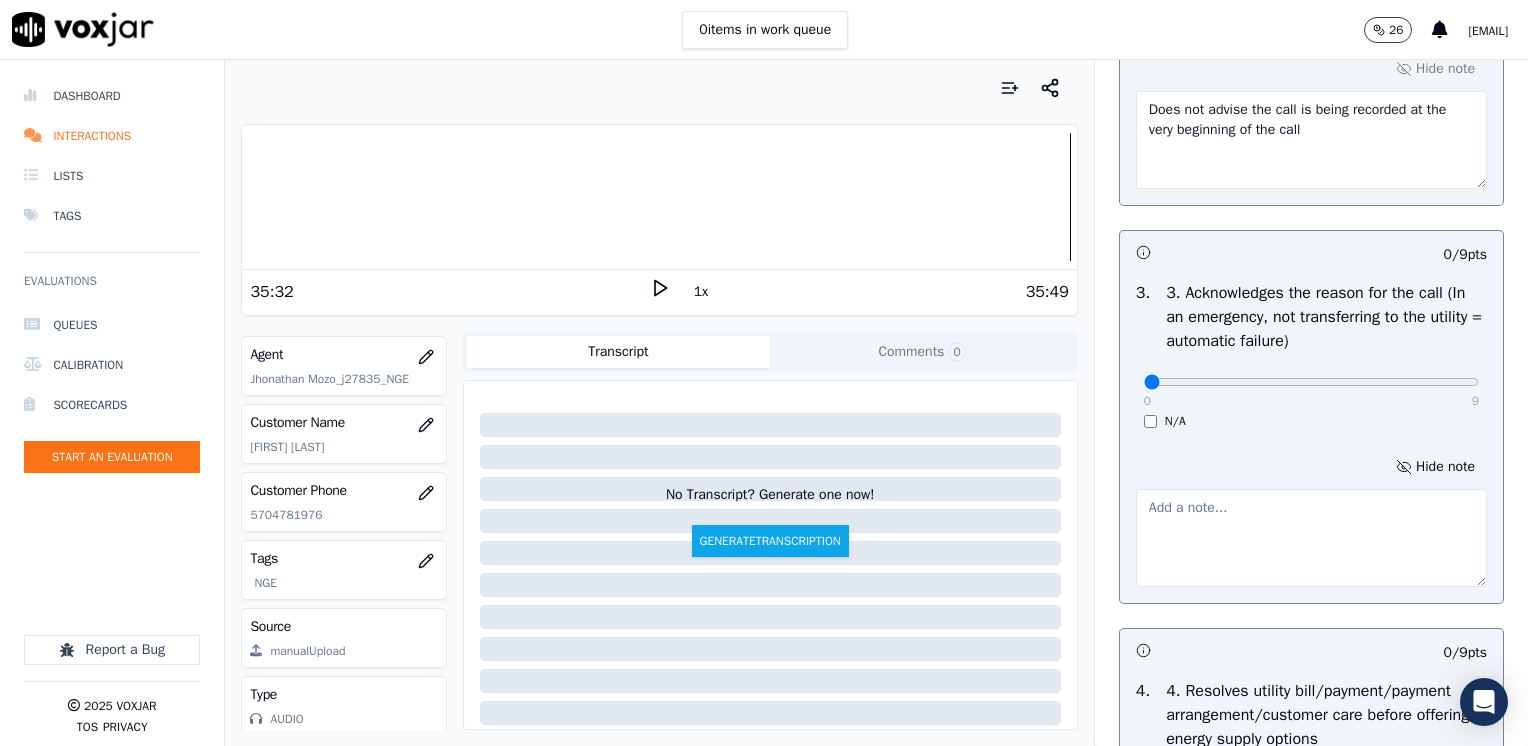 click at bounding box center [1311, 538] 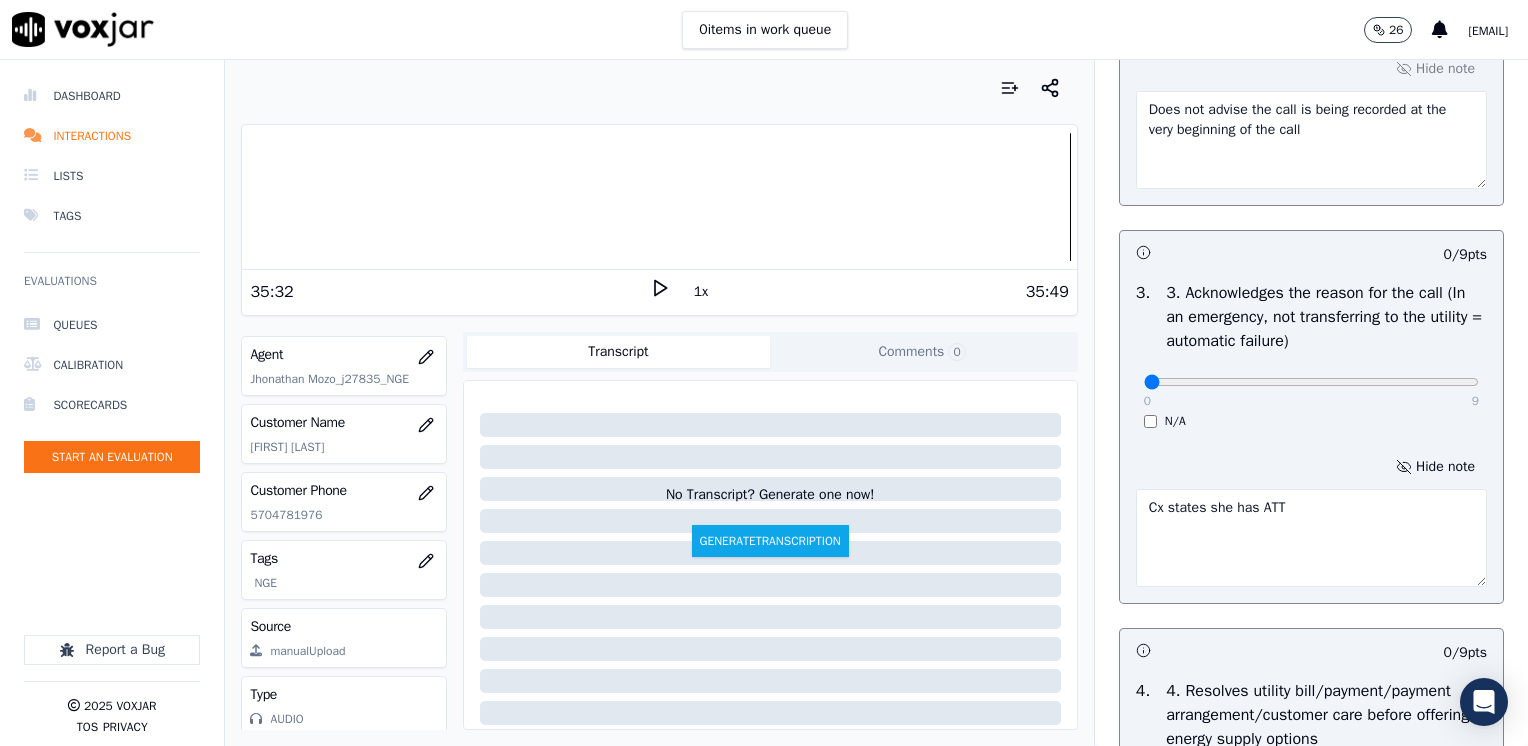 click on "Cx states she has ATT" at bounding box center (1311, 538) 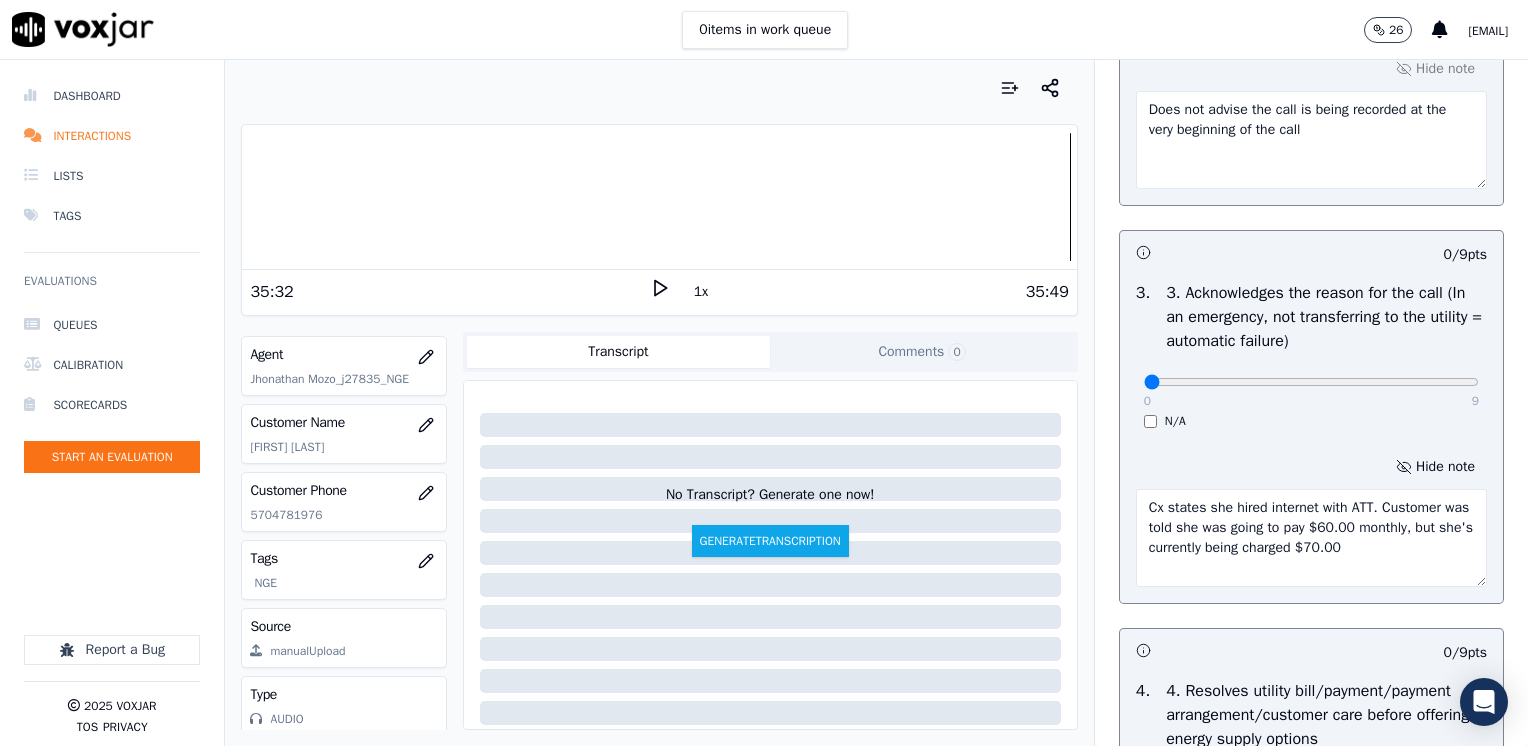 type on "Cx states she hired internet with ATT. Customer was told she was going to pay $60.00 monthly, but she's currently being charged $70.00" 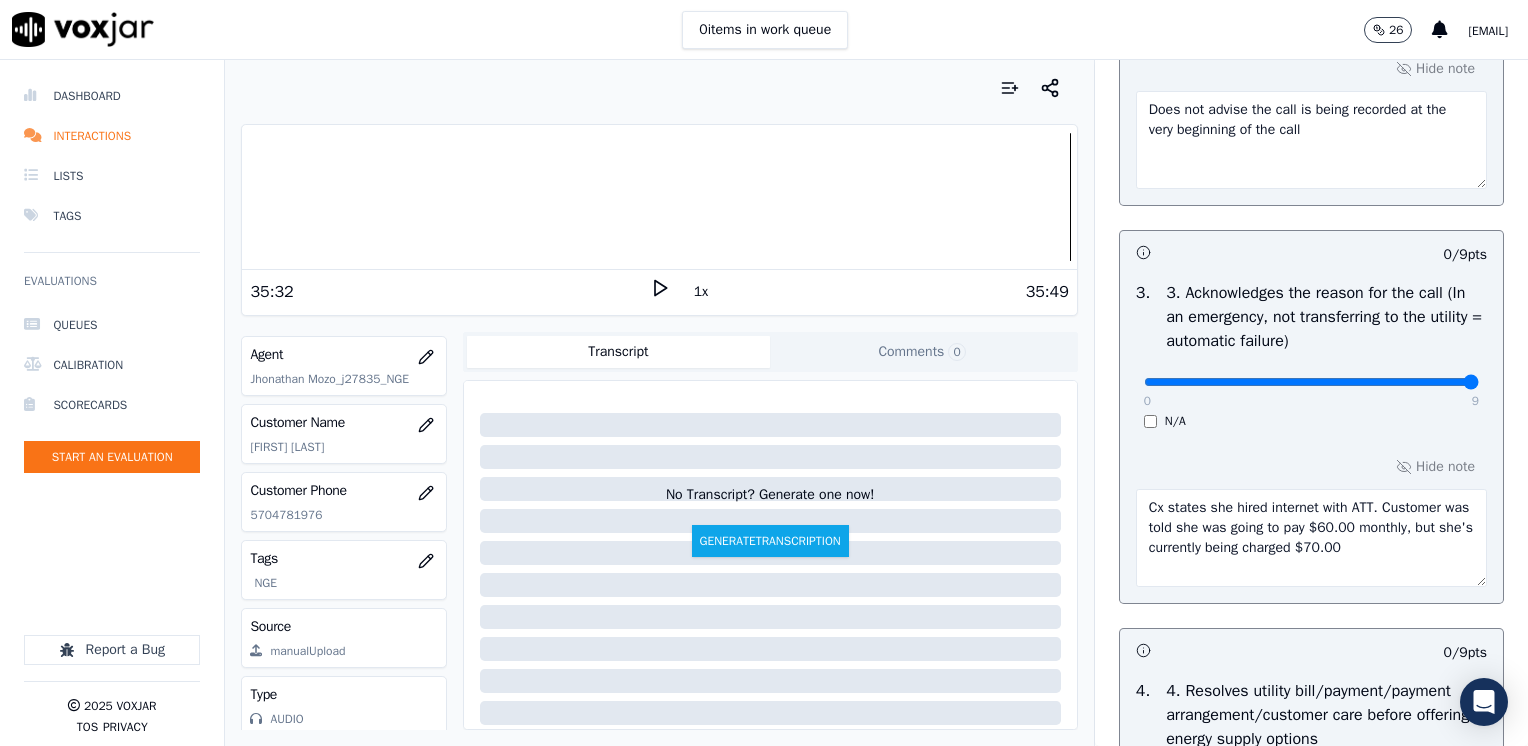 drag, startPoint x: 1134, startPoint y: 379, endPoint x: 1531, endPoint y: 429, distance: 400.13623 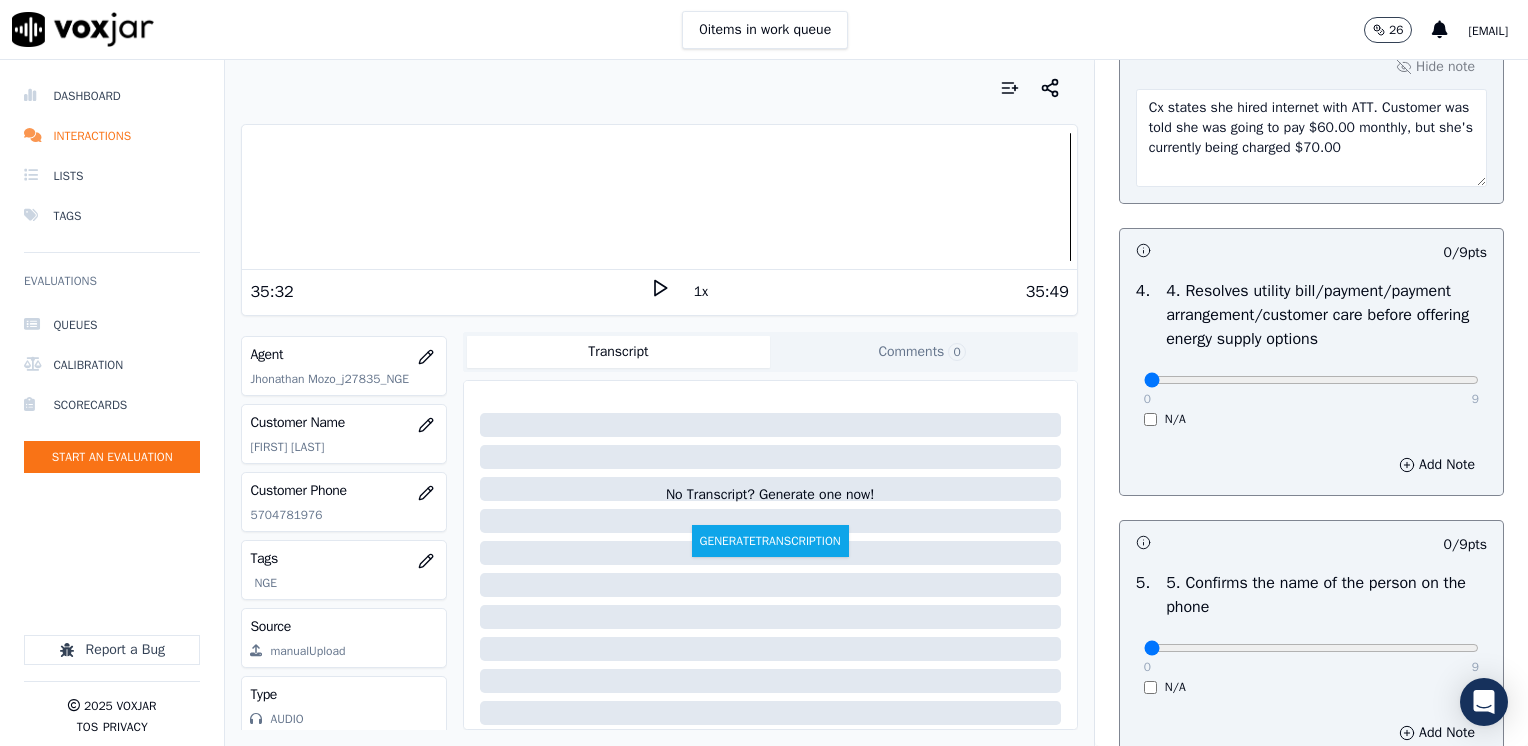 scroll, scrollTop: 1200, scrollLeft: 0, axis: vertical 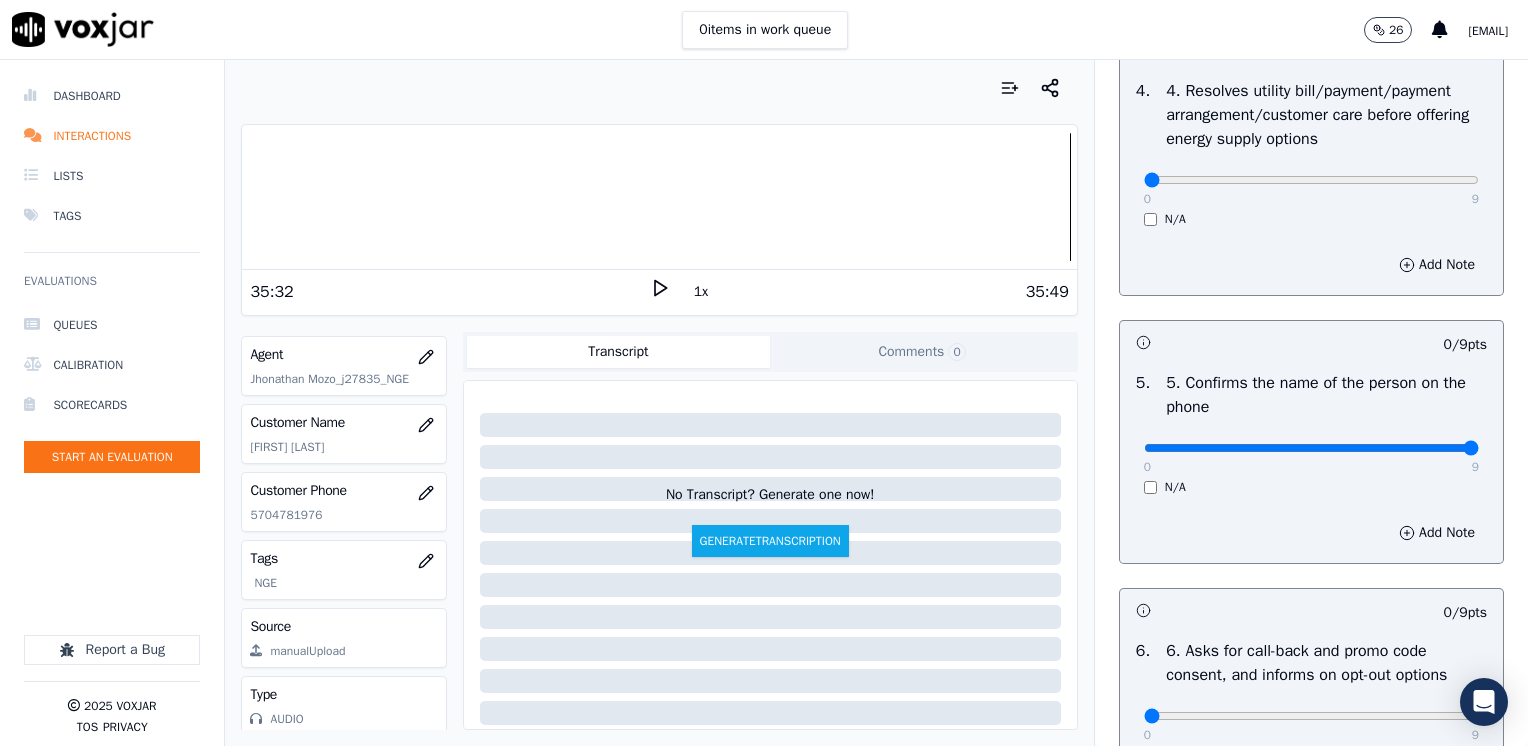 drag, startPoint x: 1132, startPoint y: 450, endPoint x: 1531, endPoint y: 448, distance: 399.005 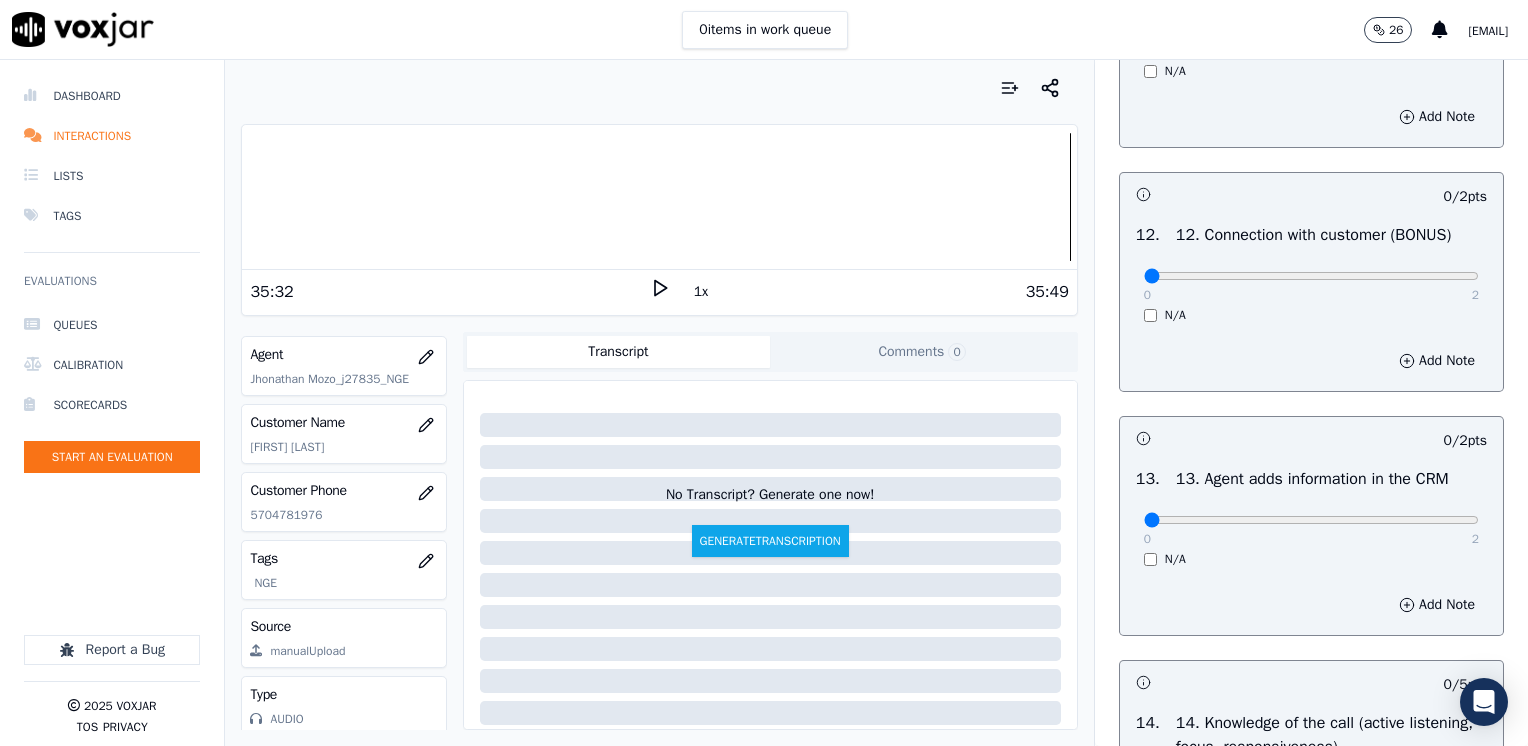 scroll, scrollTop: 3564, scrollLeft: 0, axis: vertical 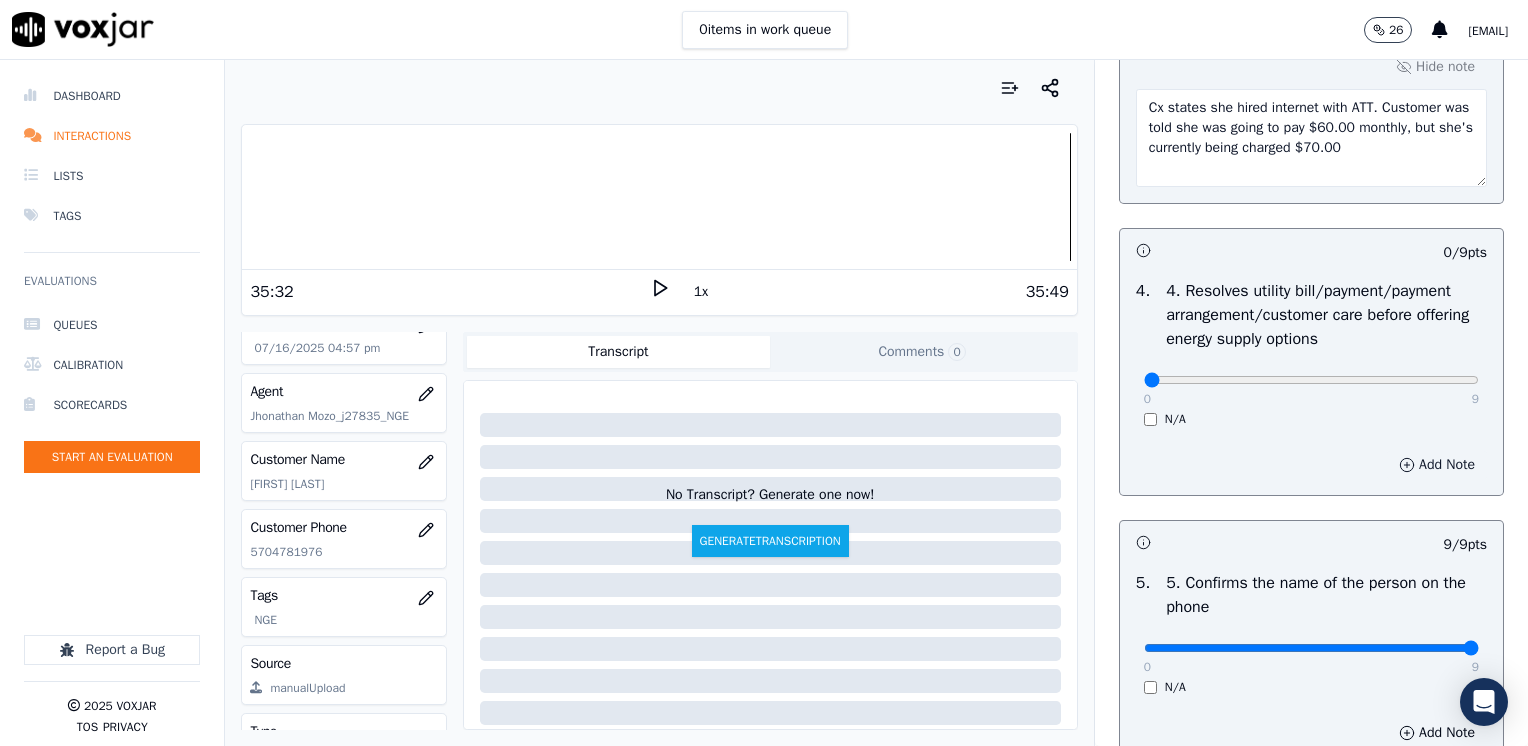 click on "Add Note" at bounding box center (1437, 465) 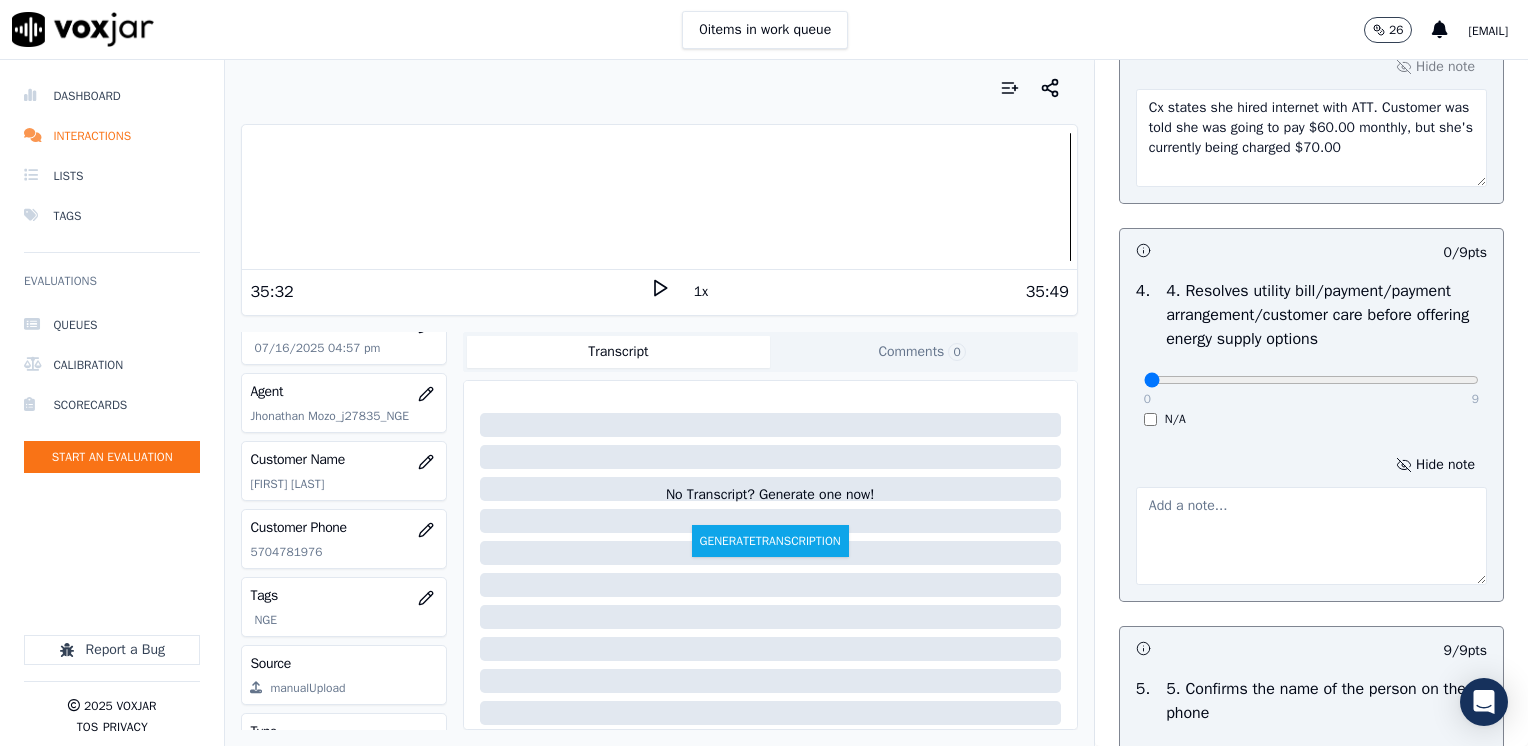 click at bounding box center [1311, 536] 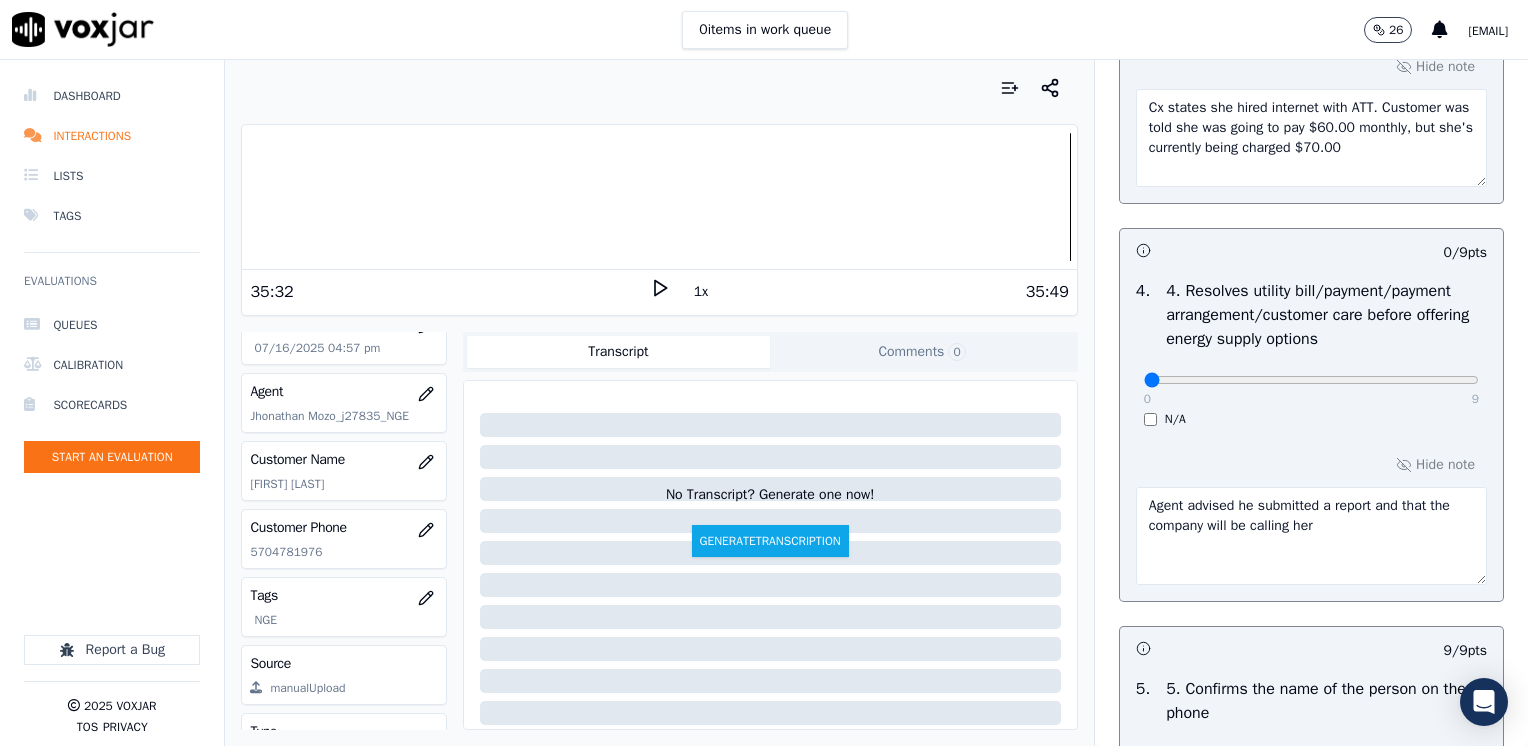 click on "Agent advised he submitted a report and that the company will be calling her" at bounding box center (1311, 536) 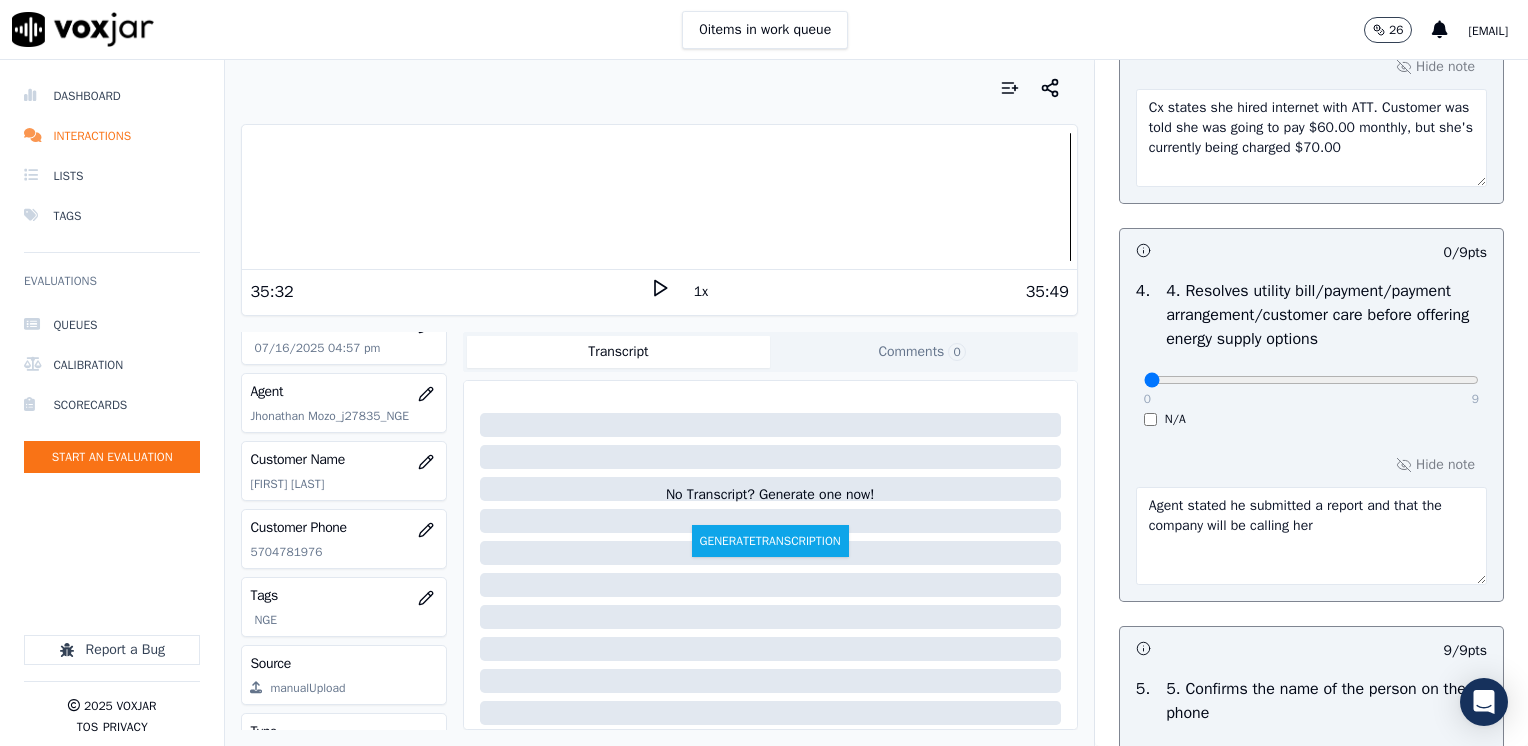 click on "Agent stated he submitted a report and that the company will be calling her" at bounding box center [1311, 536] 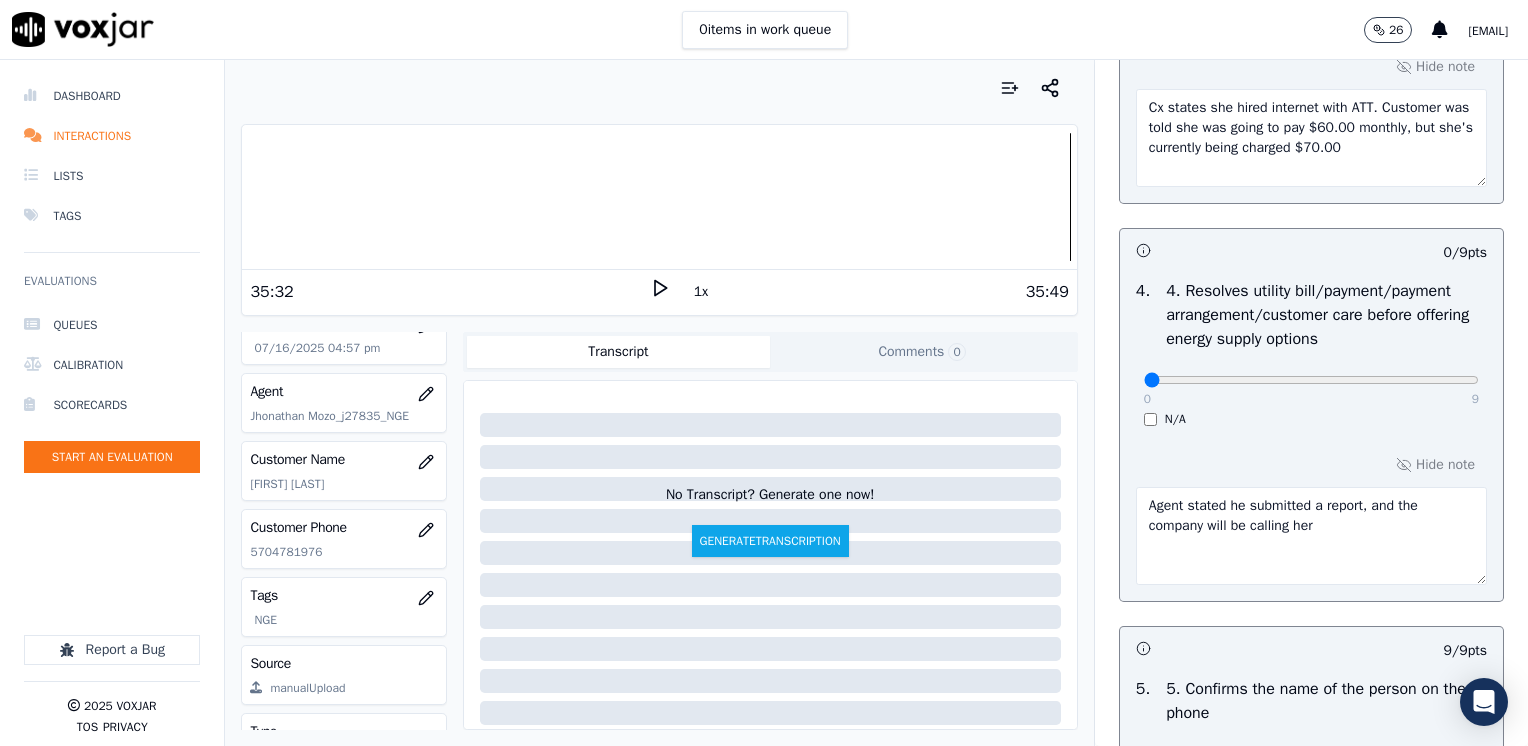 click on "Agent stated he submitted a report, and the company will be calling her" at bounding box center [1311, 536] 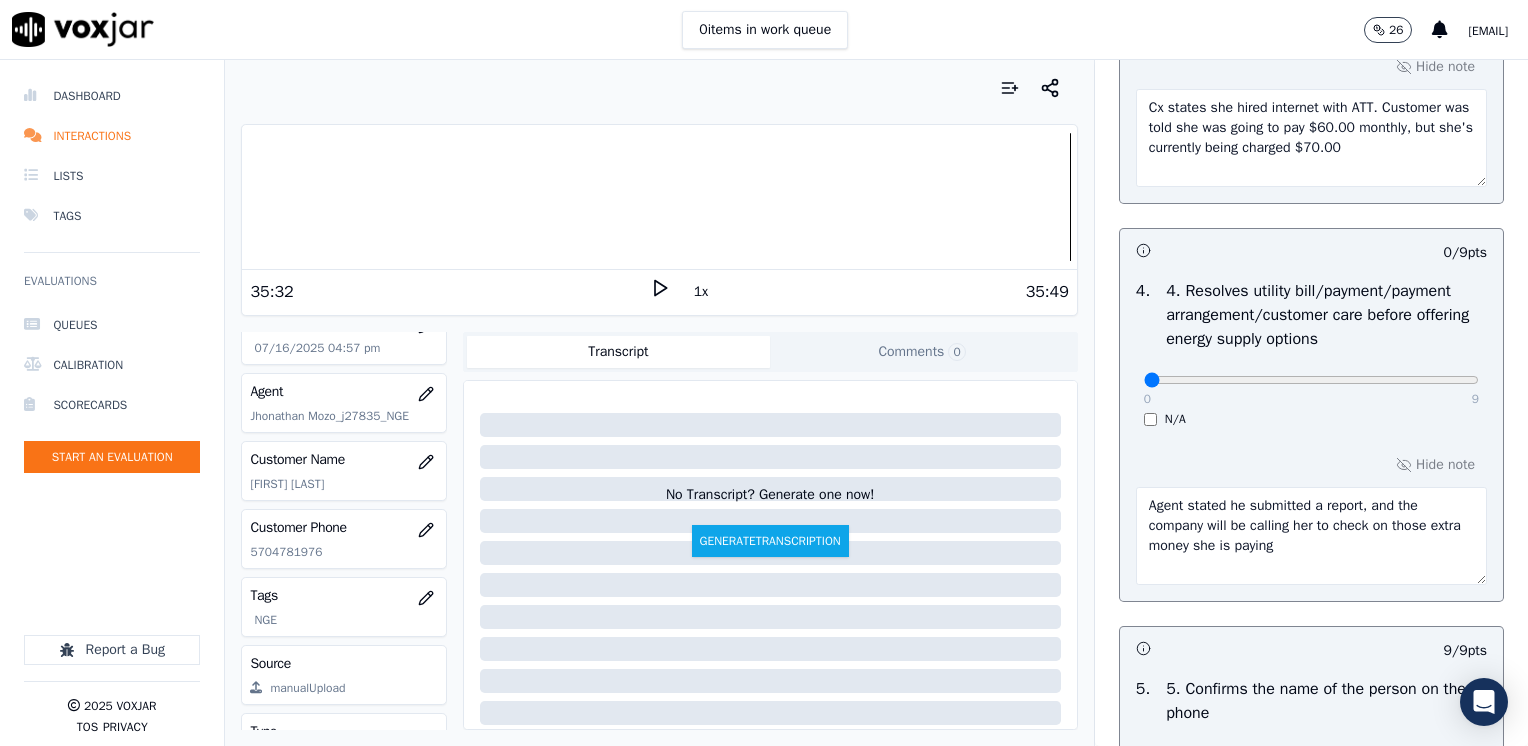 click on "Agent stated he submitted a report, and the company will be calling her to check on those extra money she is paying" at bounding box center [1311, 536] 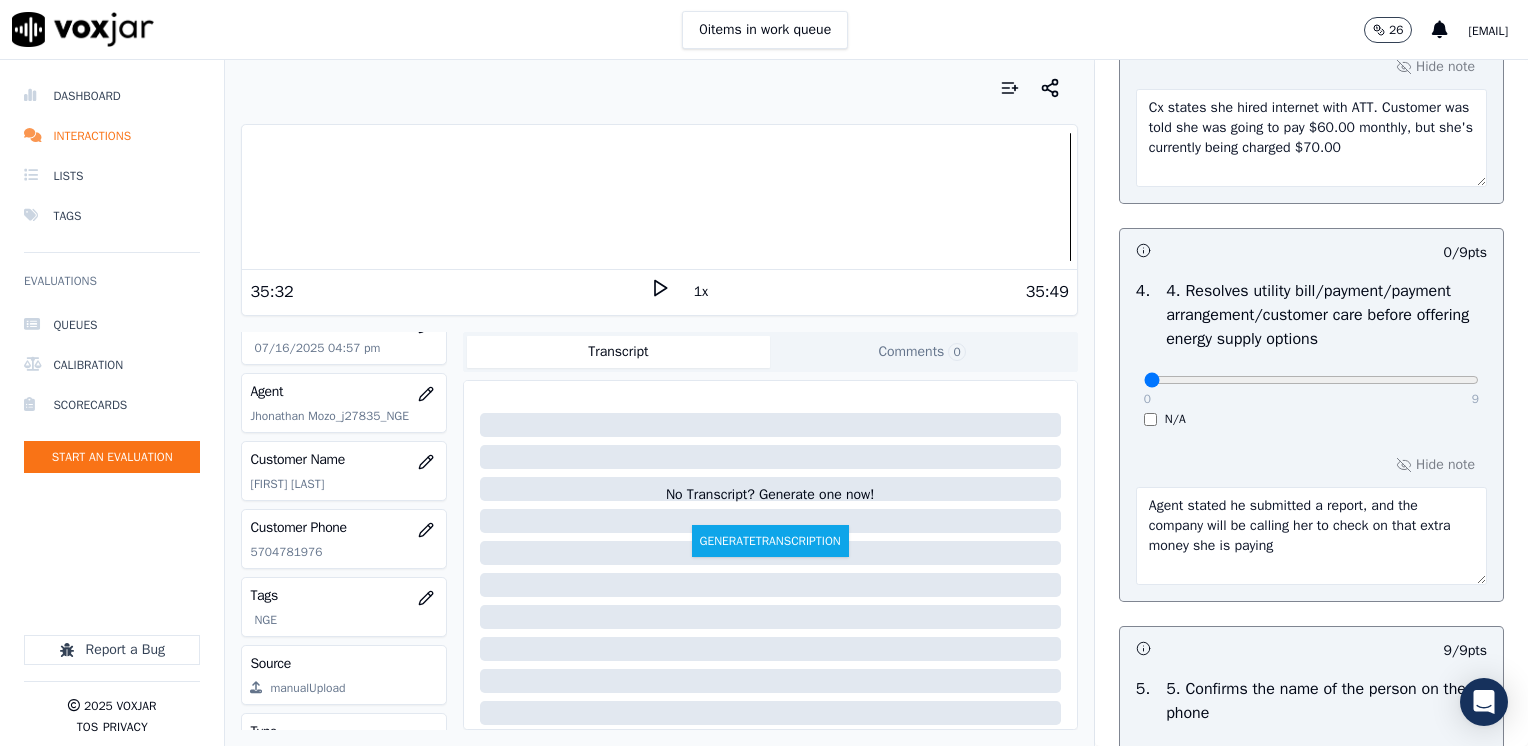 type on "Agent stated he submitted a report, and the company will be calling her to check on that extra money she is paying" 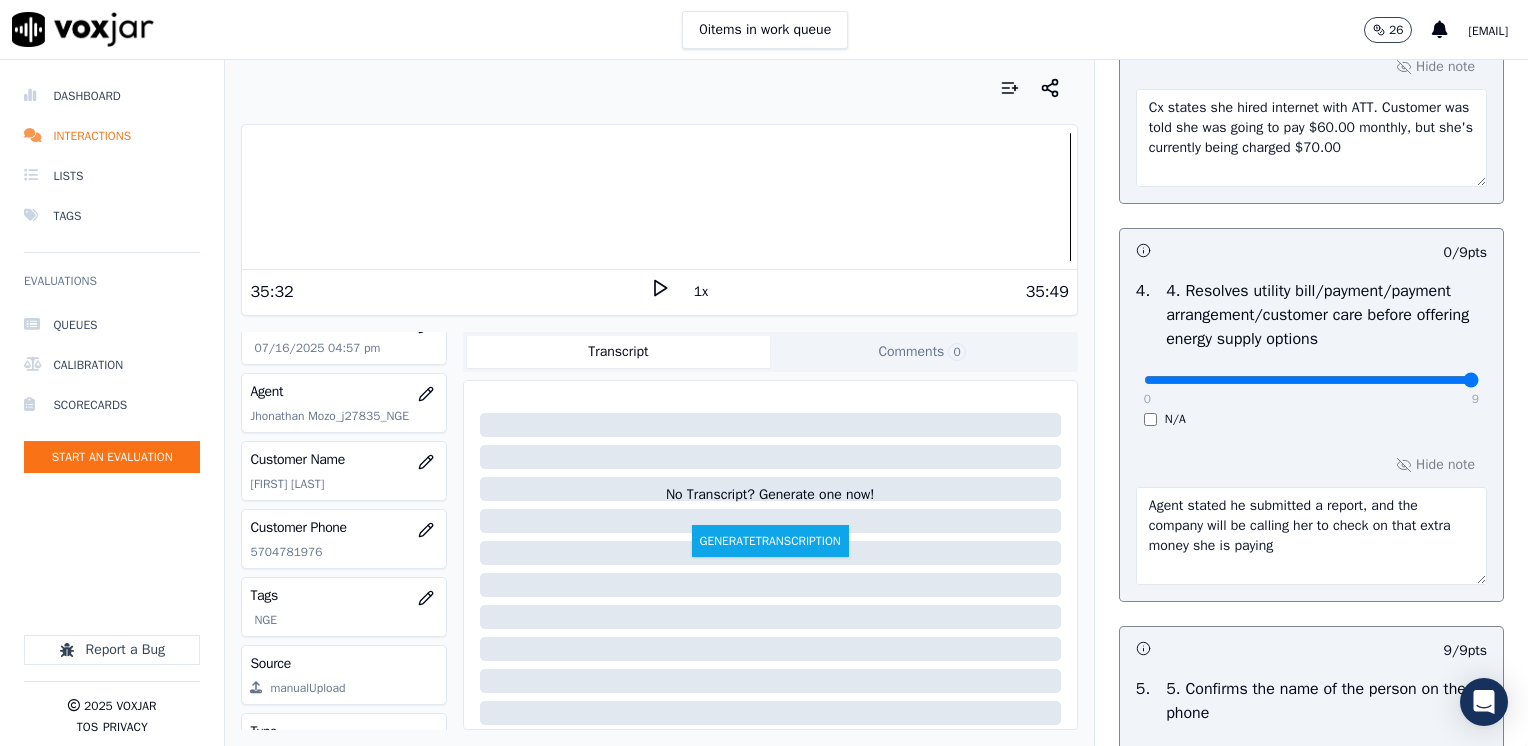 drag, startPoint x: 1129, startPoint y: 371, endPoint x: 1531, endPoint y: 367, distance: 402.0199 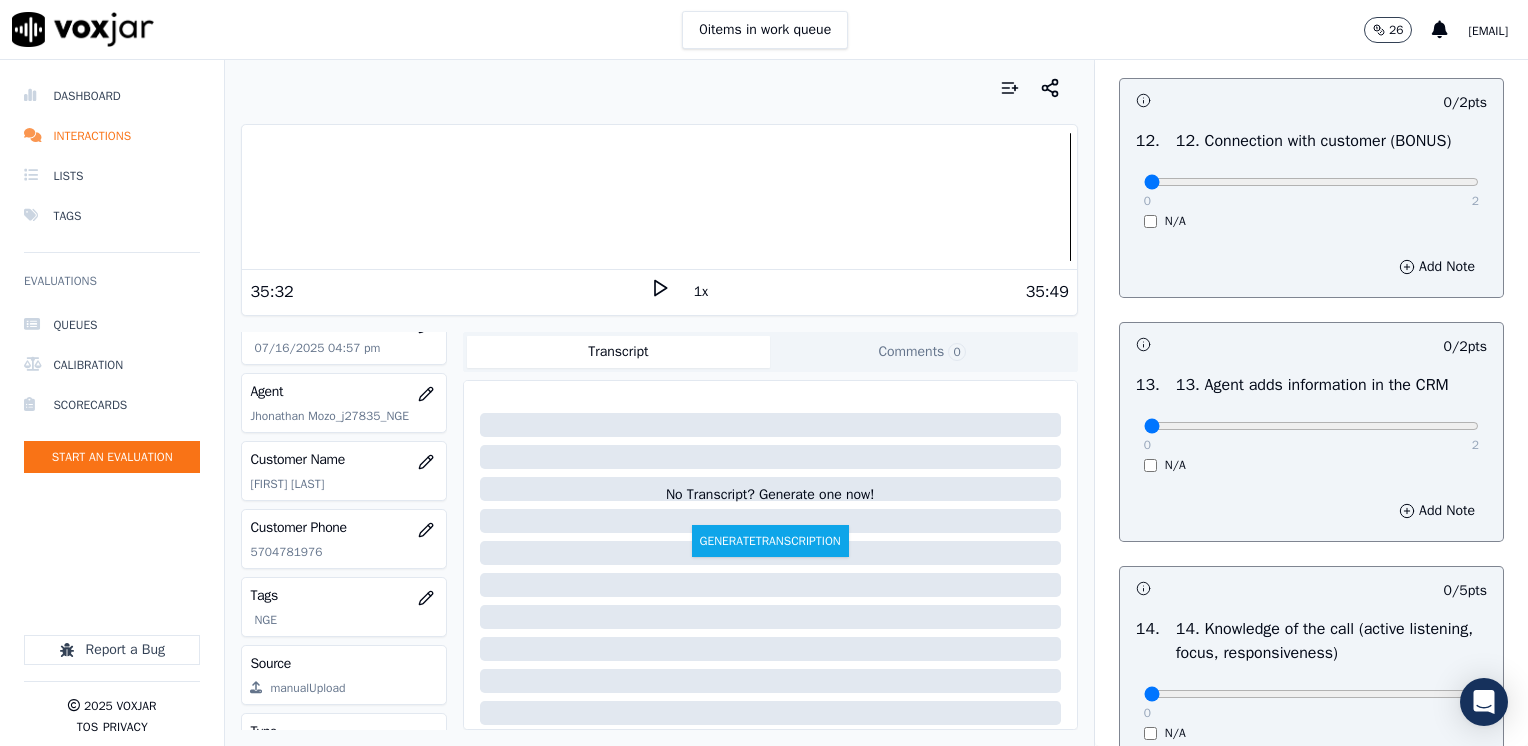 scroll, scrollTop: 3670, scrollLeft: 0, axis: vertical 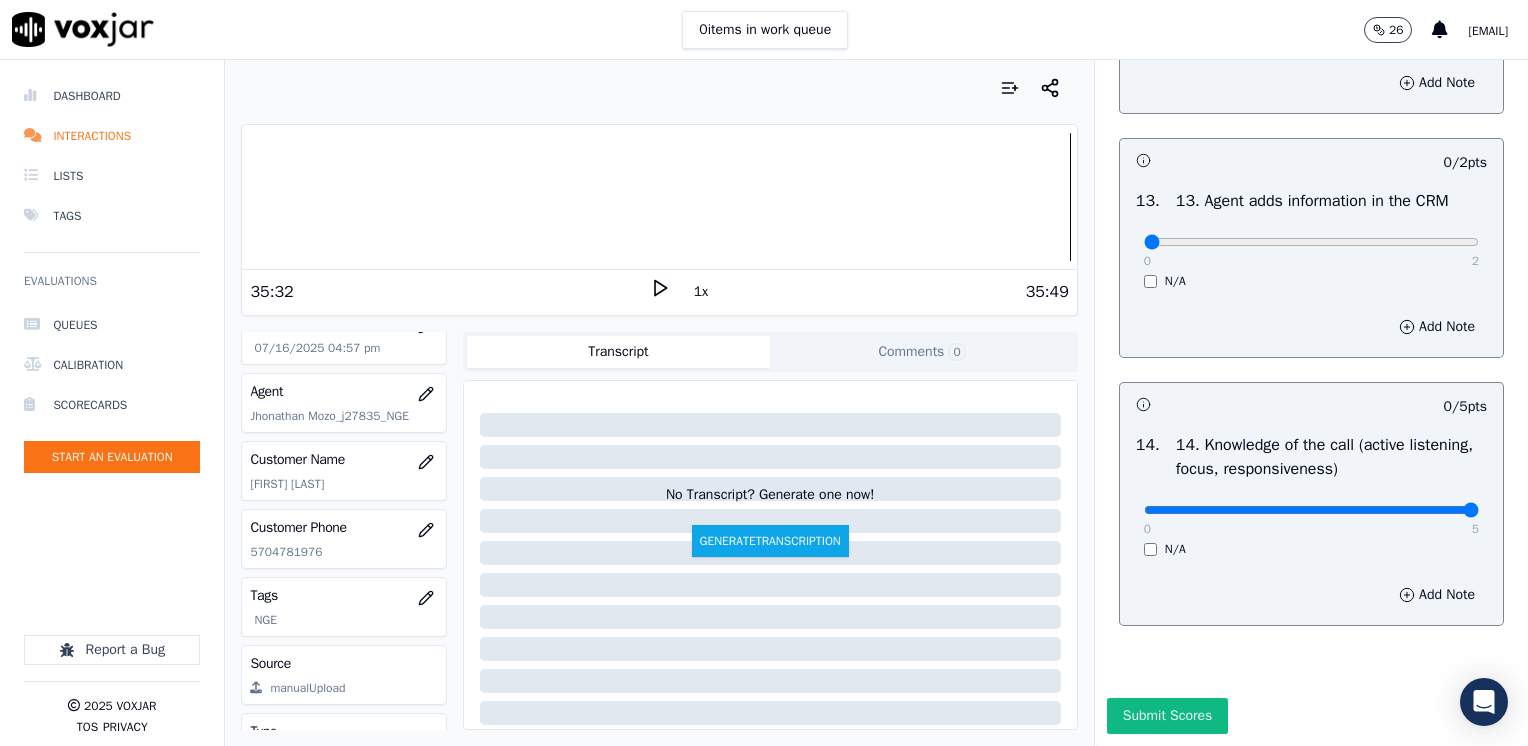 drag, startPoint x: 1135, startPoint y: 471, endPoint x: 1531, endPoint y: 487, distance: 396.3231 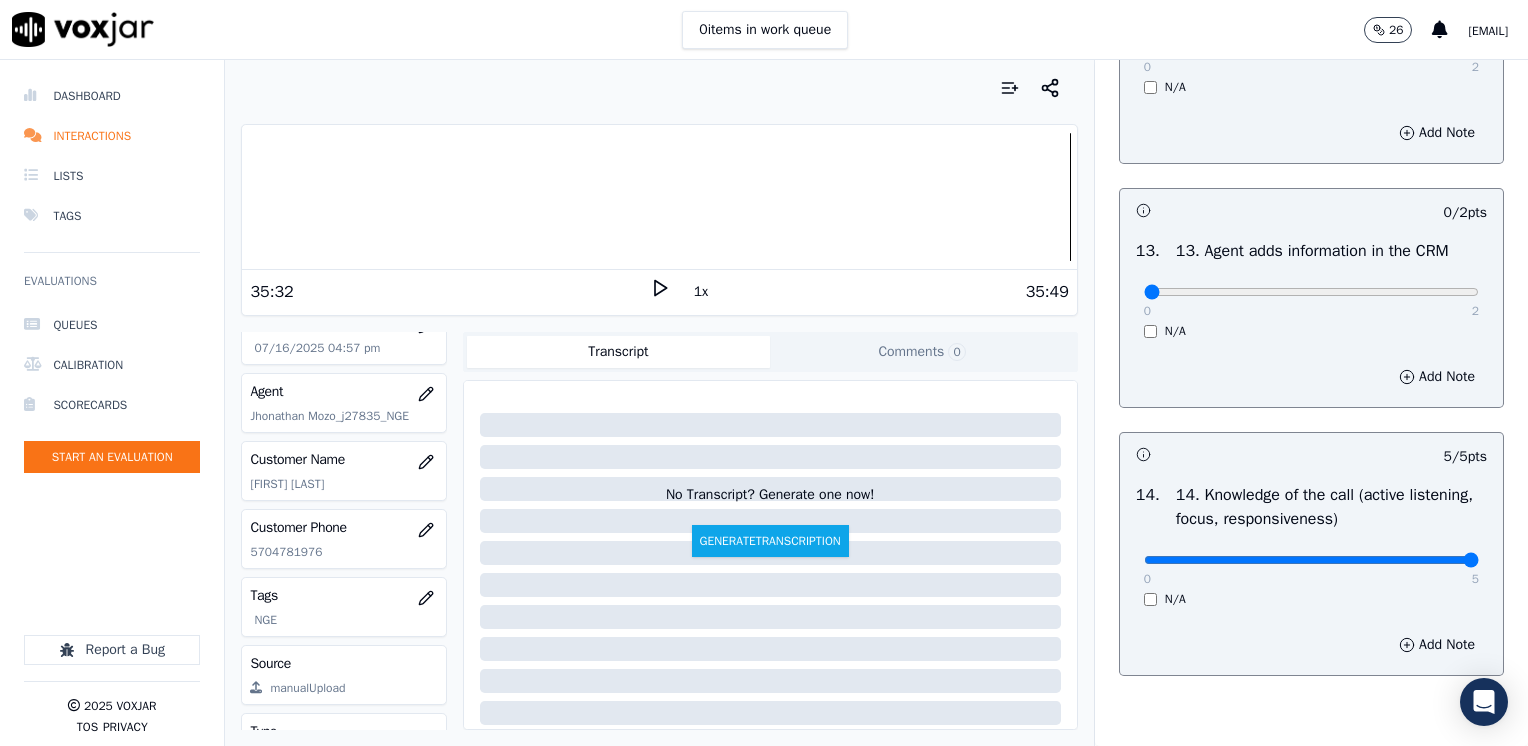 scroll, scrollTop: 3470, scrollLeft: 0, axis: vertical 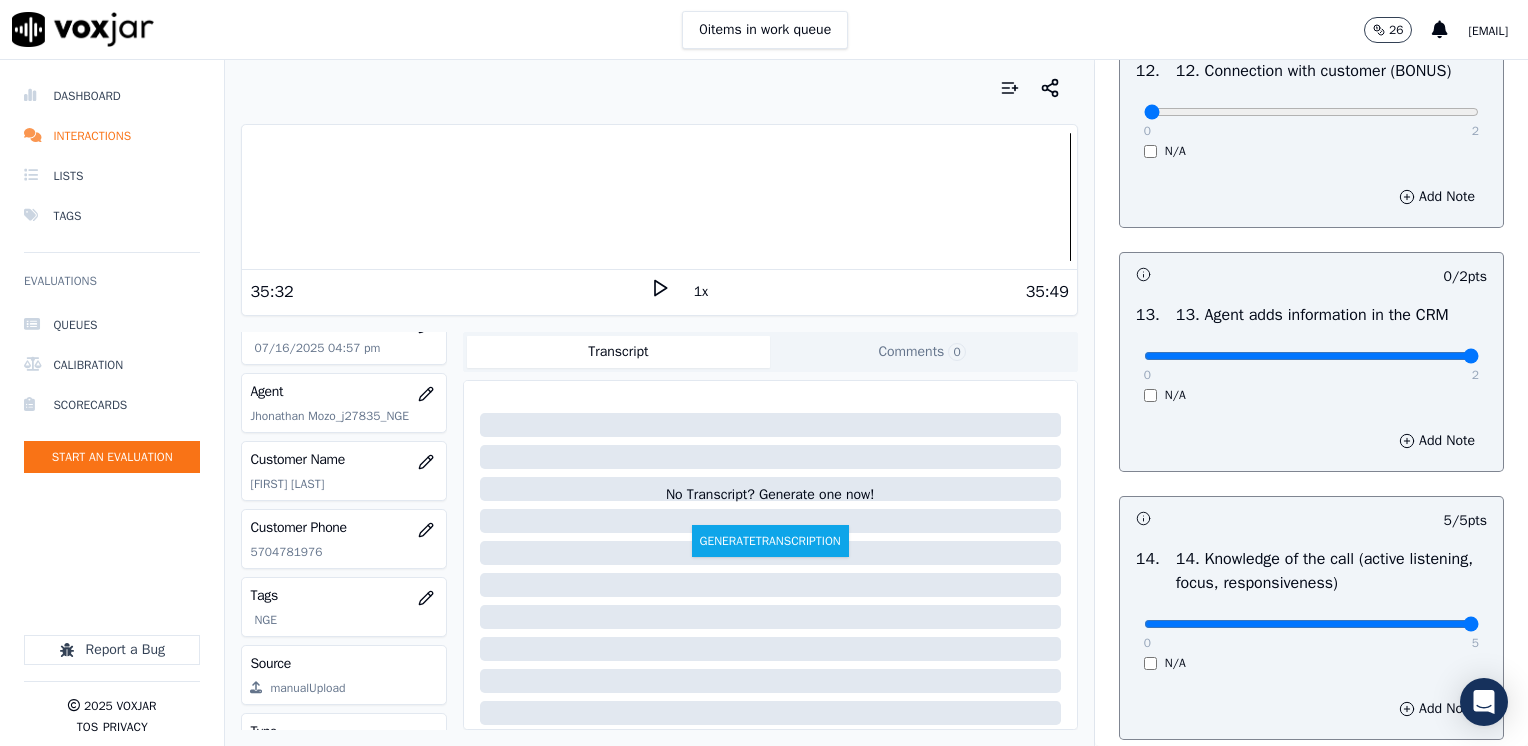 drag, startPoint x: 1126, startPoint y: 402, endPoint x: 1531, endPoint y: 402, distance: 405 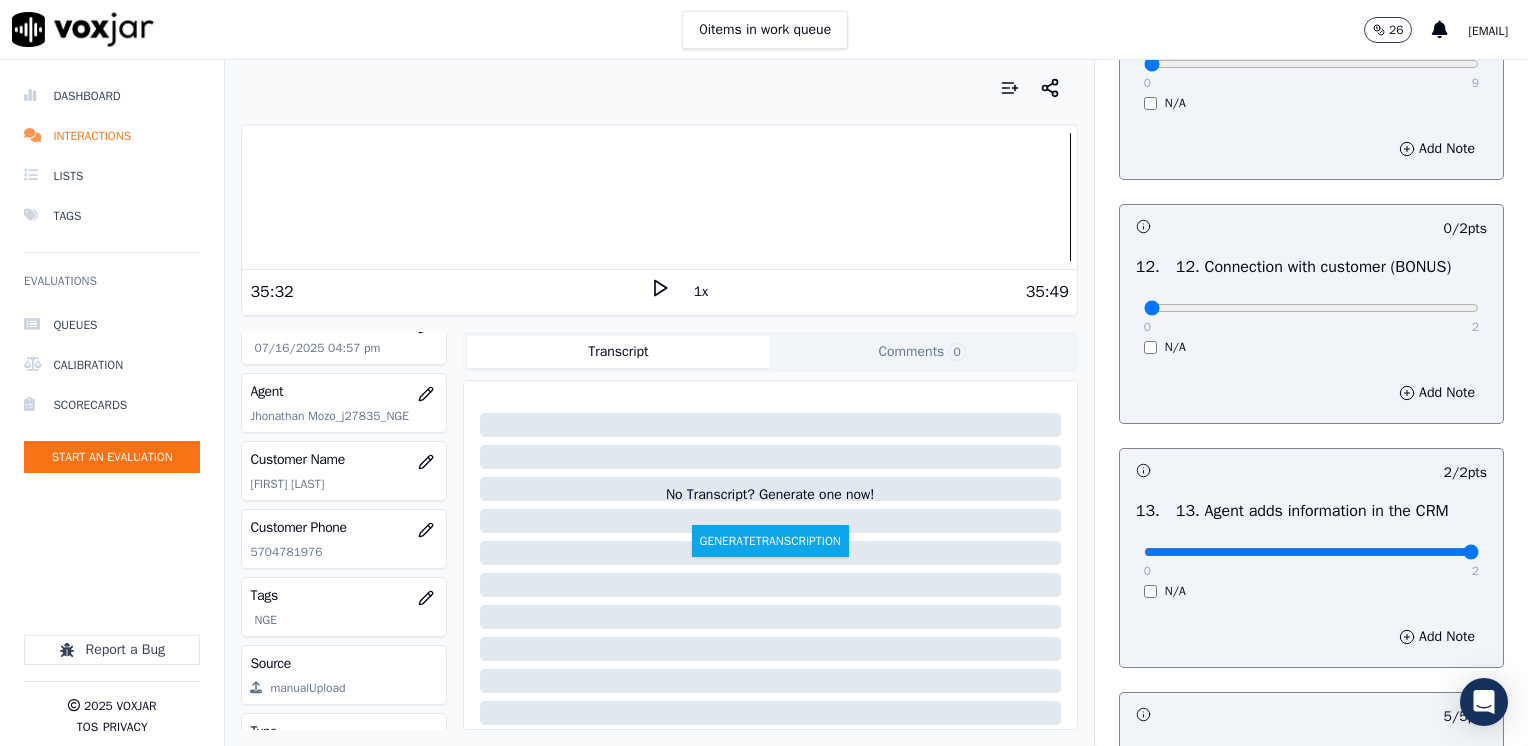 scroll, scrollTop: 3270, scrollLeft: 0, axis: vertical 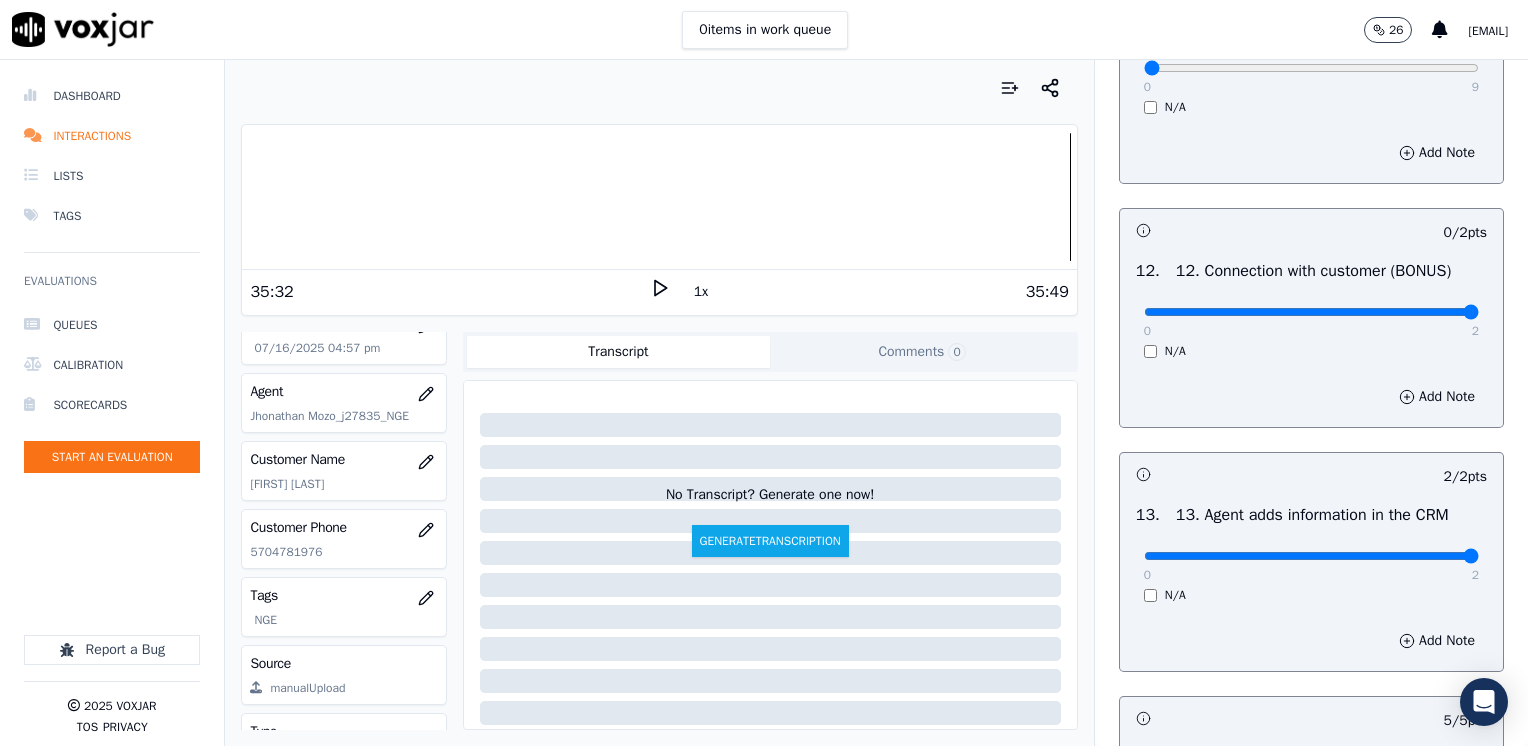 drag, startPoint x: 1130, startPoint y: 352, endPoint x: 1531, endPoint y: 383, distance: 402.19647 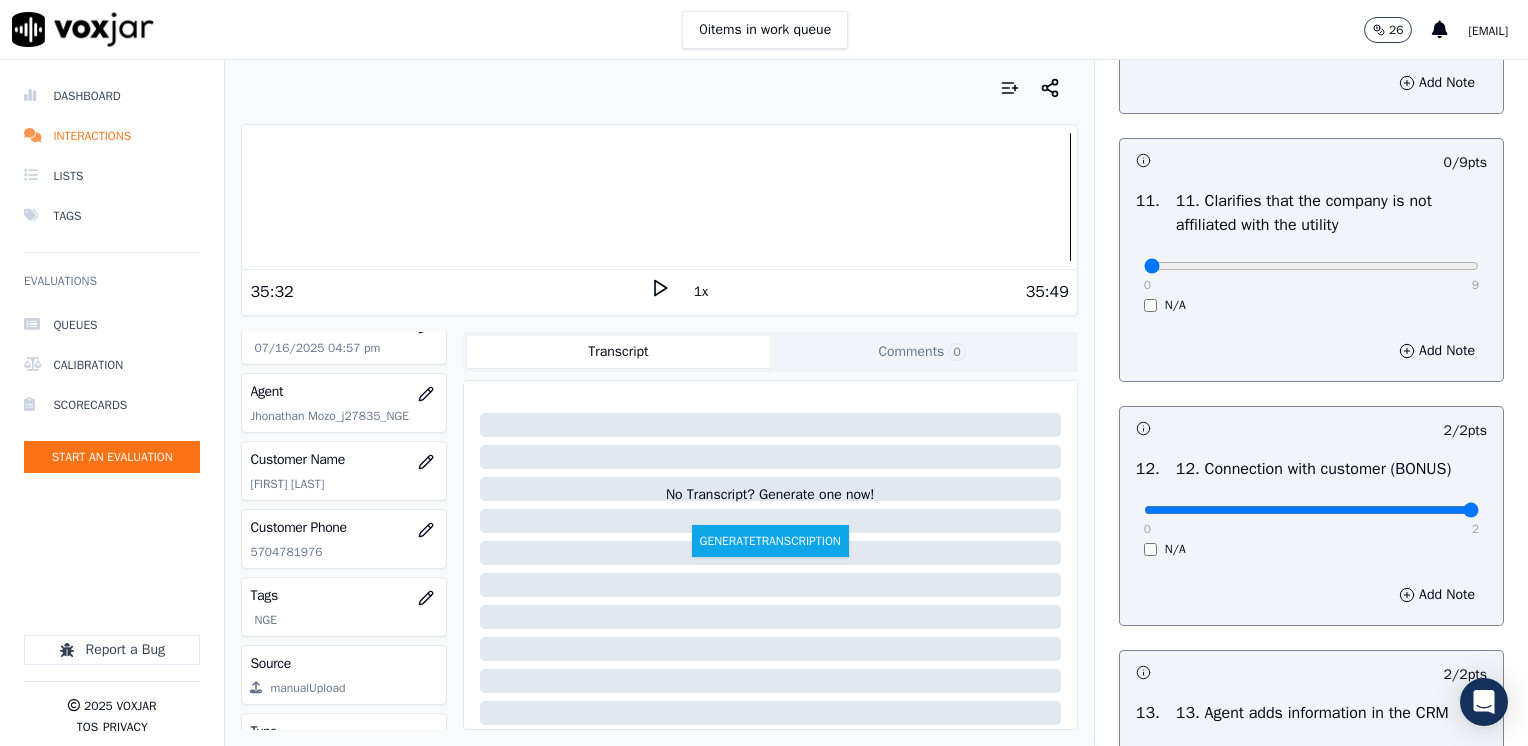 scroll, scrollTop: 3070, scrollLeft: 0, axis: vertical 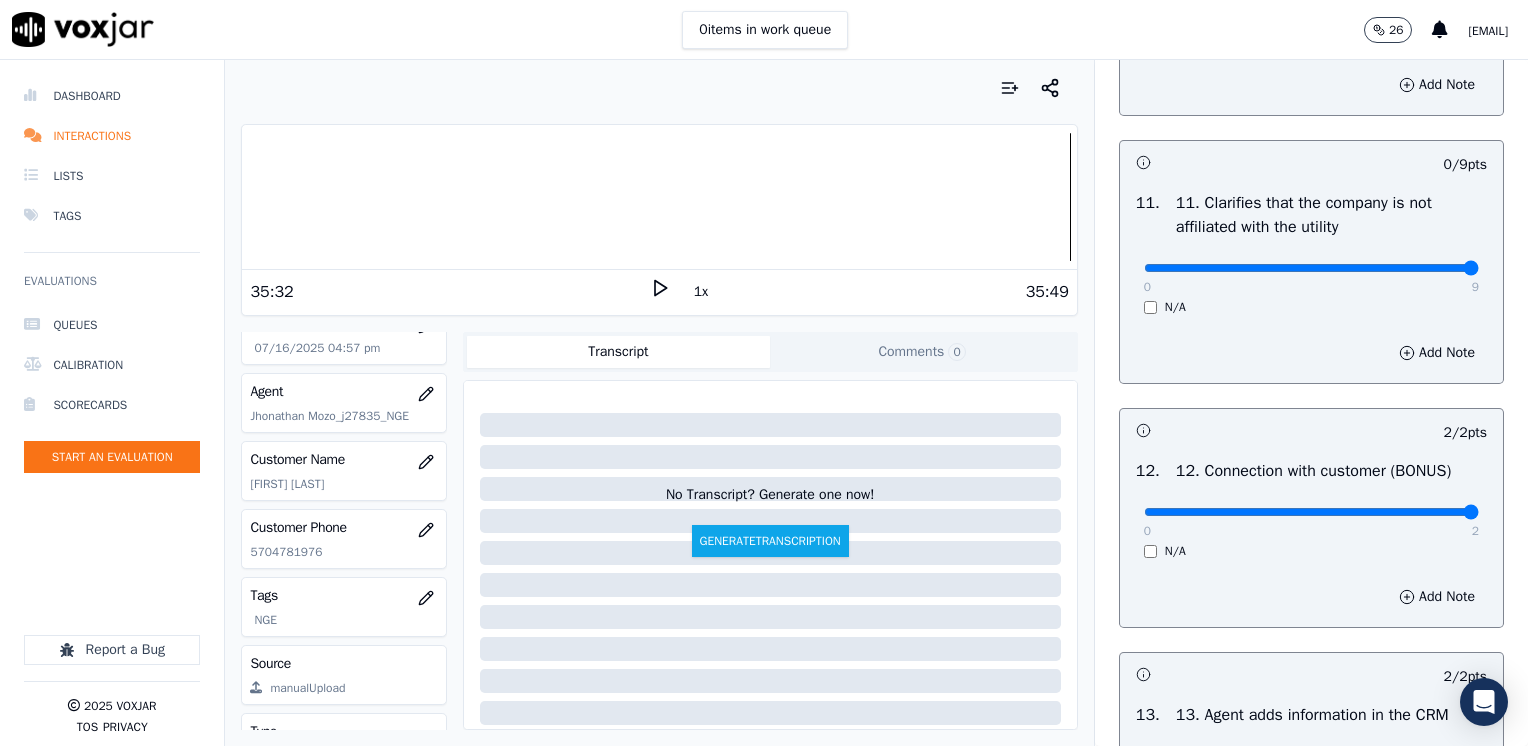 drag, startPoint x: 1129, startPoint y: 310, endPoint x: 1531, endPoint y: 332, distance: 402.60153 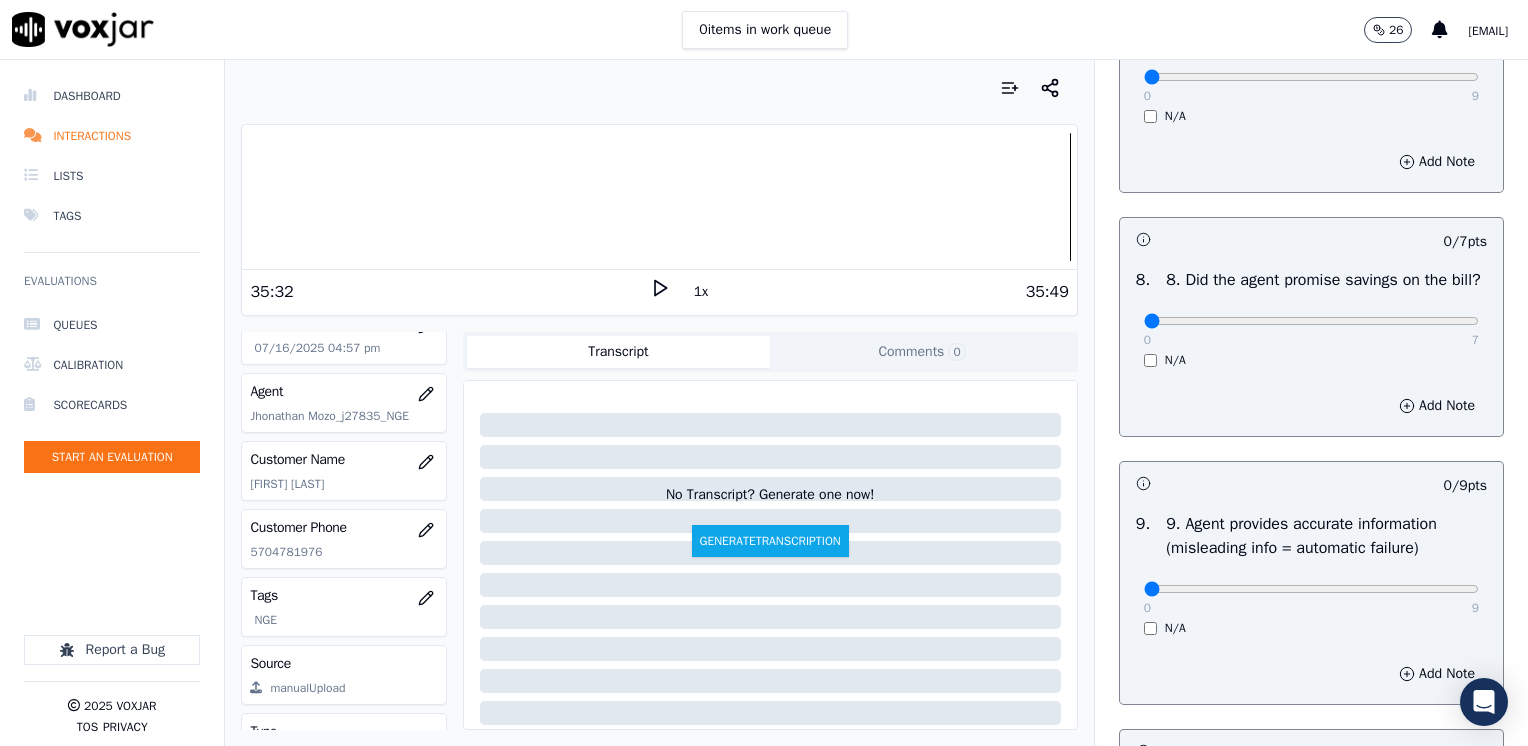 scroll, scrollTop: 2170, scrollLeft: 0, axis: vertical 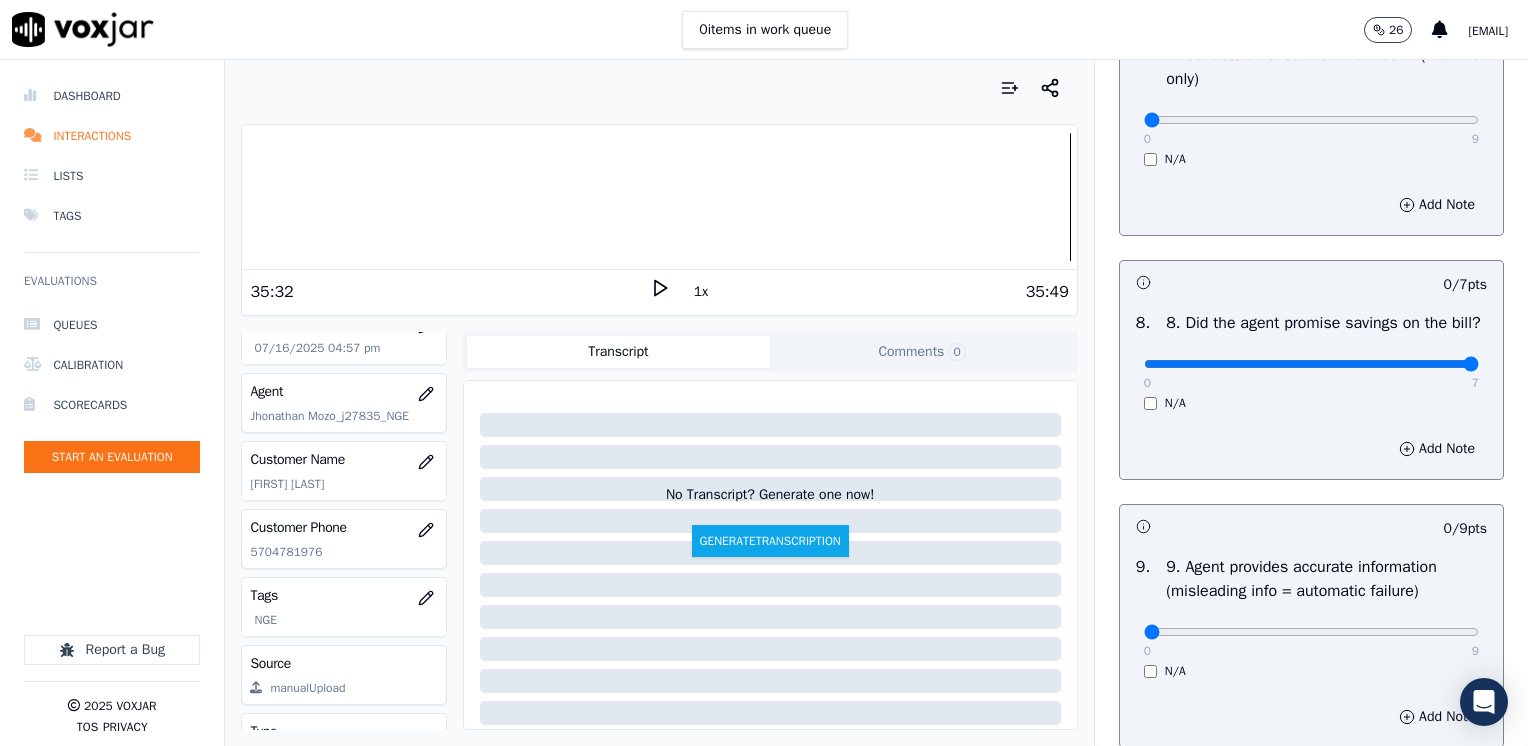drag, startPoint x: 1135, startPoint y: 380, endPoint x: 1531, endPoint y: 412, distance: 397.29083 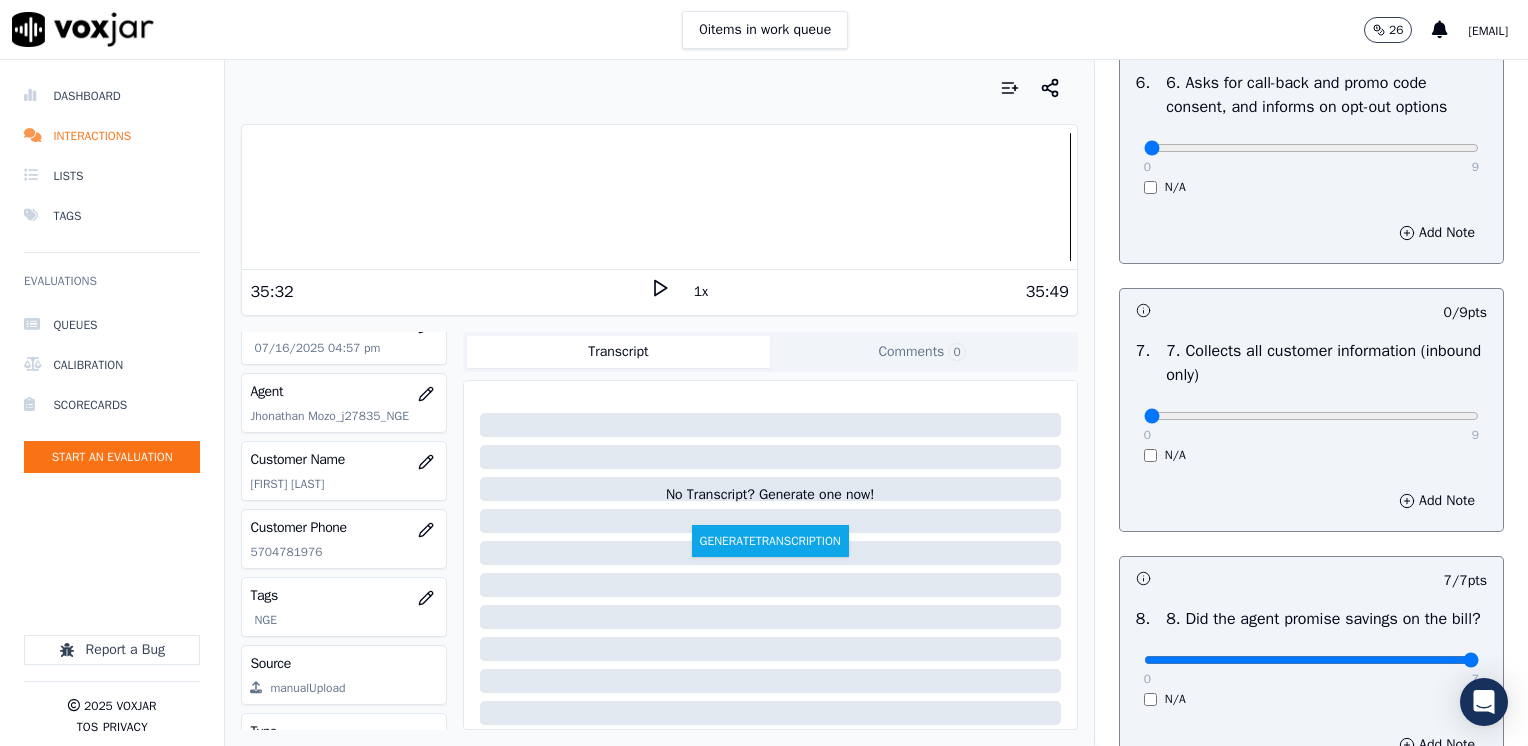 scroll, scrollTop: 1870, scrollLeft: 0, axis: vertical 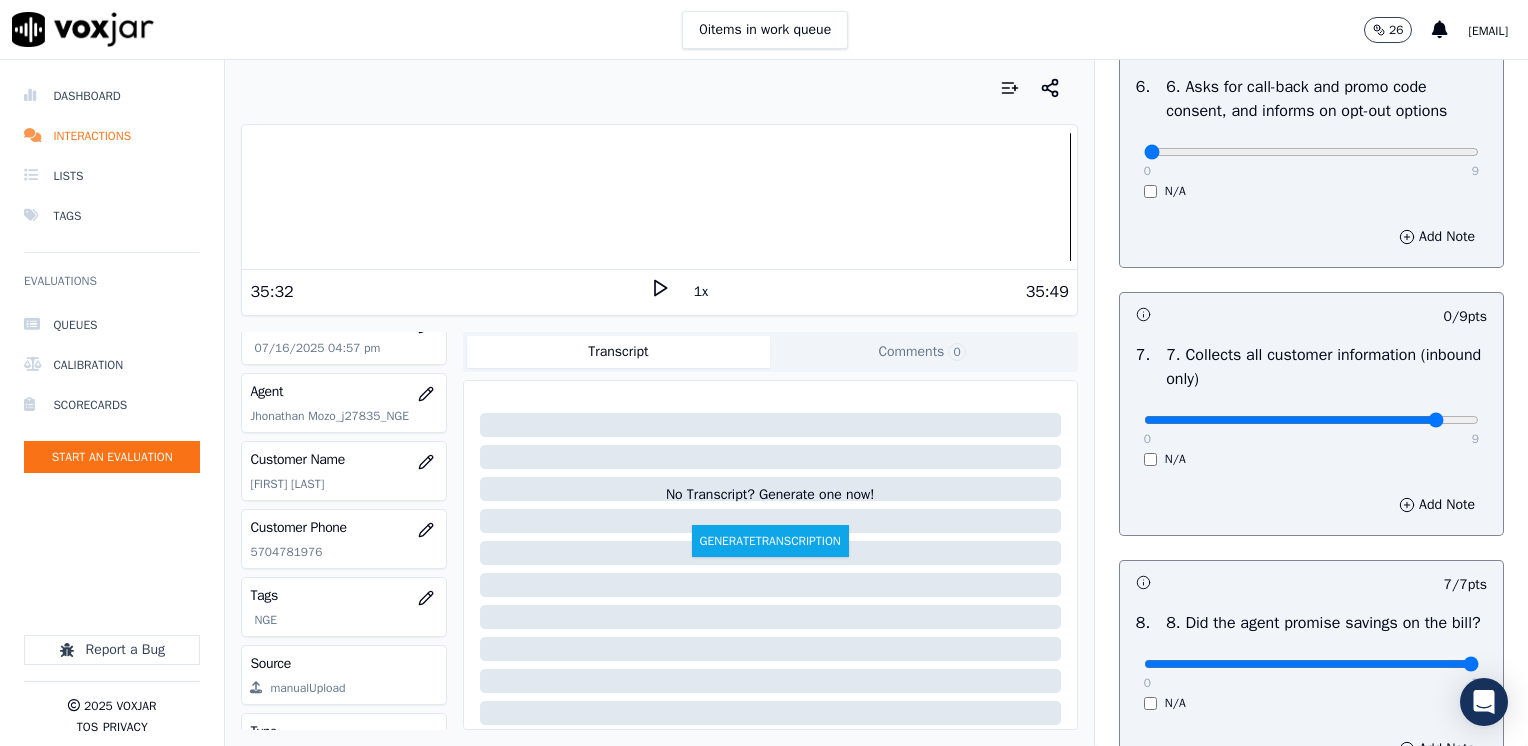 type on "8" 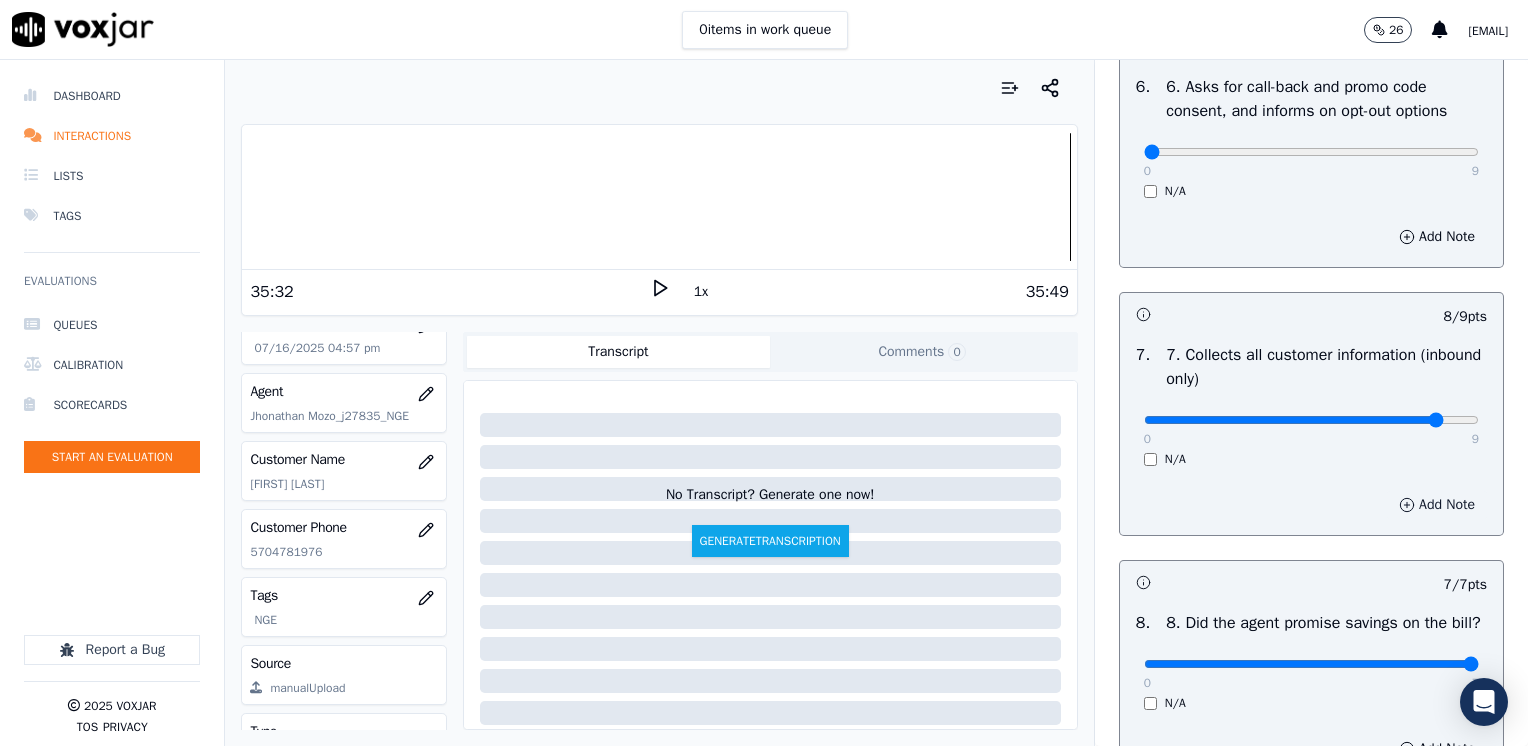 click on "Add Note" at bounding box center [1437, 505] 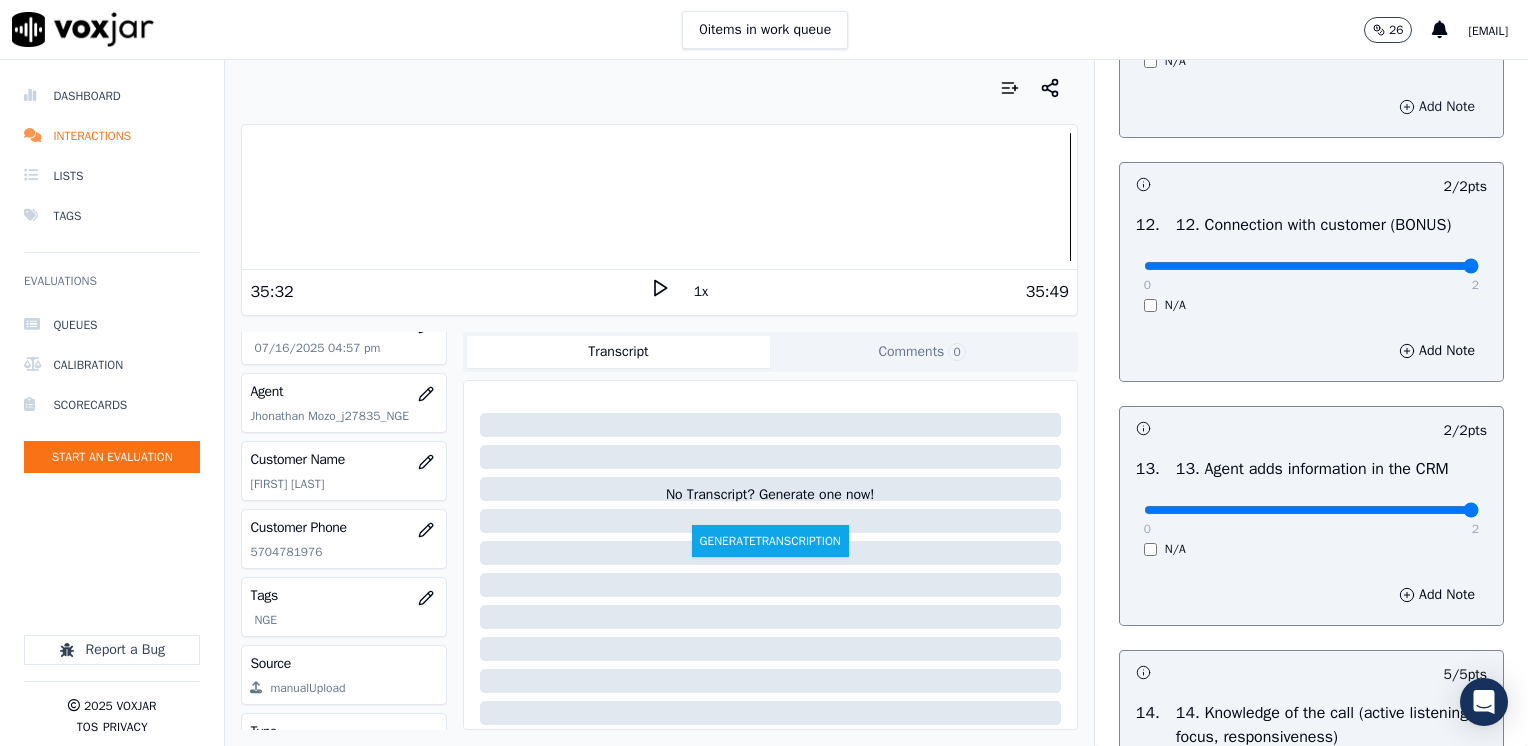 scroll, scrollTop: 3570, scrollLeft: 0, axis: vertical 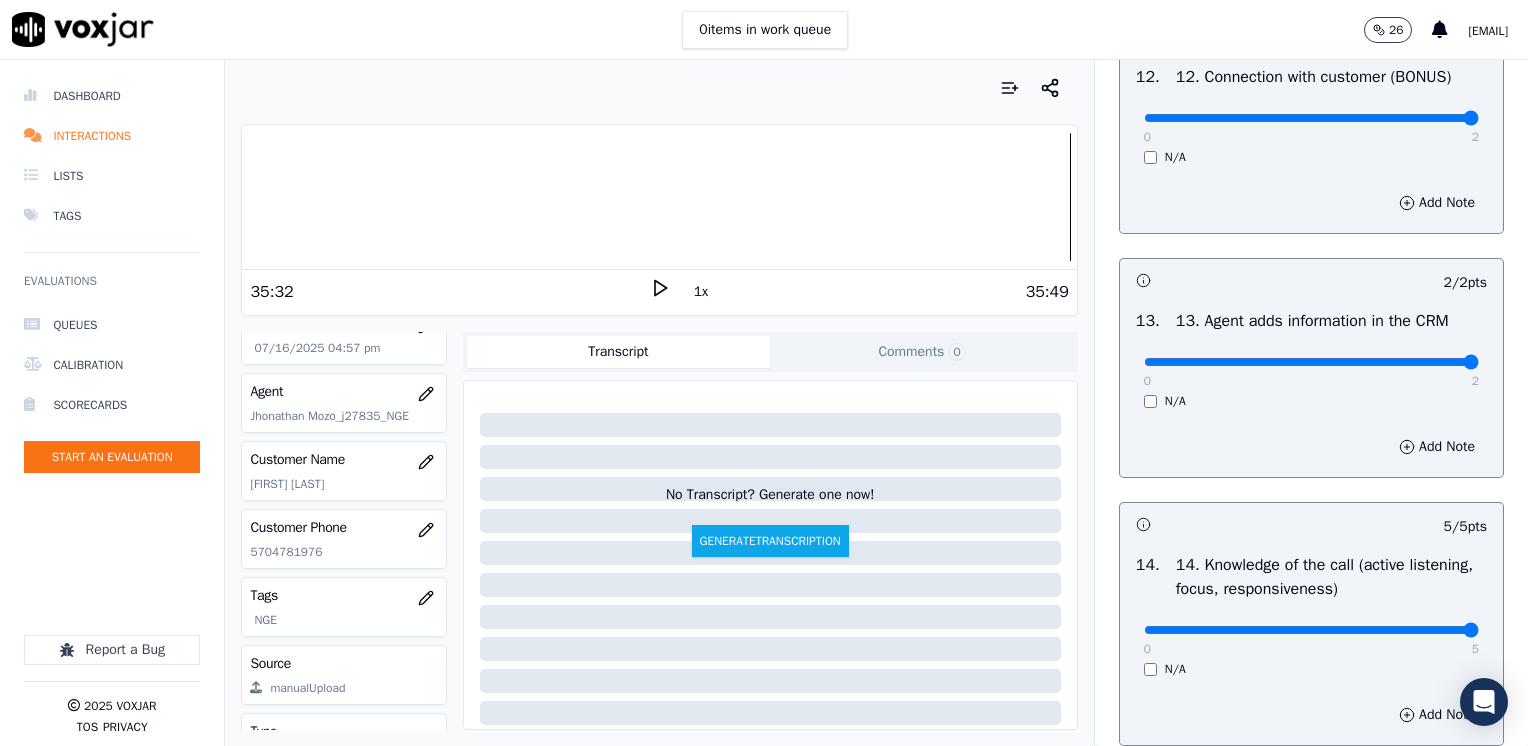 click at bounding box center [1311, -3254] 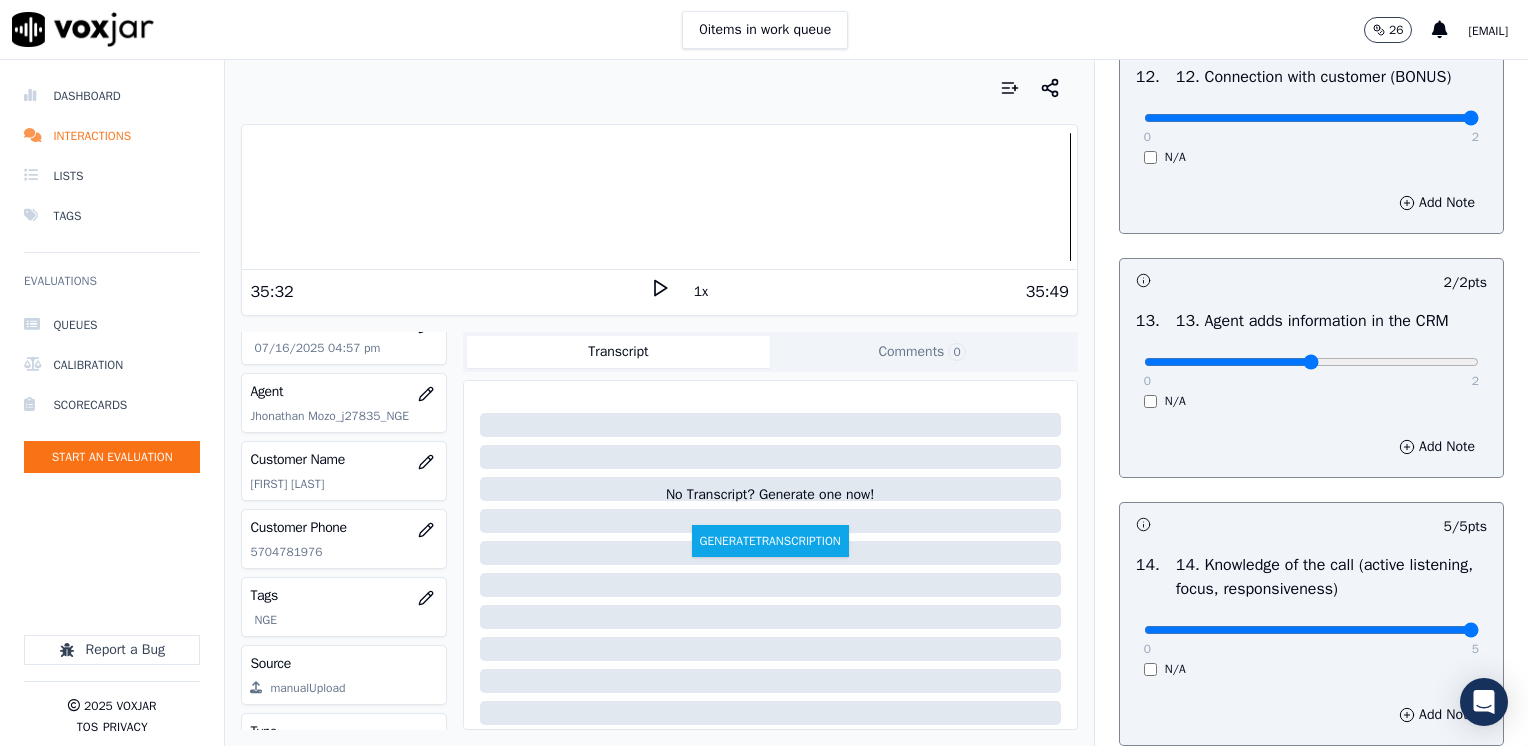 type on "1" 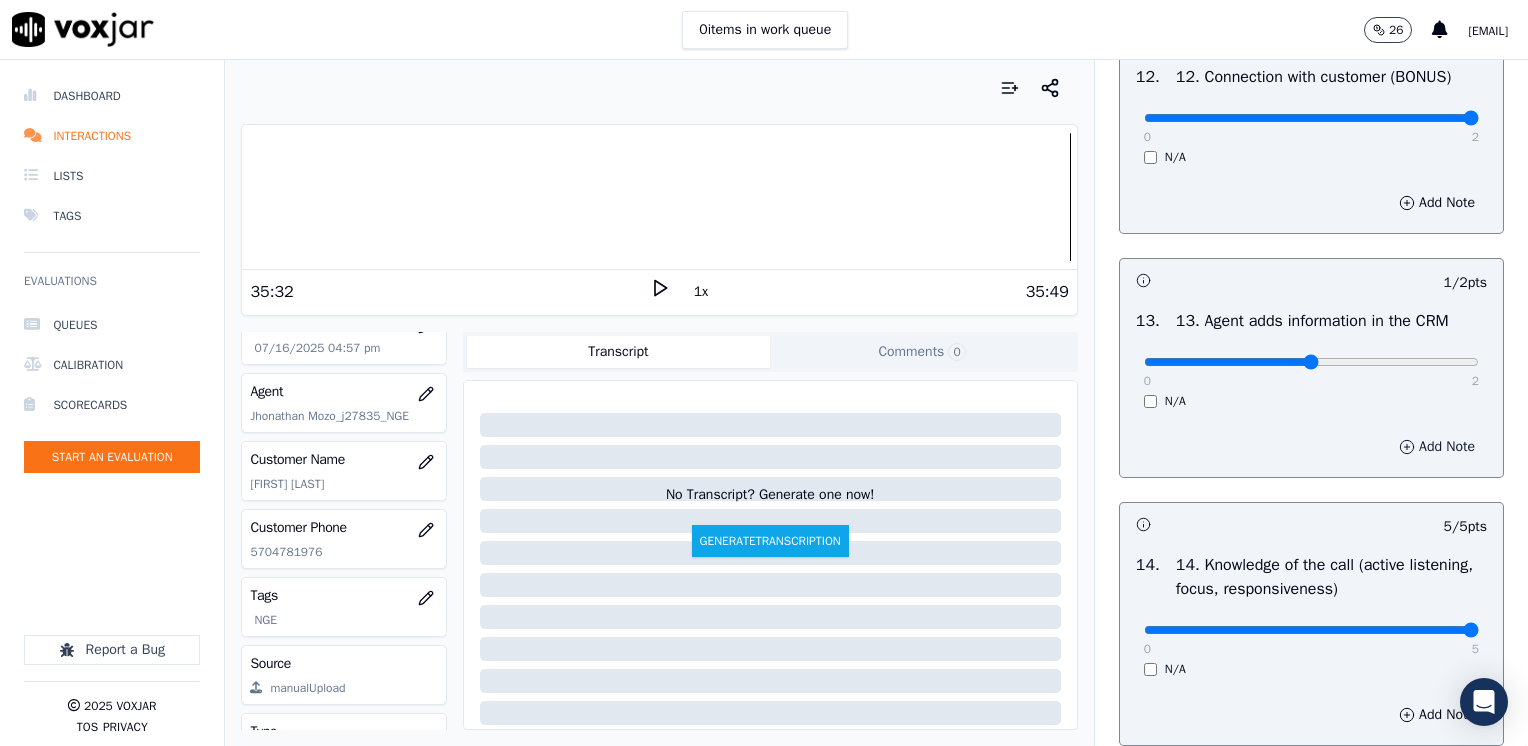 click on "Add Note" at bounding box center (1437, 447) 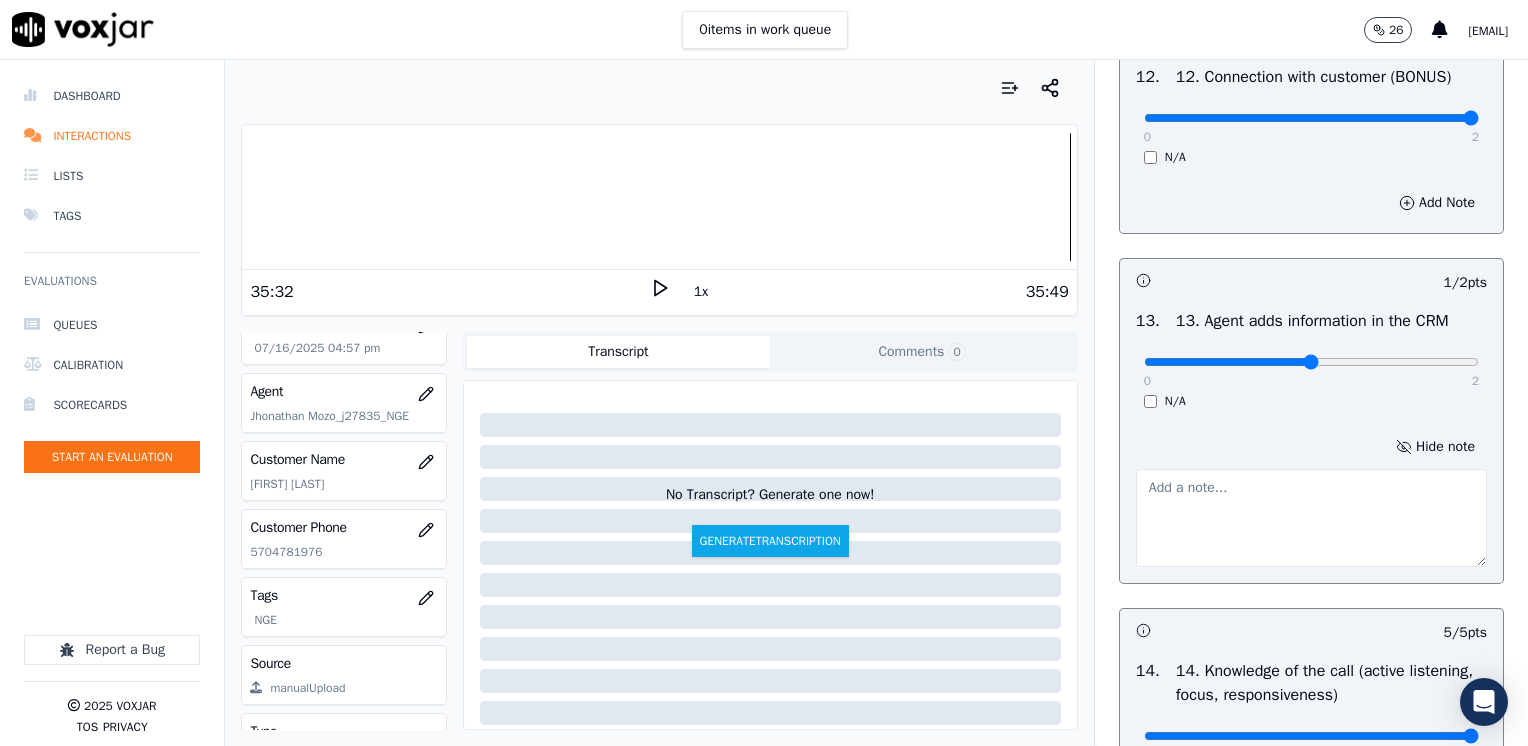 click at bounding box center [1311, 518] 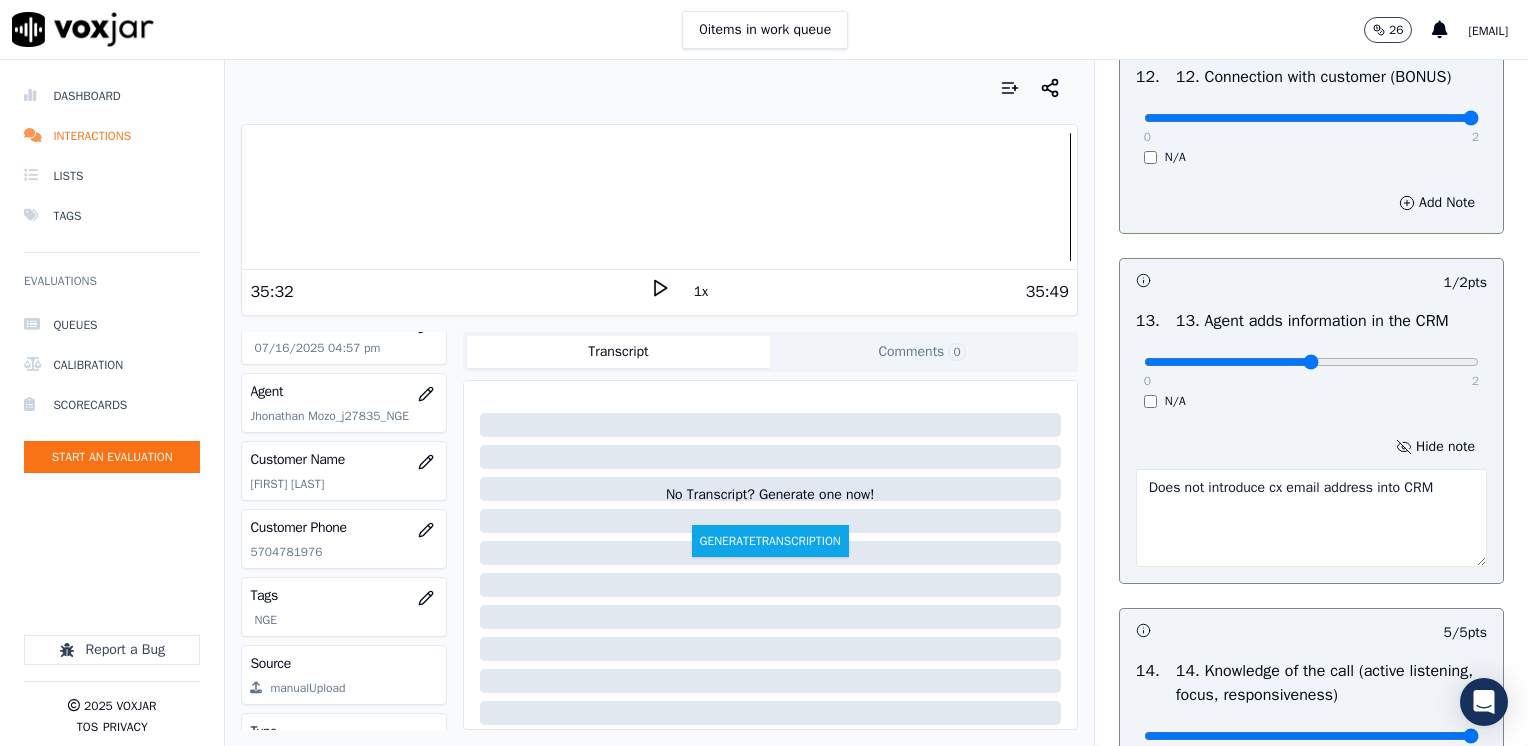 click on "Does not introduce cx email address into CRM" at bounding box center [1311, 518] 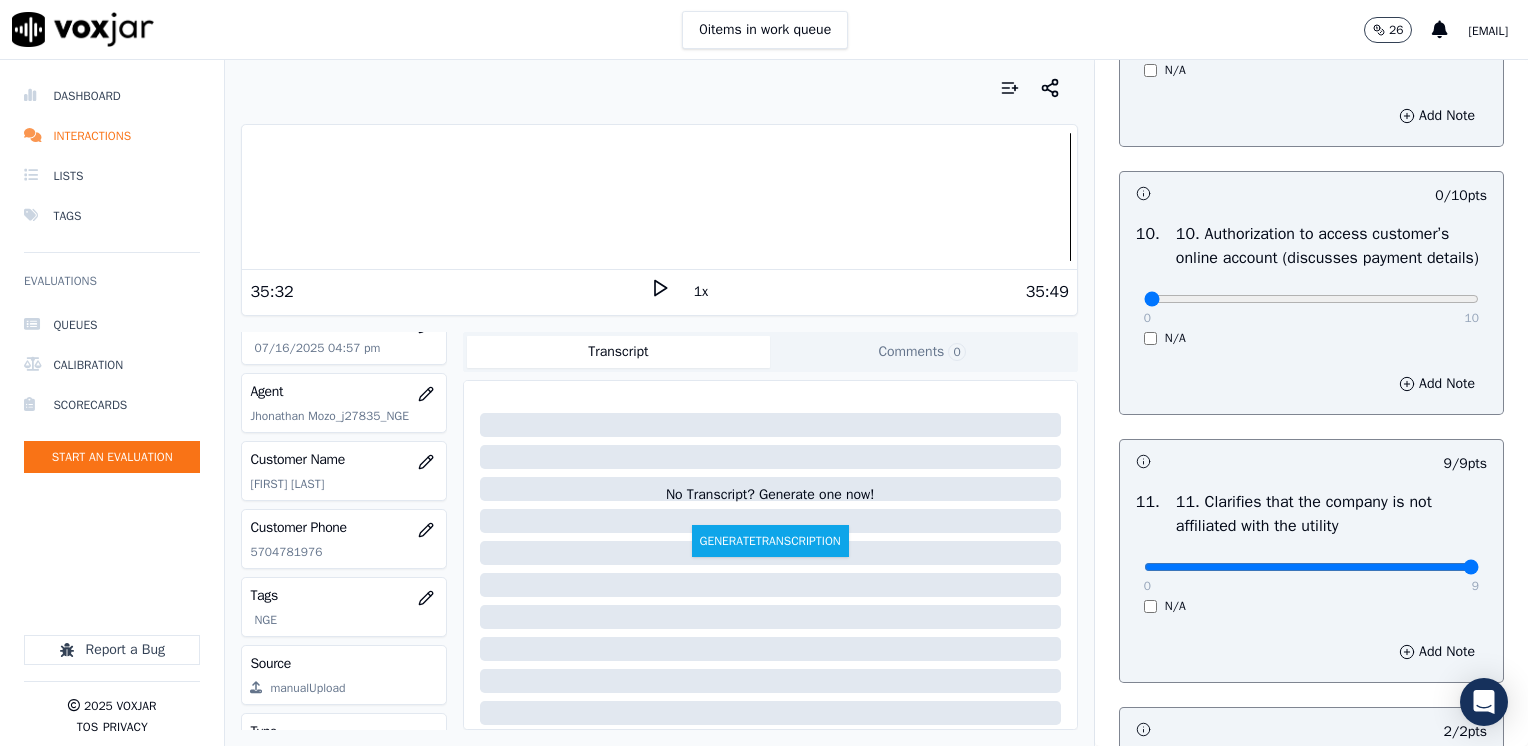 scroll, scrollTop: 2870, scrollLeft: 0, axis: vertical 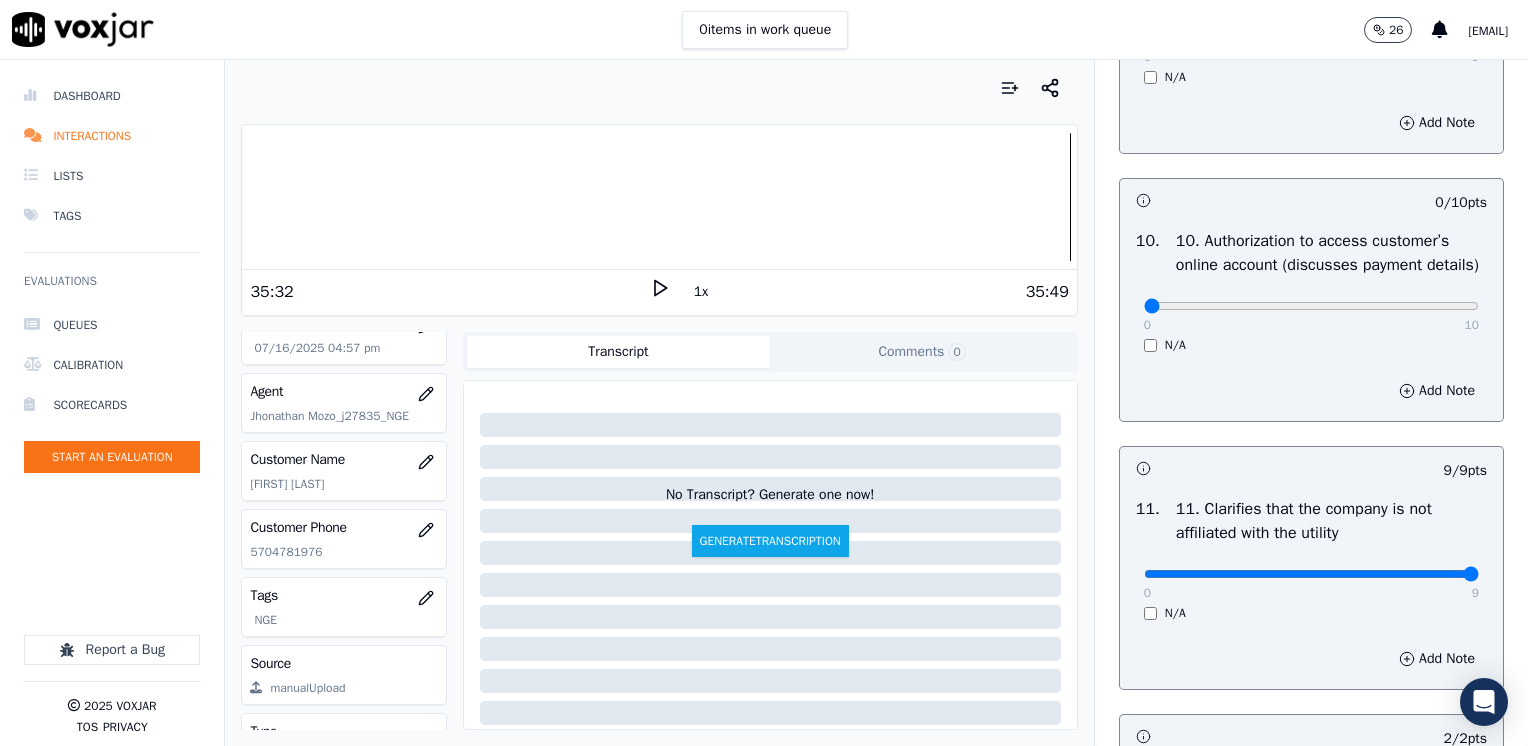 type on "Does not introduce cx email address into CRM" 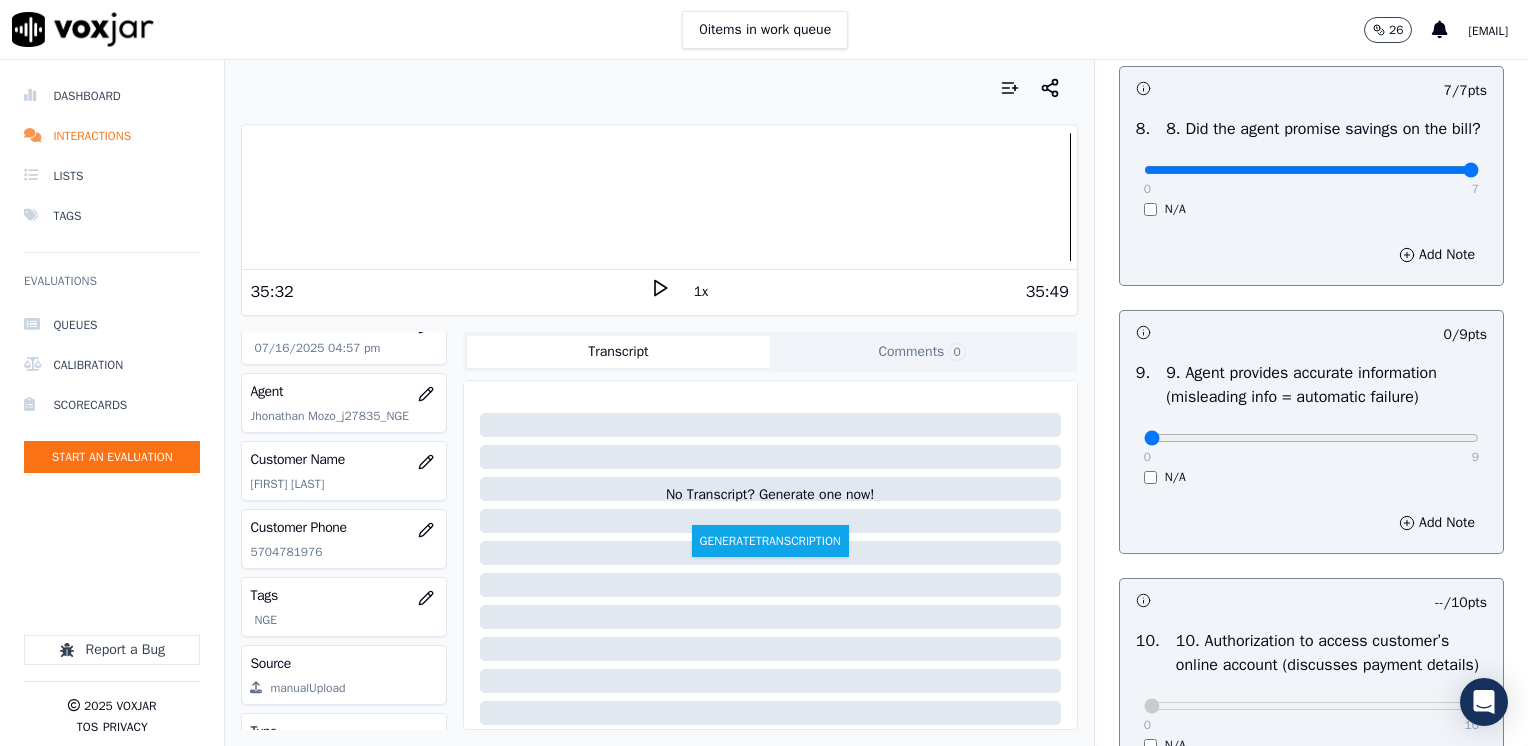 scroll, scrollTop: 2070, scrollLeft: 0, axis: vertical 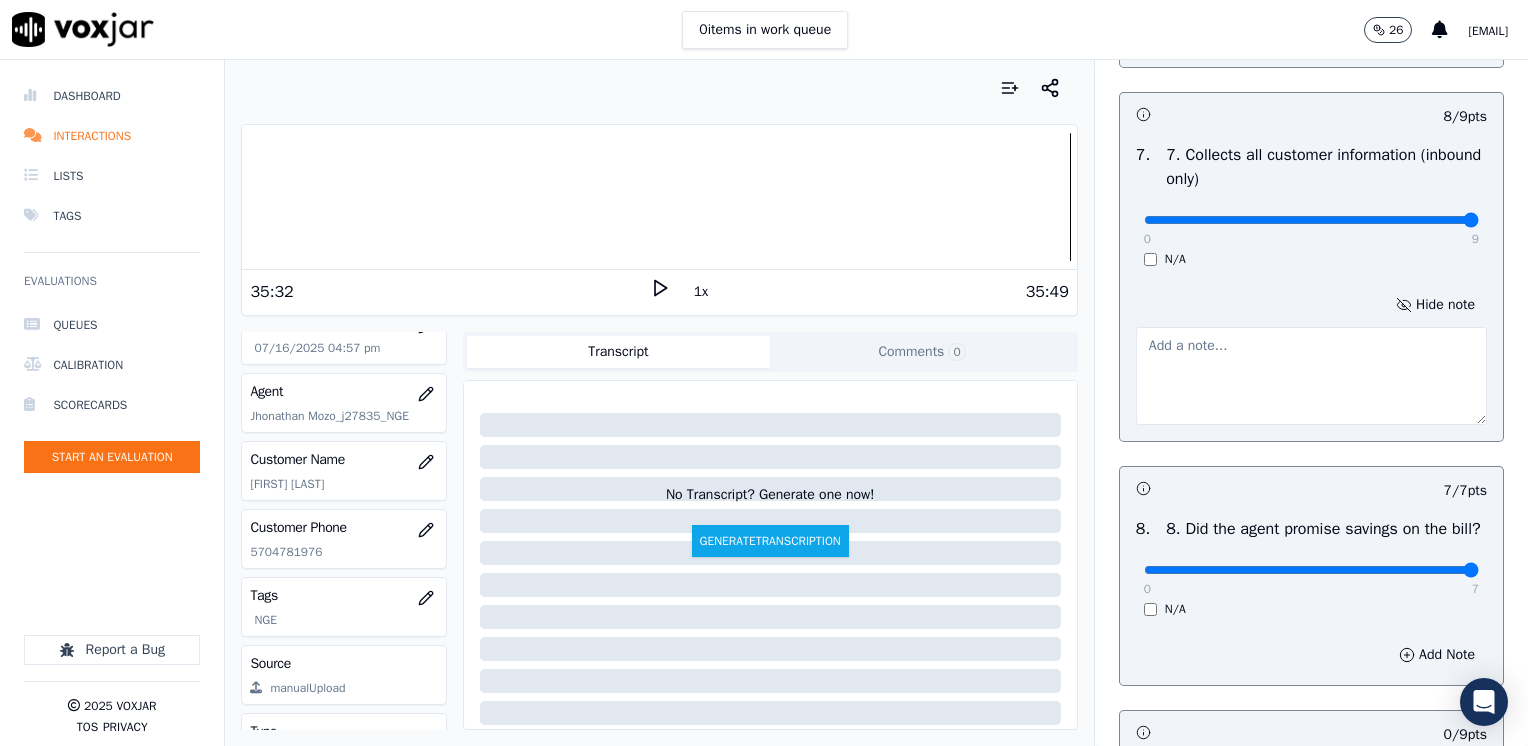 drag, startPoint x: 1396, startPoint y: 217, endPoint x: 1531, endPoint y: 217, distance: 135 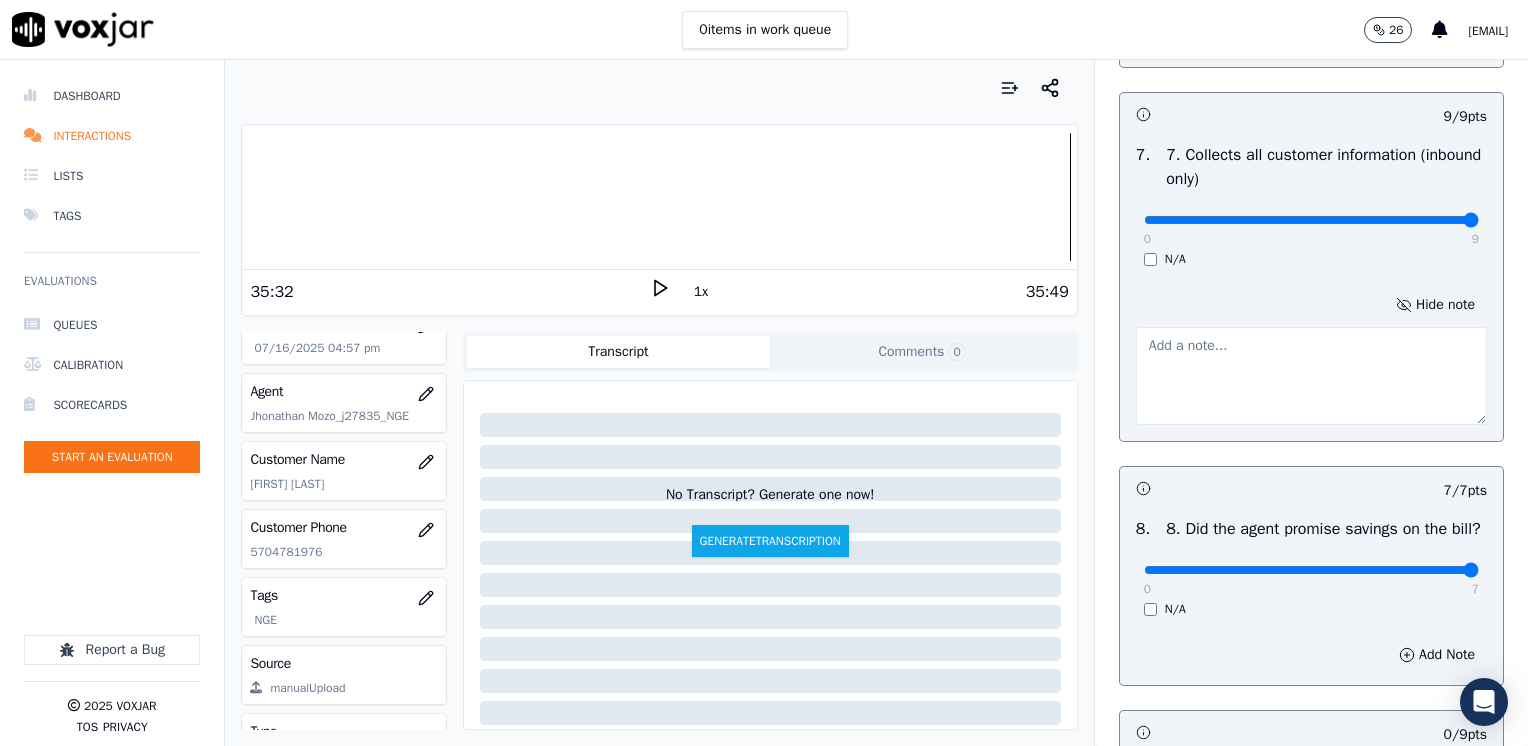 click at bounding box center (1311, 376) 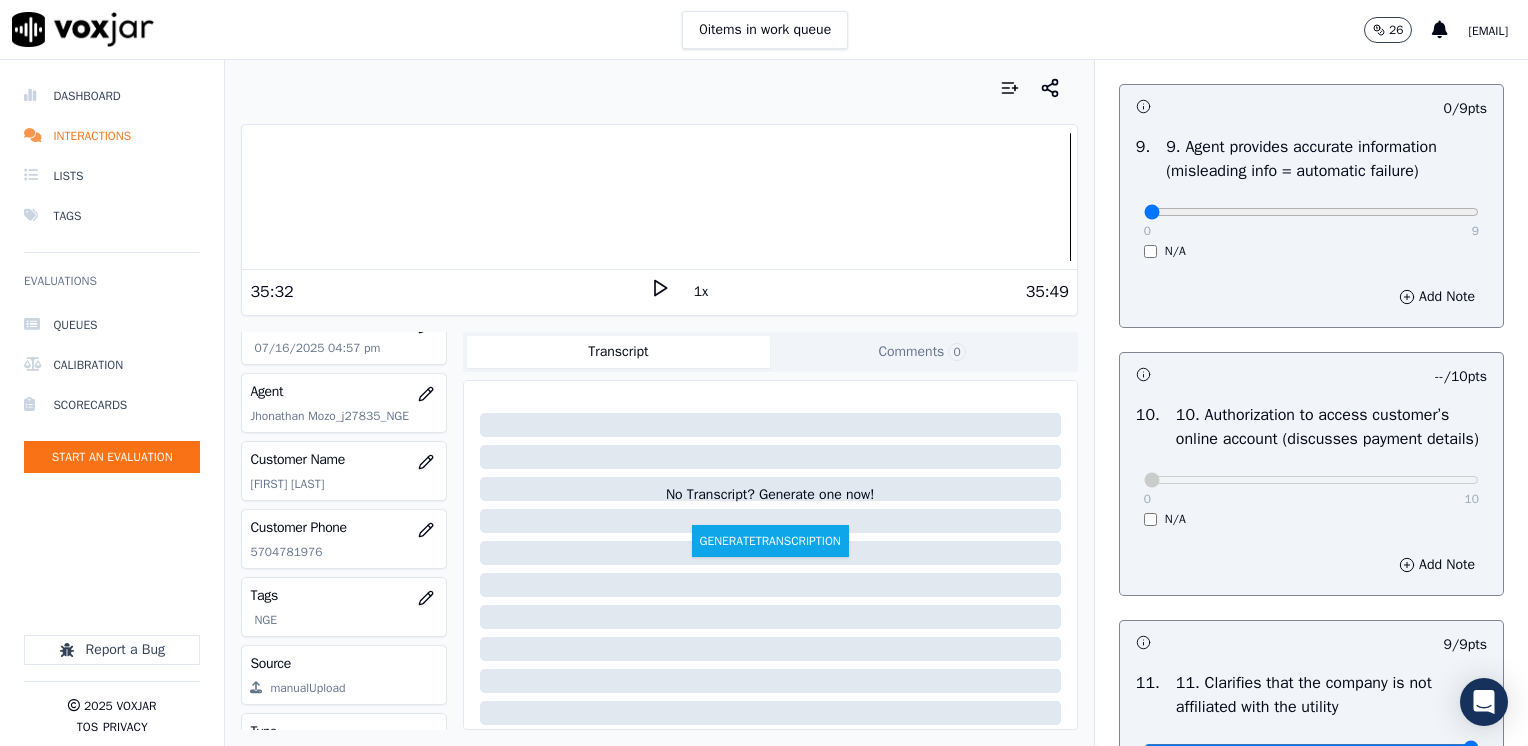 scroll, scrollTop: 2681, scrollLeft: 0, axis: vertical 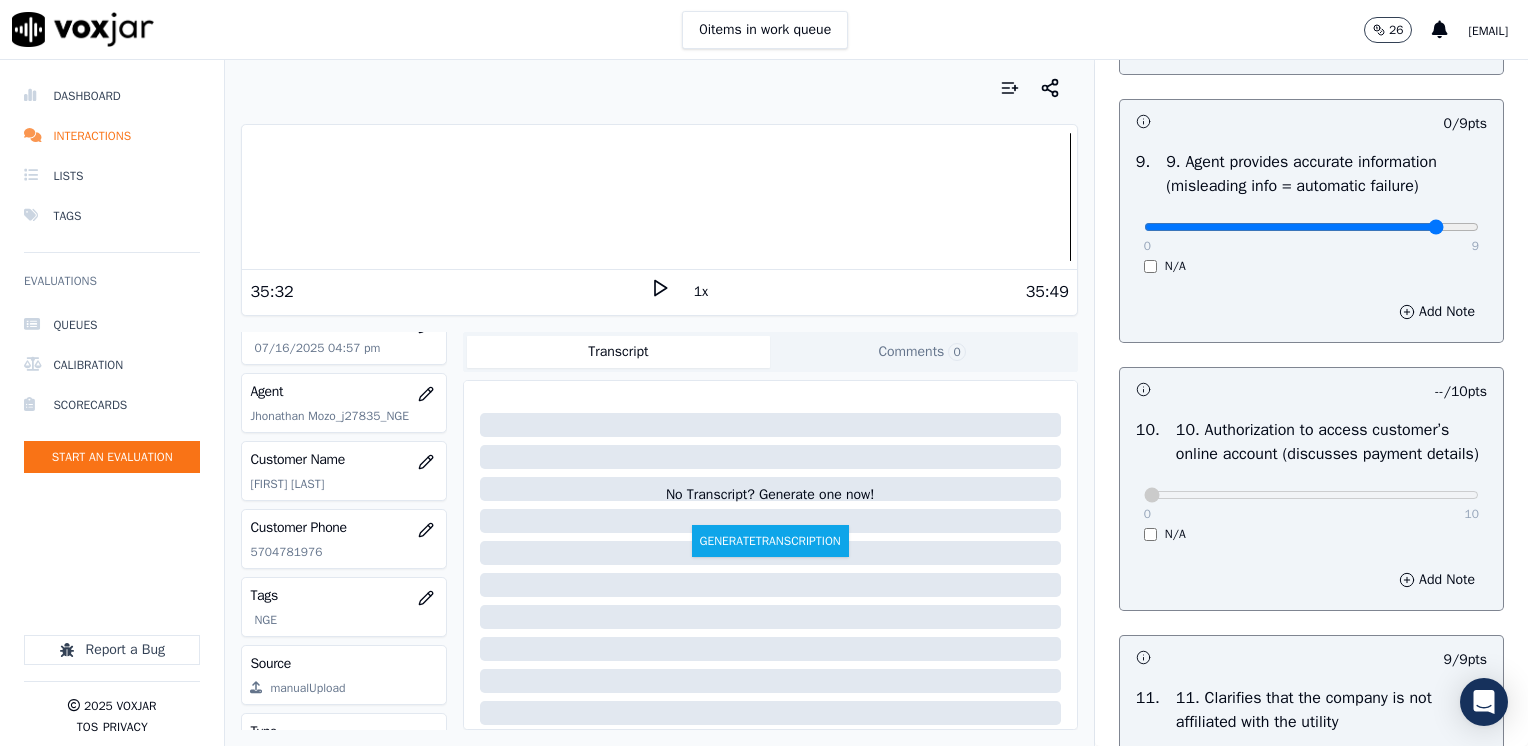 click at bounding box center (1311, -2365) 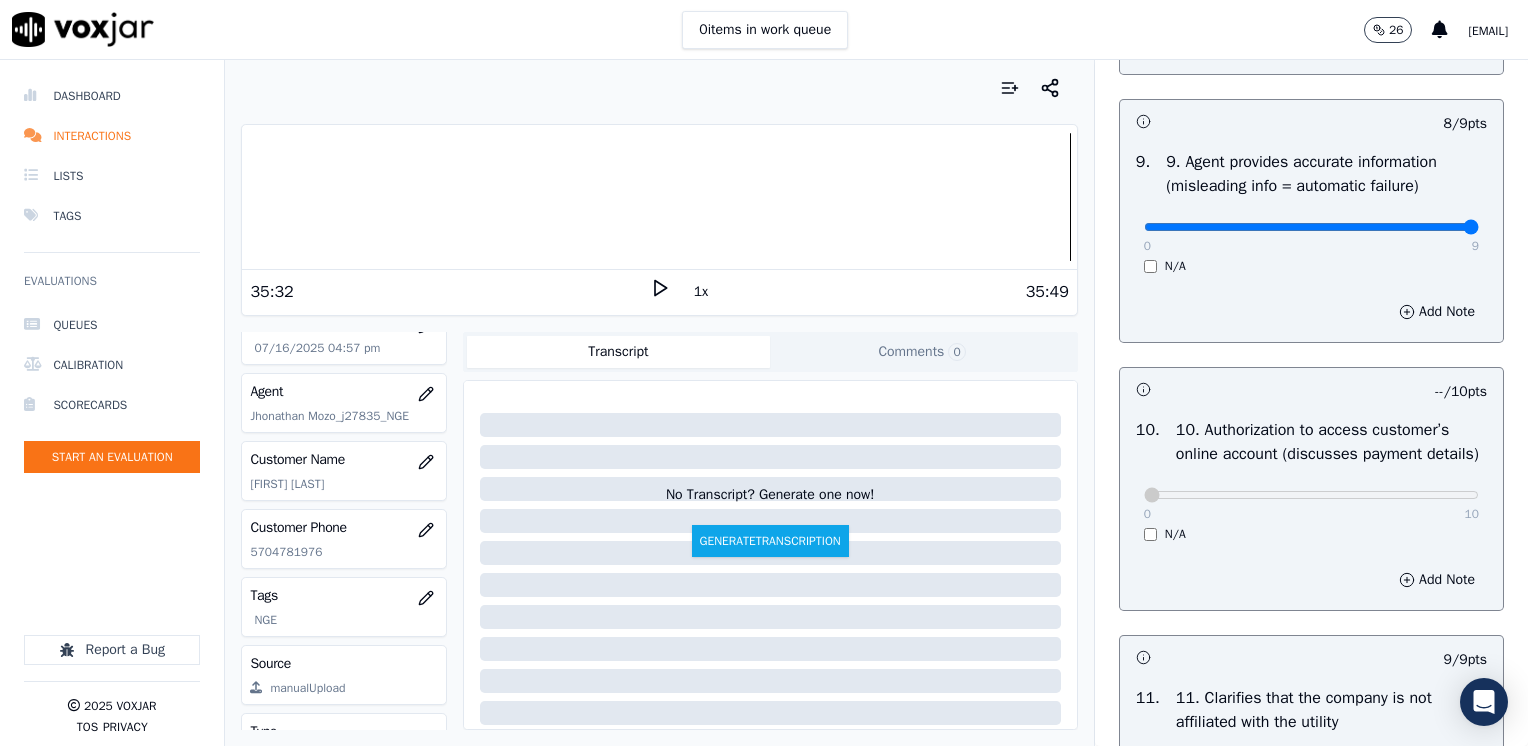 drag, startPoint x: 1395, startPoint y: 242, endPoint x: 1531, endPoint y: 234, distance: 136.23509 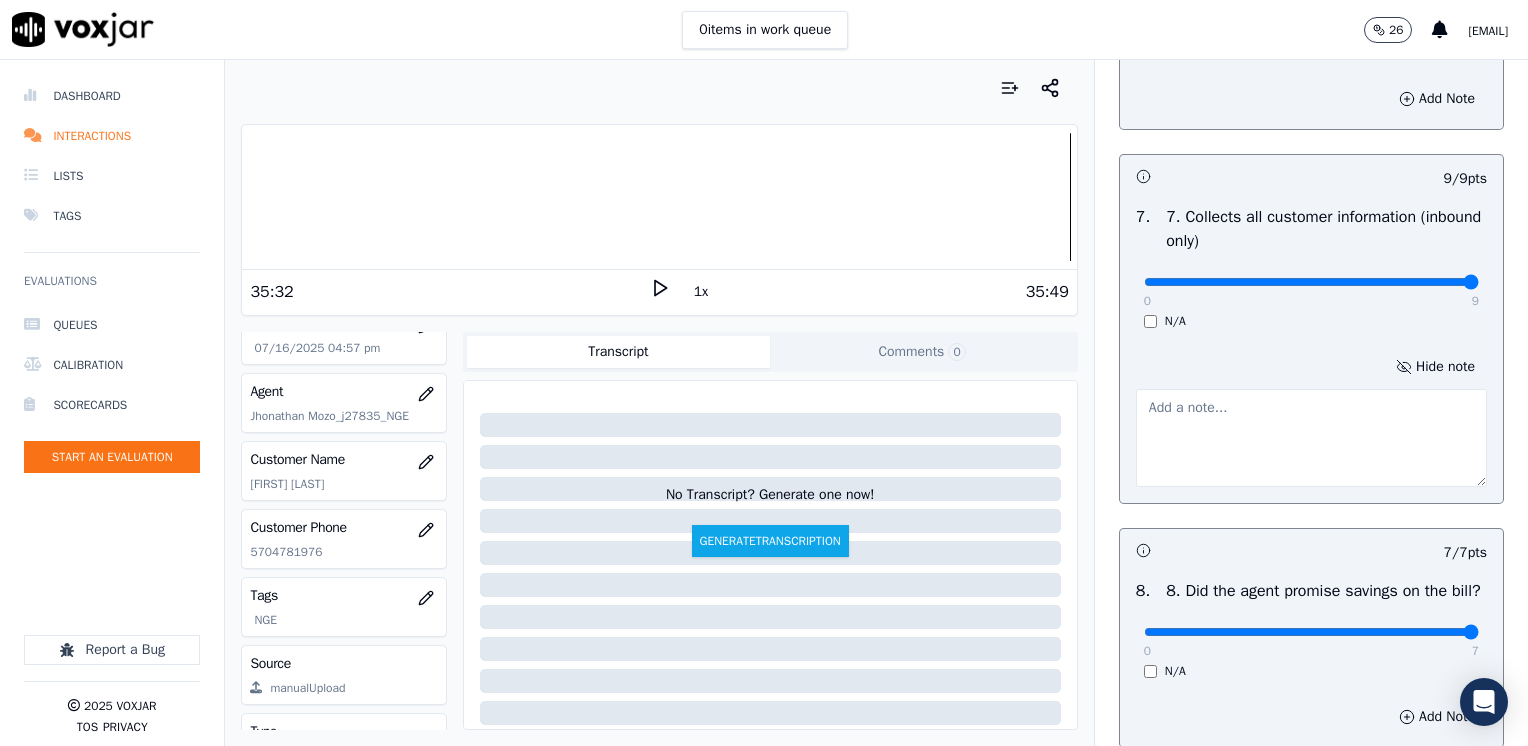 scroll, scrollTop: 1981, scrollLeft: 0, axis: vertical 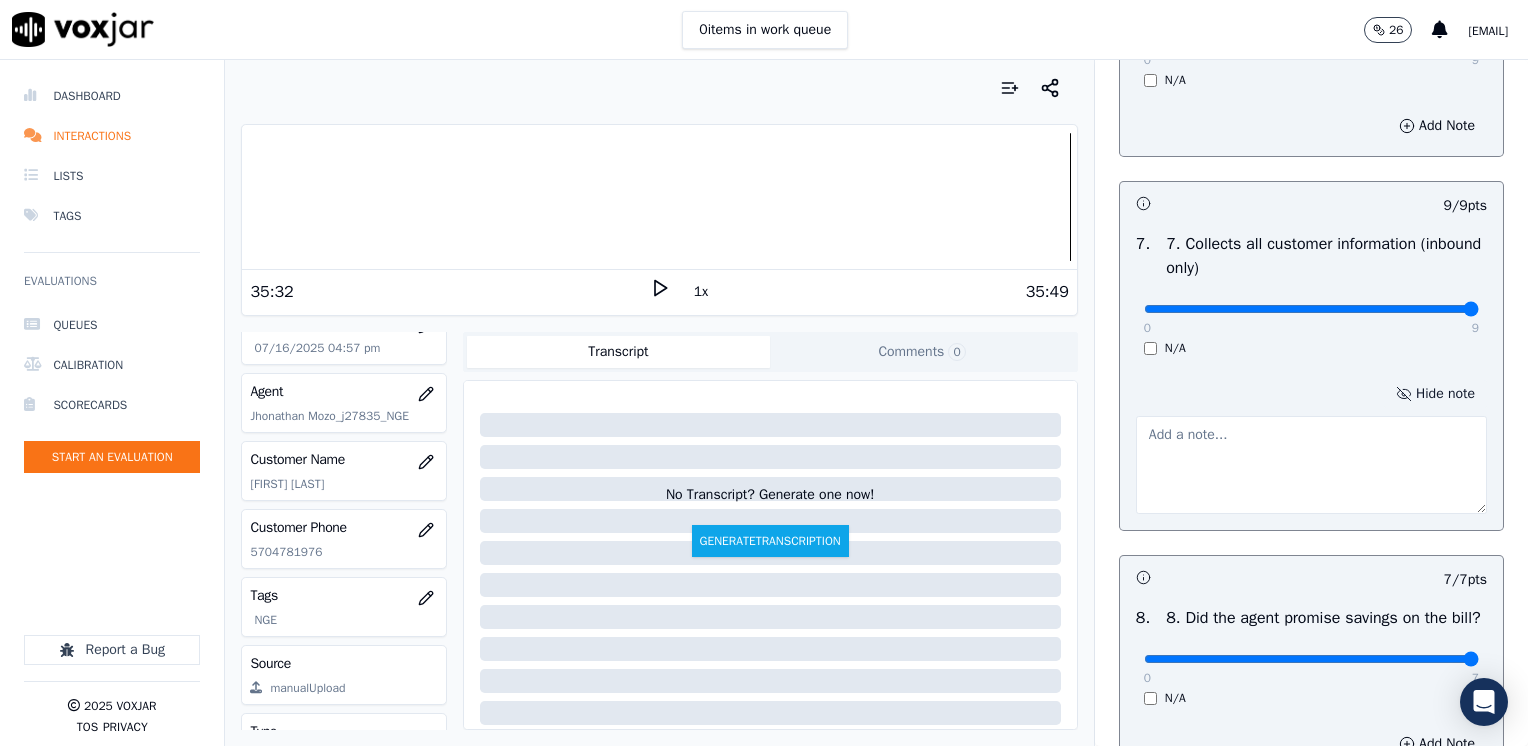 click on "Hide note" at bounding box center [1435, 394] 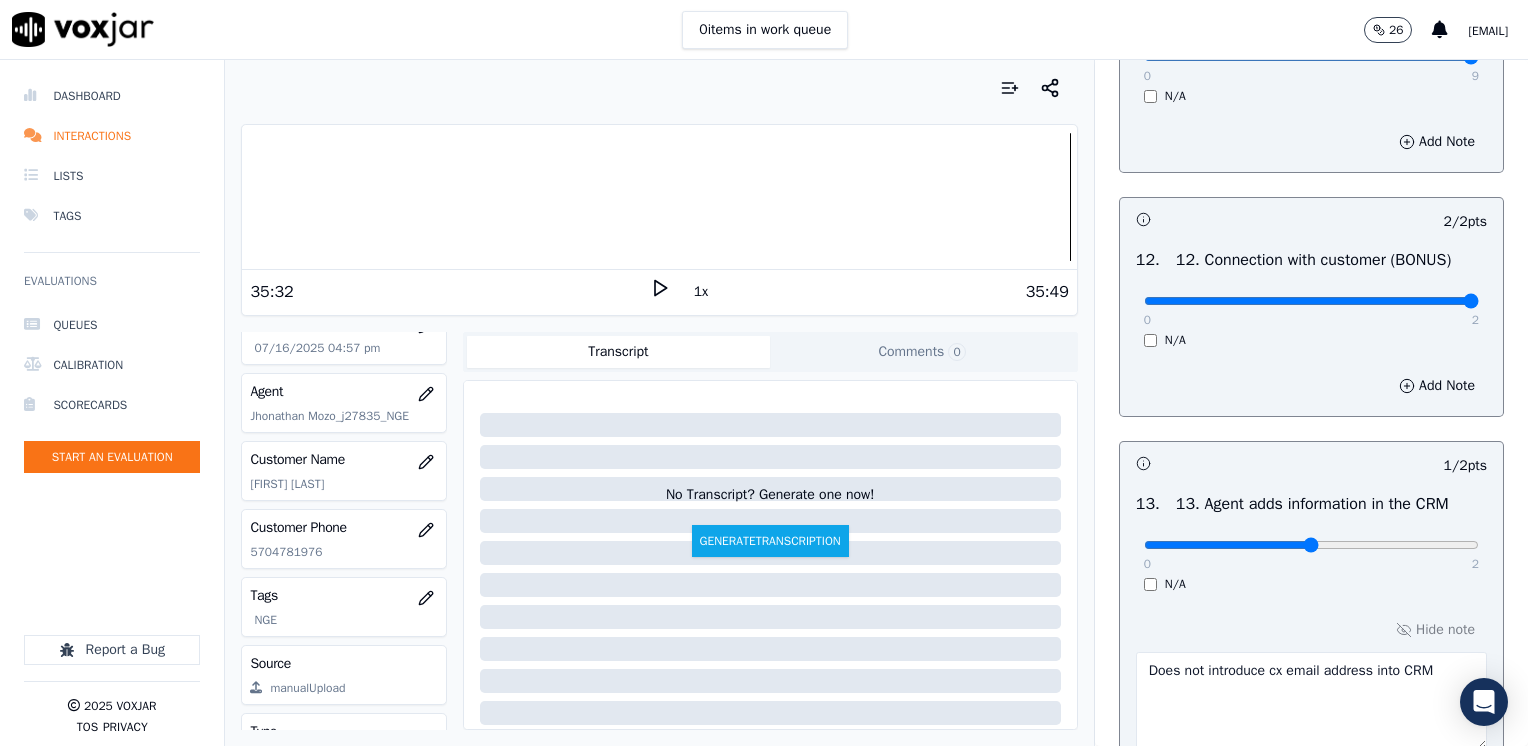 scroll, scrollTop: 3776, scrollLeft: 0, axis: vertical 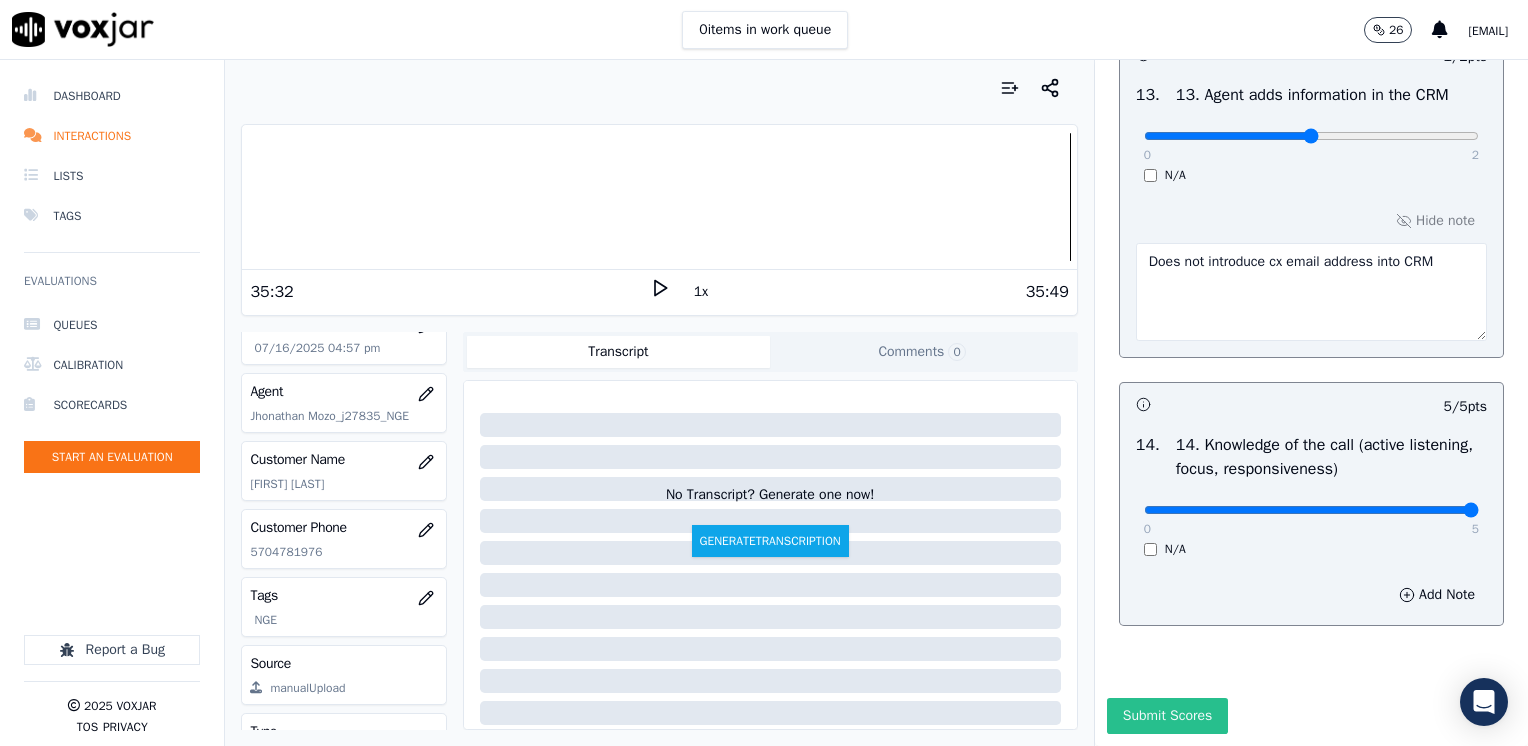 click on "Submit Scores" at bounding box center (1167, 716) 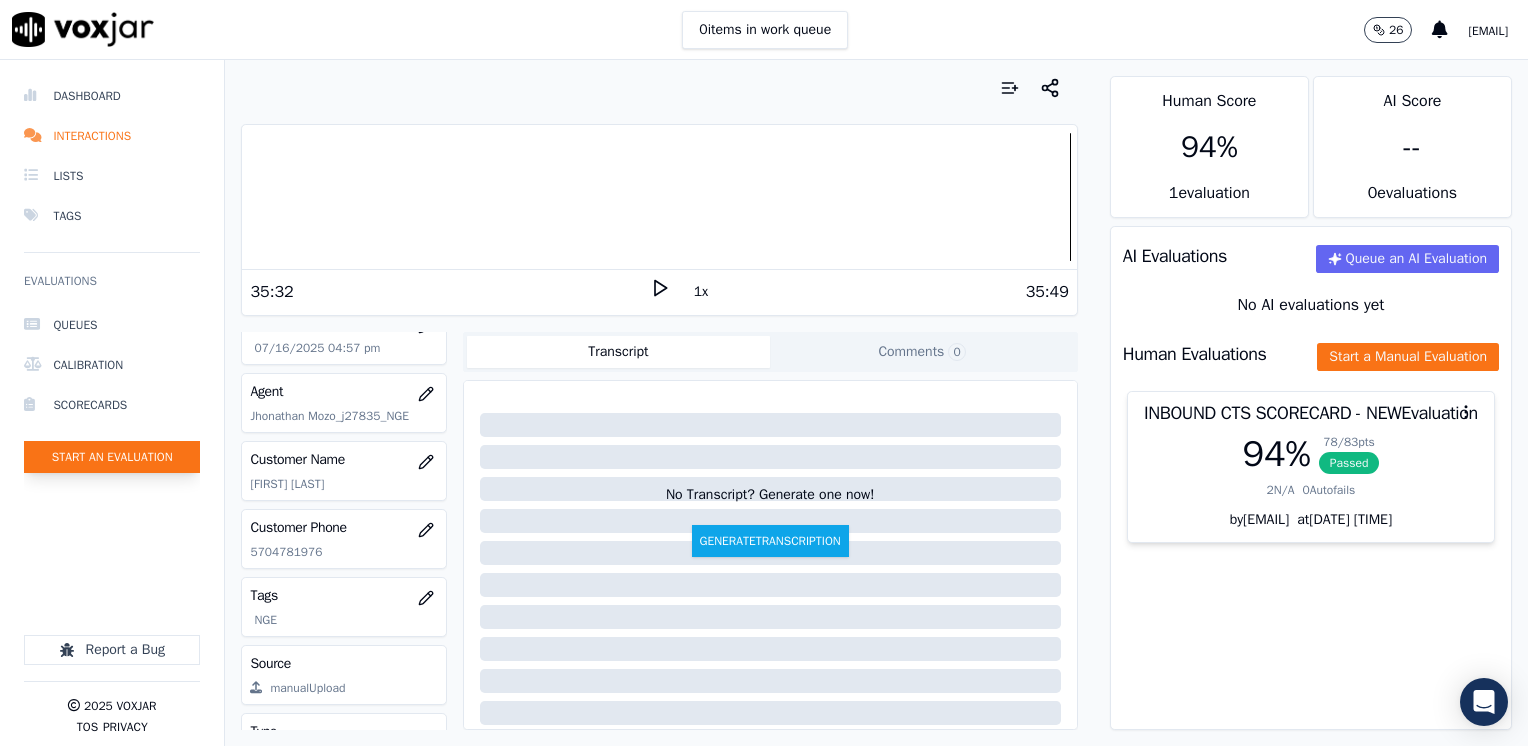 click on "Start an Evaluation" 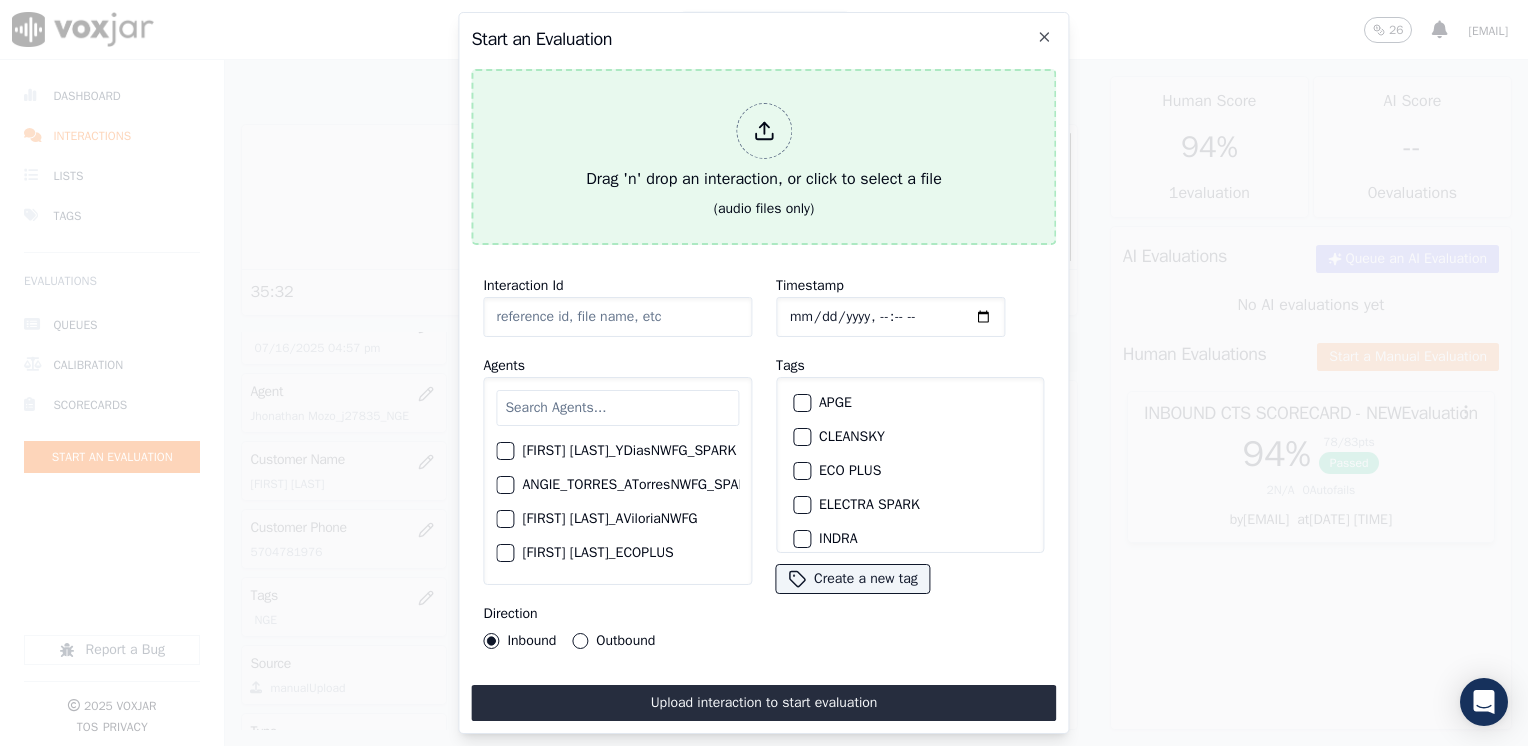 click on "Drag 'n' drop an interaction, or click to select a file" at bounding box center [764, 147] 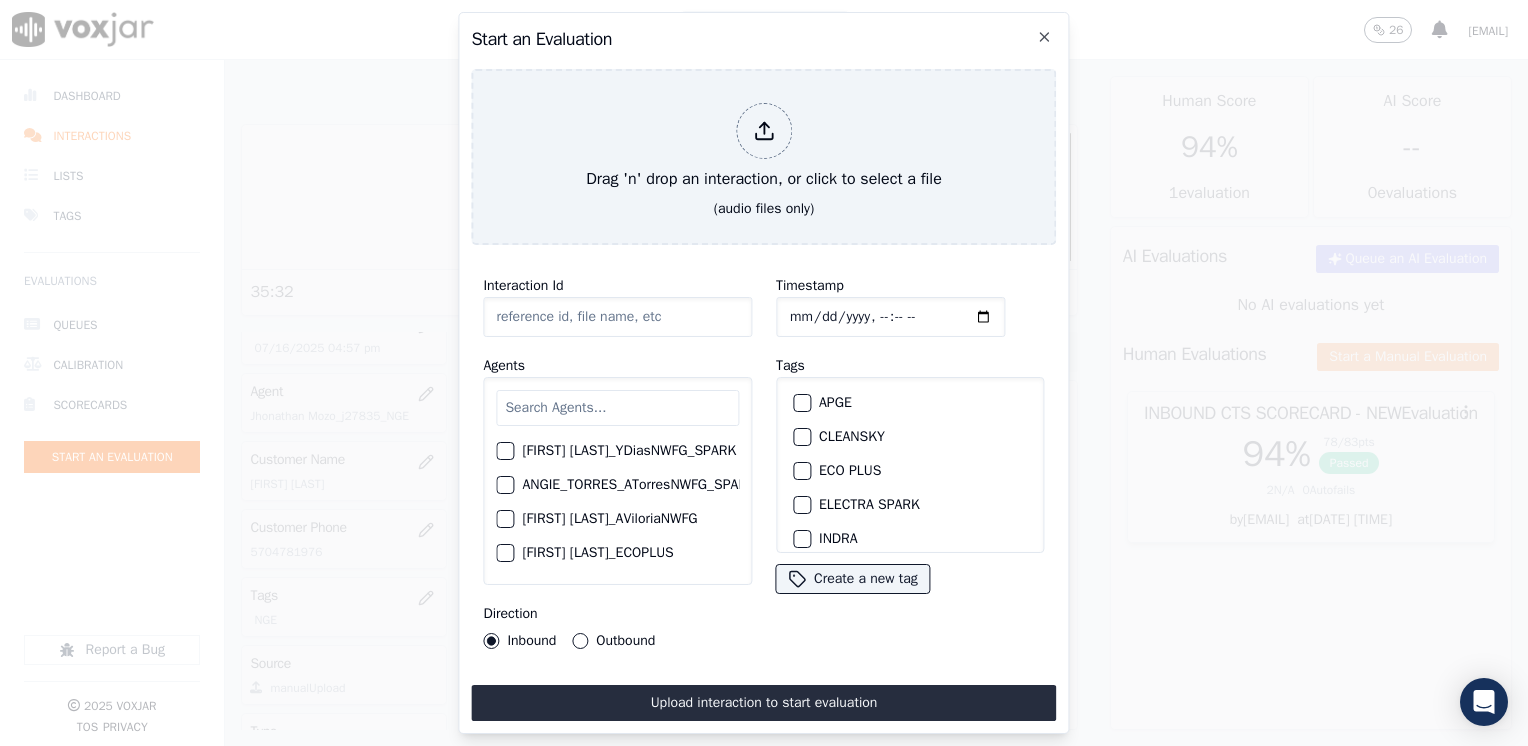 type on "[DATE]-[TIME]_[NUMBER]-all.mp3" 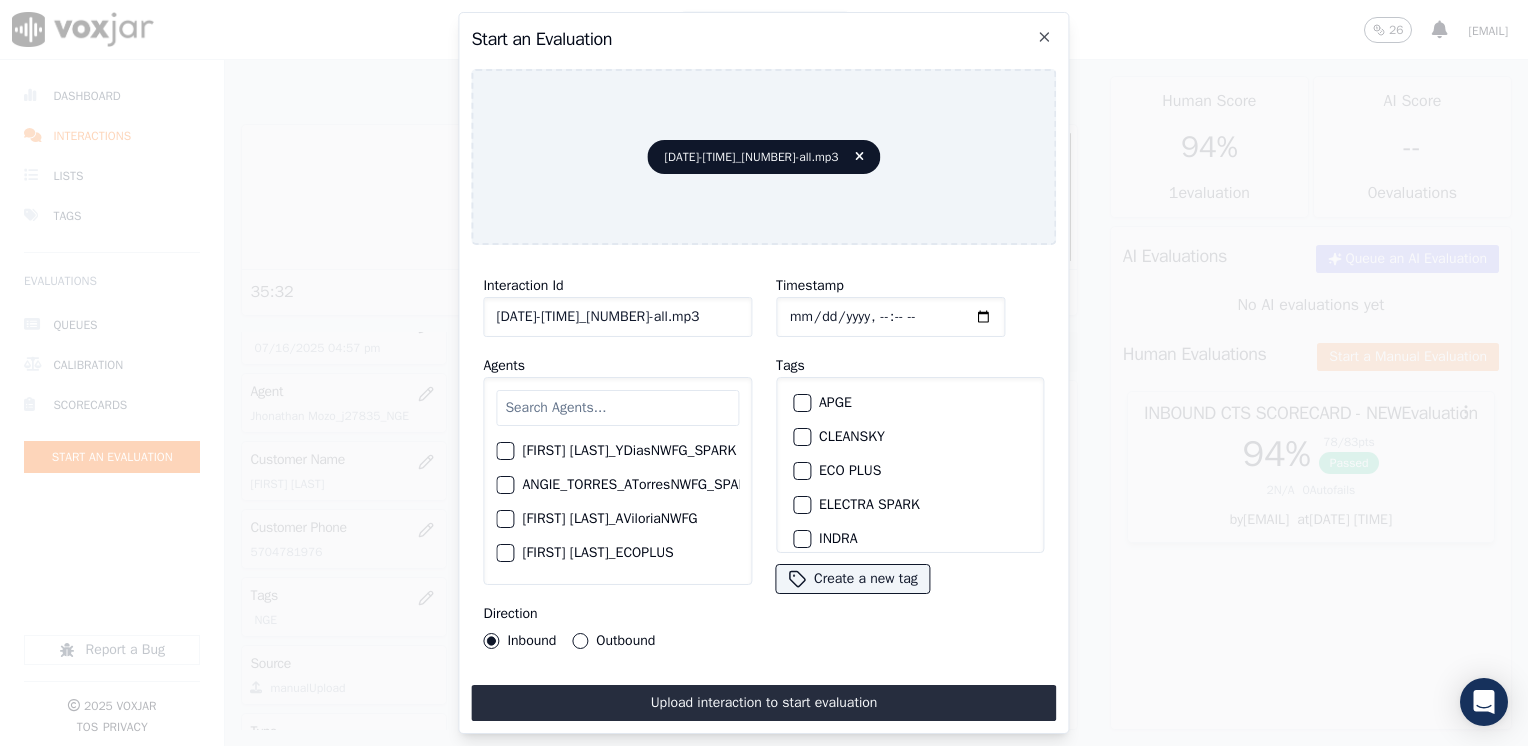 click at bounding box center (617, 408) 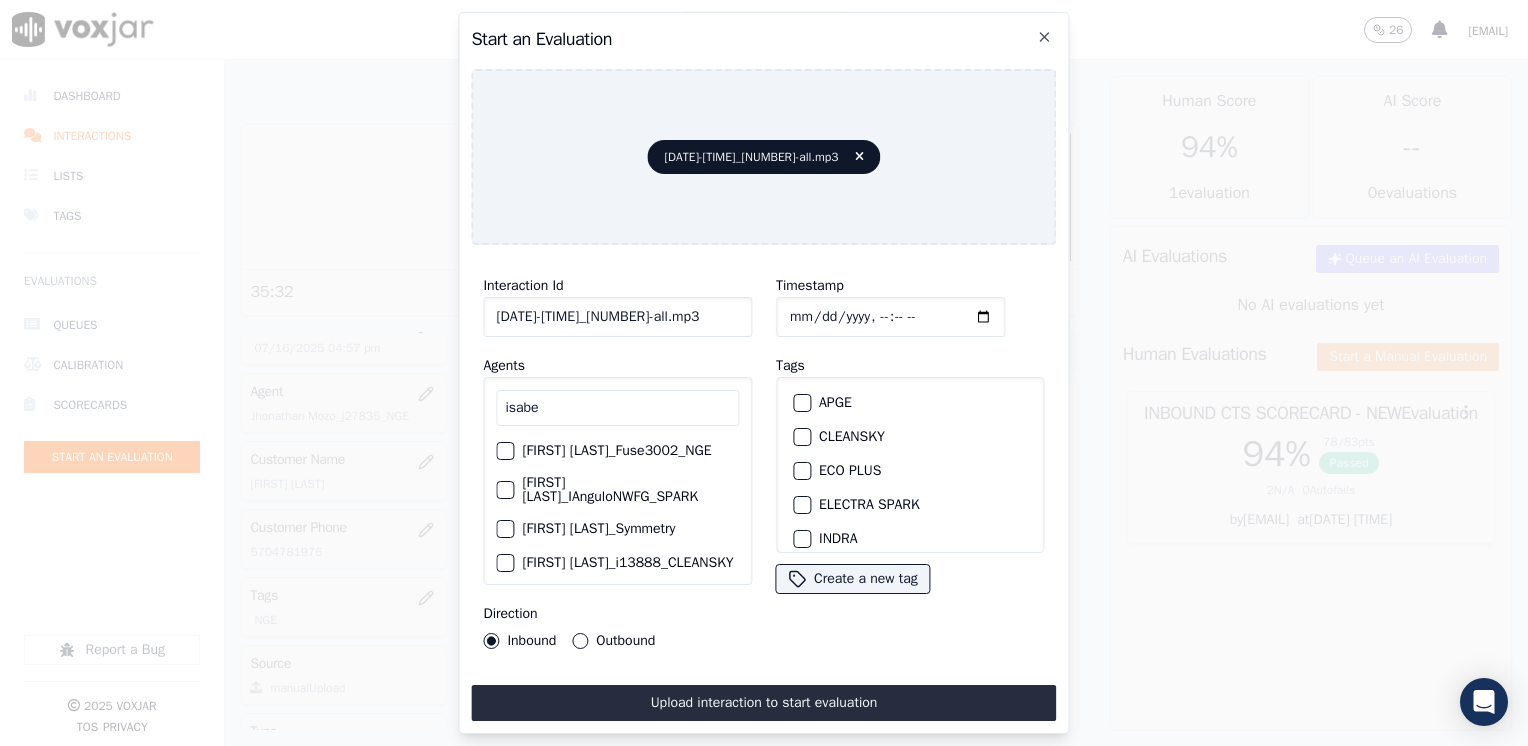 type on "isabe" 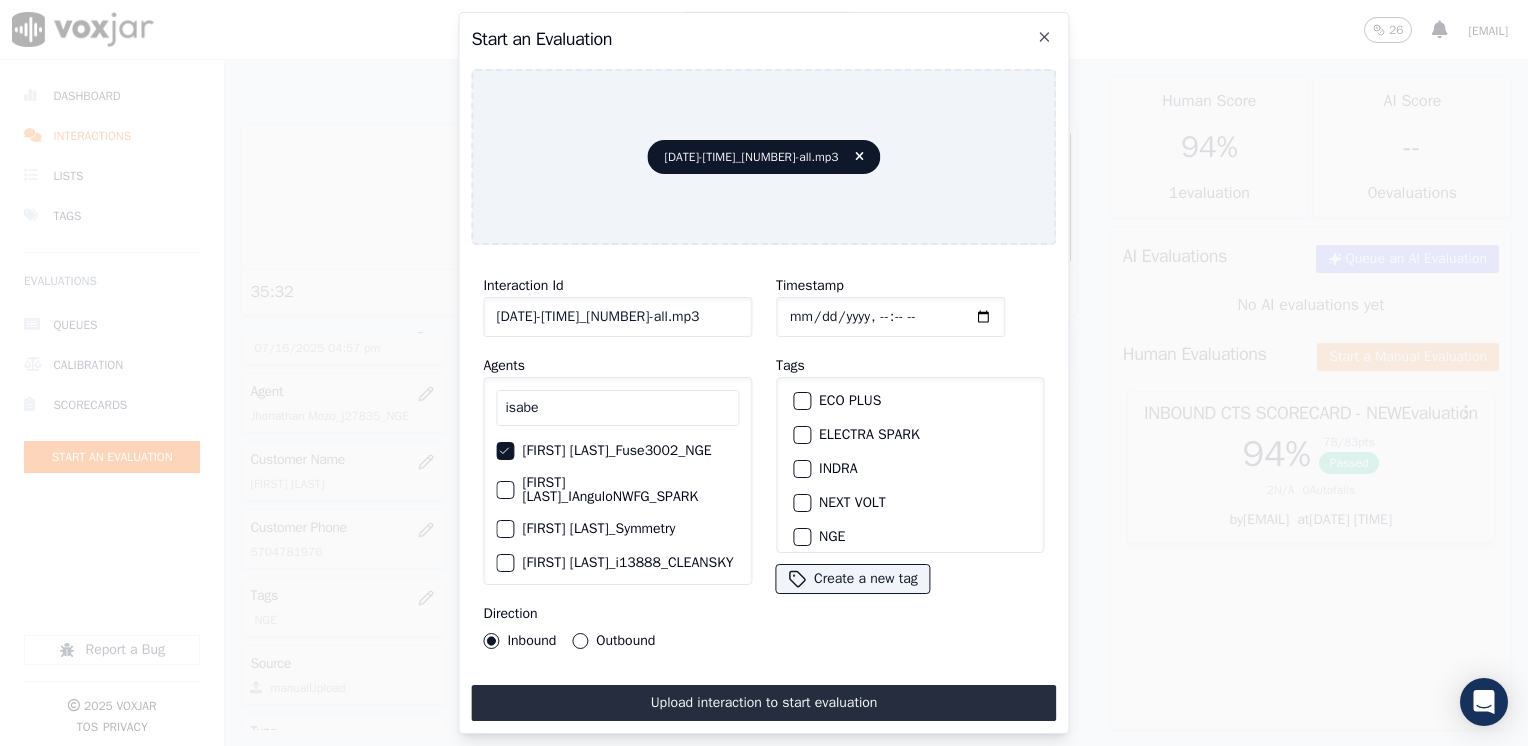 scroll, scrollTop: 200, scrollLeft: 0, axis: vertical 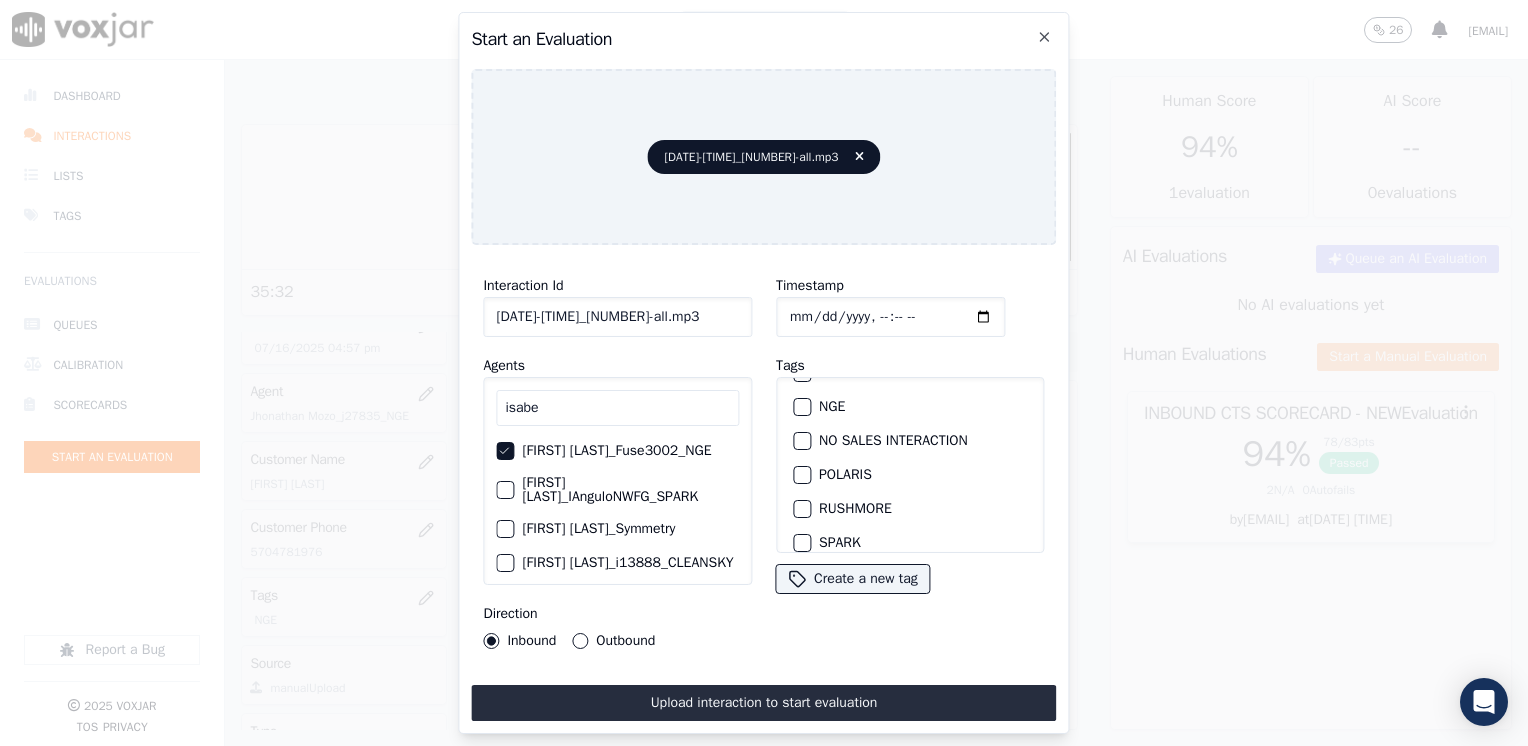 click on "NGE" at bounding box center (802, 407) 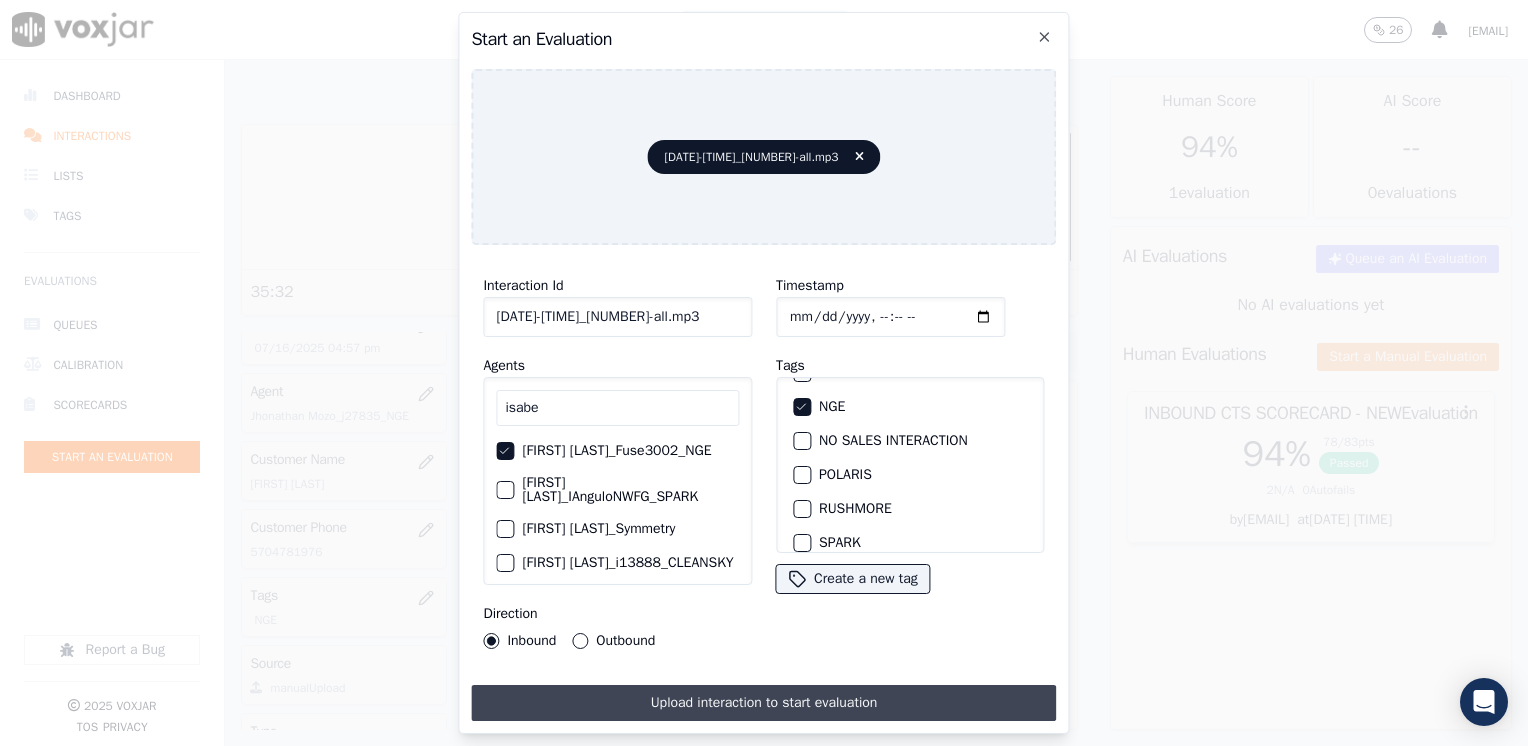 click on "Upload interaction to start evaluation" at bounding box center (763, 703) 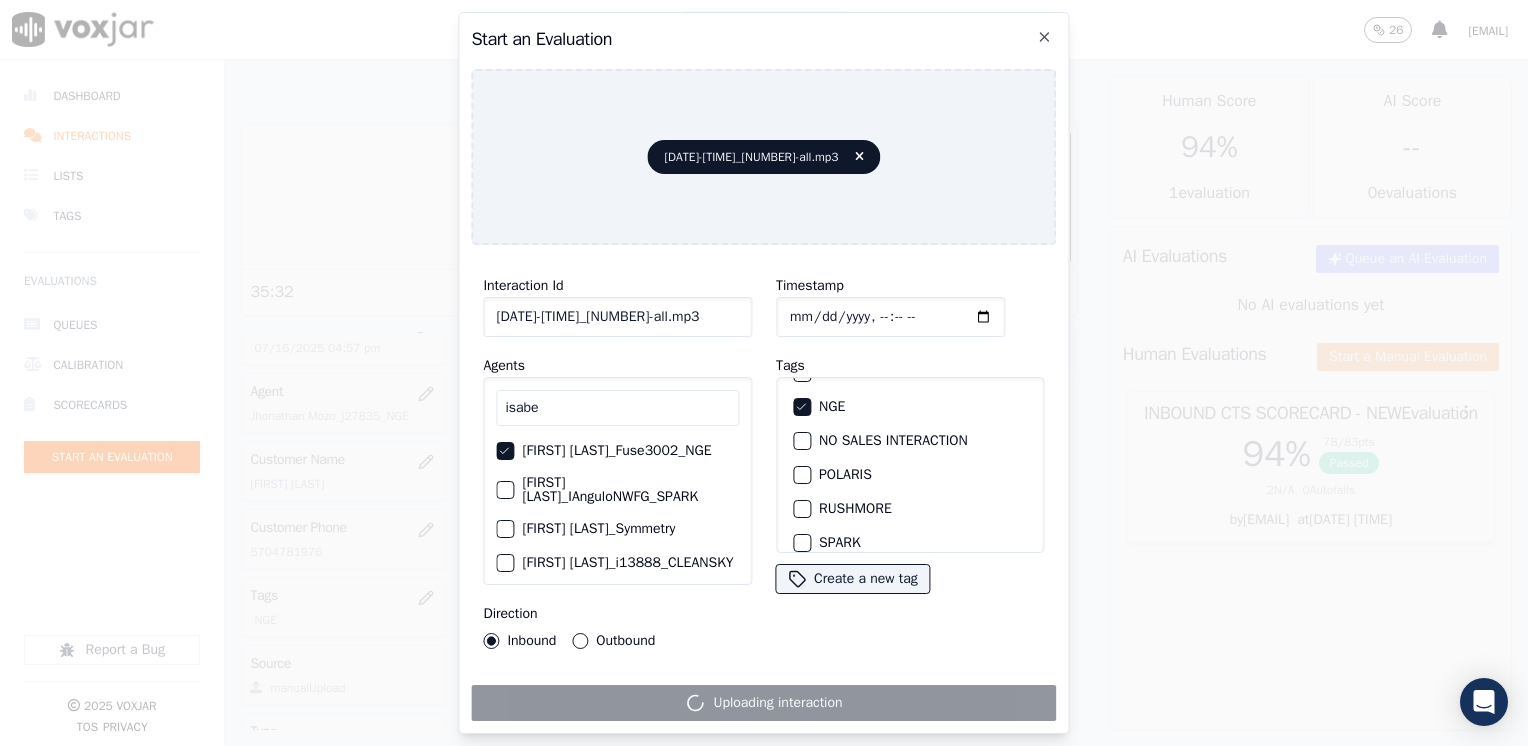 scroll, scrollTop: 293, scrollLeft: 0, axis: vertical 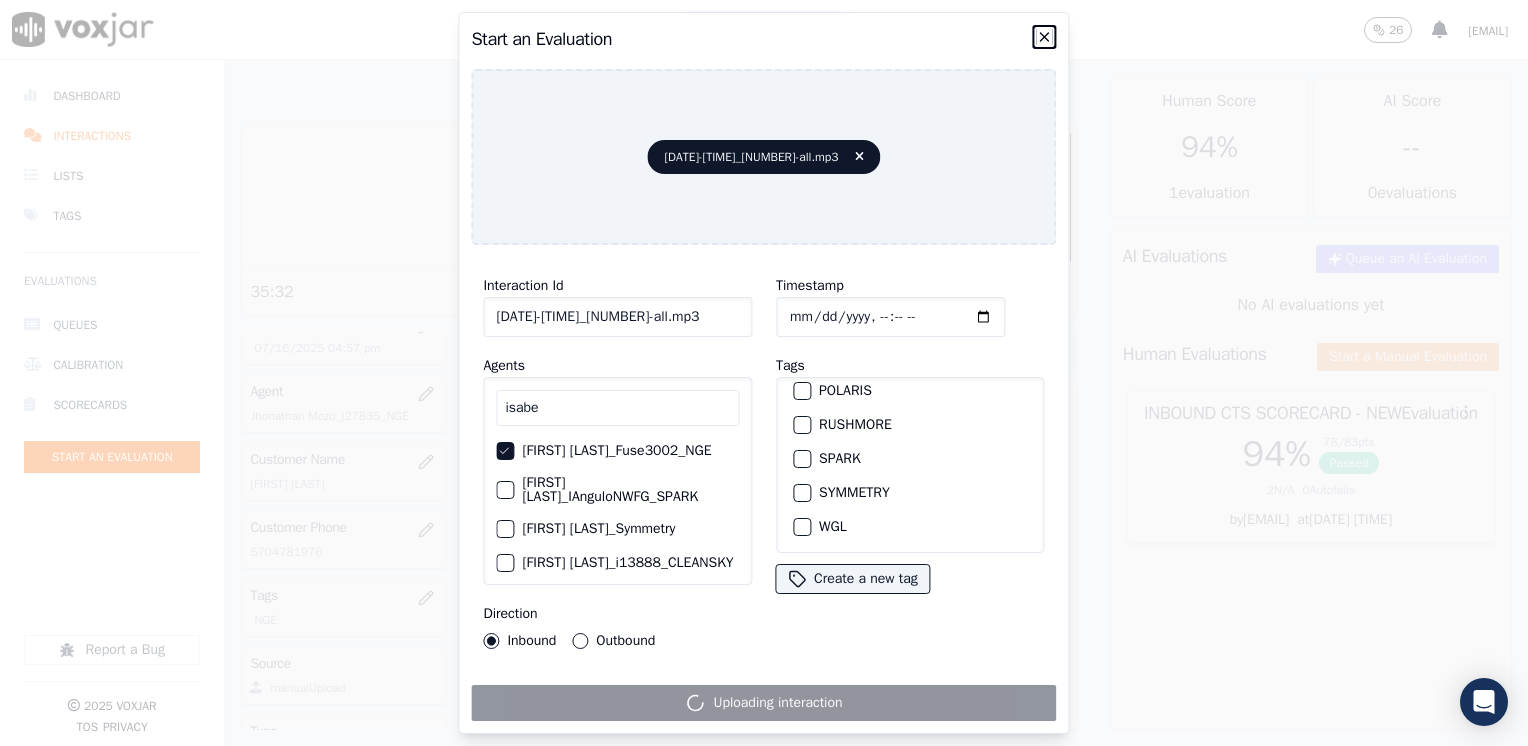 click 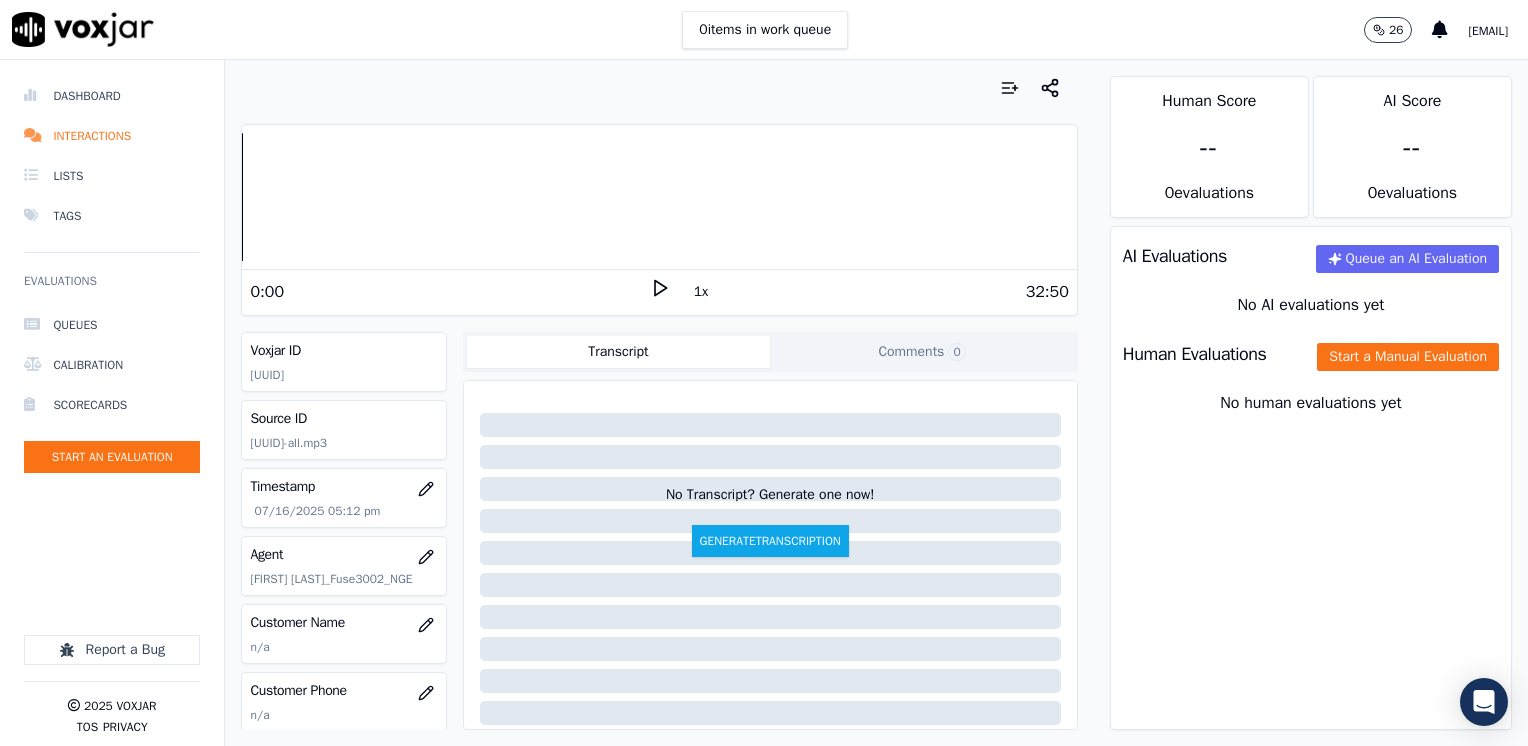 click 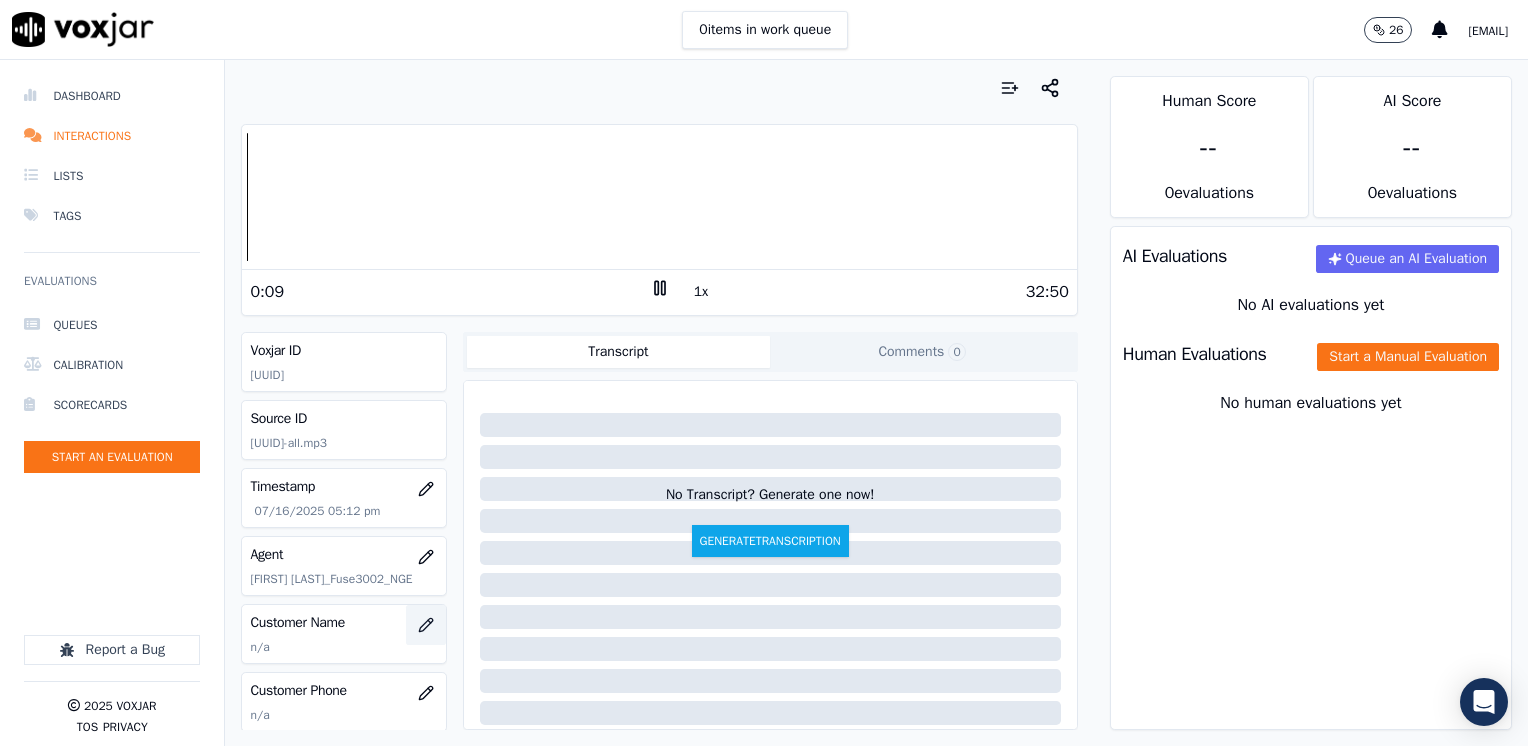 click 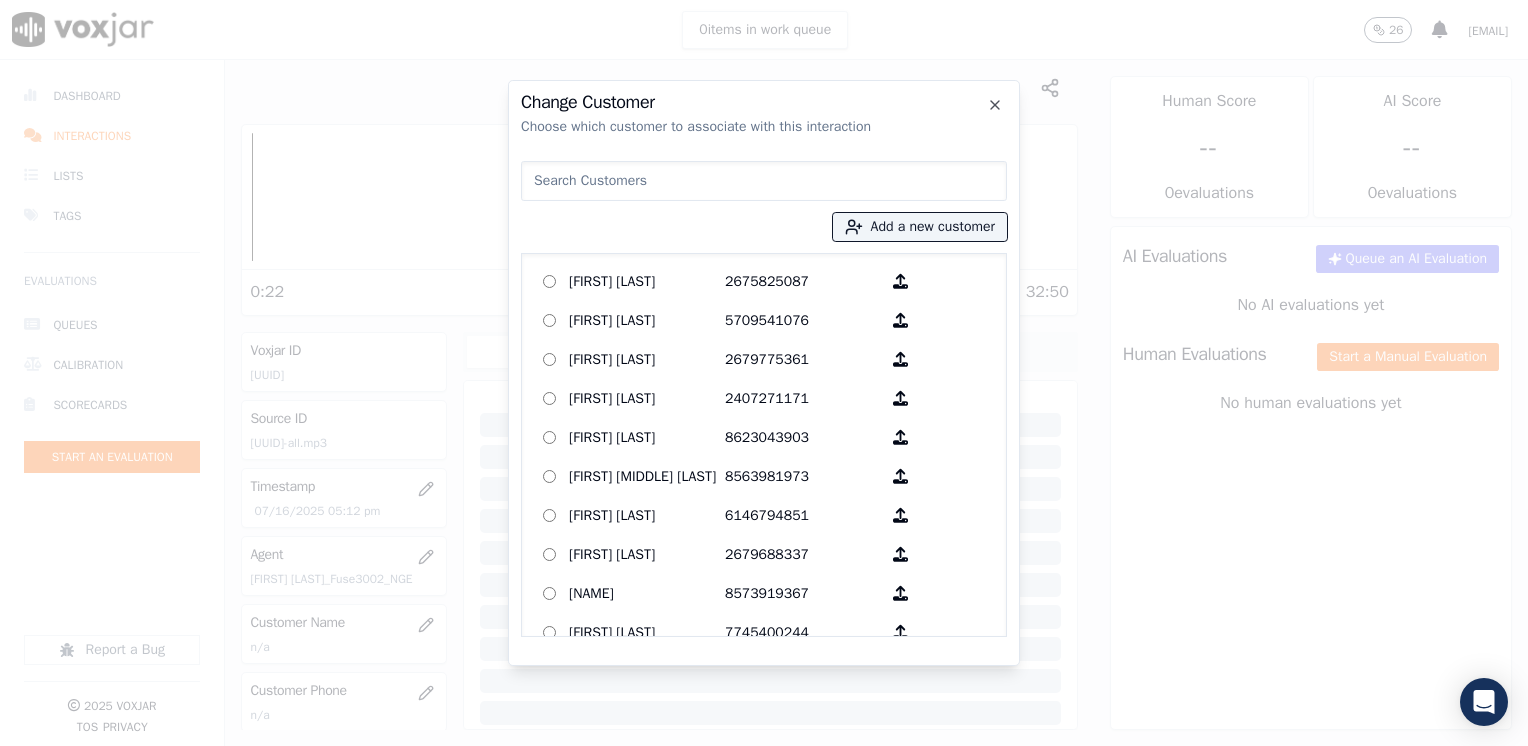 click on "Add a new customer            [FIRST] [LAST]   [PHONE]        [FIRST] [LAST]   [PHONE]        [FIRST] [LAST]   [PHONE]        [FIRST] [LAST]   [PHONE]        [FIRST] [LAST]    [PHONE]        [FIRST] [LAST]   [PHONE]        [FIRST] [LAST]   [PHONE]        [FIRST] [LAST]   [PHONE]        [FIRST] [LAST]   [PHONE]        [FIRST] [LAST]   [PHONE]        [FIRST] [LAST]   [PHONE]        [FIRST] [LAST]   [PHONE]        [FIRST] [LAST]   [PHONE]        [FIRST] [LAST]   [PHONE]        [FIRST] [LAST]   [PHONE]        [FIRST] [LAST]   [PHONE]        [FIRST] [LAST]   [PHONE]        [FIRST] [LAST]   [PHONE]        [FIRST] [LAST]   [PHONE]        [FIRST] [LAST]   [PHONE]        [FIRST] [LAST]   [PHONE]        [FIRST] [LAST]   [PHONE]        [FIRST] [LAST]   [PHONE]        [FIRST] [LAST]   [PHONE]" at bounding box center (764, 395) 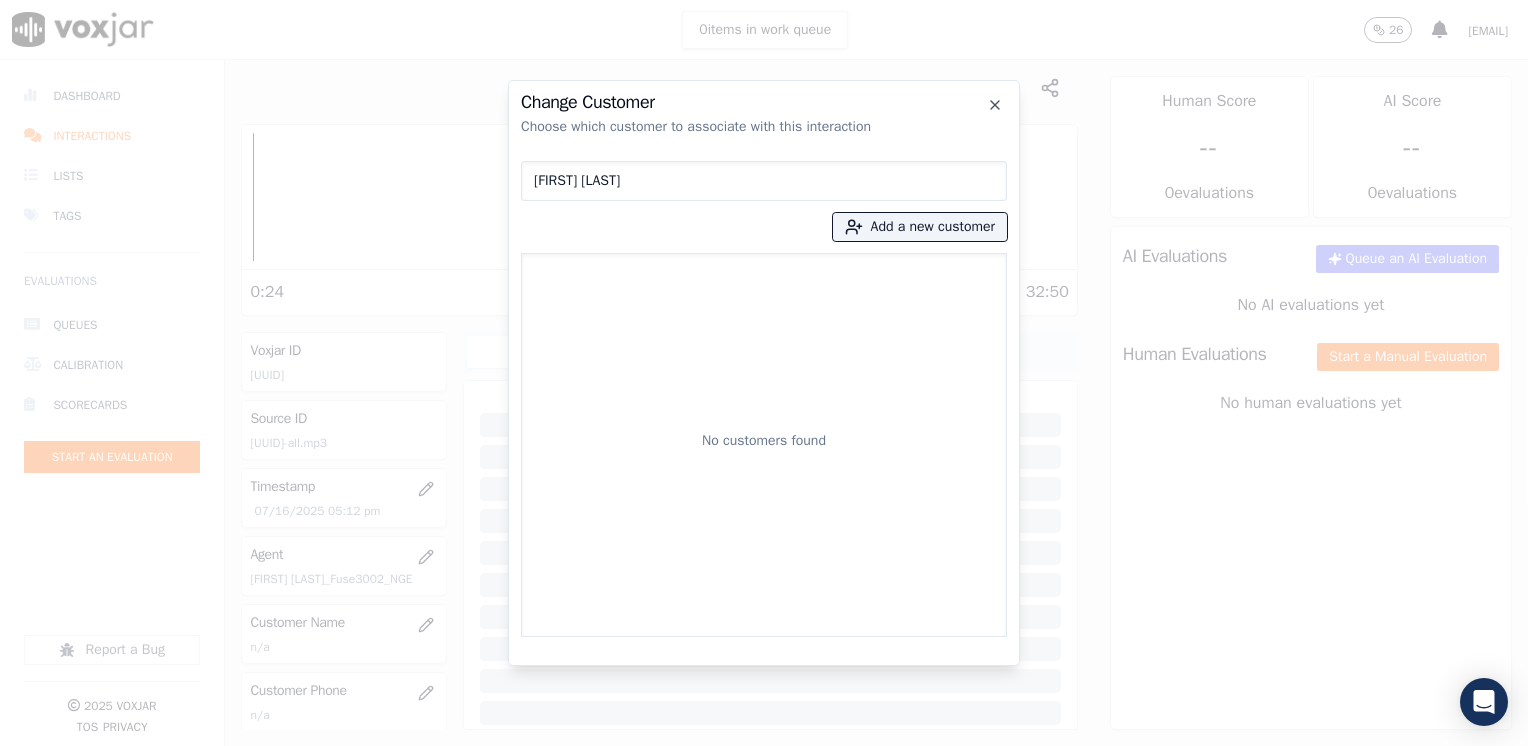 type on "[FIRST] [LAST]" 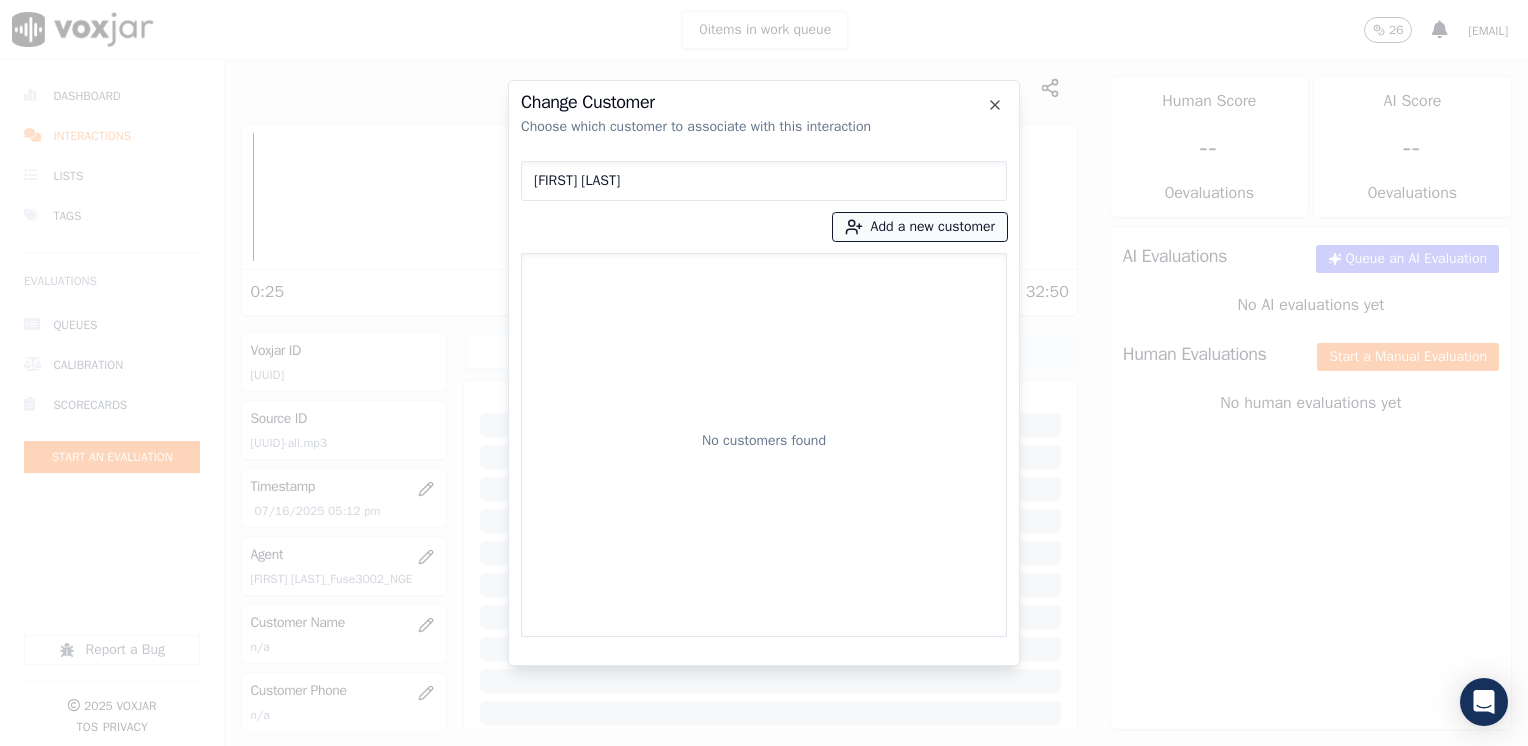 click on "Add a new customer" at bounding box center (920, 227) 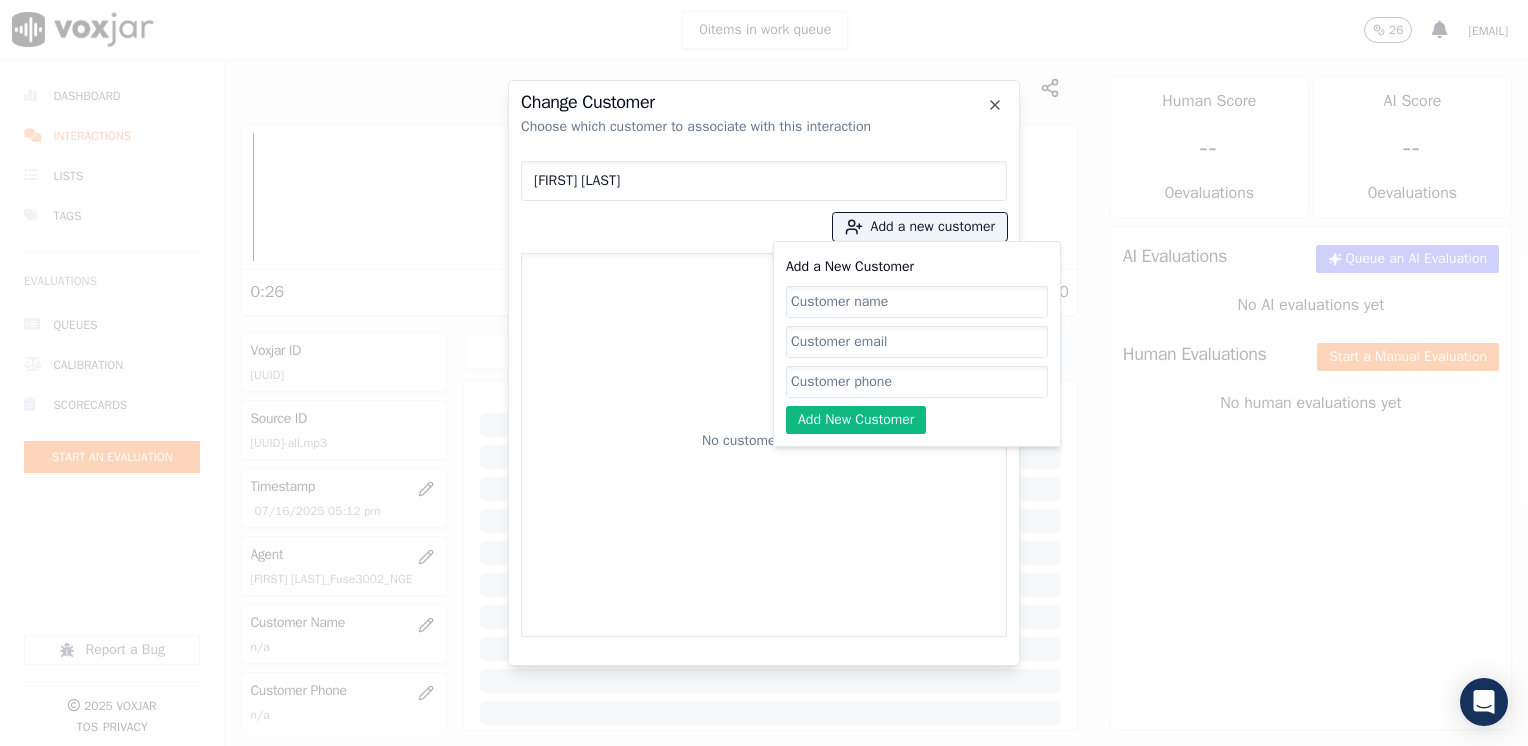 drag, startPoint x: 934, startPoint y: 297, endPoint x: 926, endPoint y: 309, distance: 14.422205 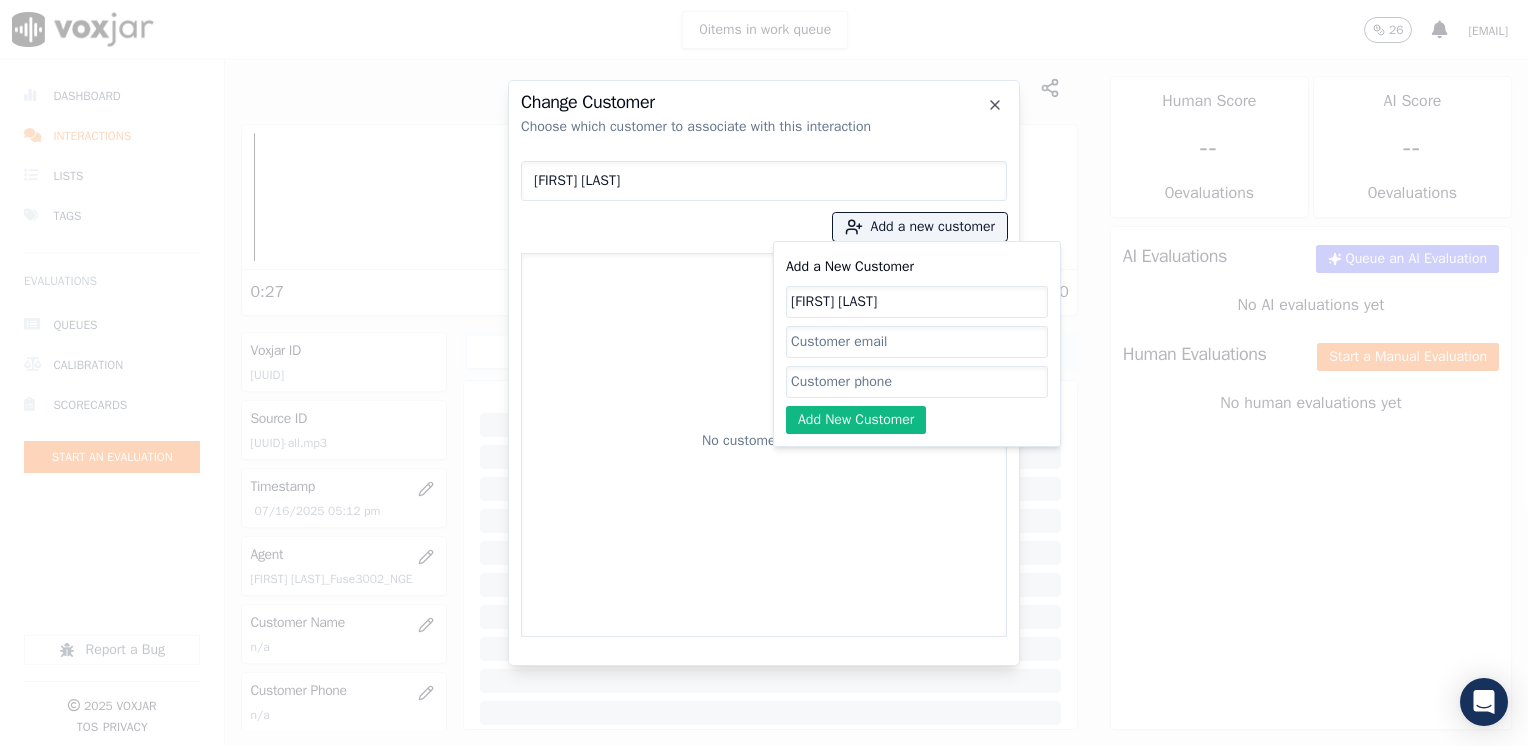 type on "[FIRST] [LAST]" 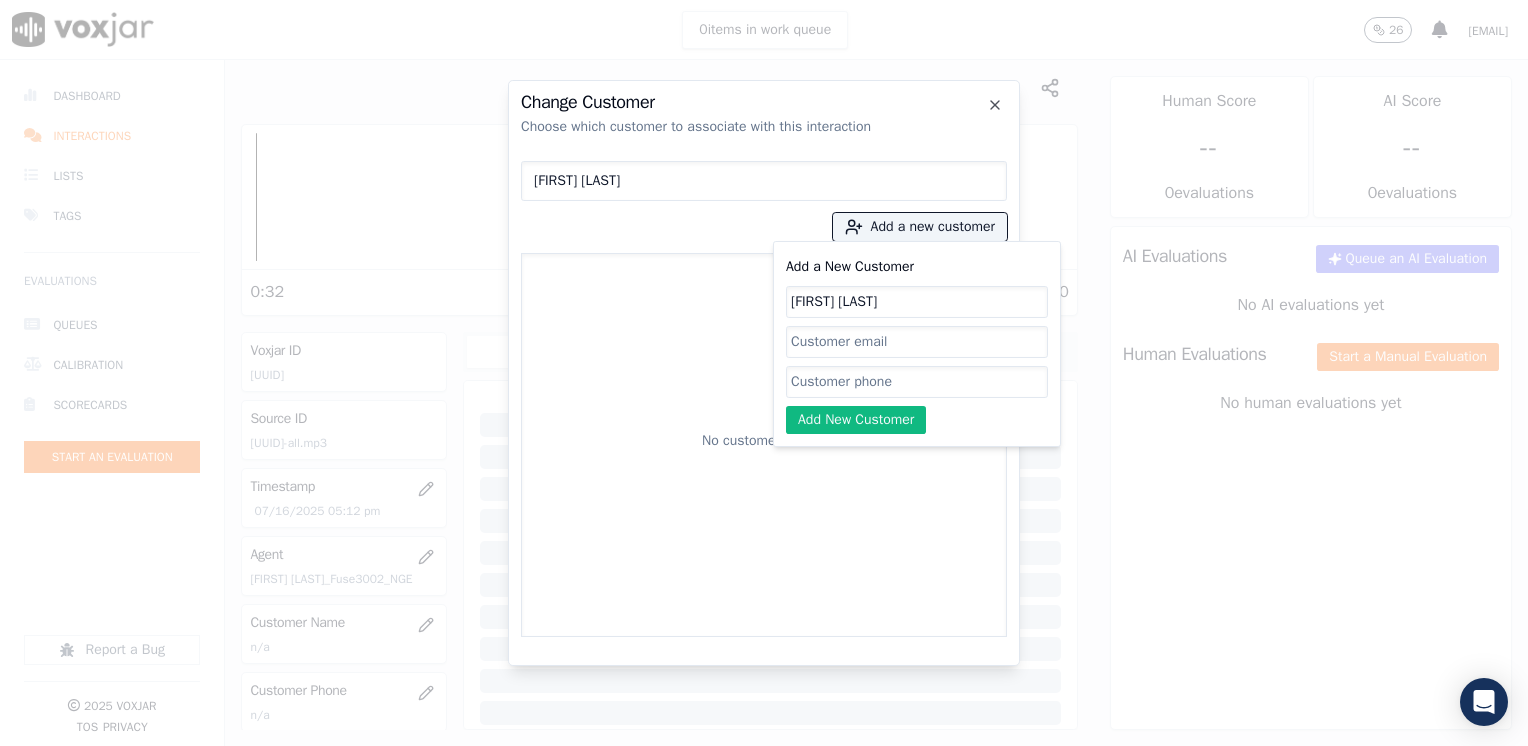 click on "Add a New Customer" 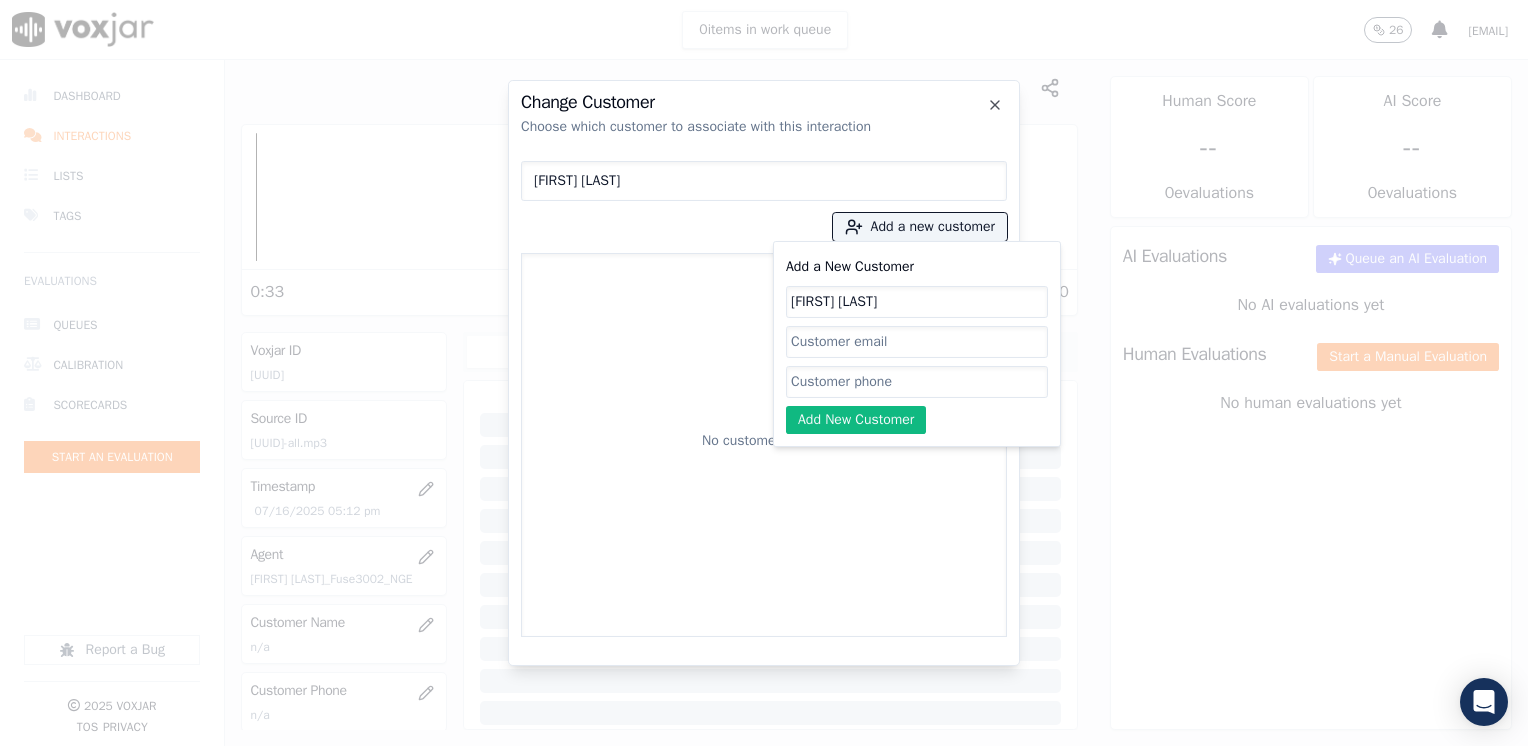 paste on "9292152970" 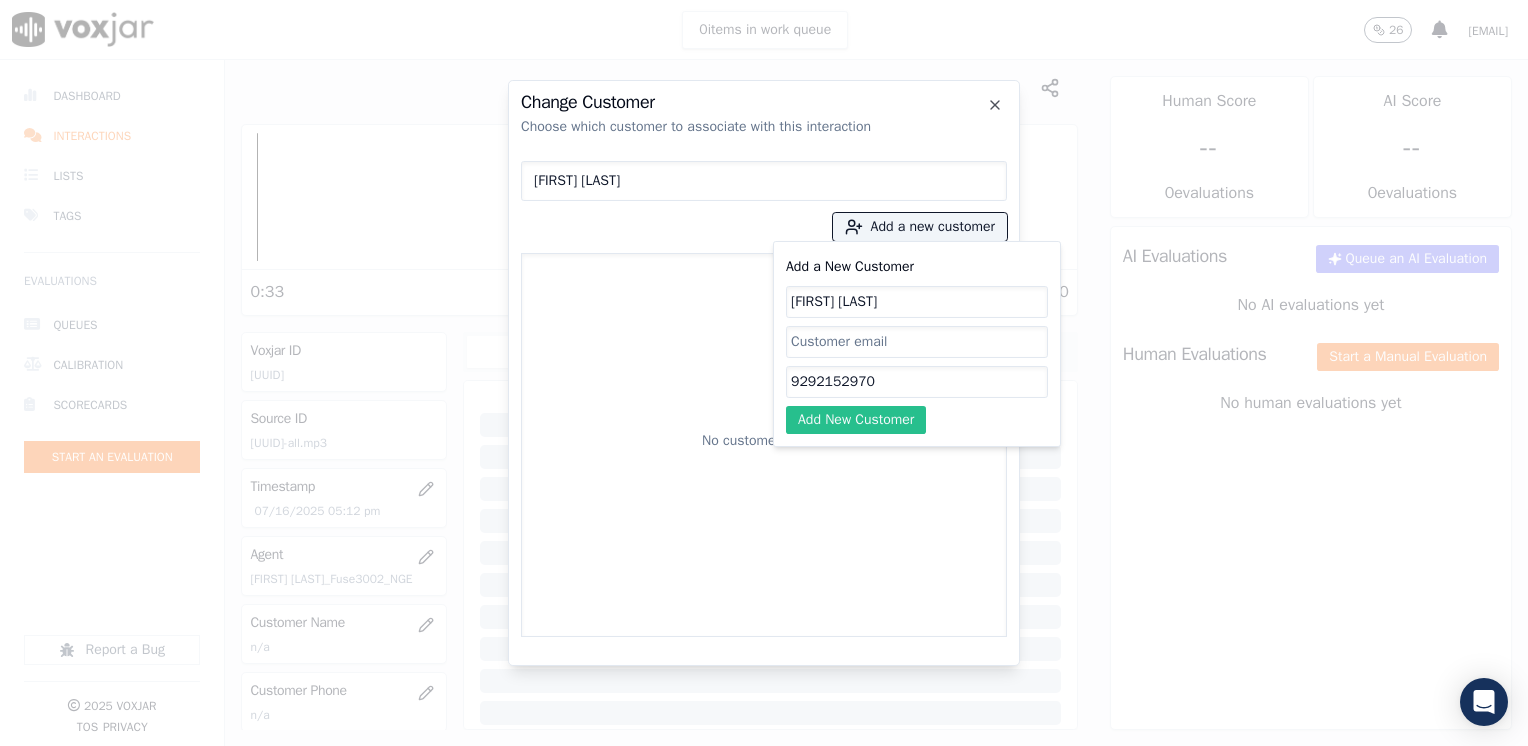 type on "9292152970" 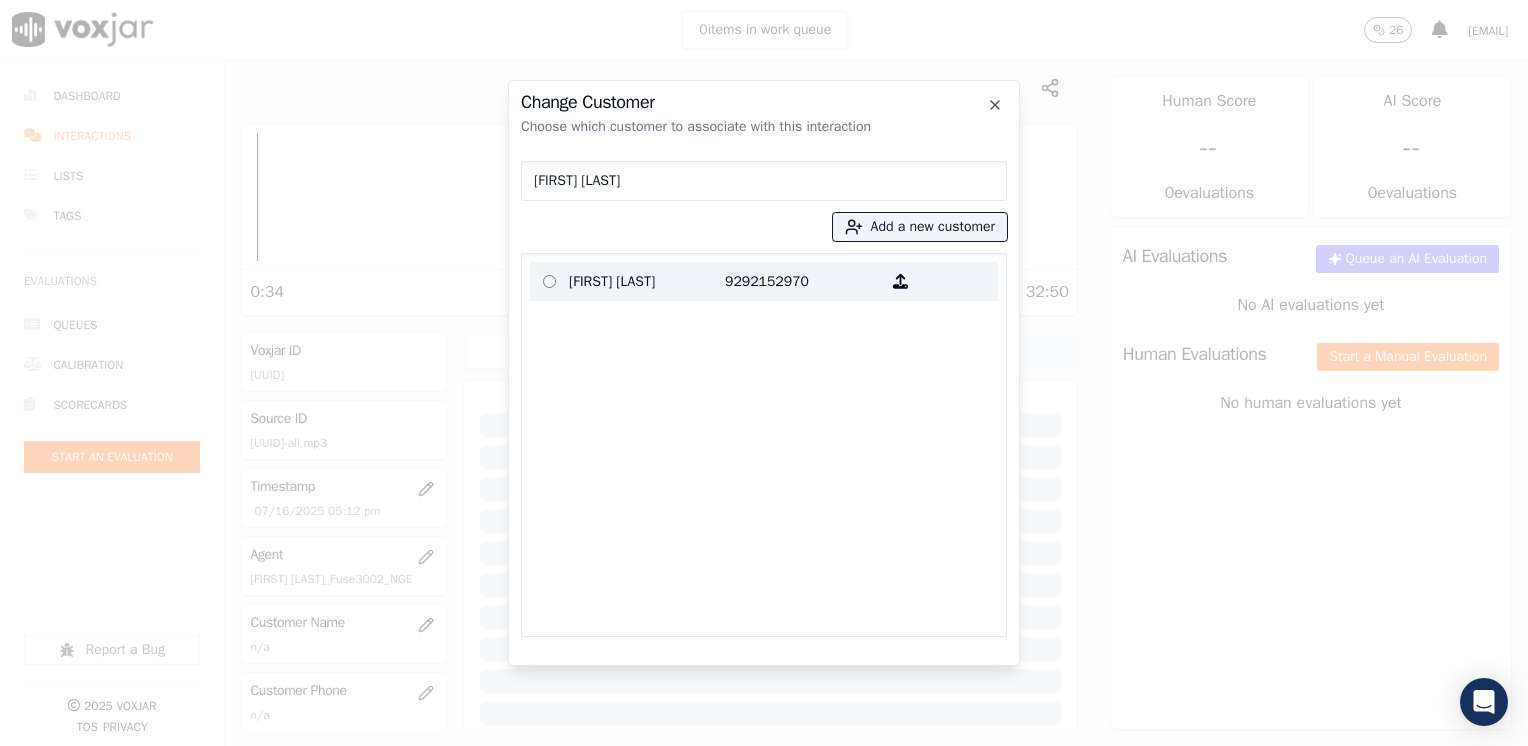 click on "[FIRST] [LAST]" at bounding box center [647, 281] 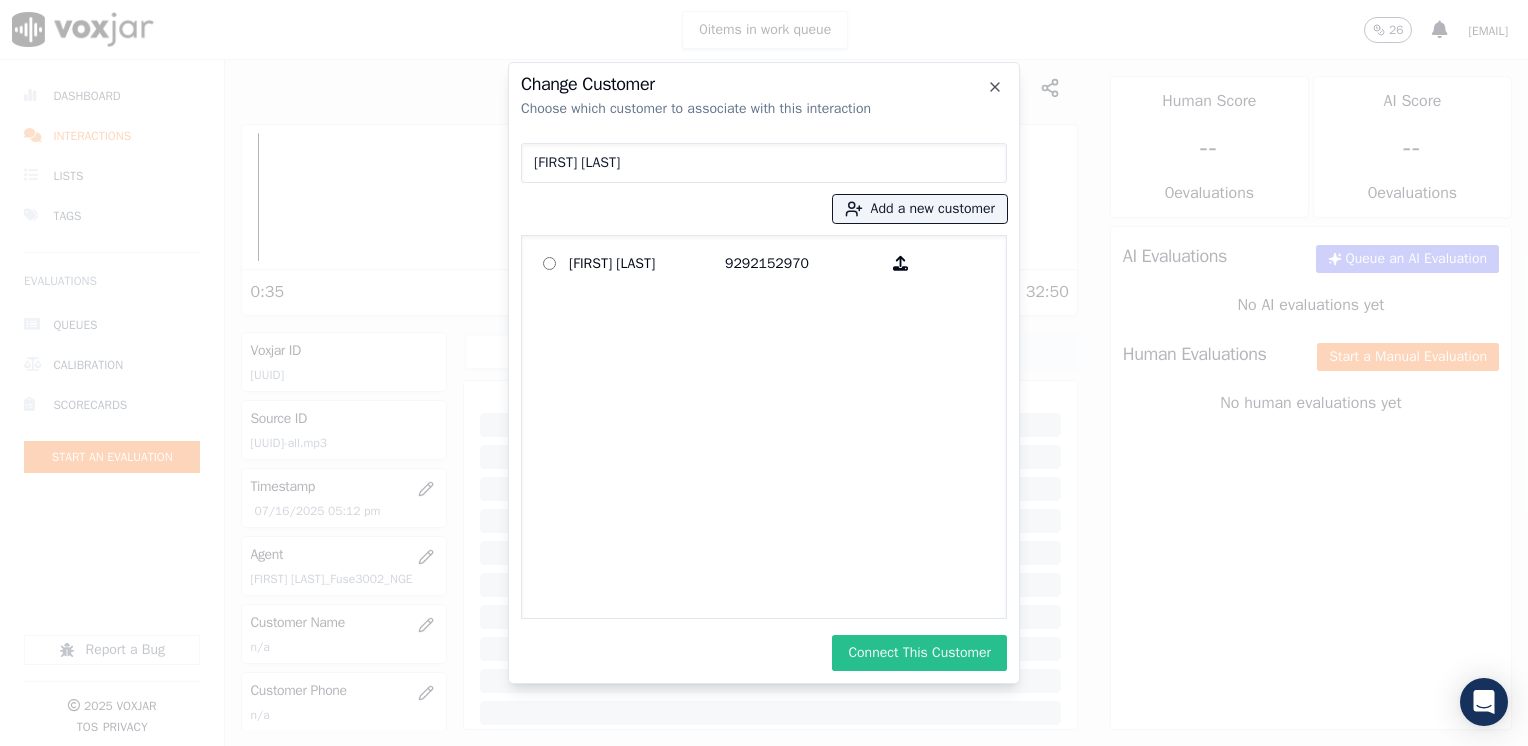 click on "Connect This Customer" at bounding box center [919, 653] 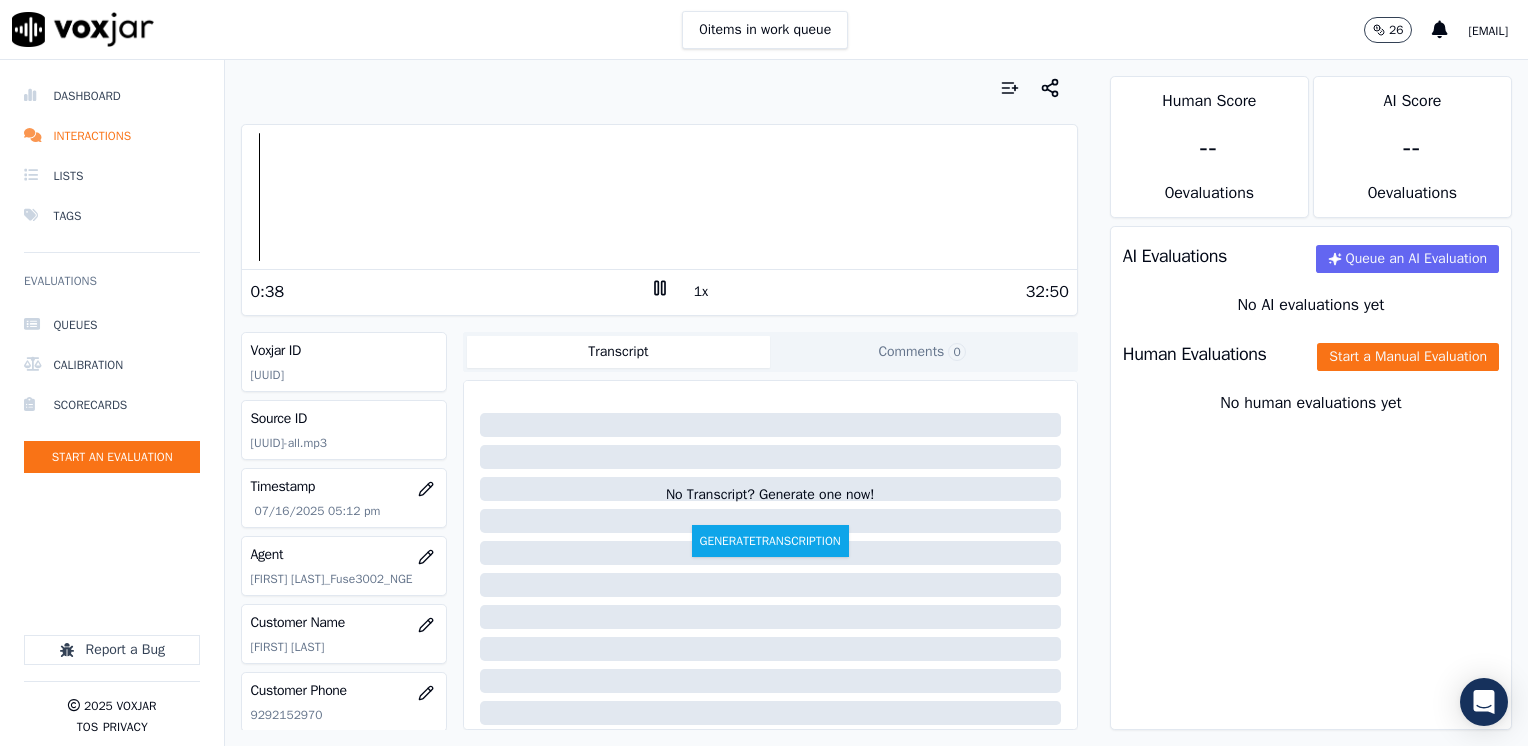 click 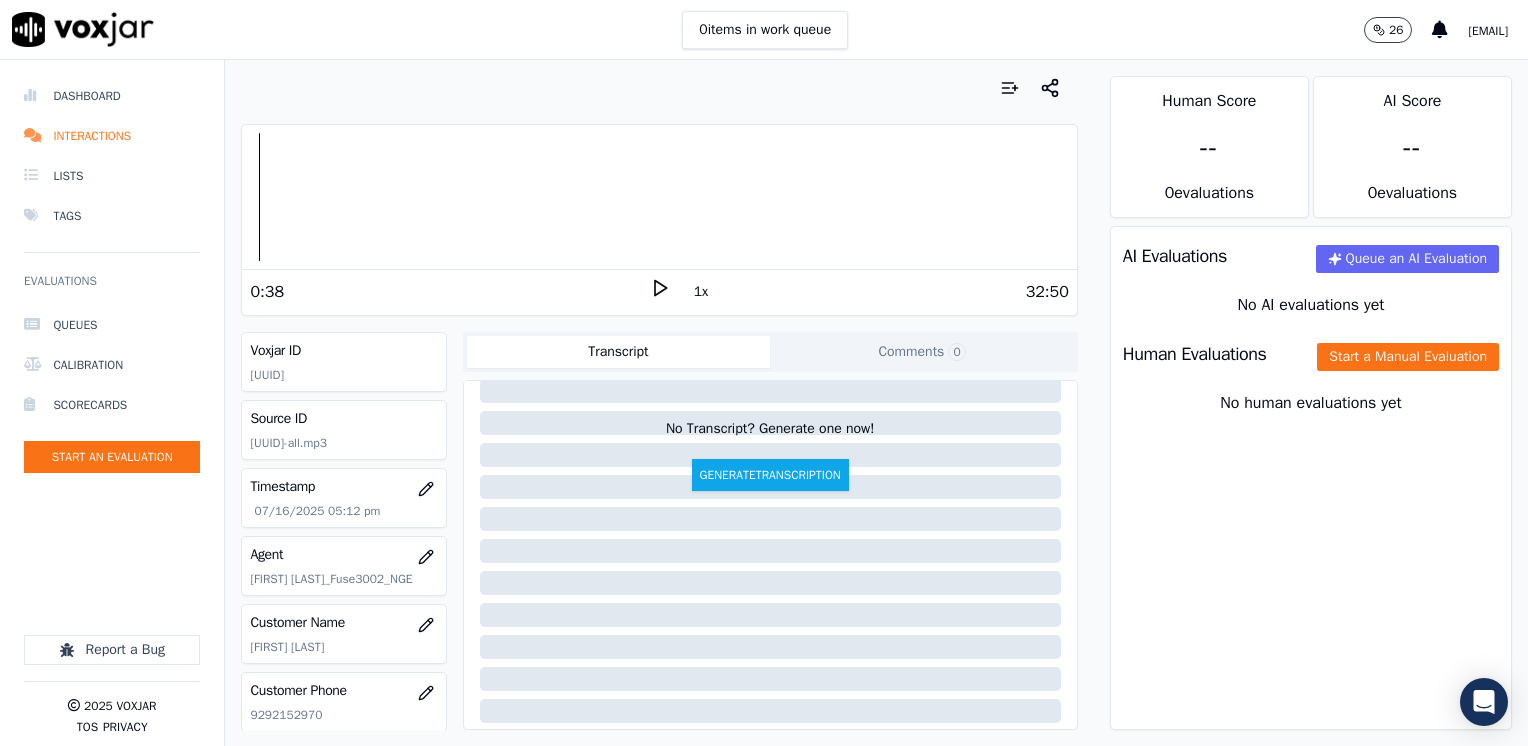 scroll, scrollTop: 100, scrollLeft: 0, axis: vertical 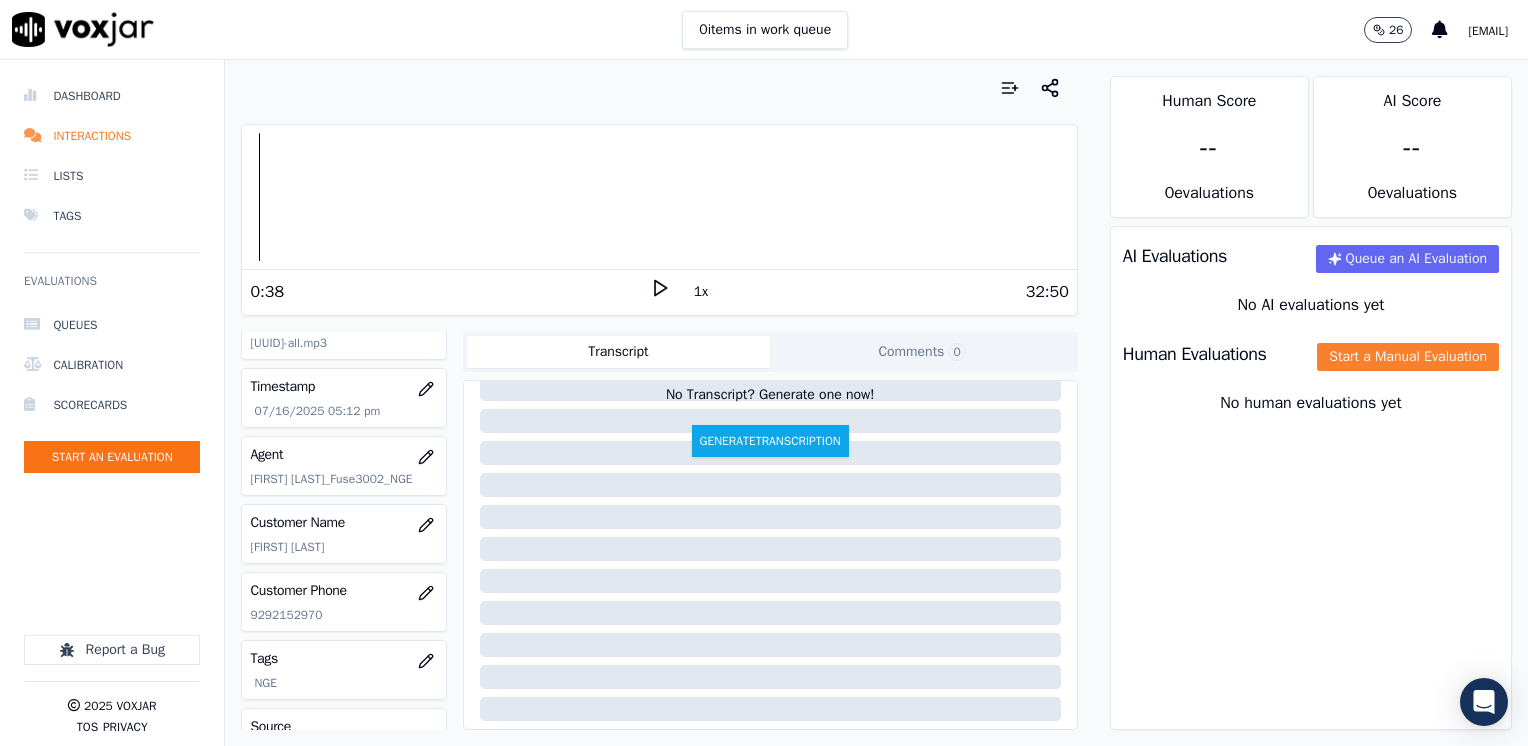click on "Start a Manual Evaluation" 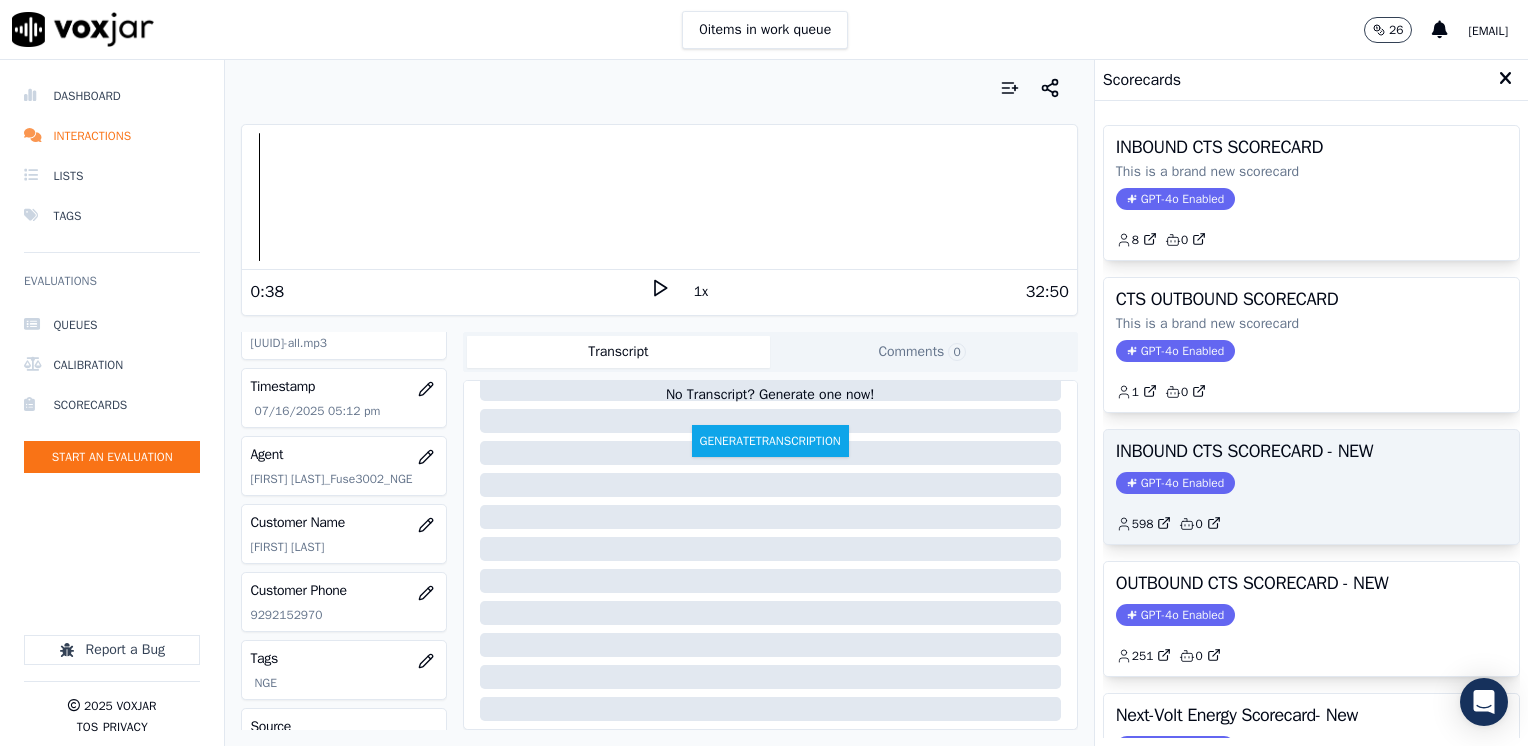 click on "GPT-4o Enabled" at bounding box center (1175, 483) 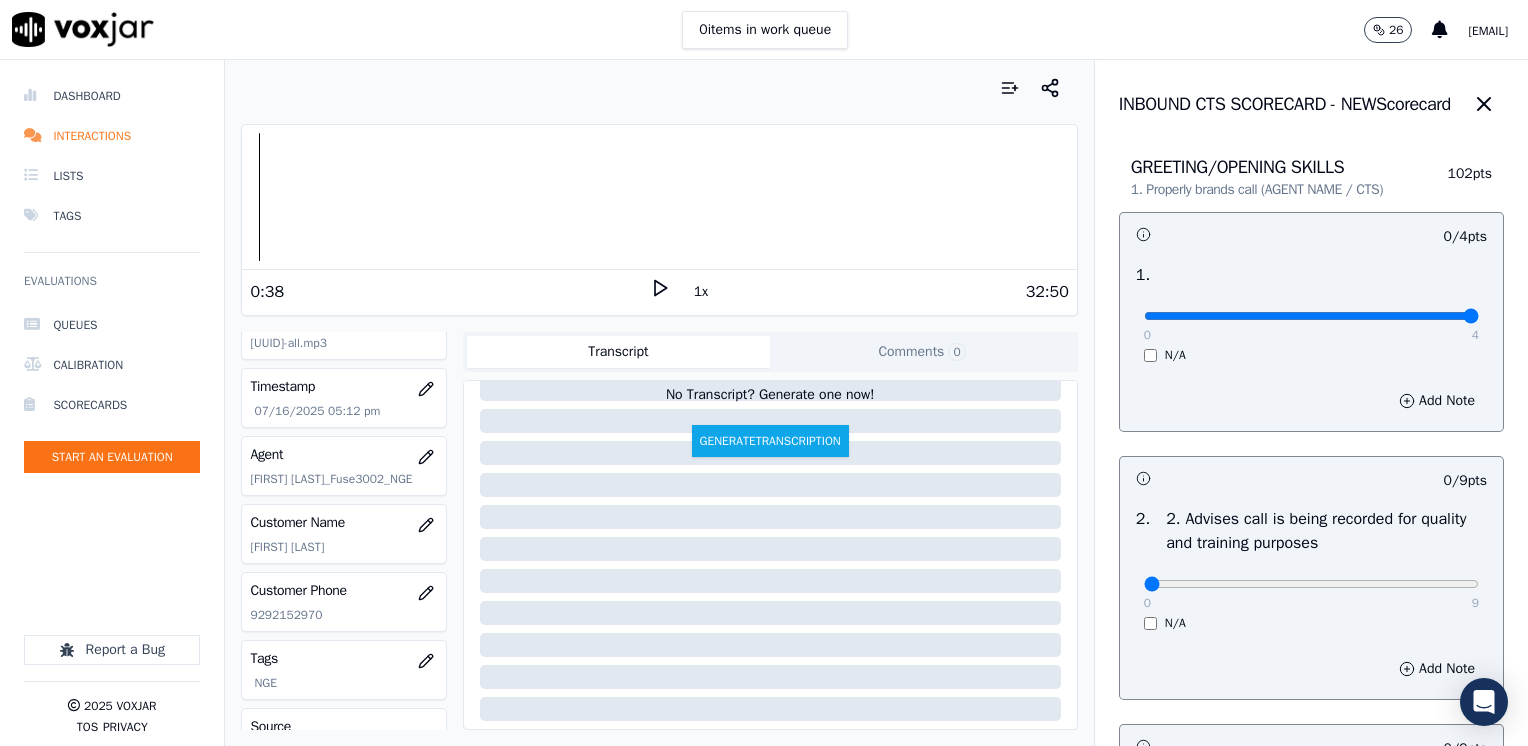 drag, startPoint x: 1129, startPoint y: 316, endPoint x: 1531, endPoint y: 329, distance: 402.21014 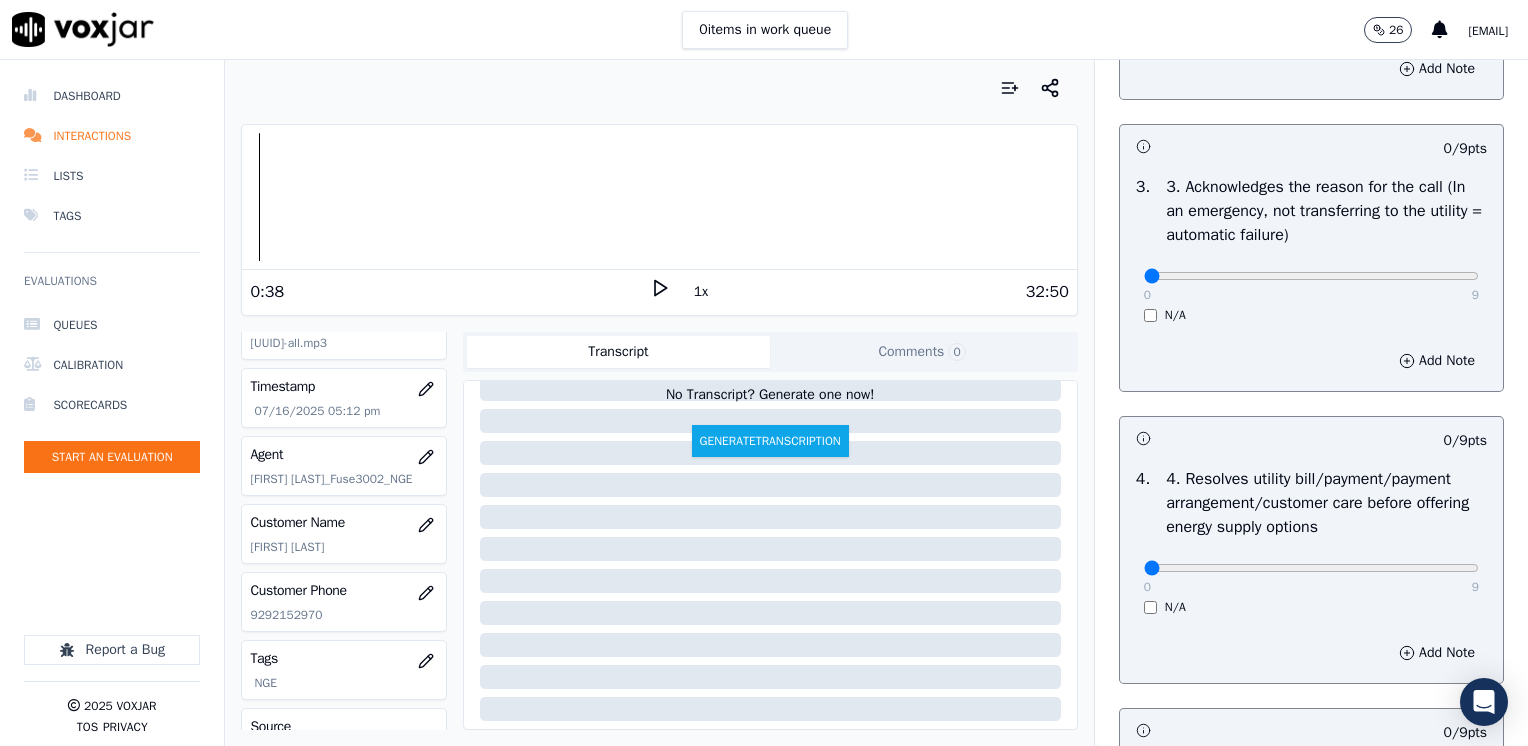 scroll, scrollTop: 100, scrollLeft: 0, axis: vertical 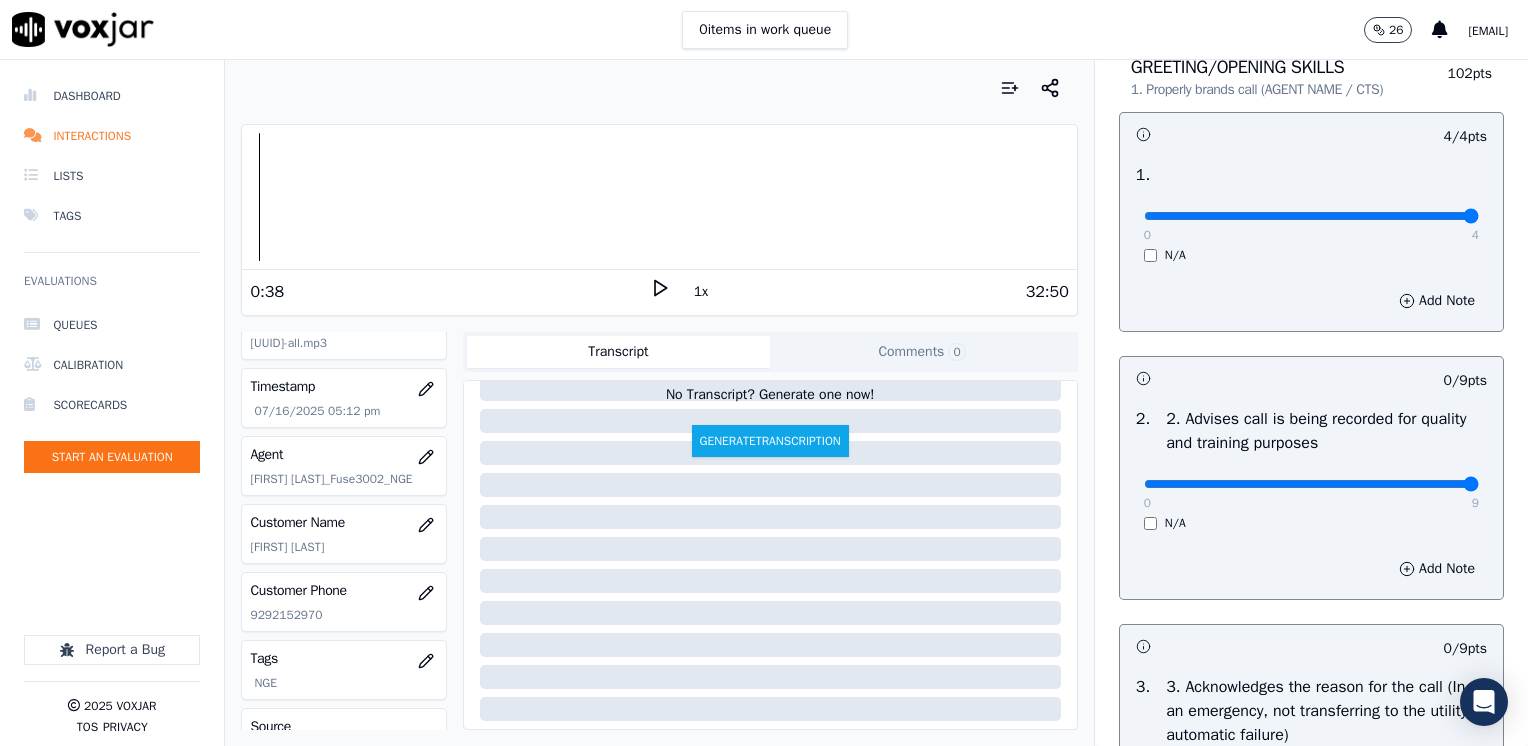 drag, startPoint x: 1137, startPoint y: 486, endPoint x: 1531, endPoint y: 479, distance: 394.06216 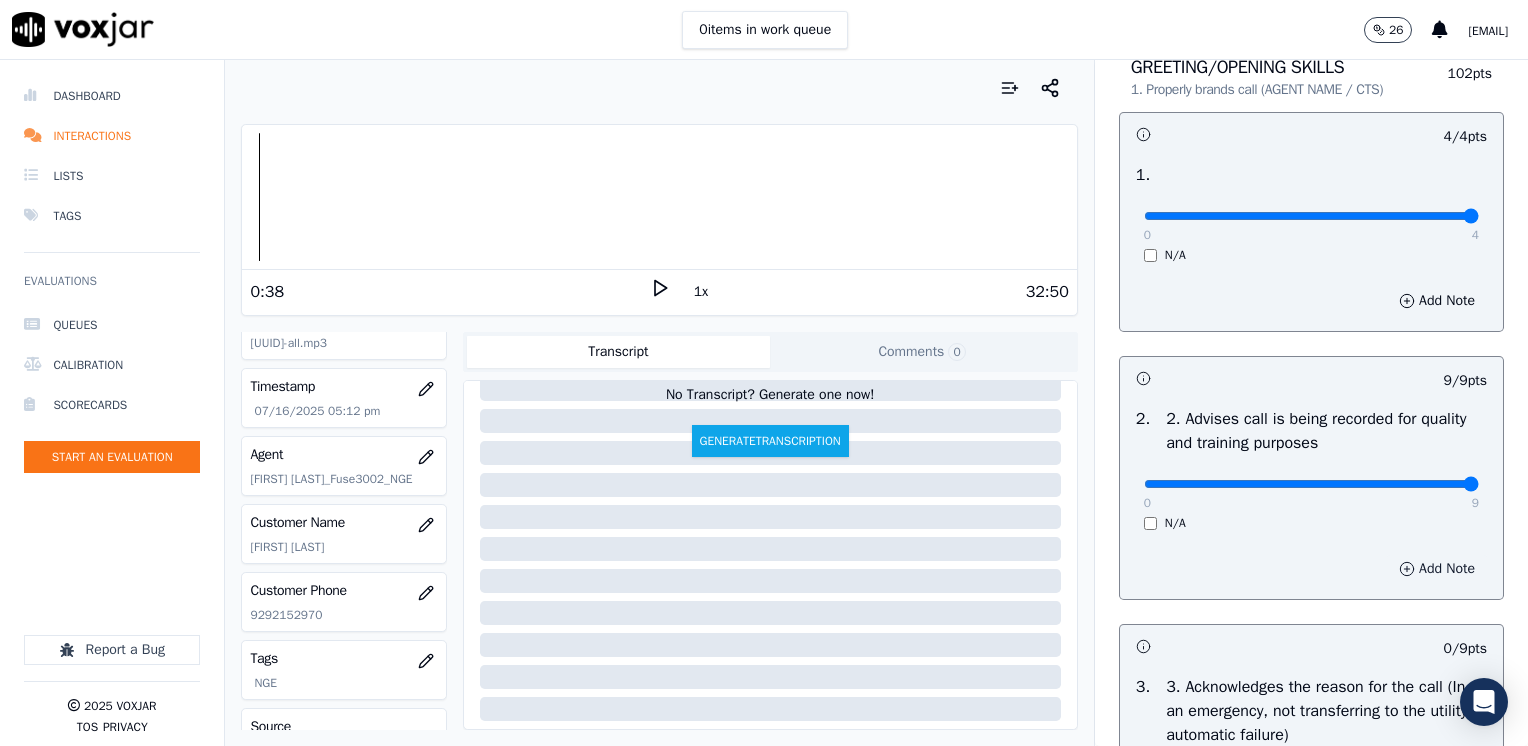 click on "Add Note" at bounding box center (1437, 569) 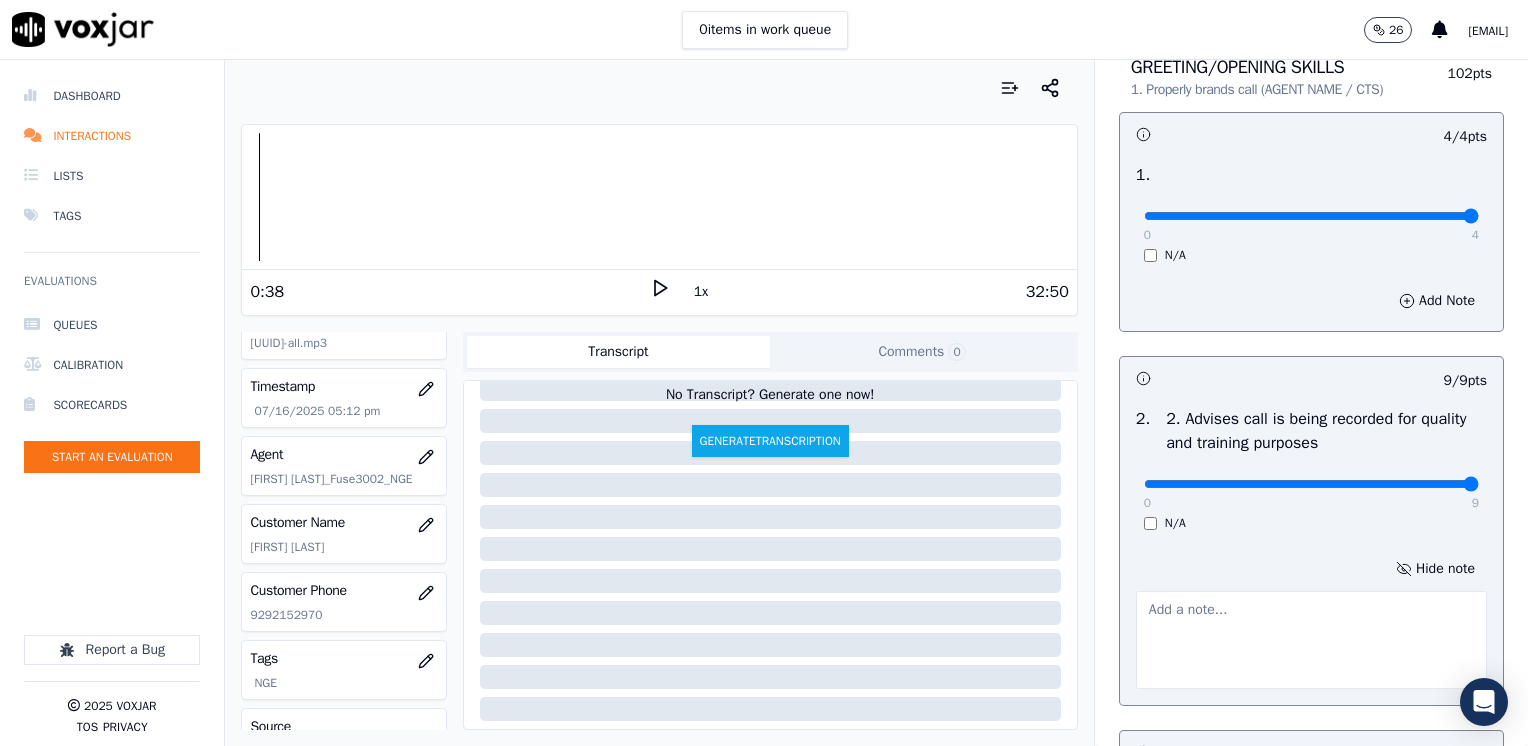 click at bounding box center (1311, 640) 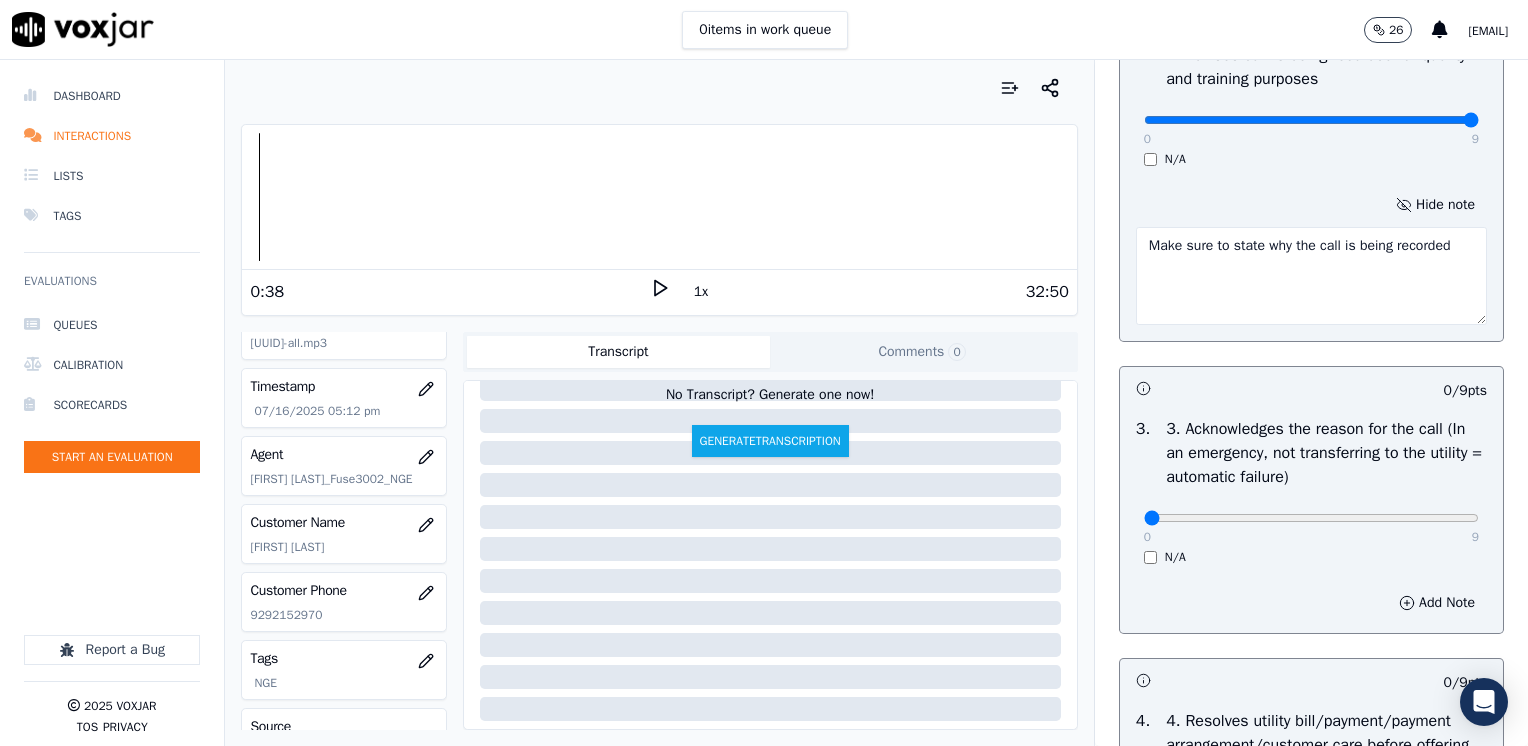 scroll, scrollTop: 600, scrollLeft: 0, axis: vertical 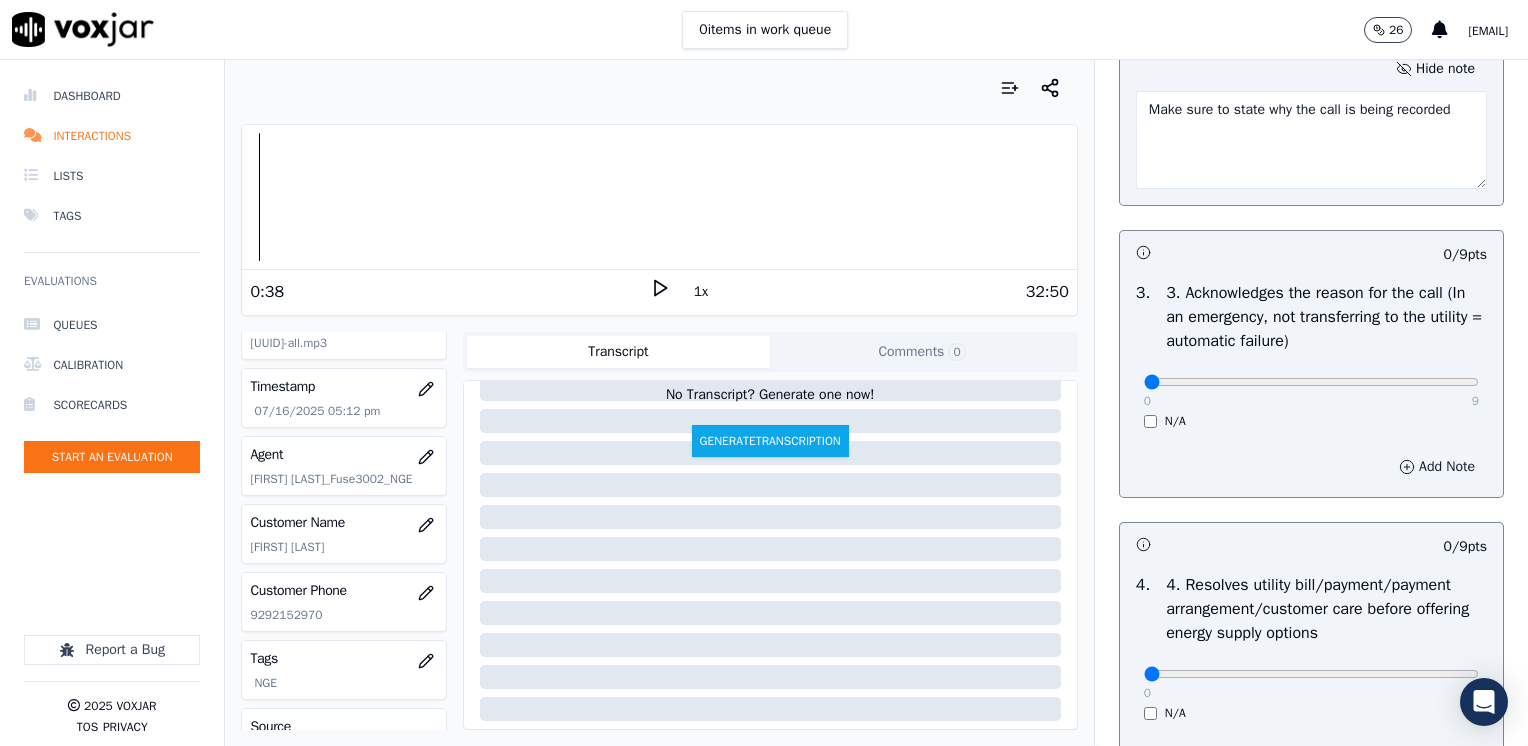 type on "Make sure to state why the call is being recorded" 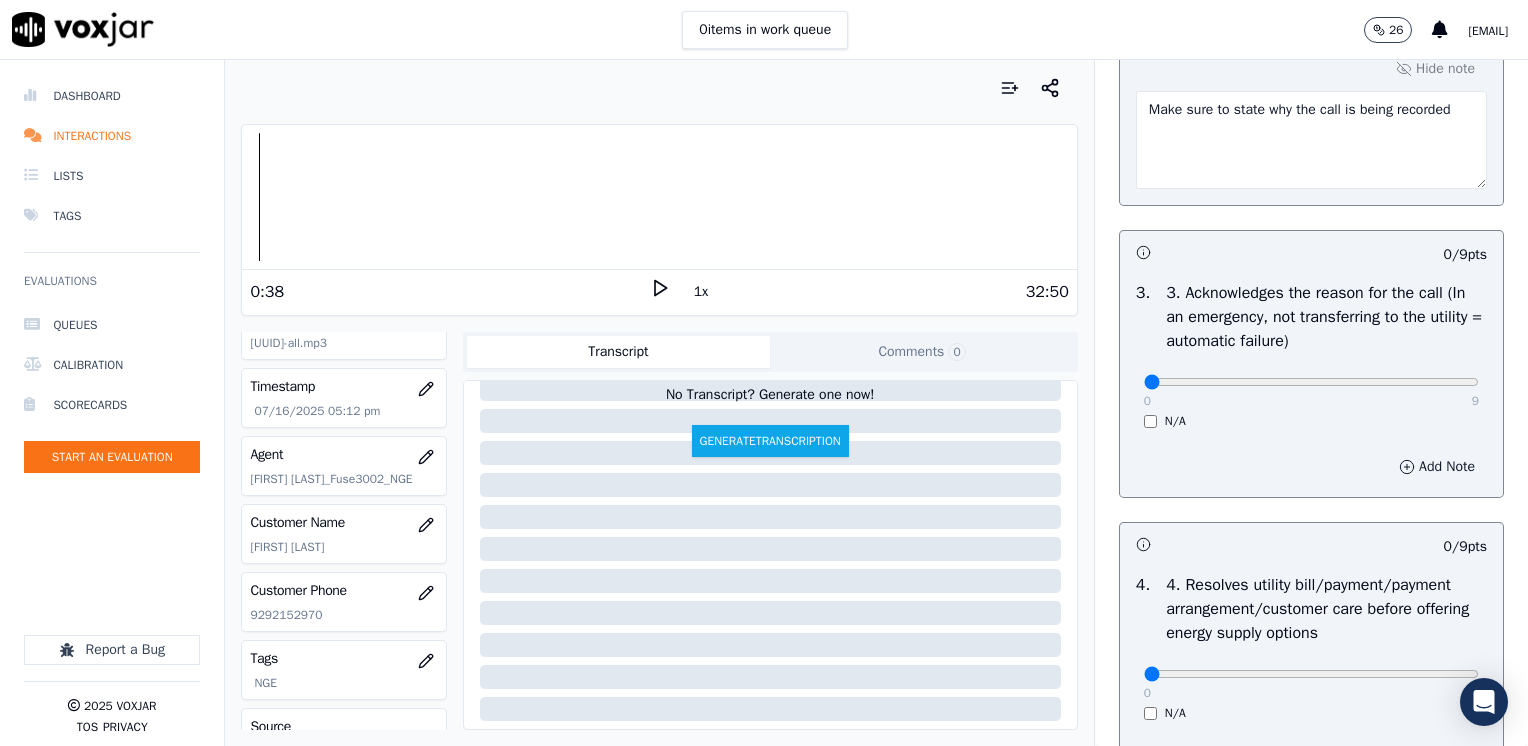 click on "Add Note" at bounding box center (1437, 467) 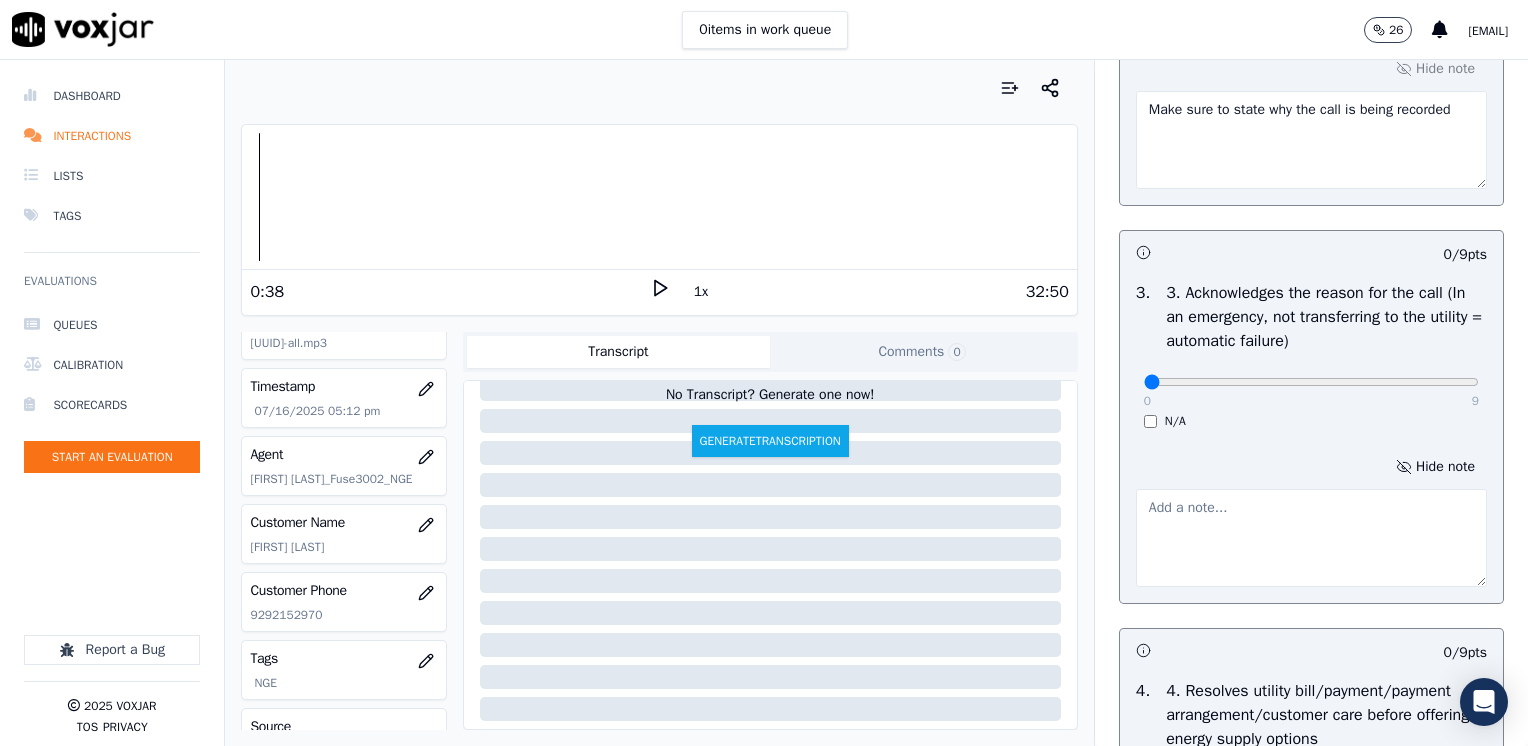 click at bounding box center [1311, 538] 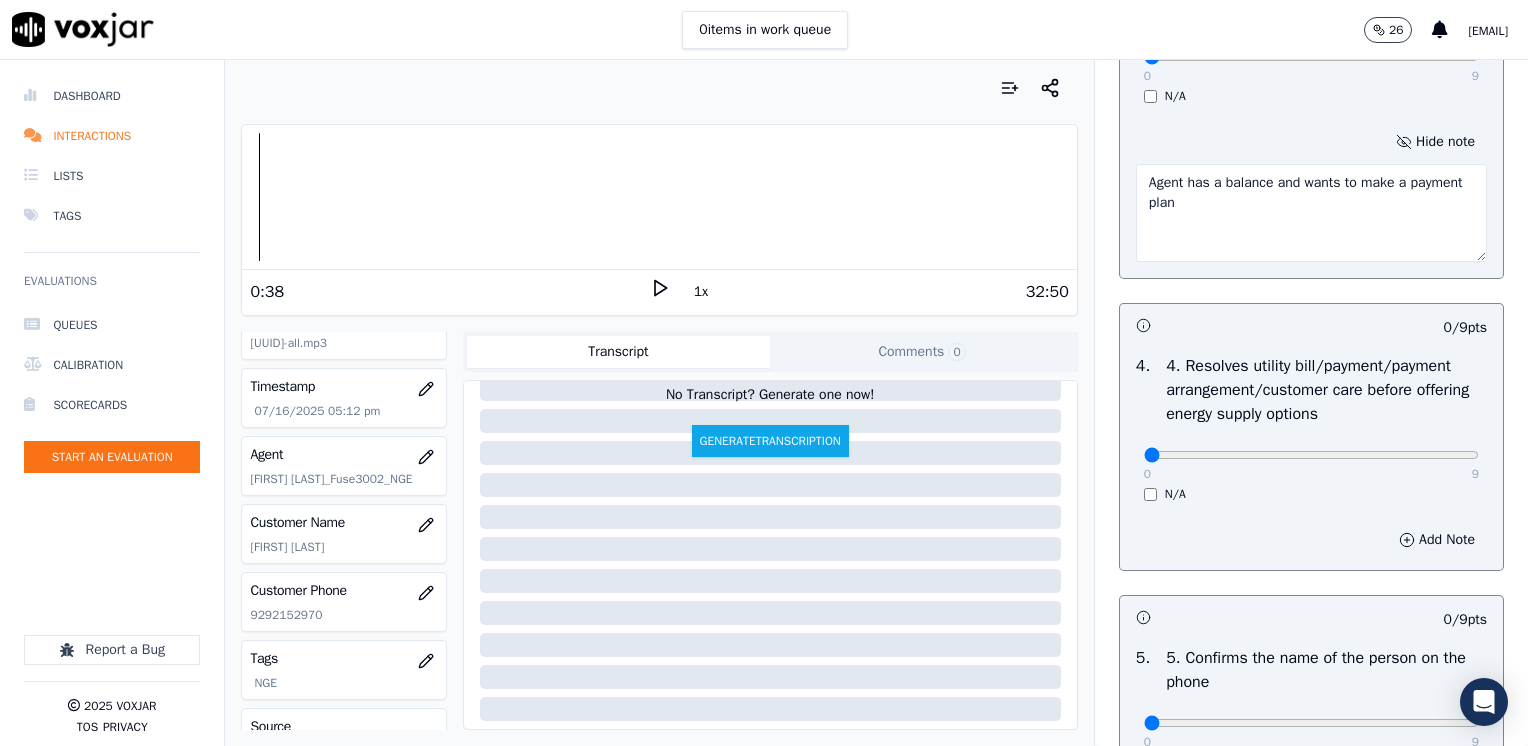 scroll, scrollTop: 1300, scrollLeft: 0, axis: vertical 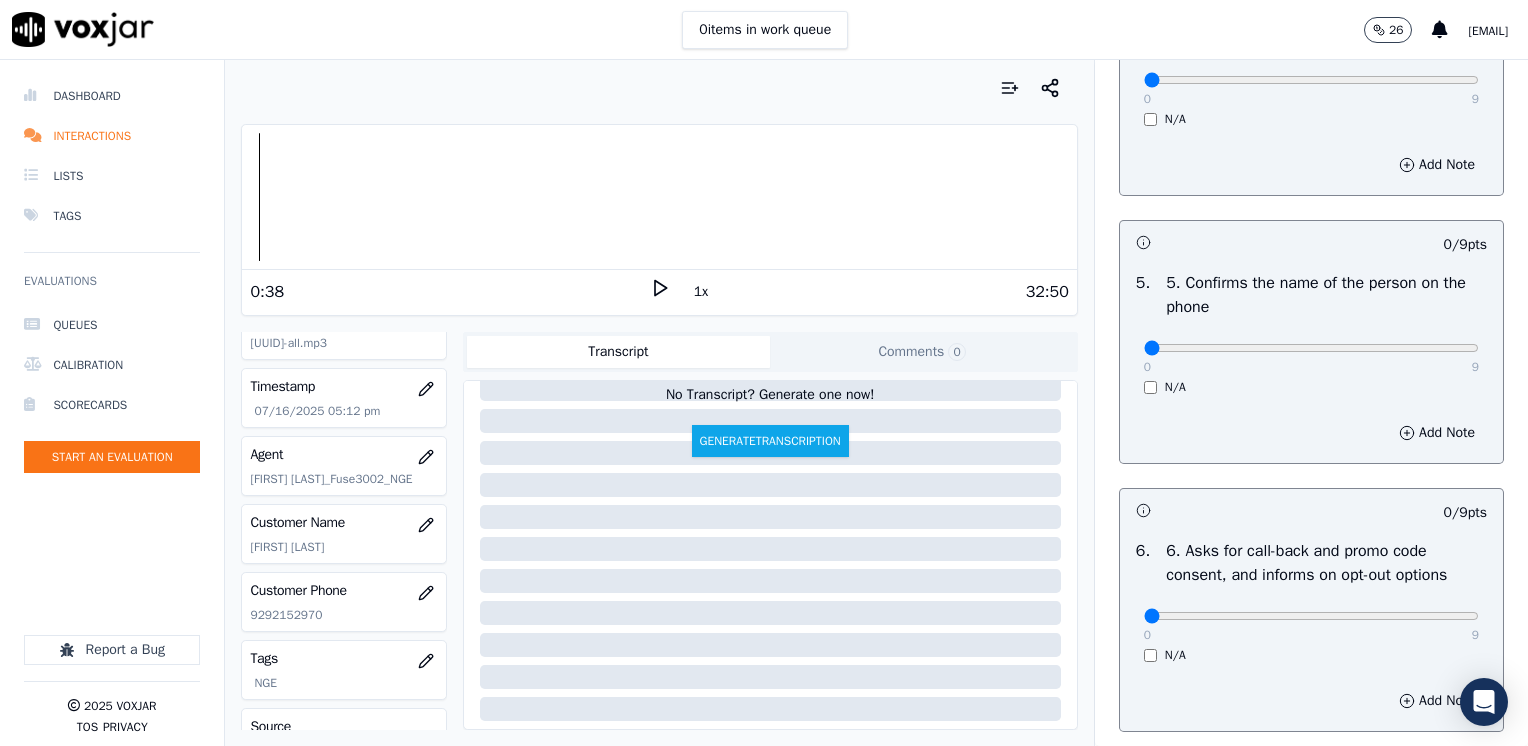 type on "Agent has a balance and wants to make a payment plan" 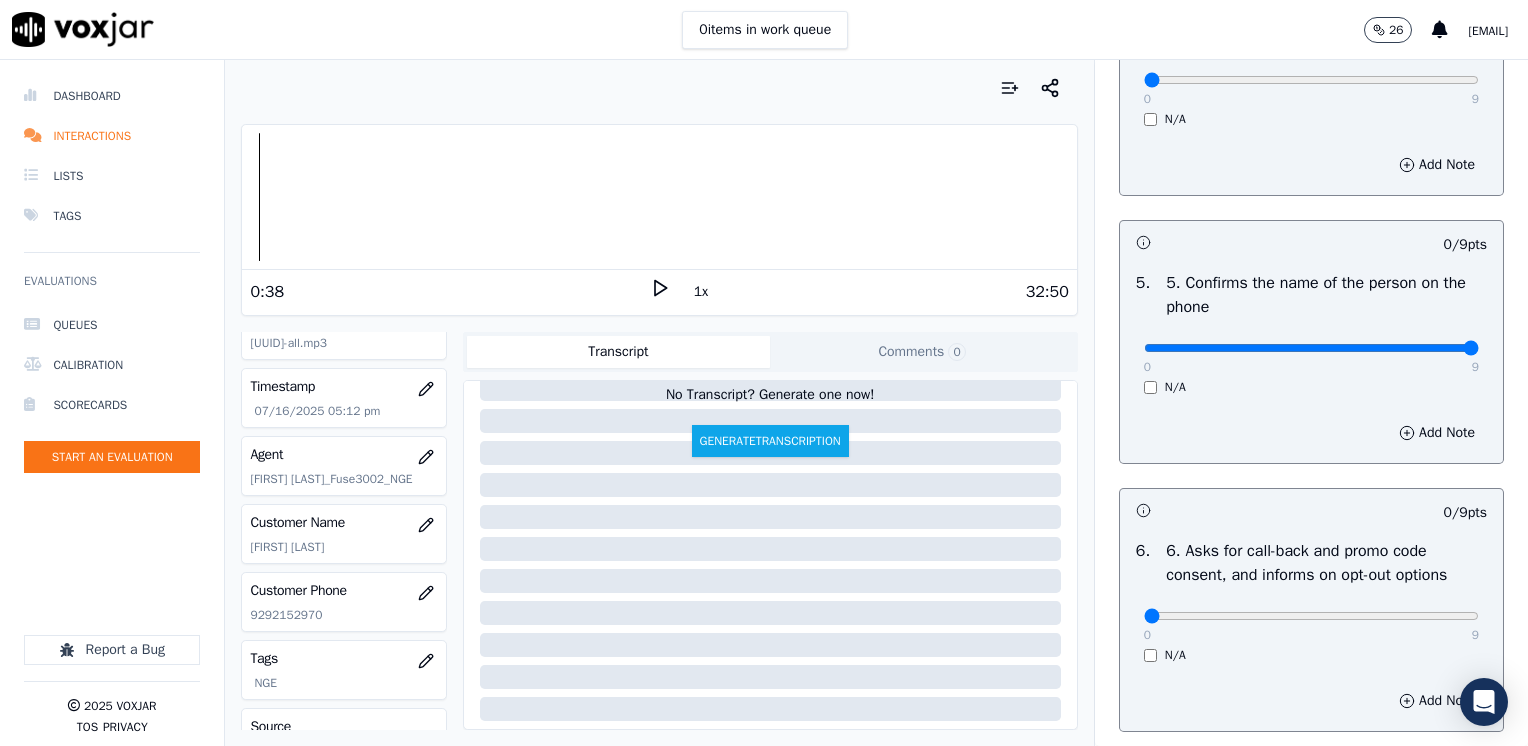 drag, startPoint x: 1124, startPoint y: 340, endPoint x: 1527, endPoint y: 376, distance: 404.60474 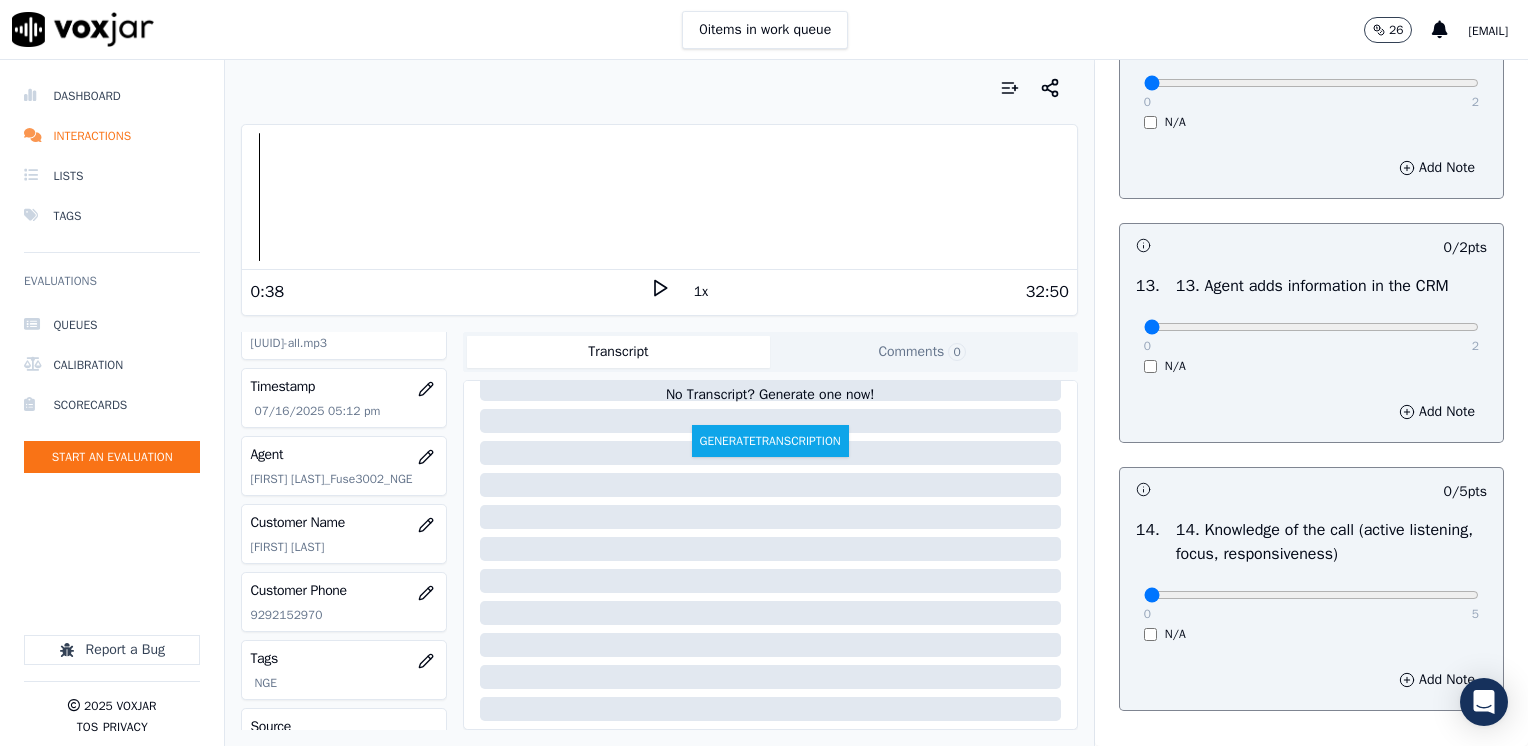 scroll, scrollTop: 3564, scrollLeft: 0, axis: vertical 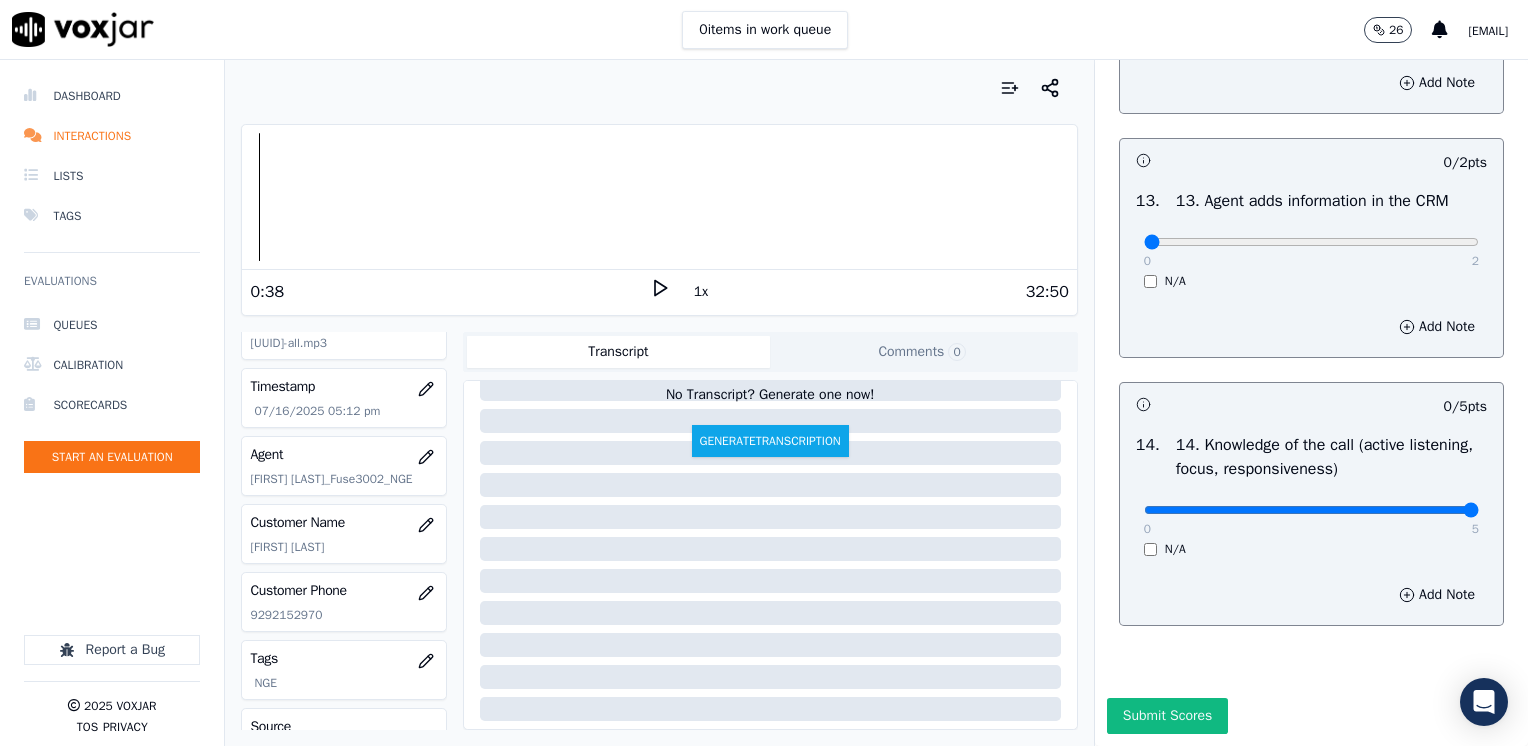 drag, startPoint x: 1131, startPoint y: 466, endPoint x: 1531, endPoint y: 522, distance: 403.90097 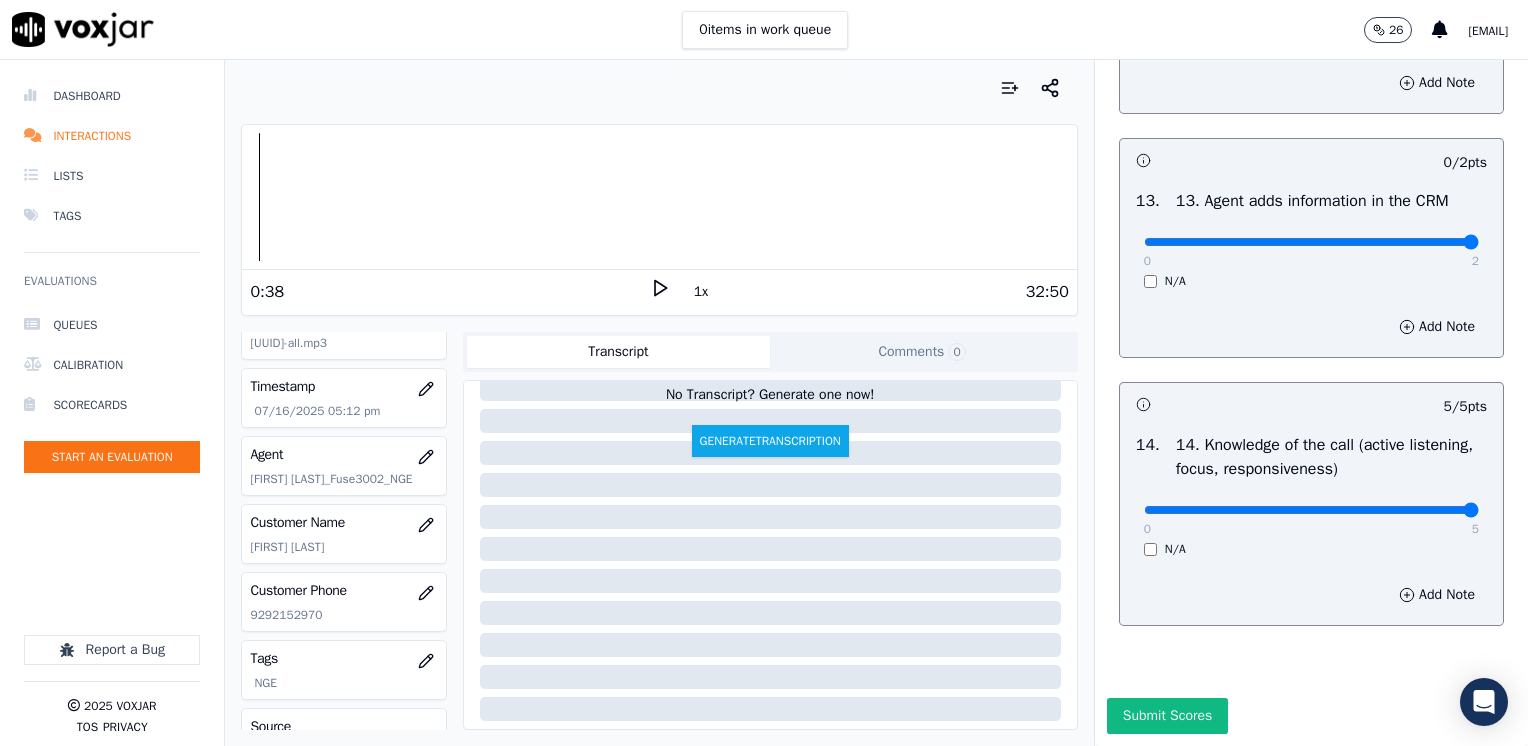 drag, startPoint x: 1128, startPoint y: 192, endPoint x: 1527, endPoint y: 207, distance: 399.28186 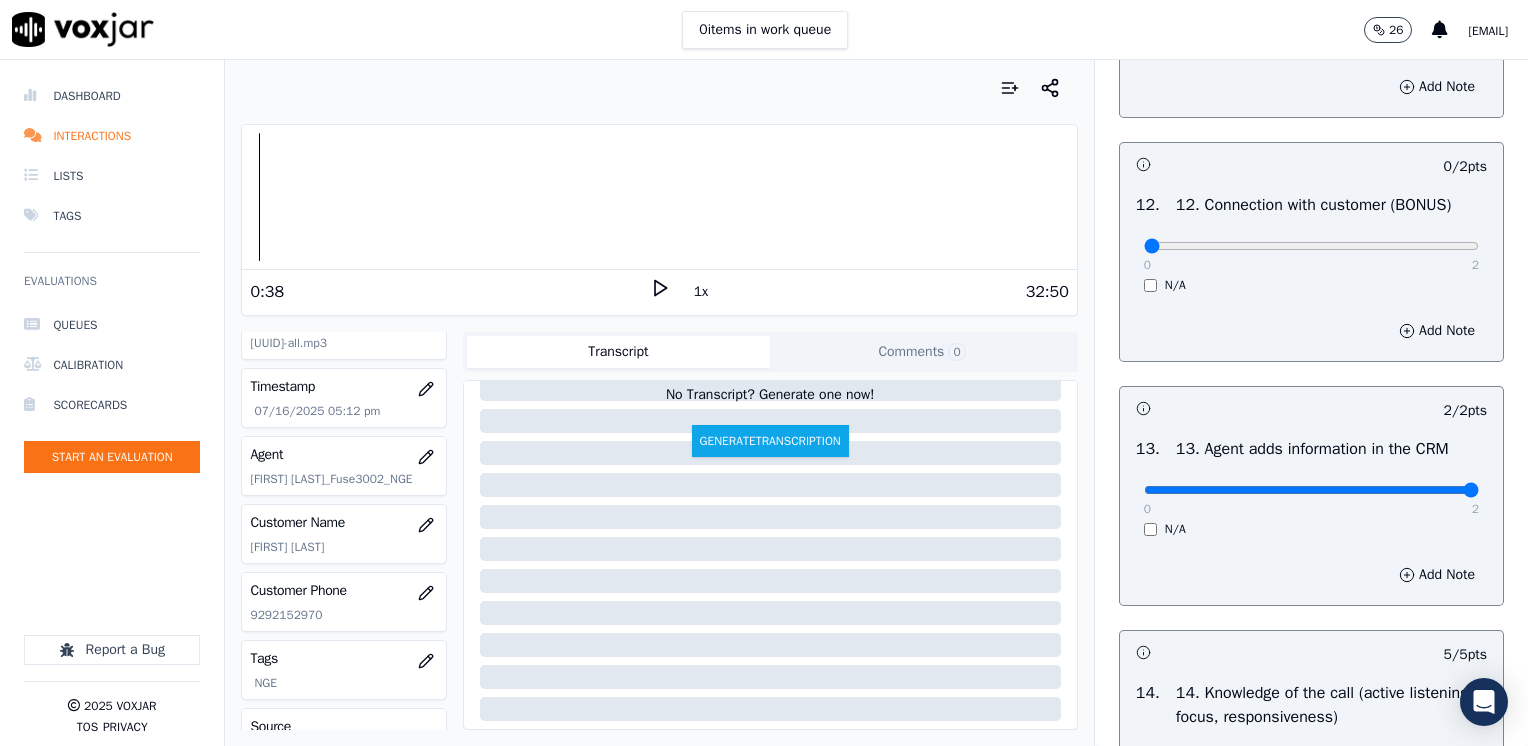 scroll, scrollTop: 3164, scrollLeft: 0, axis: vertical 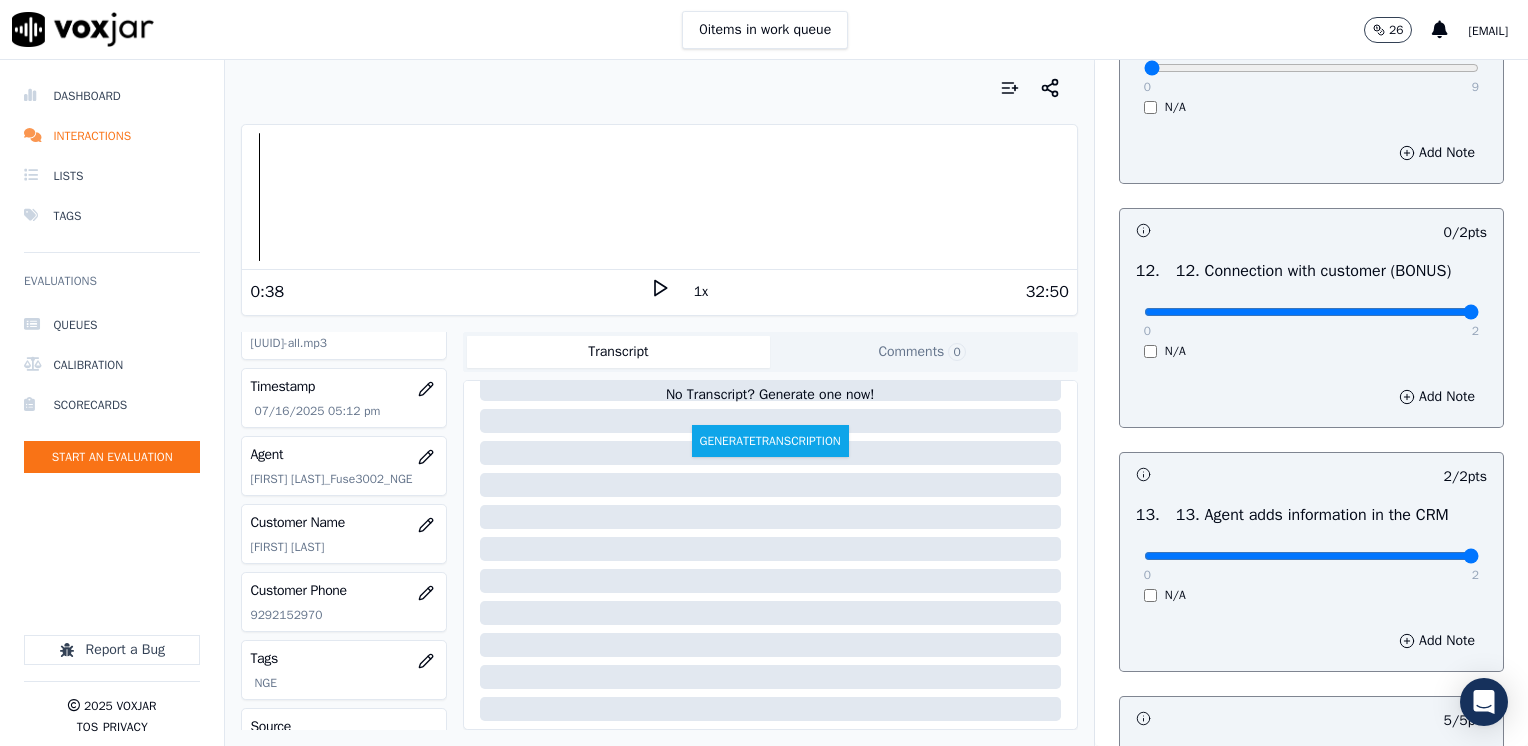 drag, startPoint x: 1128, startPoint y: 354, endPoint x: 1531, endPoint y: 359, distance: 403.031 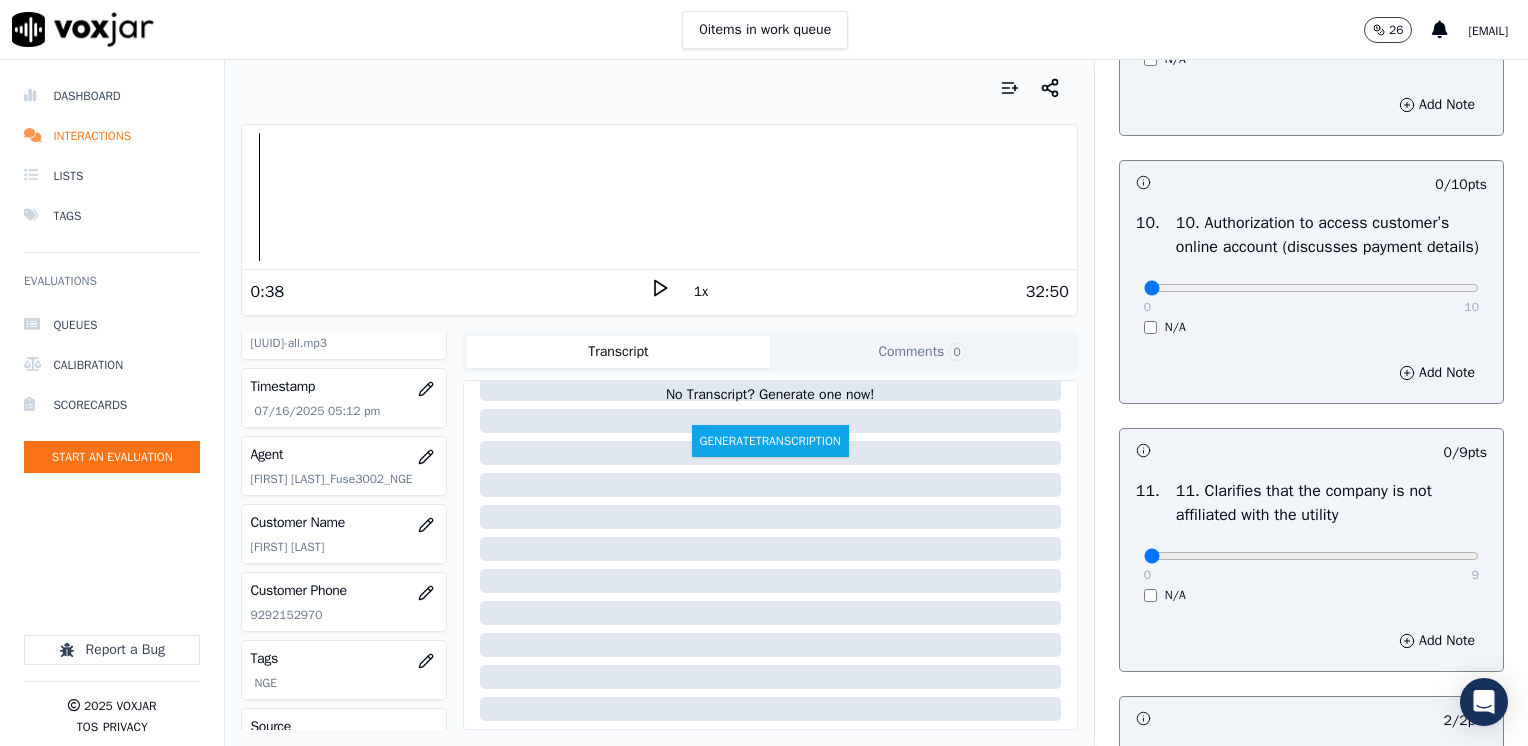 scroll, scrollTop: 2664, scrollLeft: 0, axis: vertical 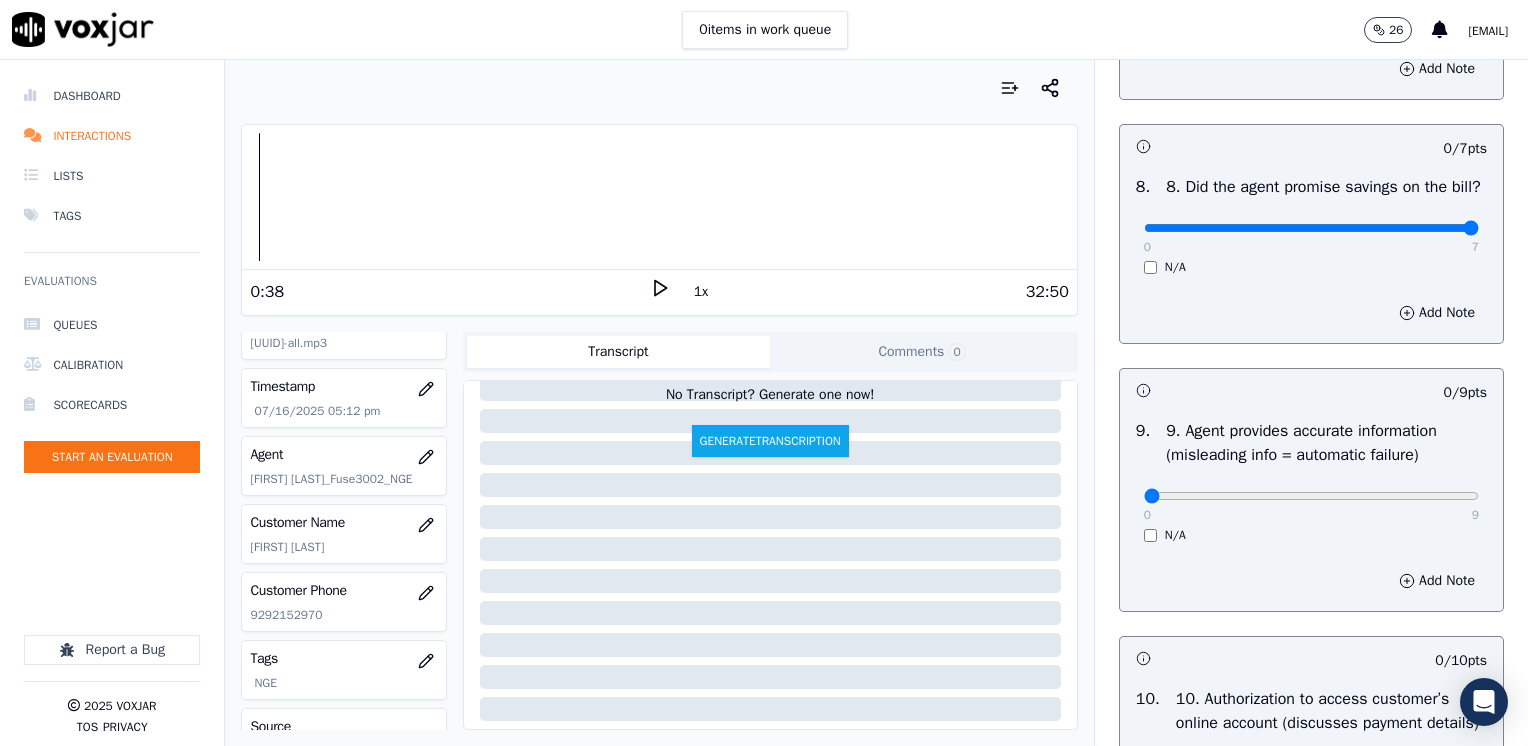 drag, startPoint x: 1128, startPoint y: 250, endPoint x: 1531, endPoint y: 249, distance: 403.00125 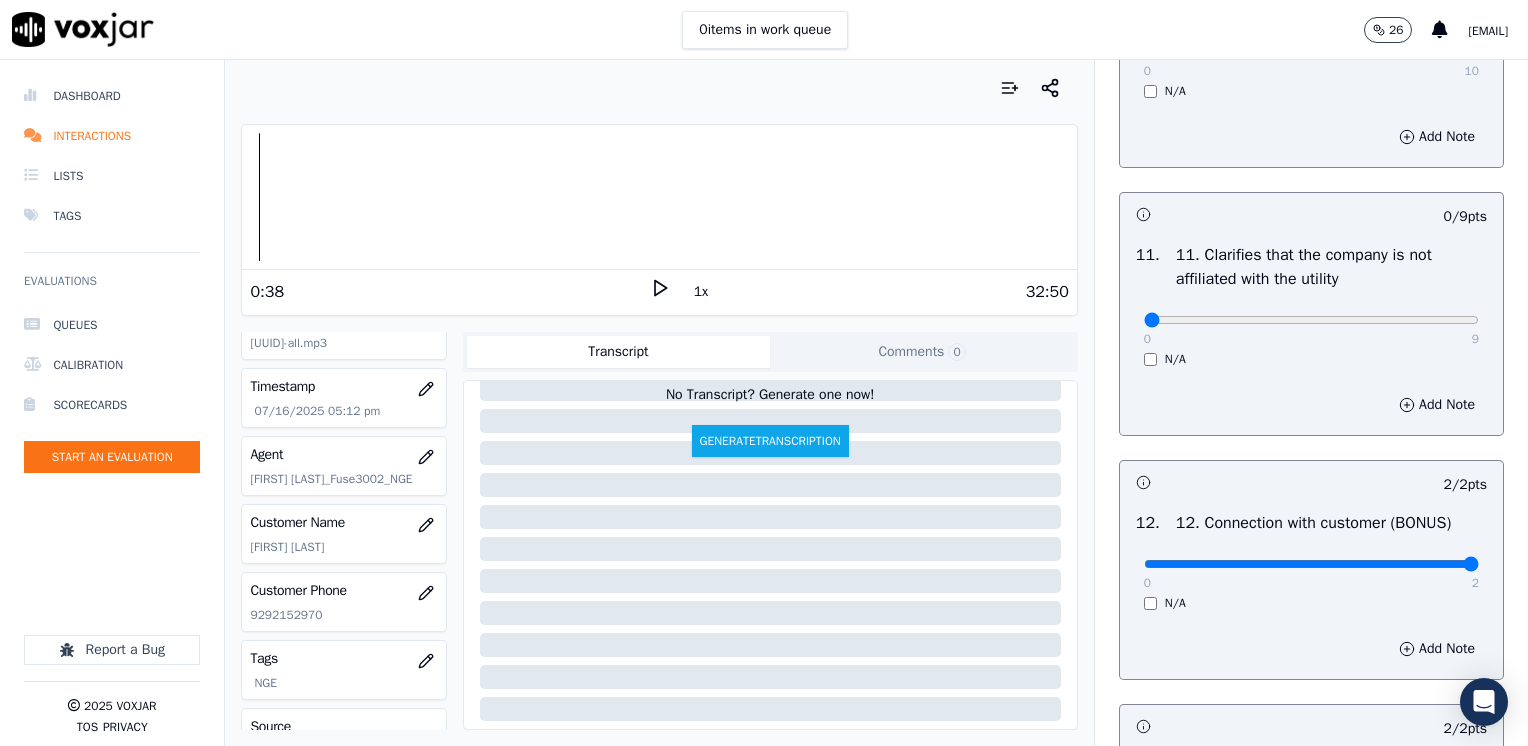 scroll, scrollTop: 2864, scrollLeft: 0, axis: vertical 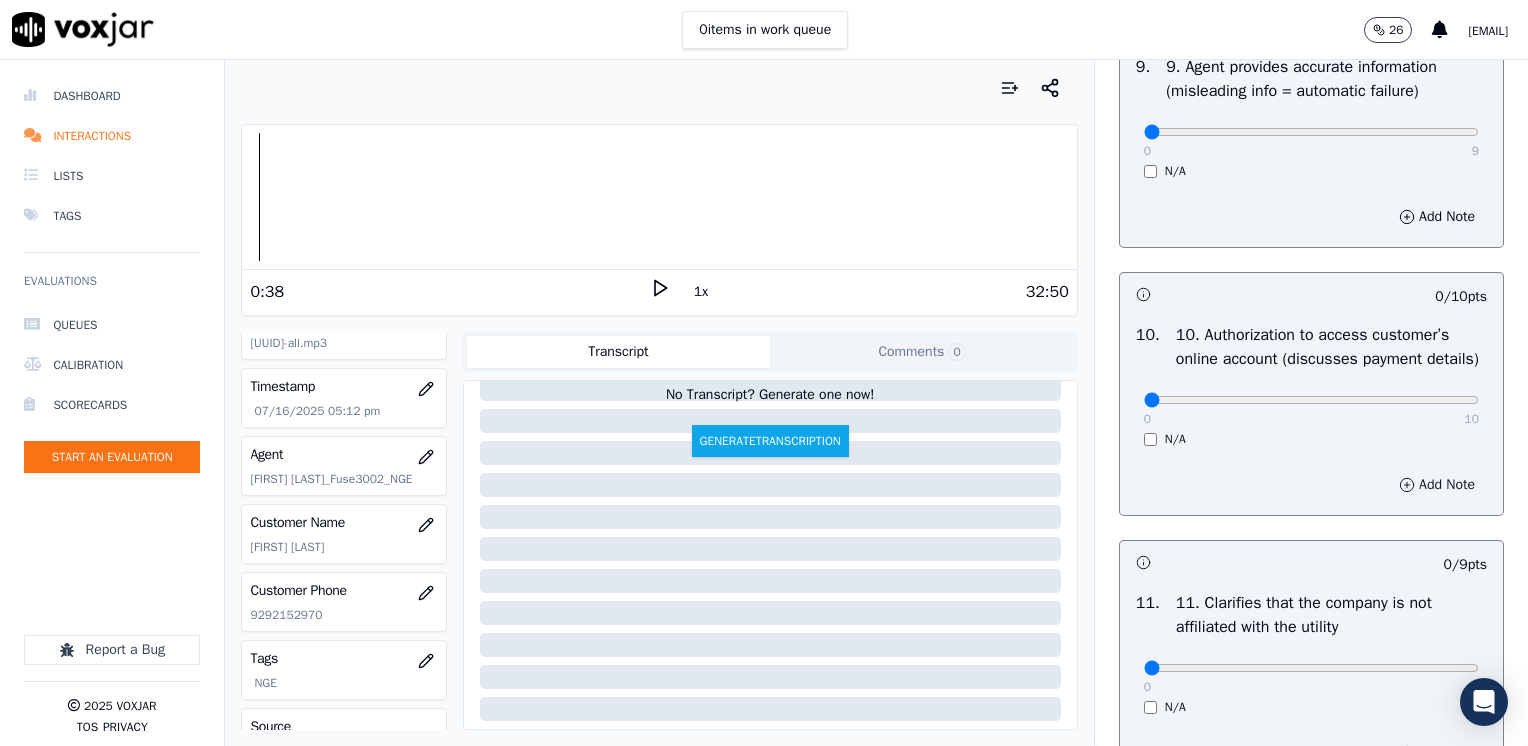 click on "Add Note" at bounding box center [1437, 485] 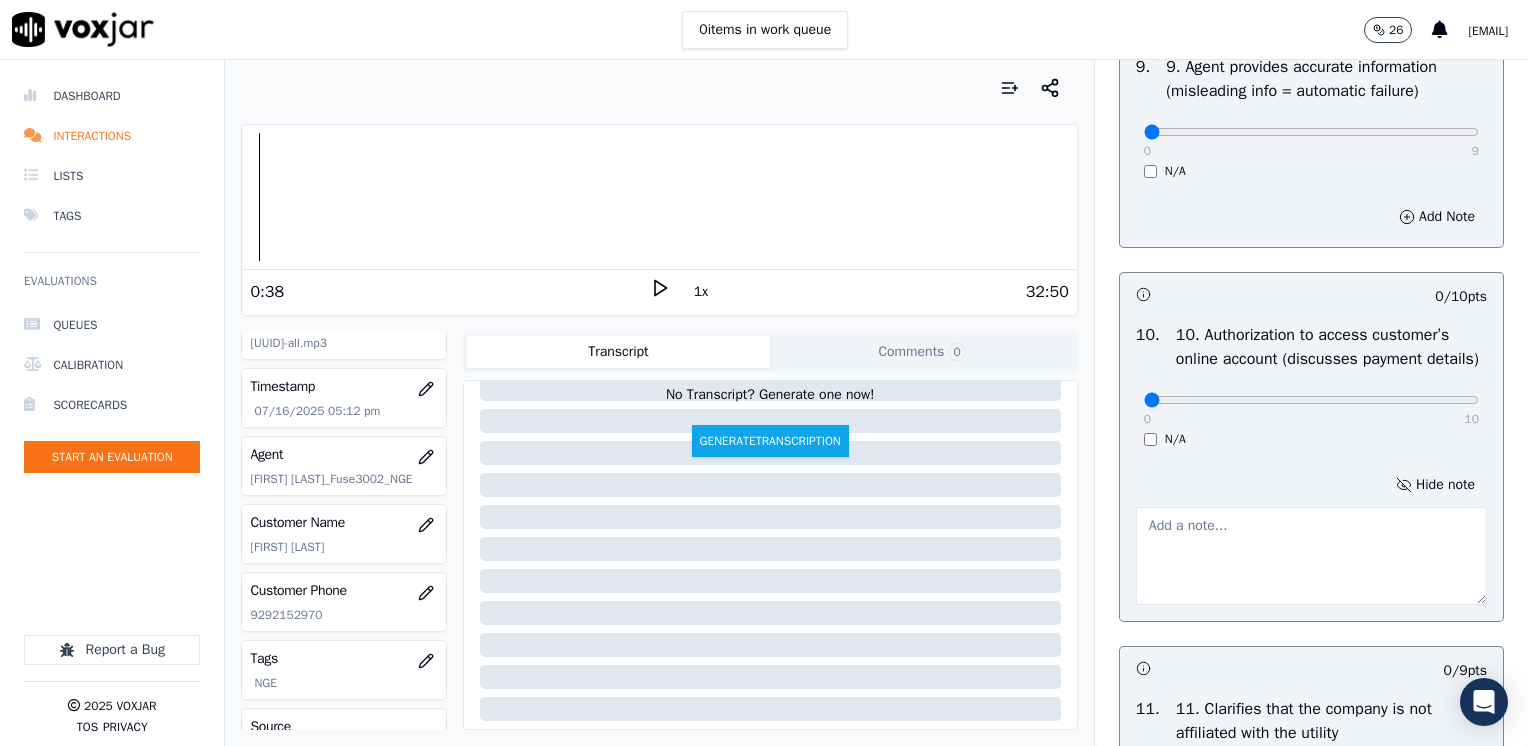 click at bounding box center (1311, 556) 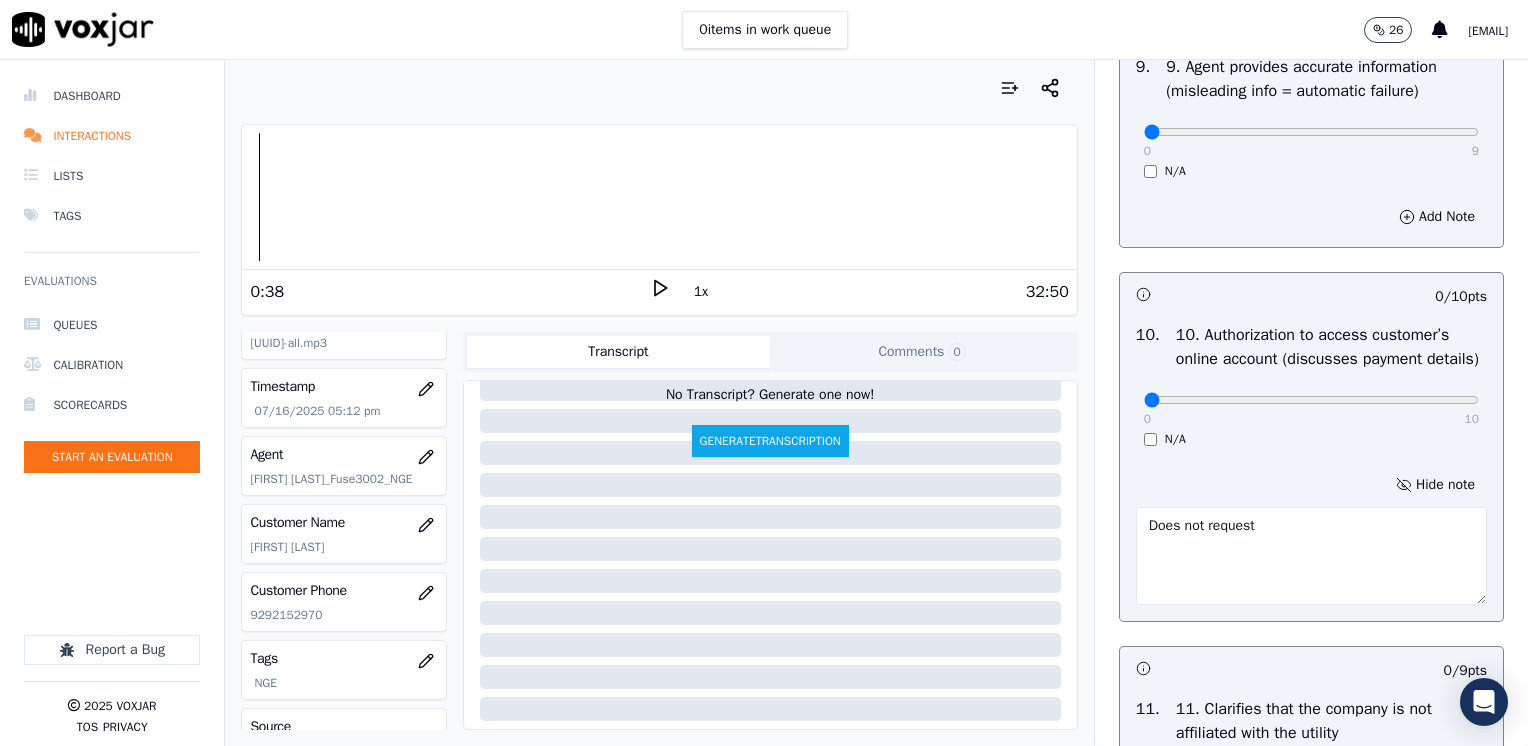 type on "Does not request a" 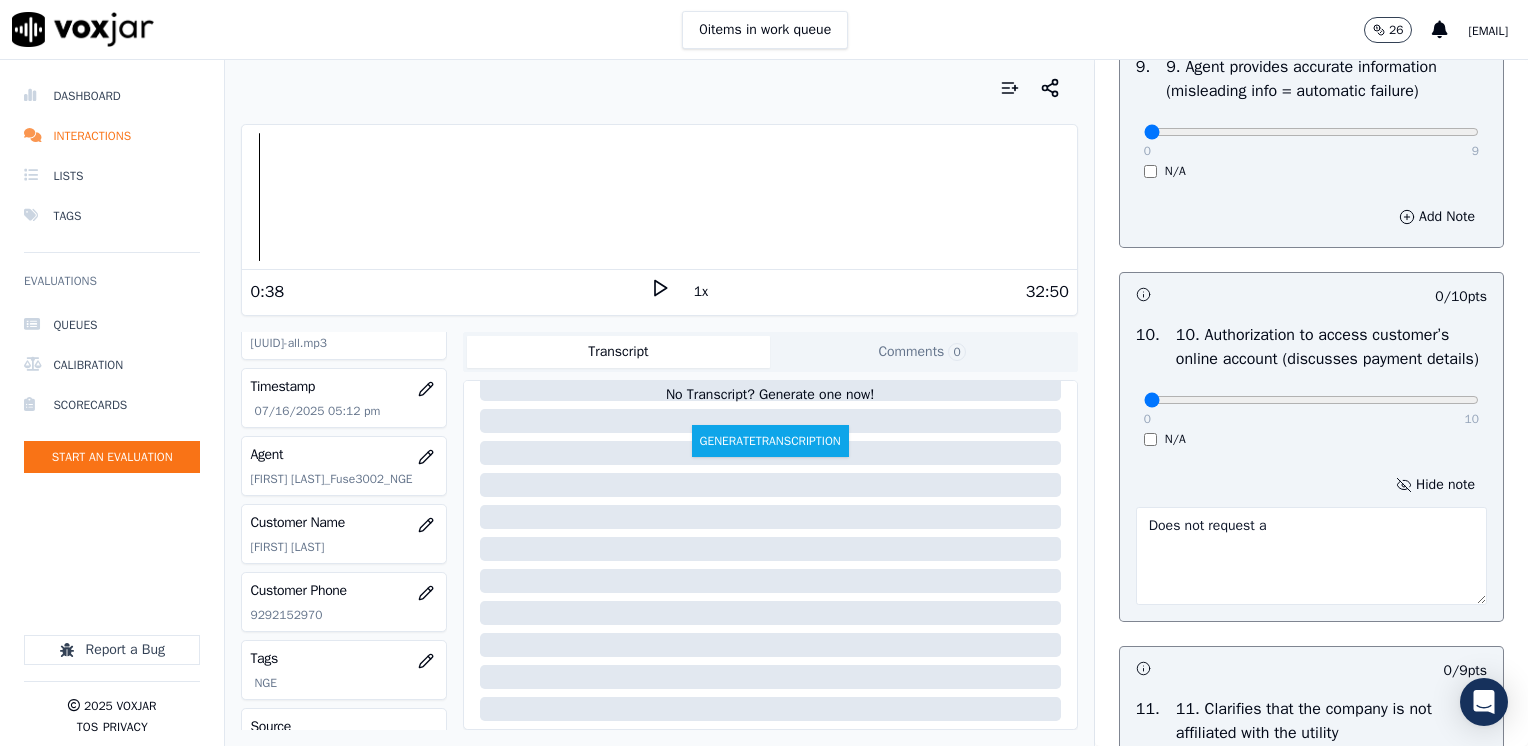 drag, startPoint x: 1272, startPoint y: 578, endPoint x: 758, endPoint y: 579, distance: 514.001 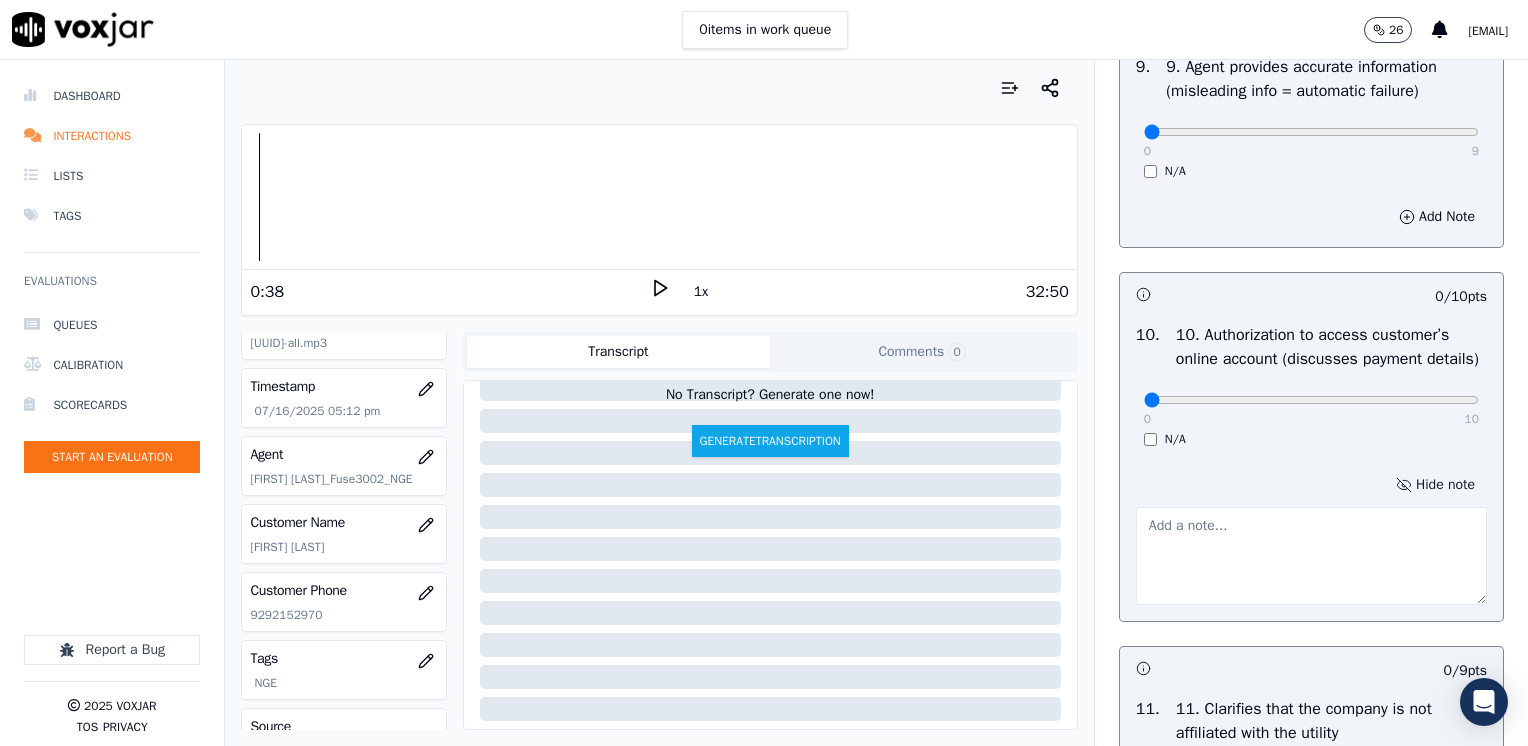 click on "Hide note" at bounding box center (1435, 485) 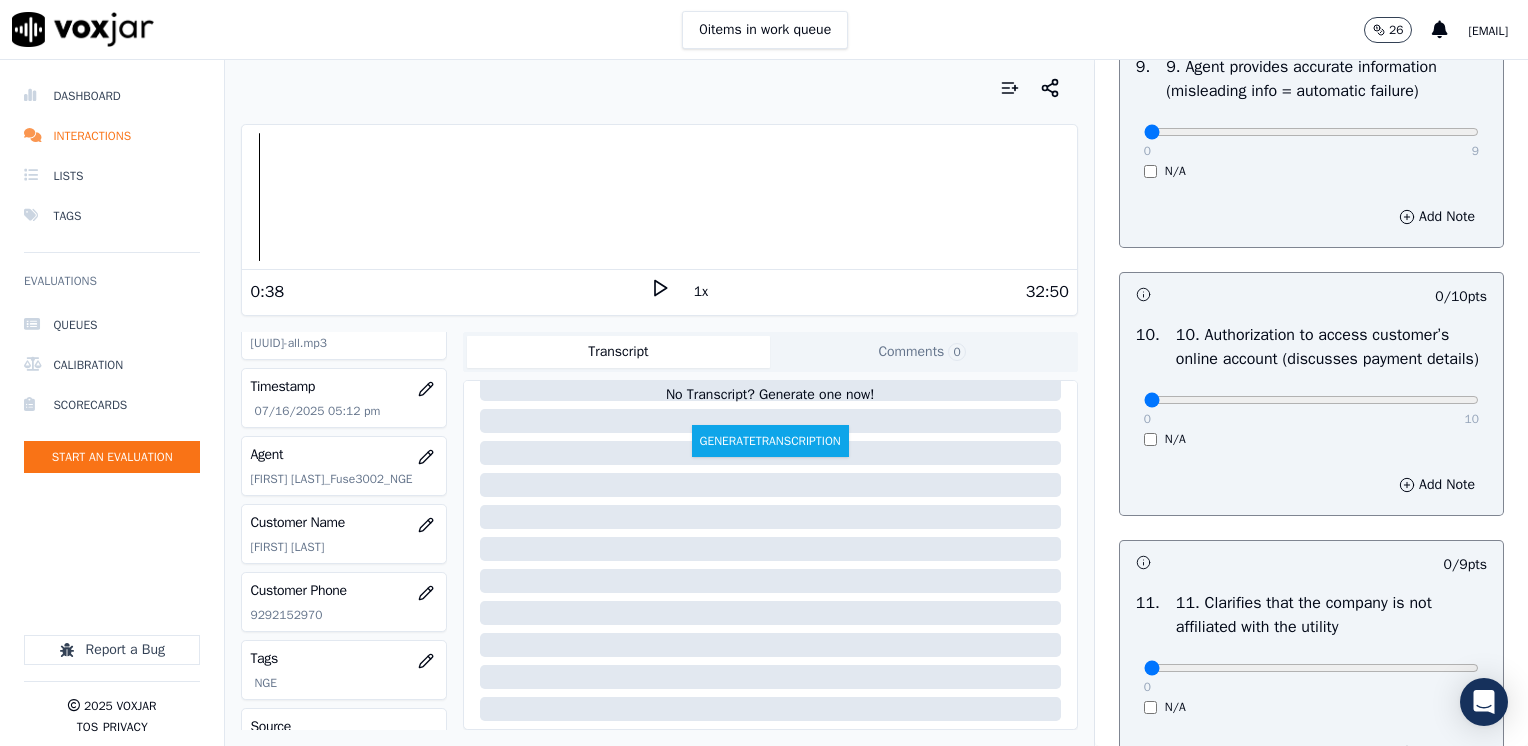 type 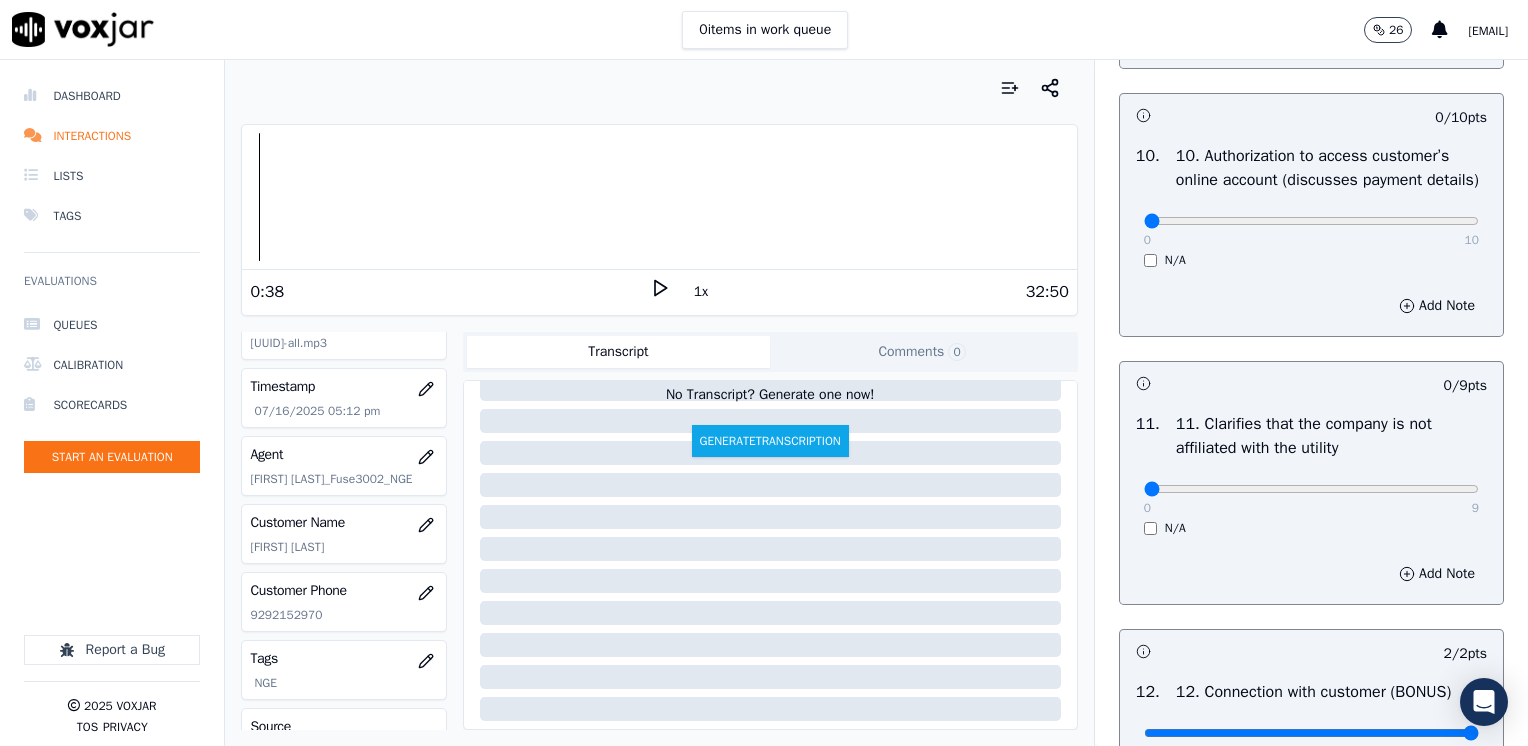 scroll, scrollTop: 2964, scrollLeft: 0, axis: vertical 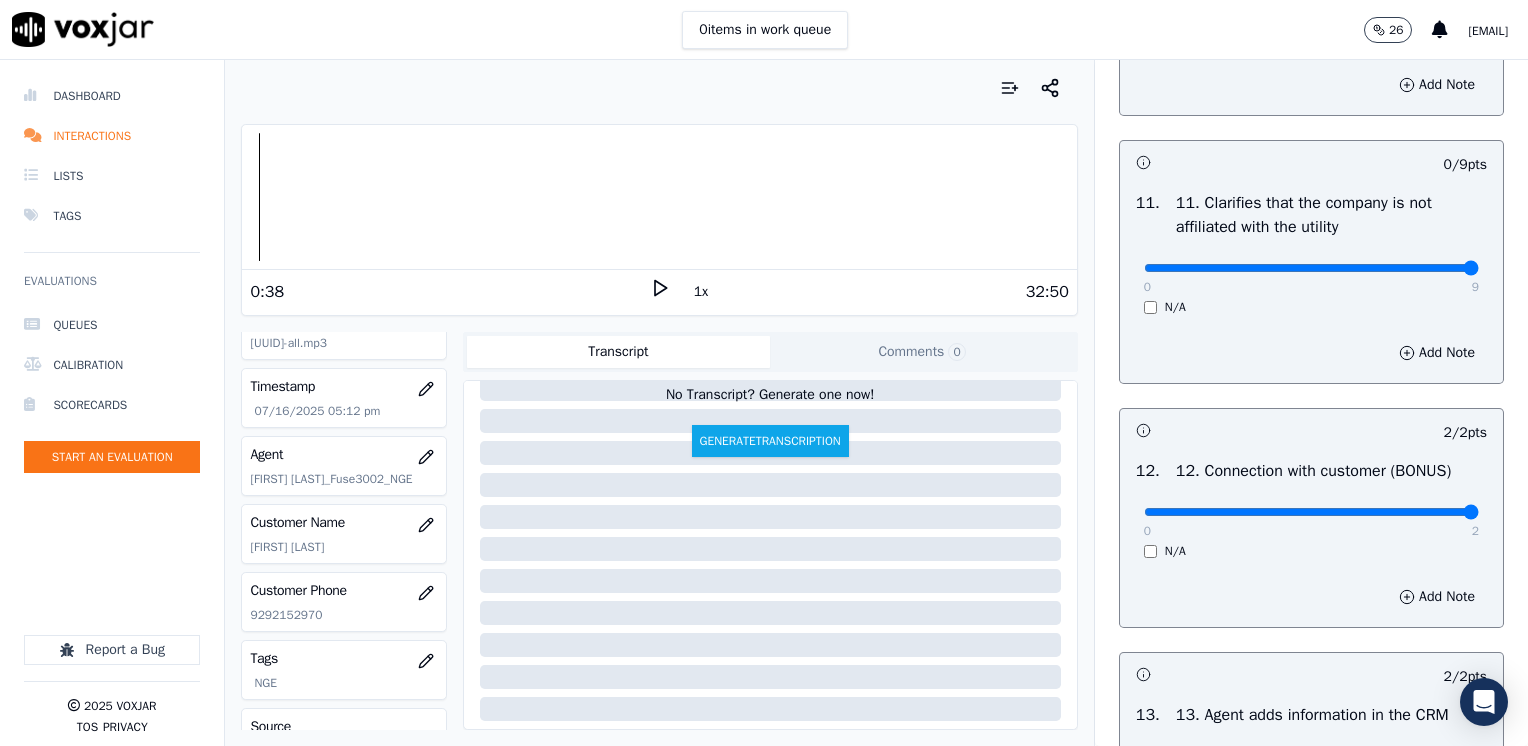drag, startPoint x: 1123, startPoint y: 313, endPoint x: 1531, endPoint y: 311, distance: 408.0049 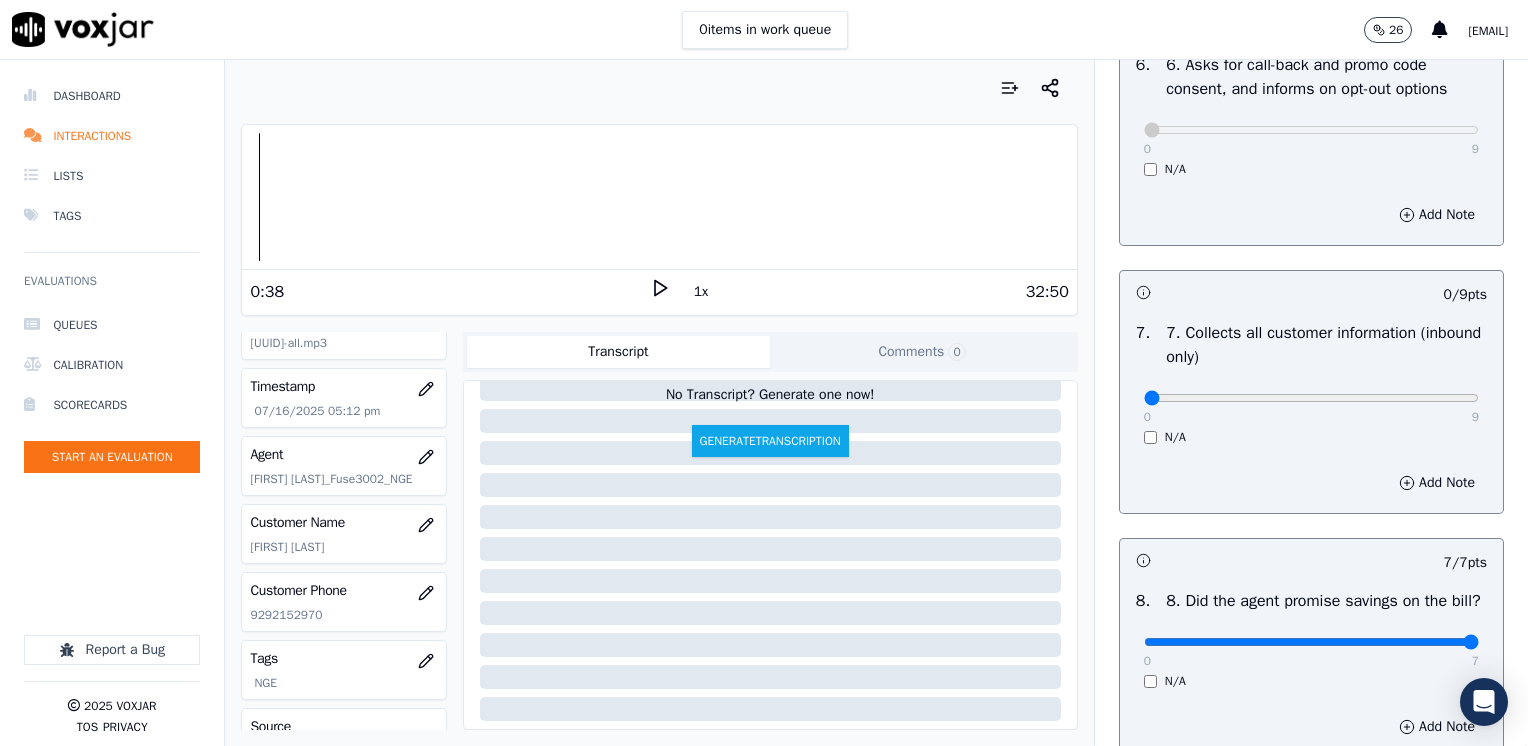 scroll, scrollTop: 1764, scrollLeft: 0, axis: vertical 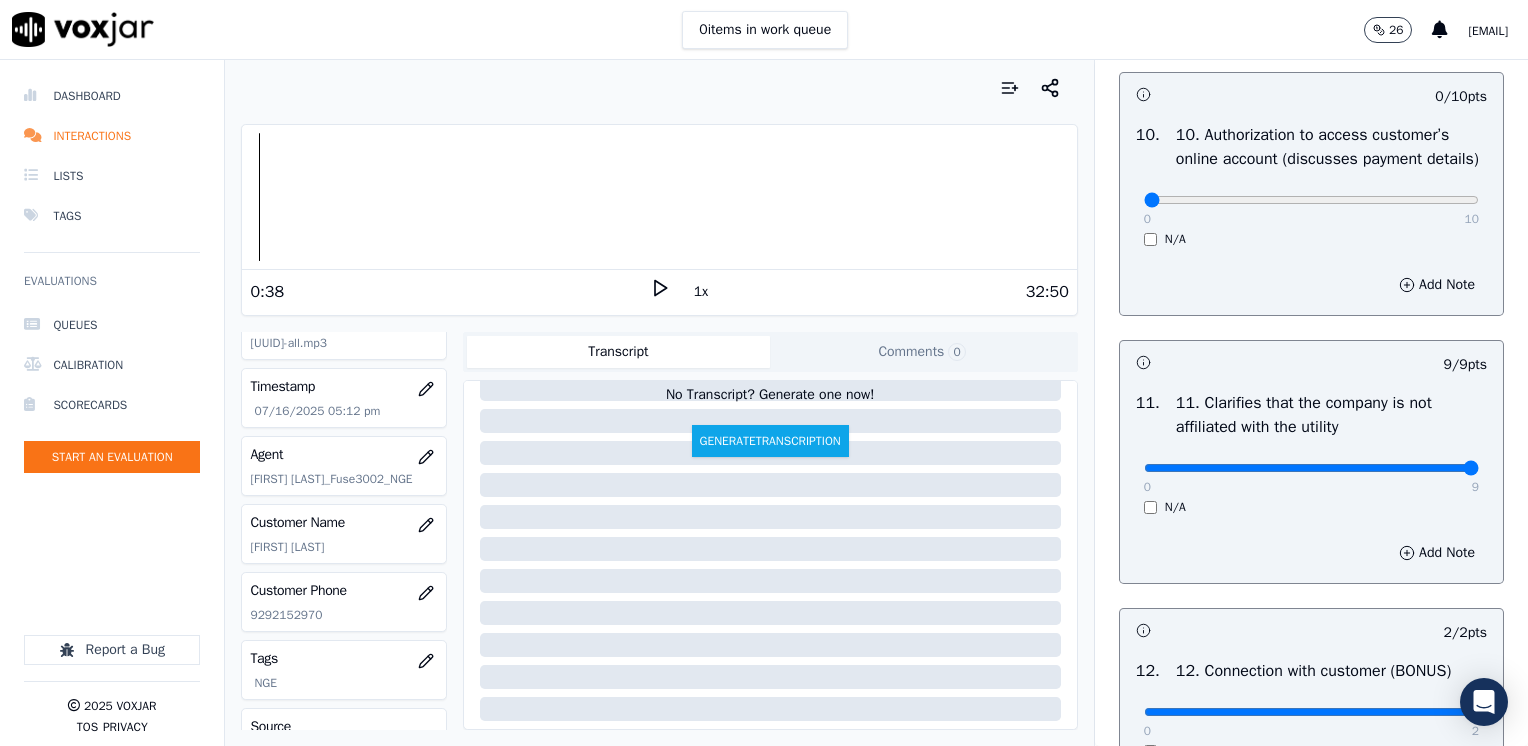 click on "10 .   10. Authorization to access customer’s online account (discusses payment details)     0   10     N/A" at bounding box center [1311, 185] 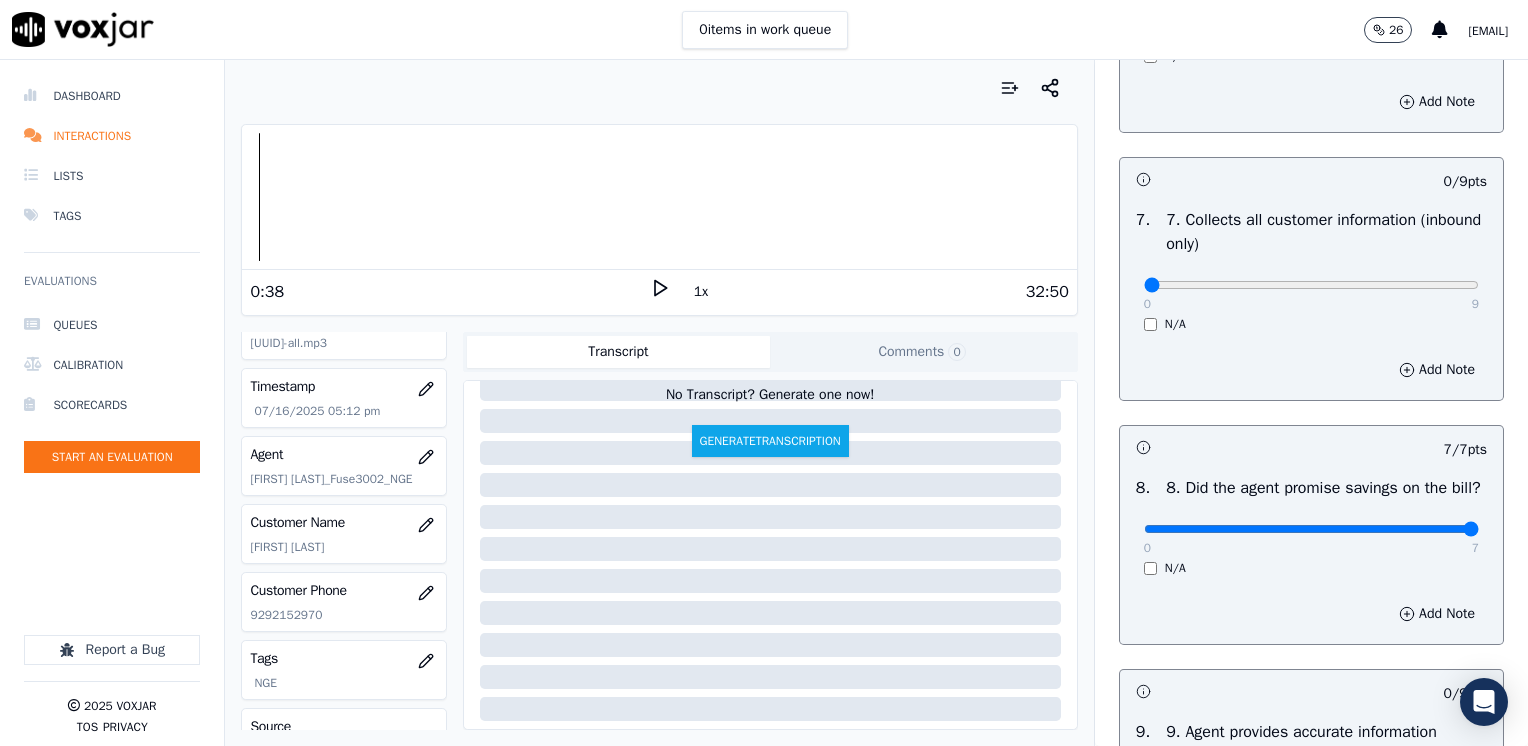 scroll, scrollTop: 1864, scrollLeft: 0, axis: vertical 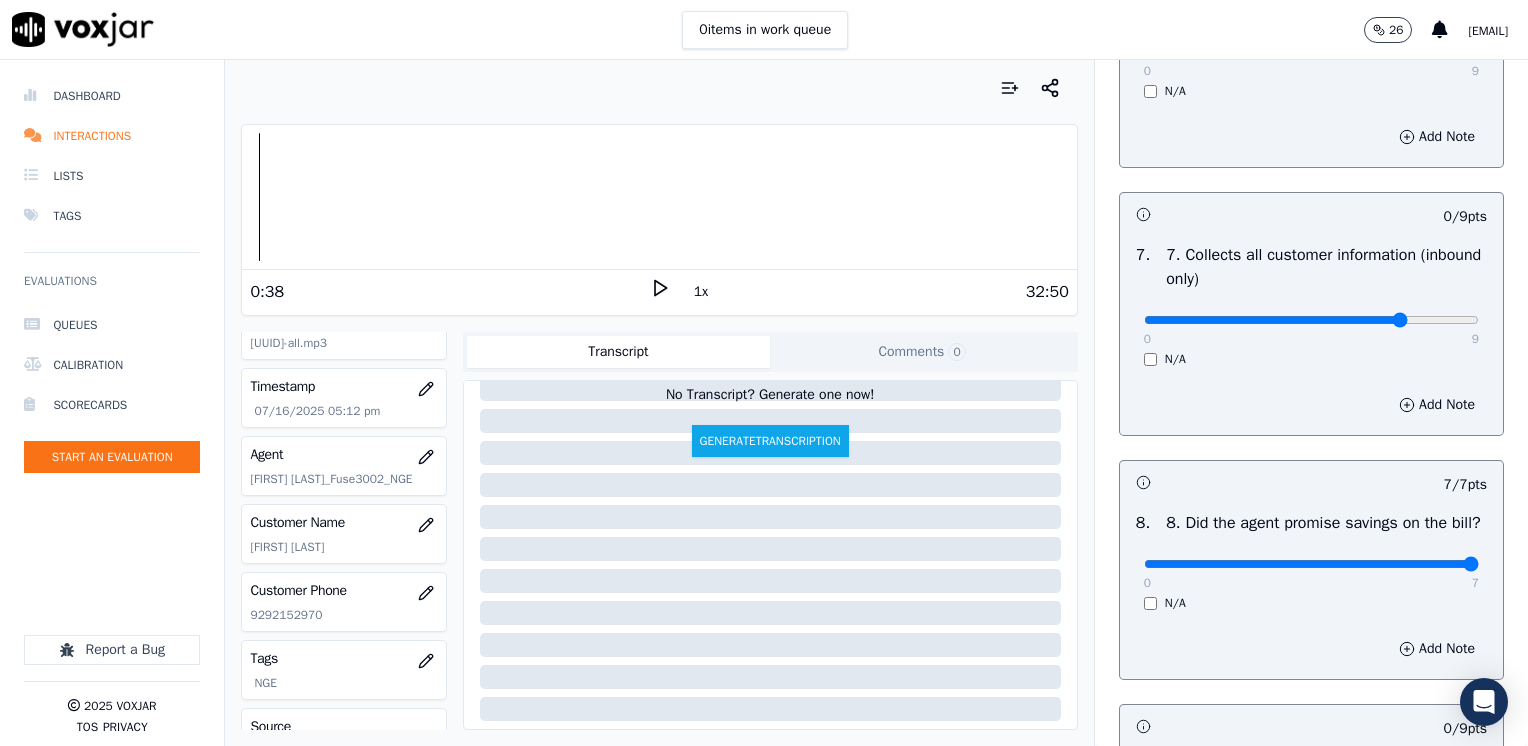 type on "7" 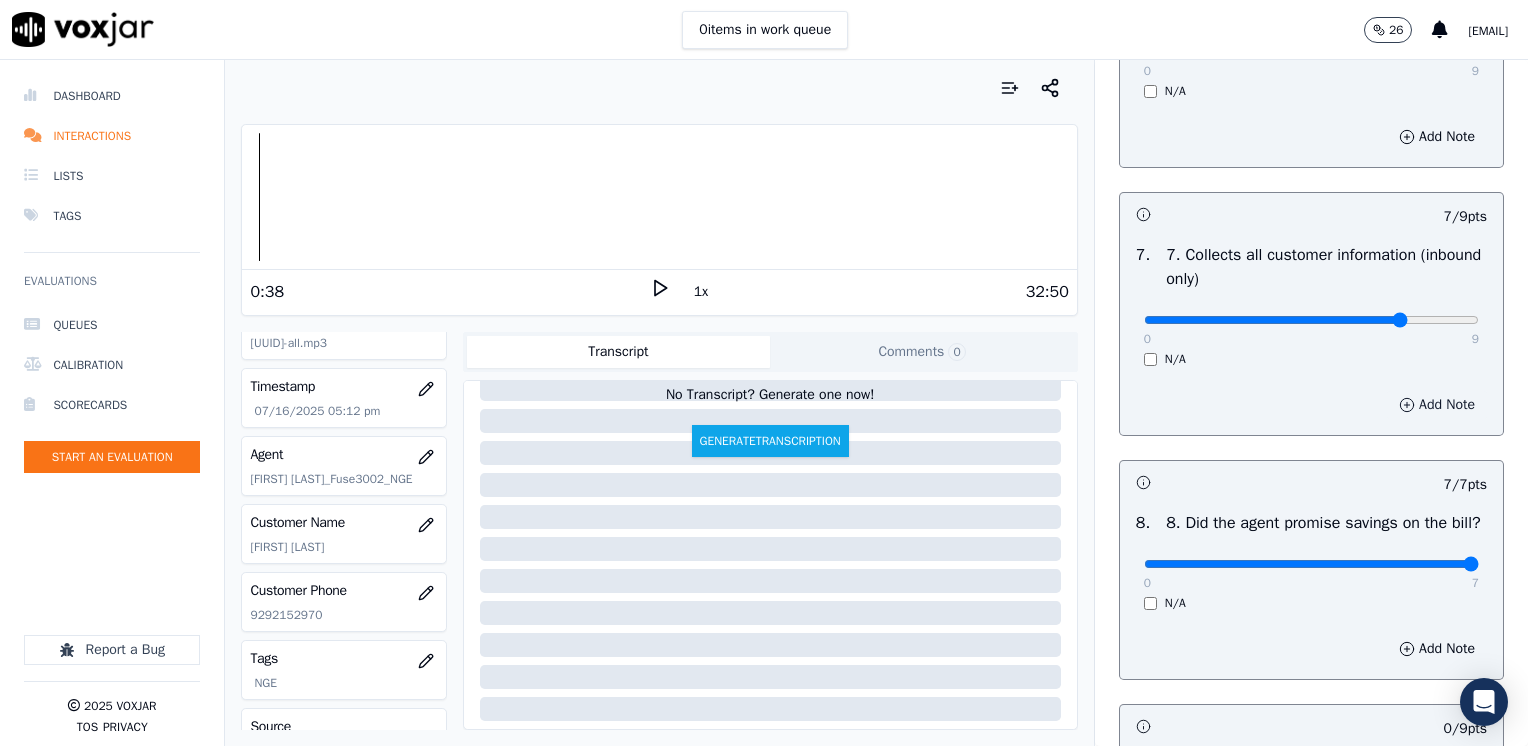 click on "Add Note" at bounding box center (1437, 405) 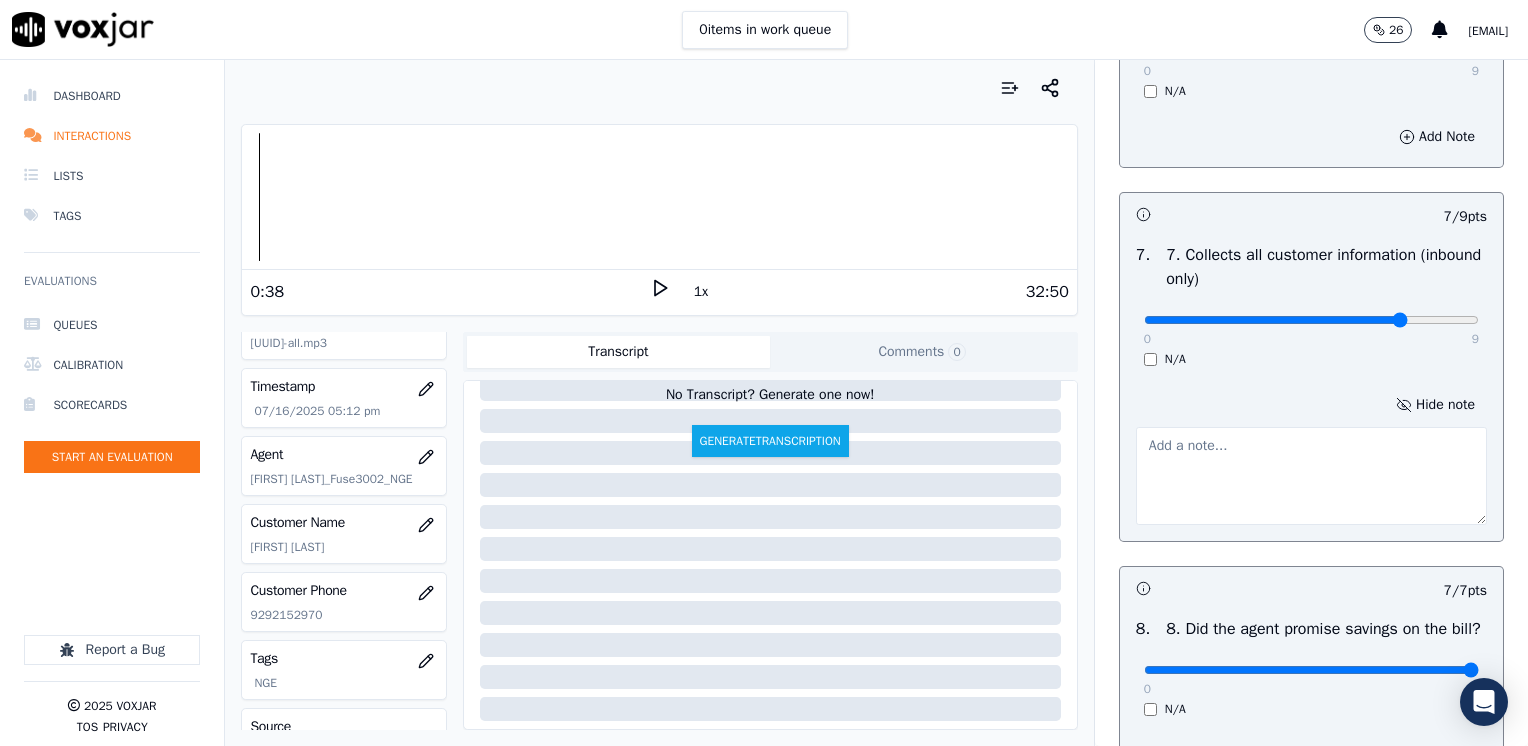 click at bounding box center [1311, 476] 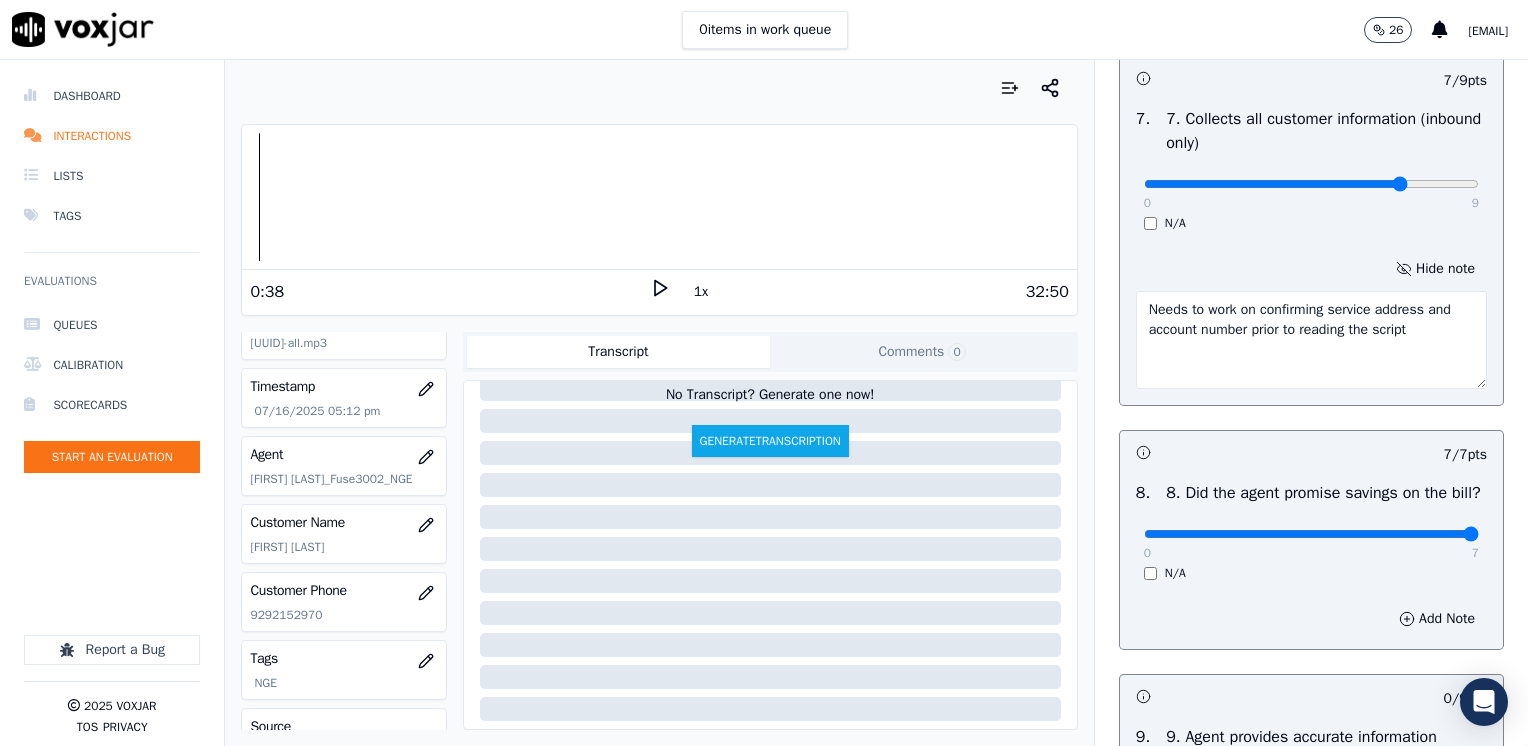 scroll, scrollTop: 2500, scrollLeft: 0, axis: vertical 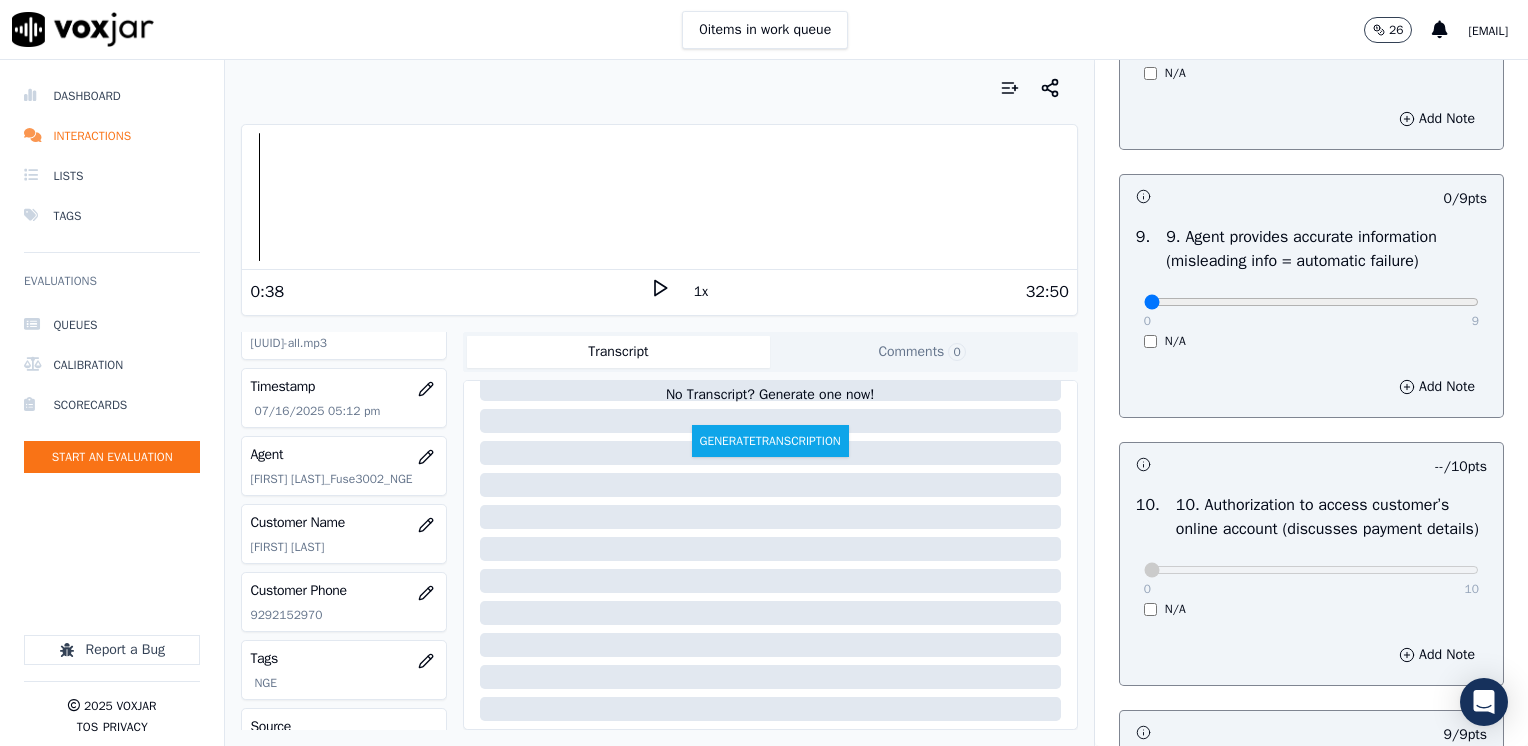type on "Needs to work on confirming service address and account number prior to reading the script" 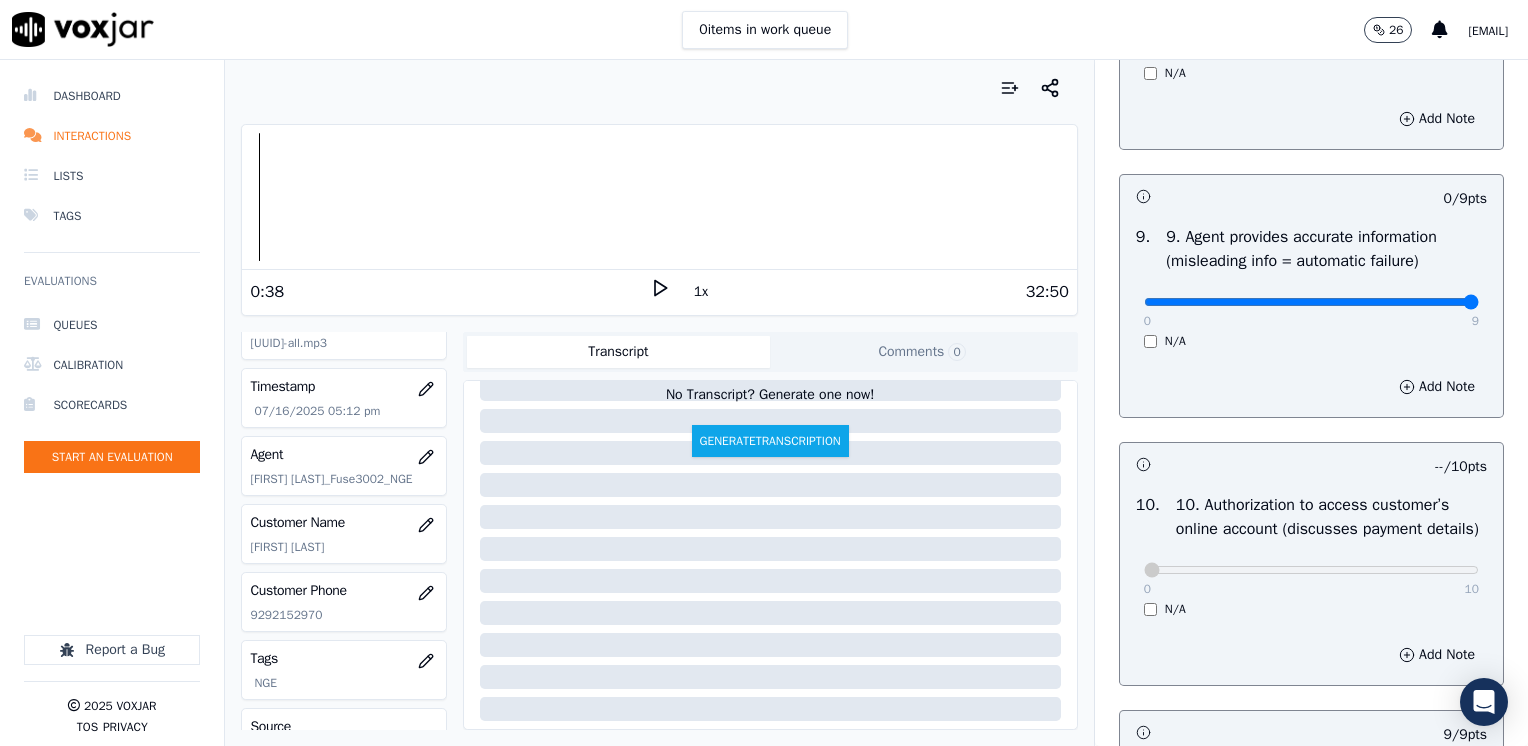 drag, startPoint x: 1128, startPoint y: 325, endPoint x: 1531, endPoint y: 330, distance: 403.031 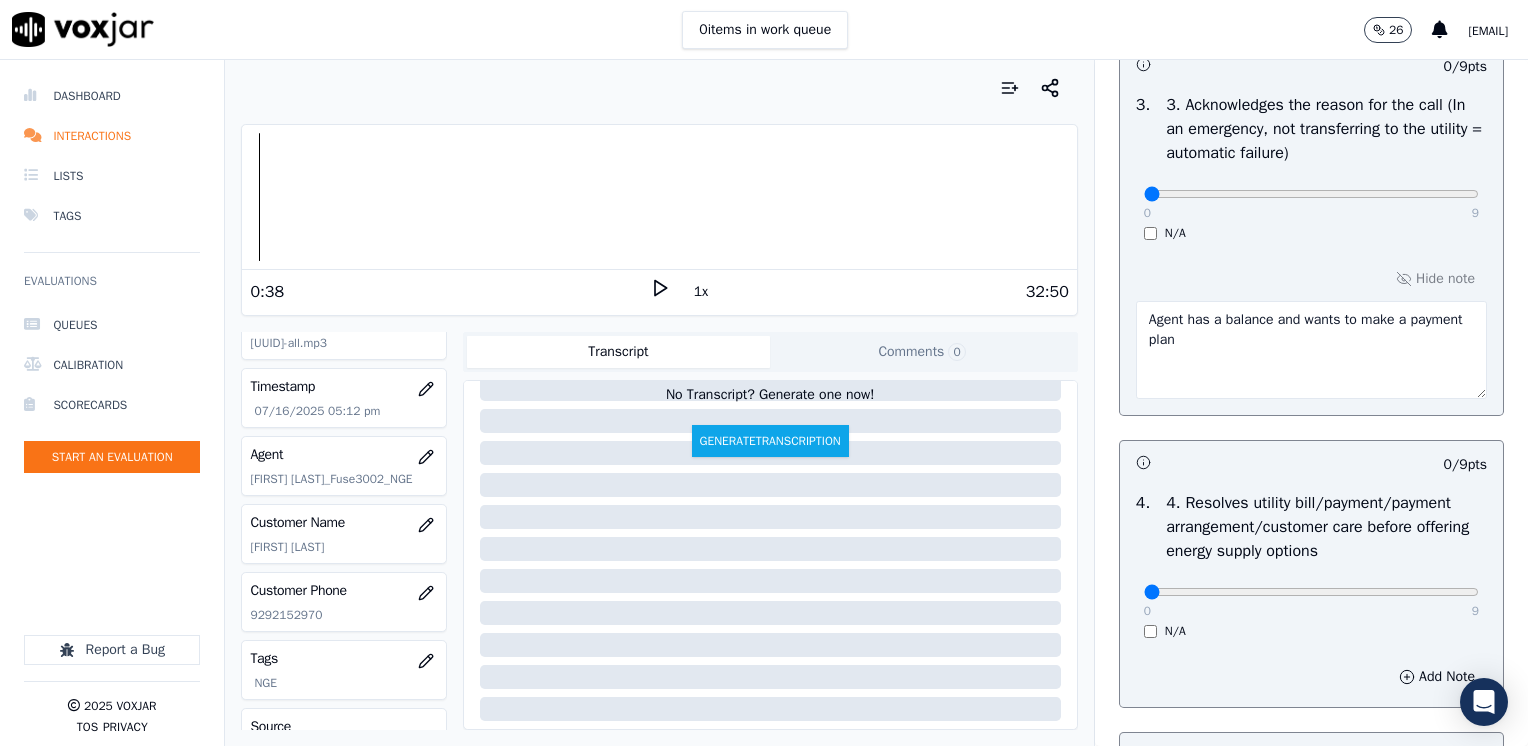 scroll, scrollTop: 900, scrollLeft: 0, axis: vertical 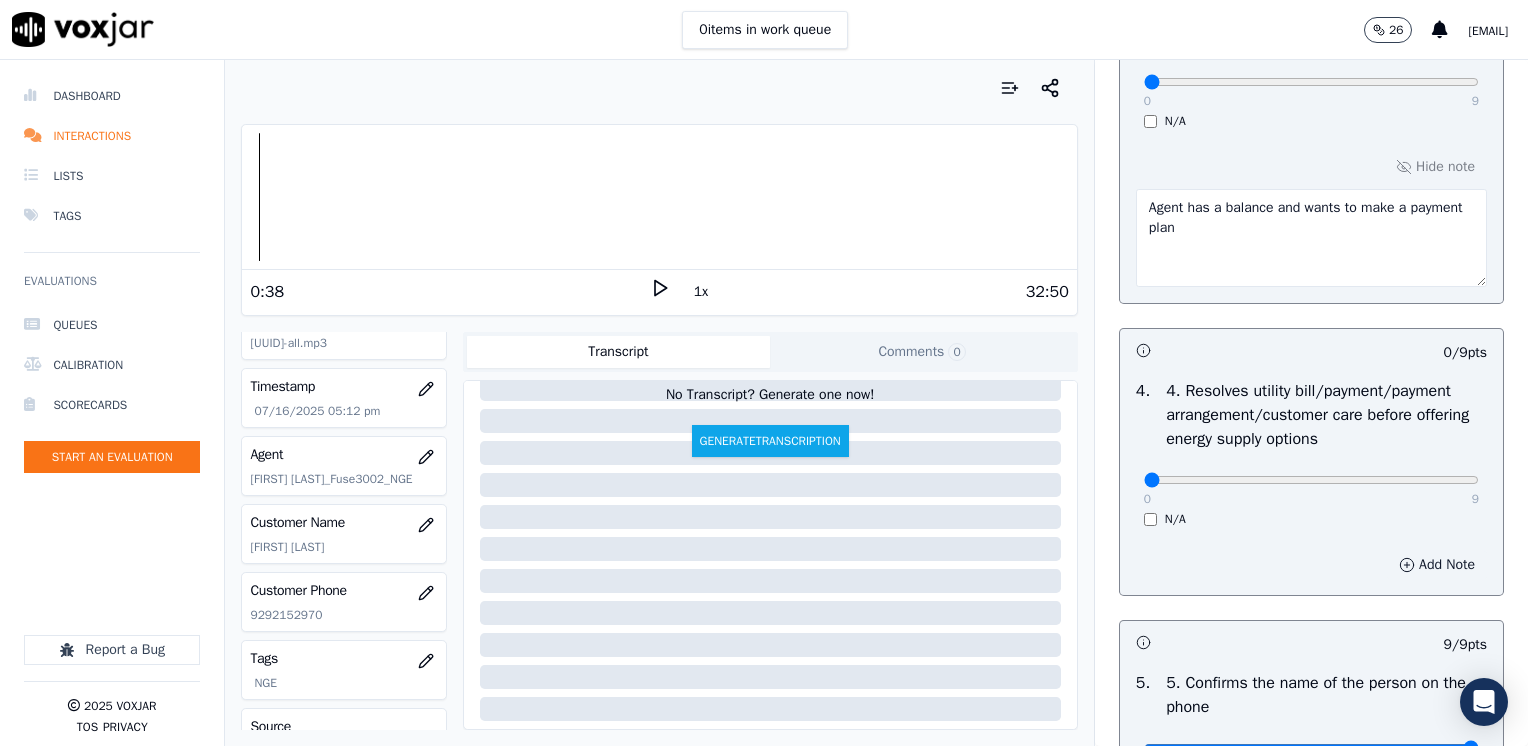 click on "Add Note" at bounding box center (1437, 565) 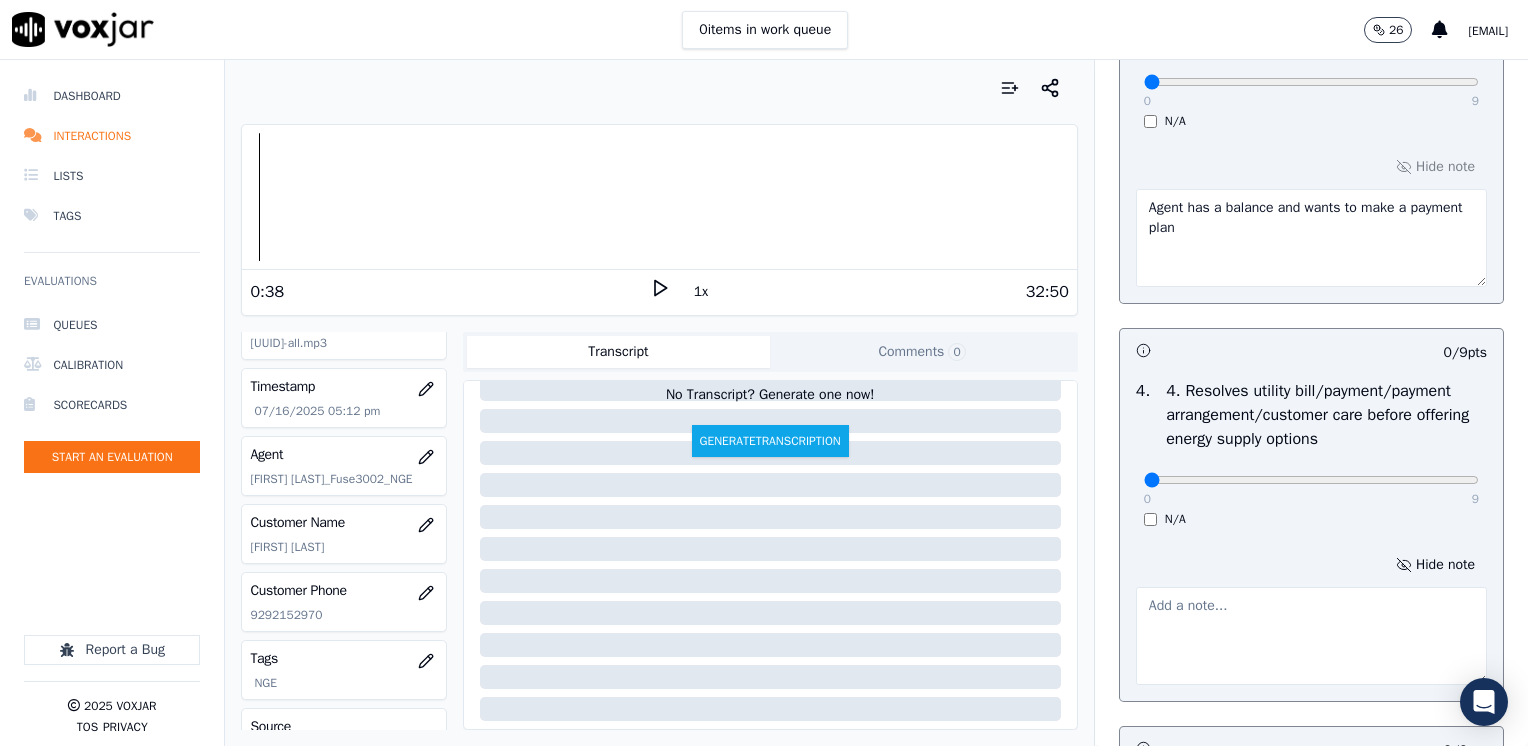 click at bounding box center [1311, 636] 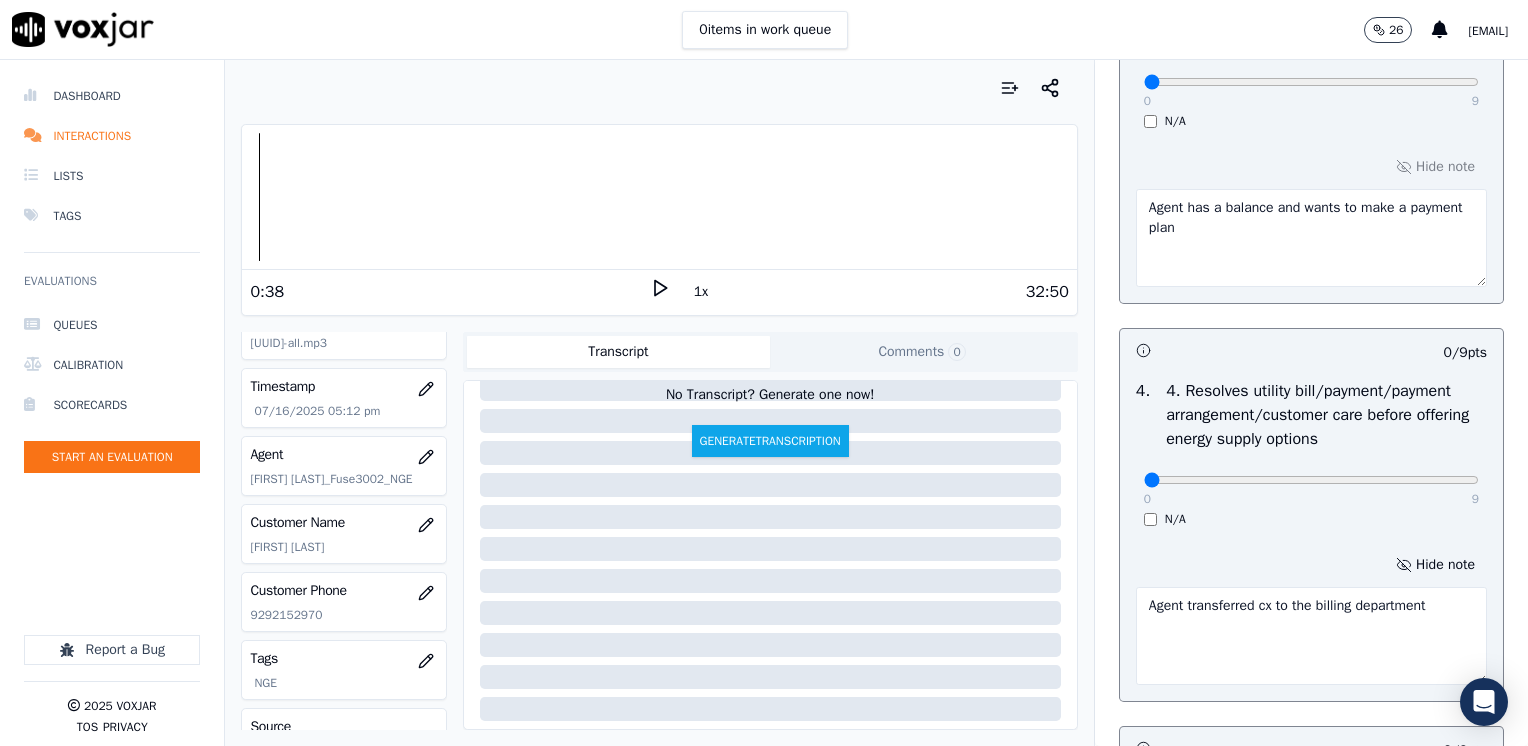 type on "Agent transferred cx to the billing department" 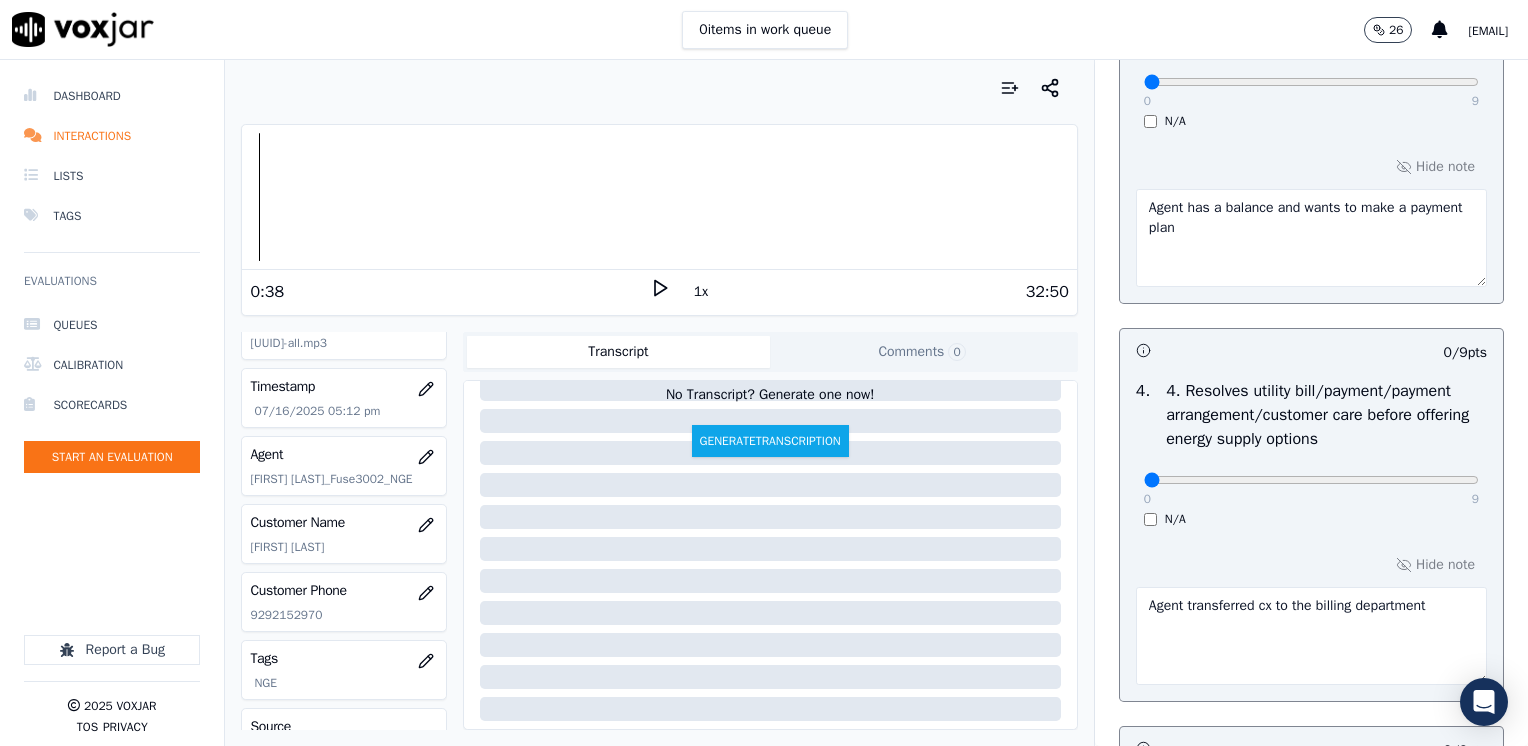 click on "Agent has a balance and wants to make a payment plan" at bounding box center (1311, 238) 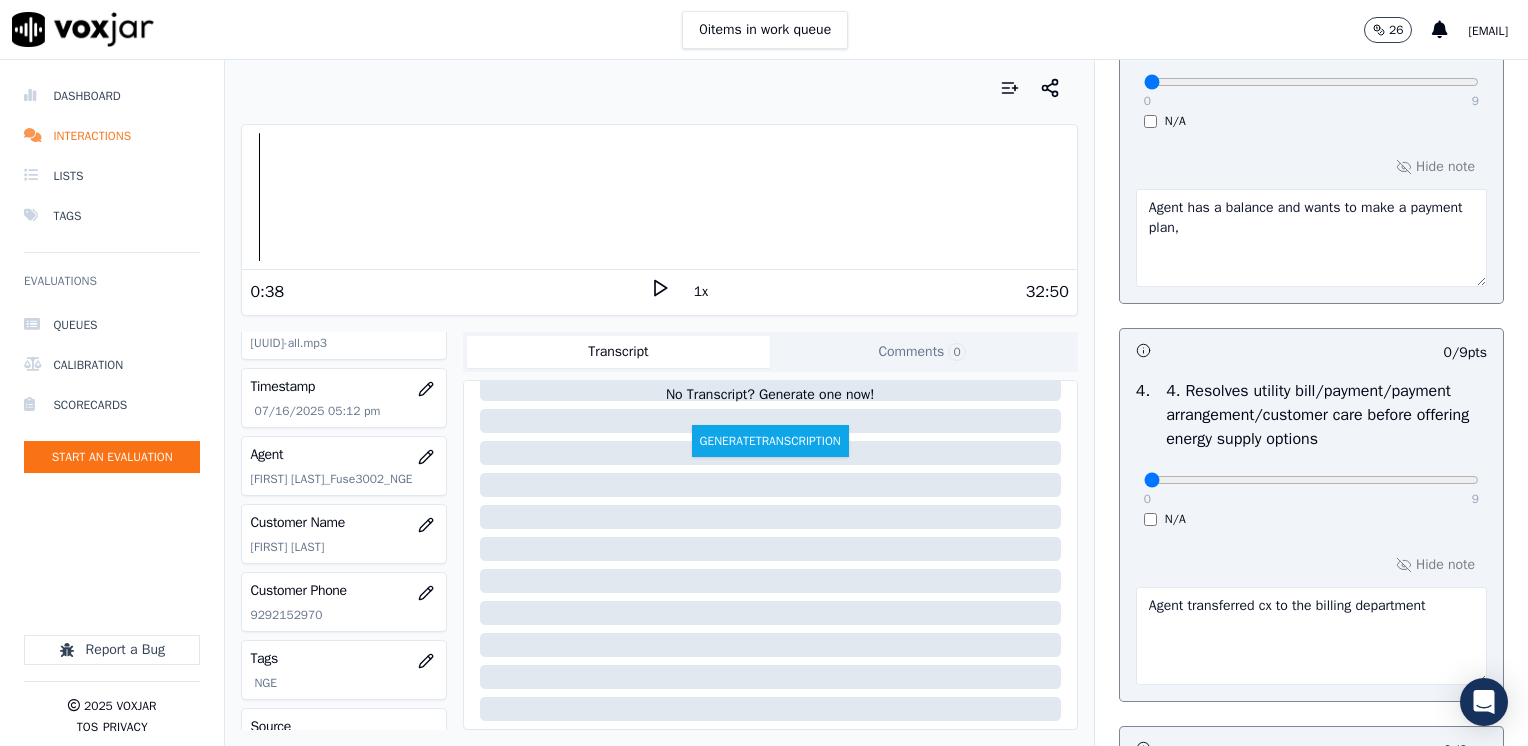 type on "Agent has a balance and wants to make a payment plan" 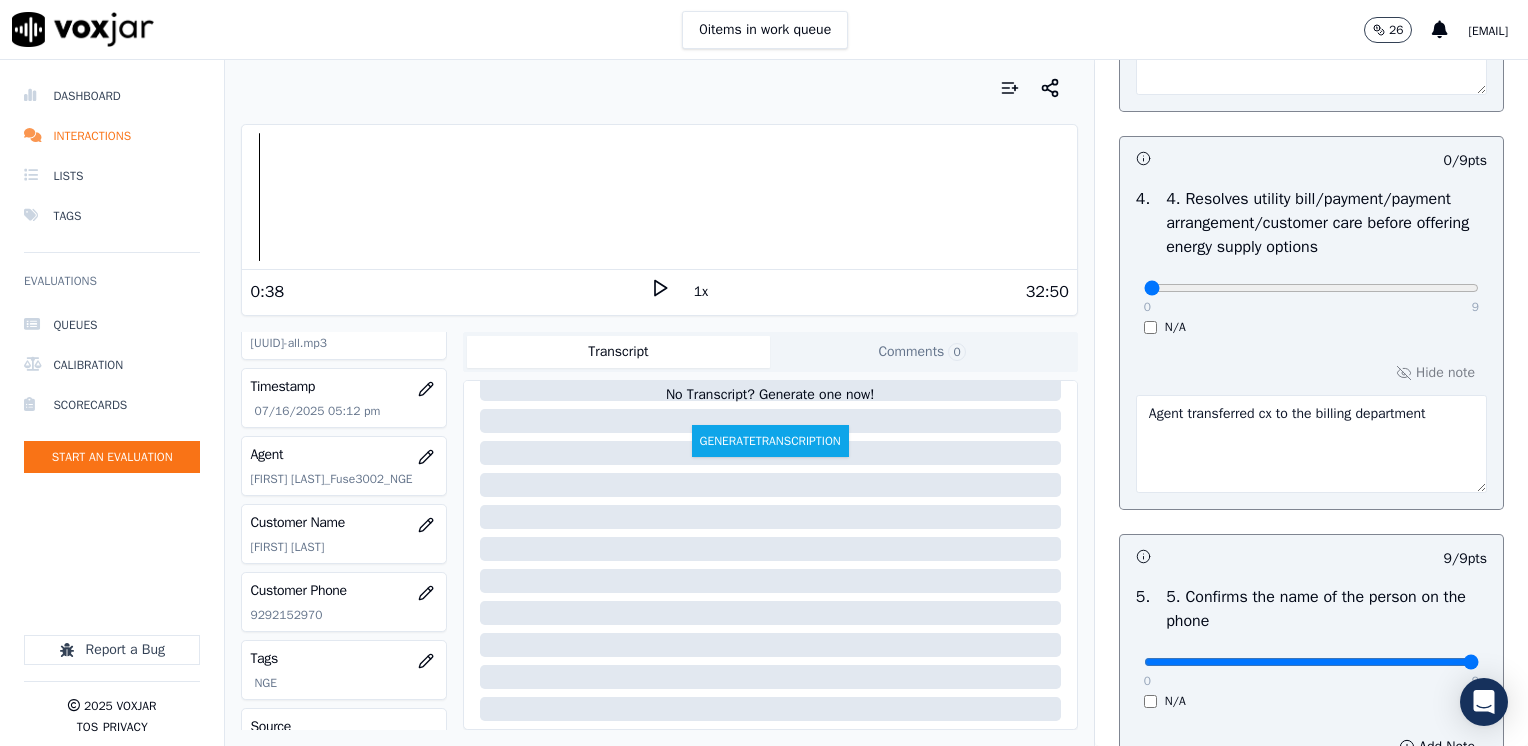 scroll, scrollTop: 1100, scrollLeft: 0, axis: vertical 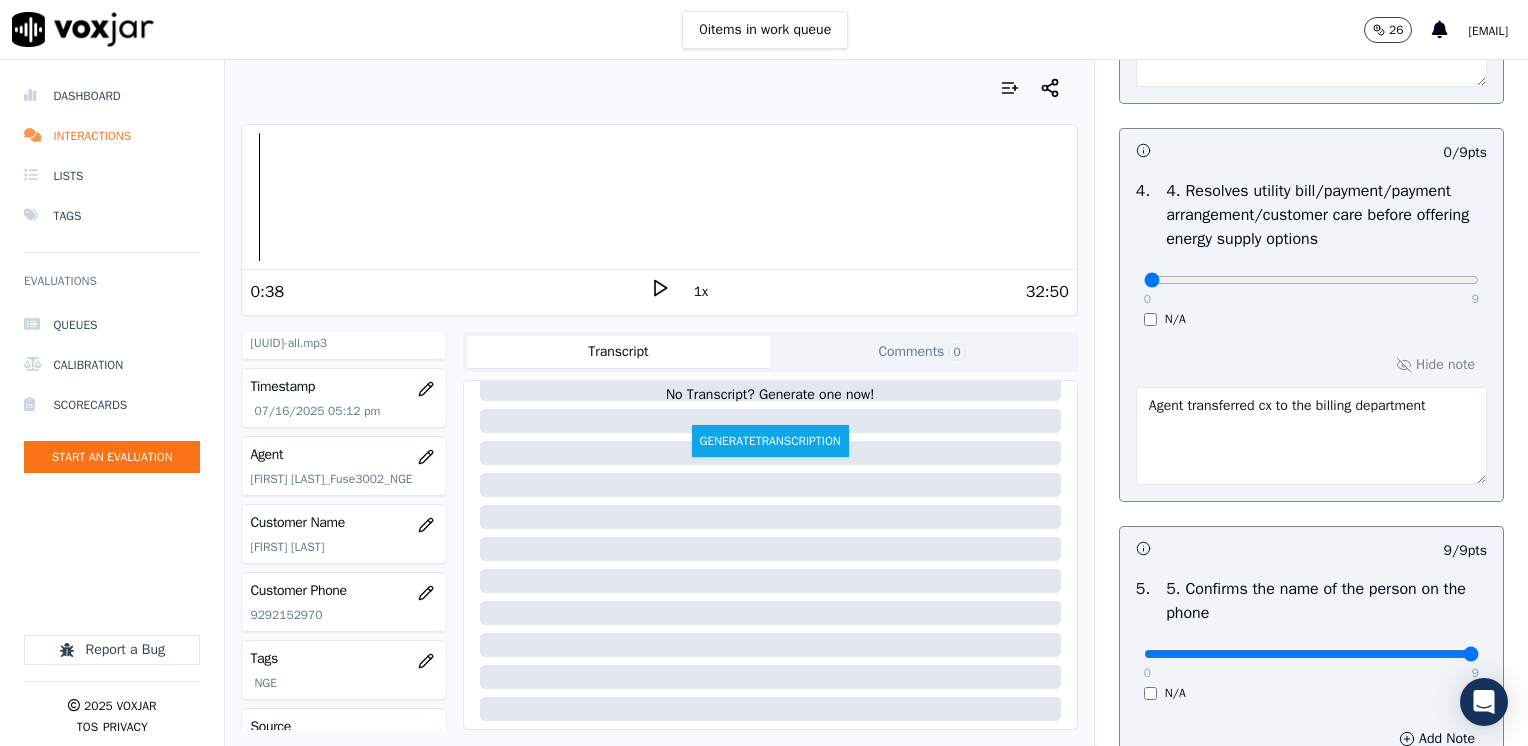 click on "Agent transferred cx to the billing department" at bounding box center (1311, 436) 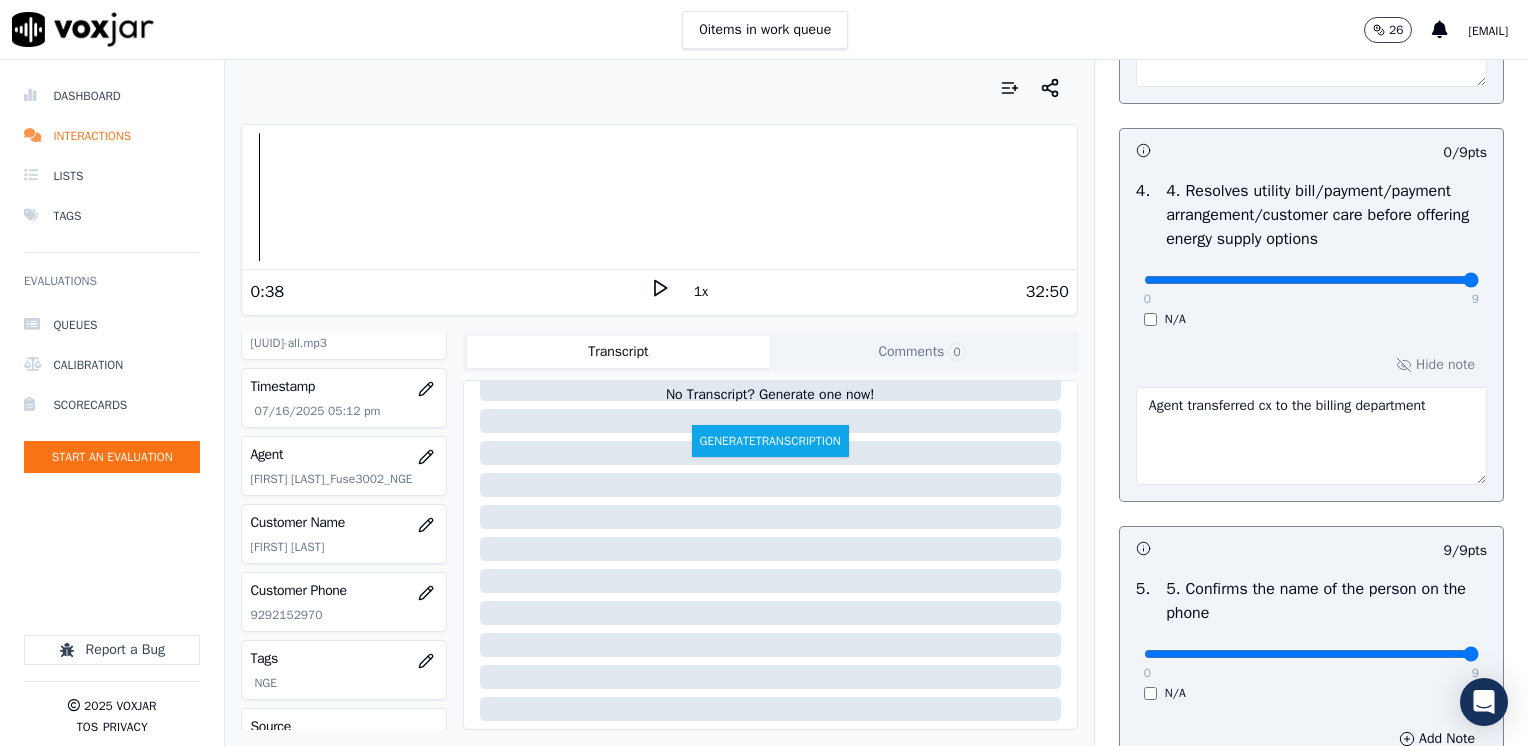 drag, startPoint x: 1531, startPoint y: 278, endPoint x: 1365, endPoint y: 364, distance: 186.95454 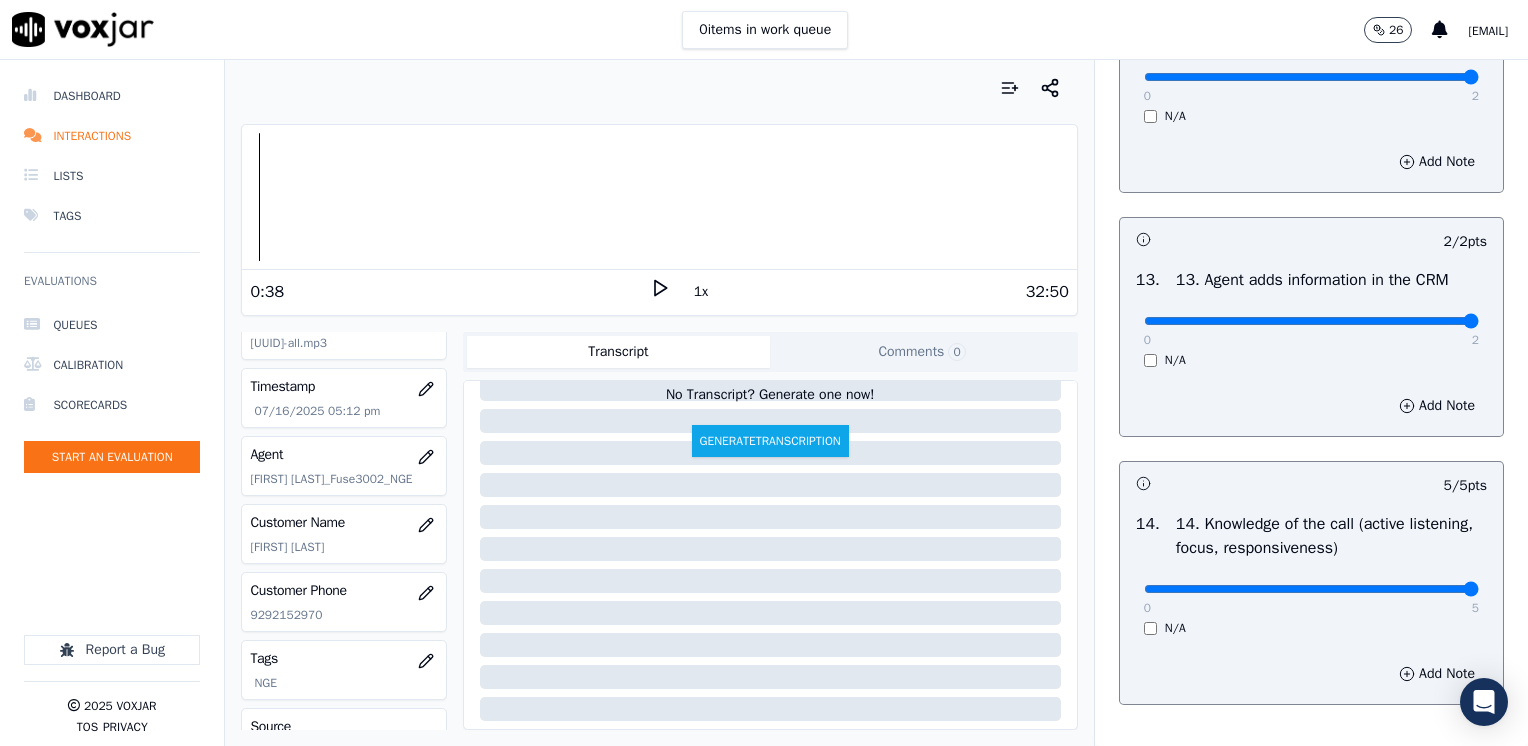 scroll, scrollTop: 3776, scrollLeft: 0, axis: vertical 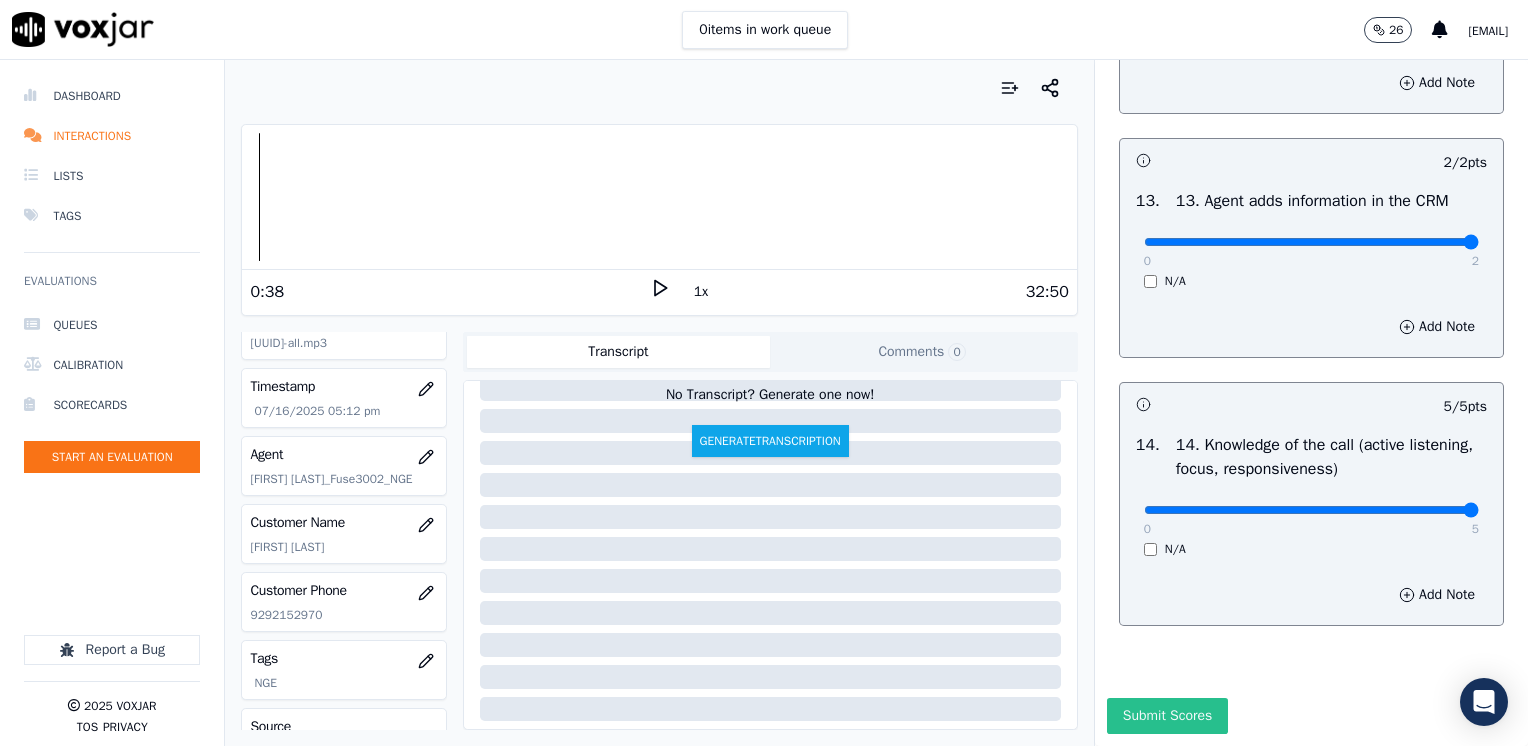click on "Submit Scores" at bounding box center [1167, 716] 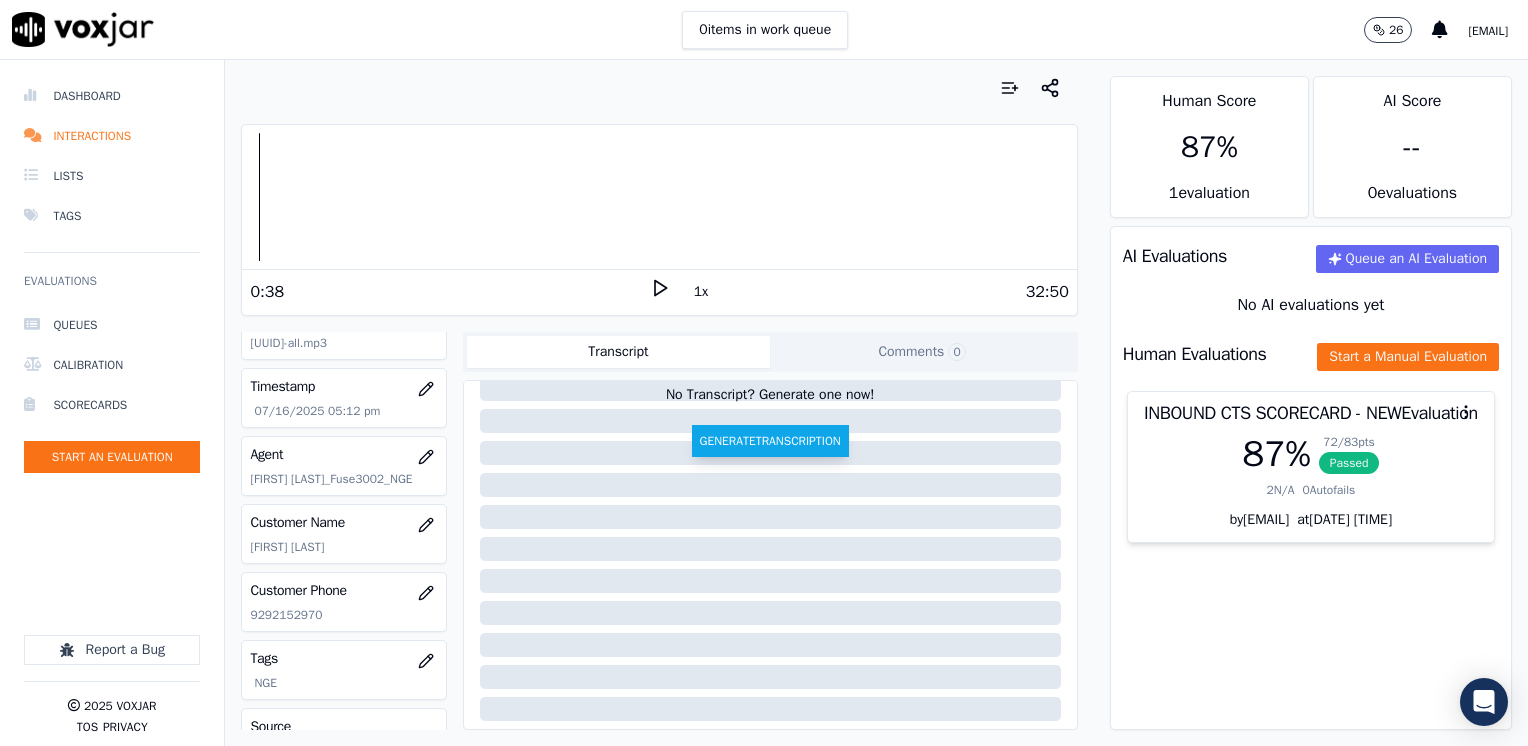 click on "Generate  Transcription" at bounding box center (770, 441) 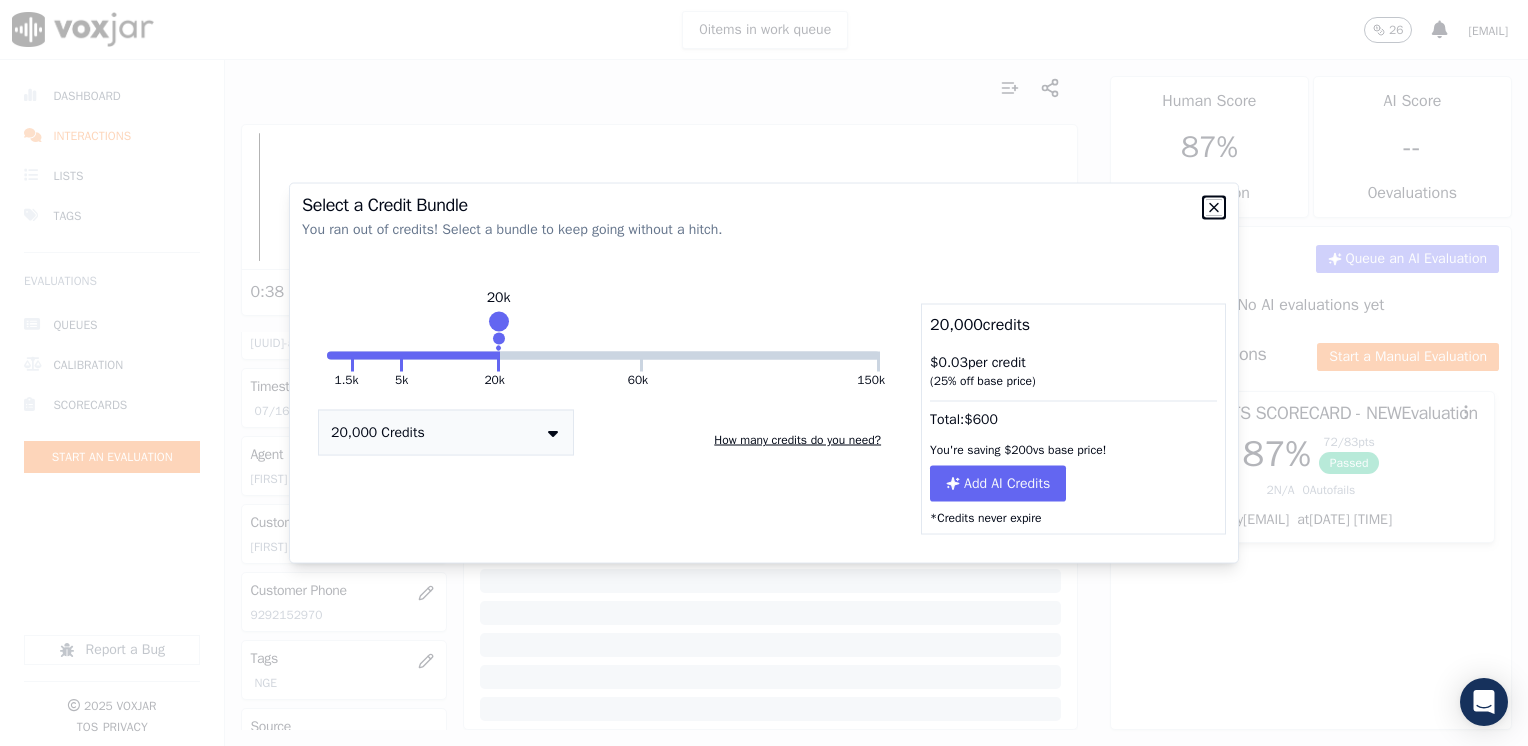 click 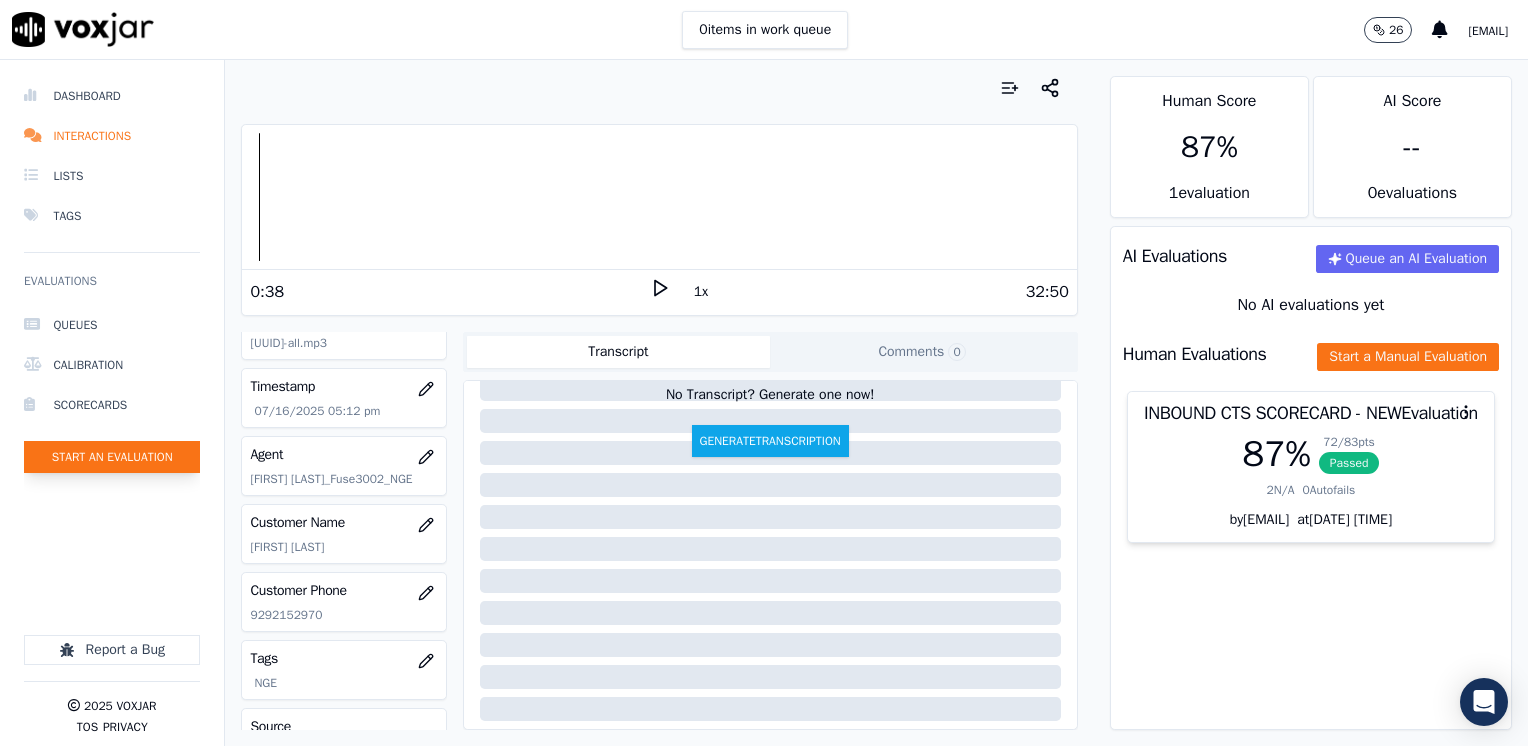 click on "Start an Evaluation" 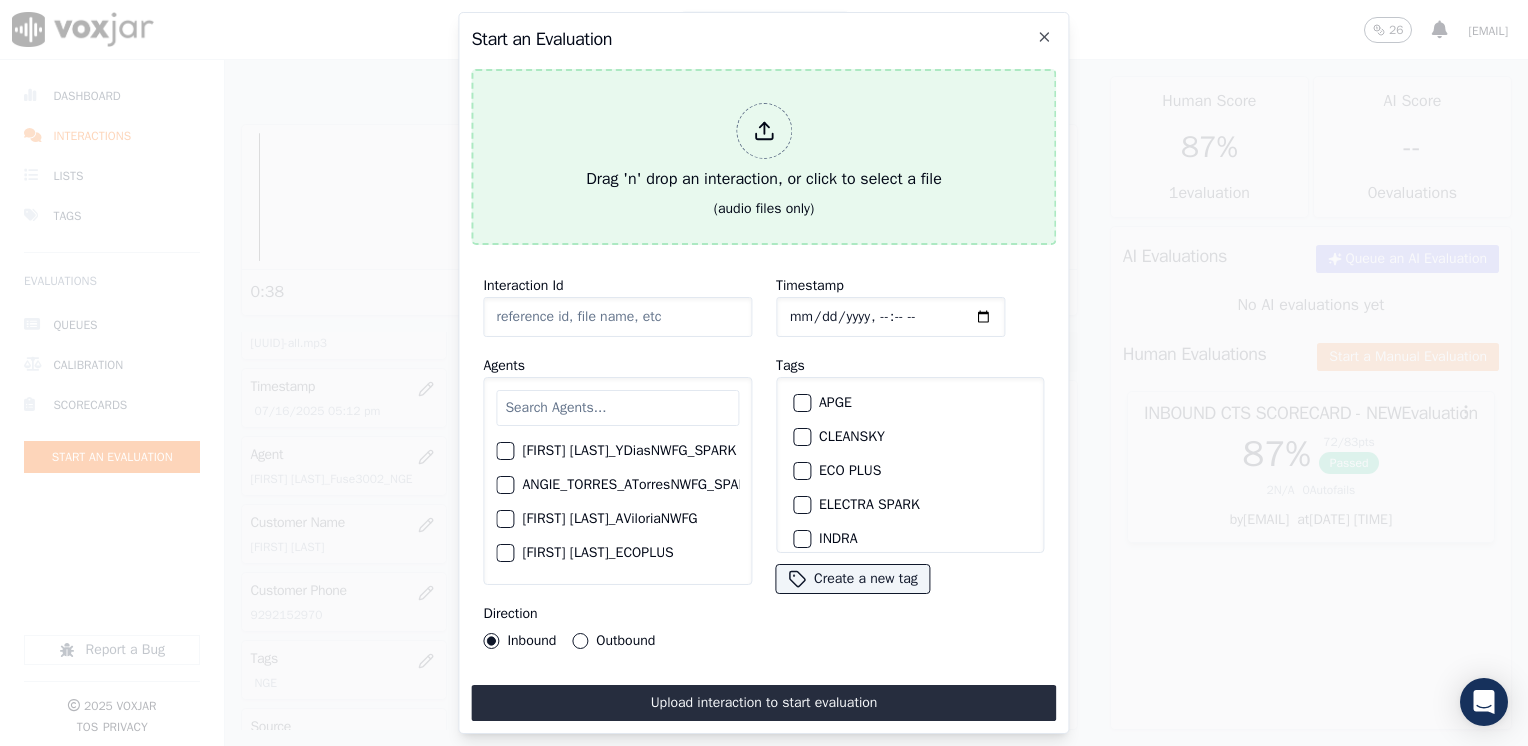 click at bounding box center [764, 131] 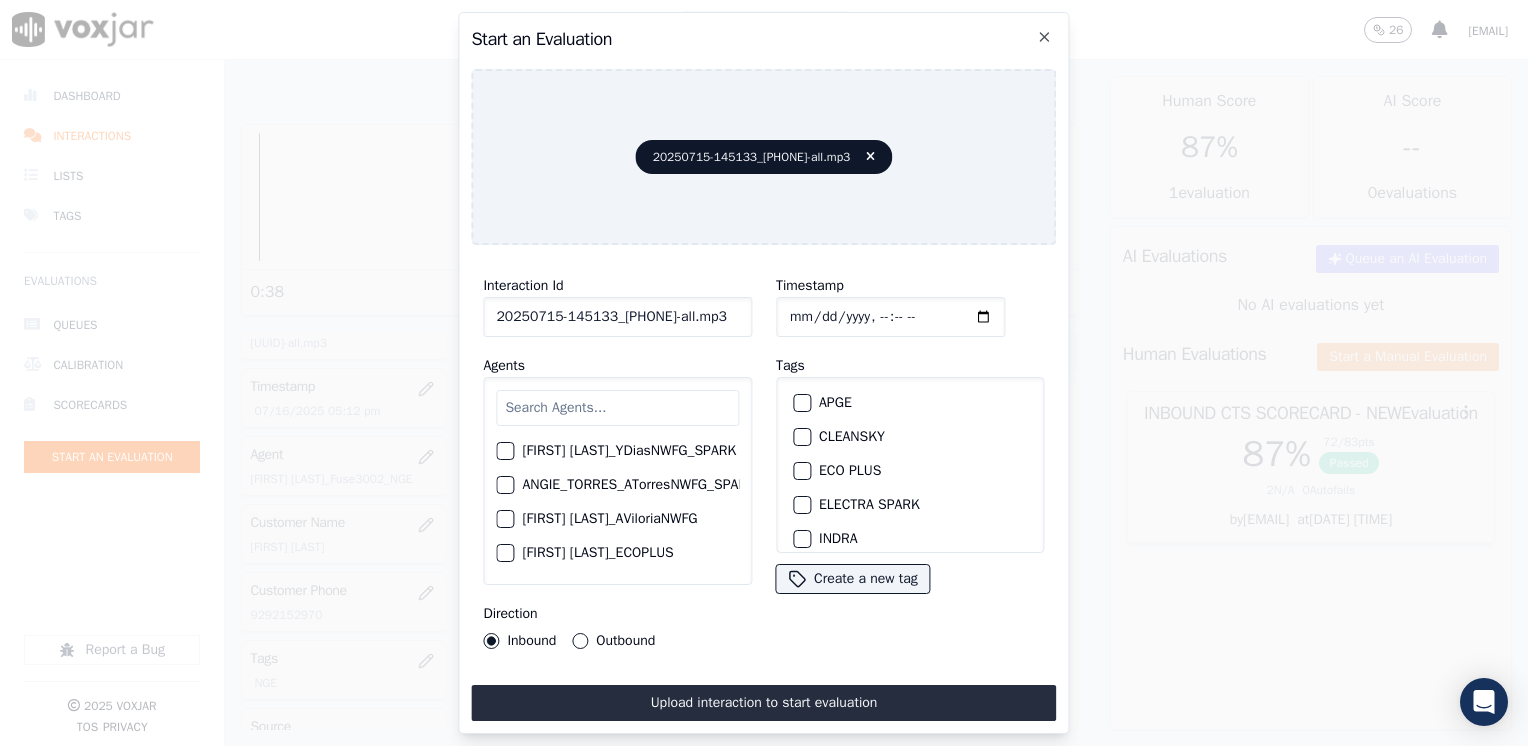 click at bounding box center (617, 408) 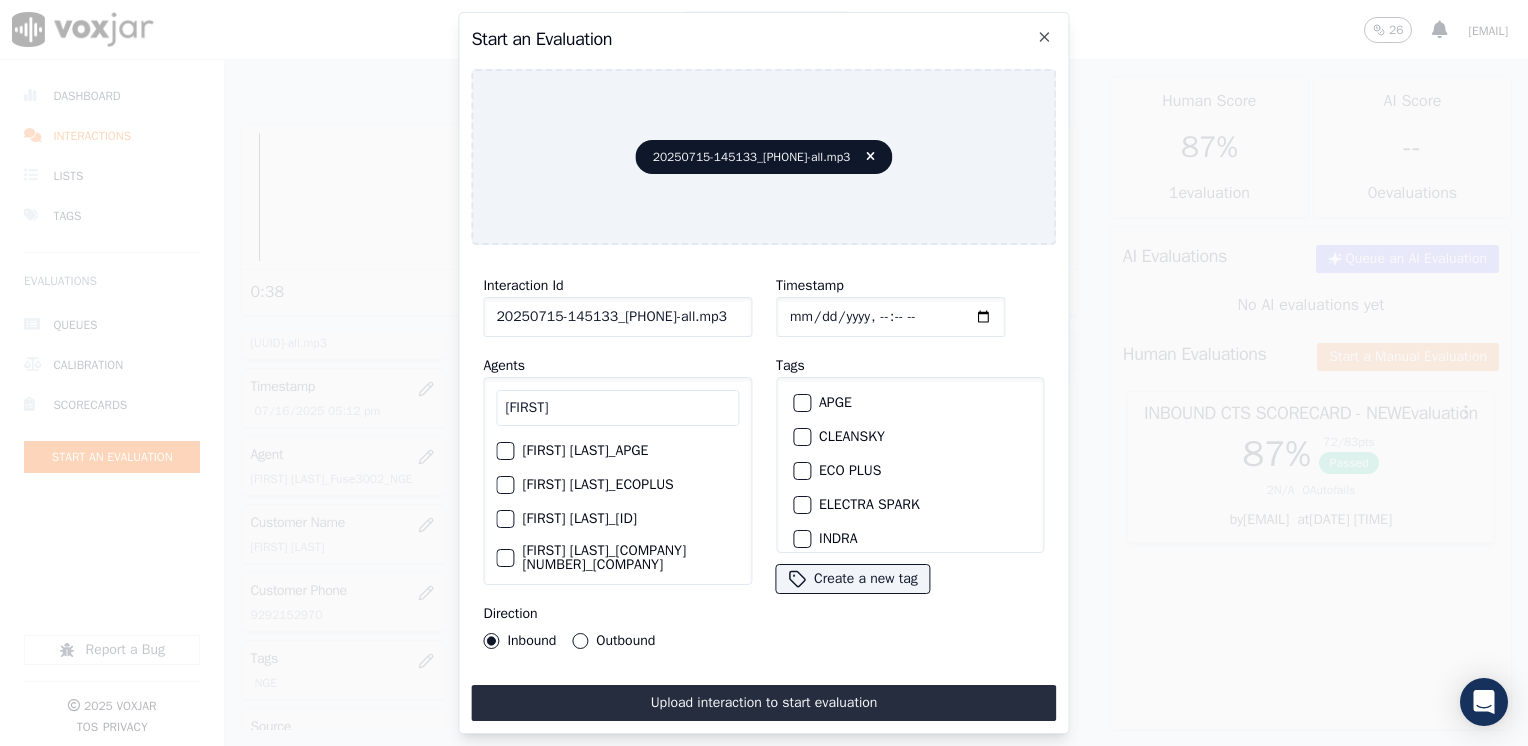 type on "[FIRST]" 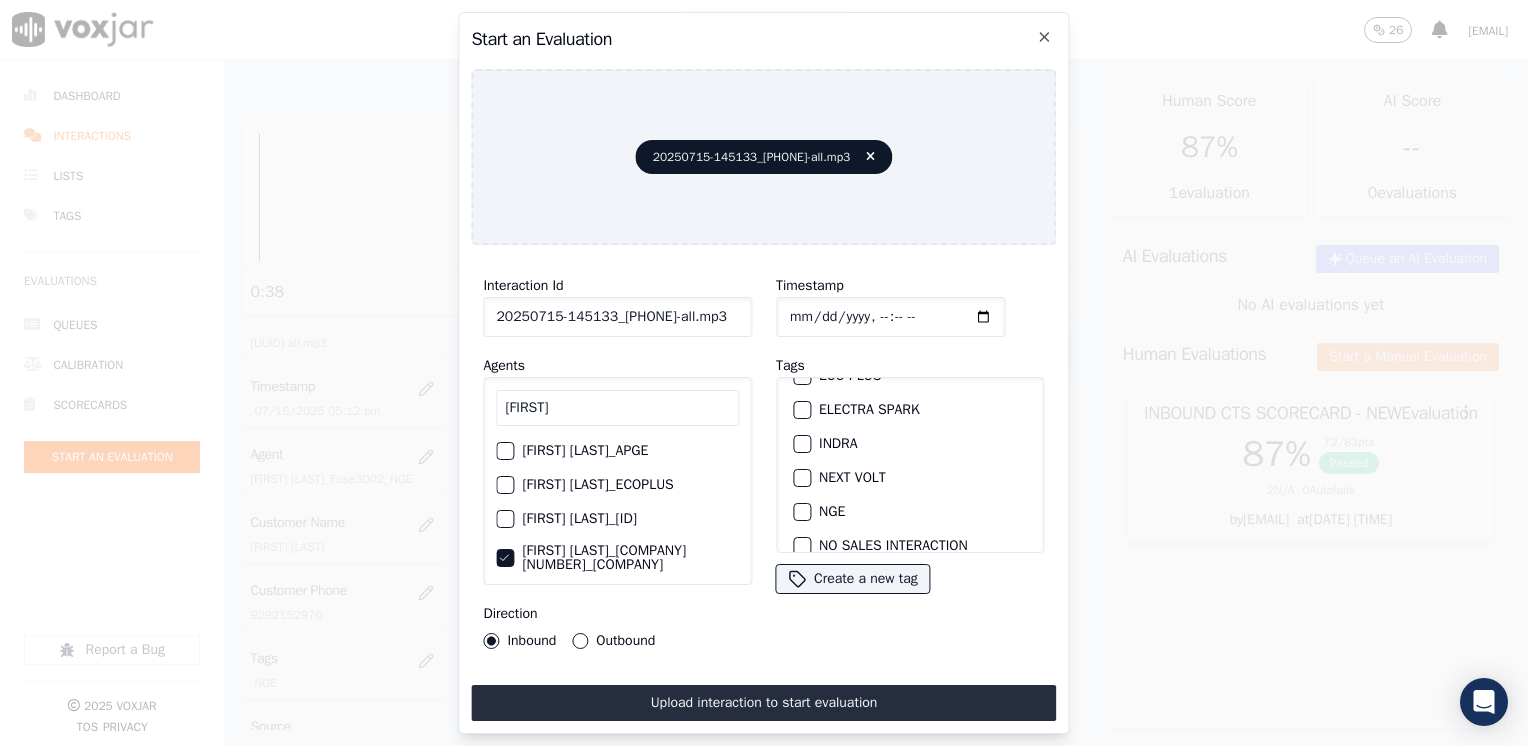 scroll, scrollTop: 100, scrollLeft: 0, axis: vertical 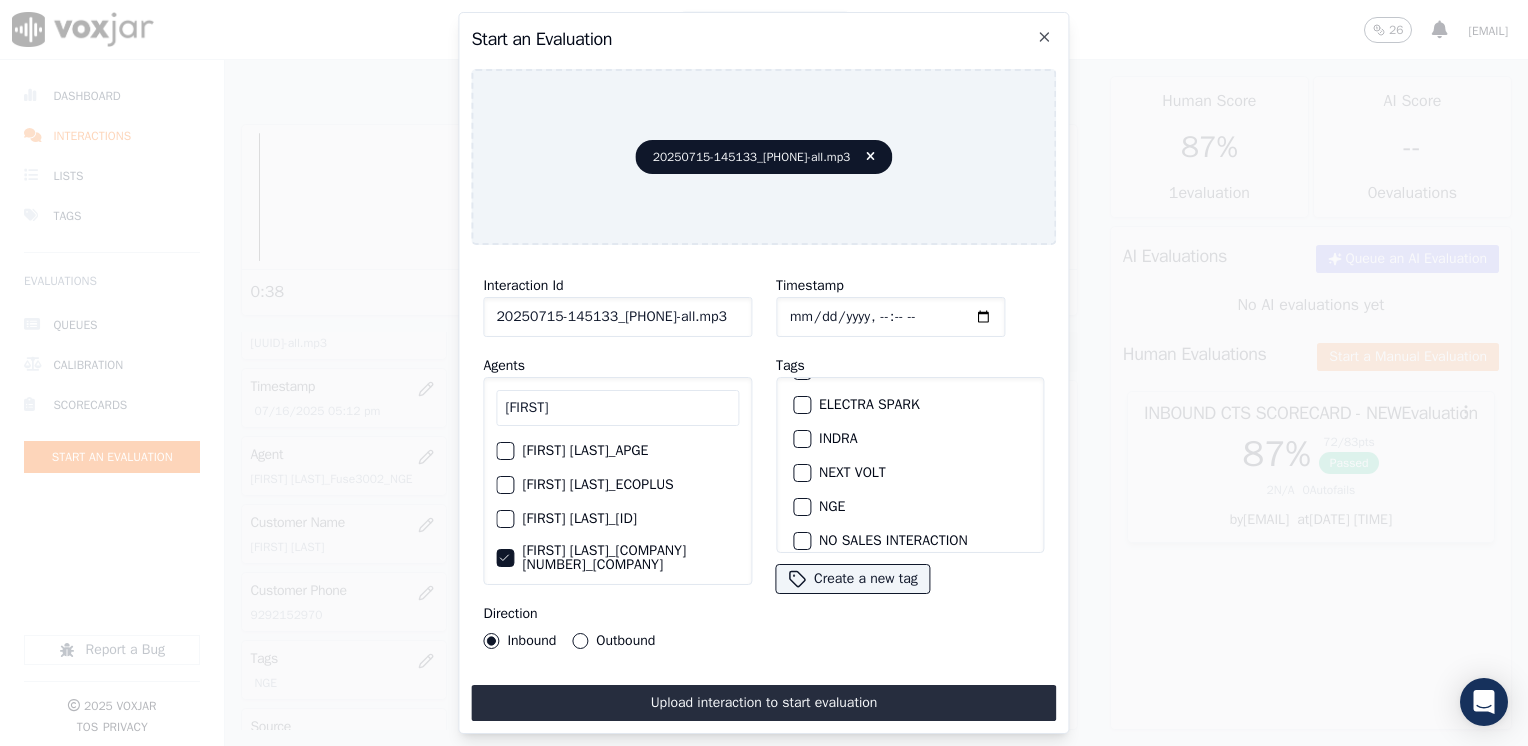 click at bounding box center (801, 507) 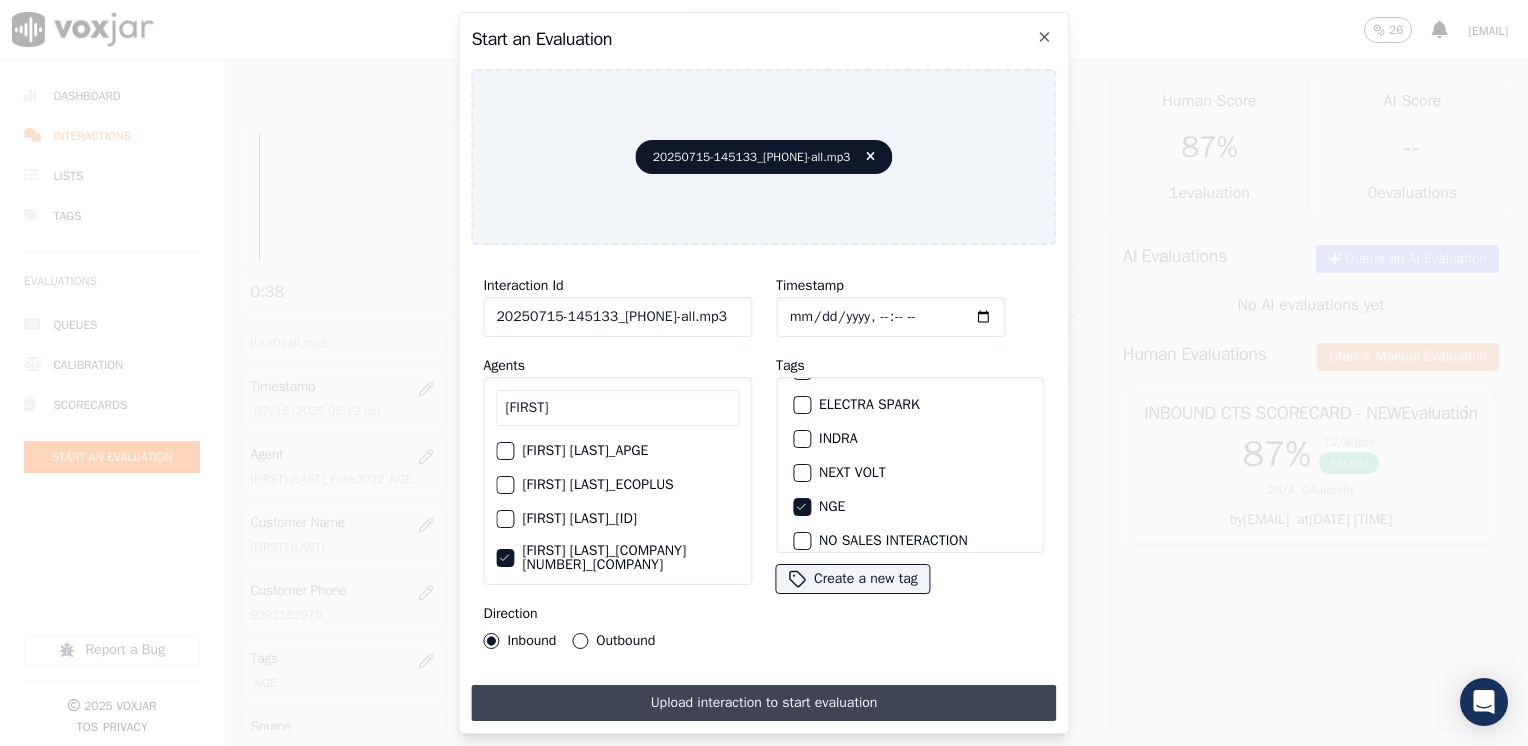 drag, startPoint x: 587, startPoint y: 633, endPoint x: 740, endPoint y: 682, distance: 160.6549 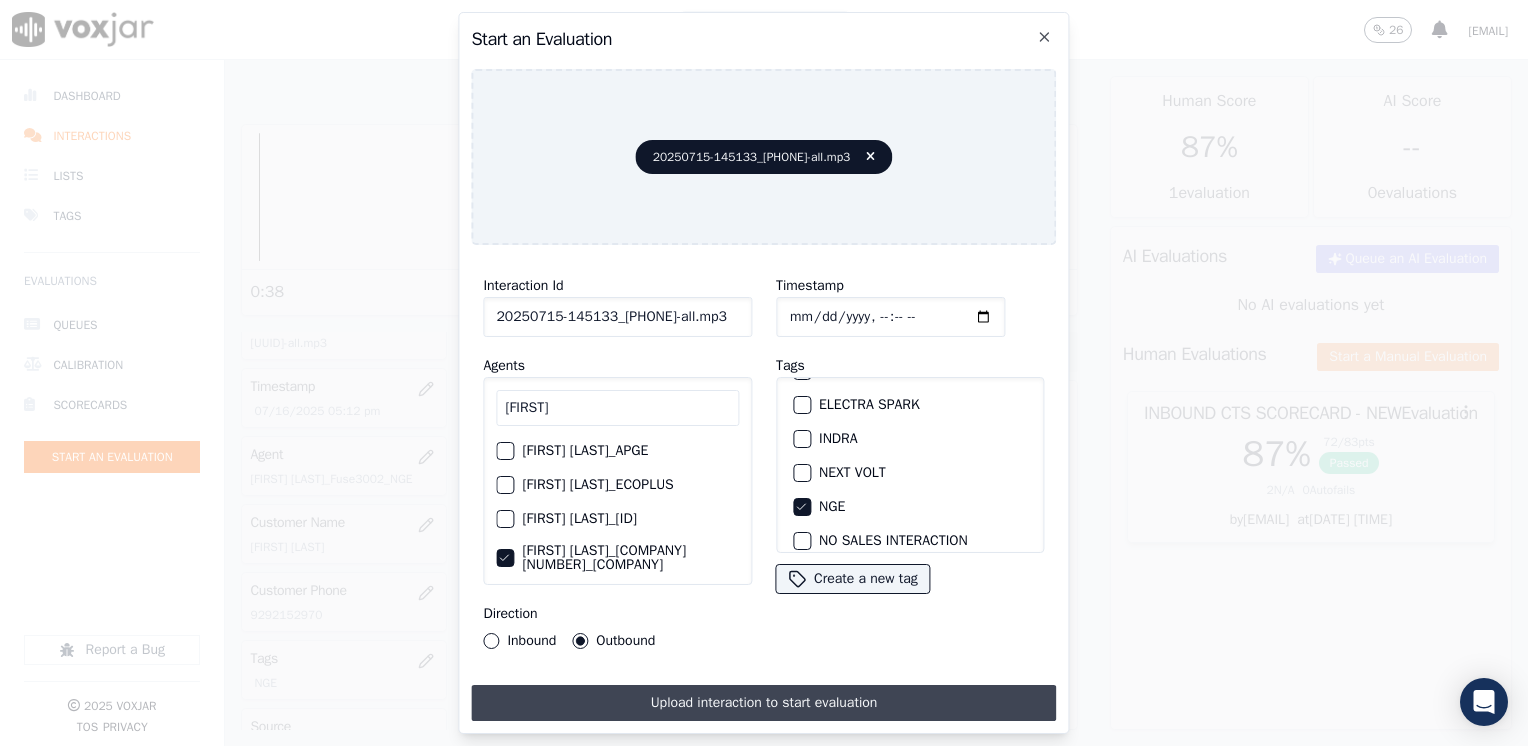 click on "Upload interaction to start evaluation" at bounding box center (763, 703) 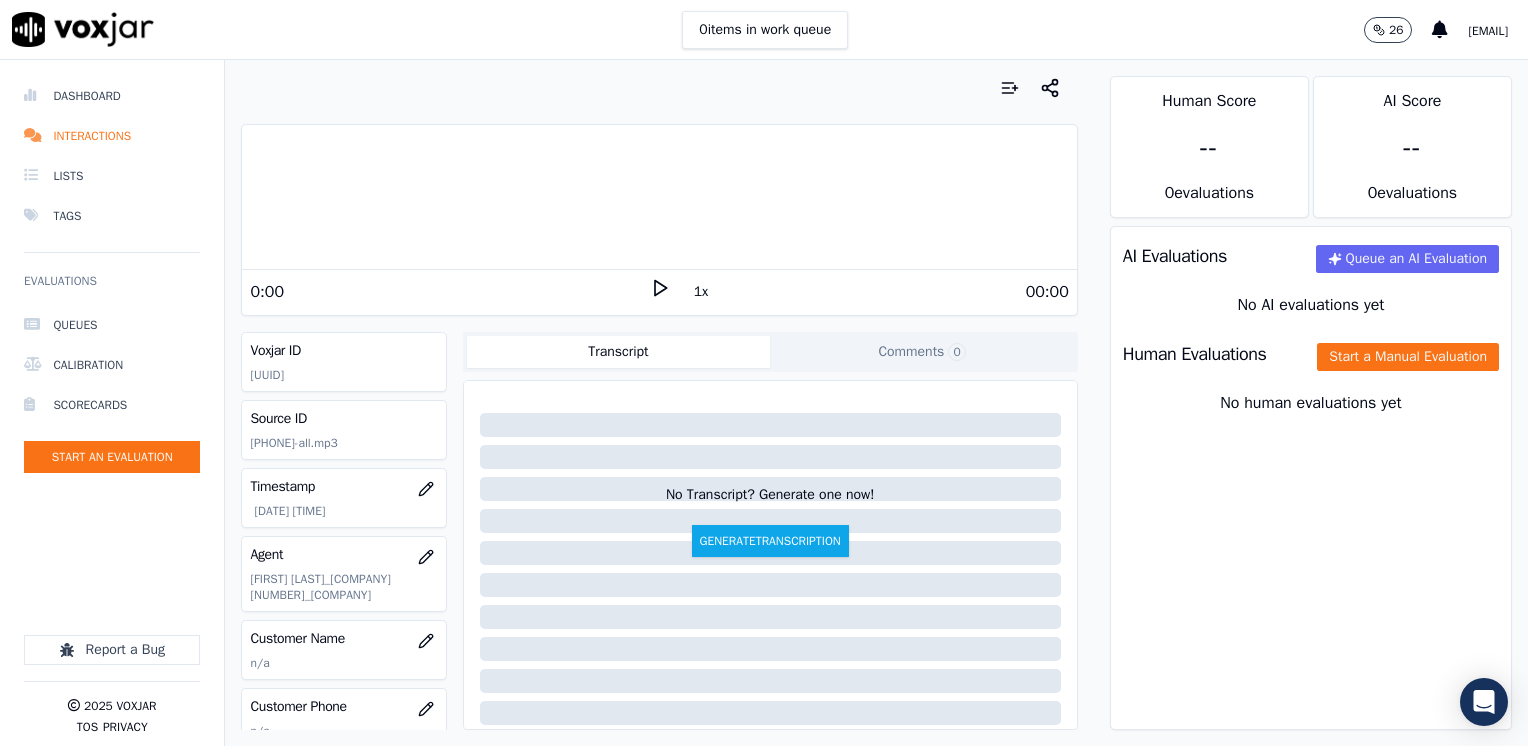 click 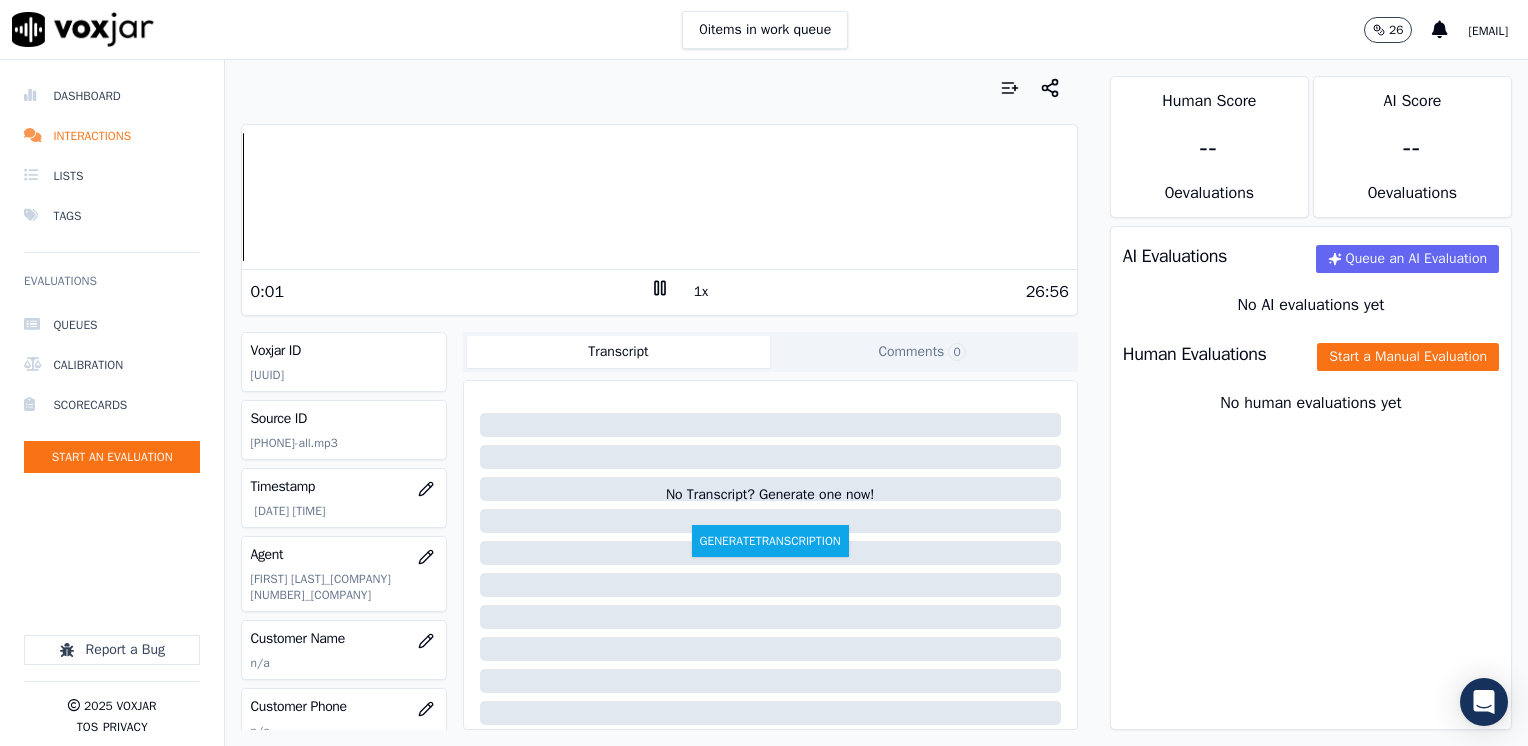 click 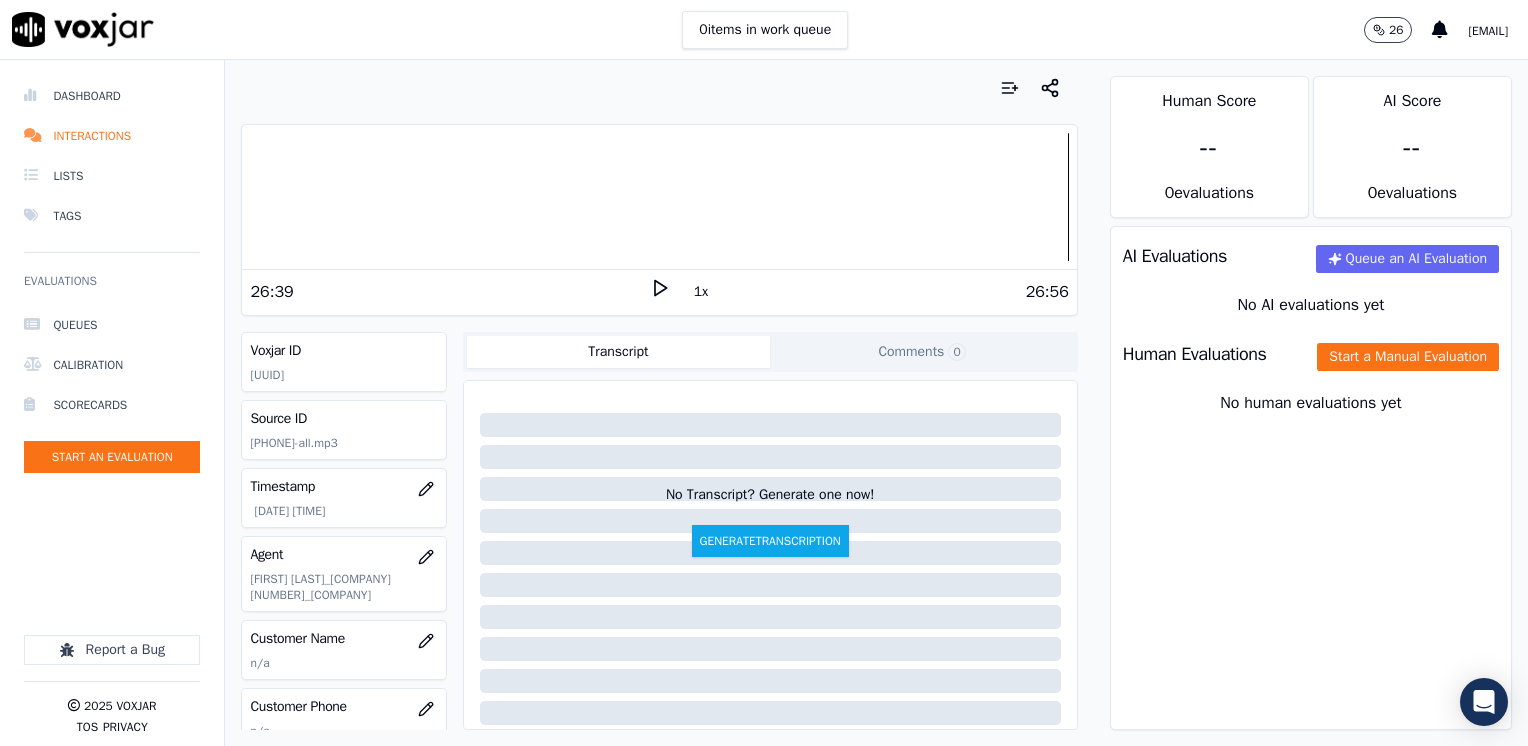 scroll, scrollTop: 100, scrollLeft: 0, axis: vertical 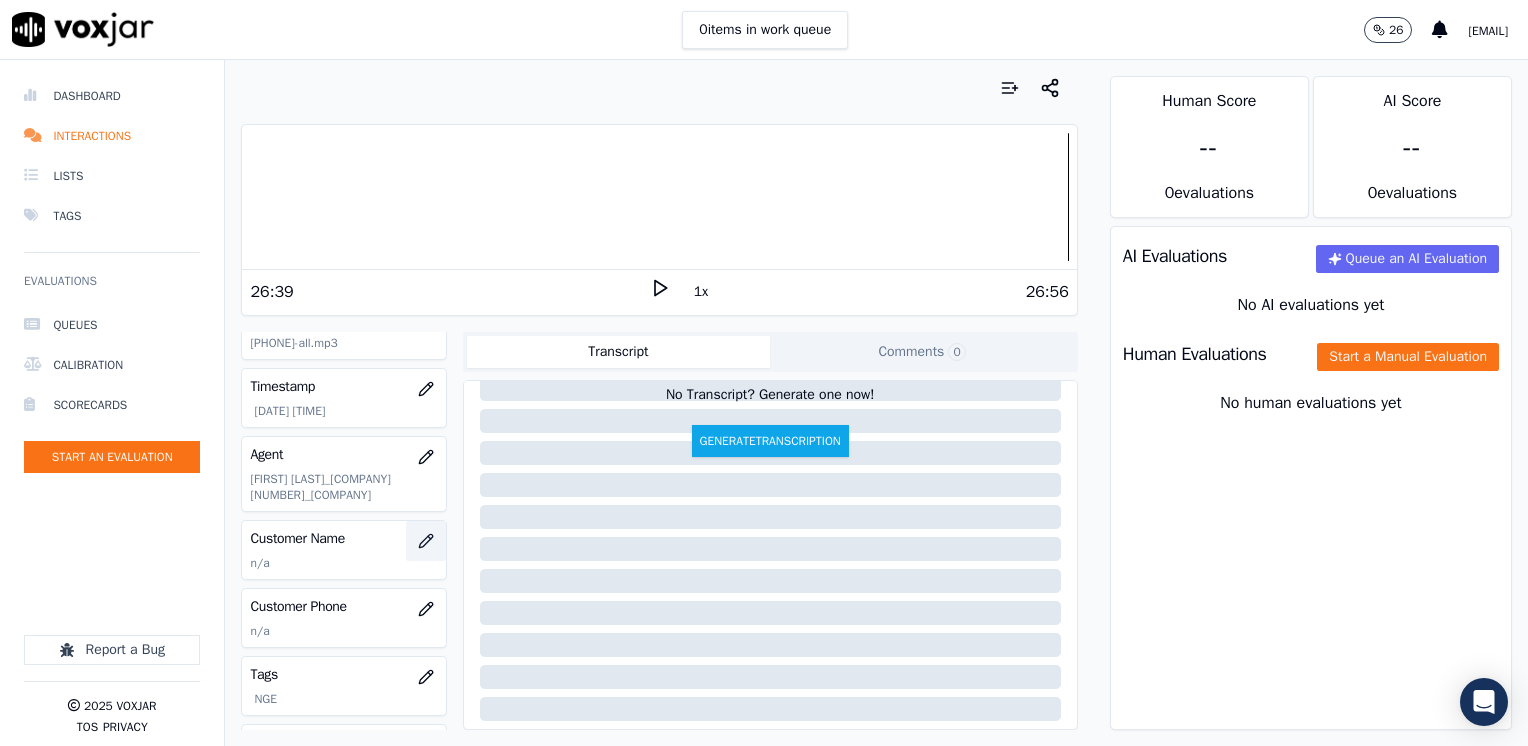 click 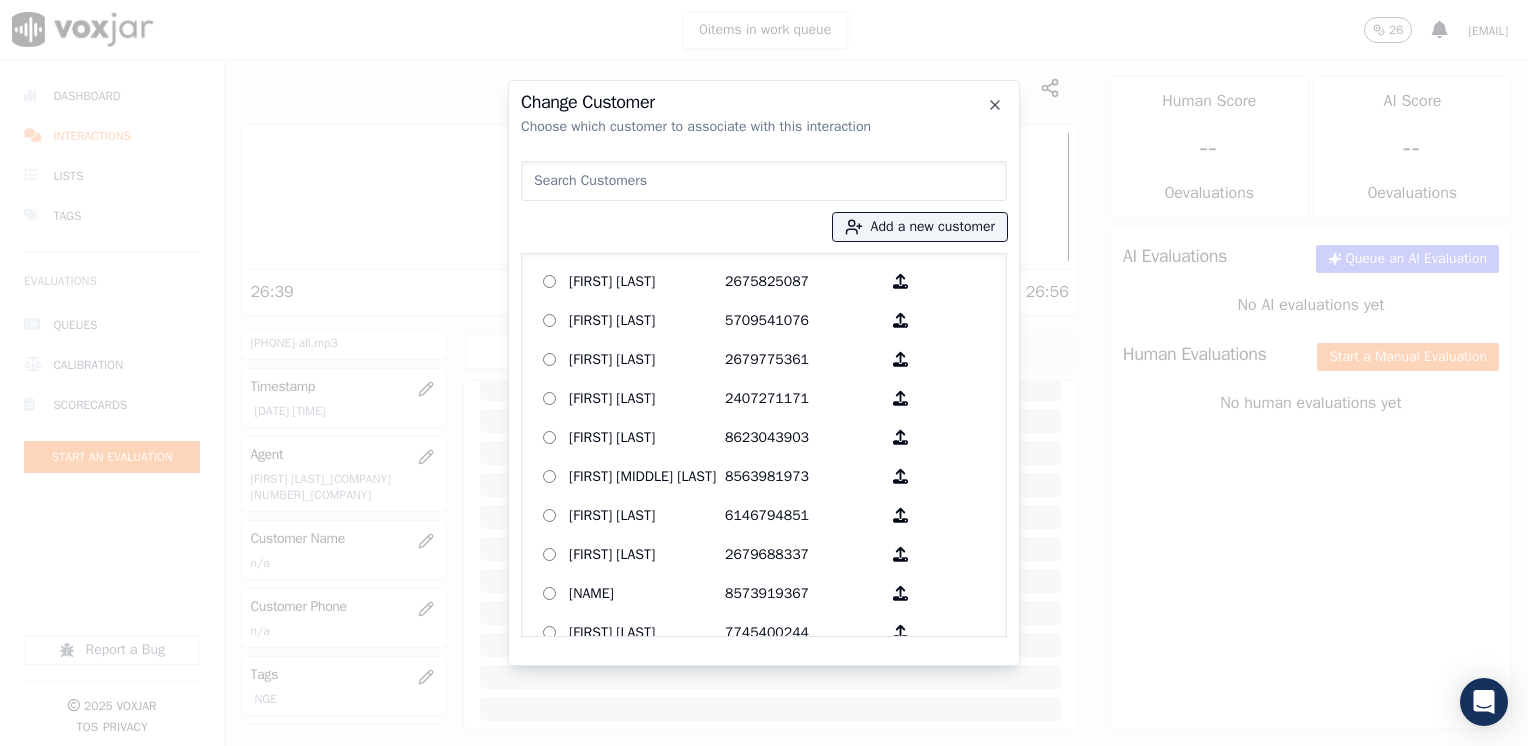 click at bounding box center (764, 181) 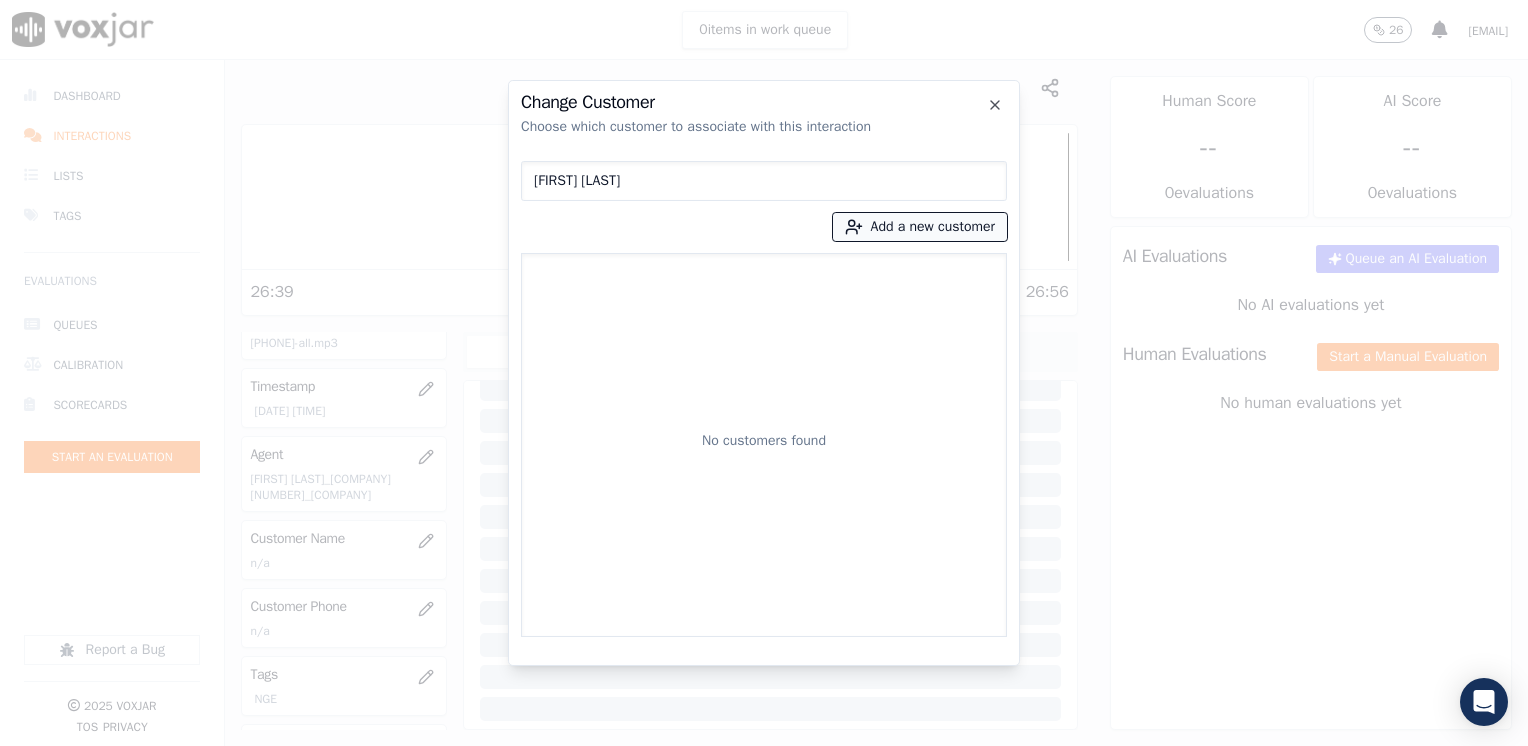 type on "[FIRST] [LAST]" 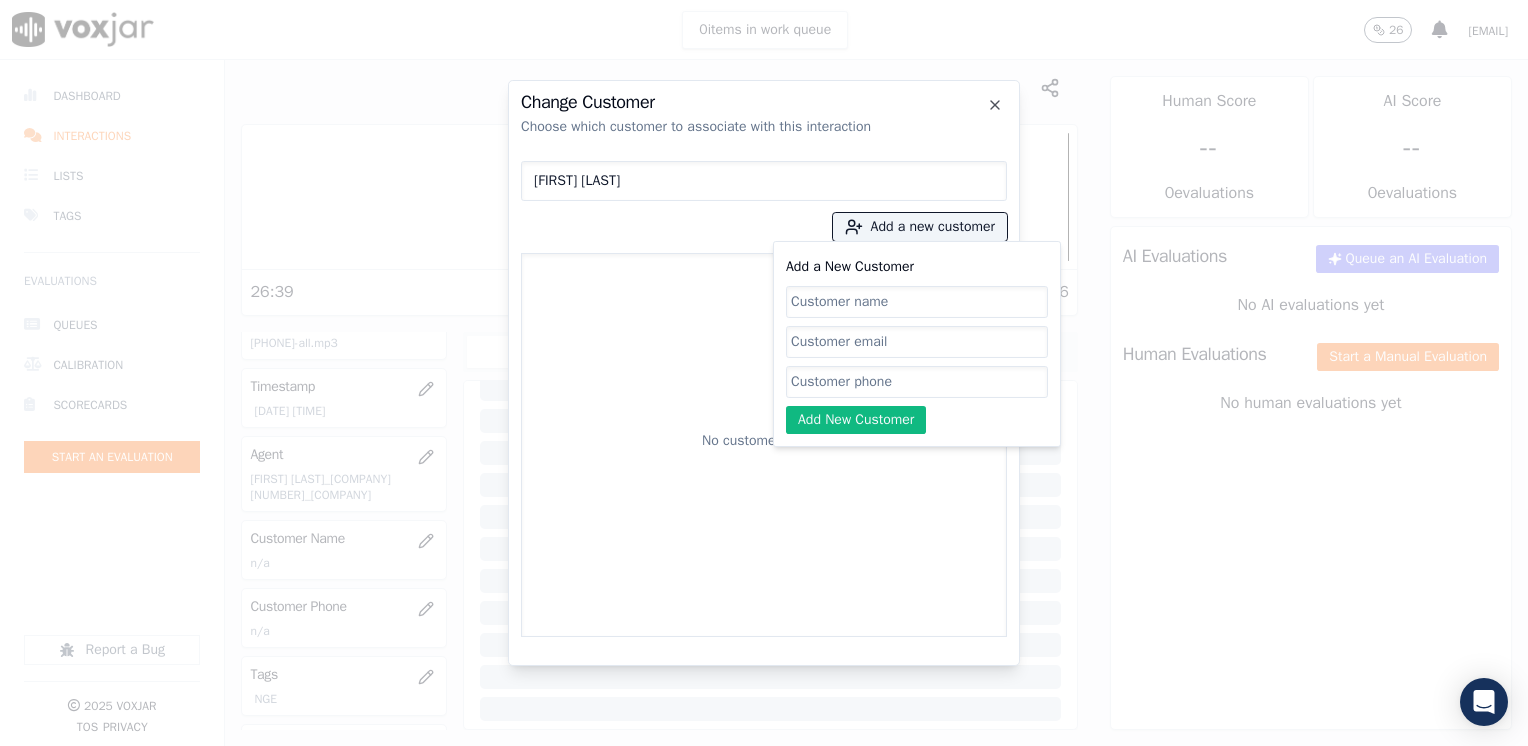 click on "Add a New Customer" 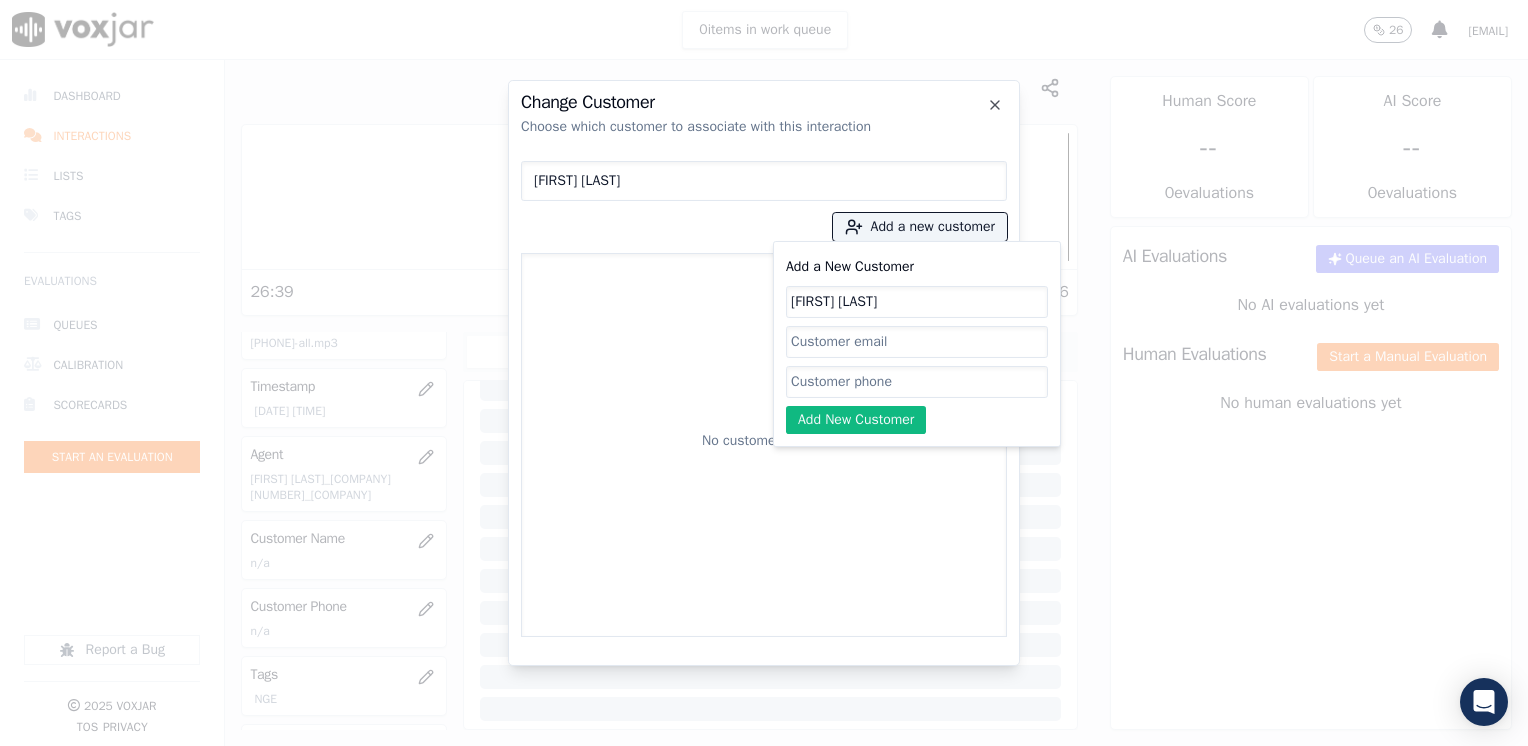 type on "[FIRST] [LAST]" 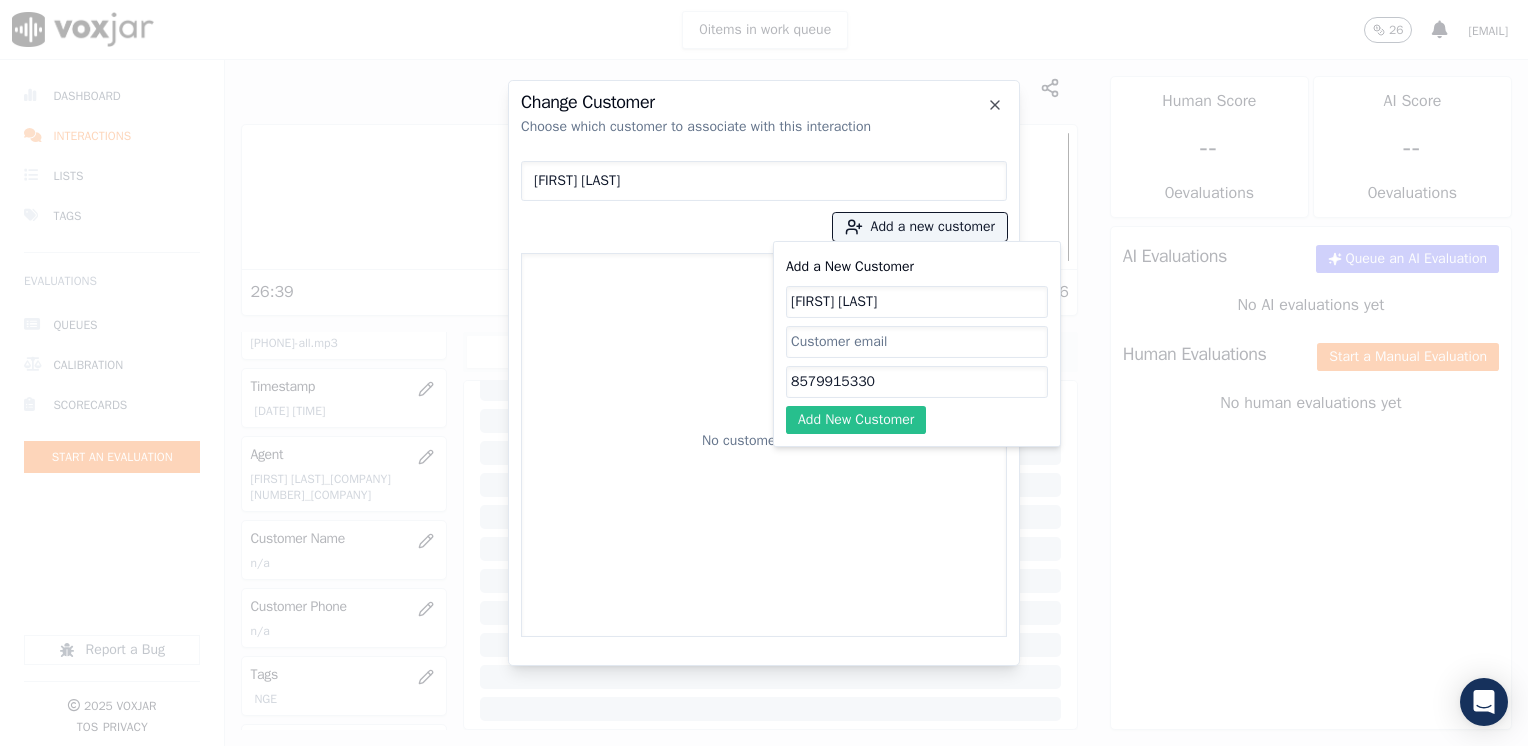 type on "8579915330" 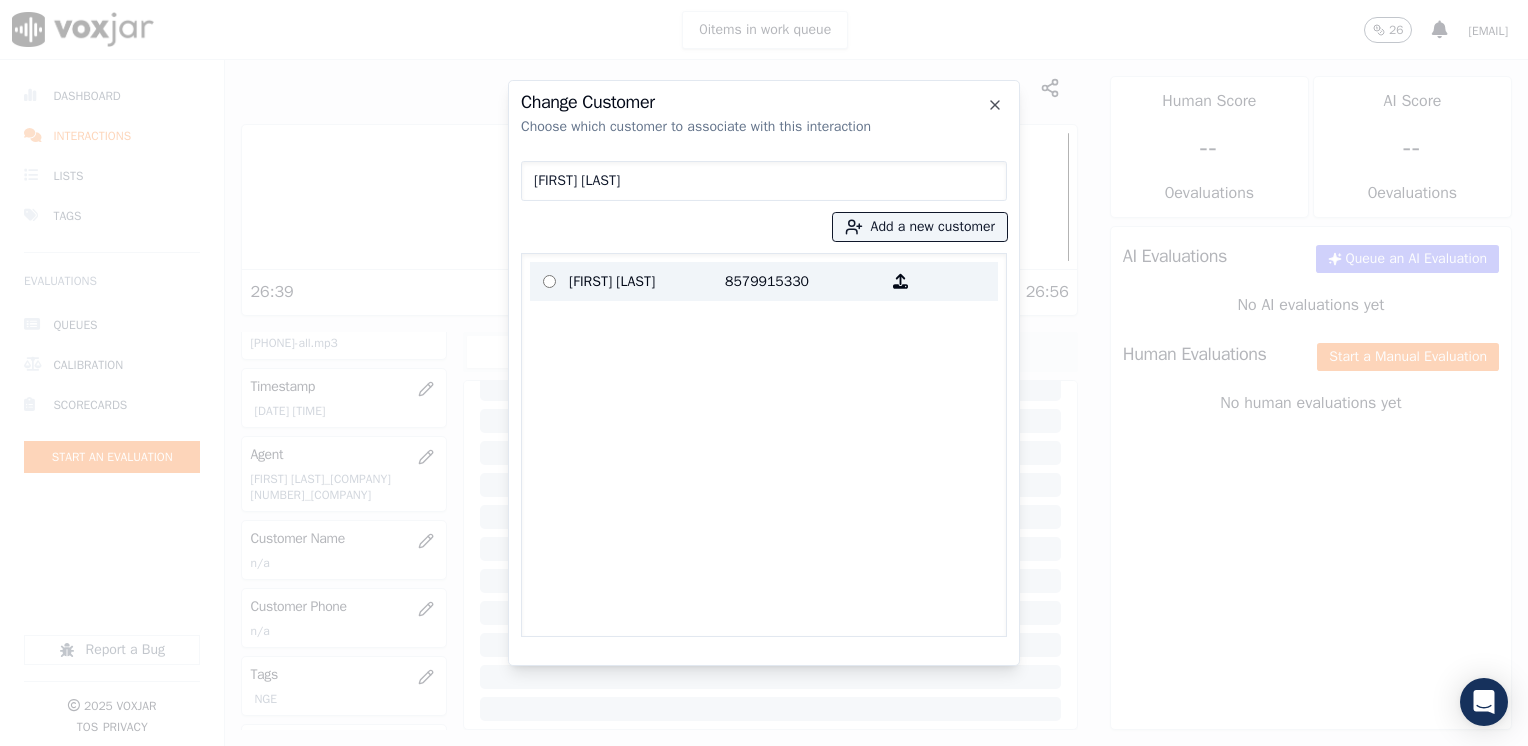 click on "8579915330" at bounding box center [803, 281] 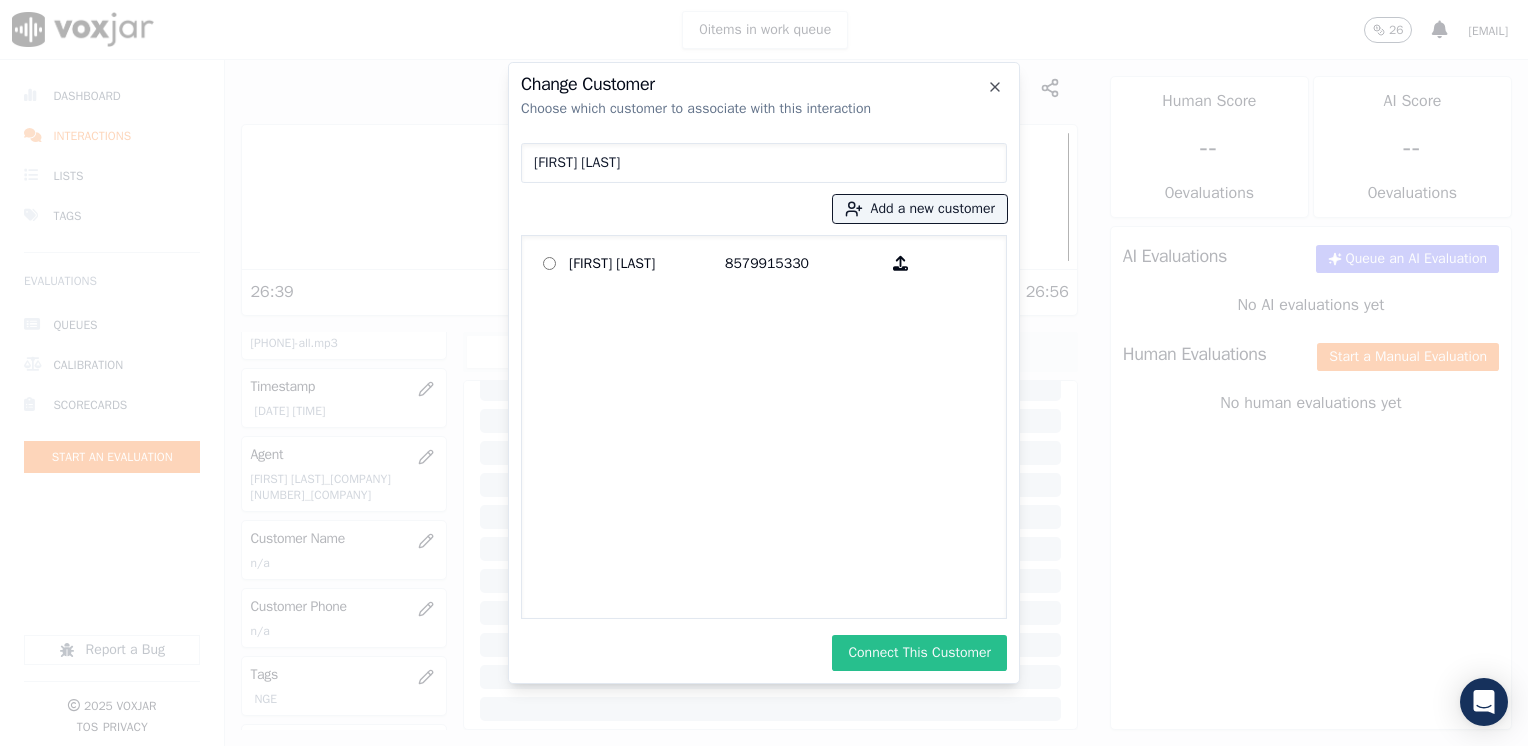 click on "Connect This Customer" at bounding box center (919, 653) 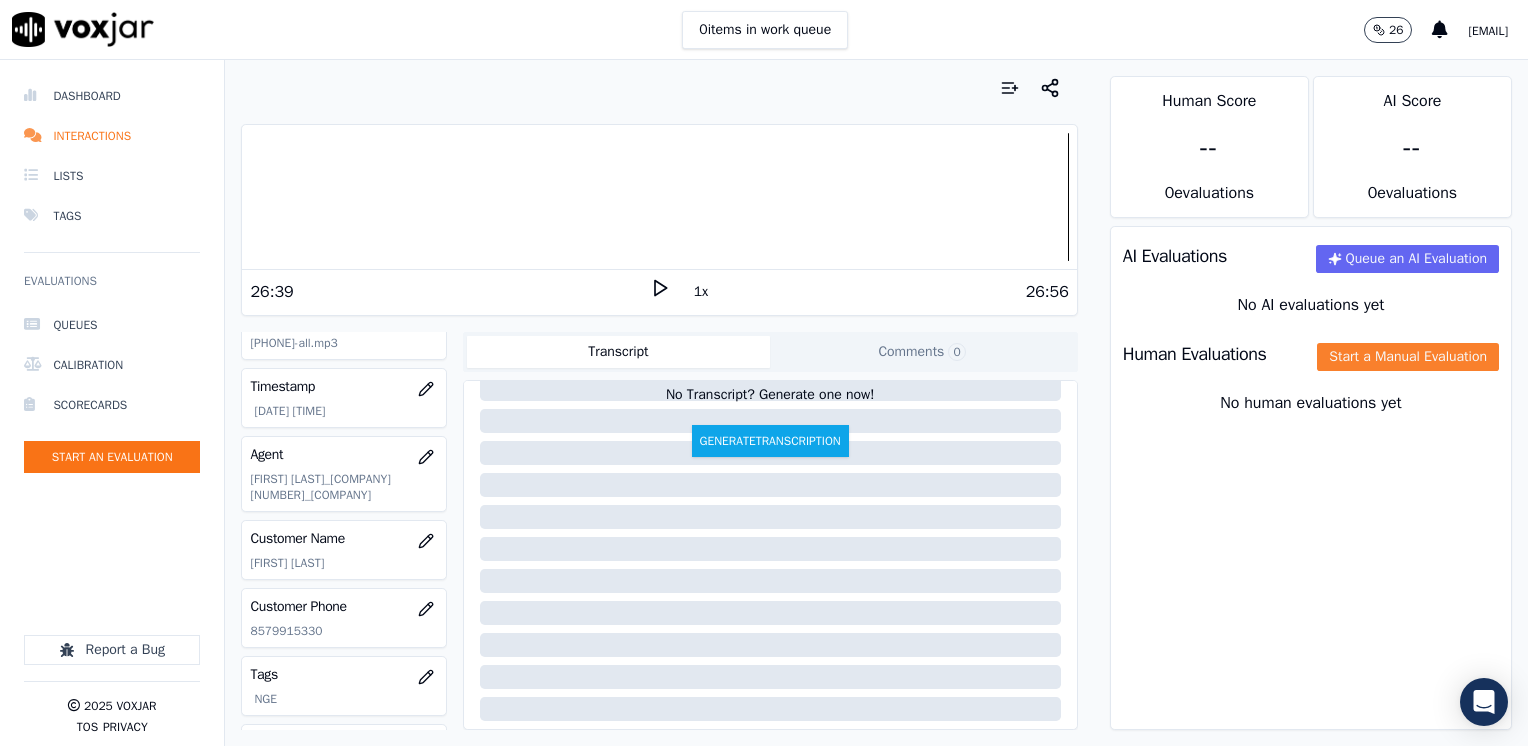 click on "Start a Manual Evaluation" 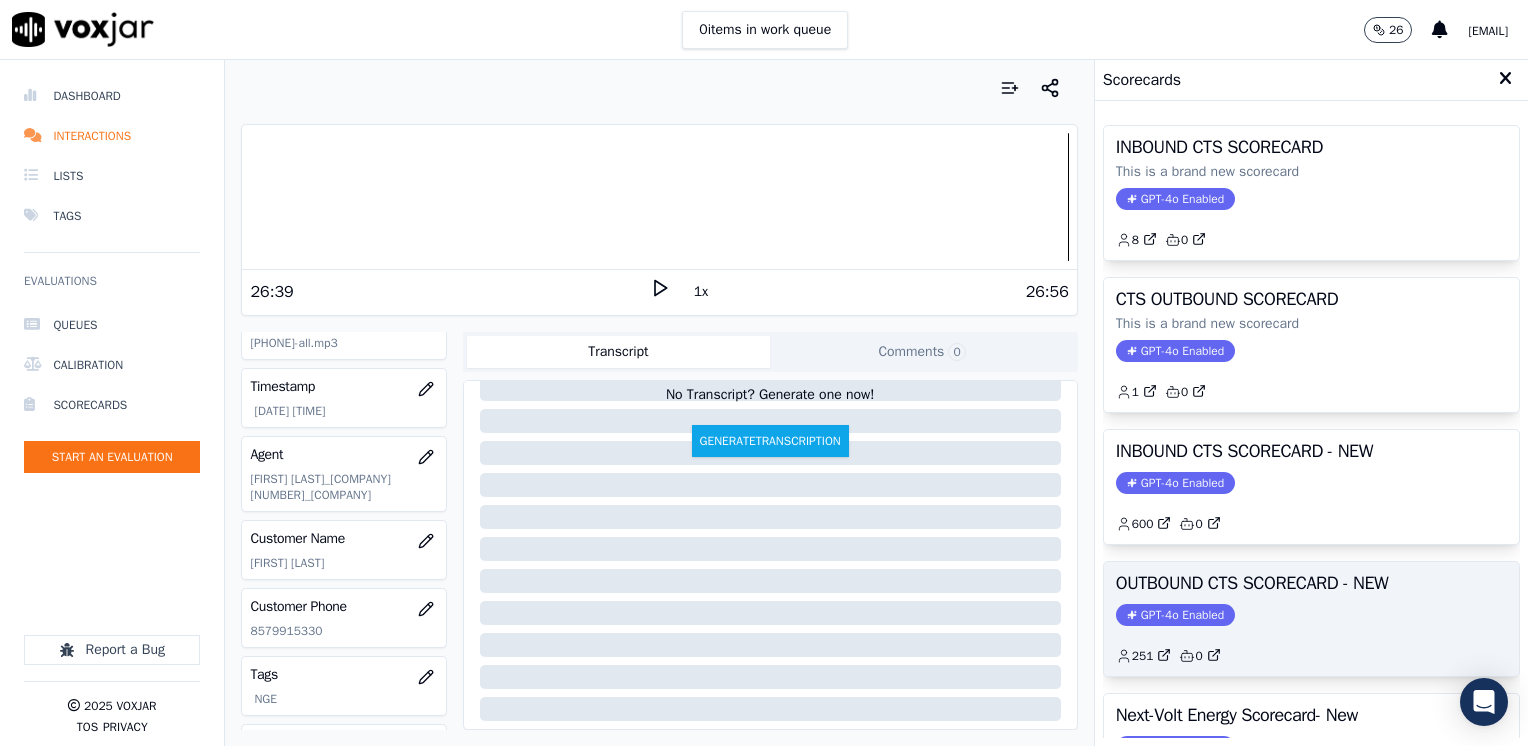 click on "GPT-4o Enabled" at bounding box center [1175, 615] 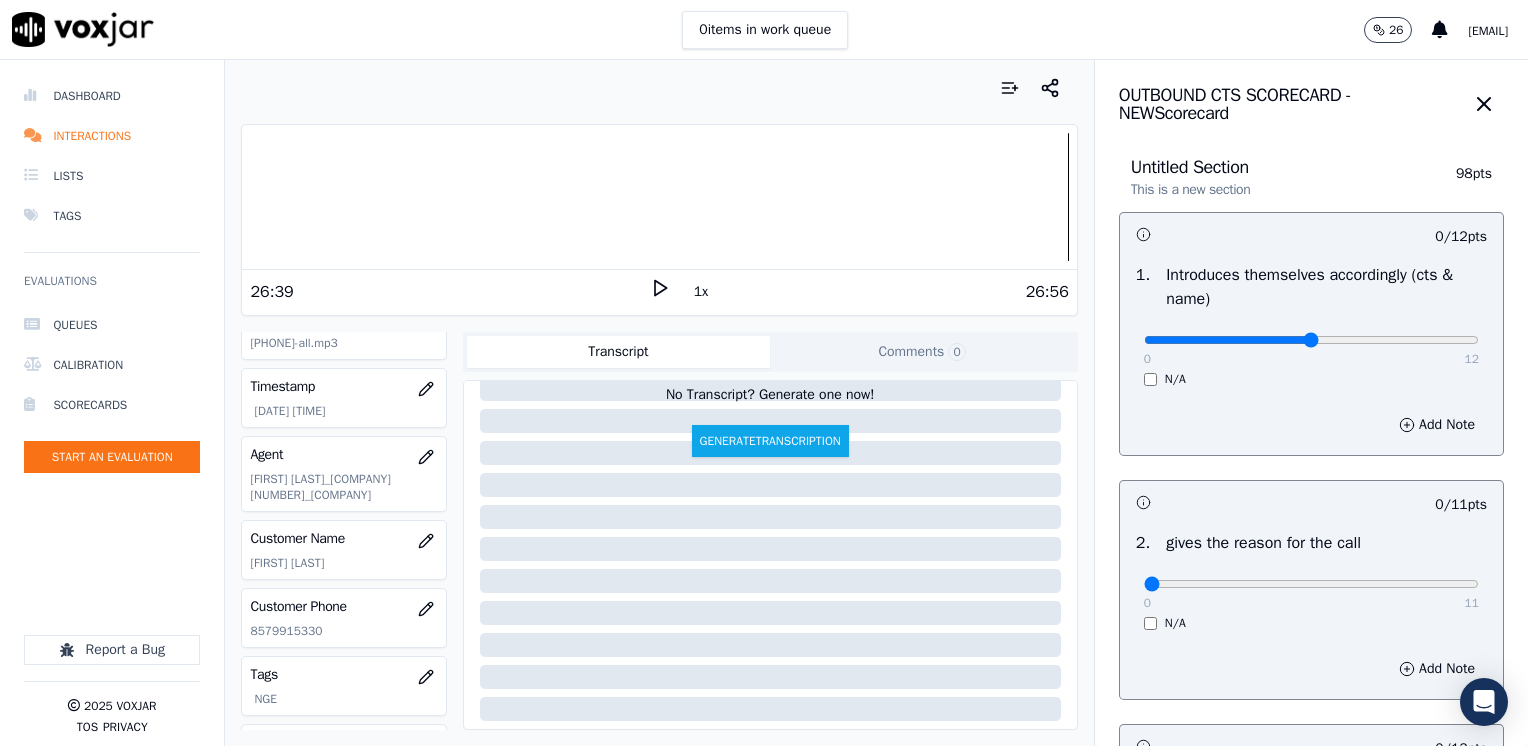 type on "6" 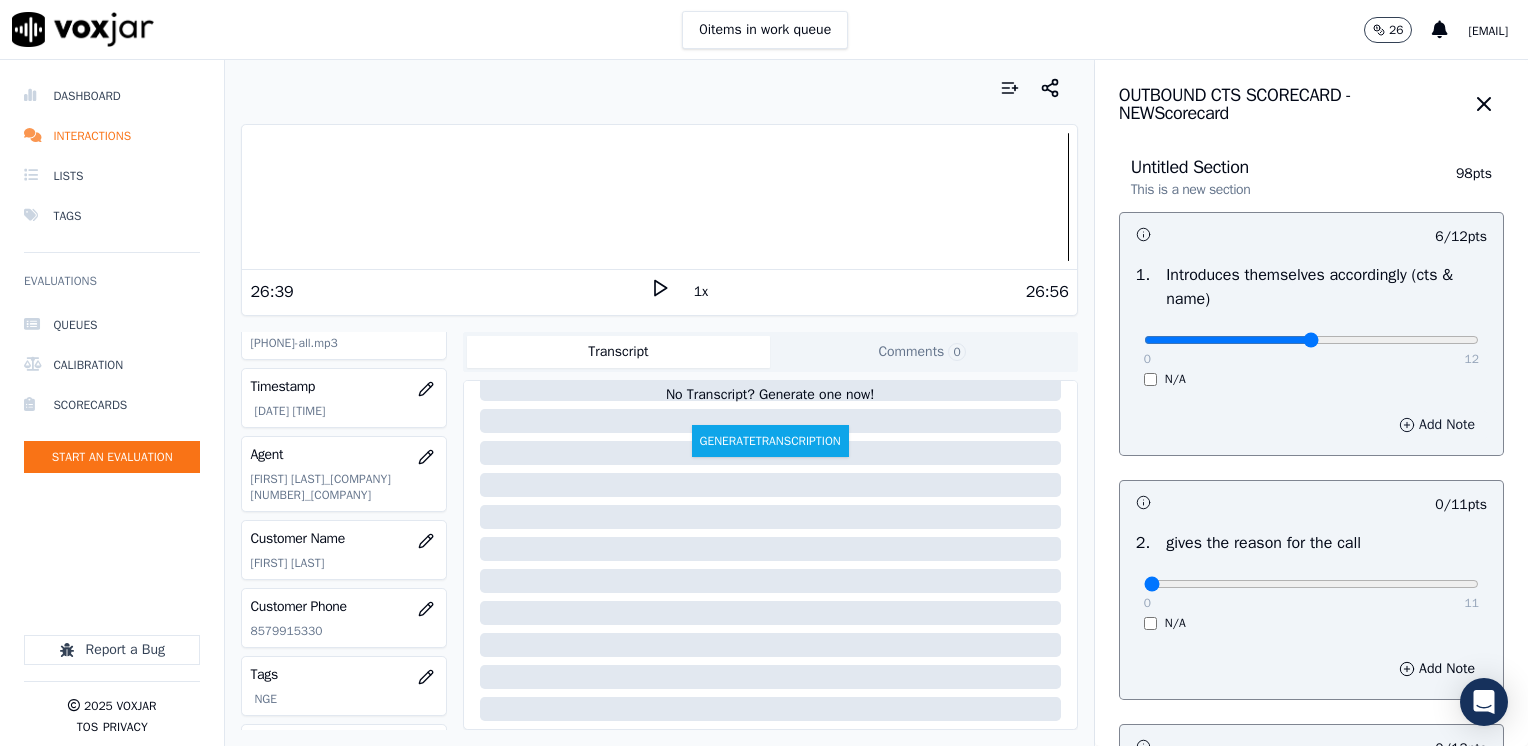click on "Add Note" at bounding box center [1437, 425] 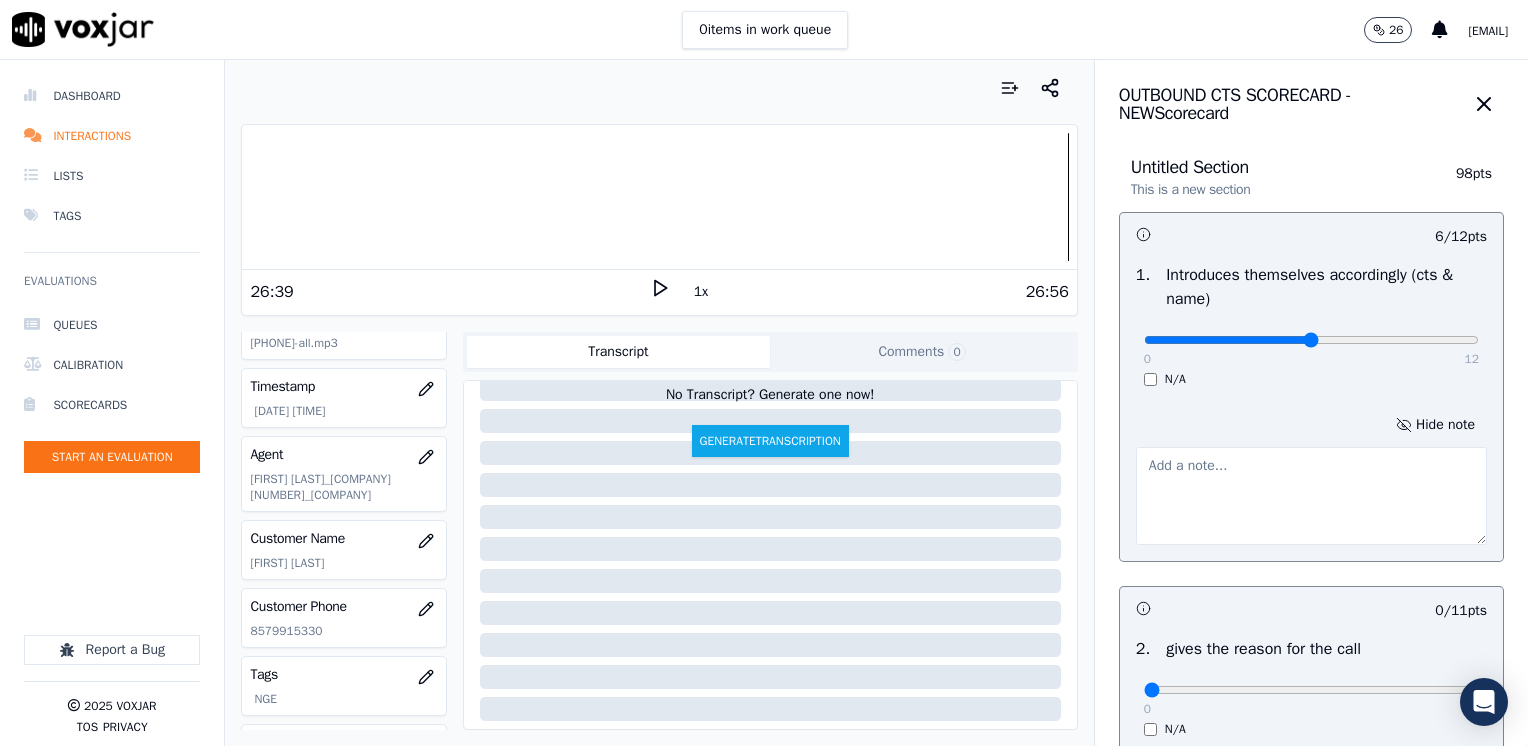 click at bounding box center [1311, 496] 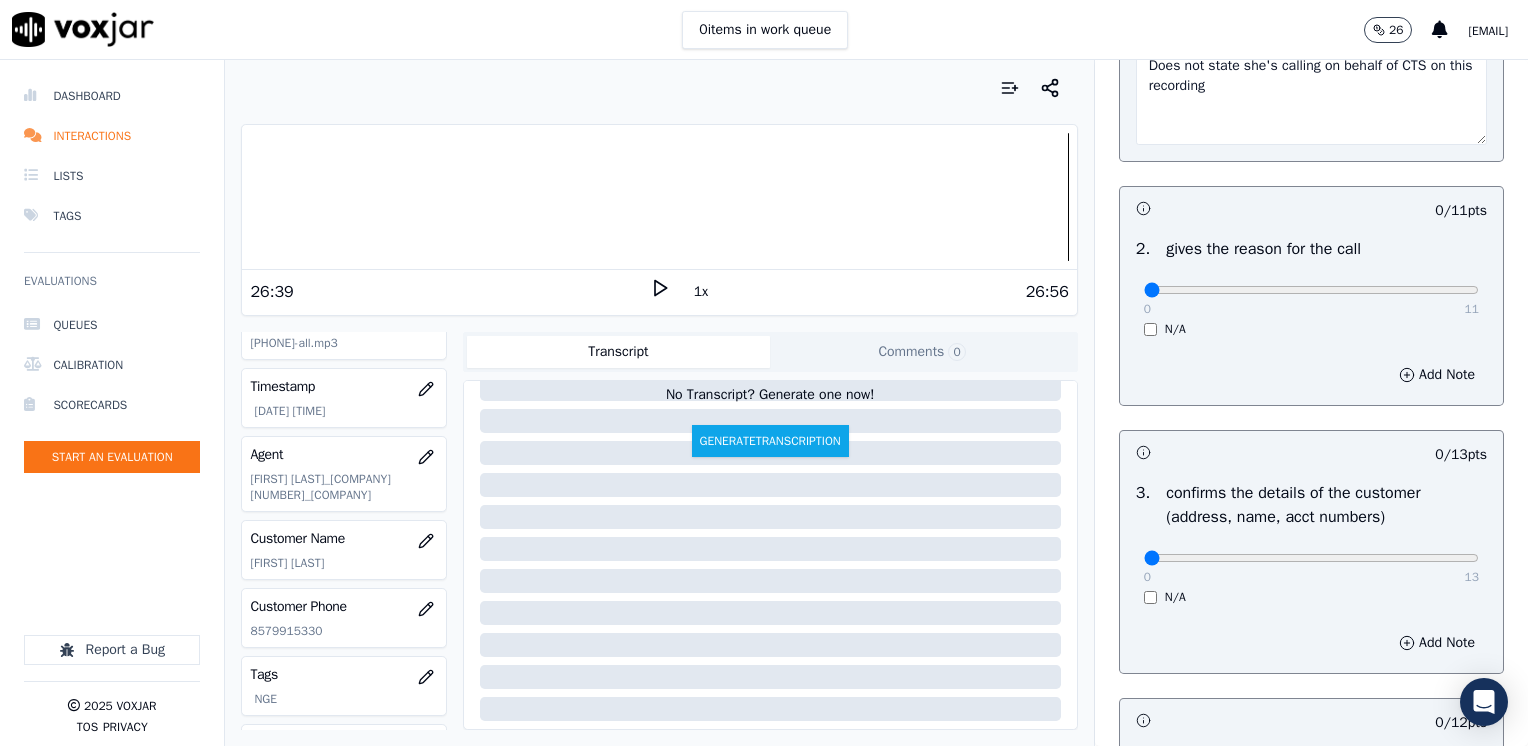 scroll, scrollTop: 200, scrollLeft: 0, axis: vertical 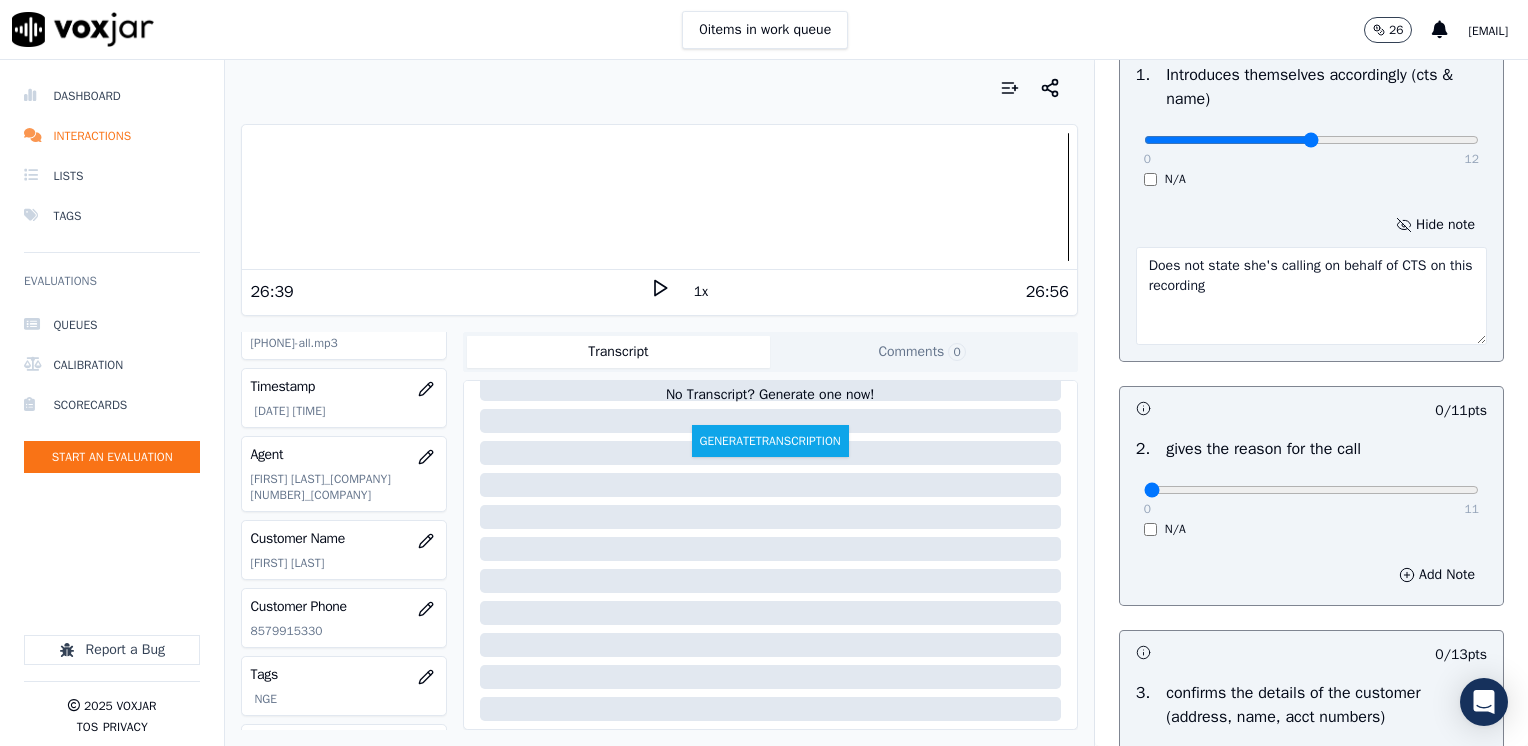 type on "Does not state she's calling on behalf of CTS on this recording" 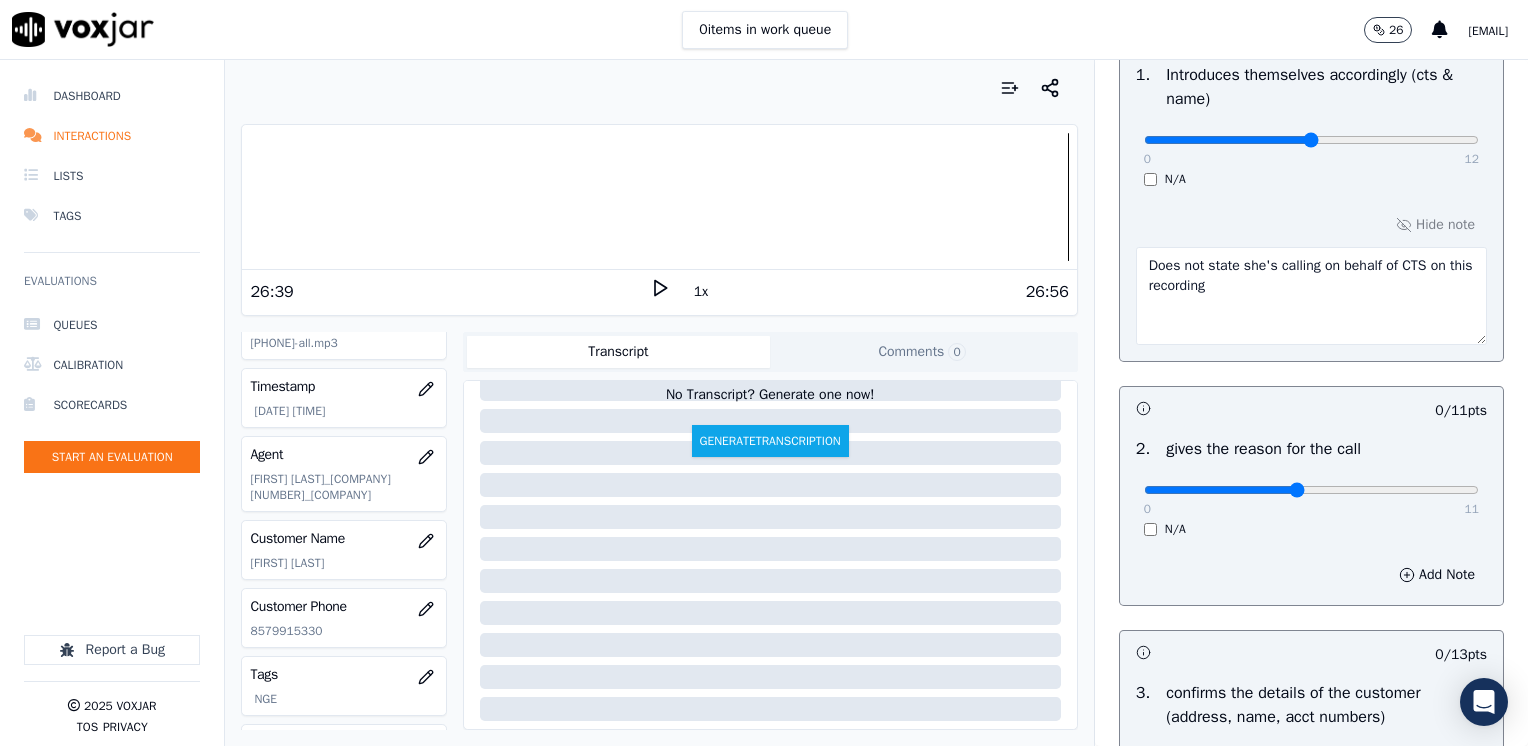 type on "5" 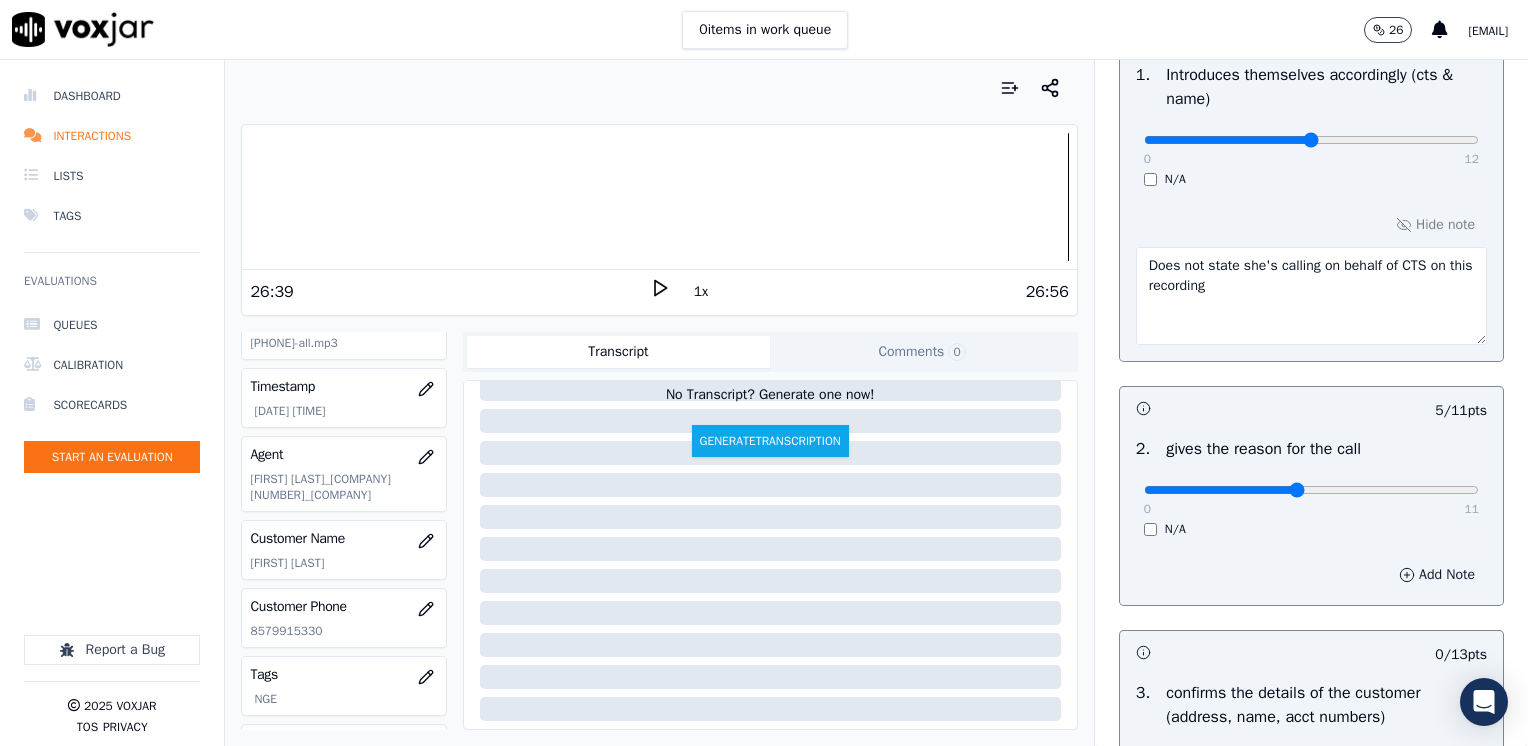 click on "Add Note" at bounding box center (1437, 575) 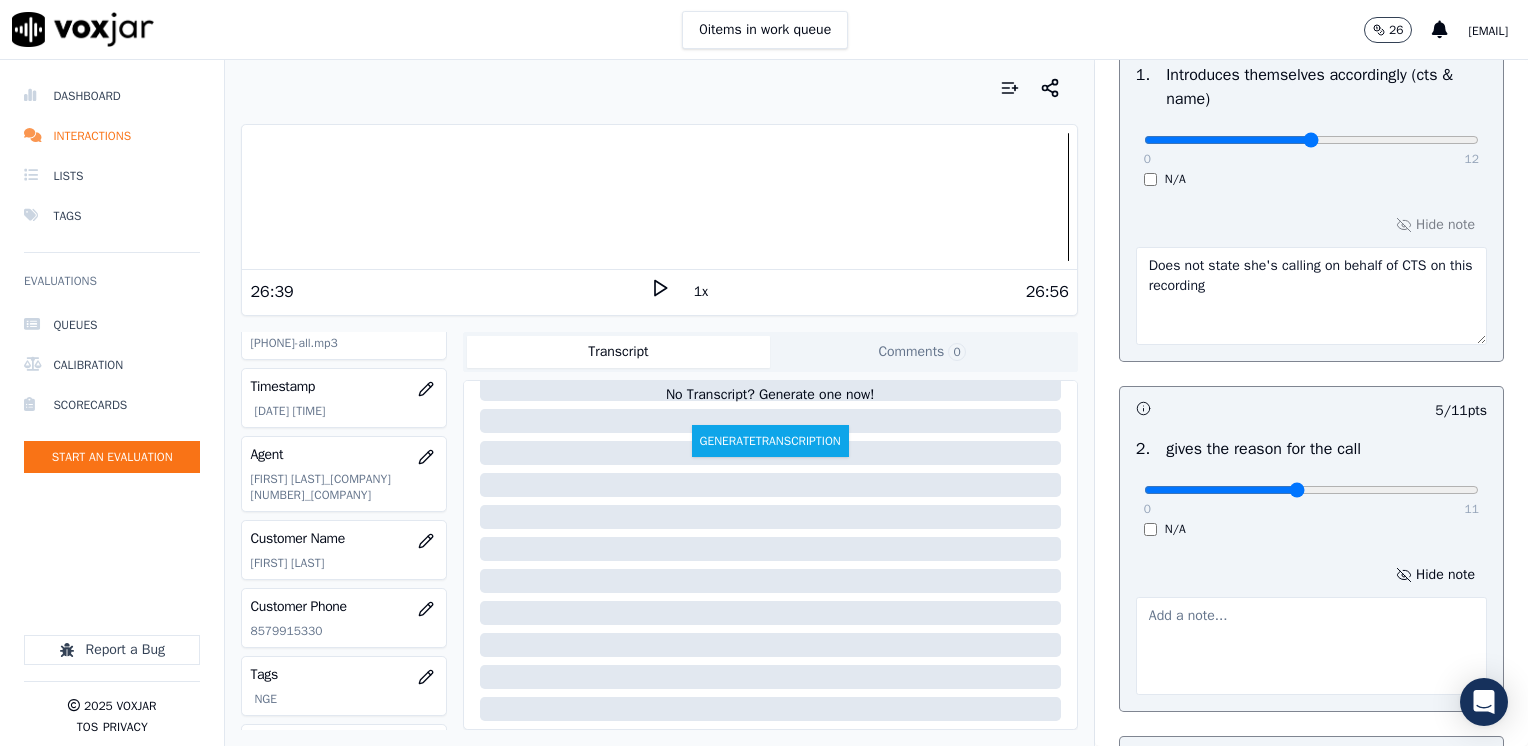 click at bounding box center [1311, 646] 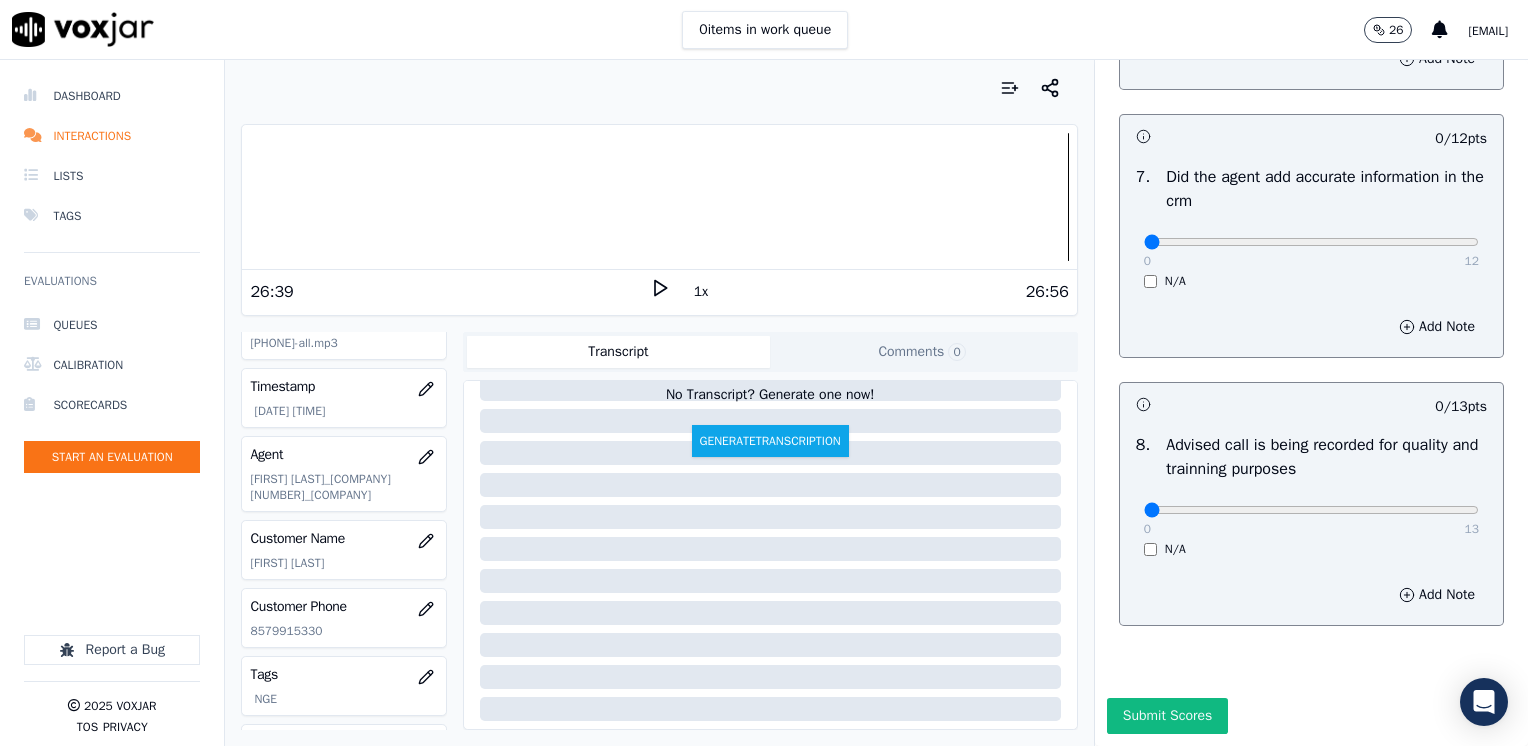 scroll, scrollTop: 1959, scrollLeft: 0, axis: vertical 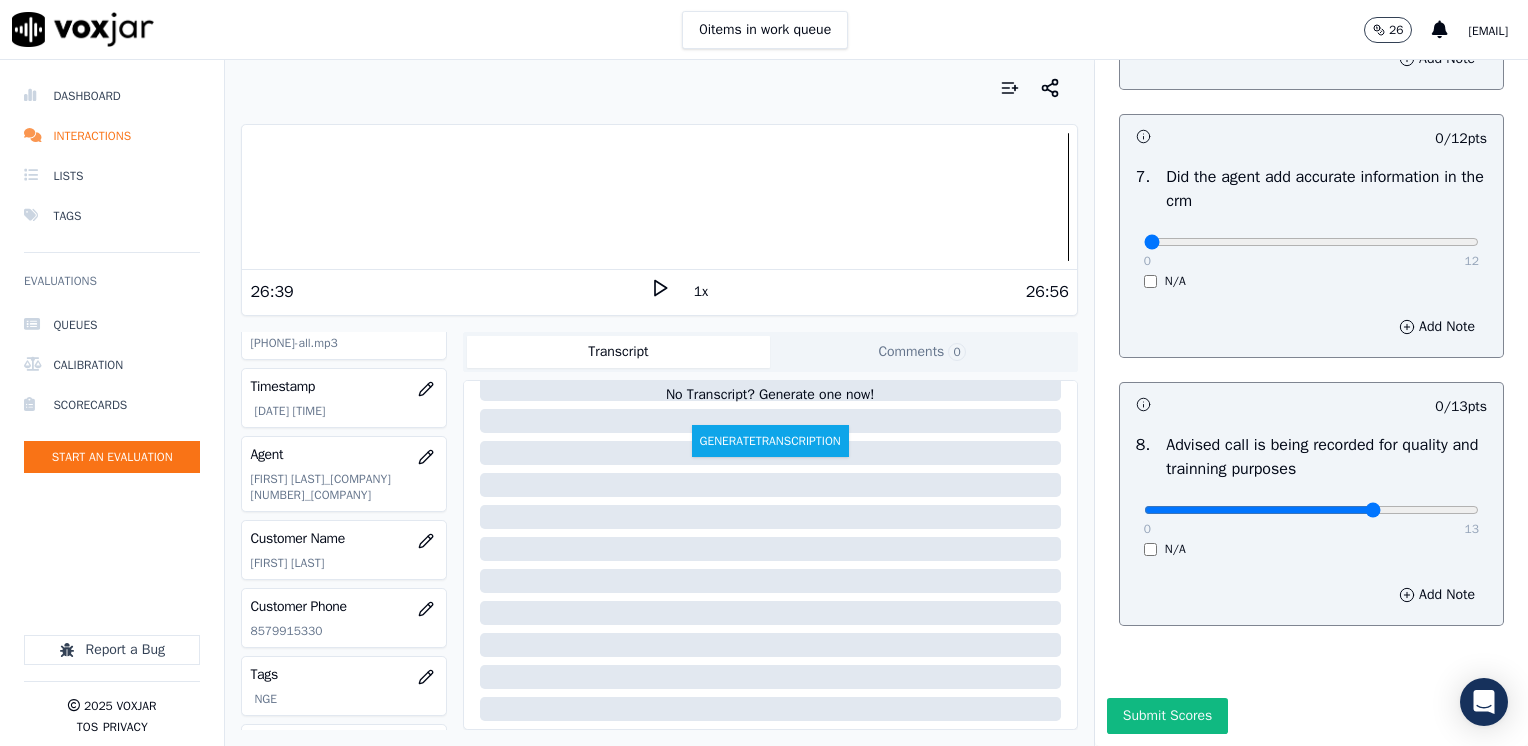 click at bounding box center (1311, -1578) 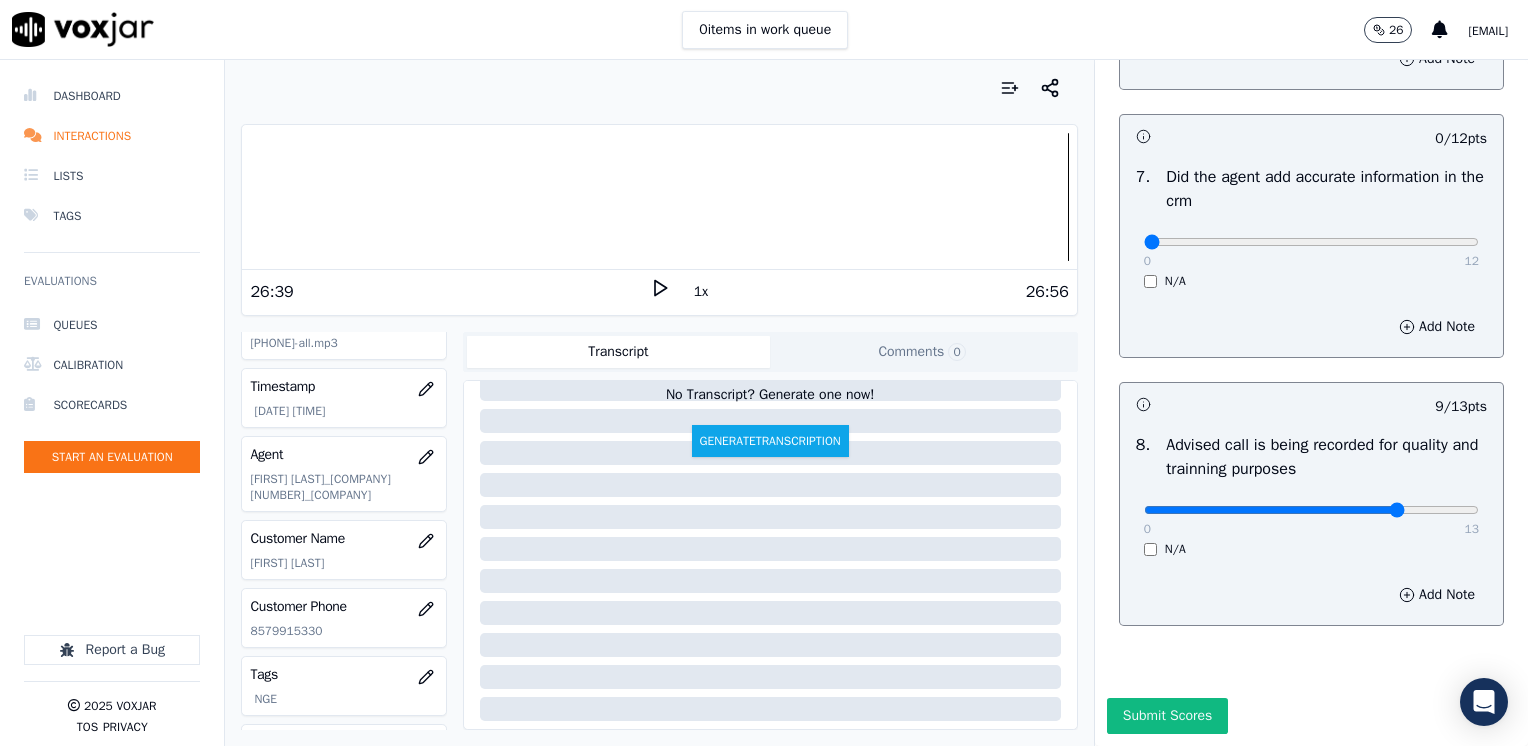 type on "10" 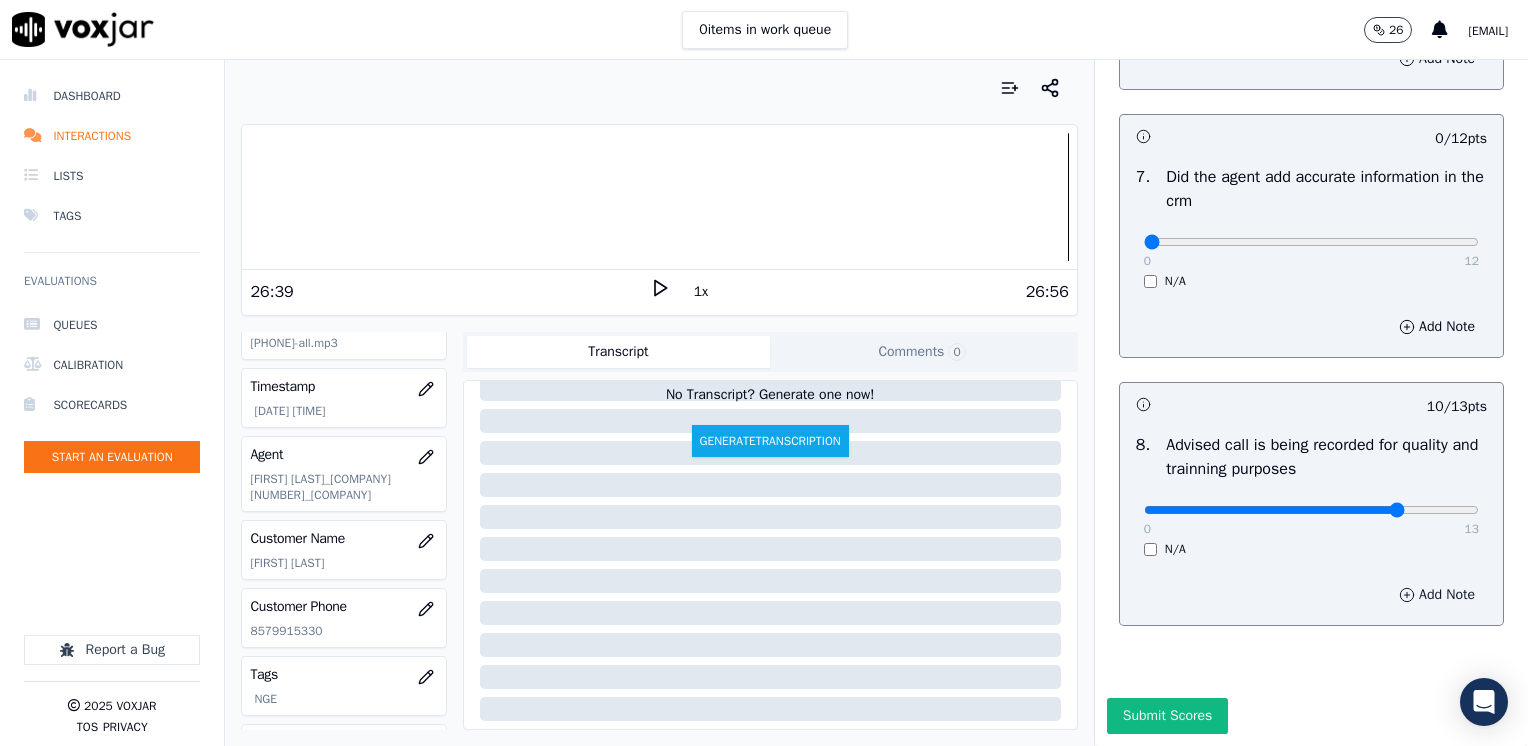 click on "Add Note" at bounding box center [1437, 595] 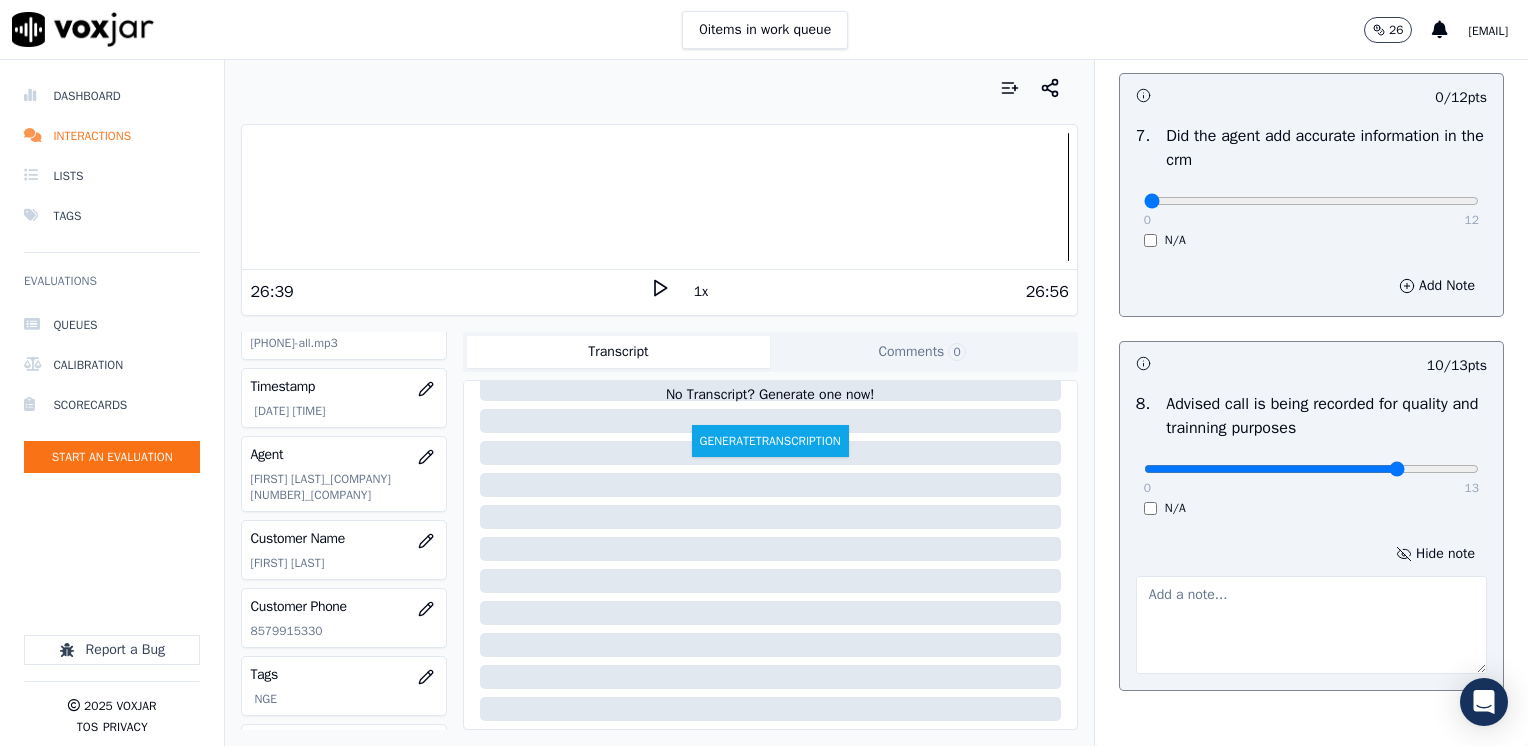 click at bounding box center (1311, 625) 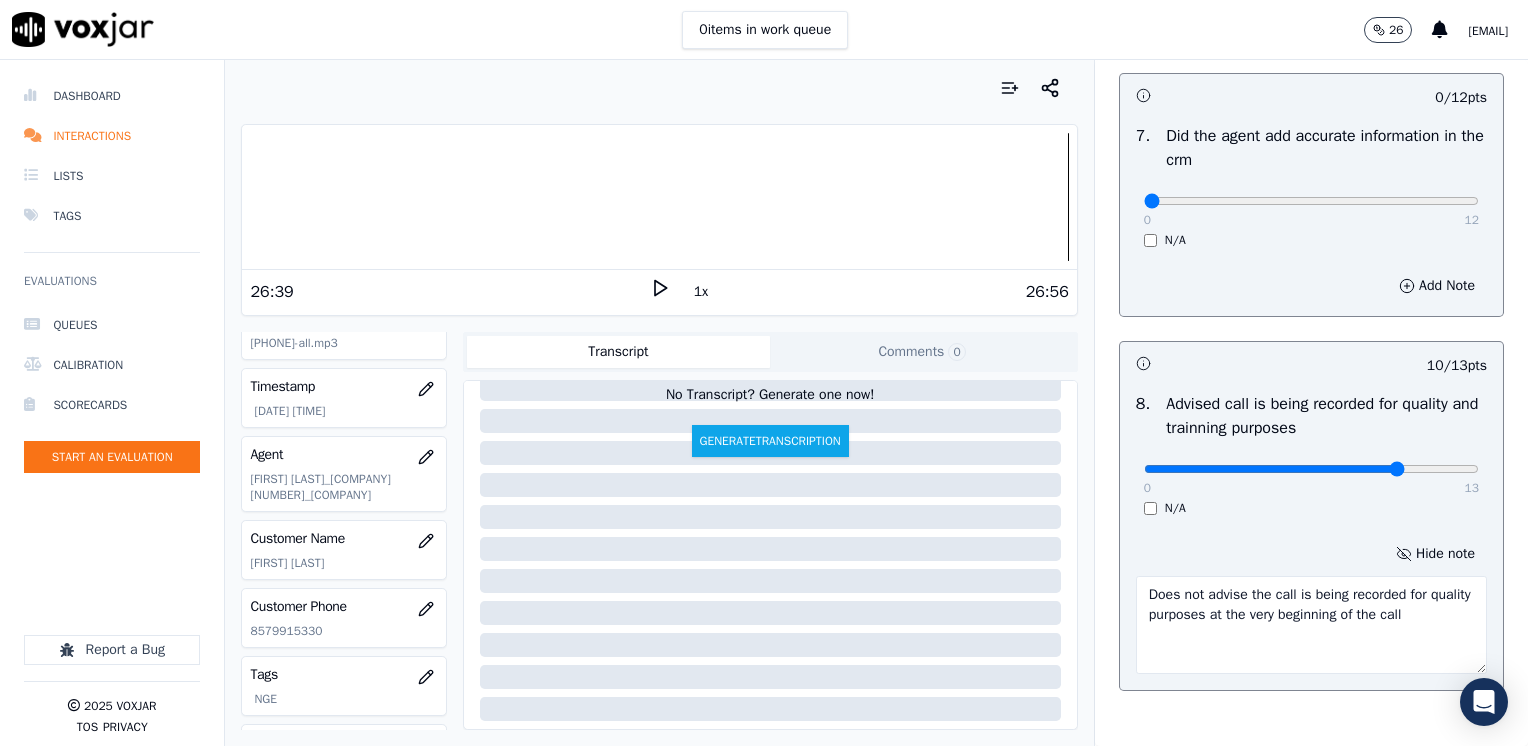 type on "Does not advise the call is being recorded for quality purposes at the very beginning of the call" 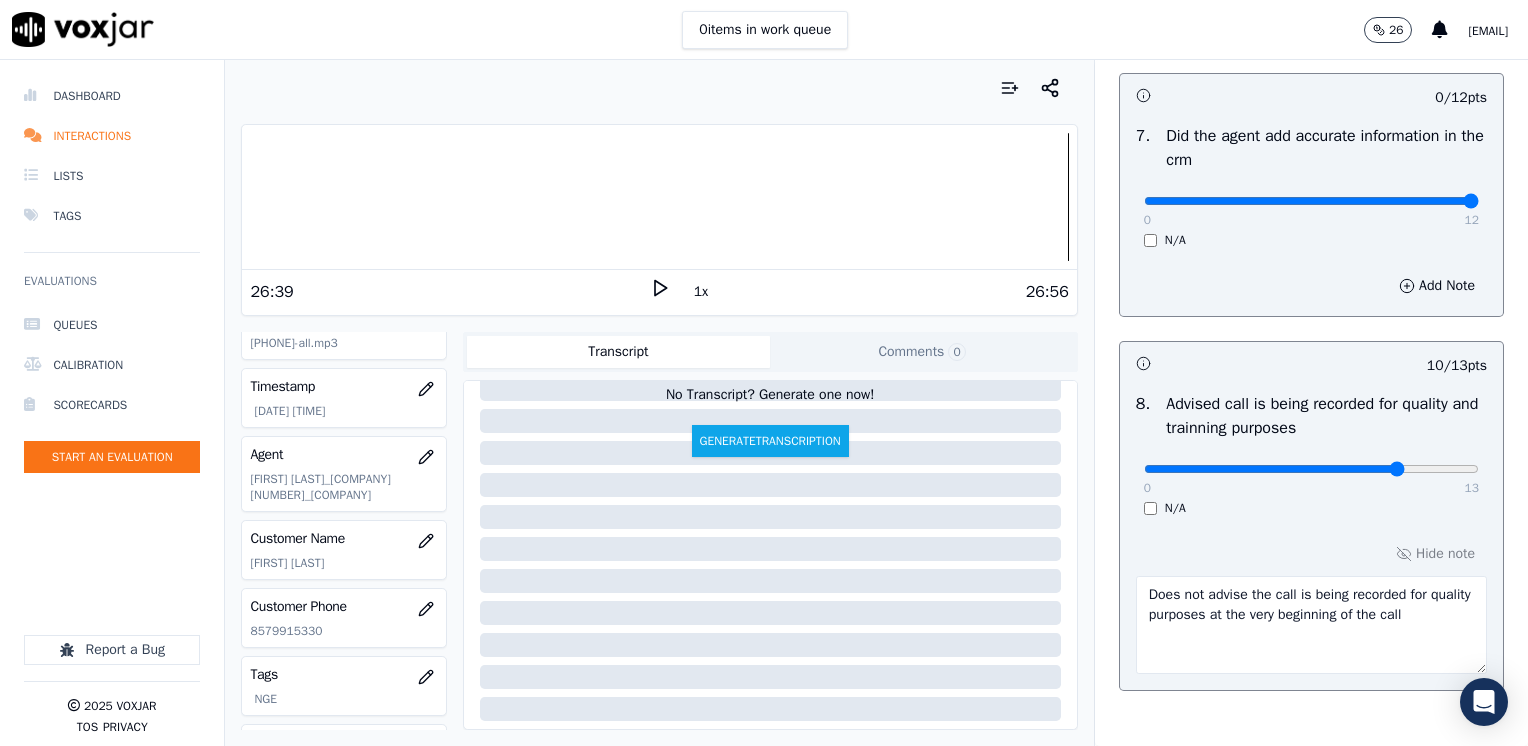 drag, startPoint x: 1140, startPoint y: 195, endPoint x: 1531, endPoint y: 223, distance: 392.00128 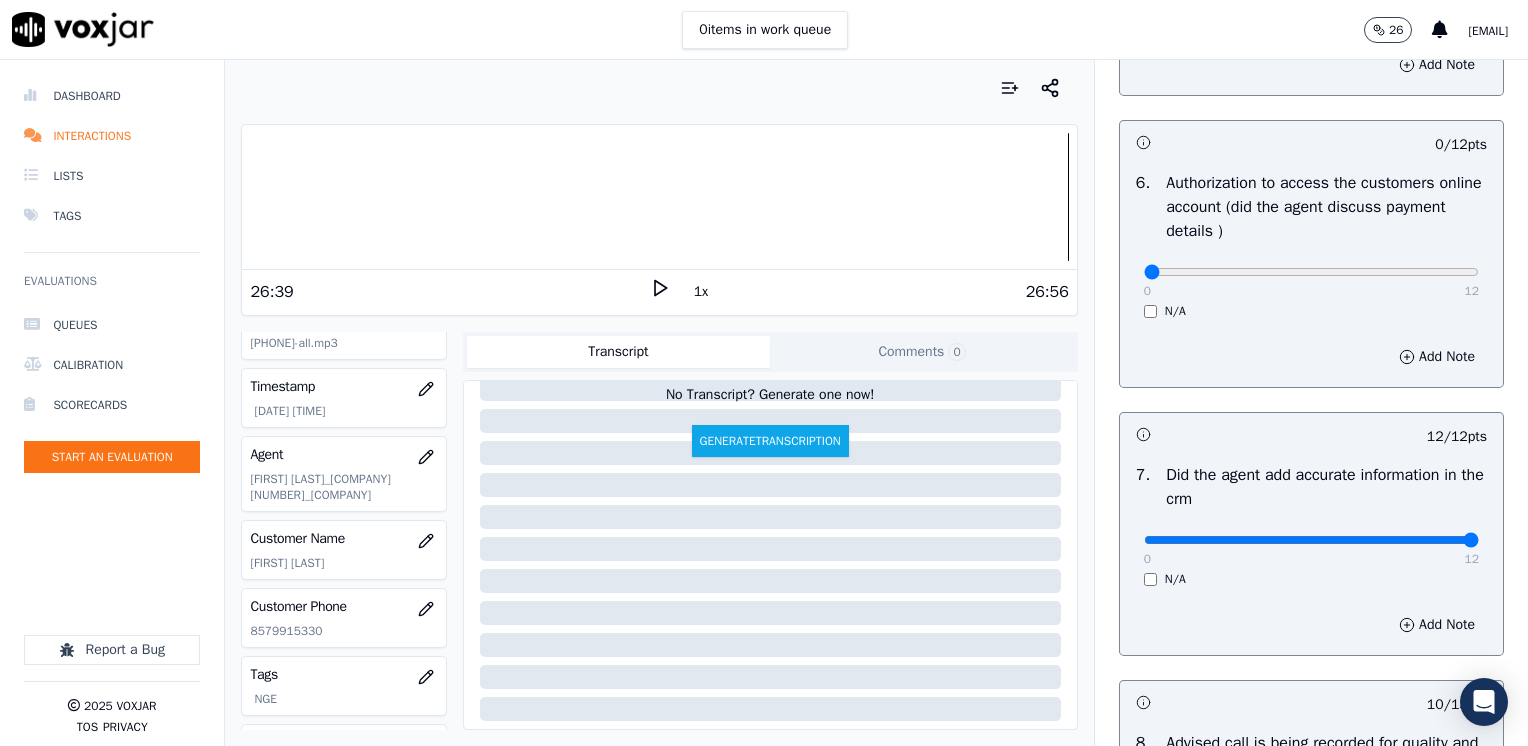 scroll, scrollTop: 1564, scrollLeft: 0, axis: vertical 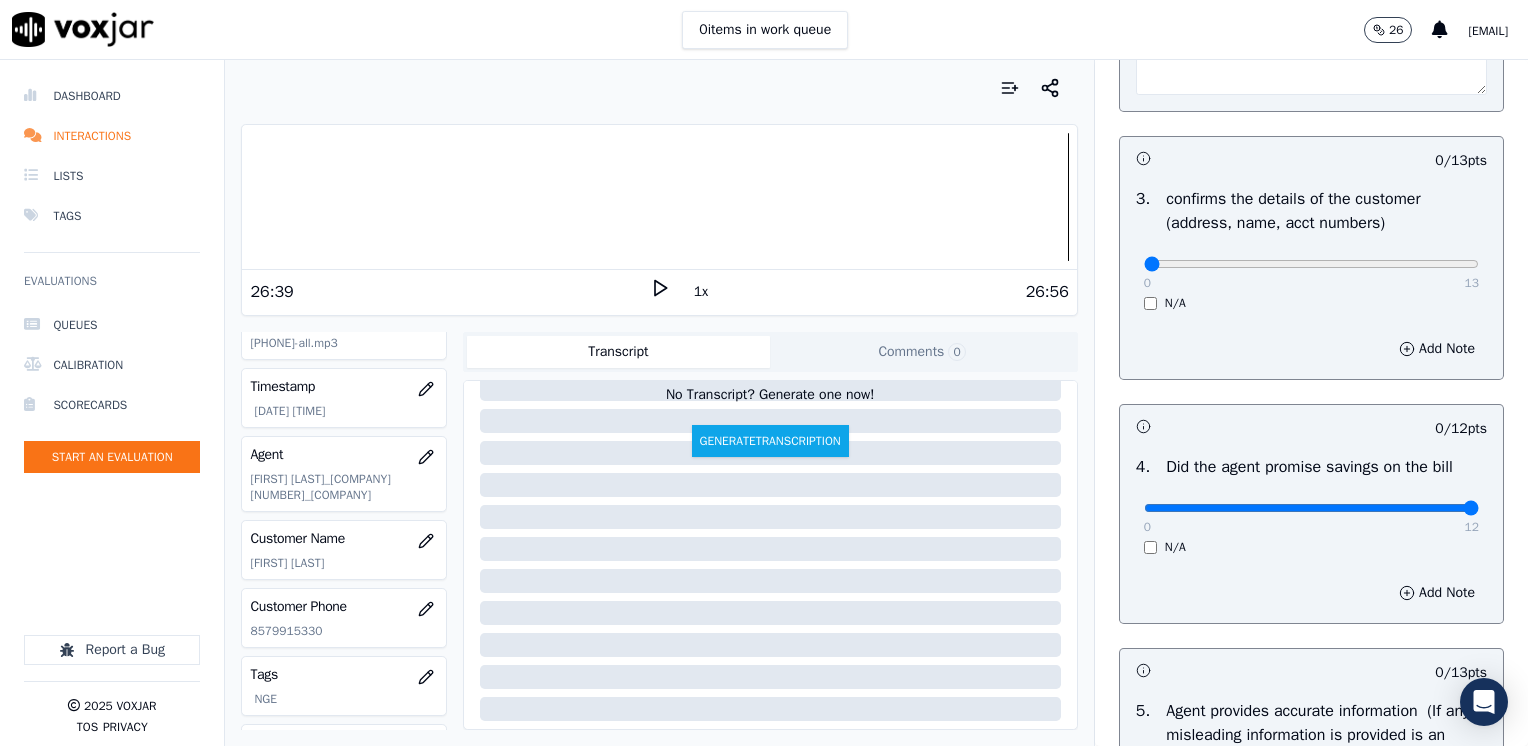 drag, startPoint x: 1150, startPoint y: 502, endPoint x: 1531, endPoint y: 486, distance: 381.33582 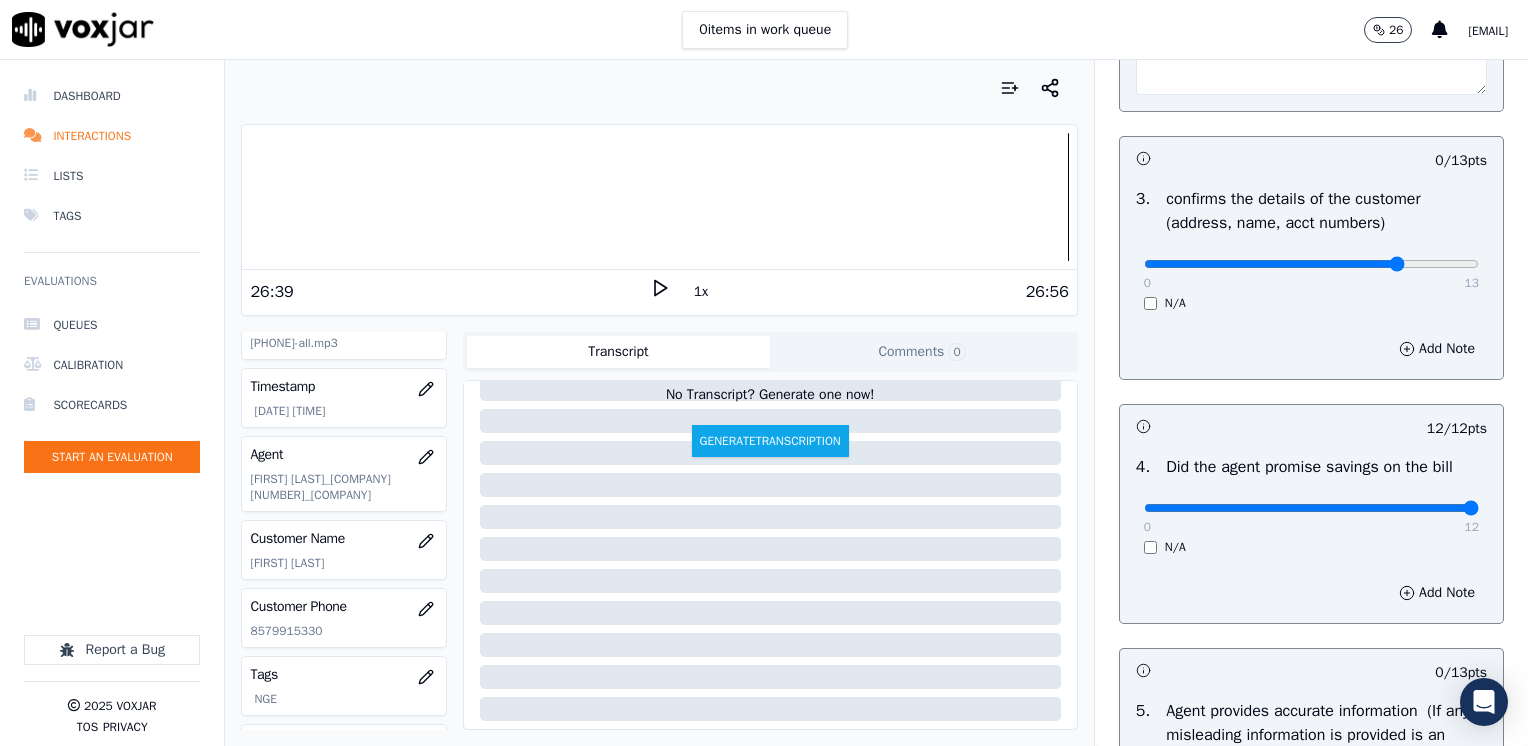 type on "10" 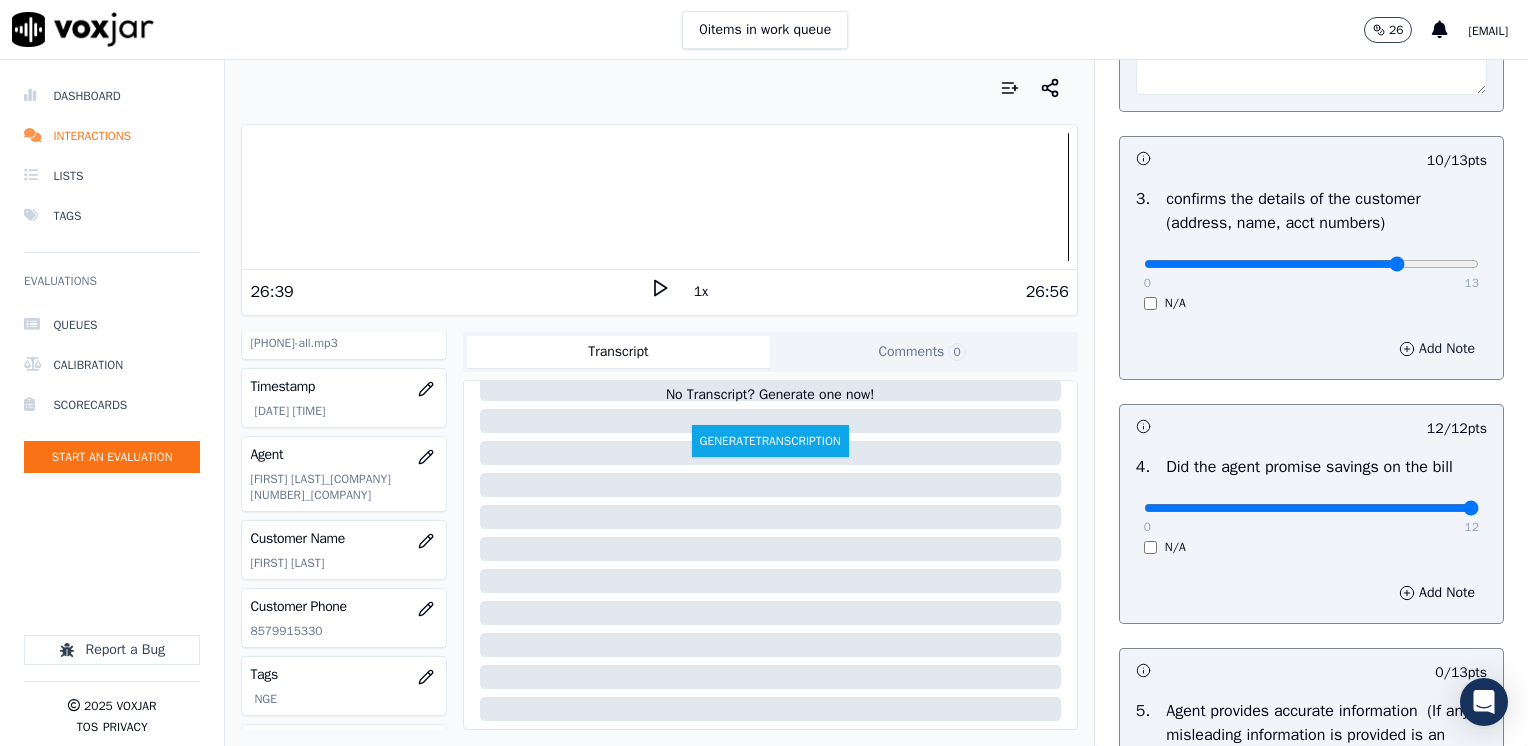 click on "Add Note" at bounding box center (1437, 349) 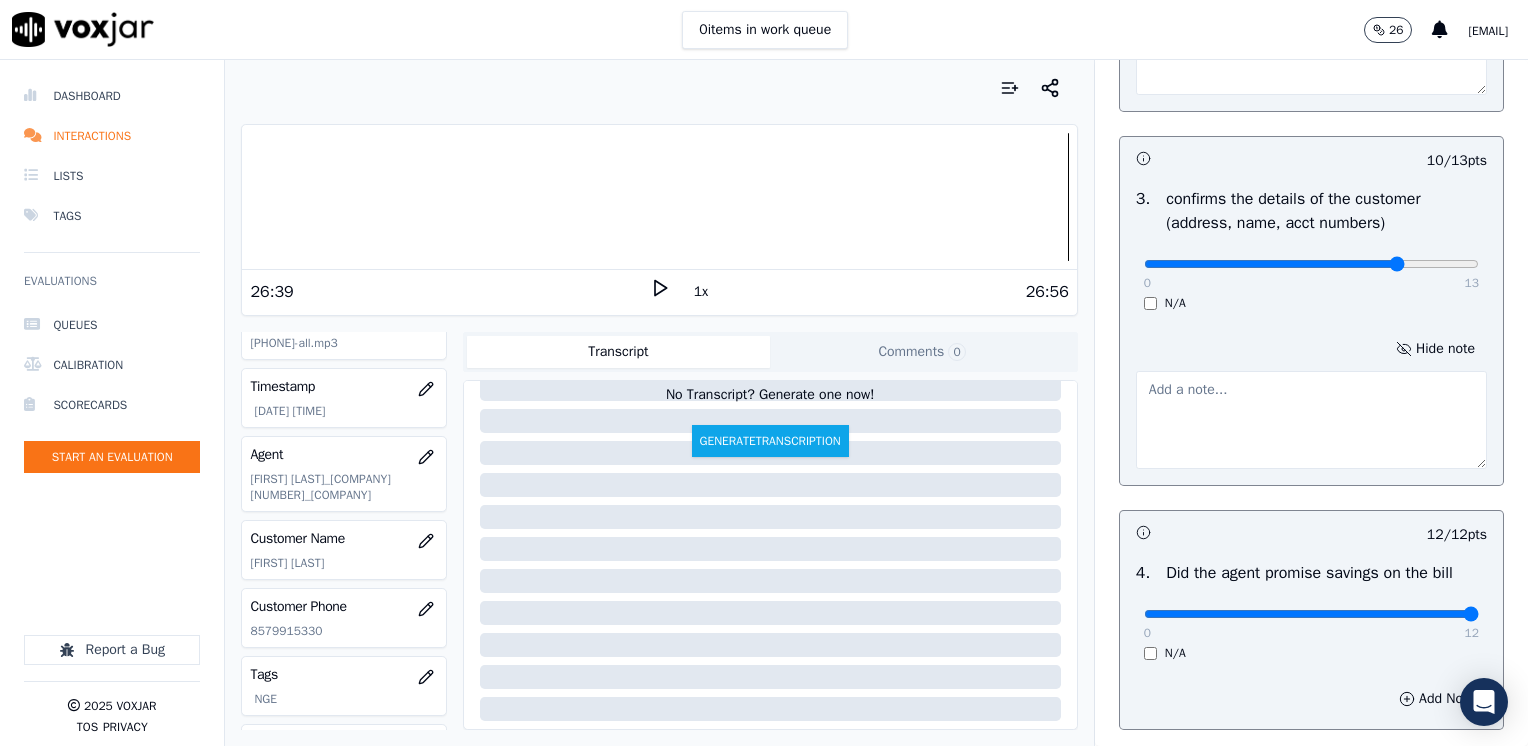 click at bounding box center (1311, 420) 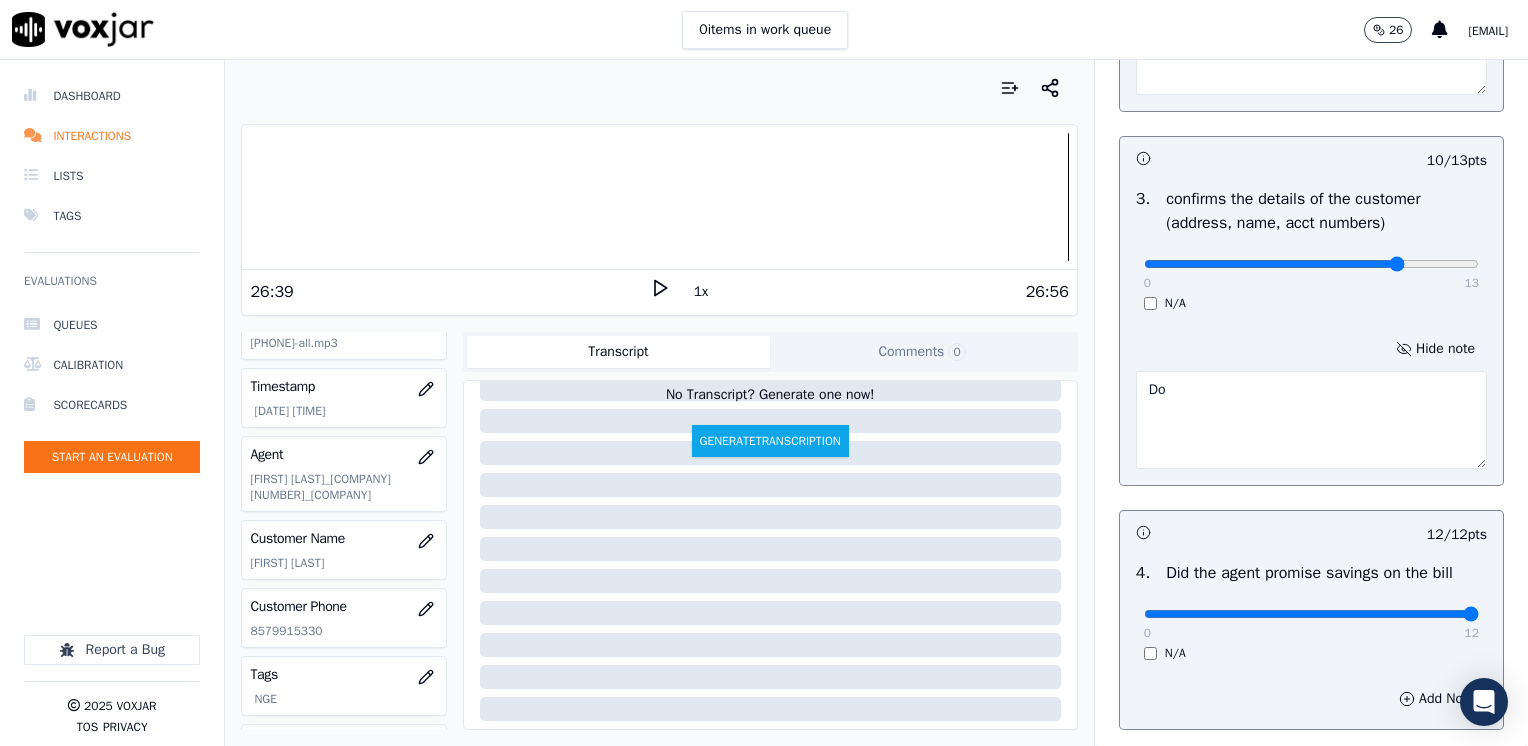 type on "D" 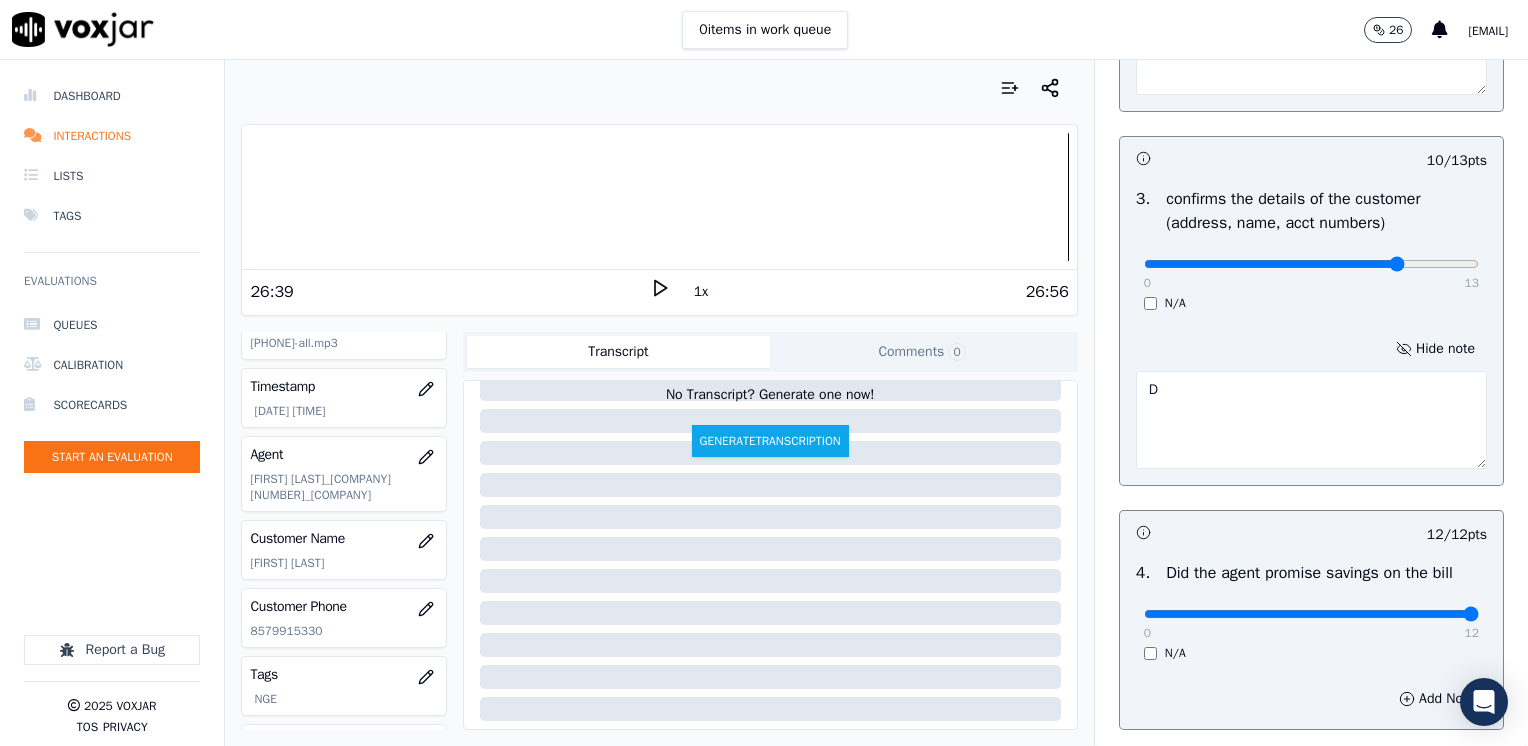 type 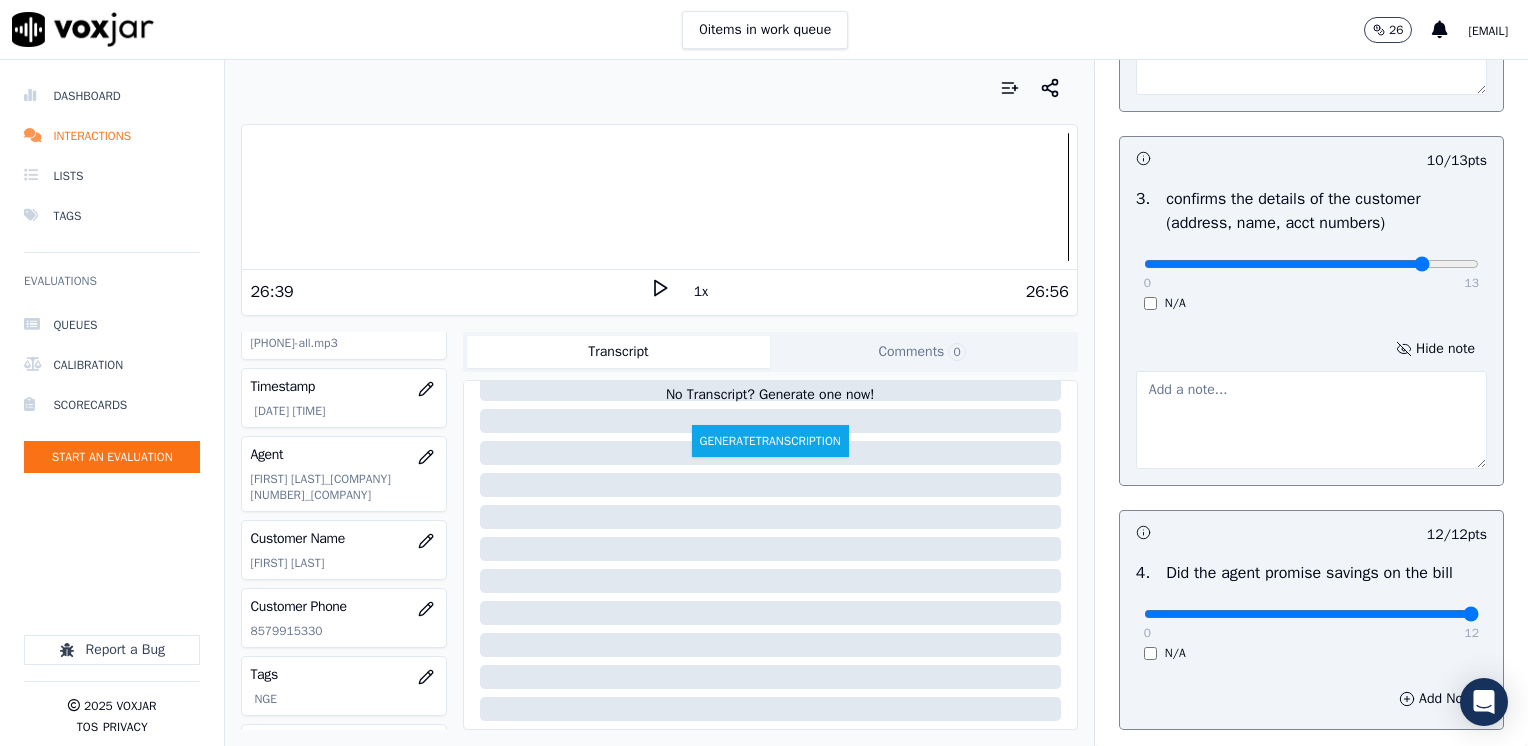 type on "11" 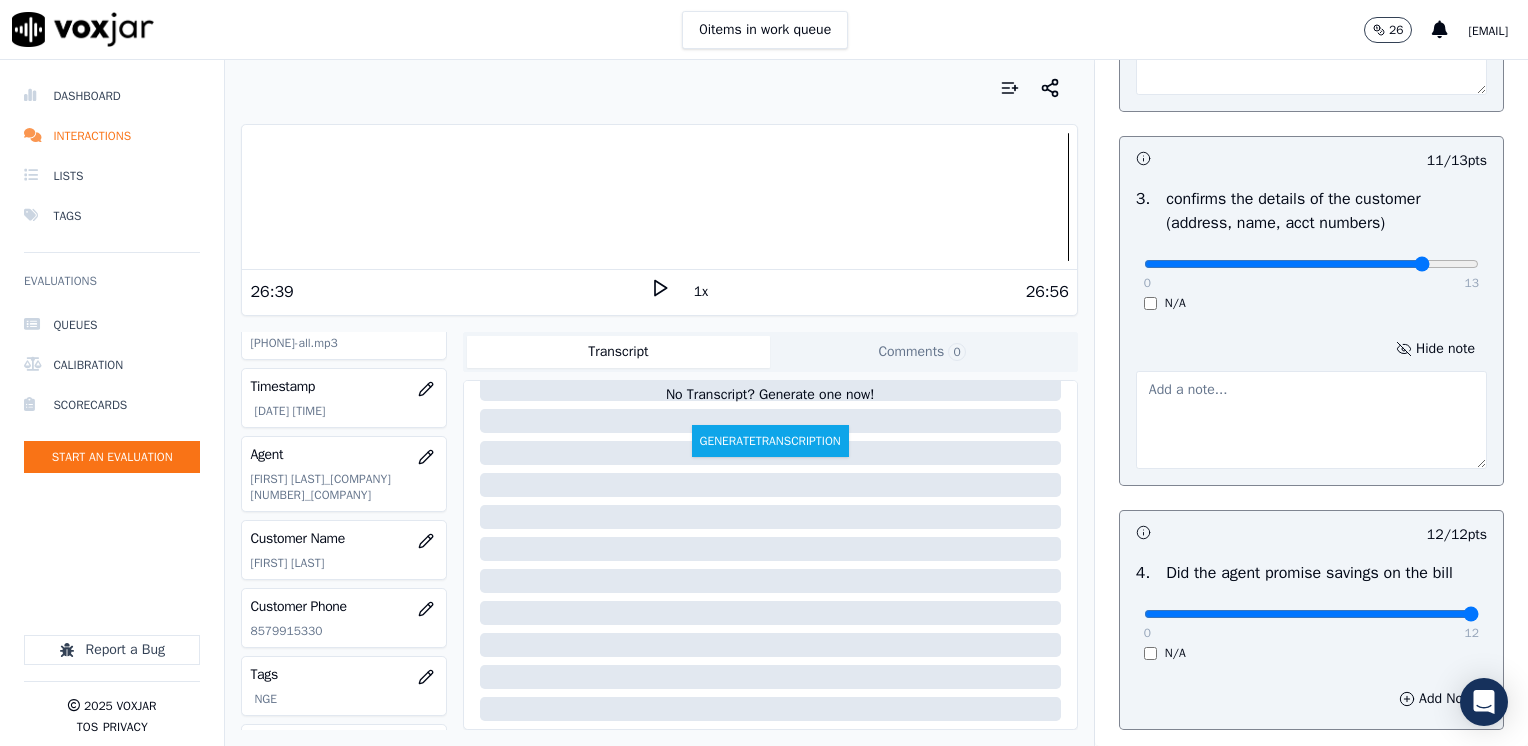click at bounding box center [1311, 420] 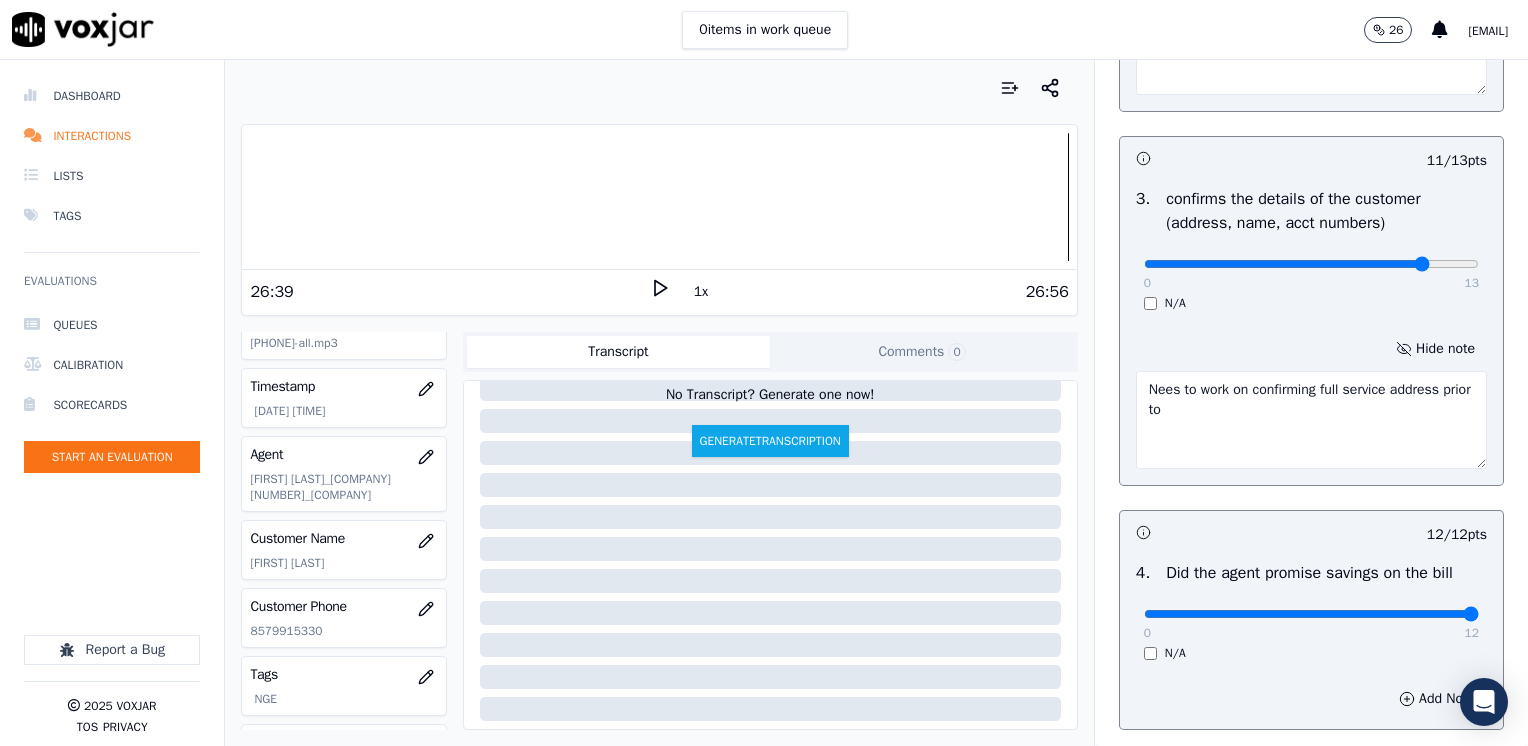 type on "Nees to work on confirming full service address prior to" 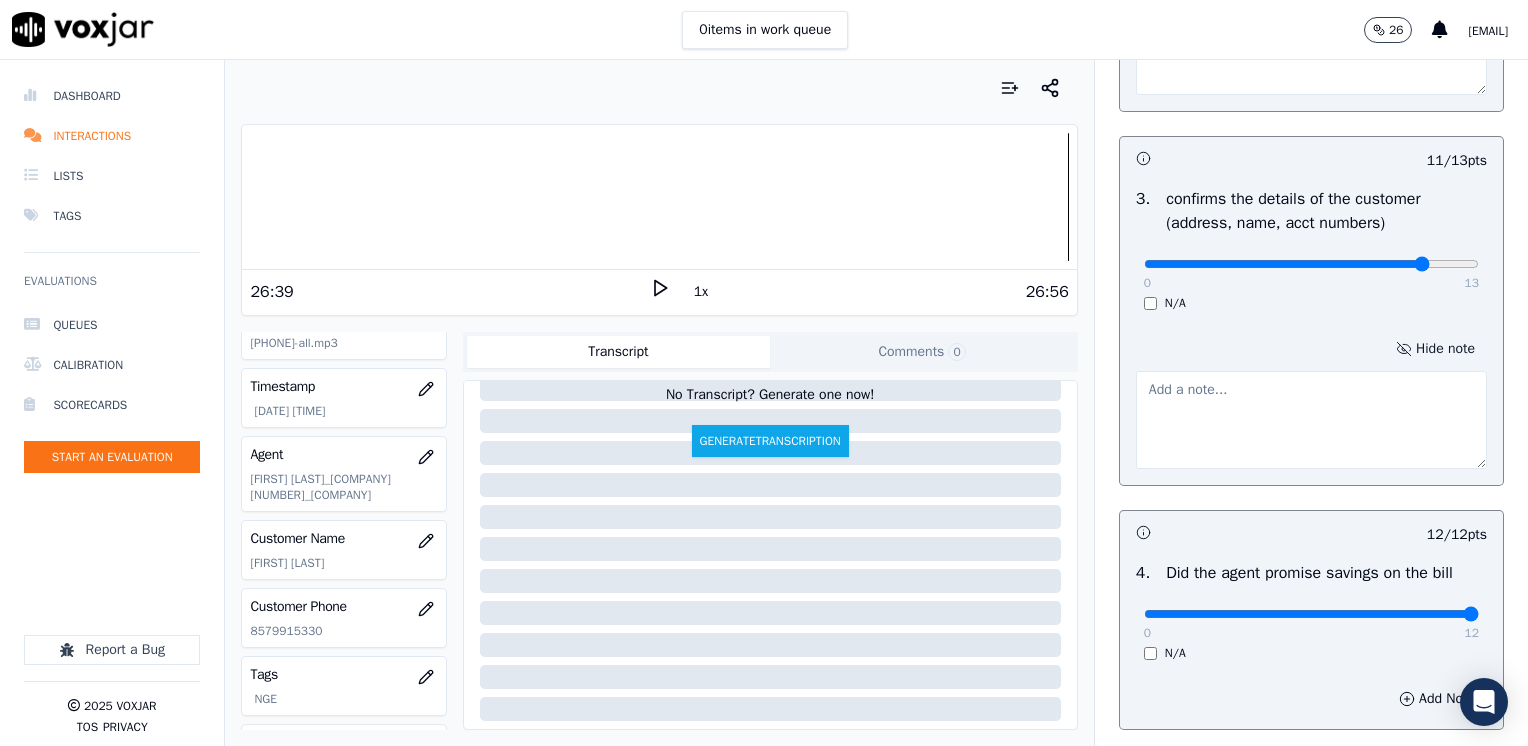 click on "Hide note" at bounding box center [1435, 349] 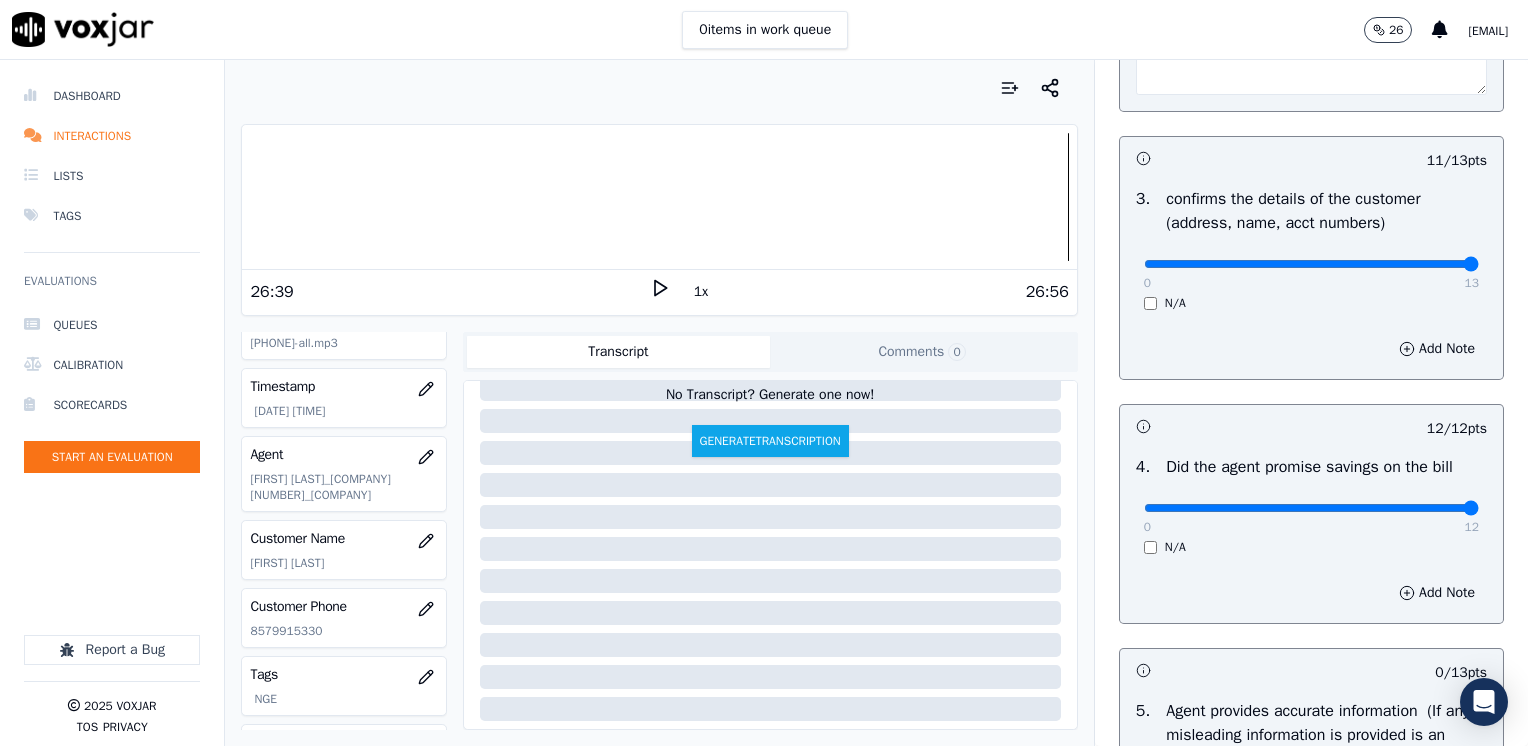 drag, startPoint x: 1387, startPoint y: 259, endPoint x: 1531, endPoint y: 258, distance: 144.00348 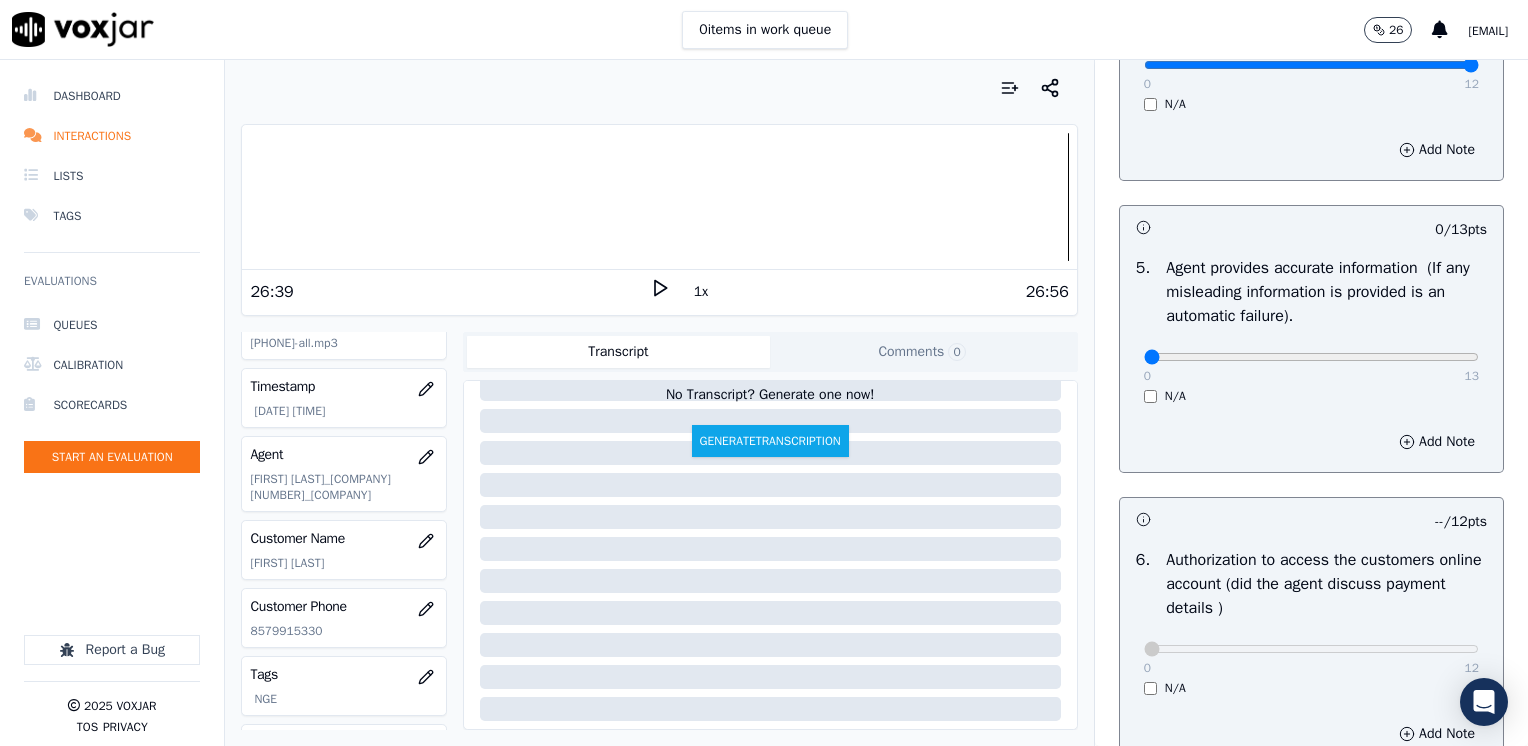 scroll, scrollTop: 1300, scrollLeft: 0, axis: vertical 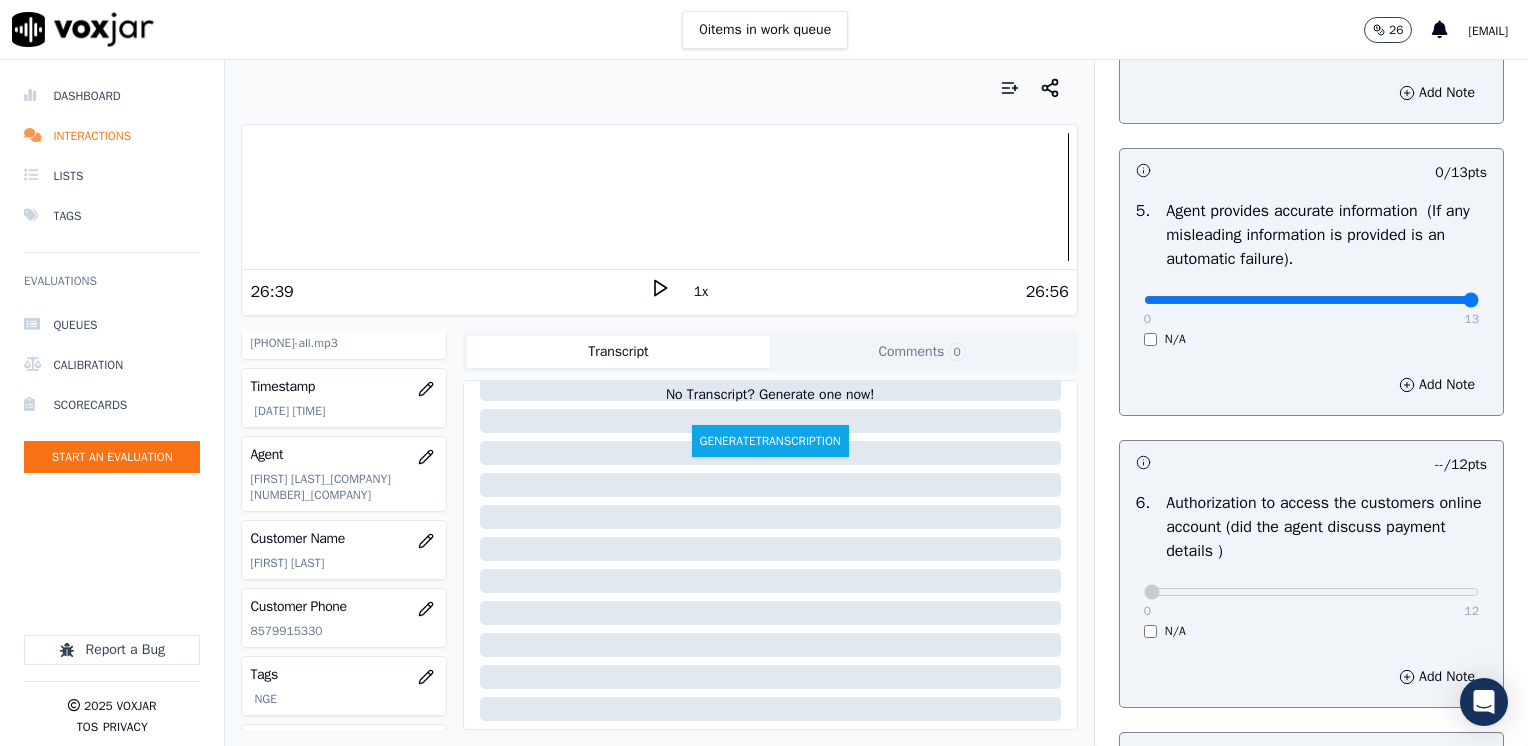 drag, startPoint x: 1128, startPoint y: 302, endPoint x: 1531, endPoint y: 298, distance: 403.01984 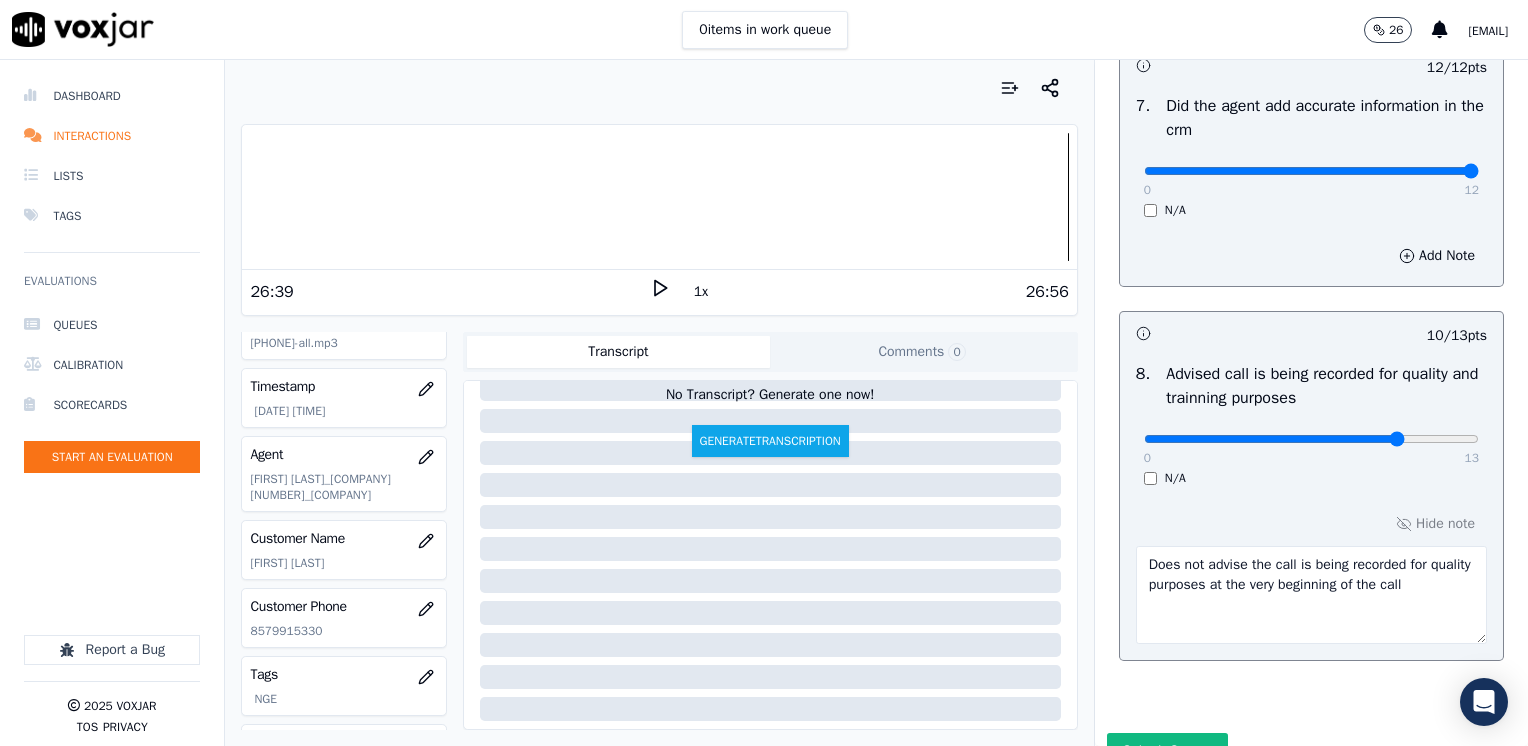 scroll, scrollTop: 2064, scrollLeft: 0, axis: vertical 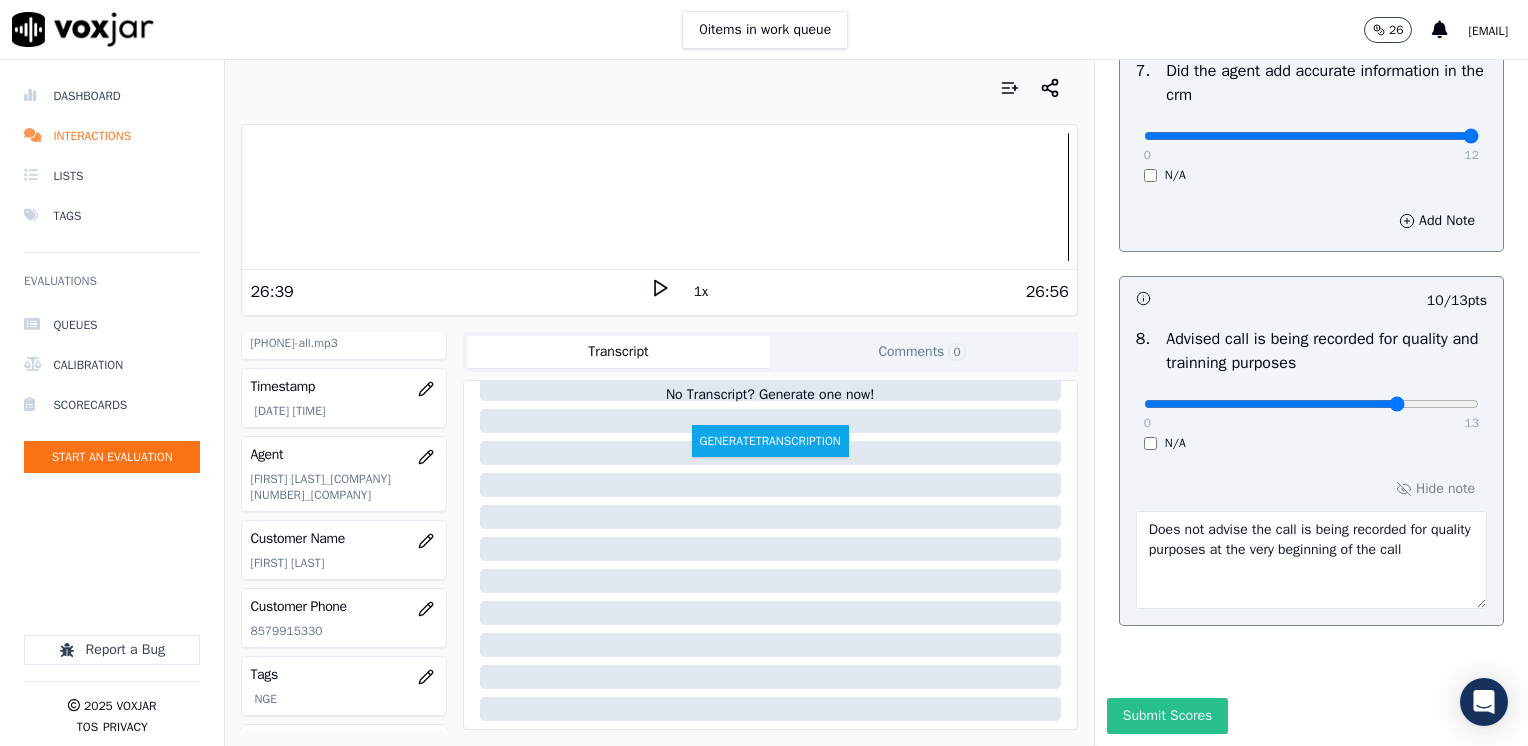 click on "Submit Scores" at bounding box center [1167, 716] 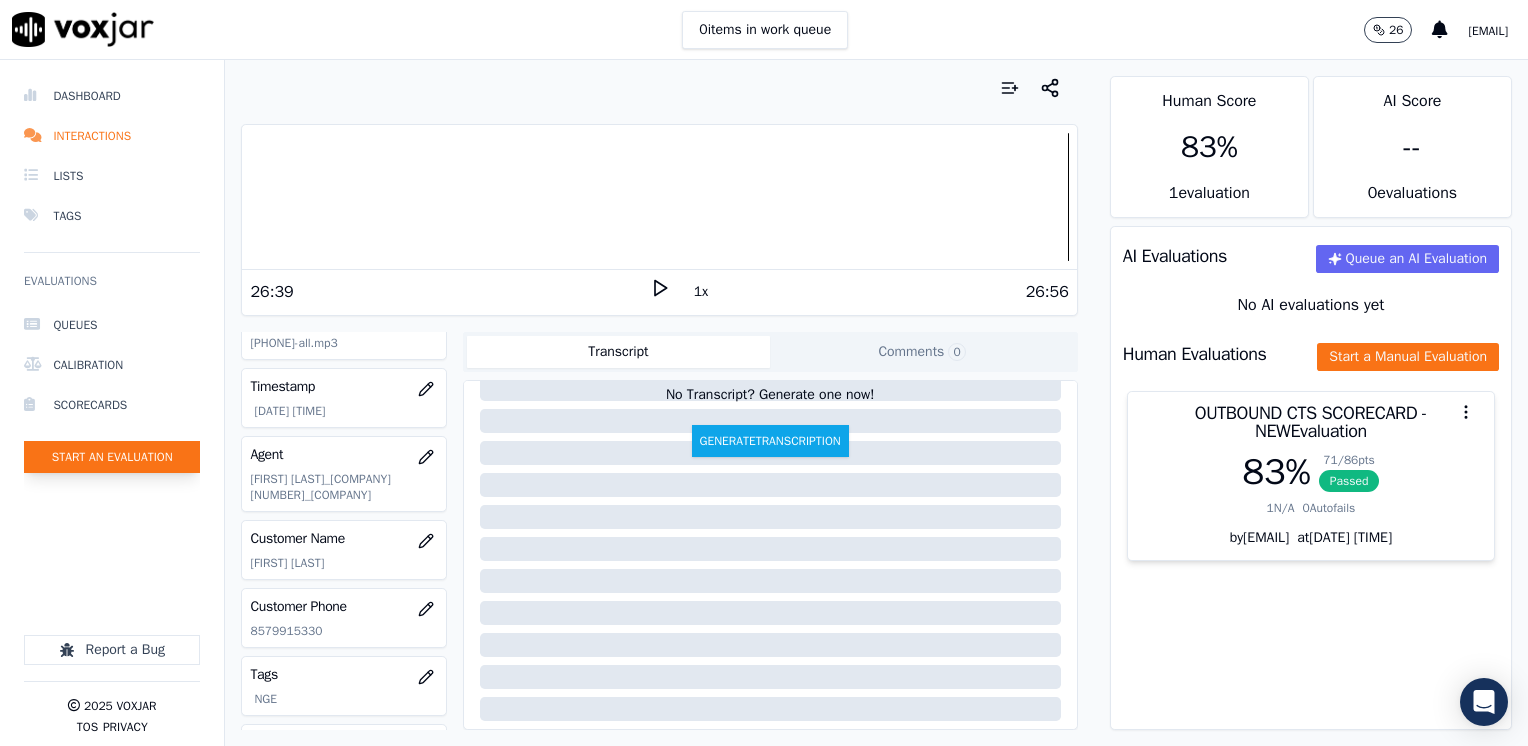 click on "Start an Evaluation" 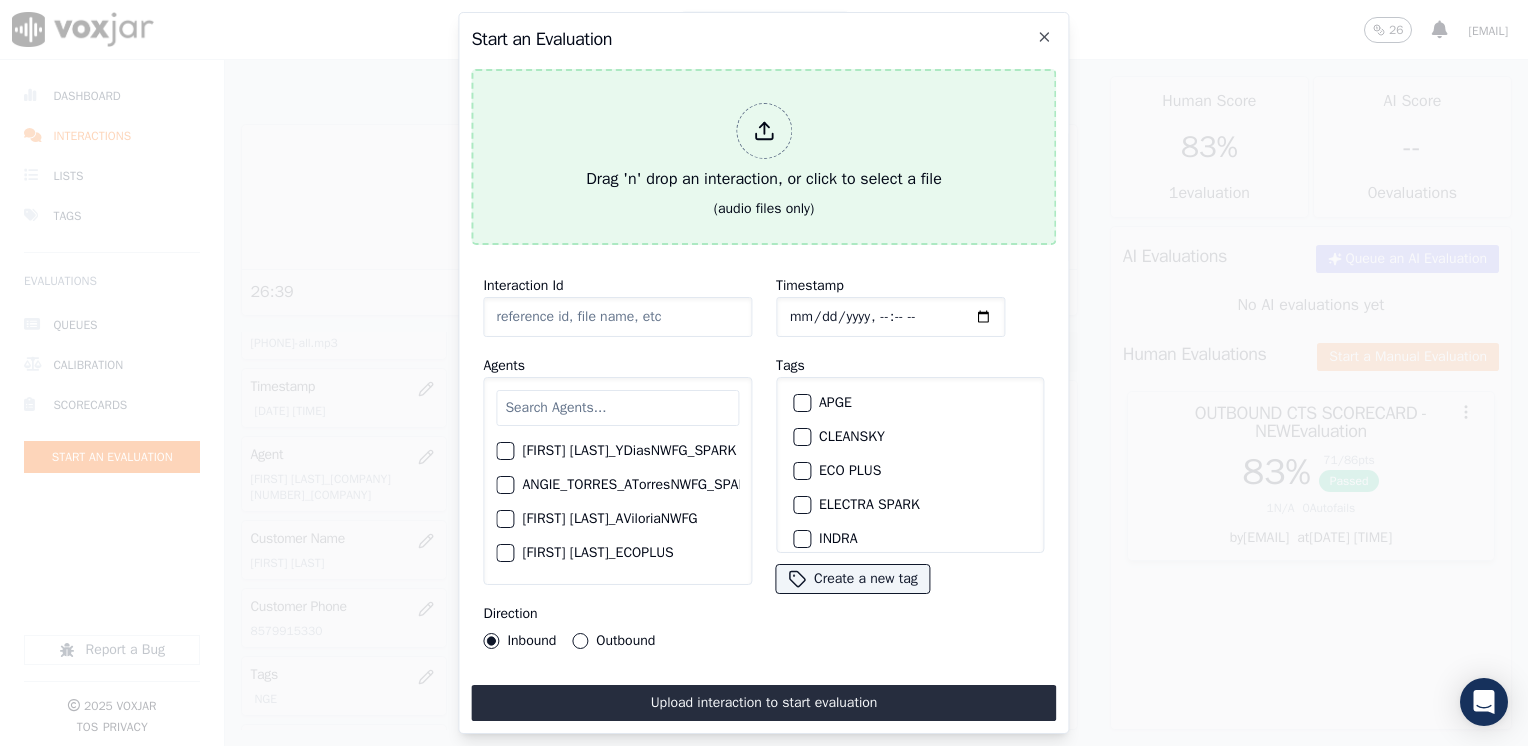 click at bounding box center [764, 131] 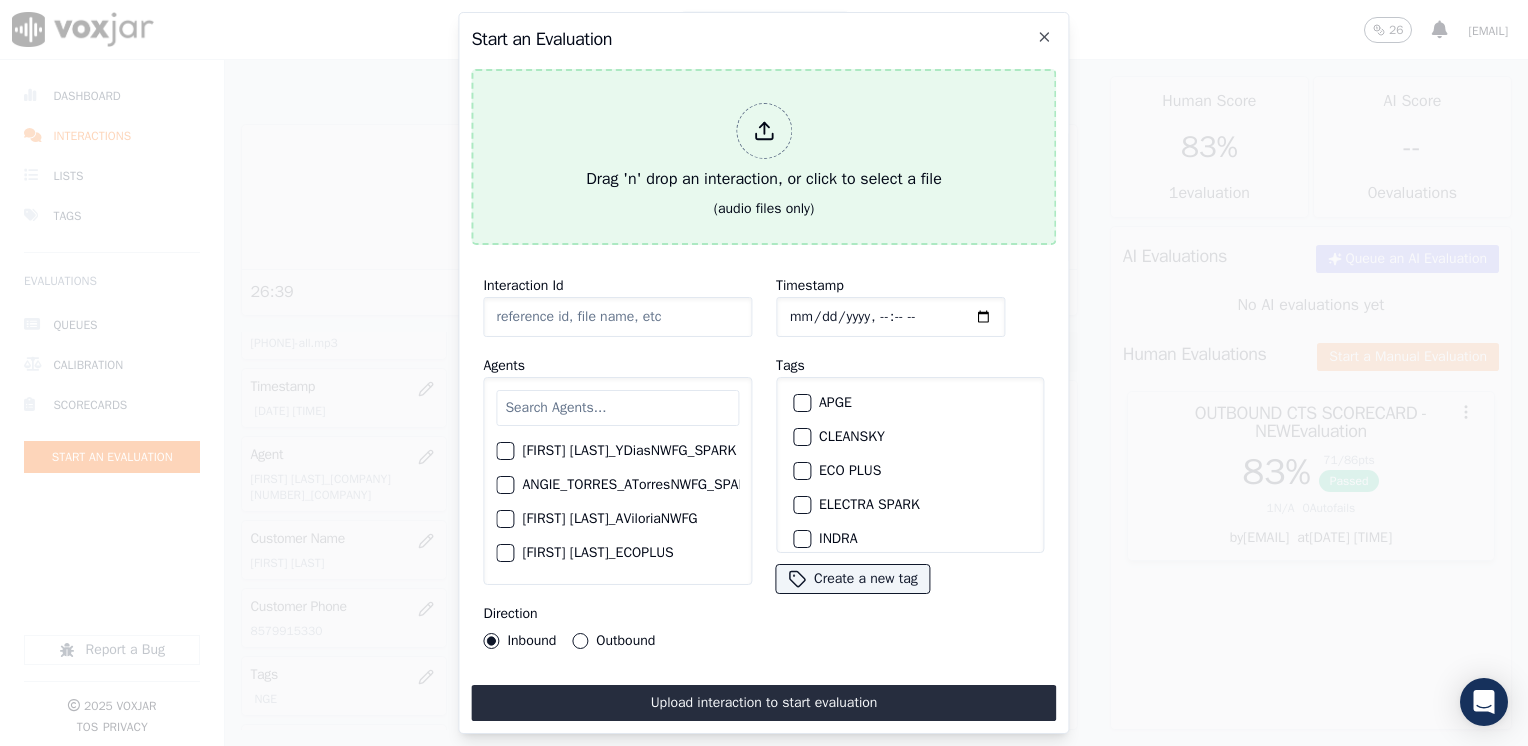 type on "[DATE]-[TIME]_[ID].mp3" 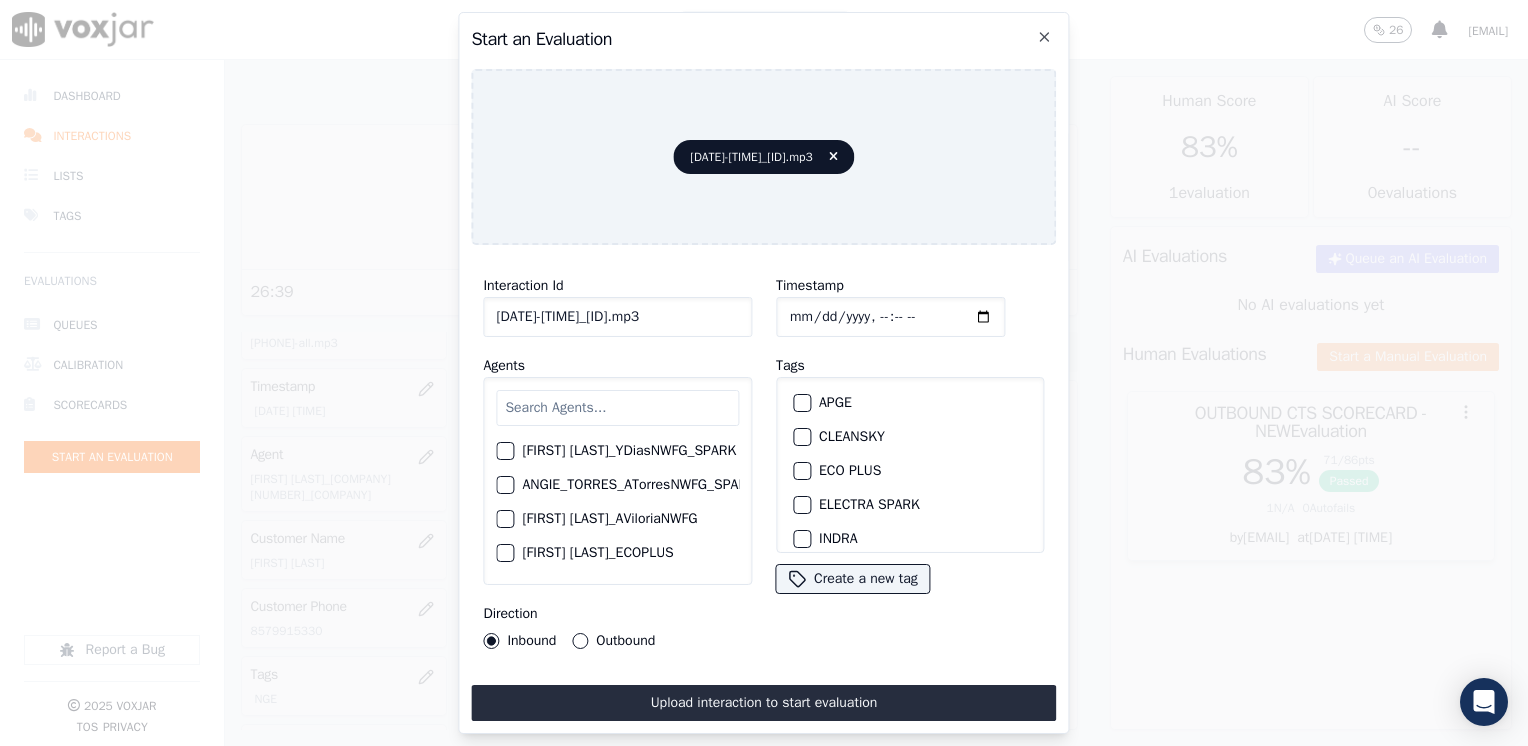 click at bounding box center (617, 408) 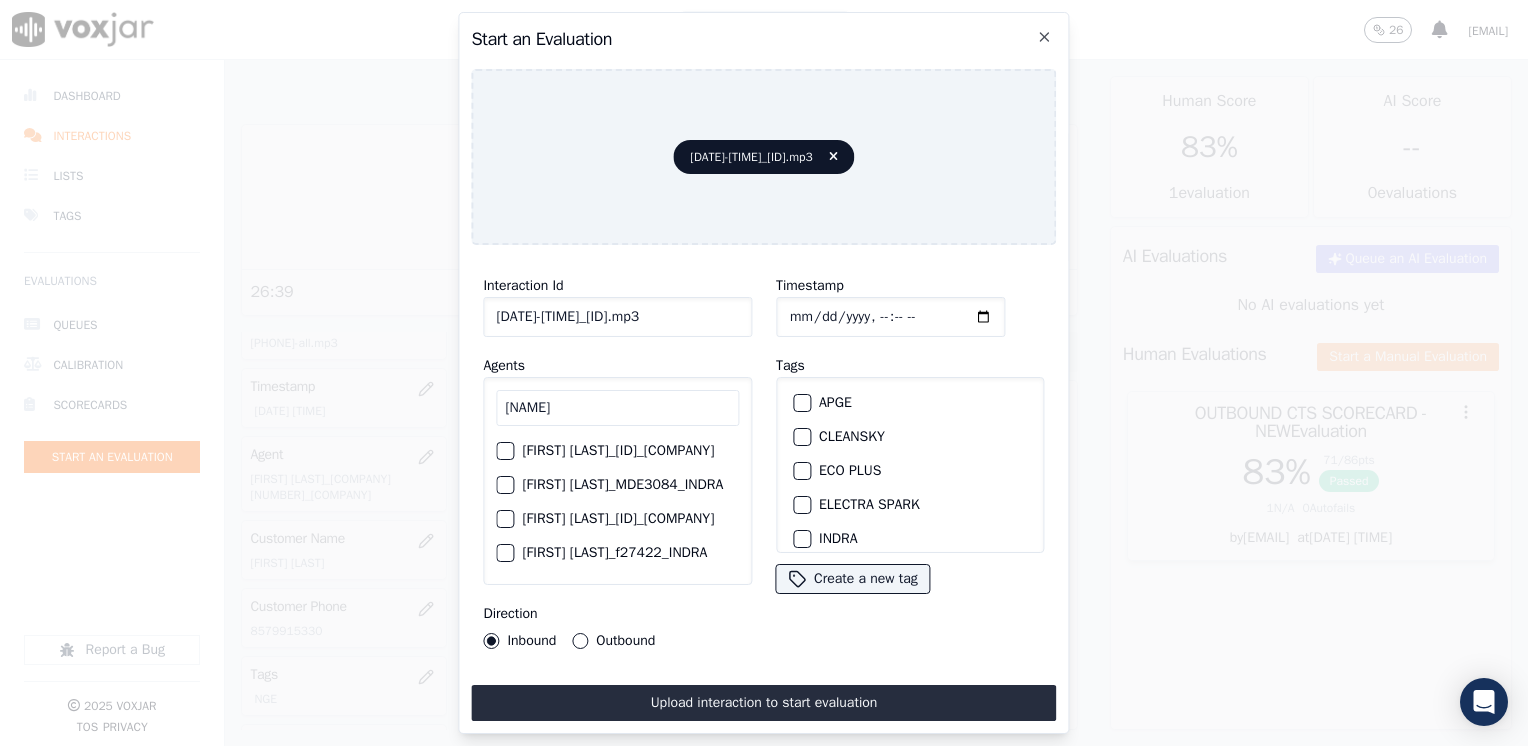 scroll, scrollTop: 86, scrollLeft: 0, axis: vertical 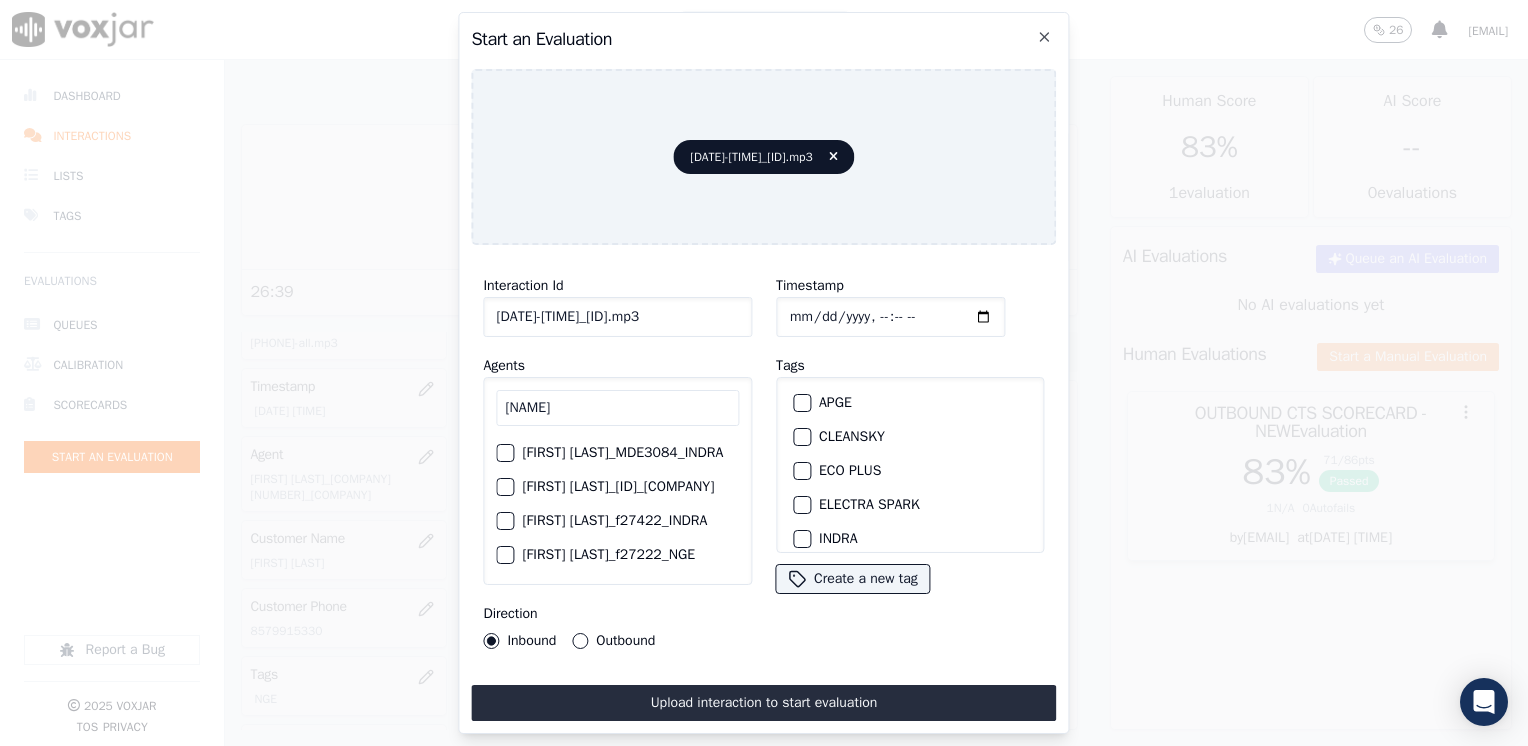 type on "[NAME]" 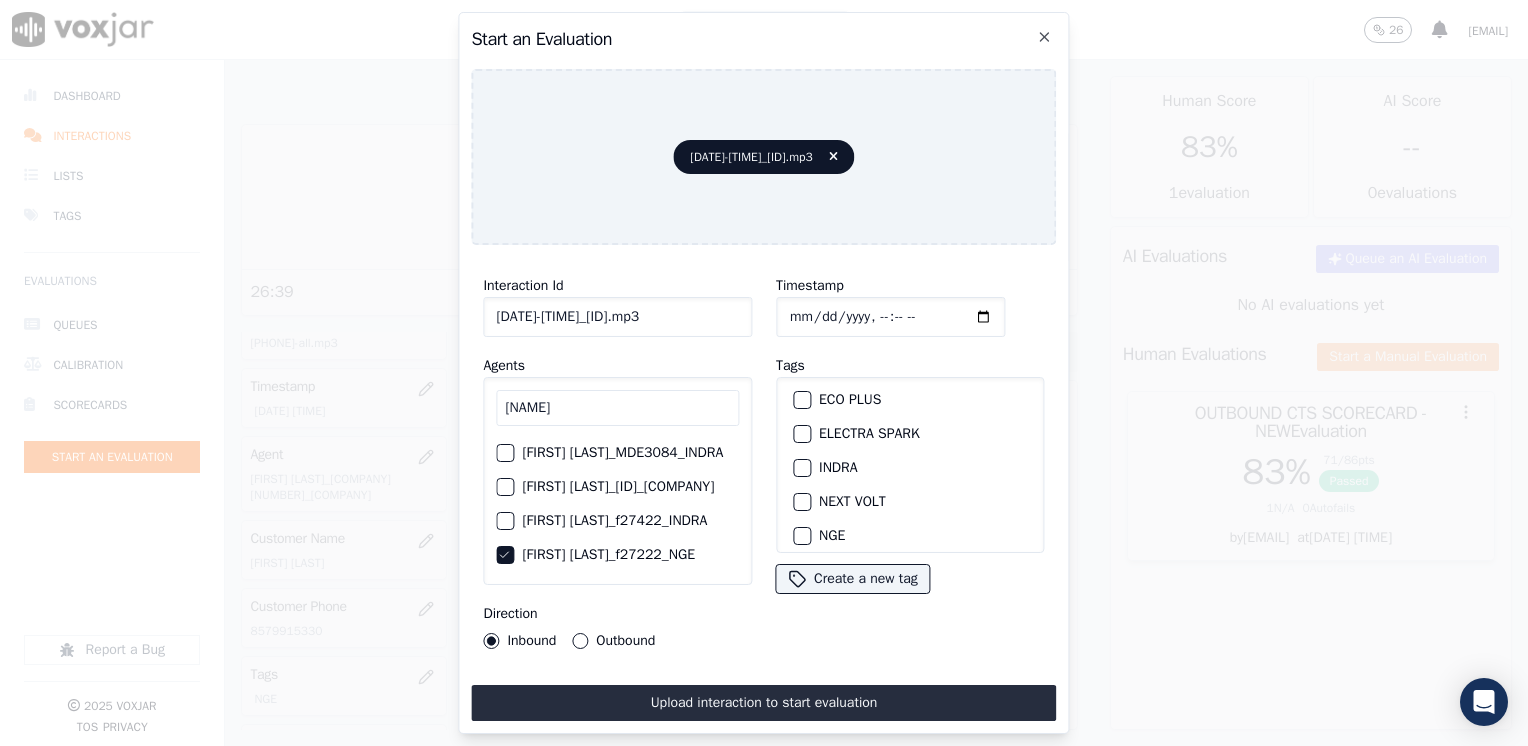 scroll, scrollTop: 100, scrollLeft: 0, axis: vertical 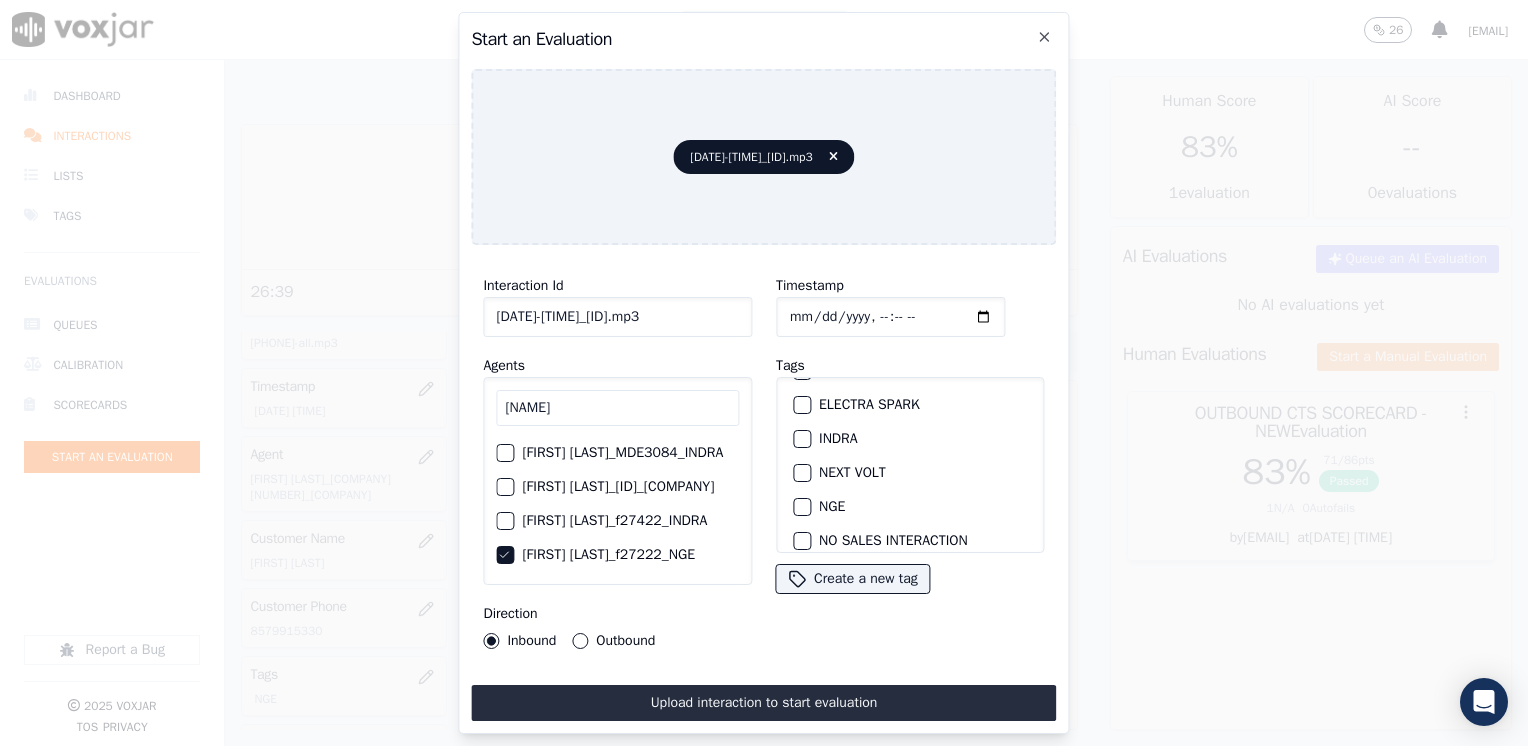 click at bounding box center [801, 507] 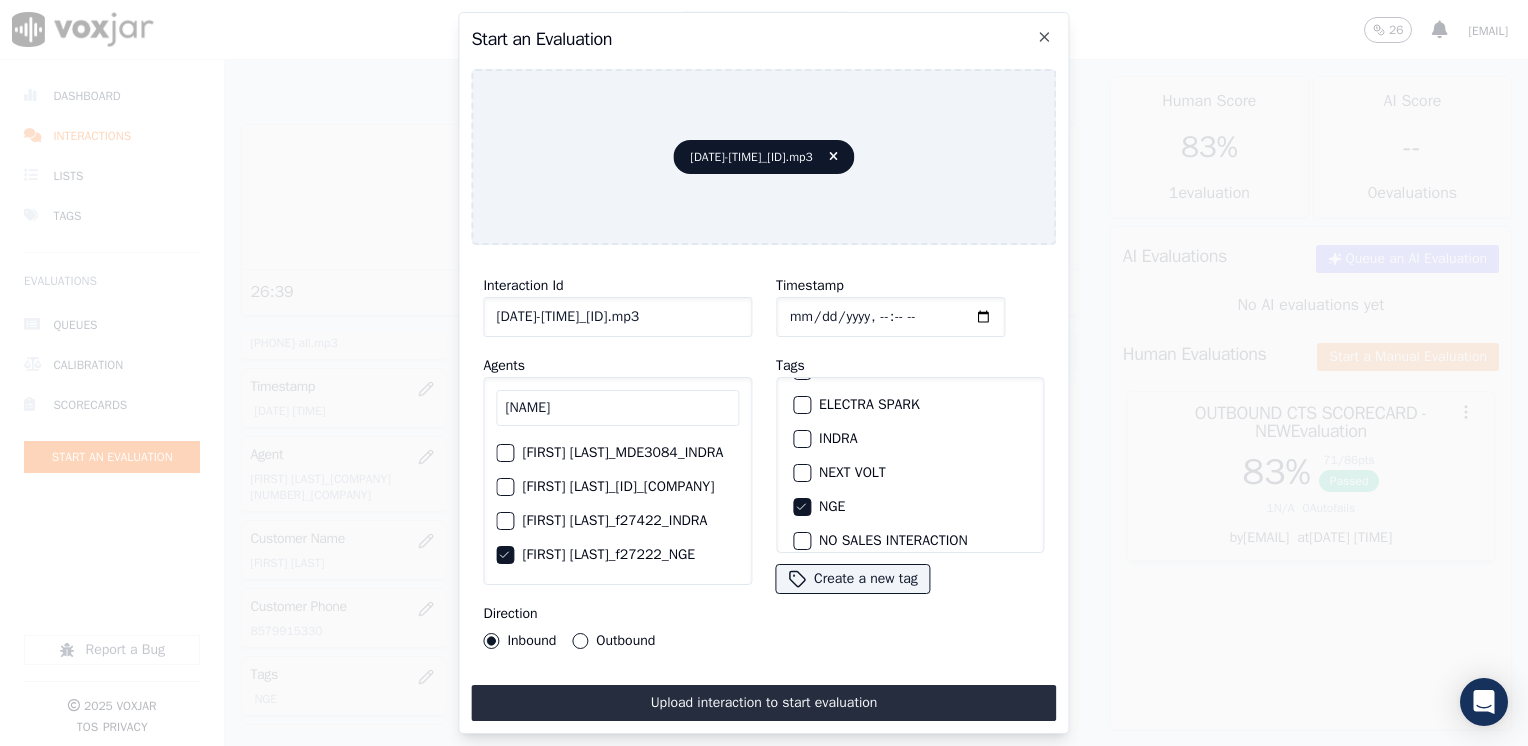 click on "Outbound" at bounding box center [580, 641] 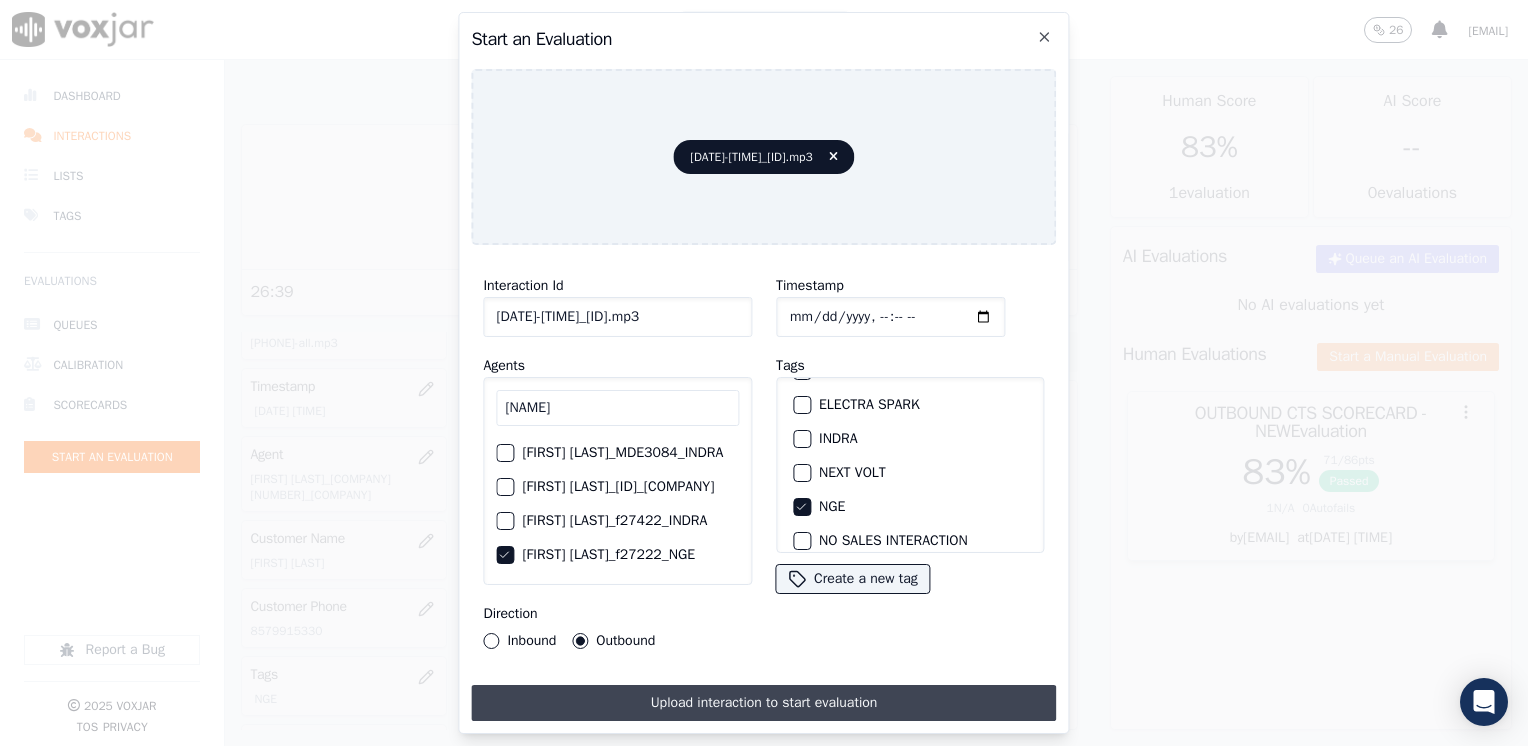 click on "Upload interaction to start evaluation" at bounding box center [763, 703] 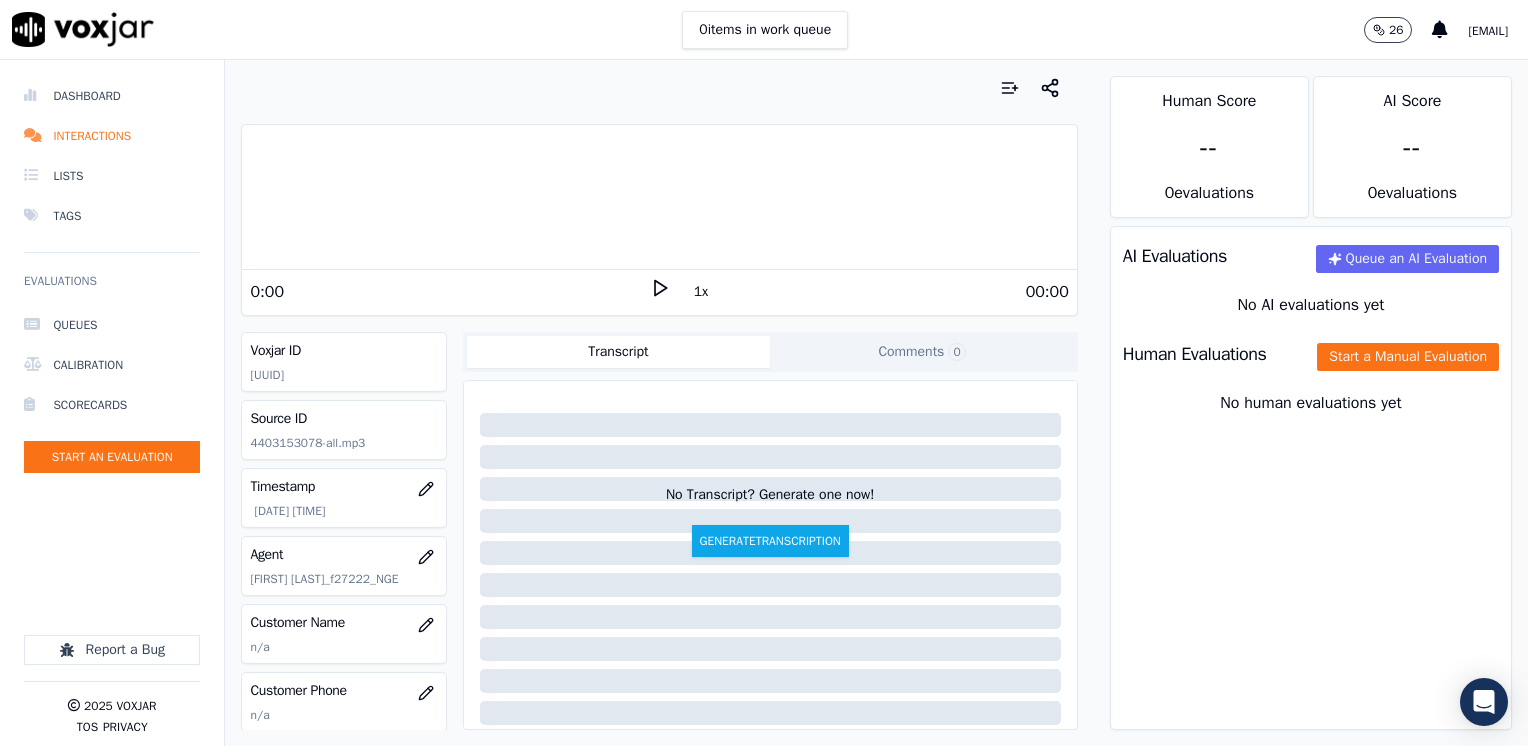 click 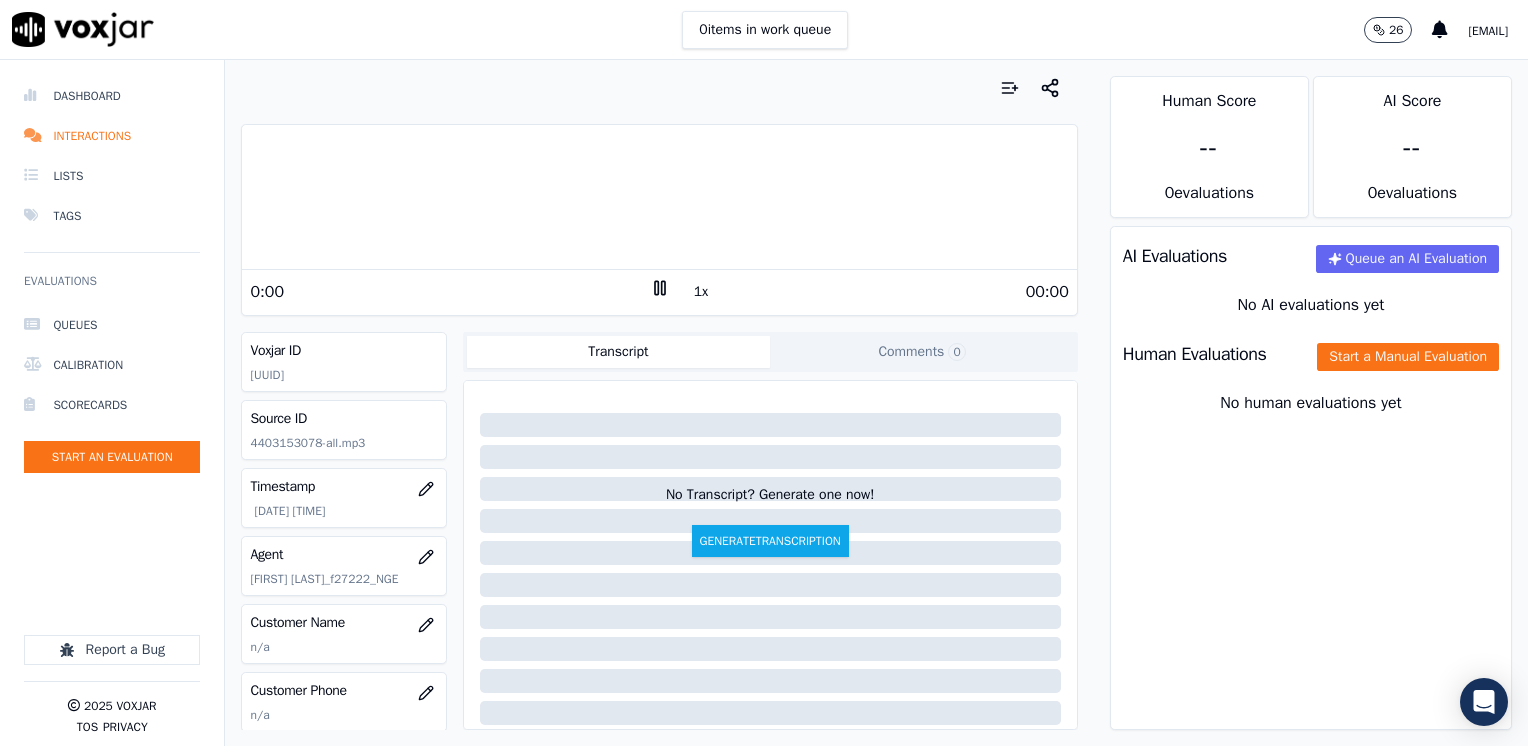 click 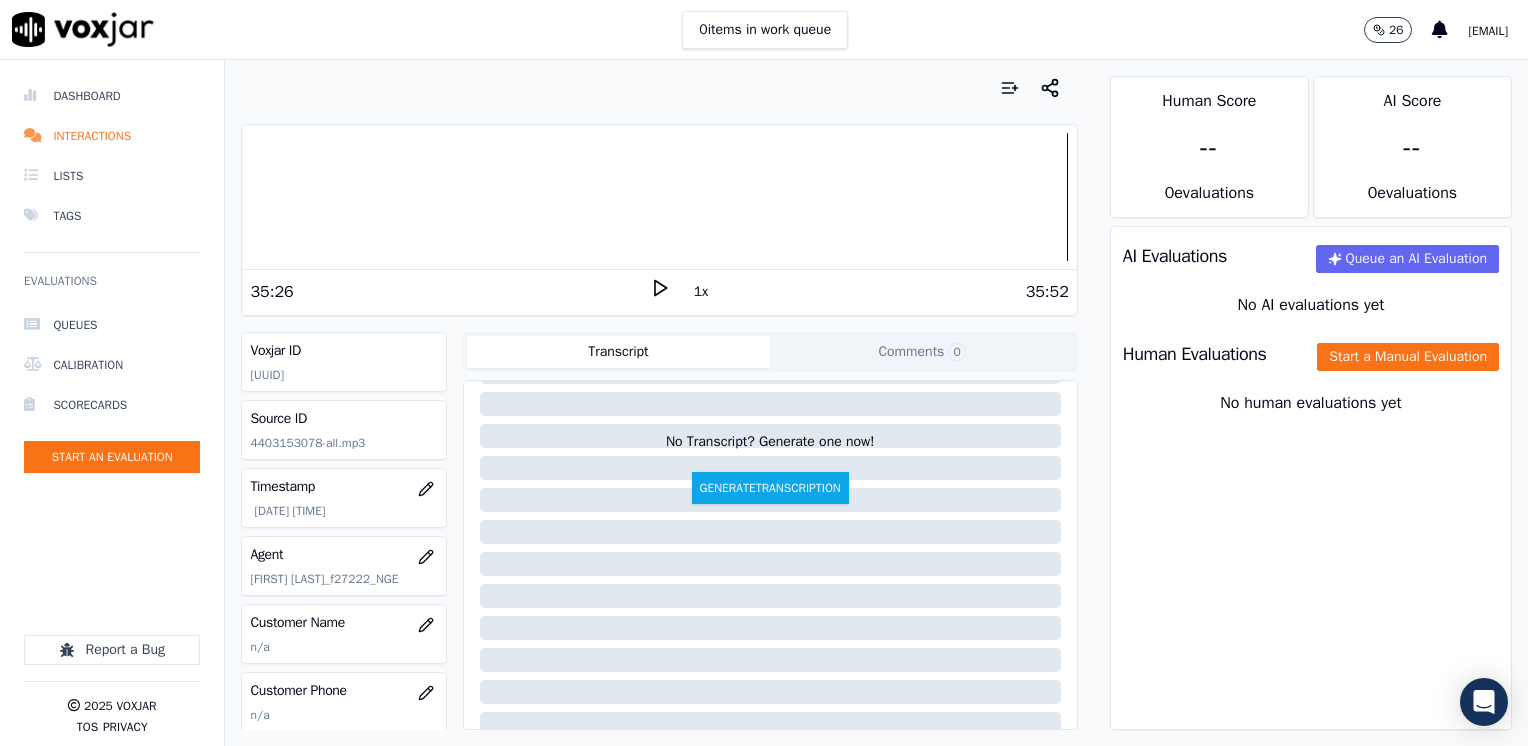 scroll, scrollTop: 100, scrollLeft: 0, axis: vertical 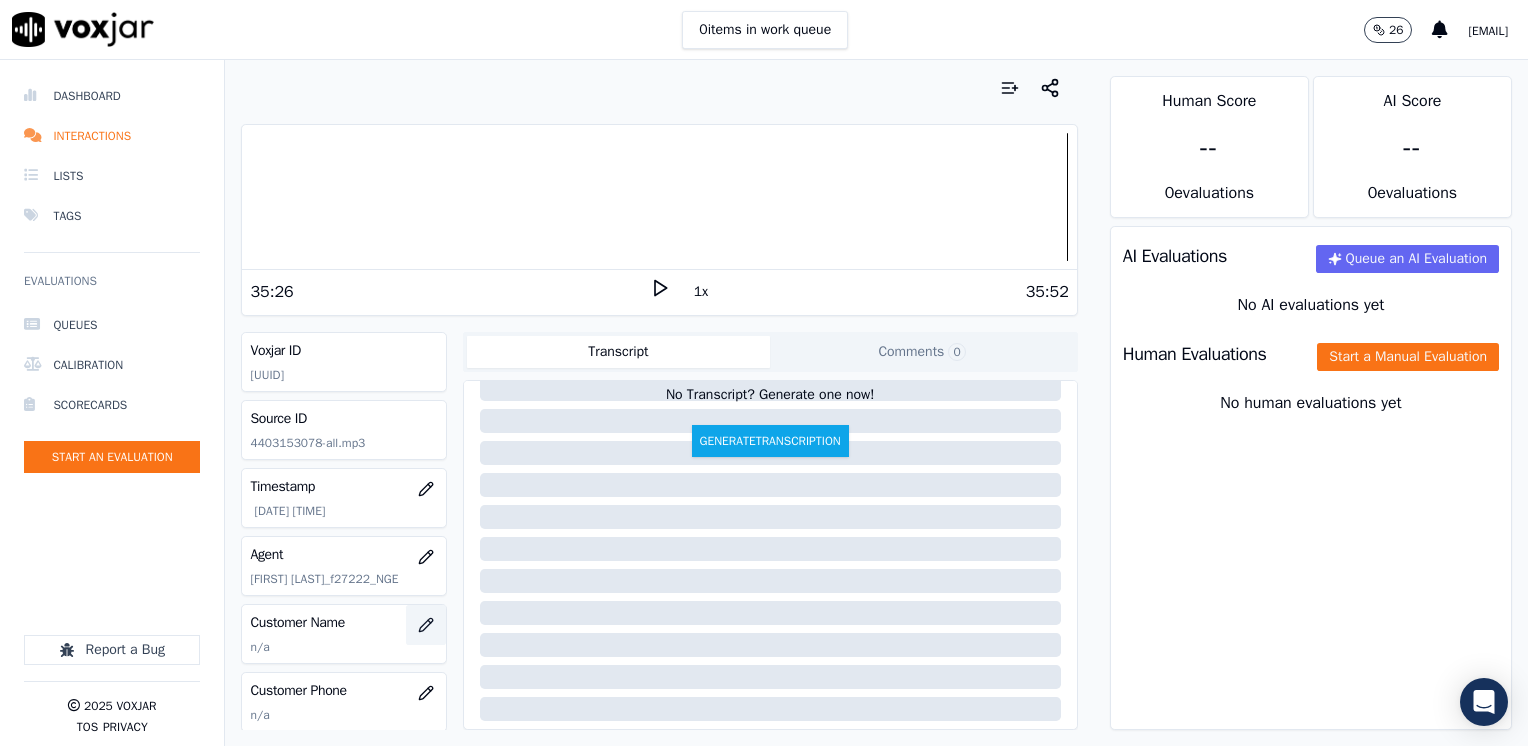 click at bounding box center [426, 625] 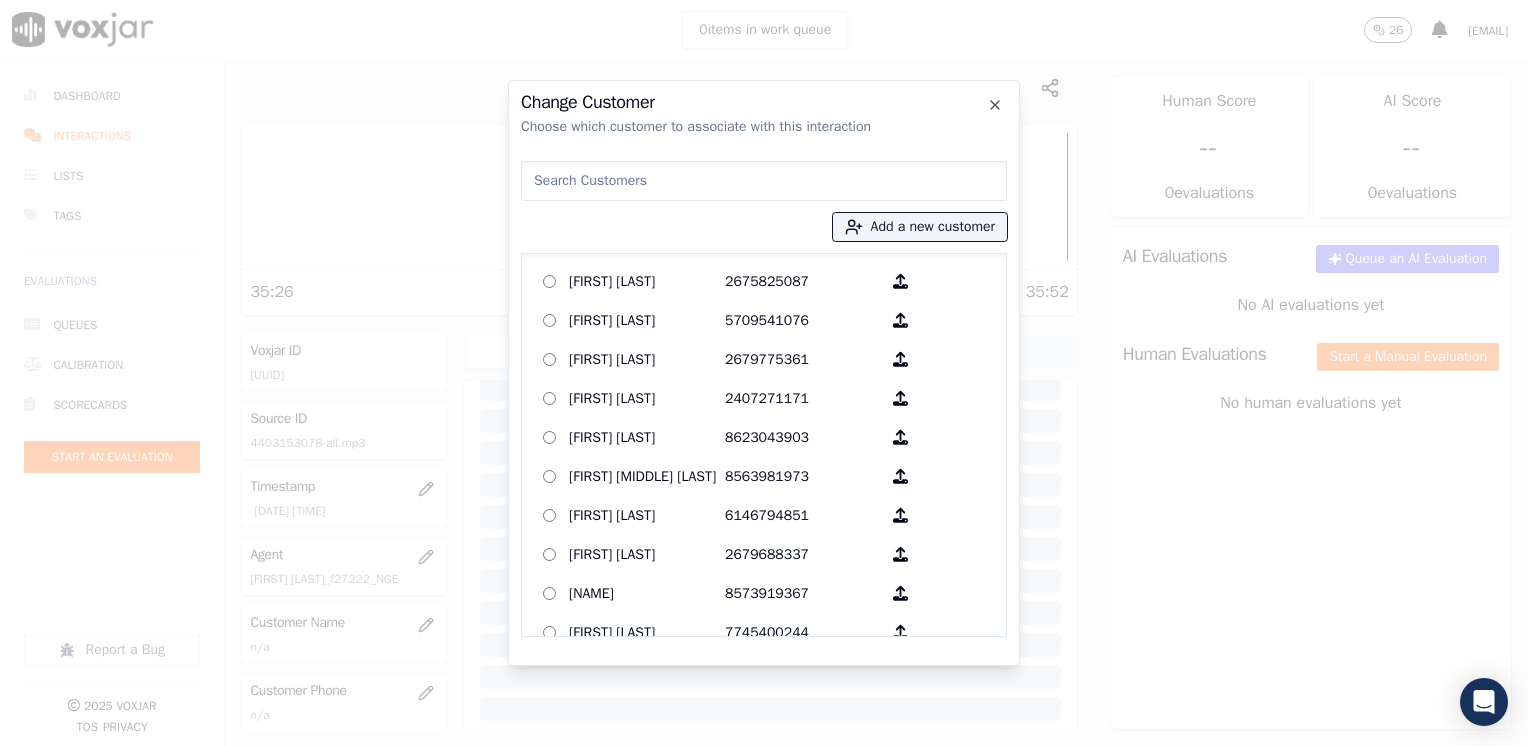 click at bounding box center (764, 181) 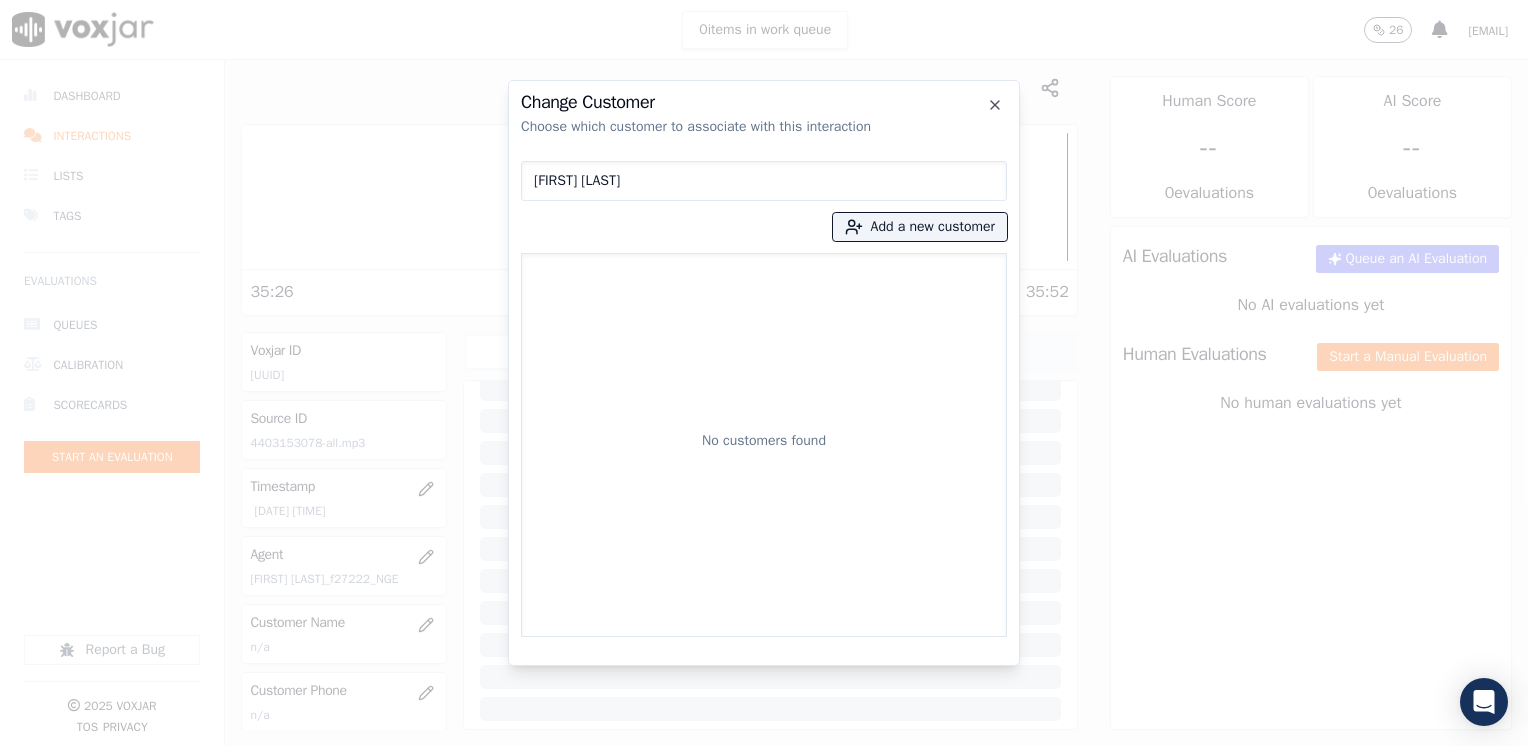 click on "[FIRST] [LAST]" at bounding box center [764, 181] 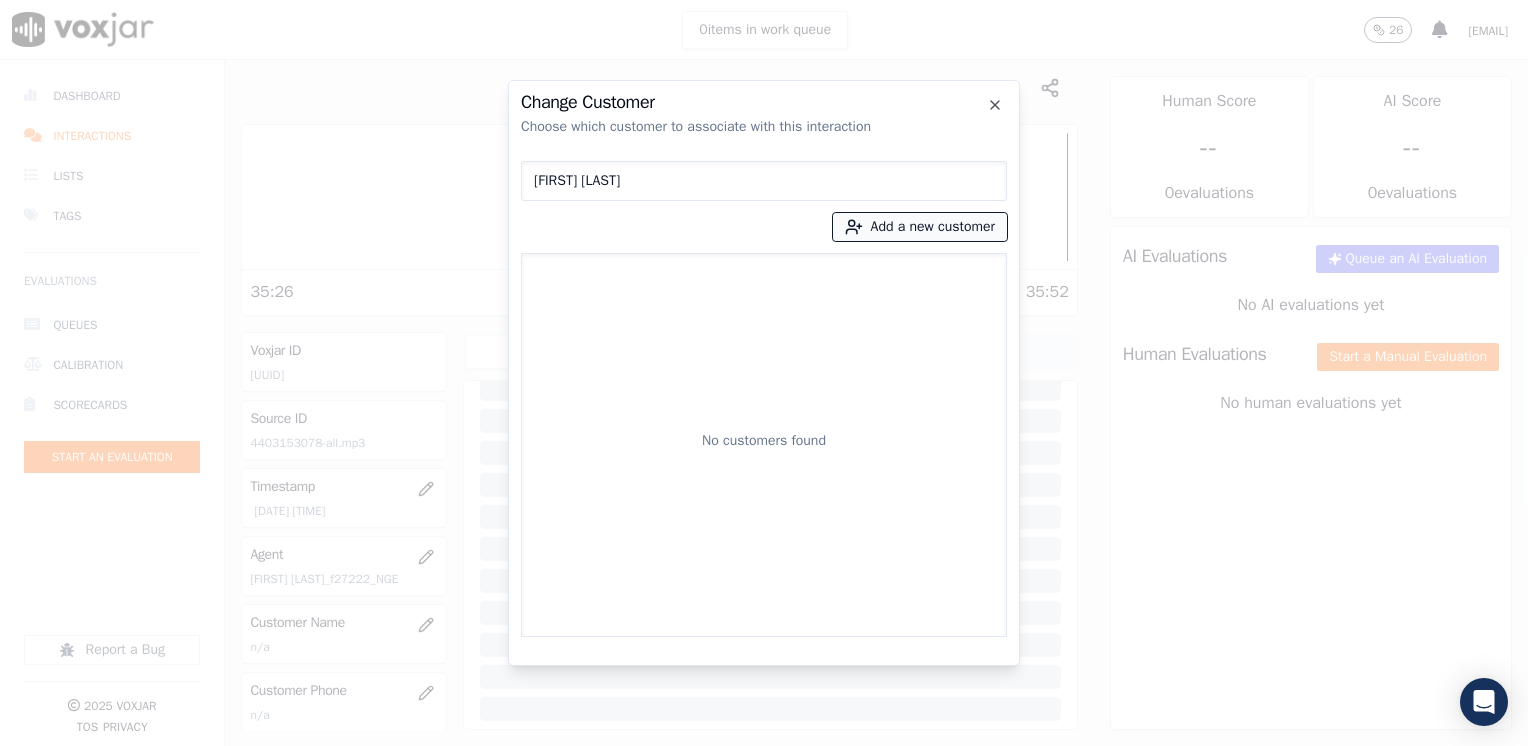 click on "Add a new customer" at bounding box center [920, 227] 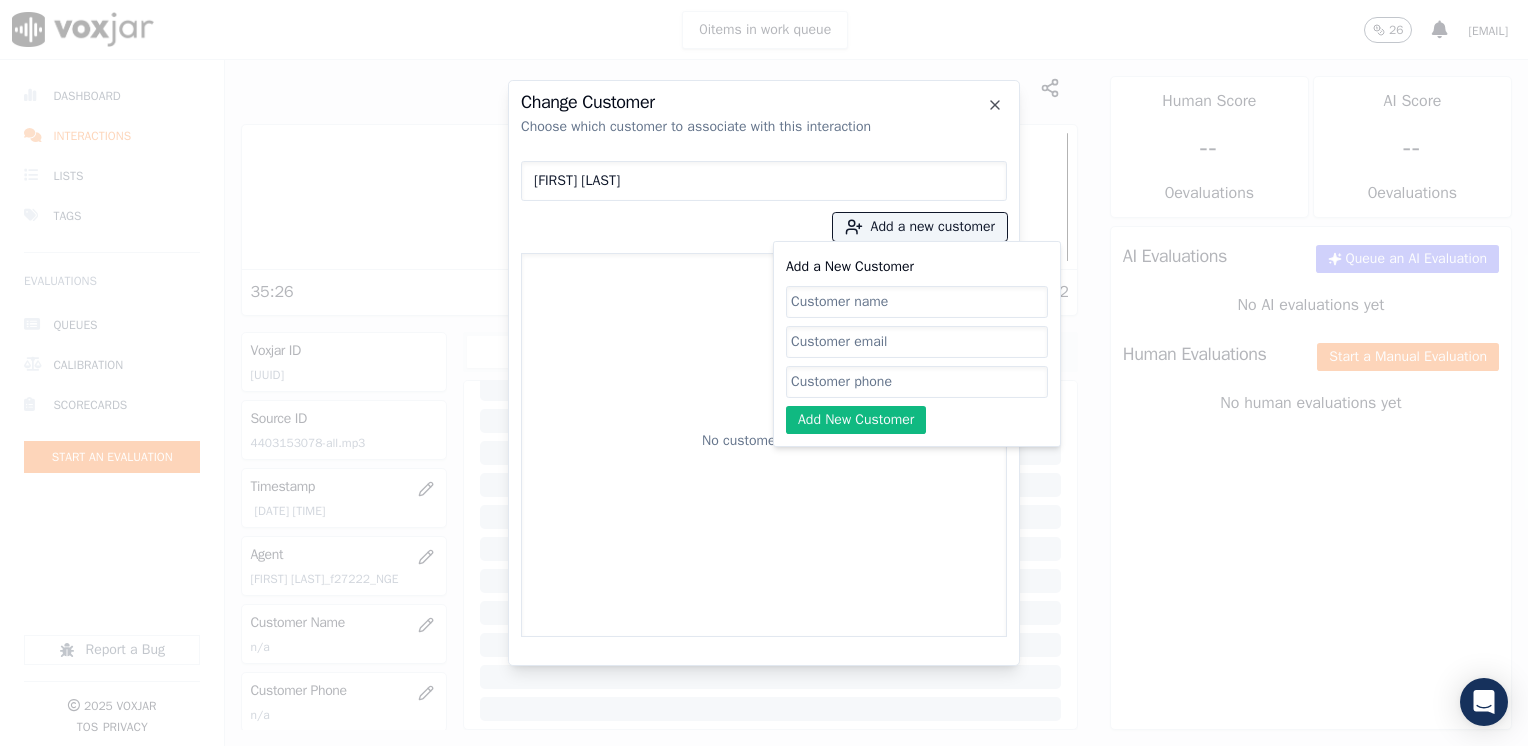 click on "Add a New Customer" 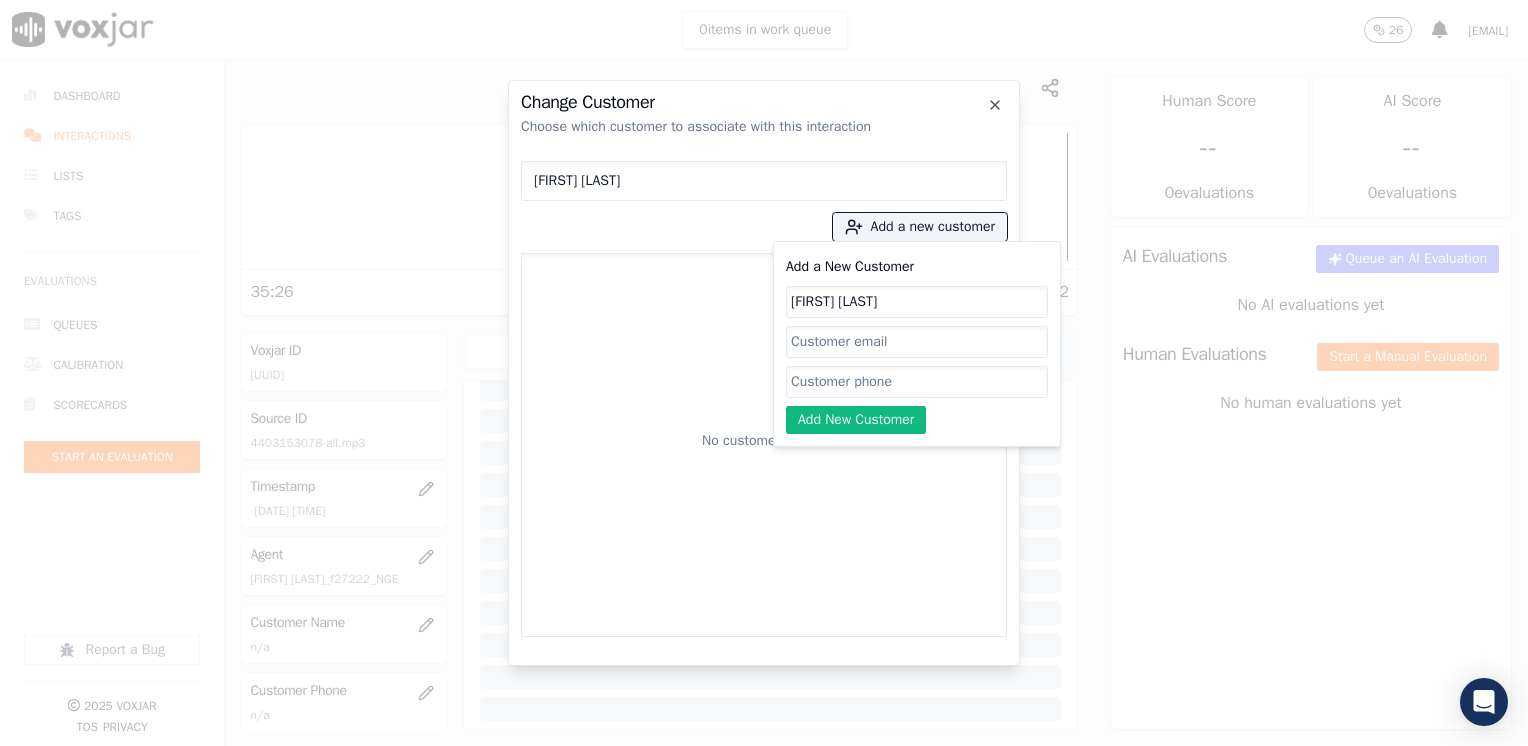 type on "[FIRST] [LAST]" 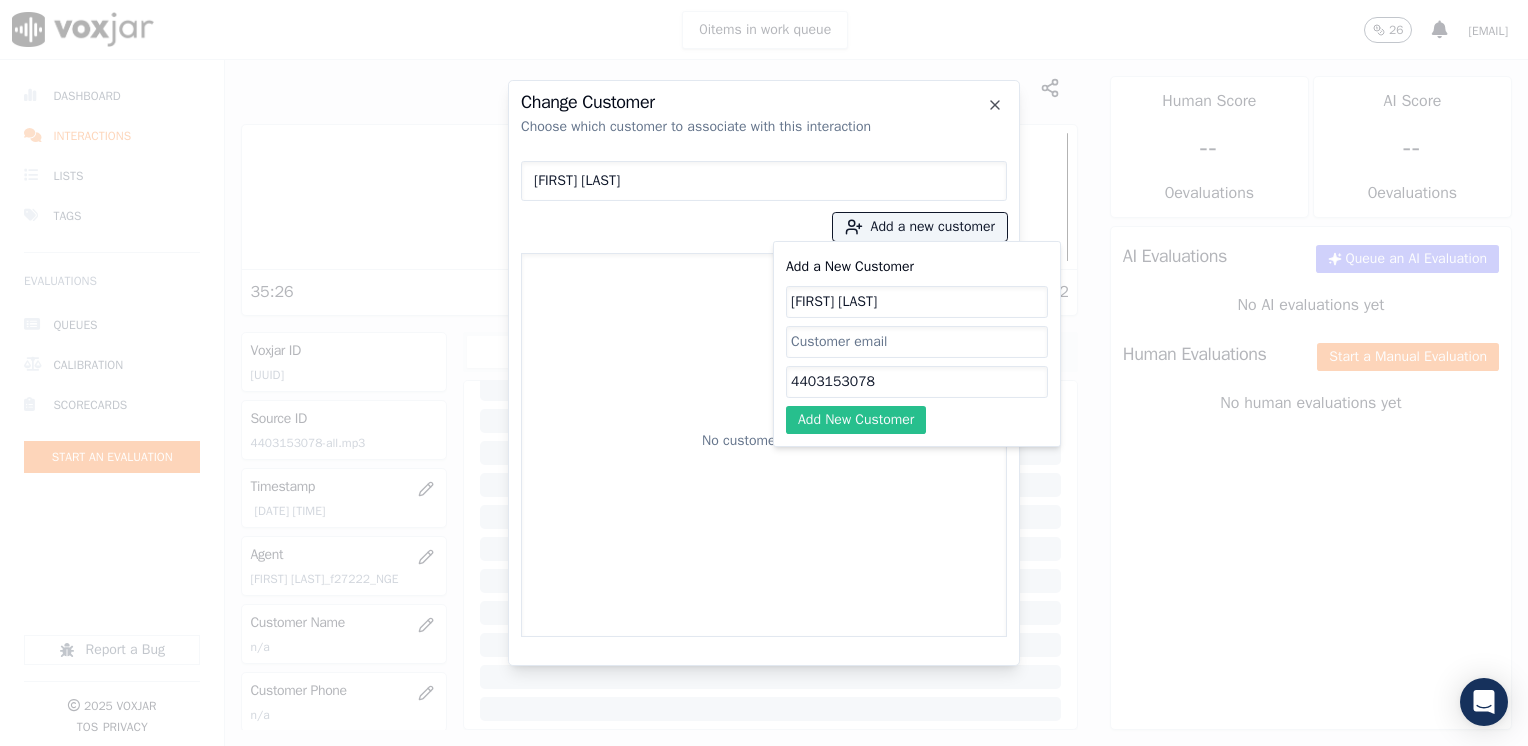 type on "4403153078" 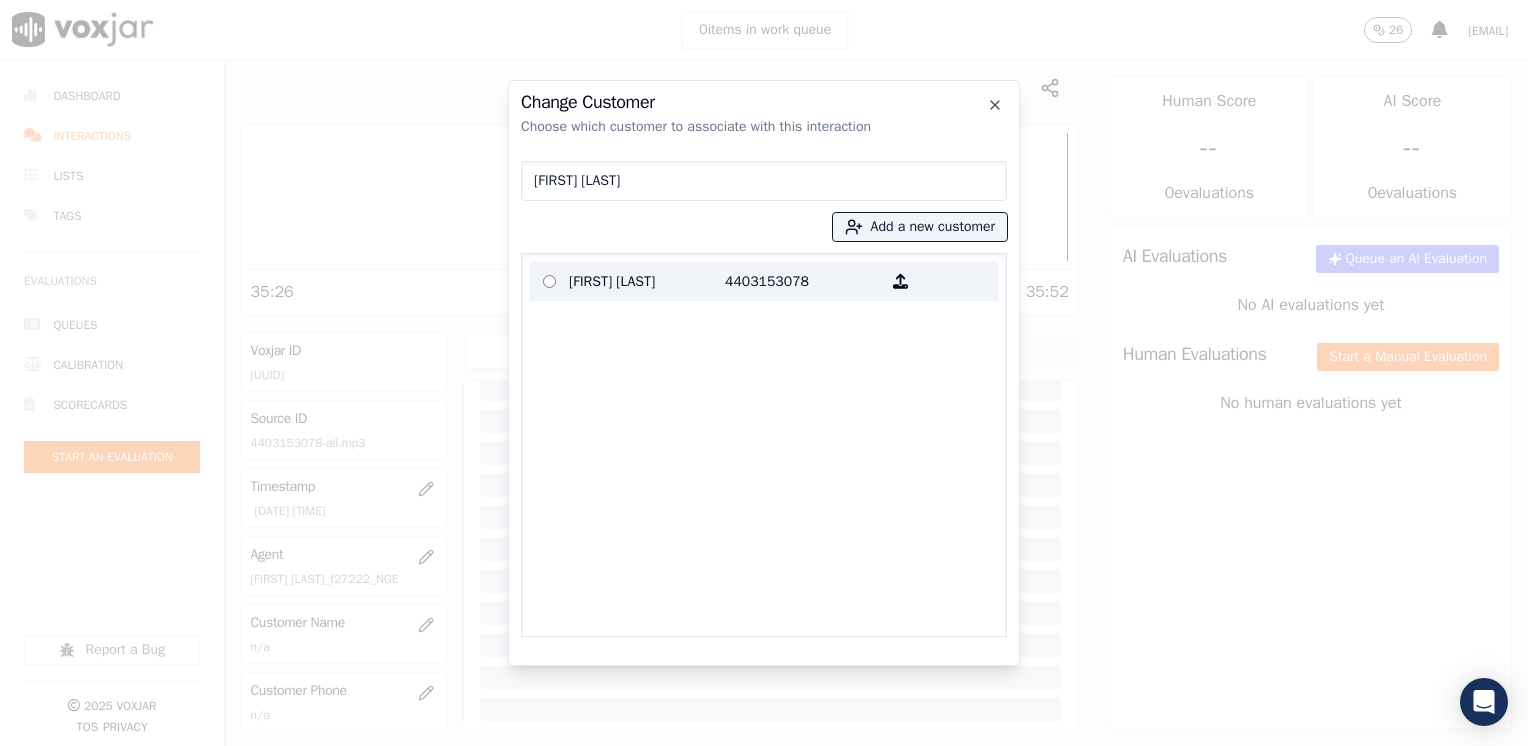 click on "4403153078" at bounding box center (803, 281) 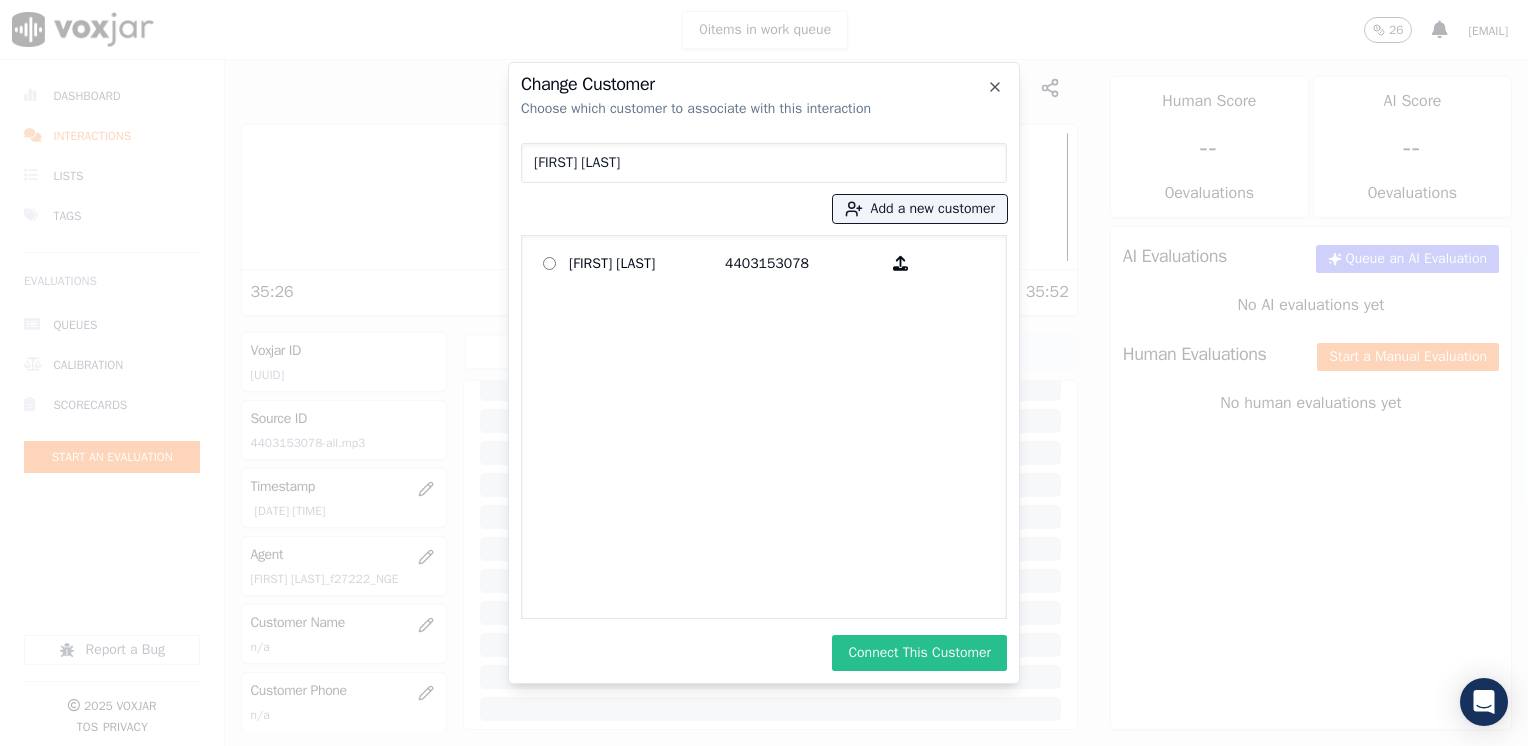 click on "Connect This Customer" at bounding box center (919, 653) 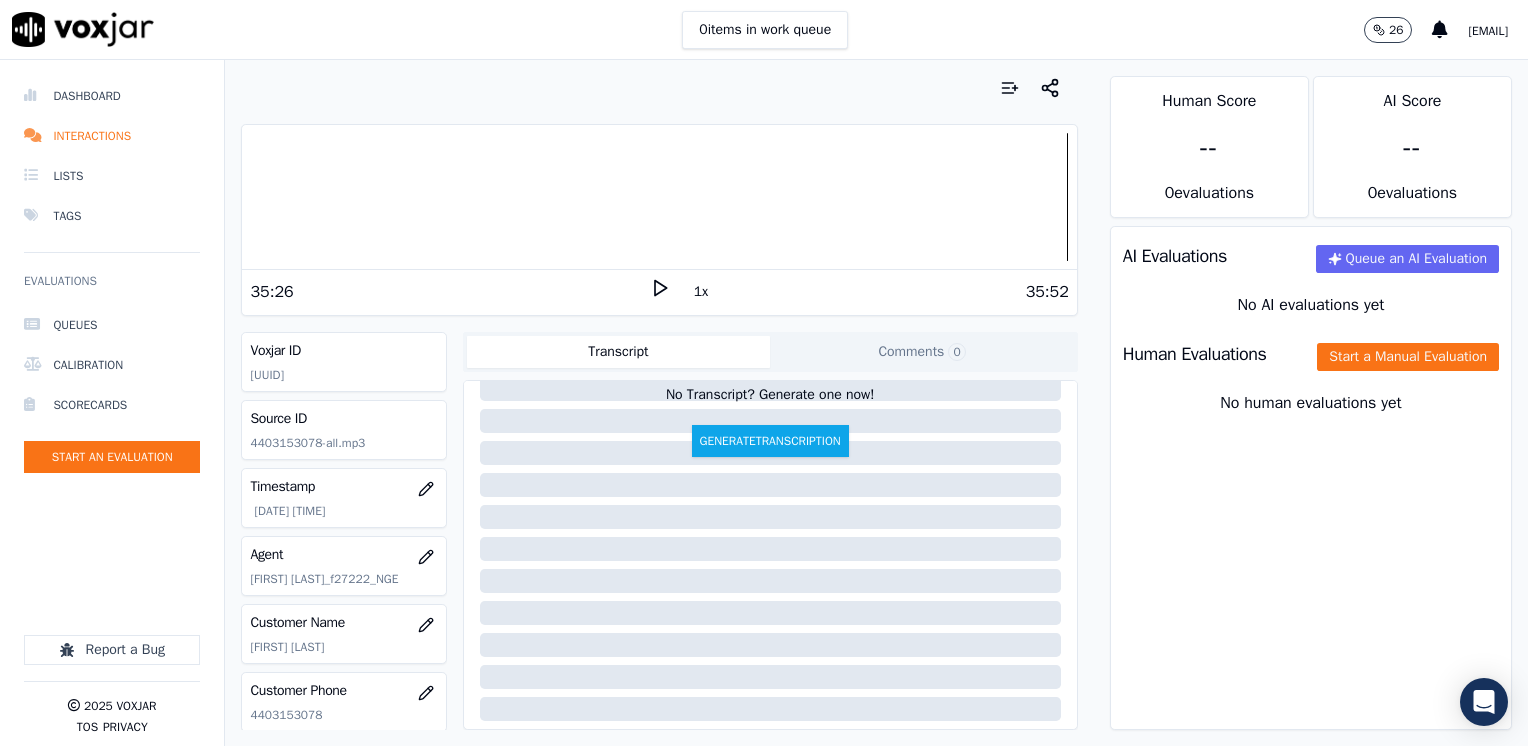 scroll, scrollTop: 100, scrollLeft: 0, axis: vertical 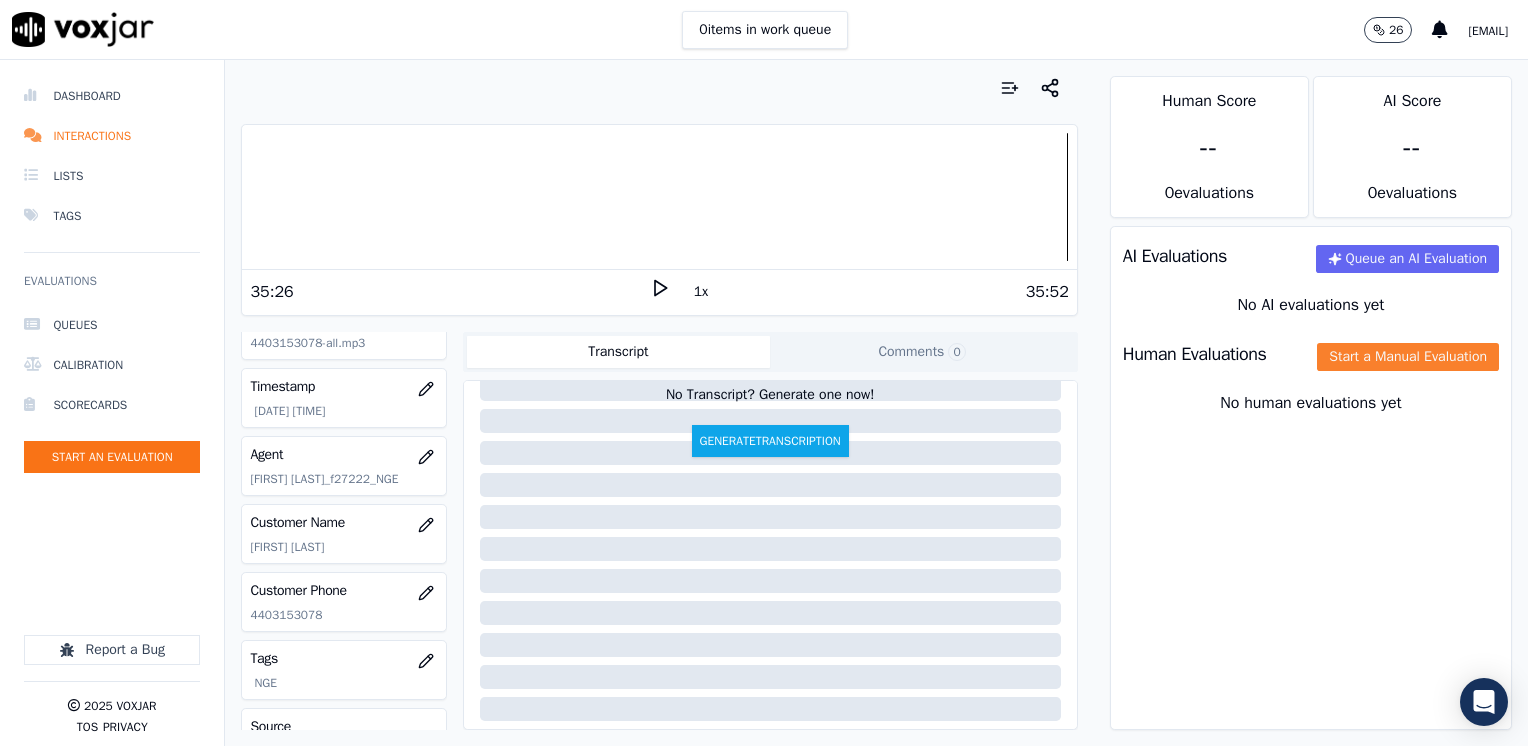 click on "Start a Manual Evaluation" 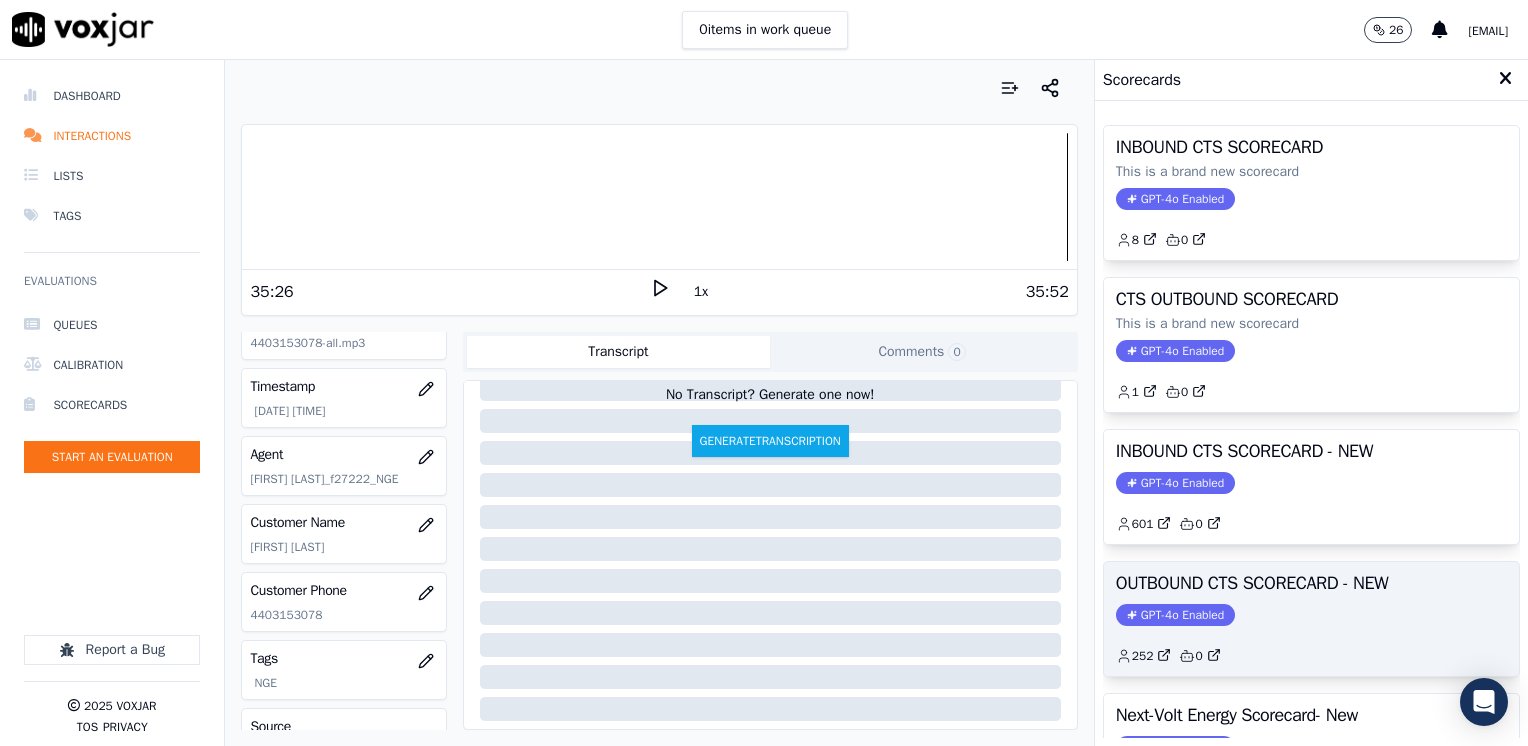 click on "GPT-4o Enabled" at bounding box center (1175, 615) 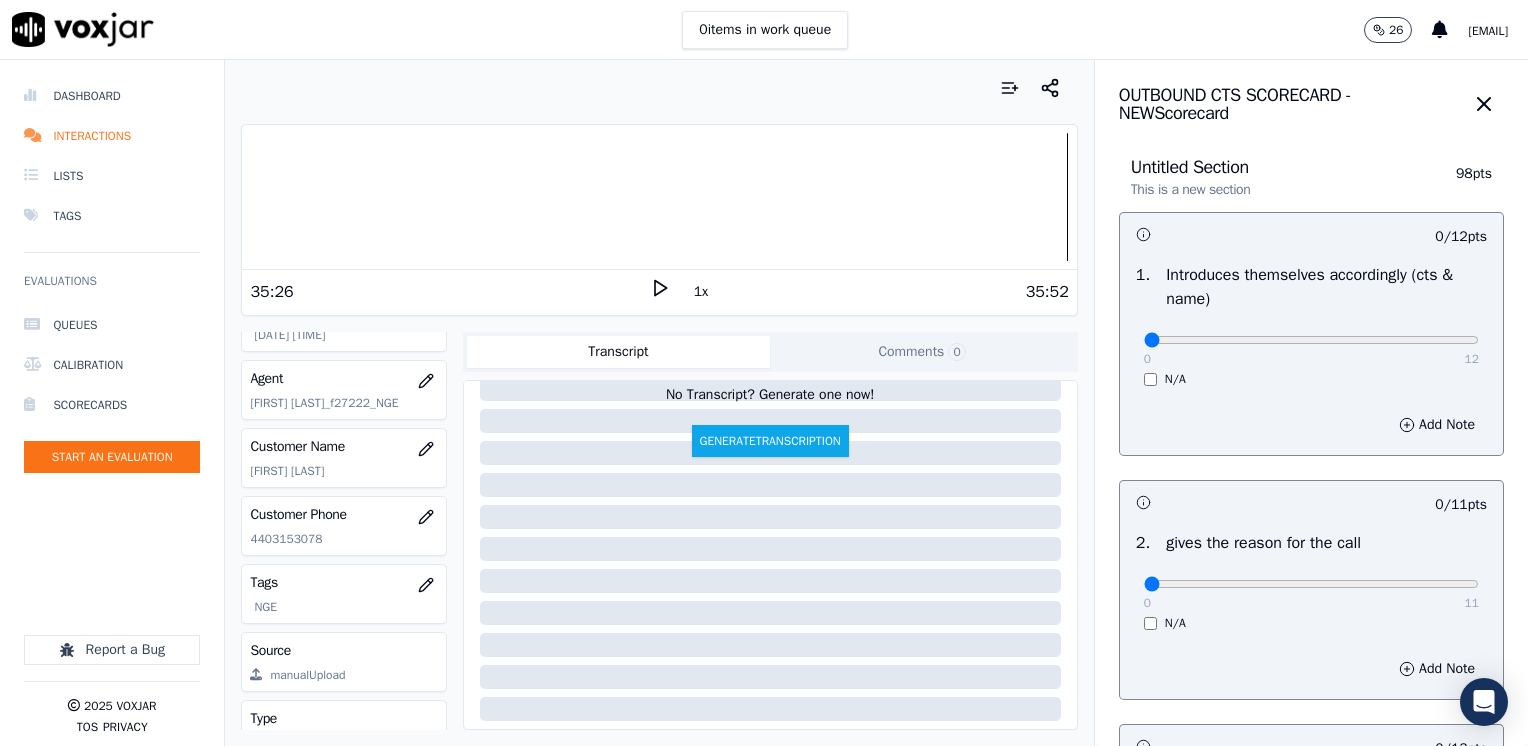 scroll, scrollTop: 263, scrollLeft: 0, axis: vertical 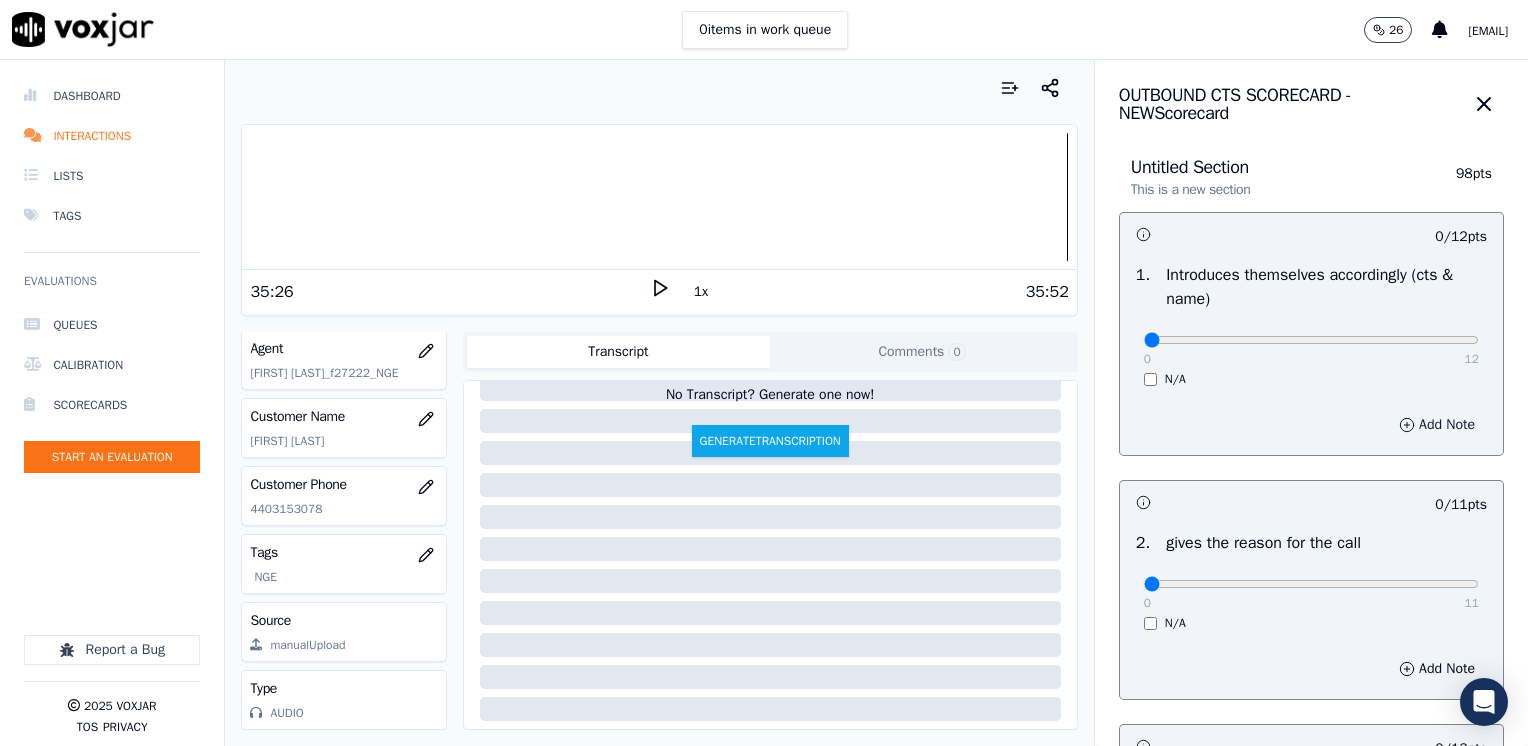 click on "Add Note" at bounding box center [1437, 425] 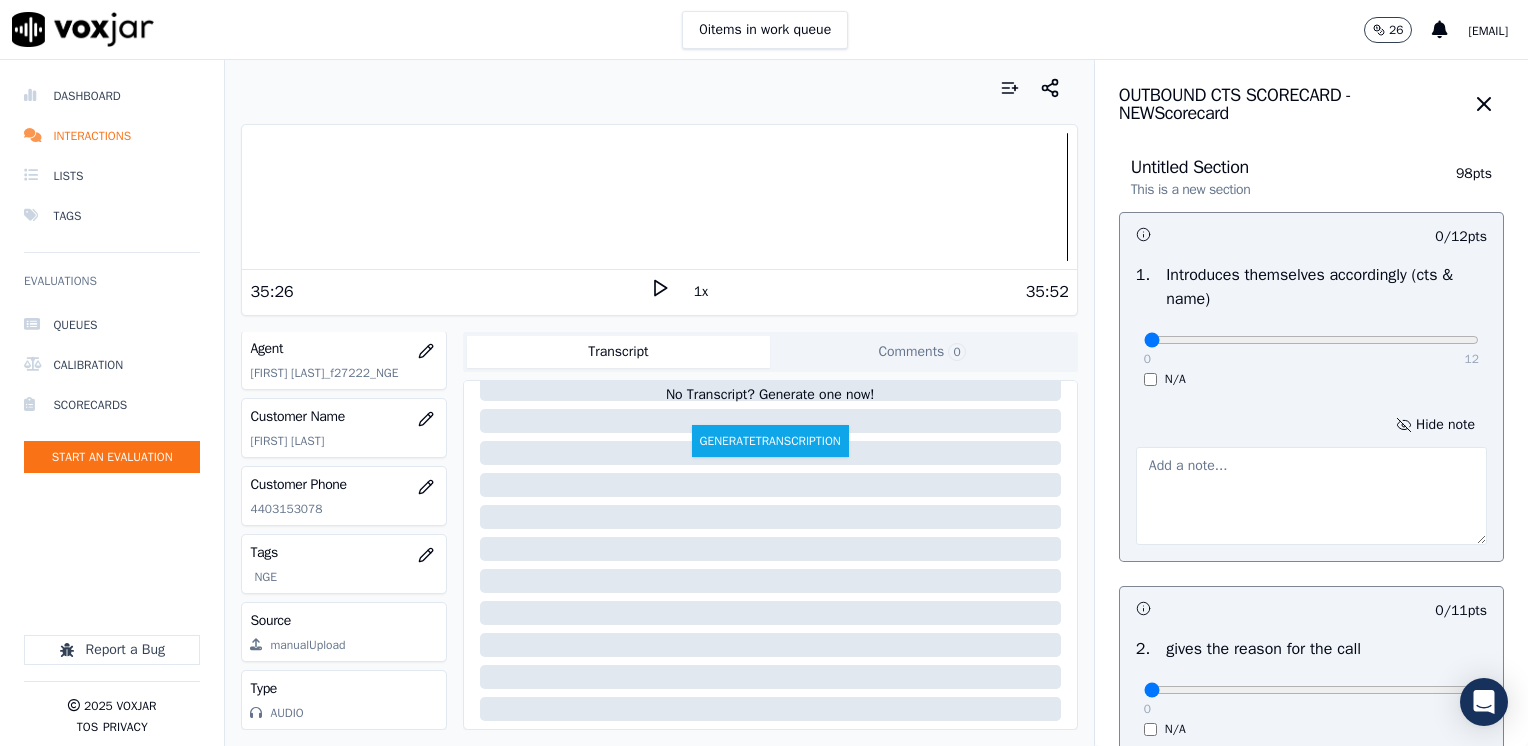 click at bounding box center [1311, 496] 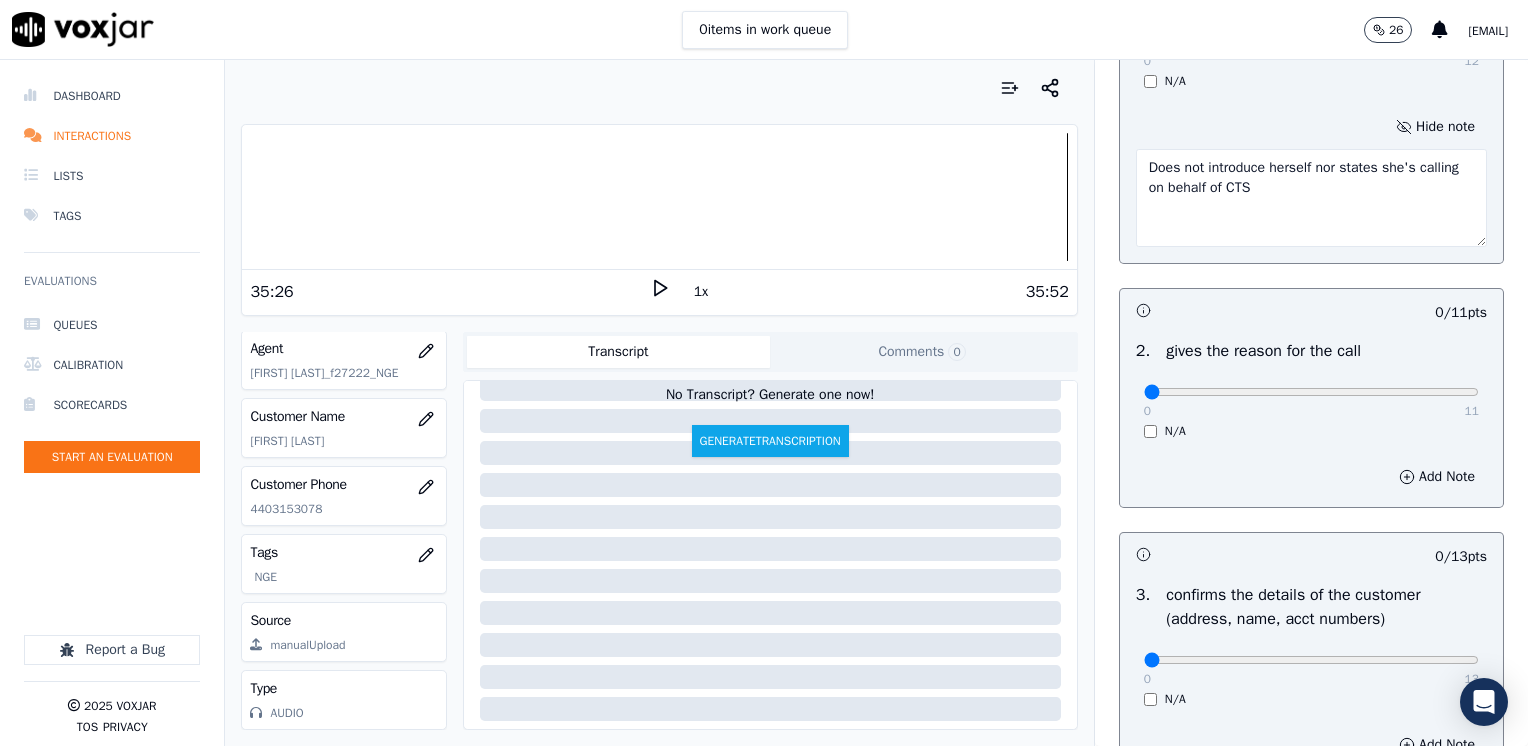 scroll, scrollTop: 300, scrollLeft: 0, axis: vertical 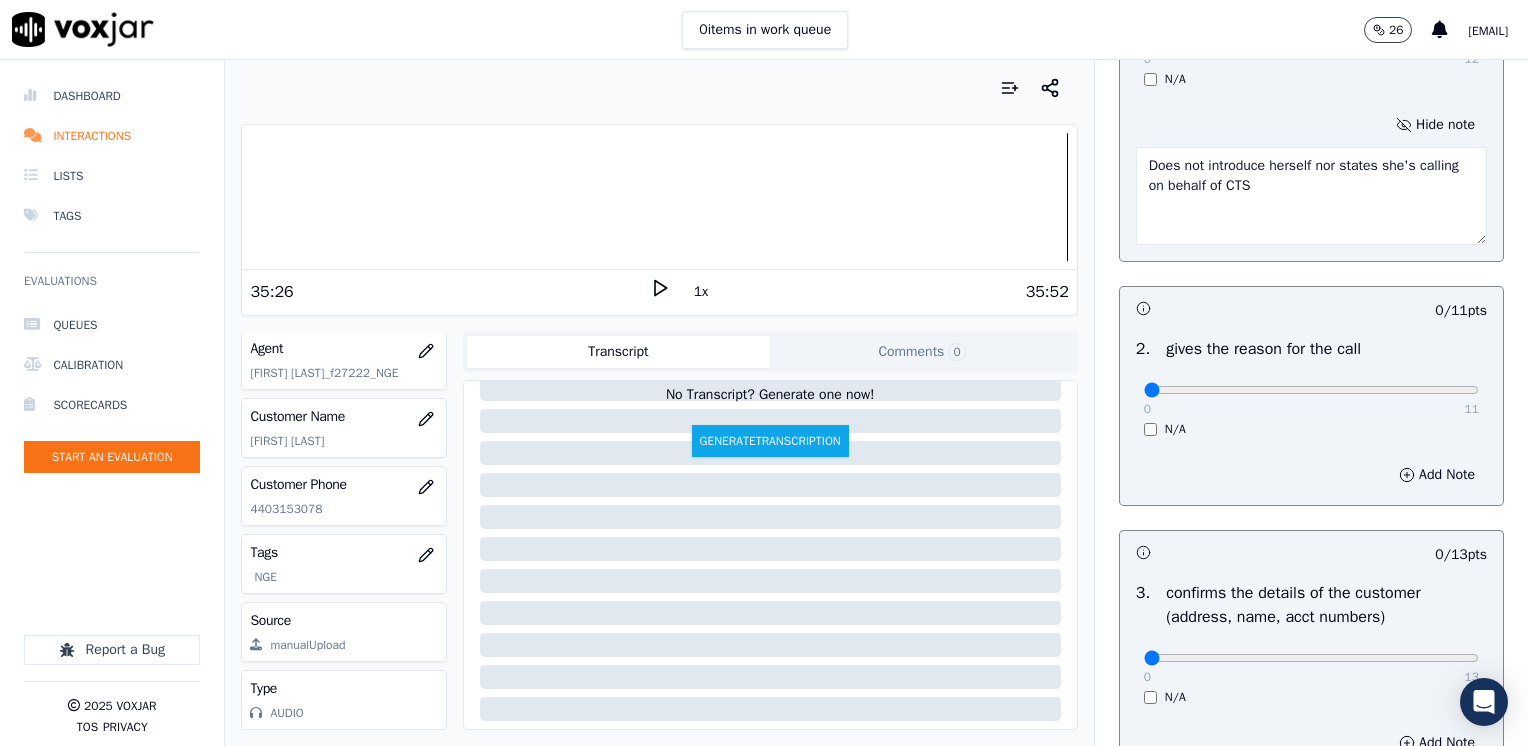 type on "Does not introduce herself nor states she's calling on behalf of CTS" 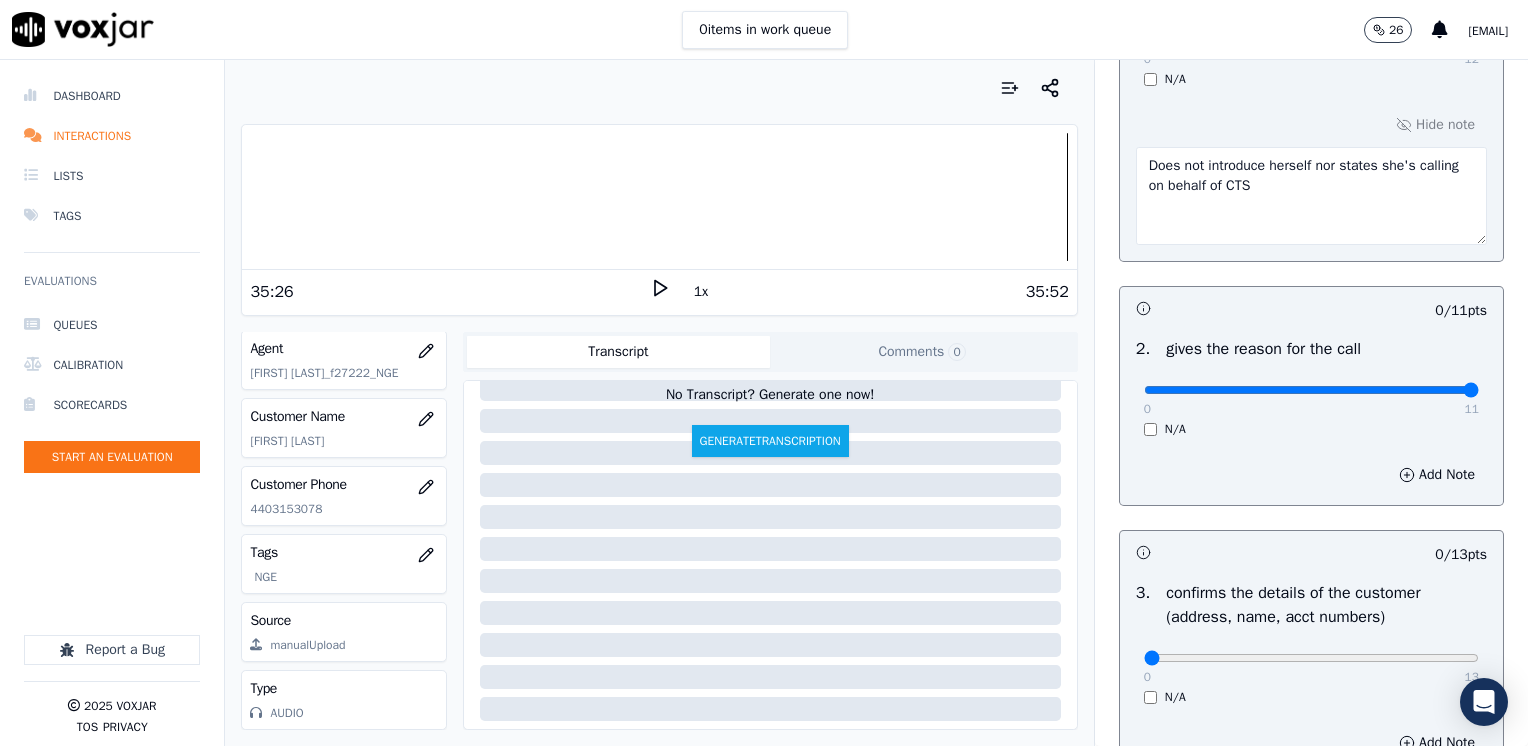 drag, startPoint x: 1126, startPoint y: 382, endPoint x: 1527, endPoint y: 438, distance: 404.89136 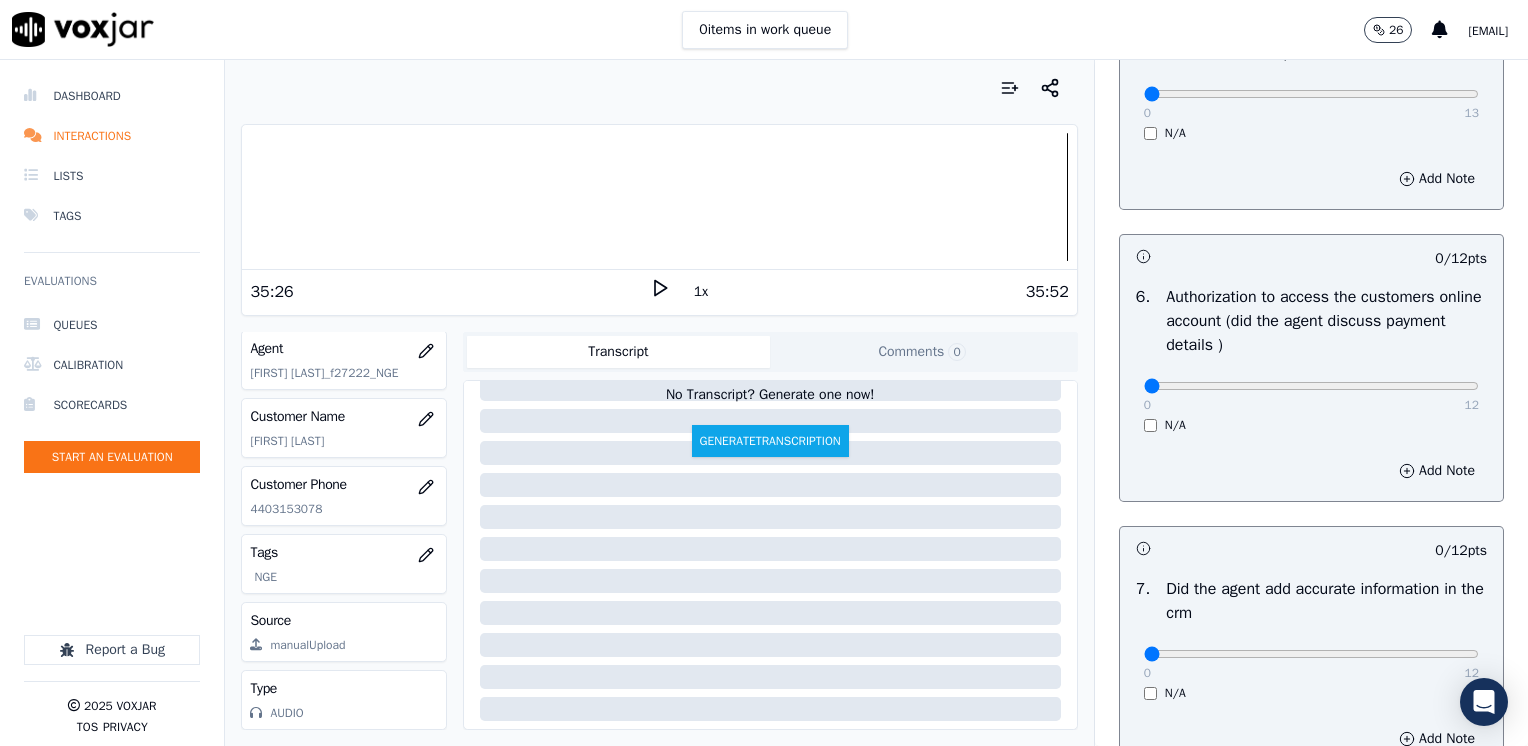 scroll, scrollTop: 1853, scrollLeft: 0, axis: vertical 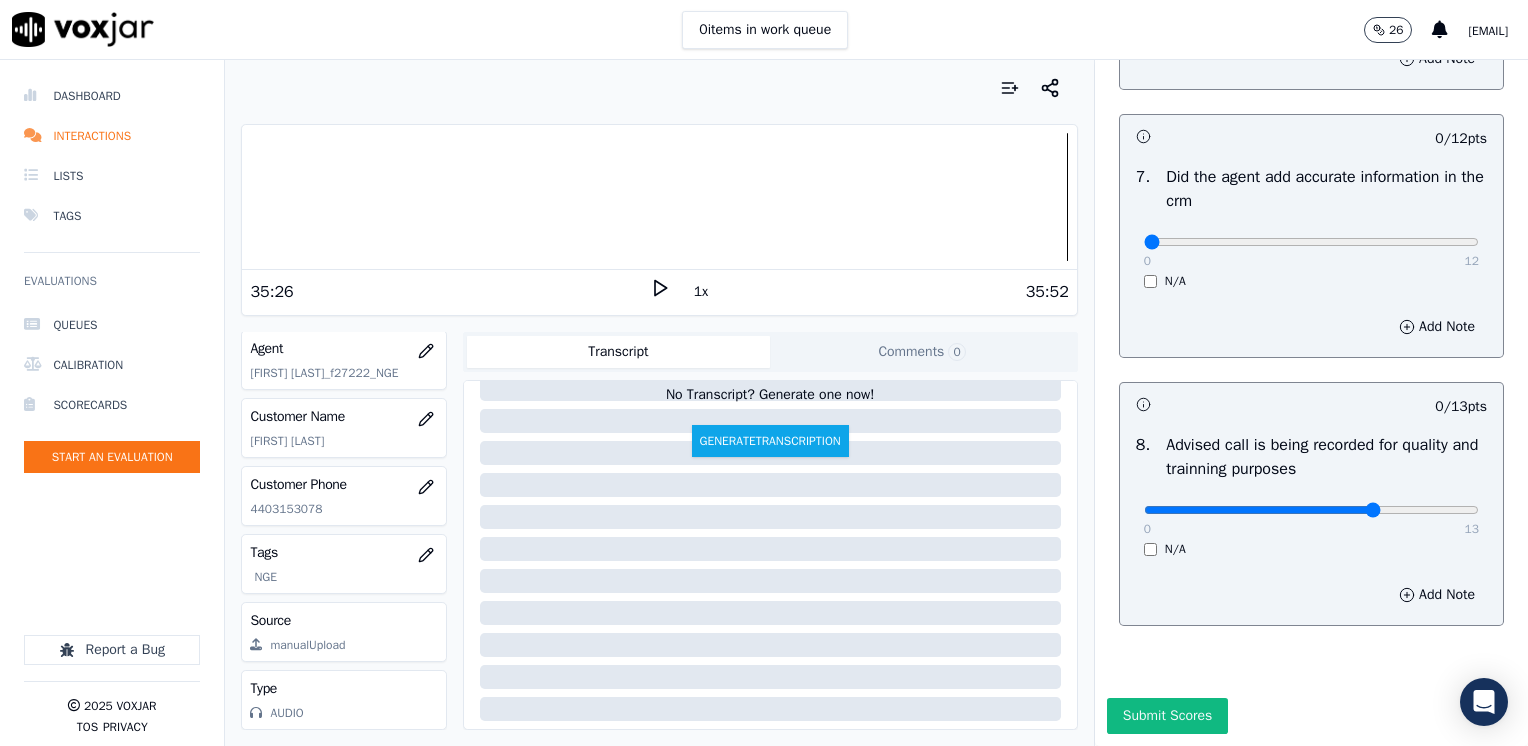 click at bounding box center (1311, -1472) 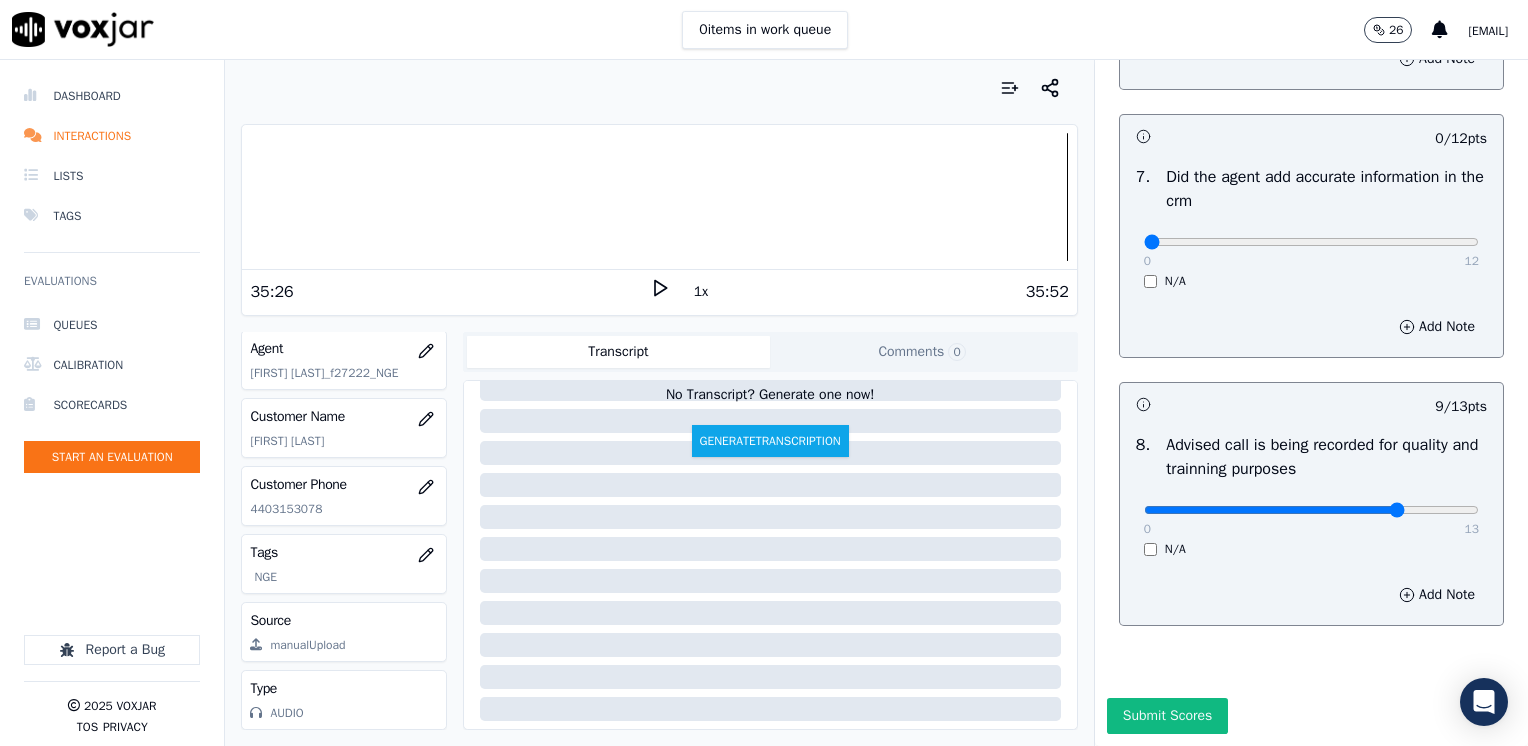 type on "10" 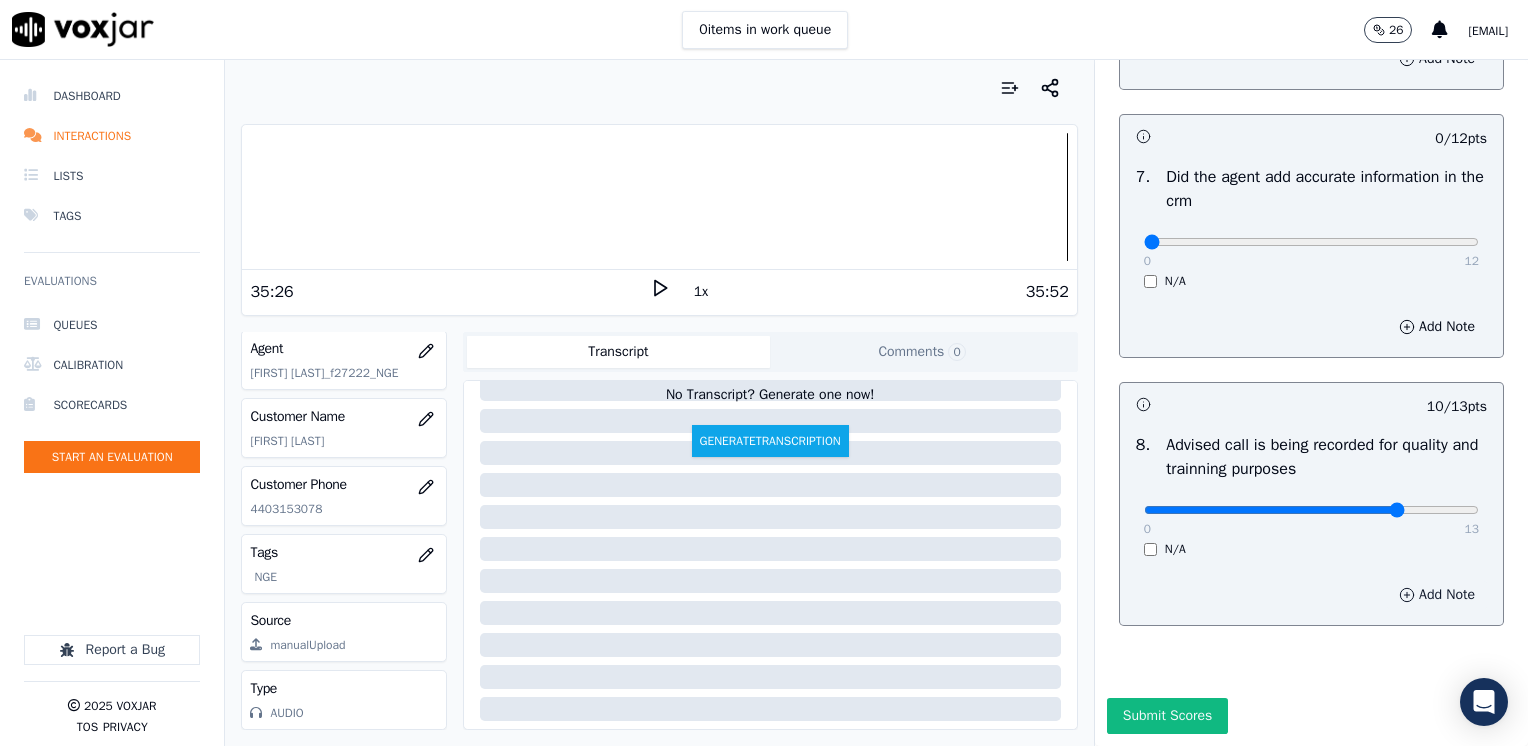 click on "Add Note" at bounding box center [1437, 595] 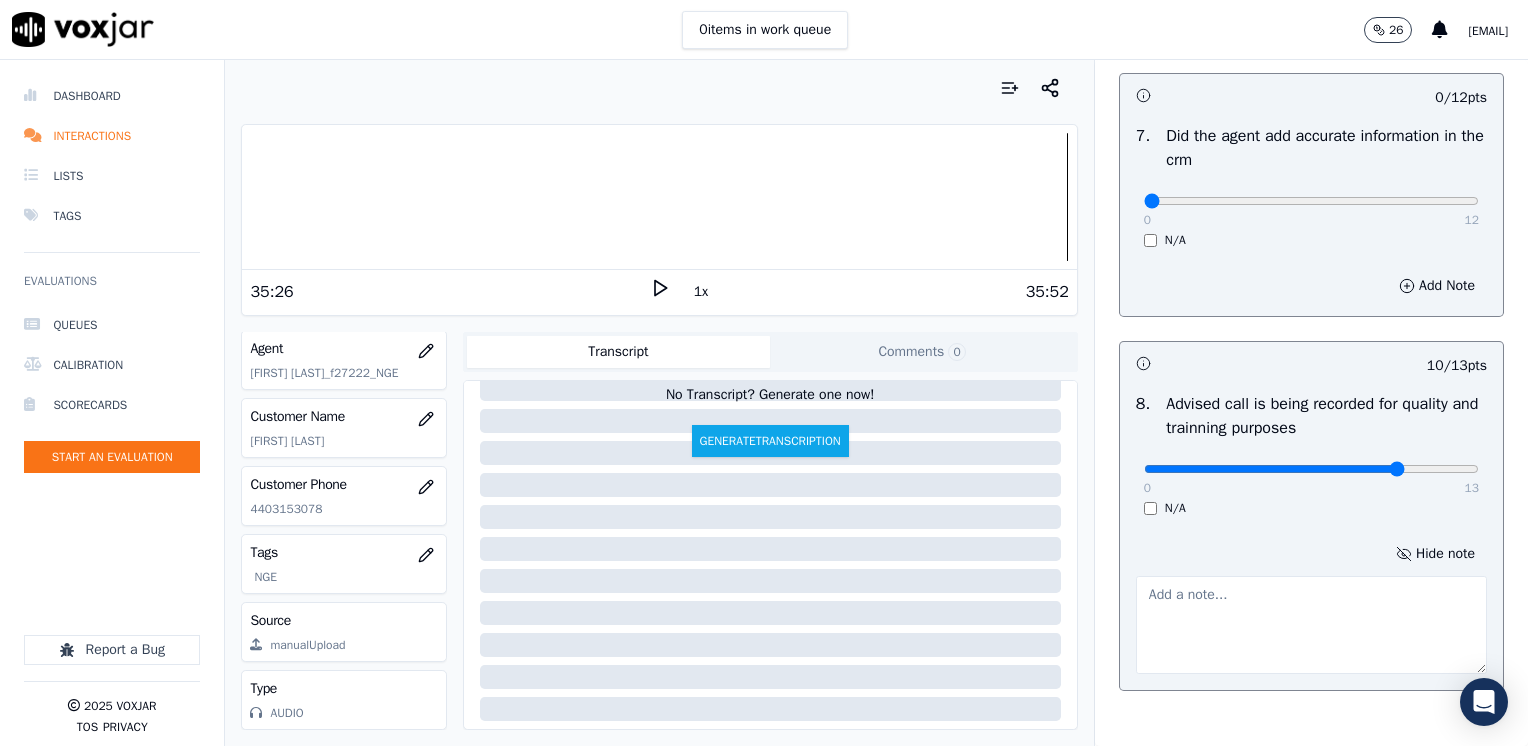 click at bounding box center [1311, 625] 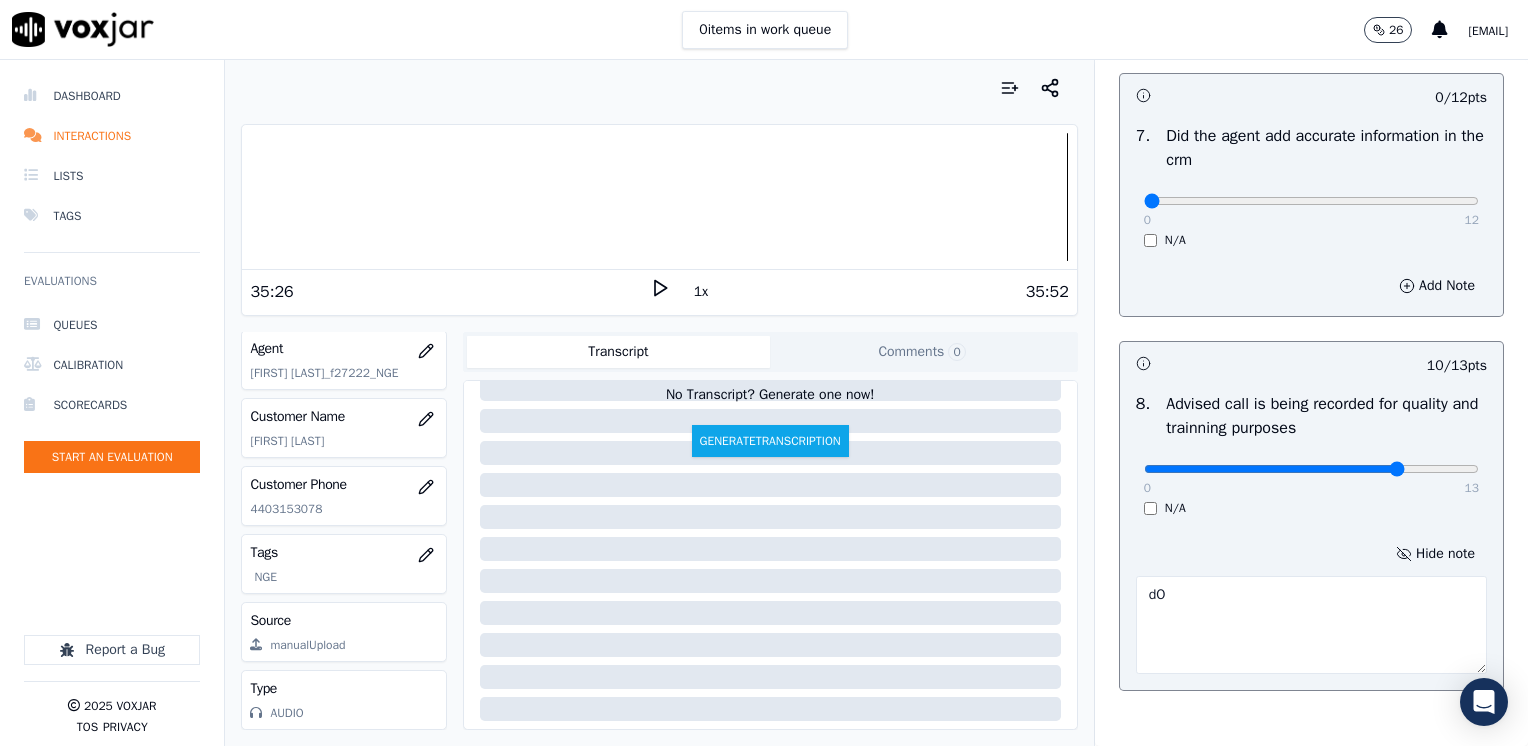 type on "d" 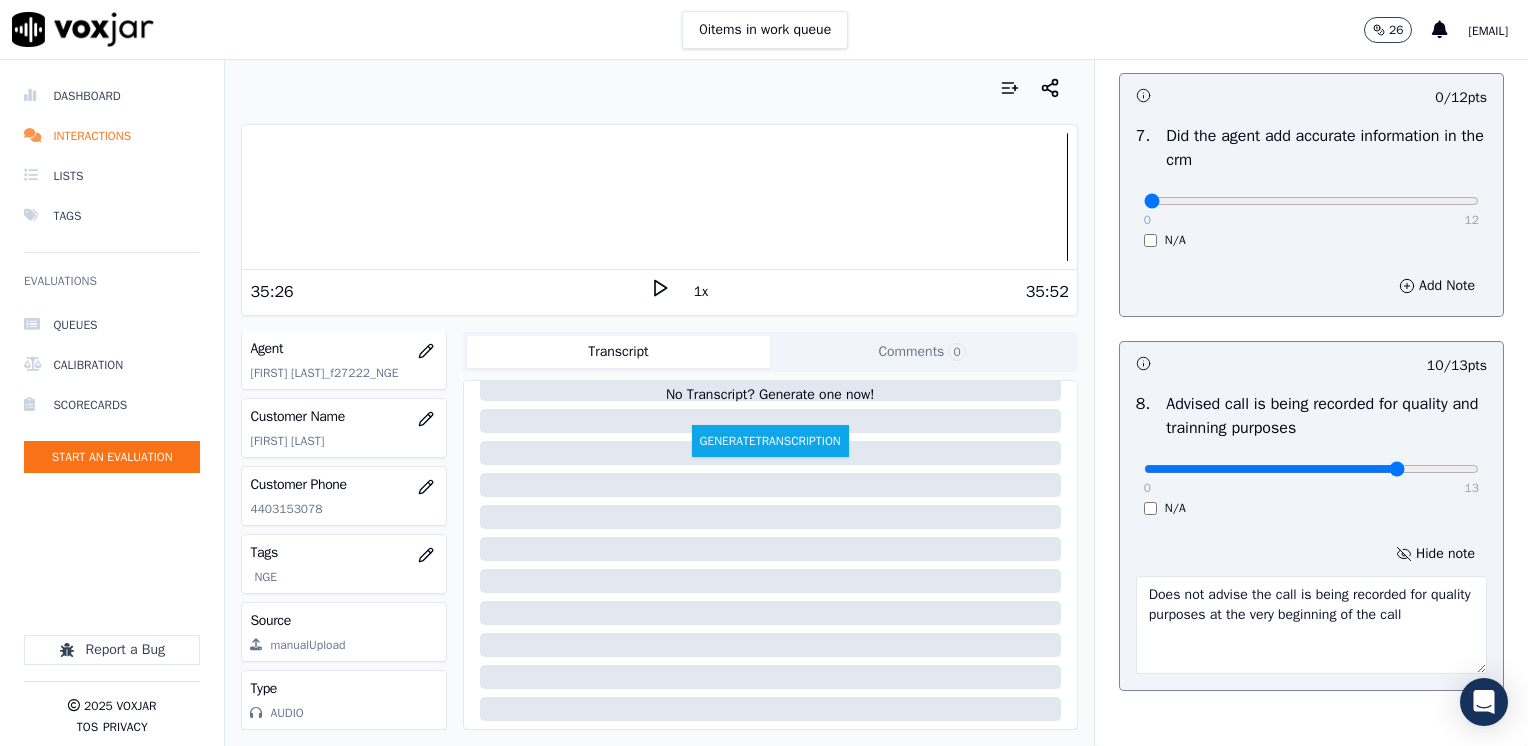type on "Does not advise the call is being recorded for quality purposes at the very beginning of the call" 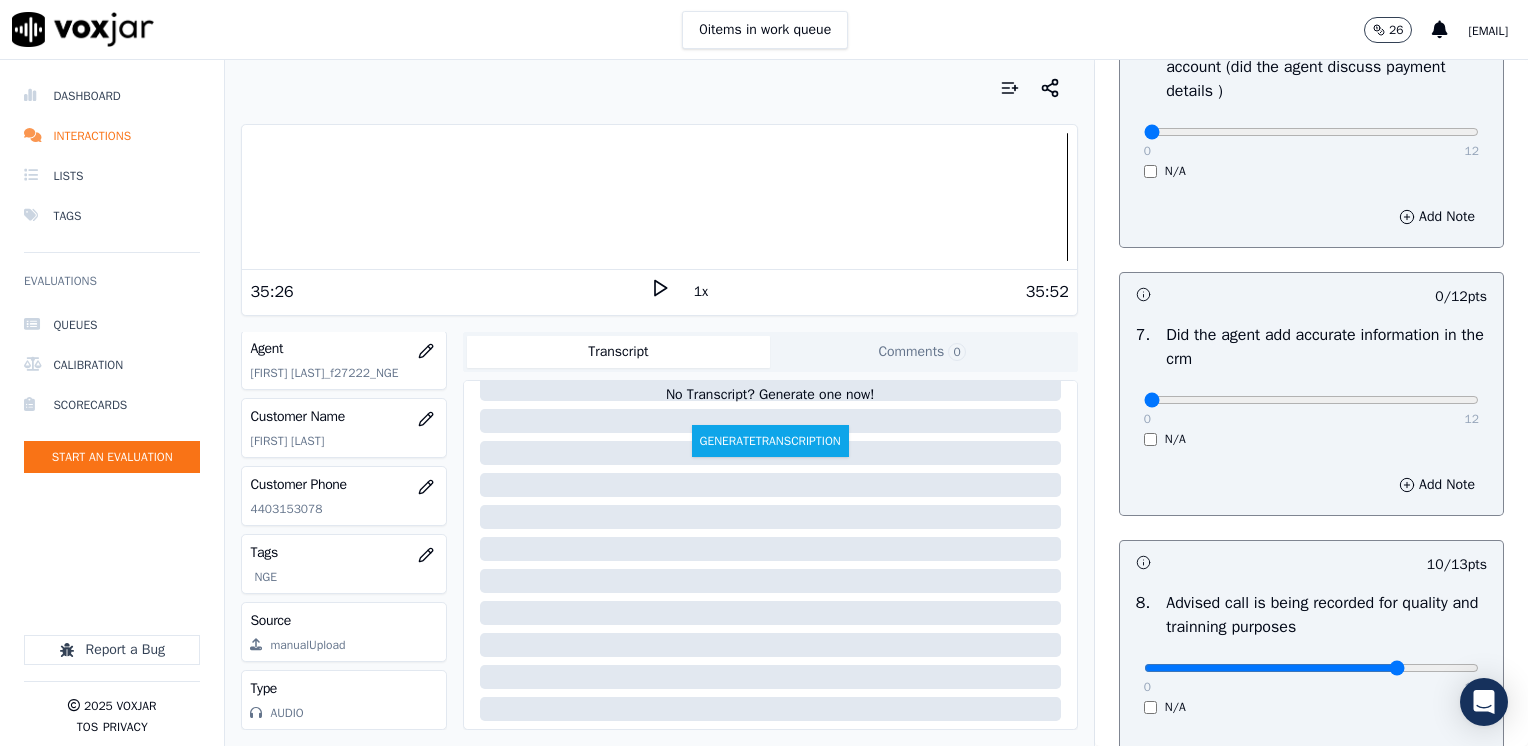 scroll, scrollTop: 1653, scrollLeft: 0, axis: vertical 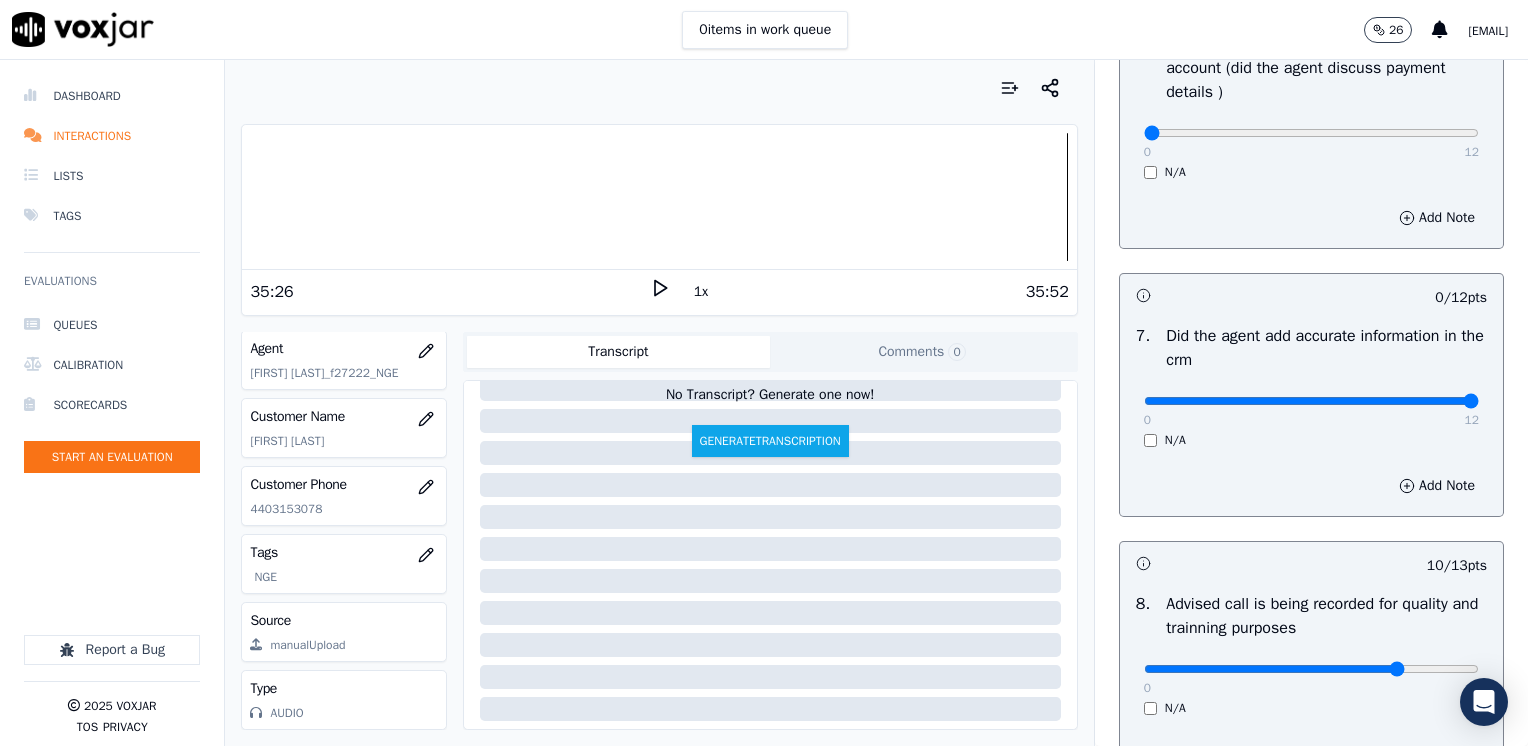 drag, startPoint x: 1132, startPoint y: 402, endPoint x: 1531, endPoint y: 394, distance: 399.0802 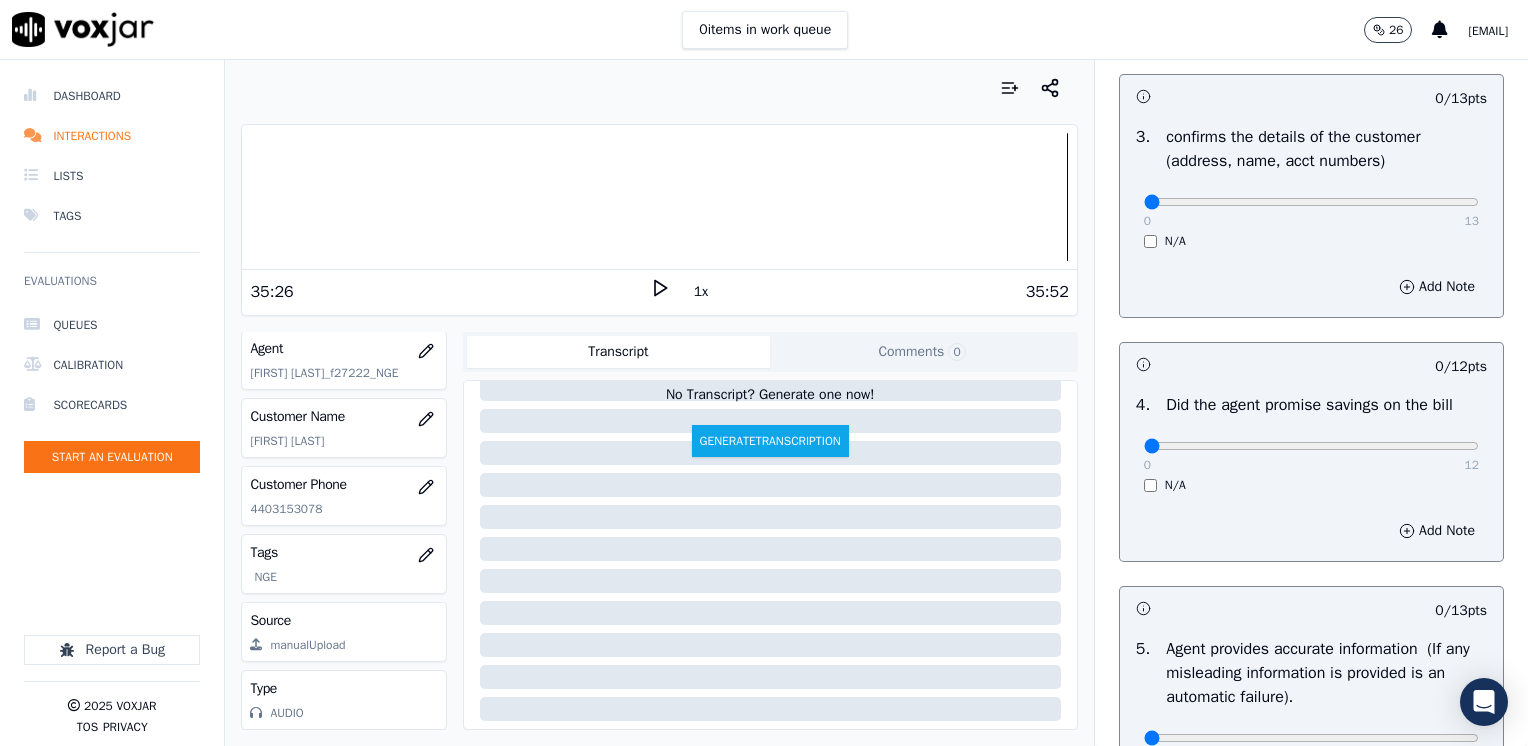 scroll, scrollTop: 753, scrollLeft: 0, axis: vertical 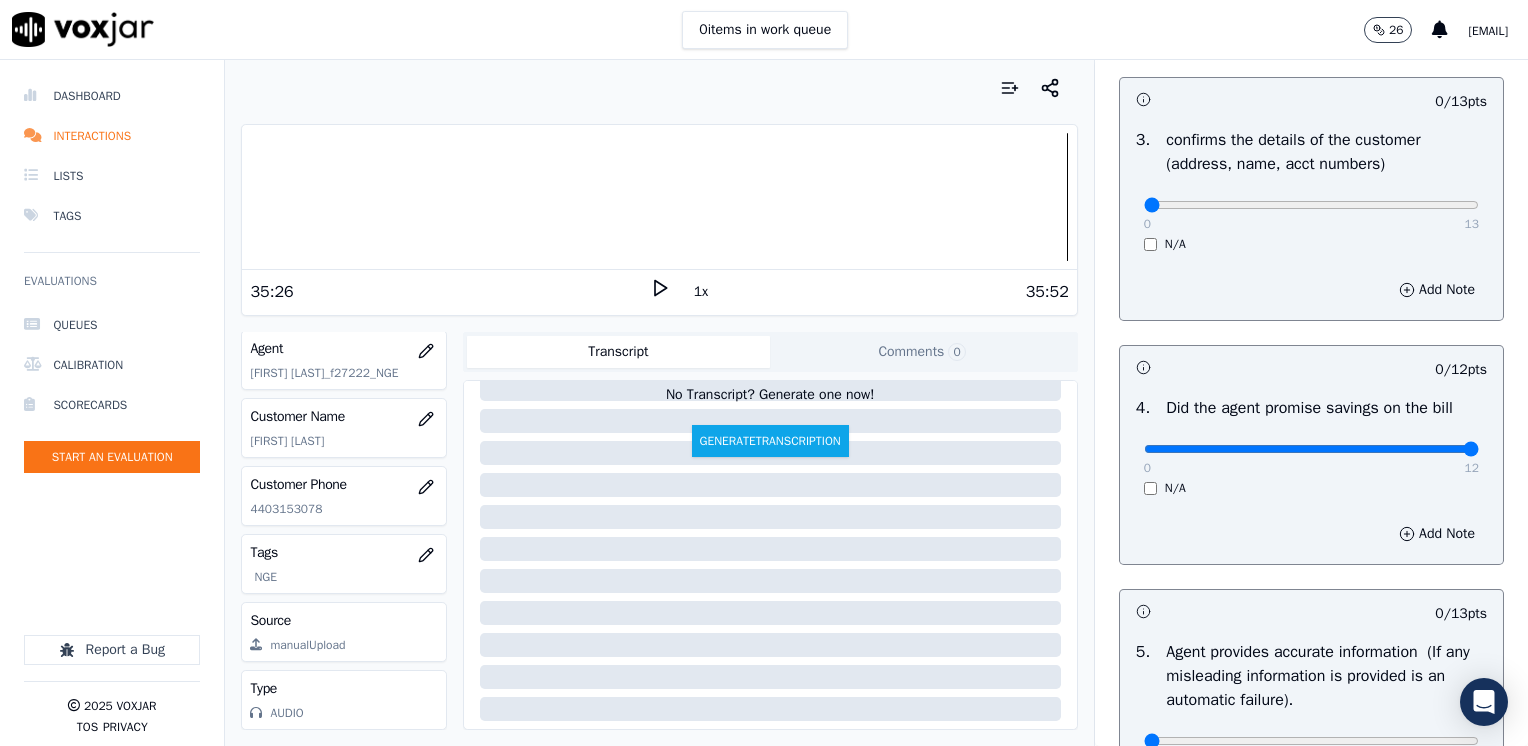 drag, startPoint x: 1132, startPoint y: 450, endPoint x: 1531, endPoint y: 453, distance: 399.0113 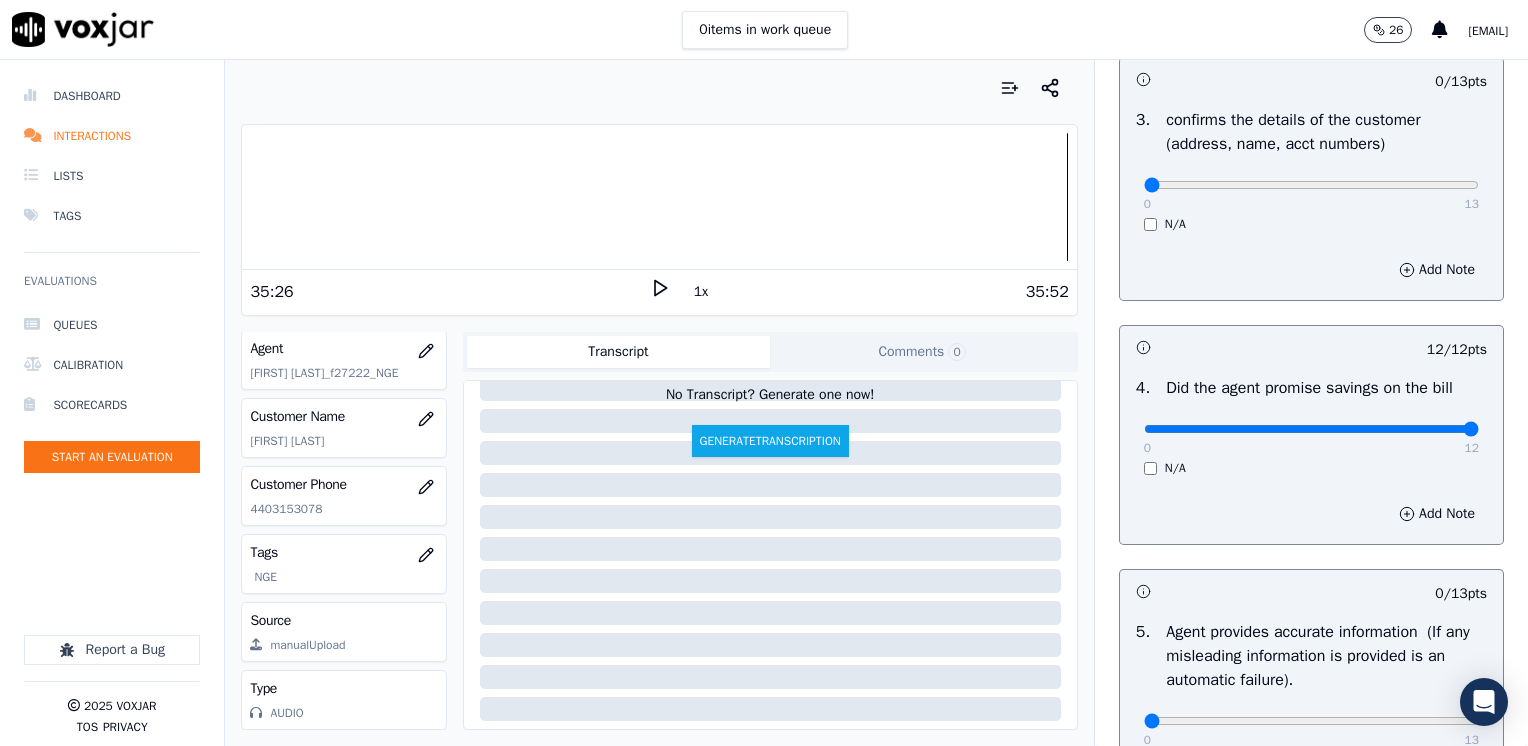 scroll, scrollTop: 1053, scrollLeft: 0, axis: vertical 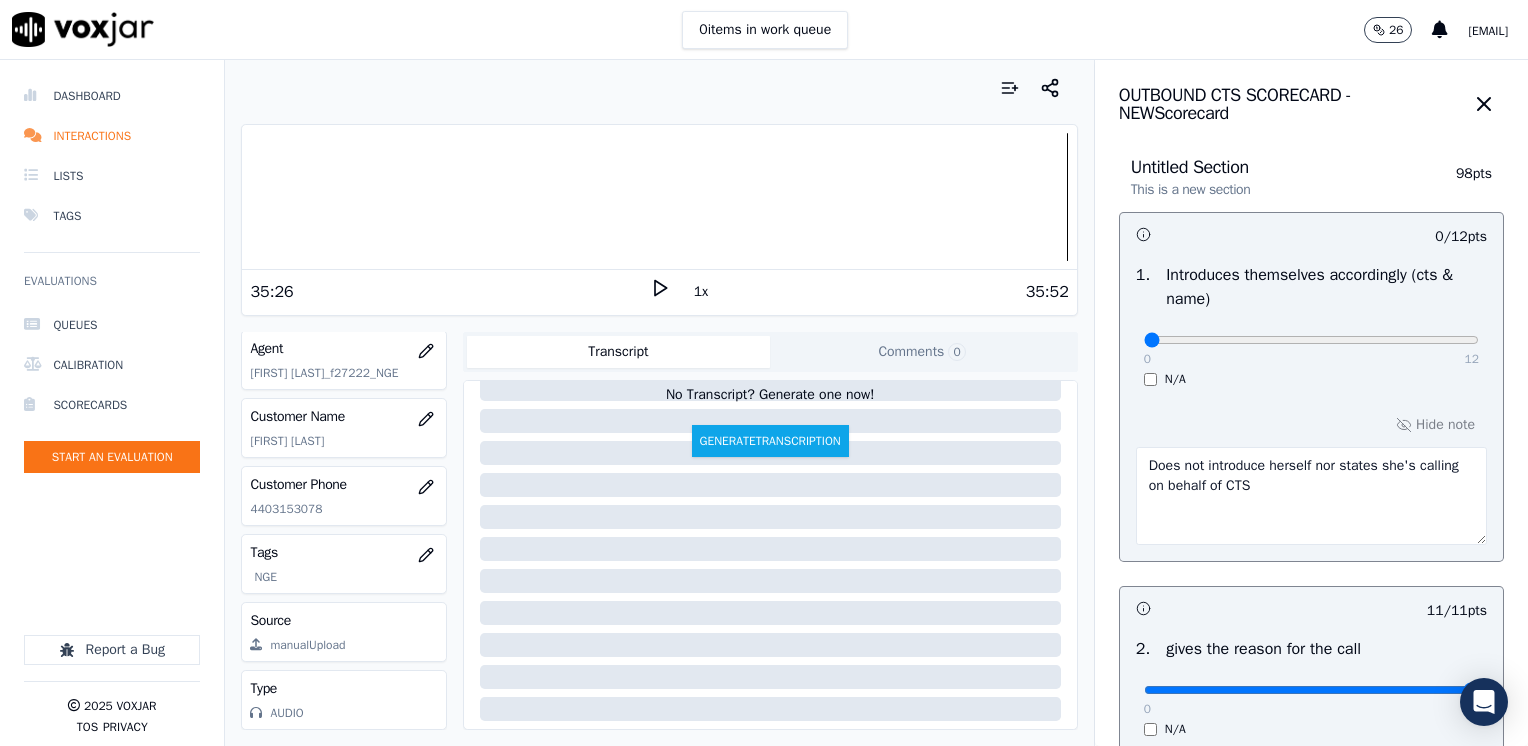 click on "Does not introduce herself nor states she's calling on behalf of CTS" at bounding box center [1311, 496] 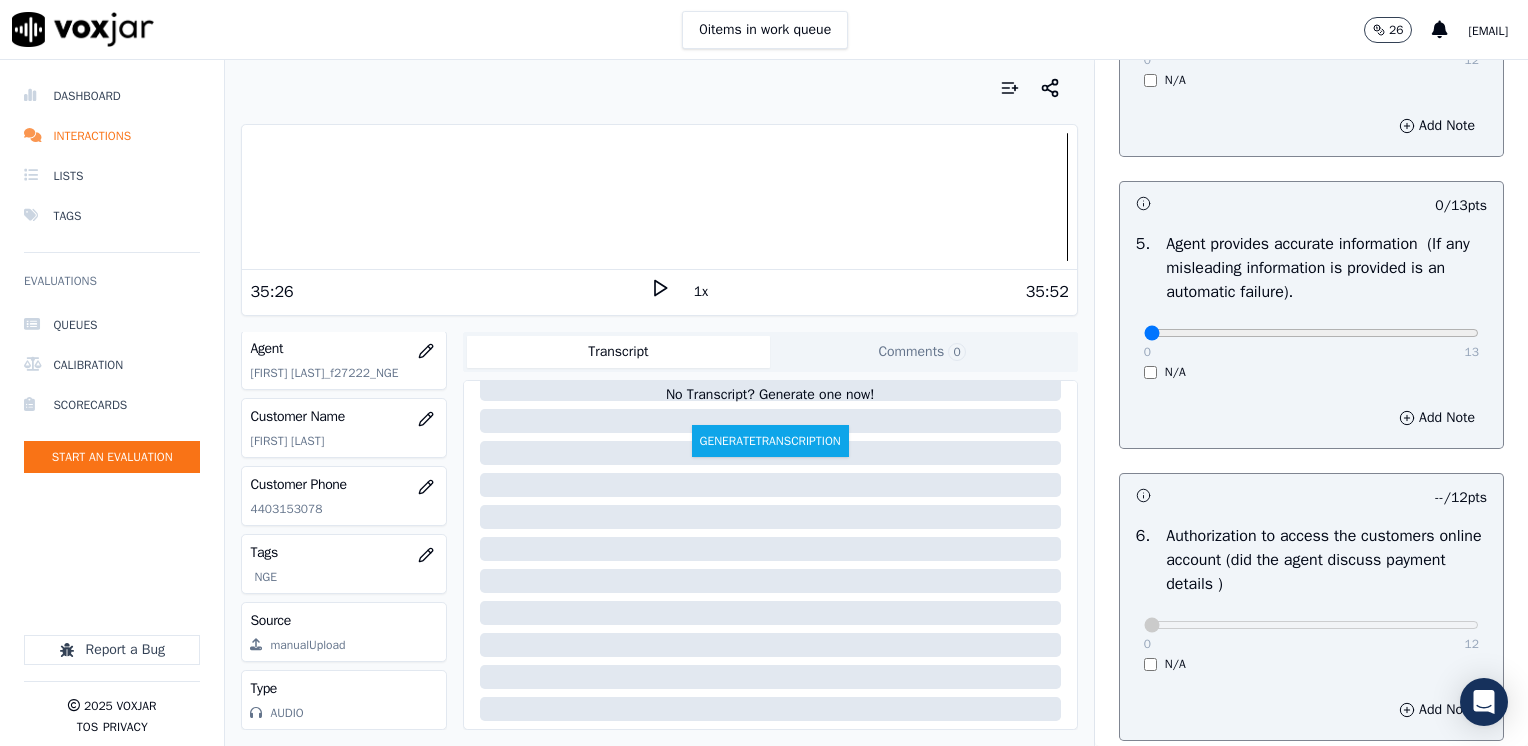scroll, scrollTop: 1159, scrollLeft: 0, axis: vertical 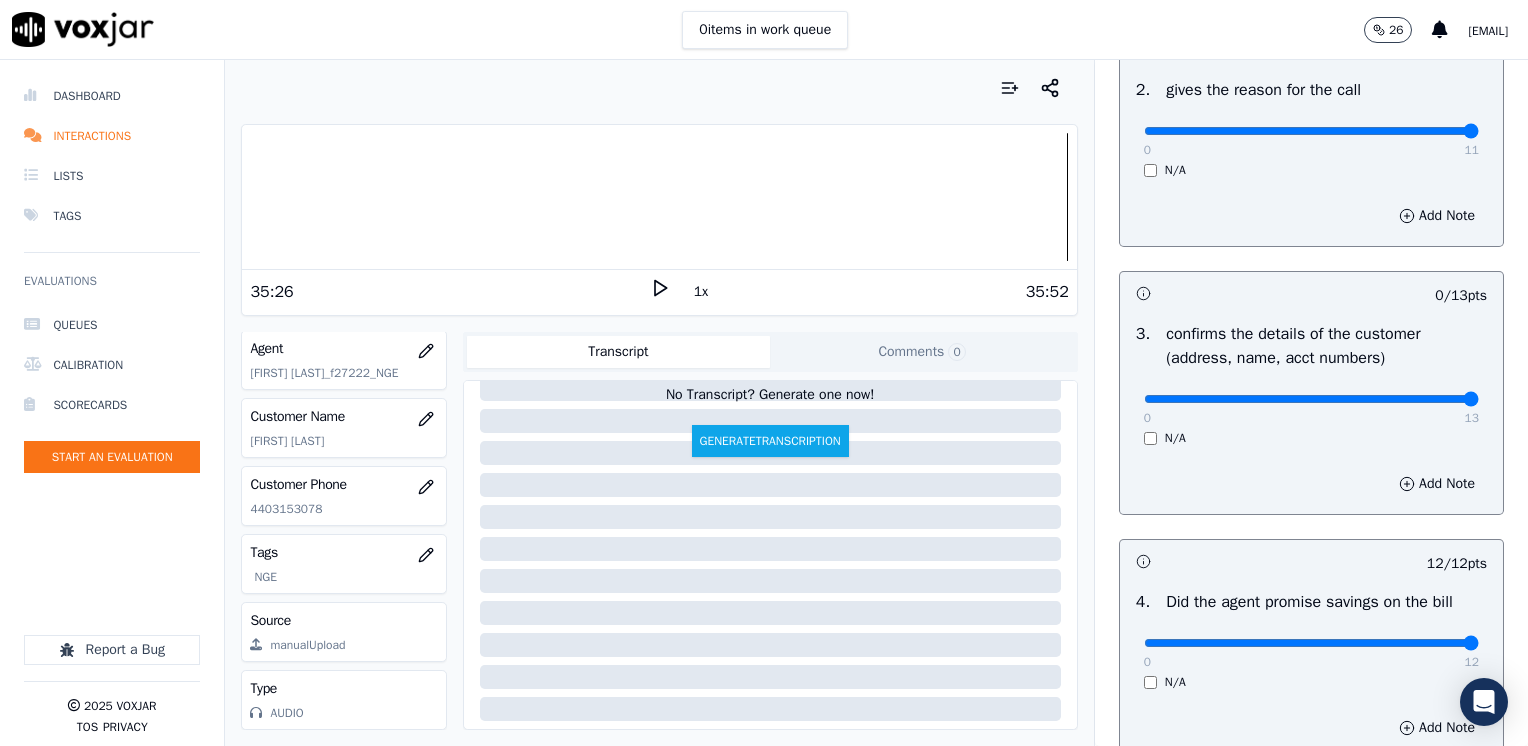 drag, startPoint x: 1133, startPoint y: 400, endPoint x: 1531, endPoint y: 472, distance: 404.46014 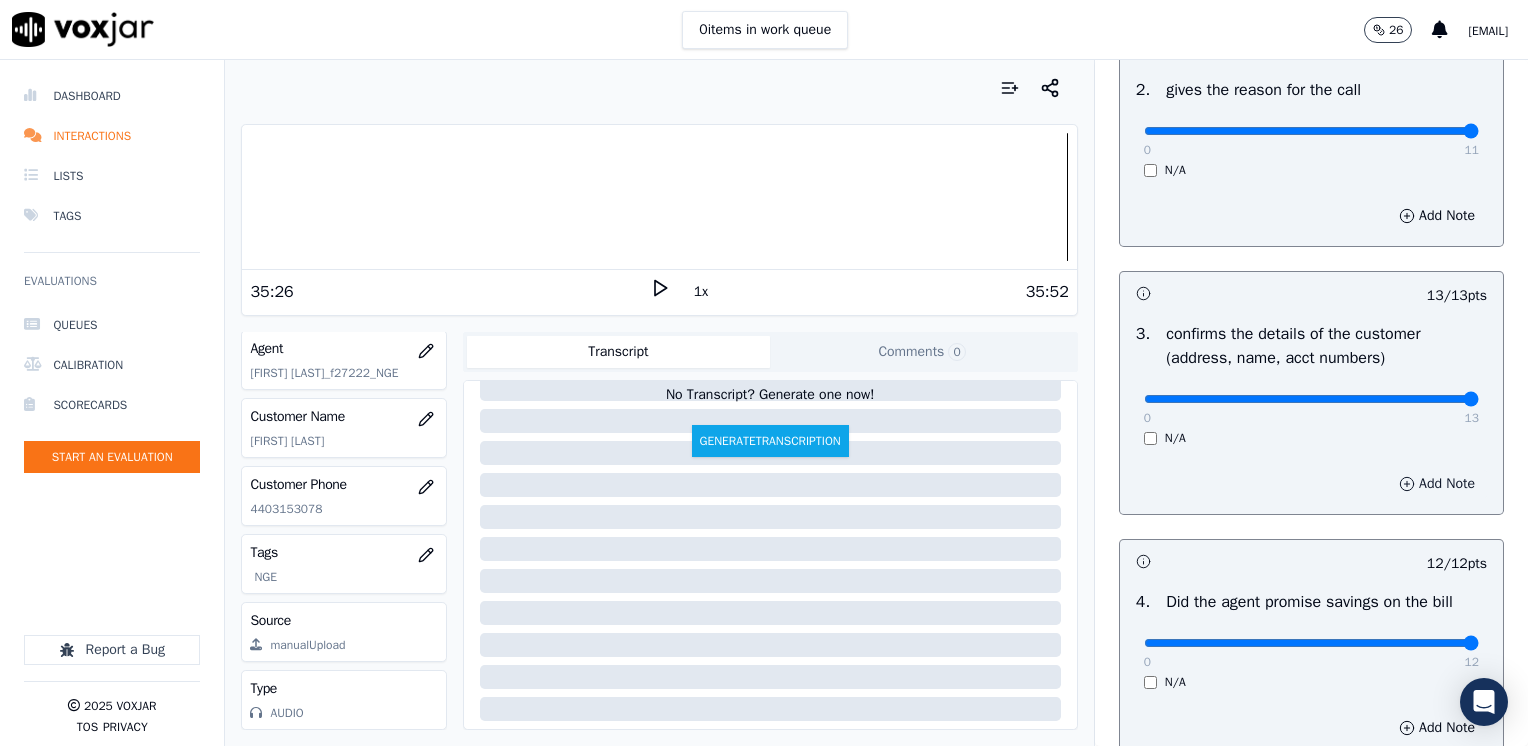 click on "Add Note" at bounding box center (1437, 484) 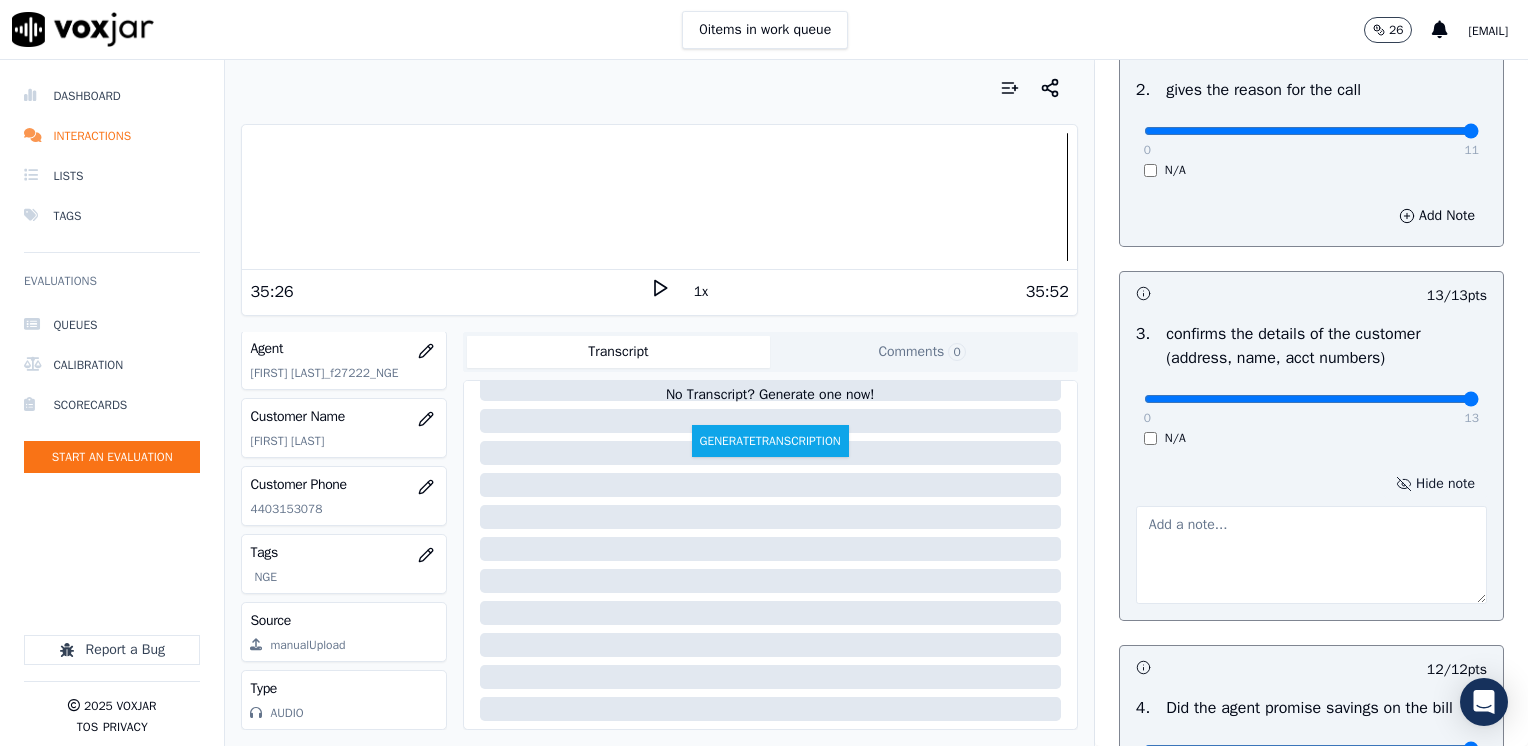 click on "Hide note" at bounding box center (1435, 484) 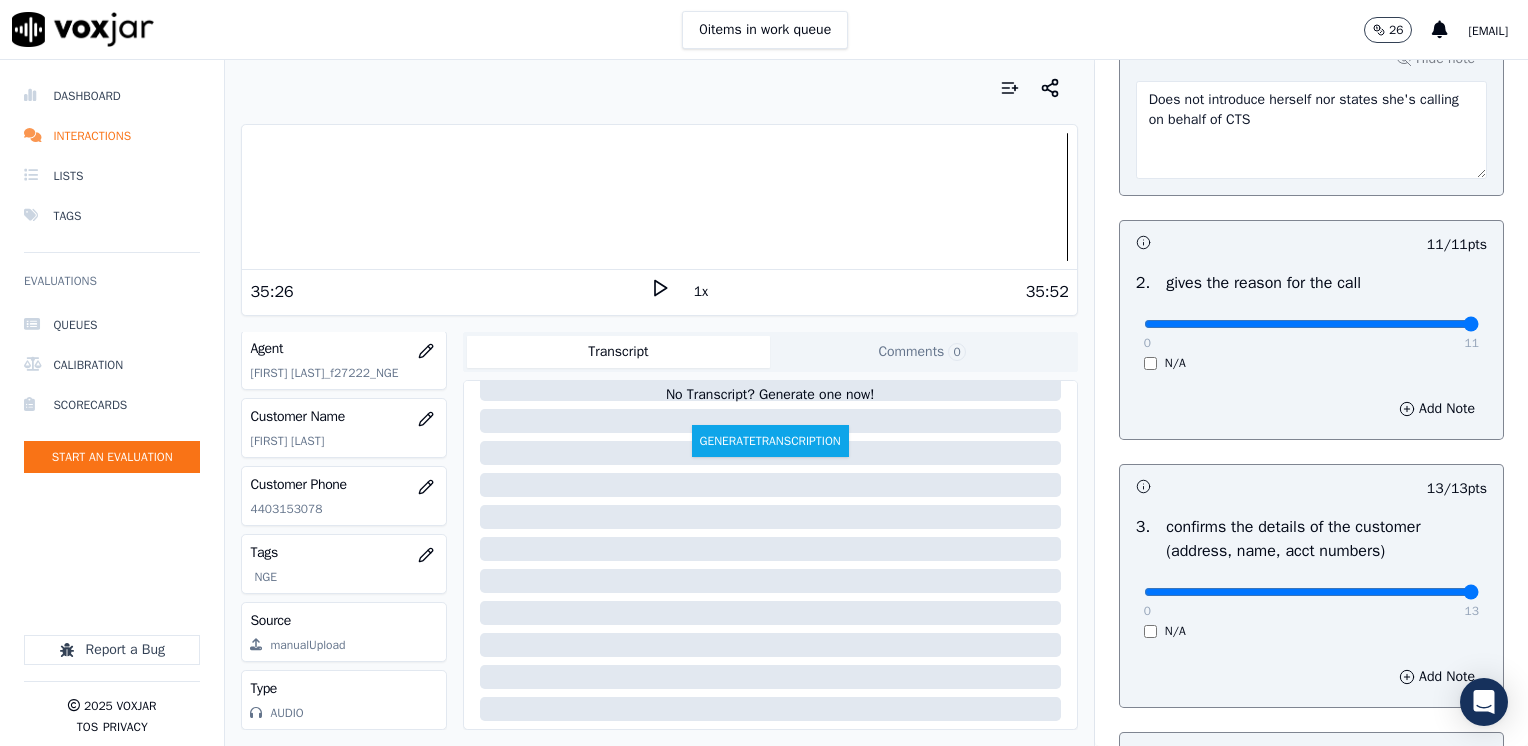 scroll, scrollTop: 559, scrollLeft: 0, axis: vertical 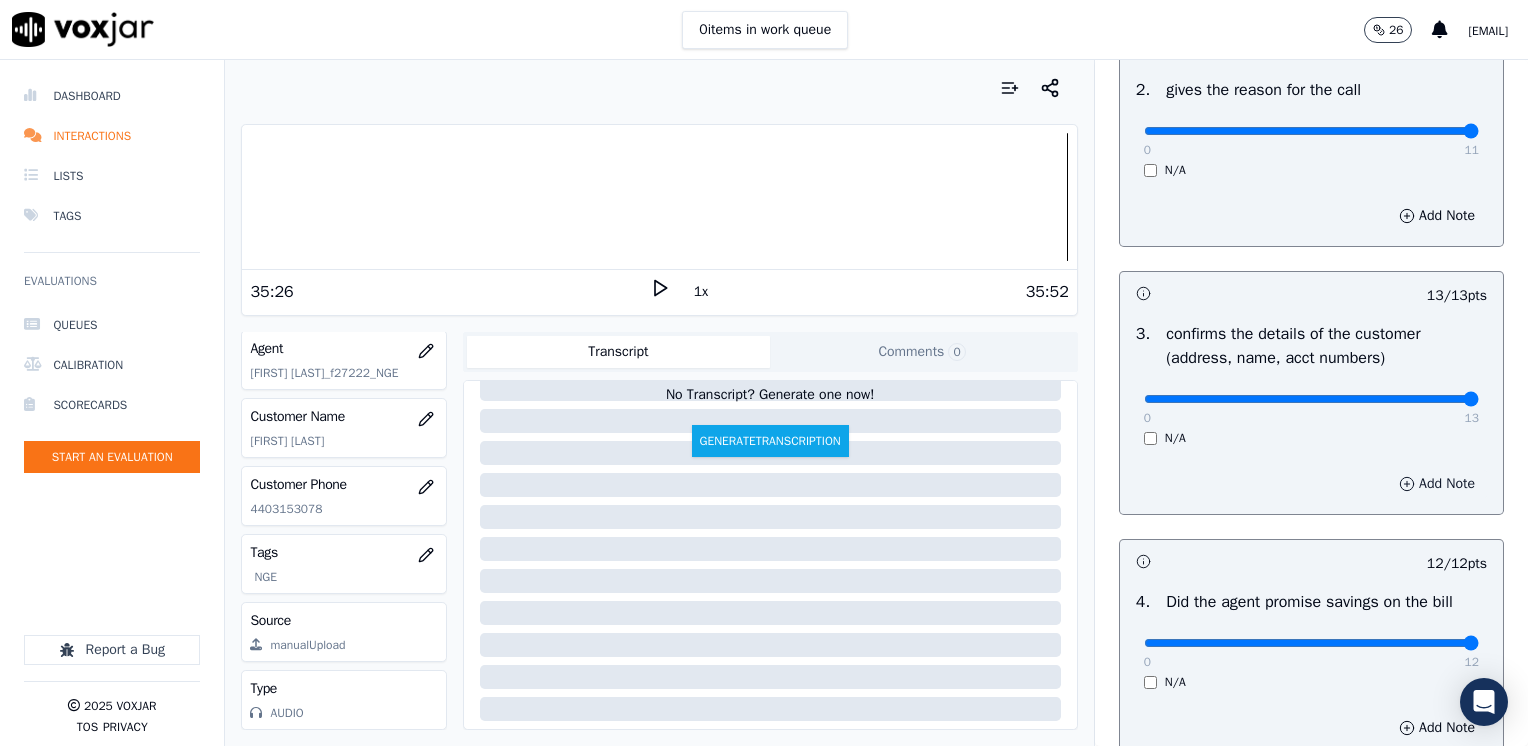 click on "Add Note" at bounding box center (1437, 484) 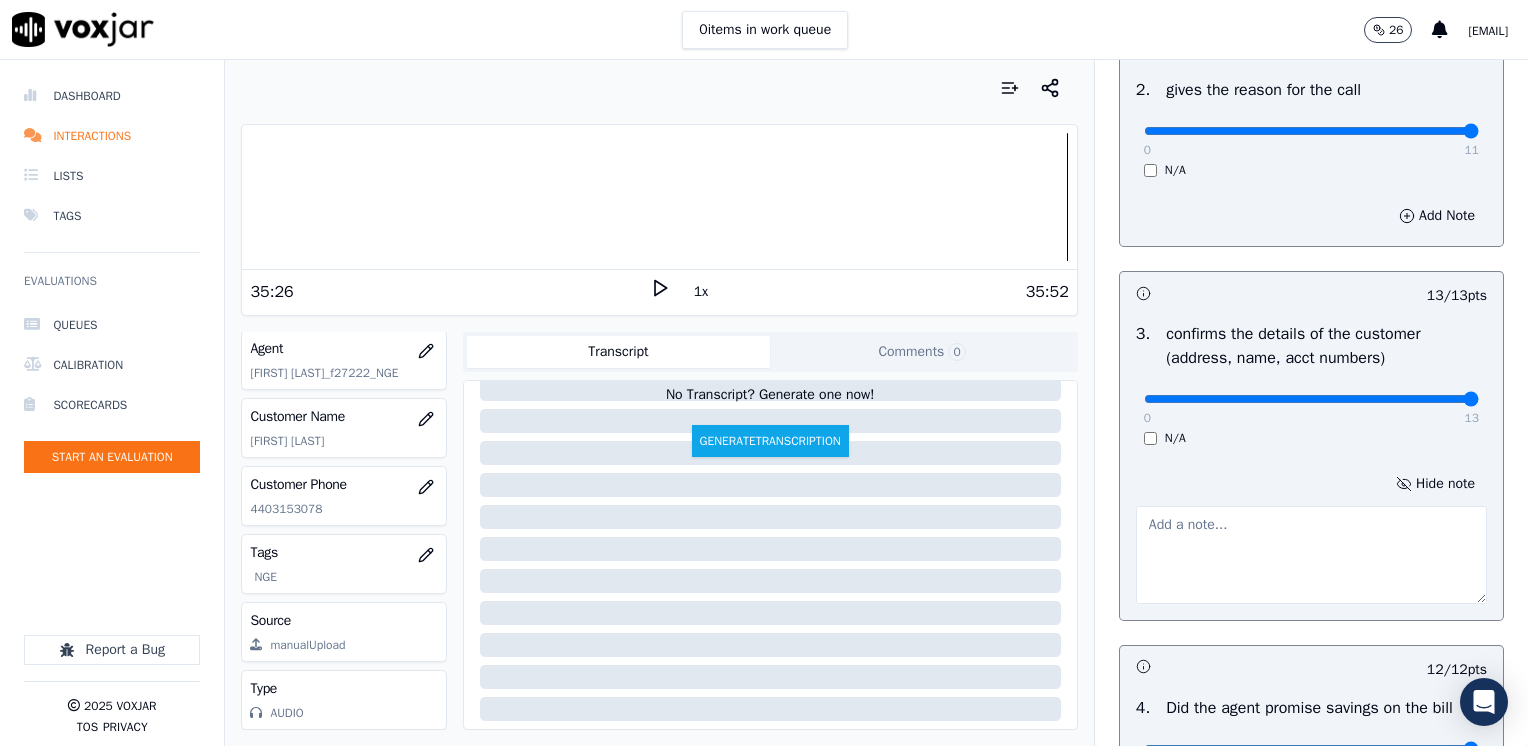 click at bounding box center (1311, 555) 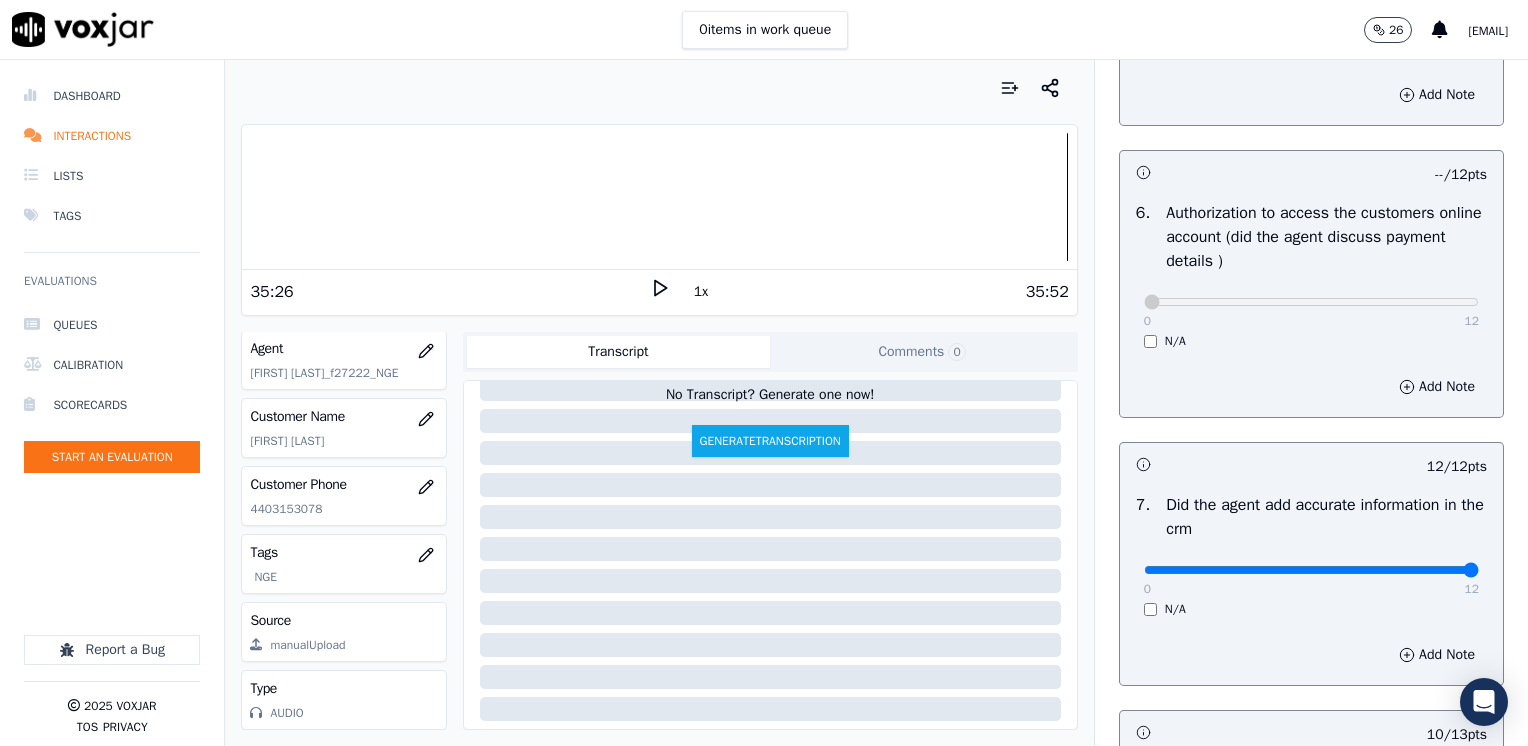 scroll, scrollTop: 1559, scrollLeft: 0, axis: vertical 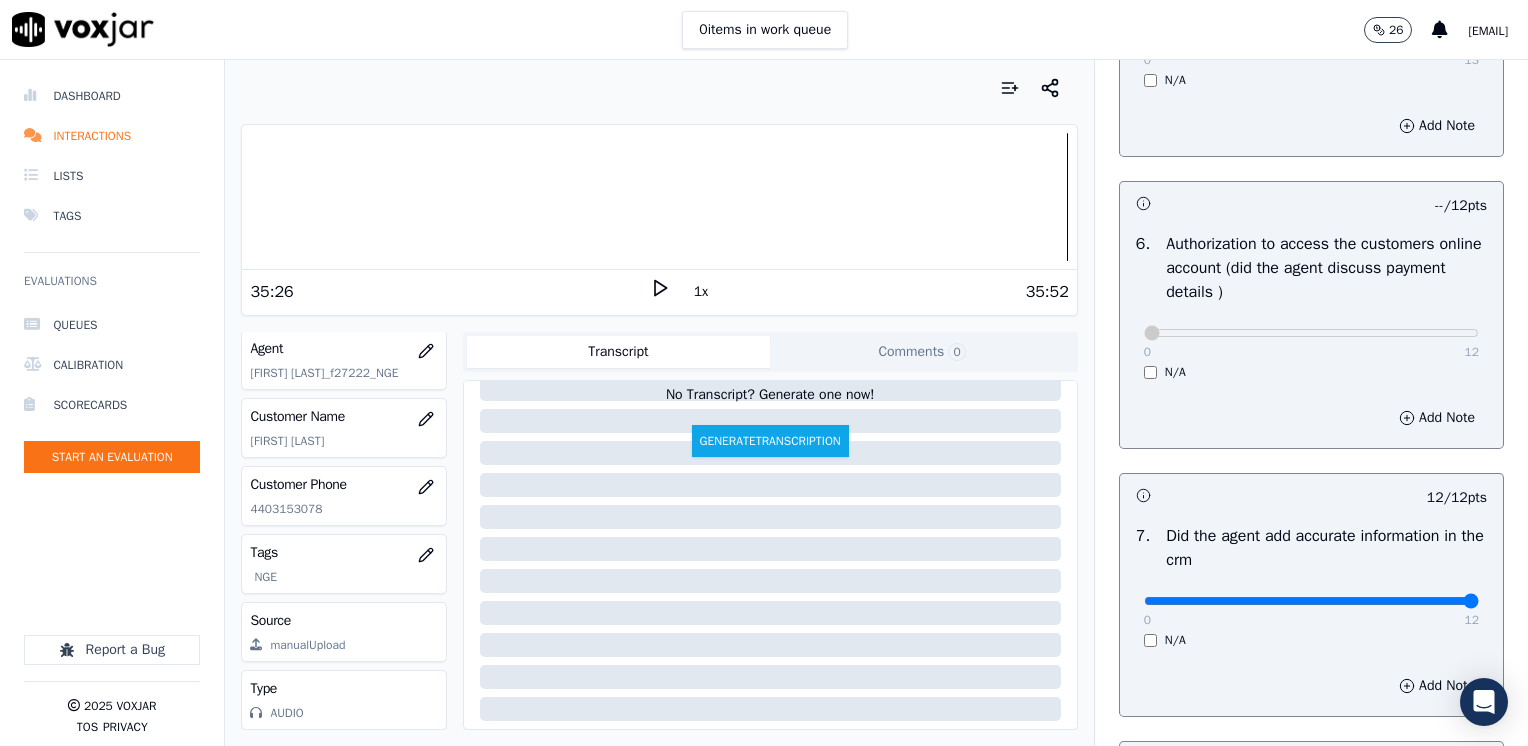 type on "Make sure to confirm name as it appears on the bill prior to reading the script" 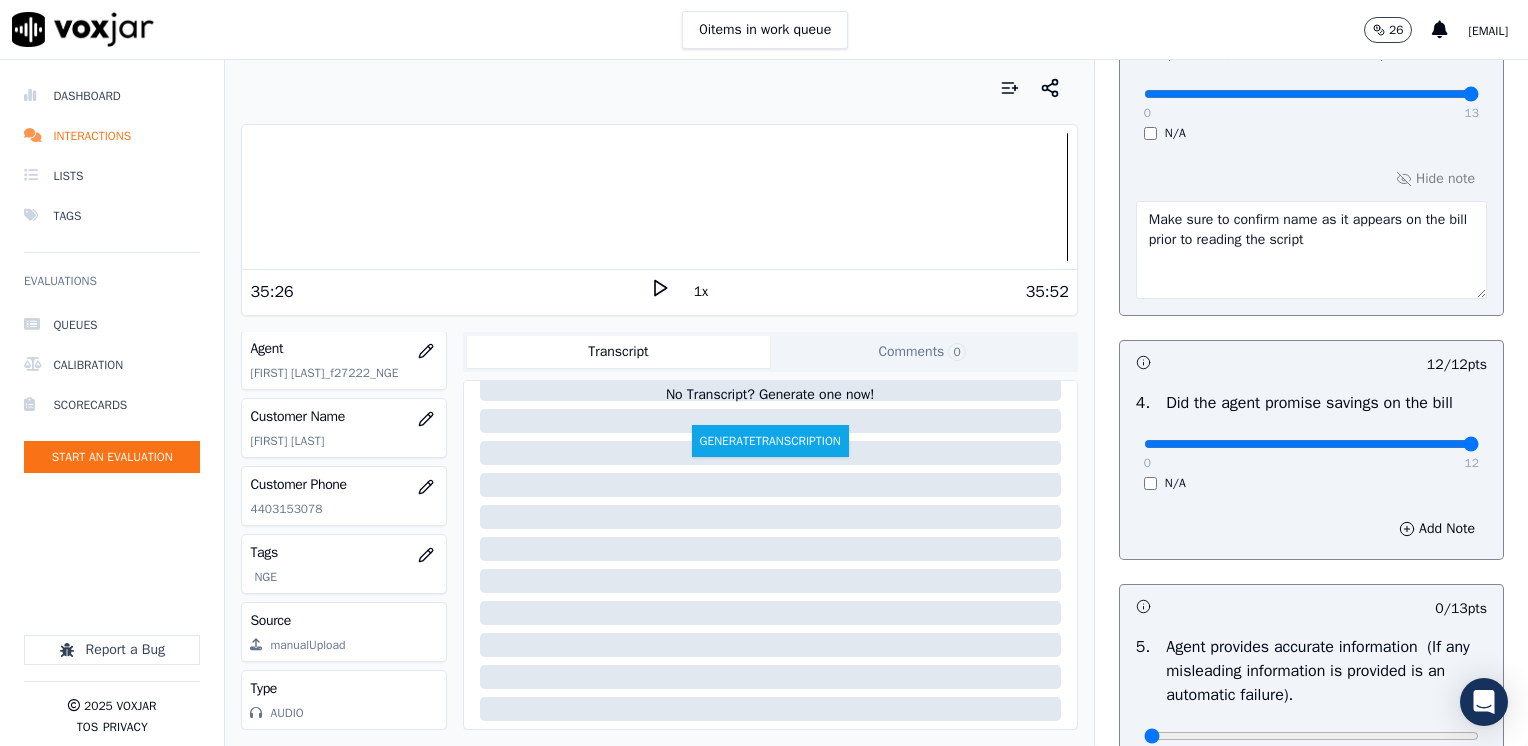scroll, scrollTop: 1164, scrollLeft: 0, axis: vertical 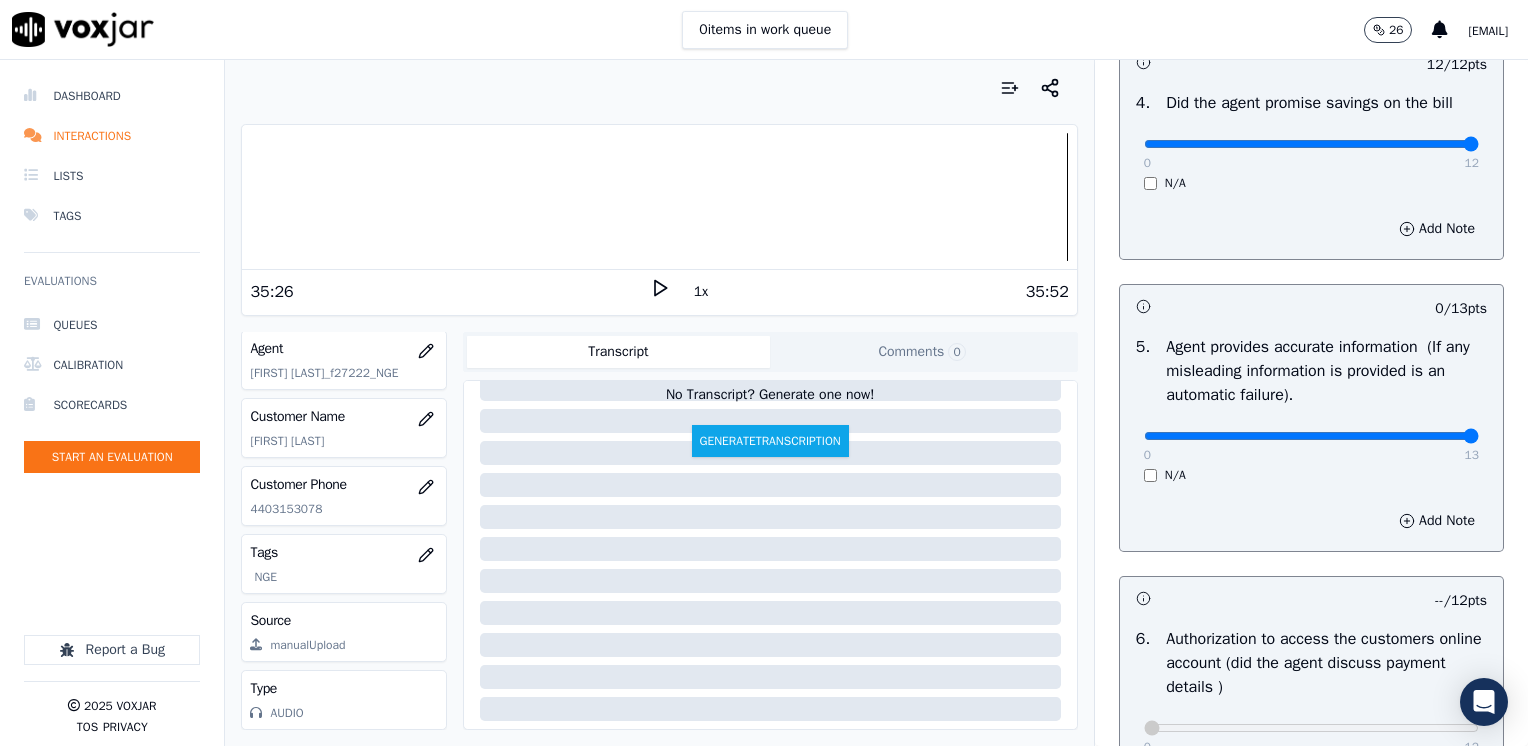 drag, startPoint x: 1174, startPoint y: 435, endPoint x: 1531, endPoint y: 435, distance: 357 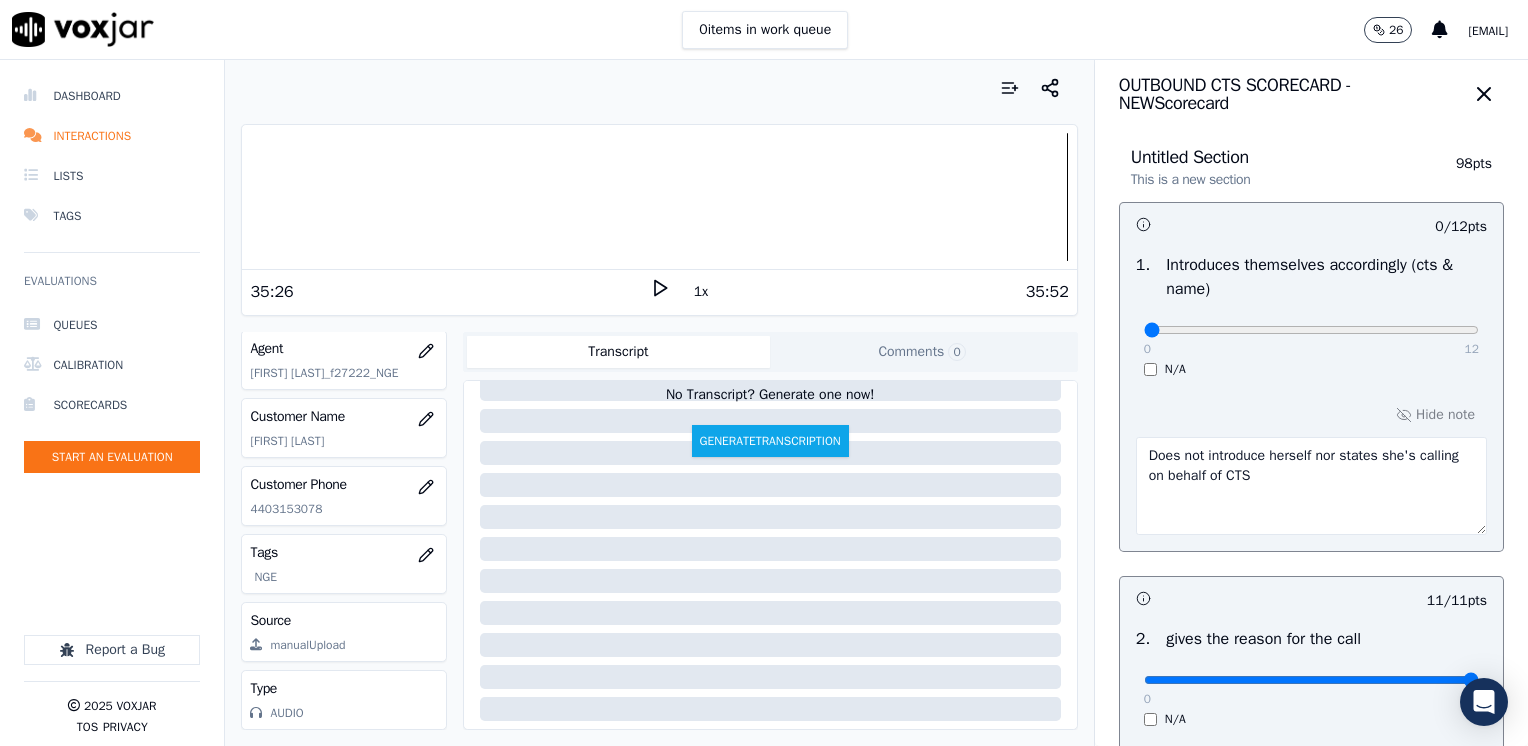 scroll, scrollTop: 0, scrollLeft: 0, axis: both 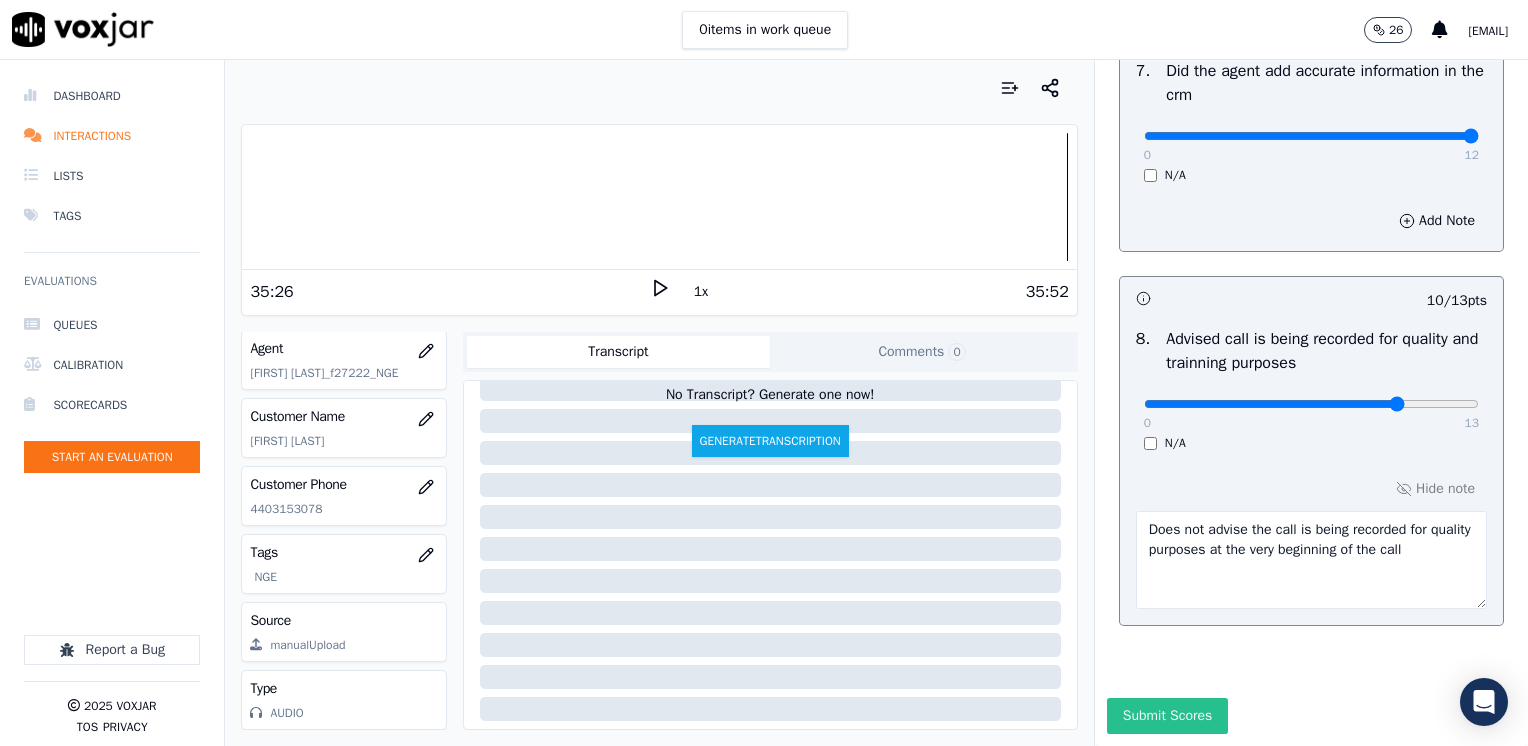 click on "Submit Scores" at bounding box center (1167, 716) 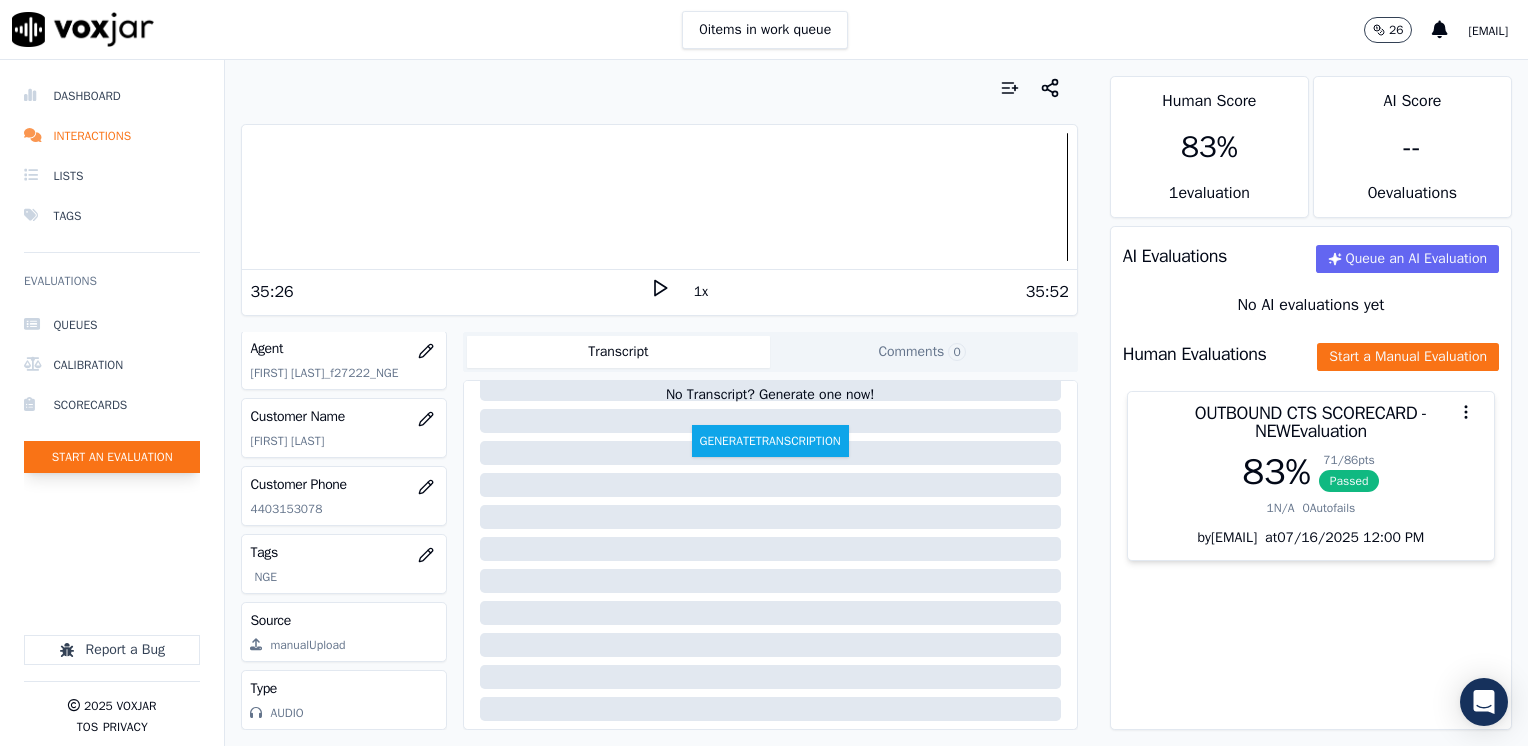click on "Start an Evaluation" 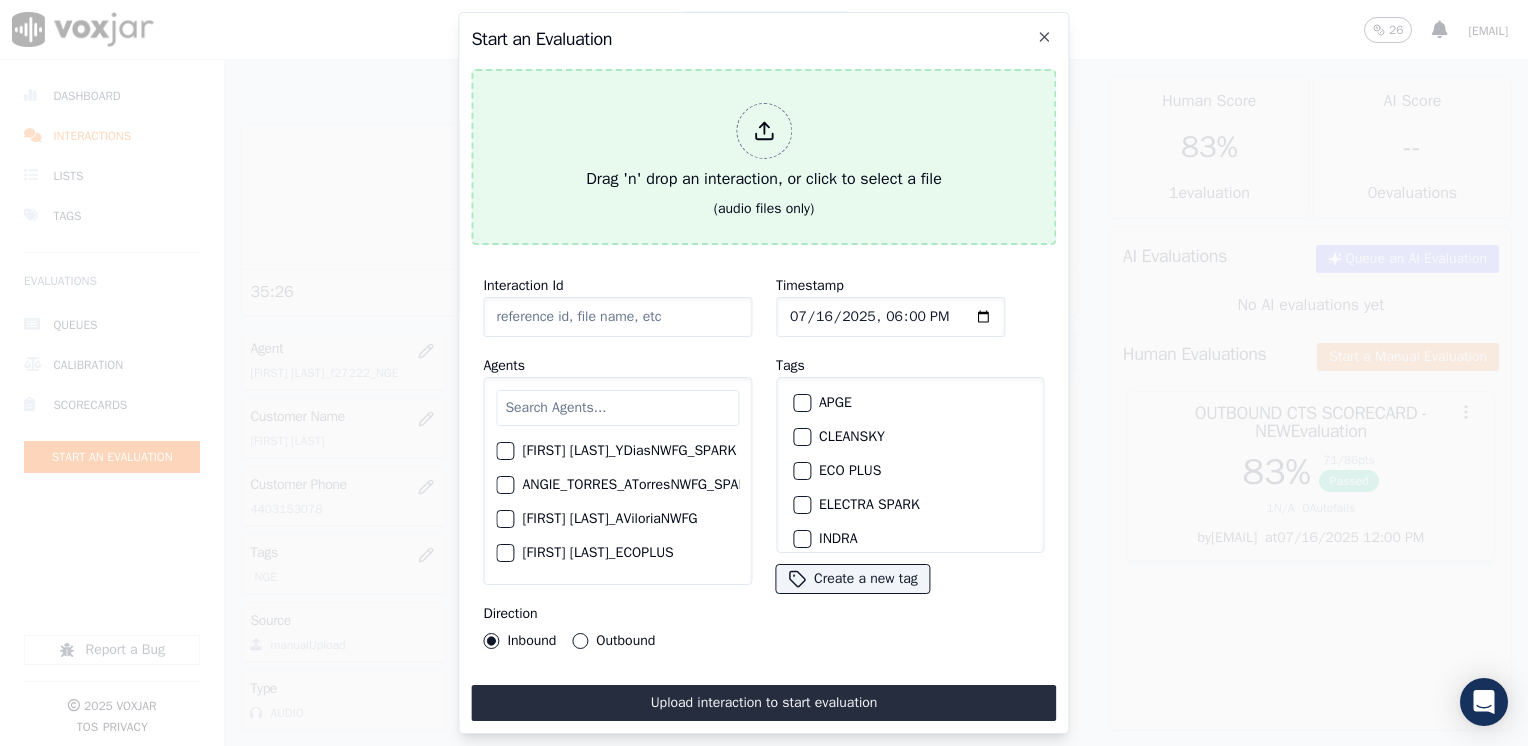 click 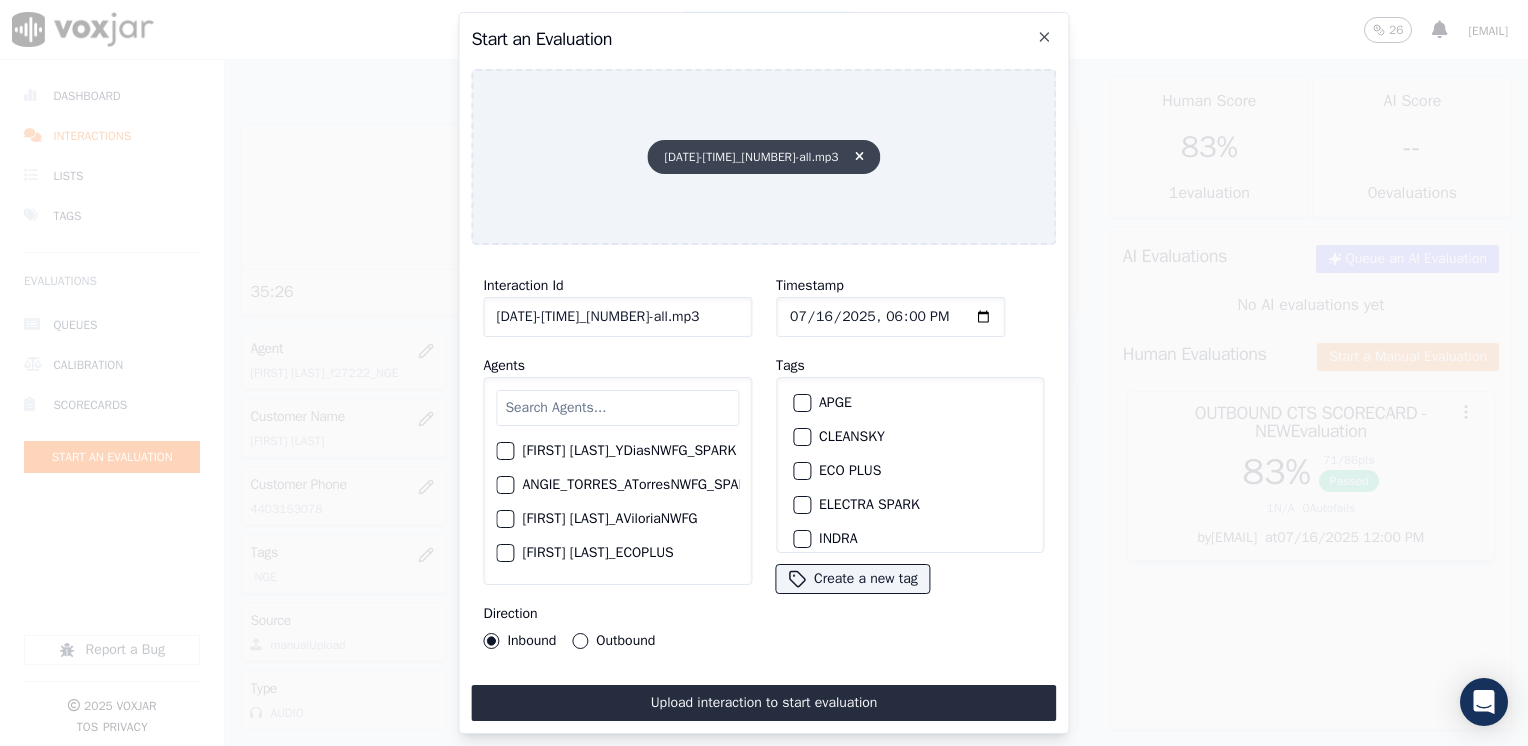 click at bounding box center (859, 157) 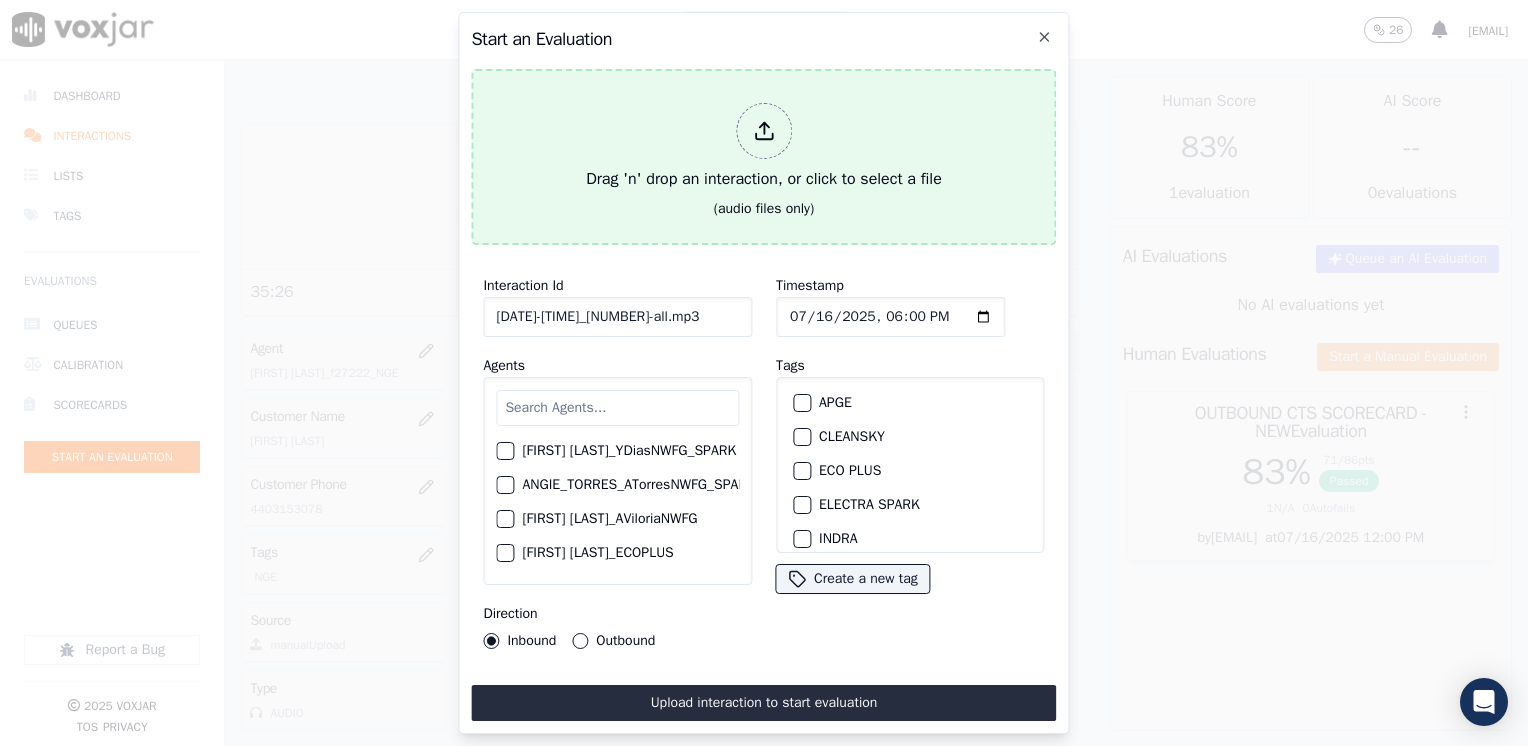 click 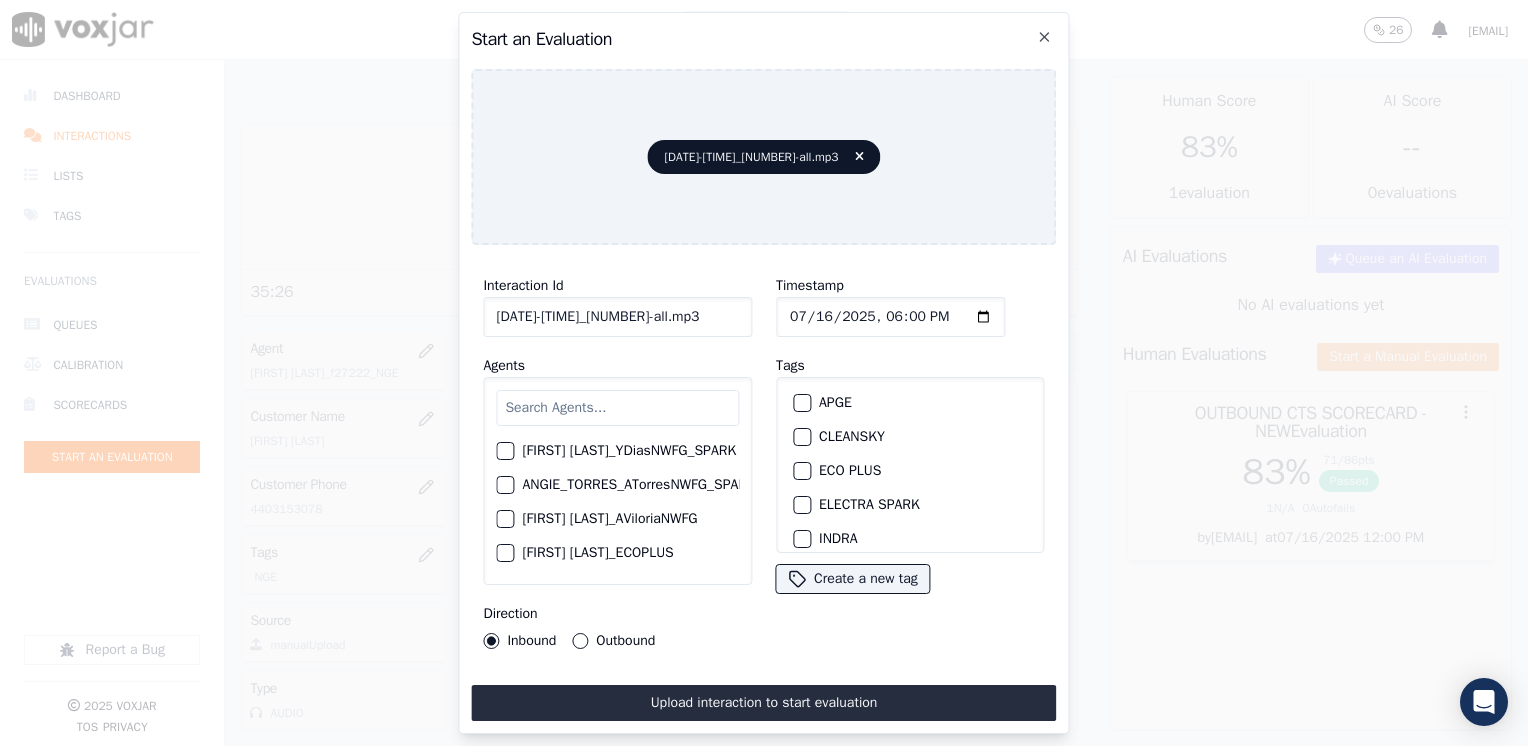 click at bounding box center [617, 408] 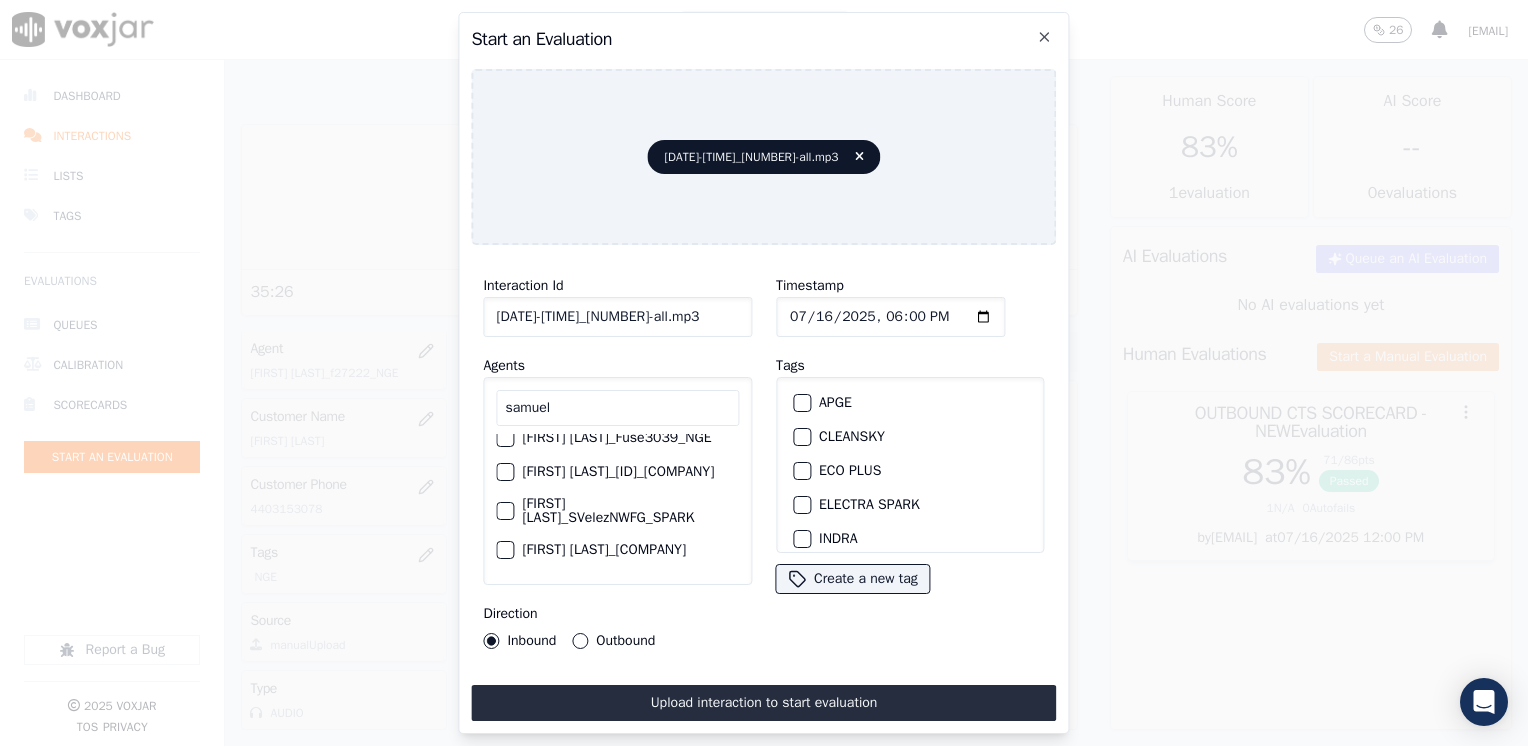 scroll, scrollTop: 0, scrollLeft: 0, axis: both 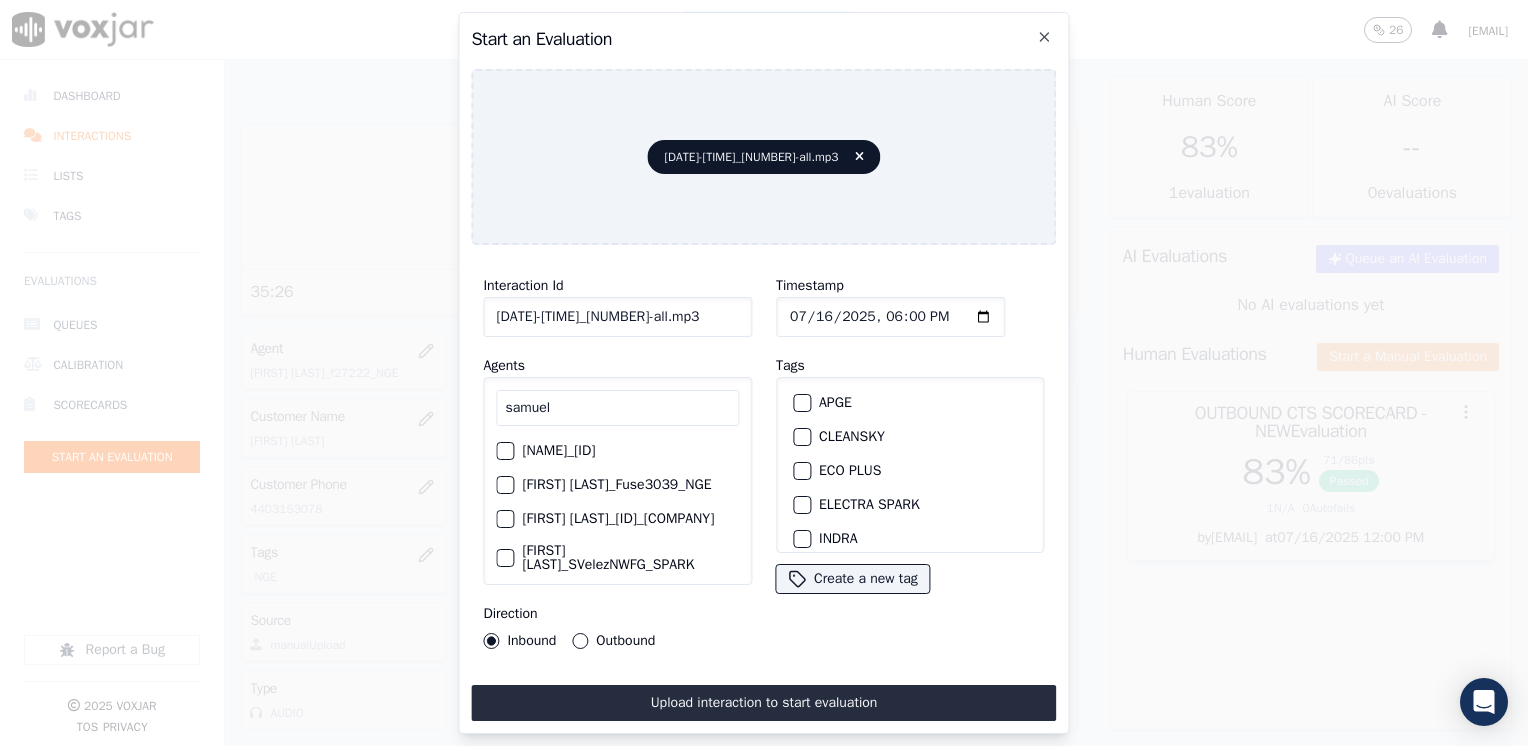 type on "samuel" 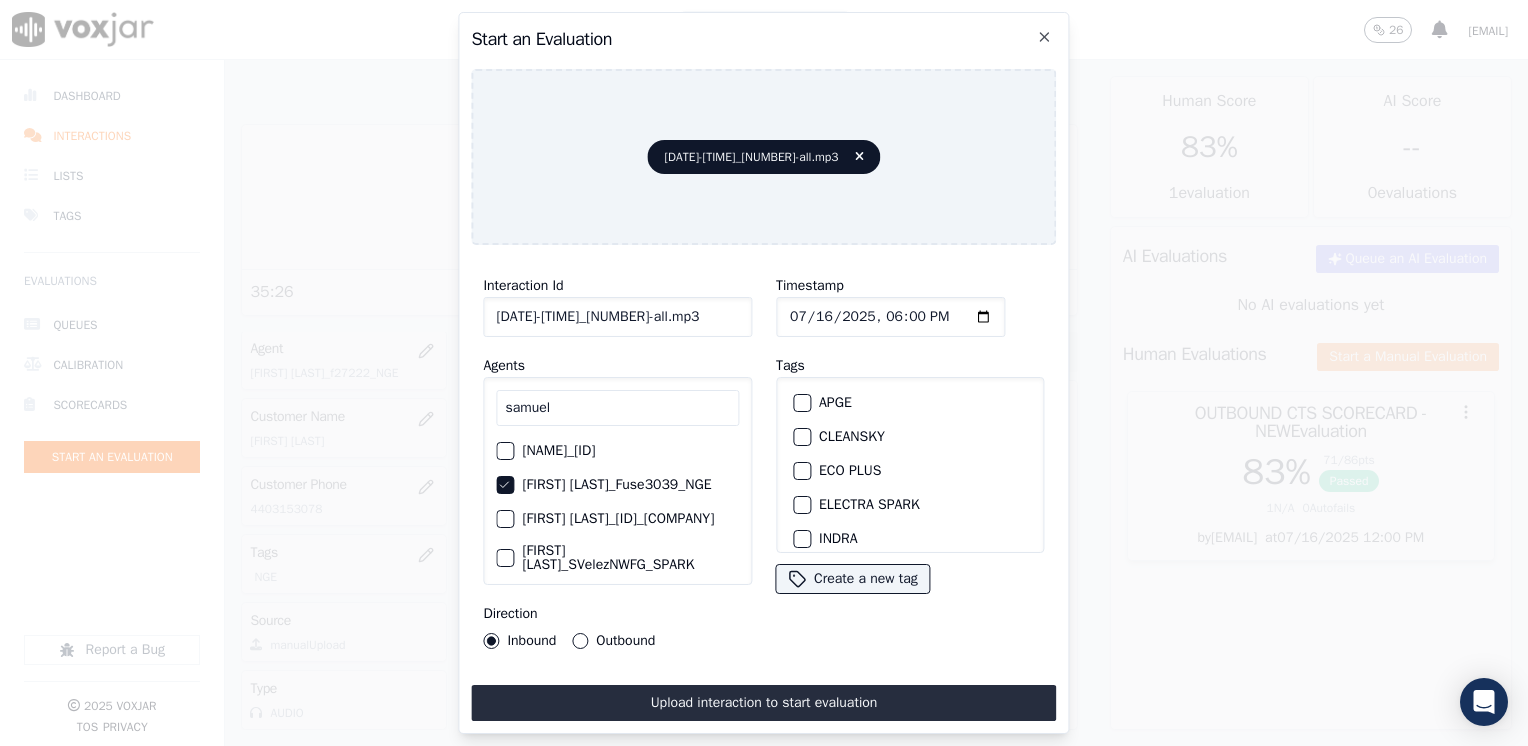 scroll, scrollTop: 100, scrollLeft: 0, axis: vertical 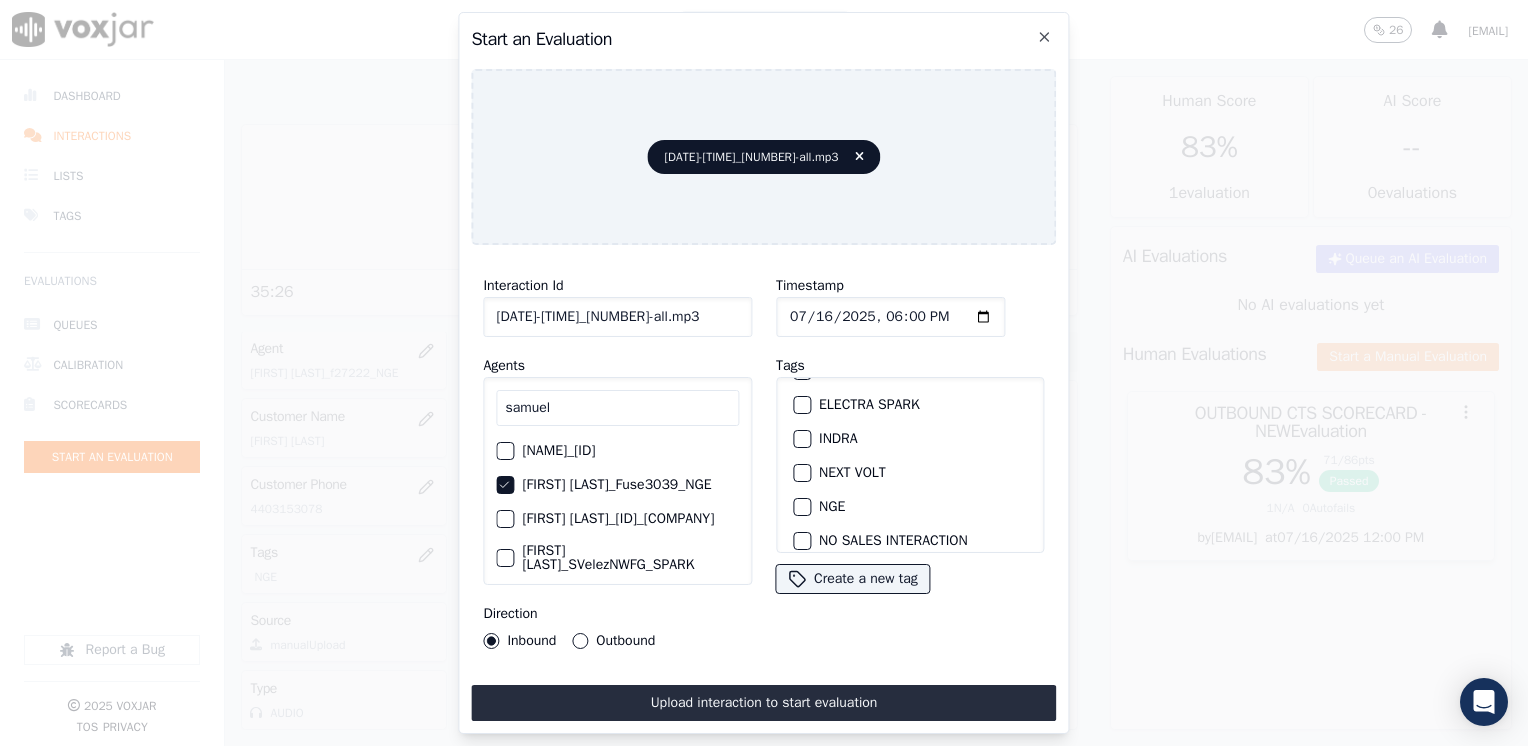 click at bounding box center (801, 507) 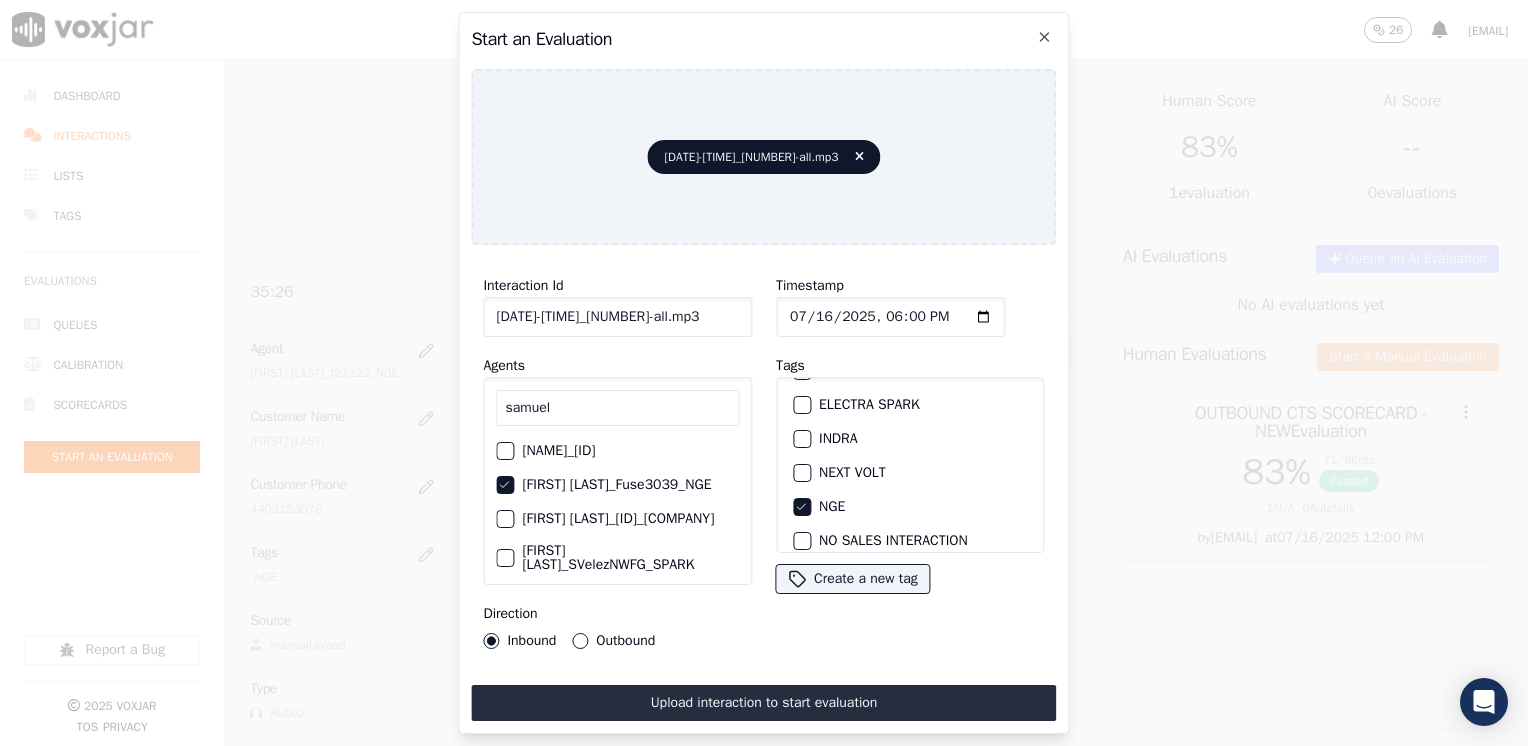 click on "Outbound" at bounding box center (580, 641) 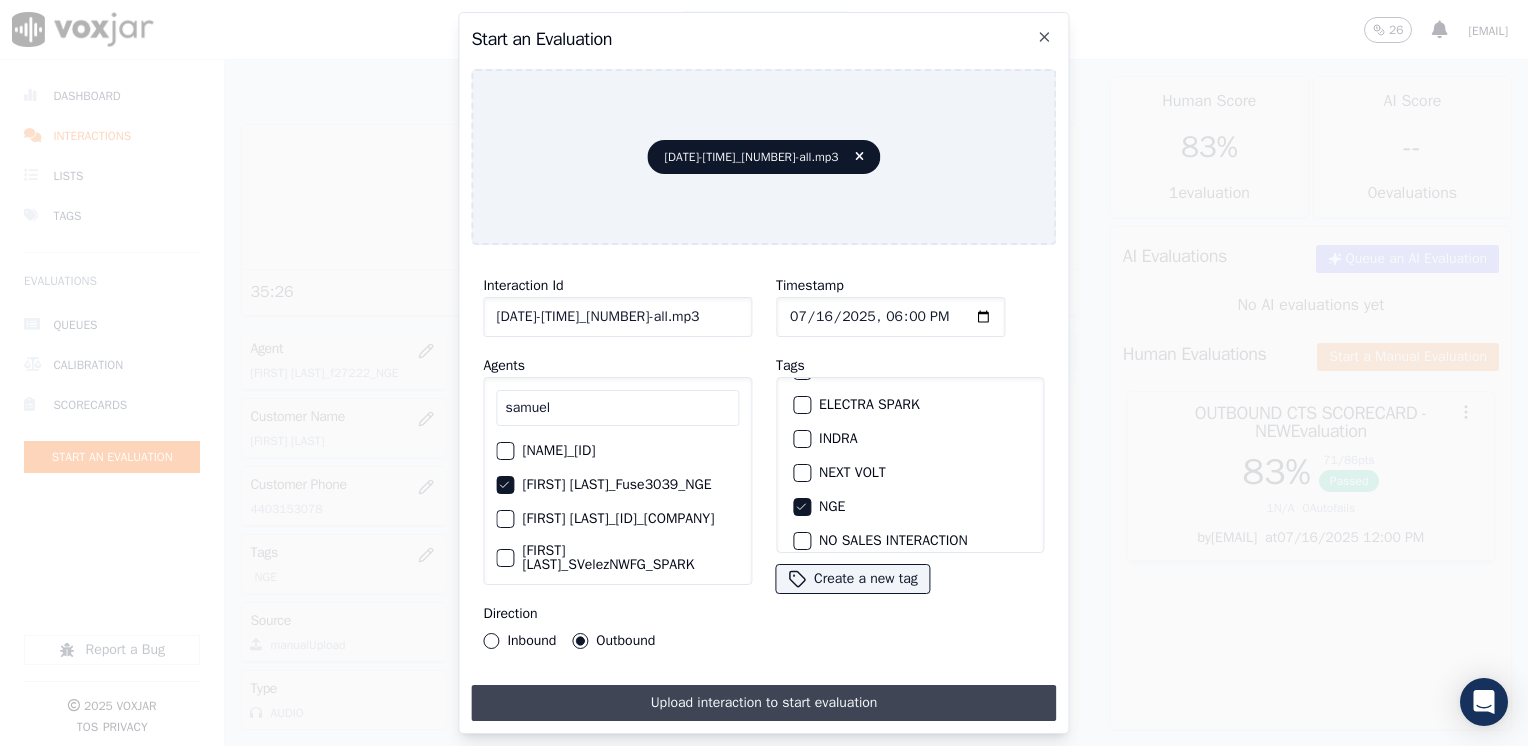 click on "Upload interaction to start evaluation" at bounding box center (763, 703) 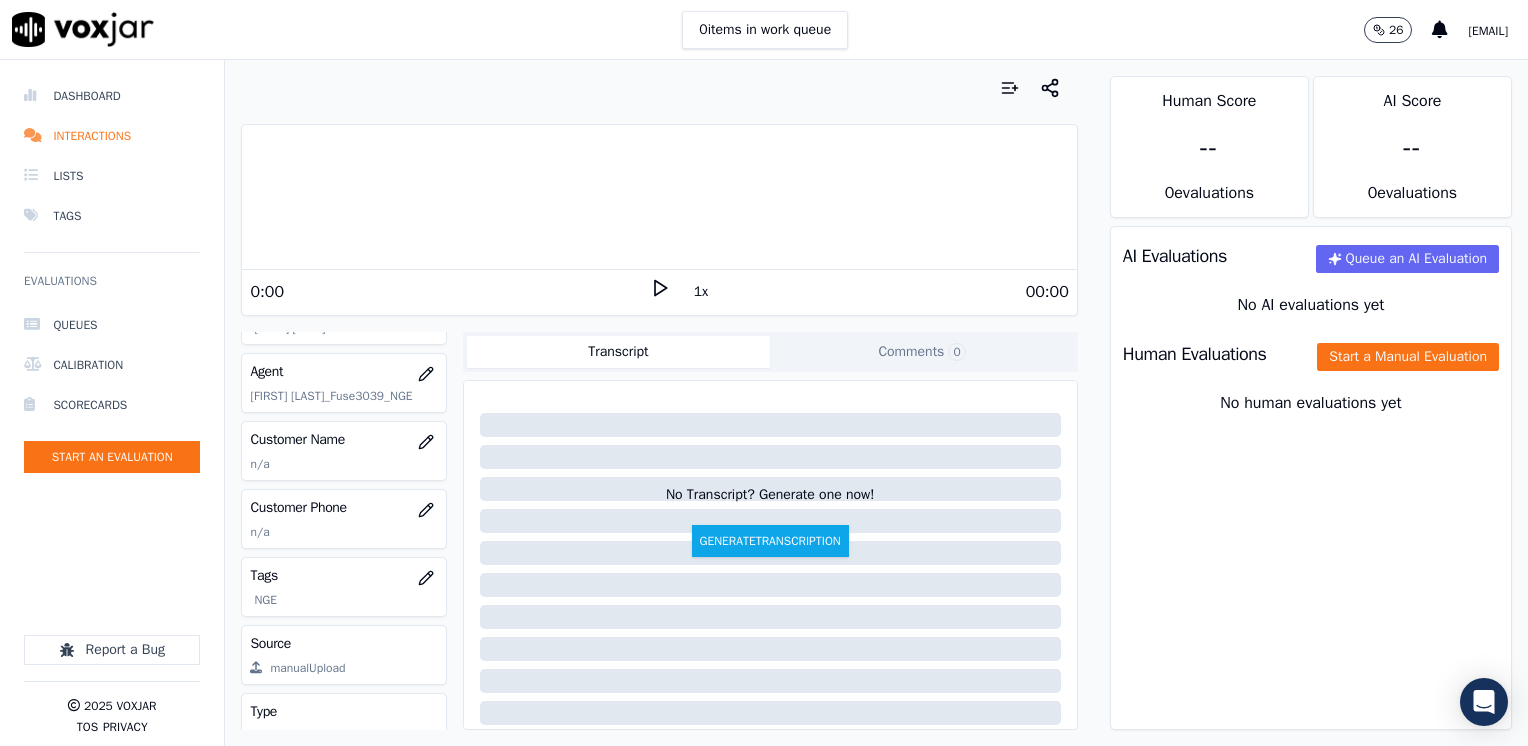 scroll, scrollTop: 200, scrollLeft: 0, axis: vertical 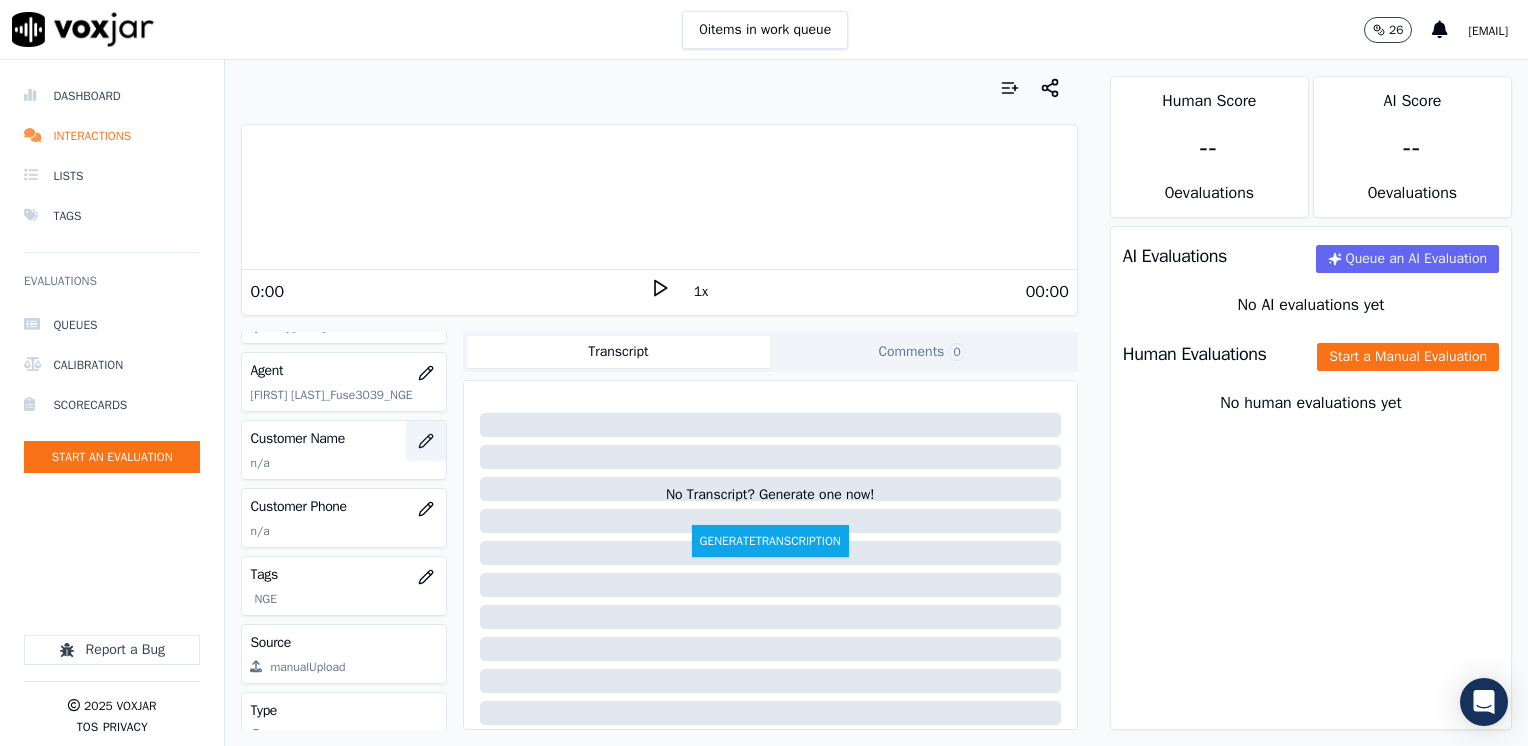 click 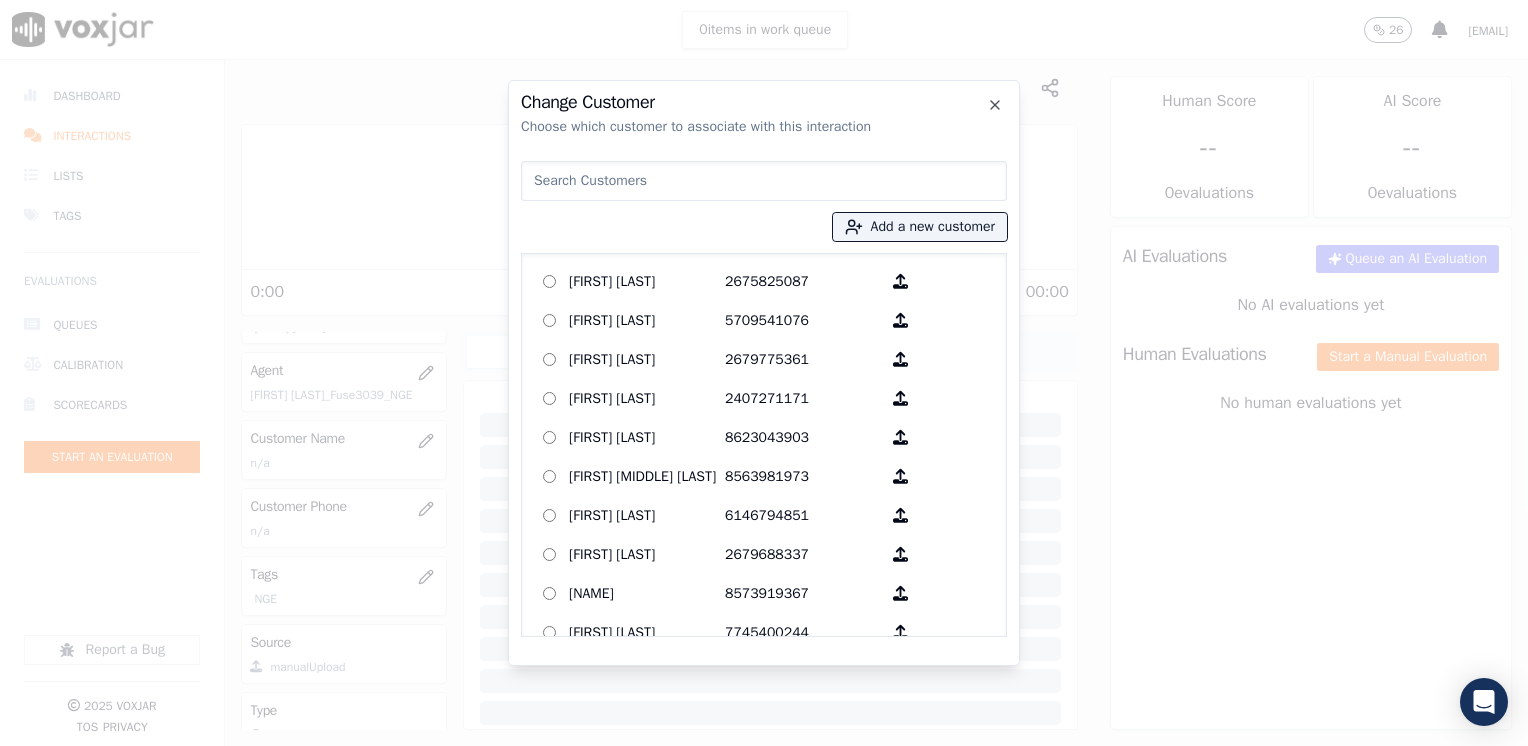 click at bounding box center [764, 181] 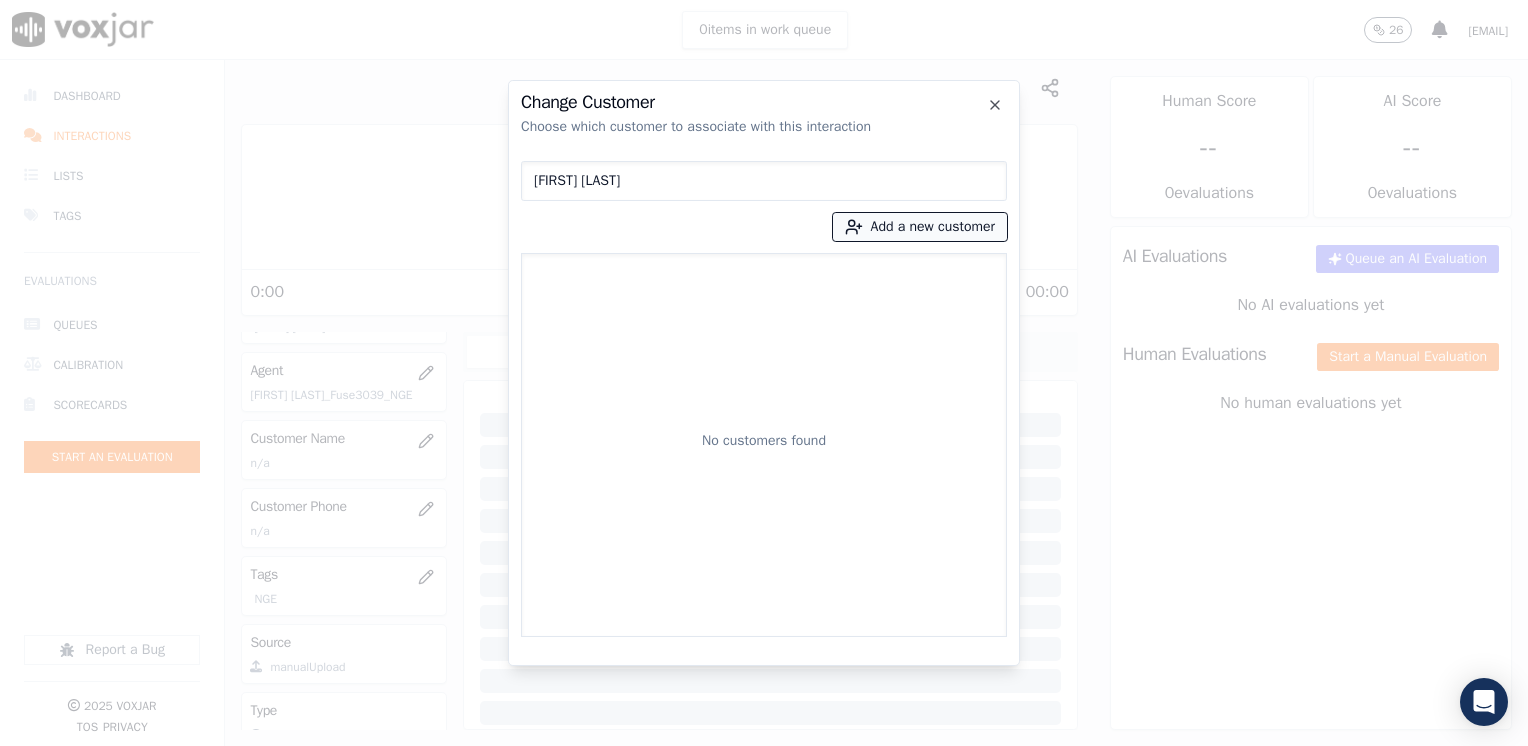 type on "[FIRST] [LAST]" 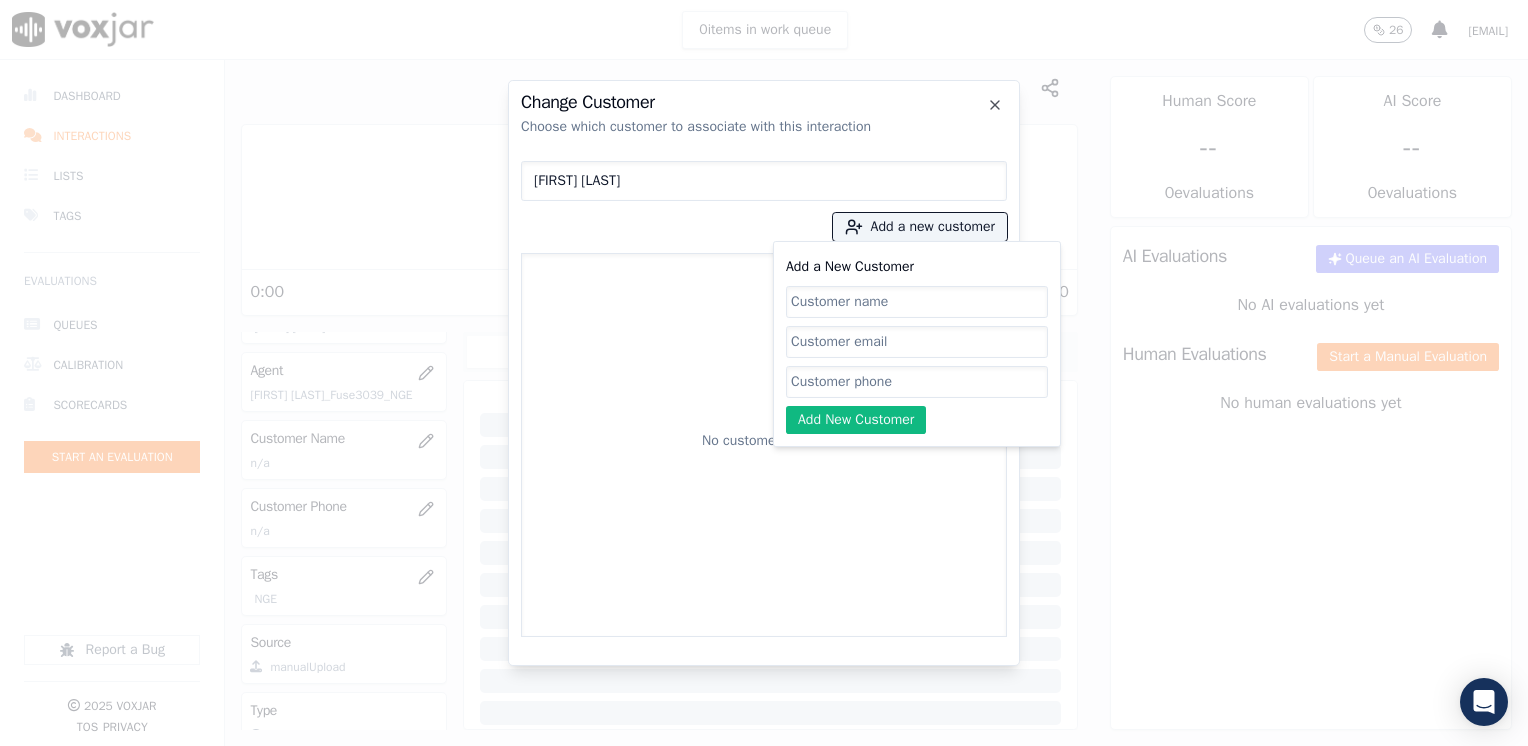 click on "Add a New Customer" 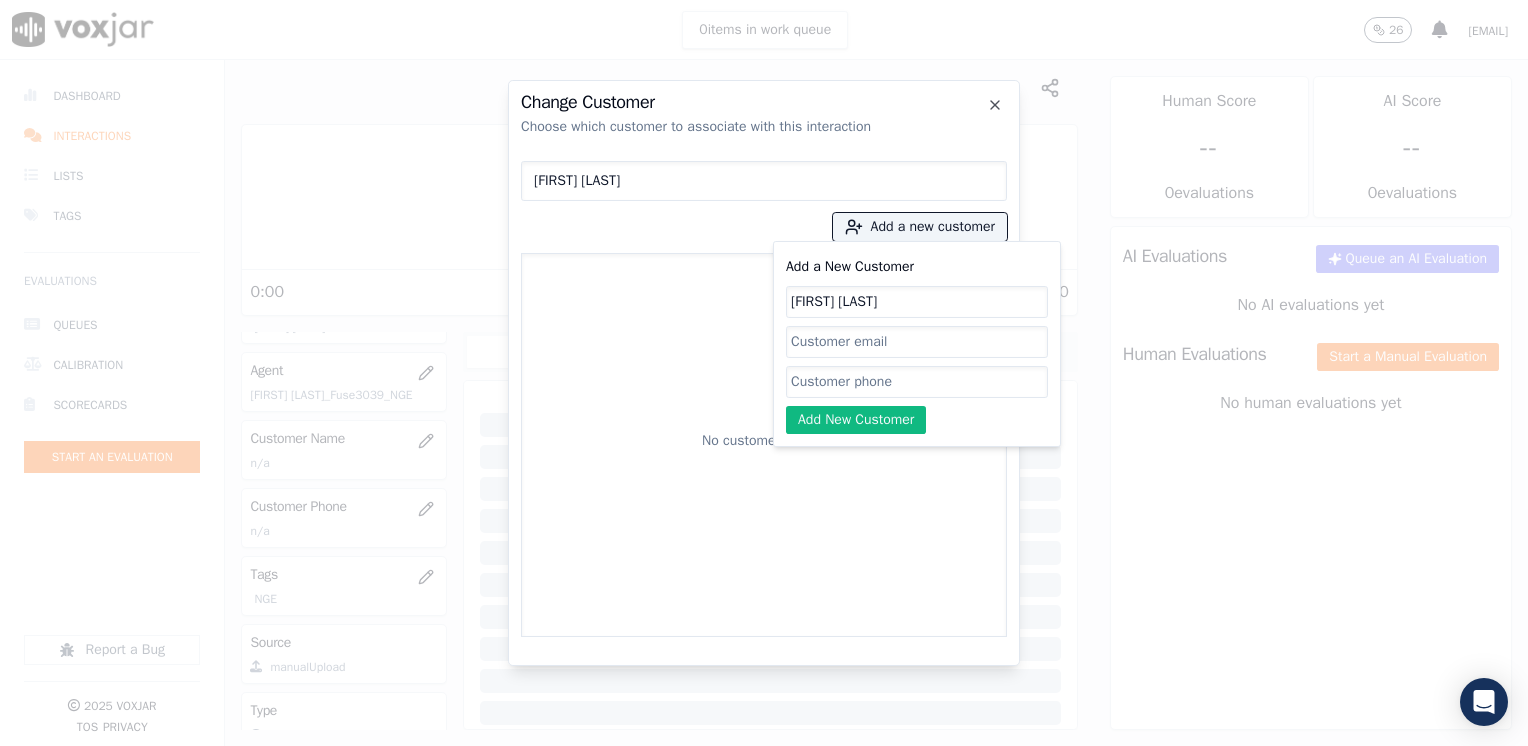 type on "[FIRST] [LAST]" 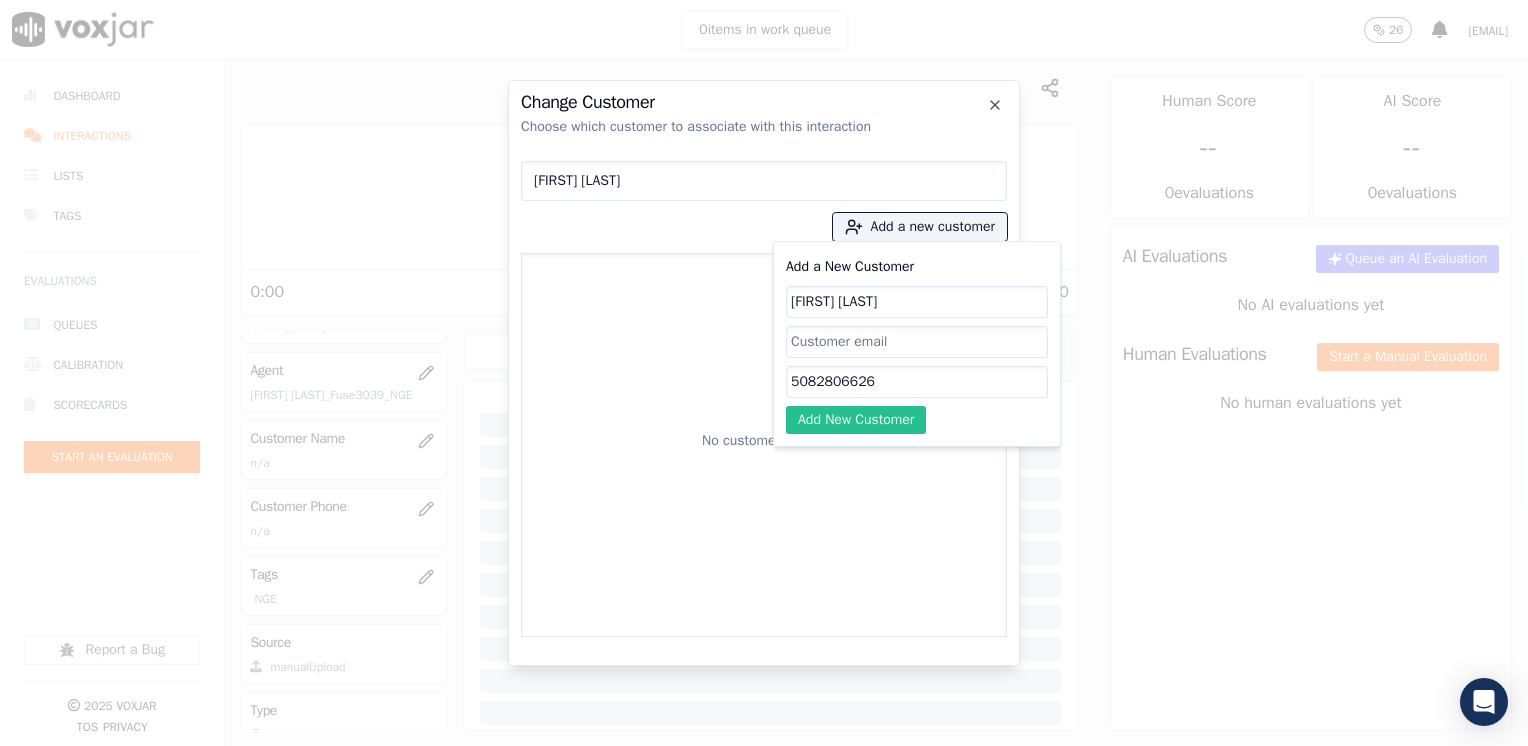 type on "5082806626" 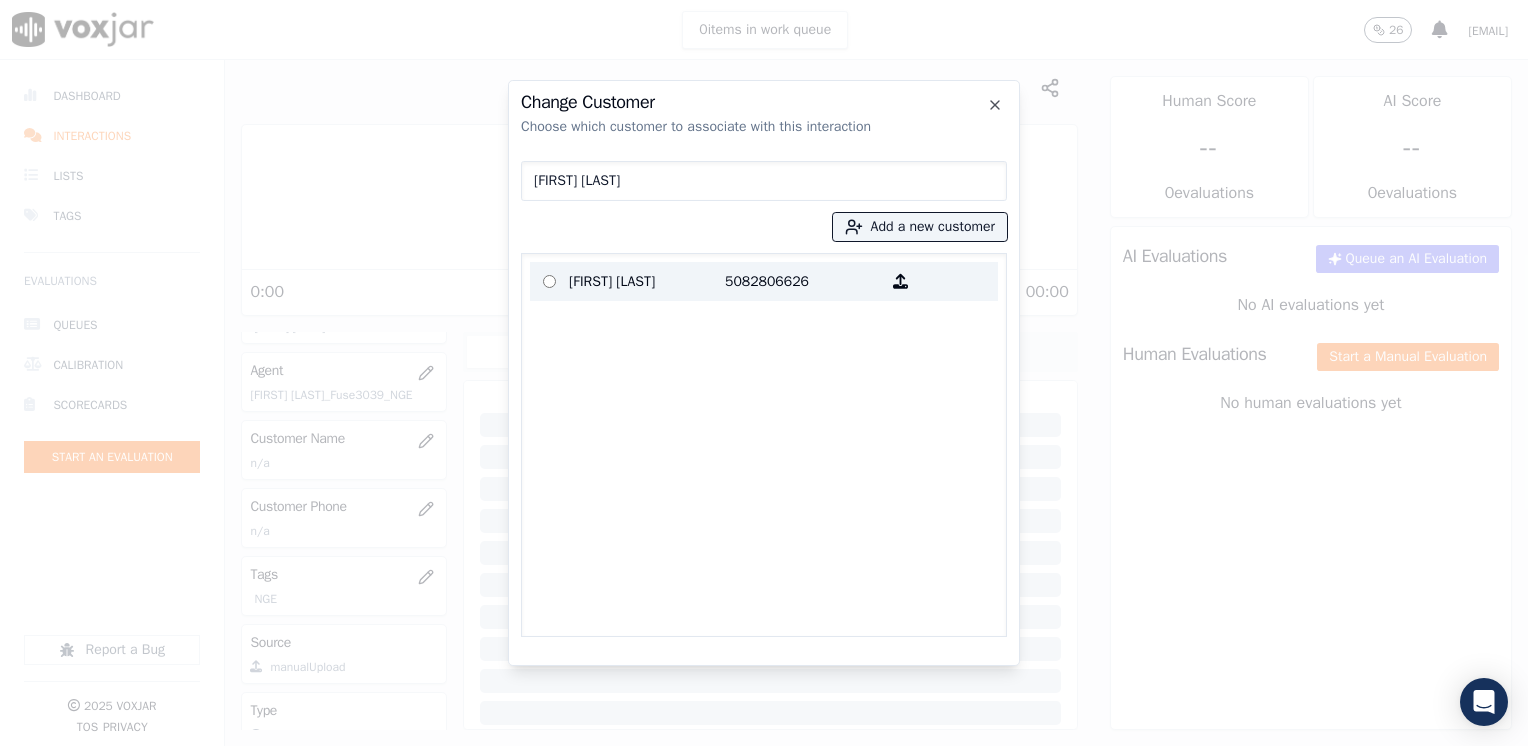 click on "5082806626" at bounding box center (803, 281) 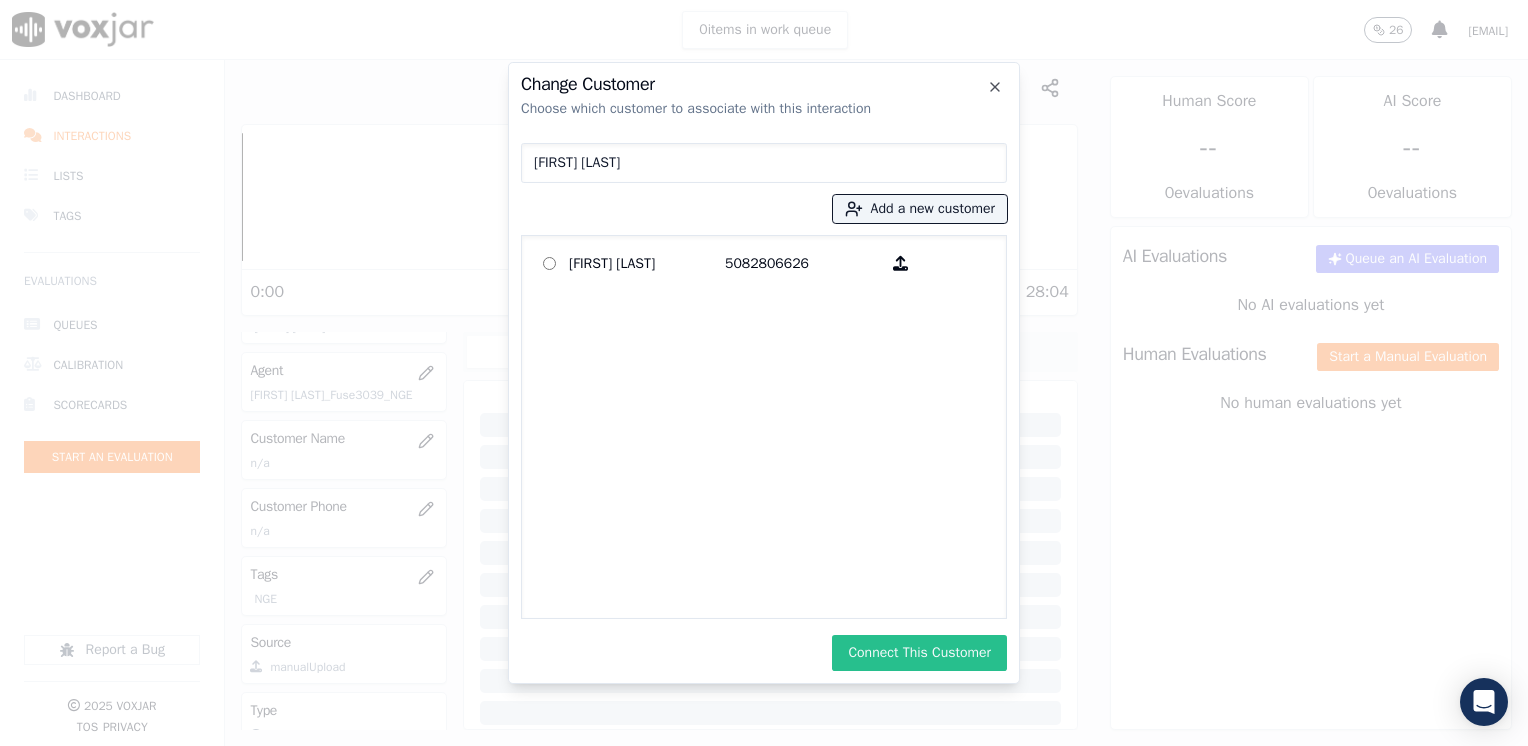 click on "Connect This Customer" at bounding box center (919, 653) 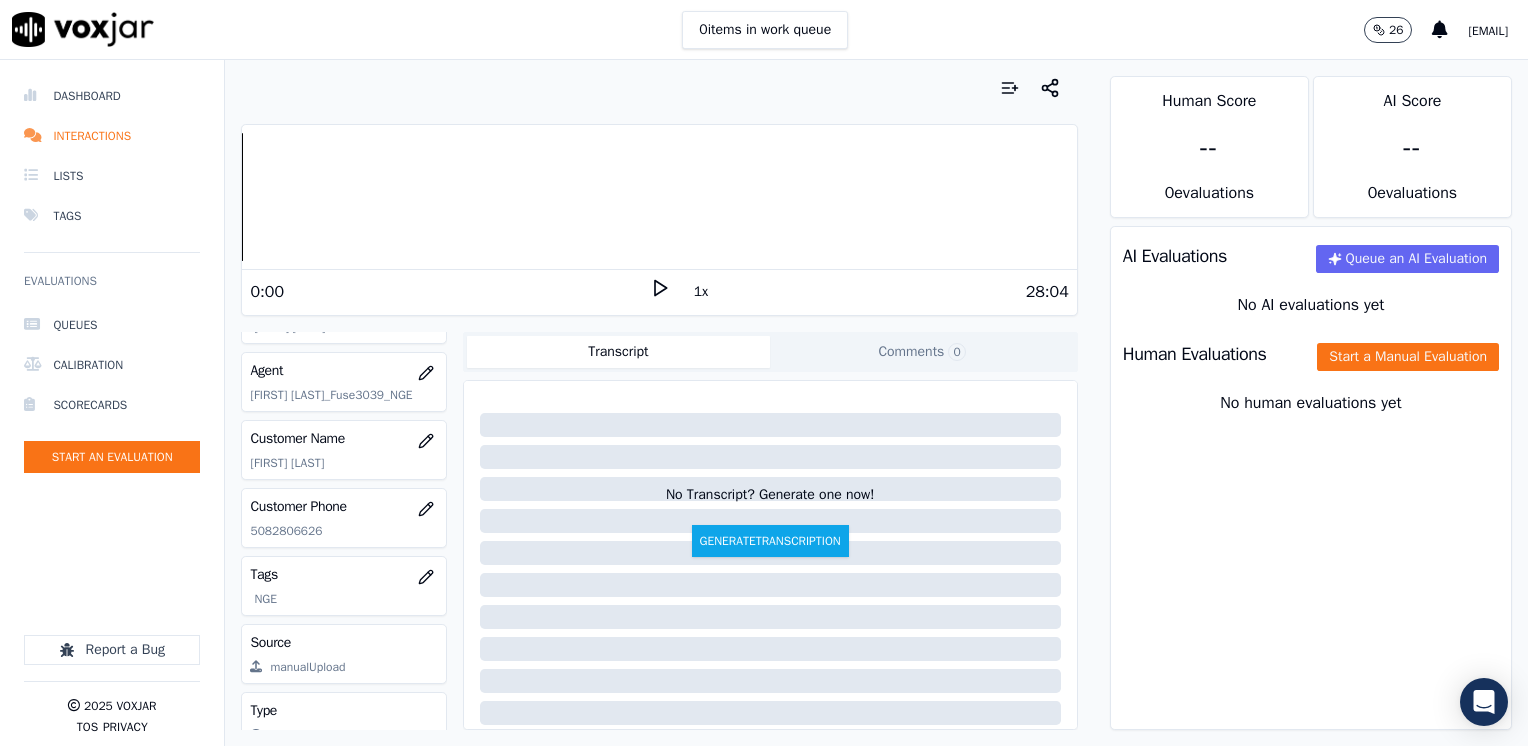 click 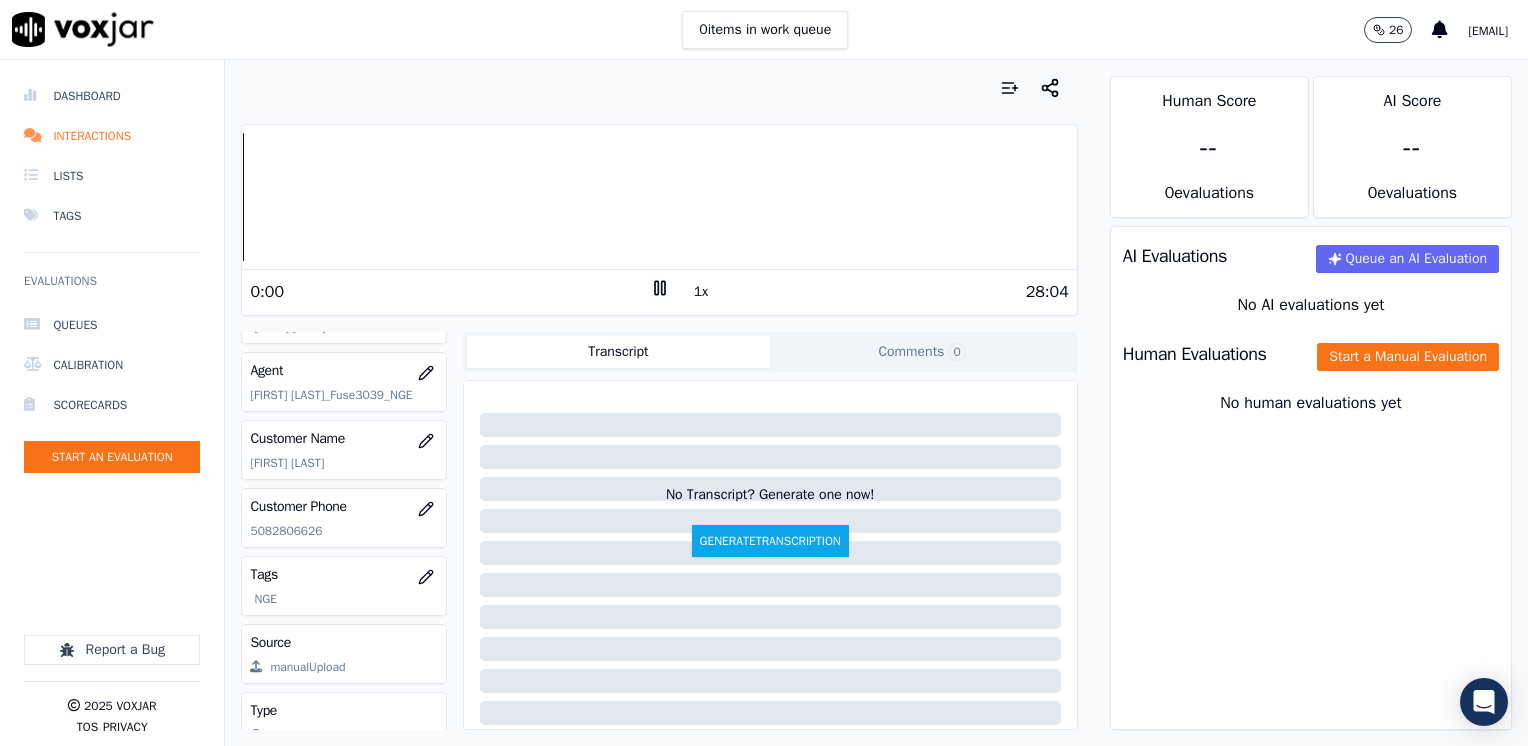 click 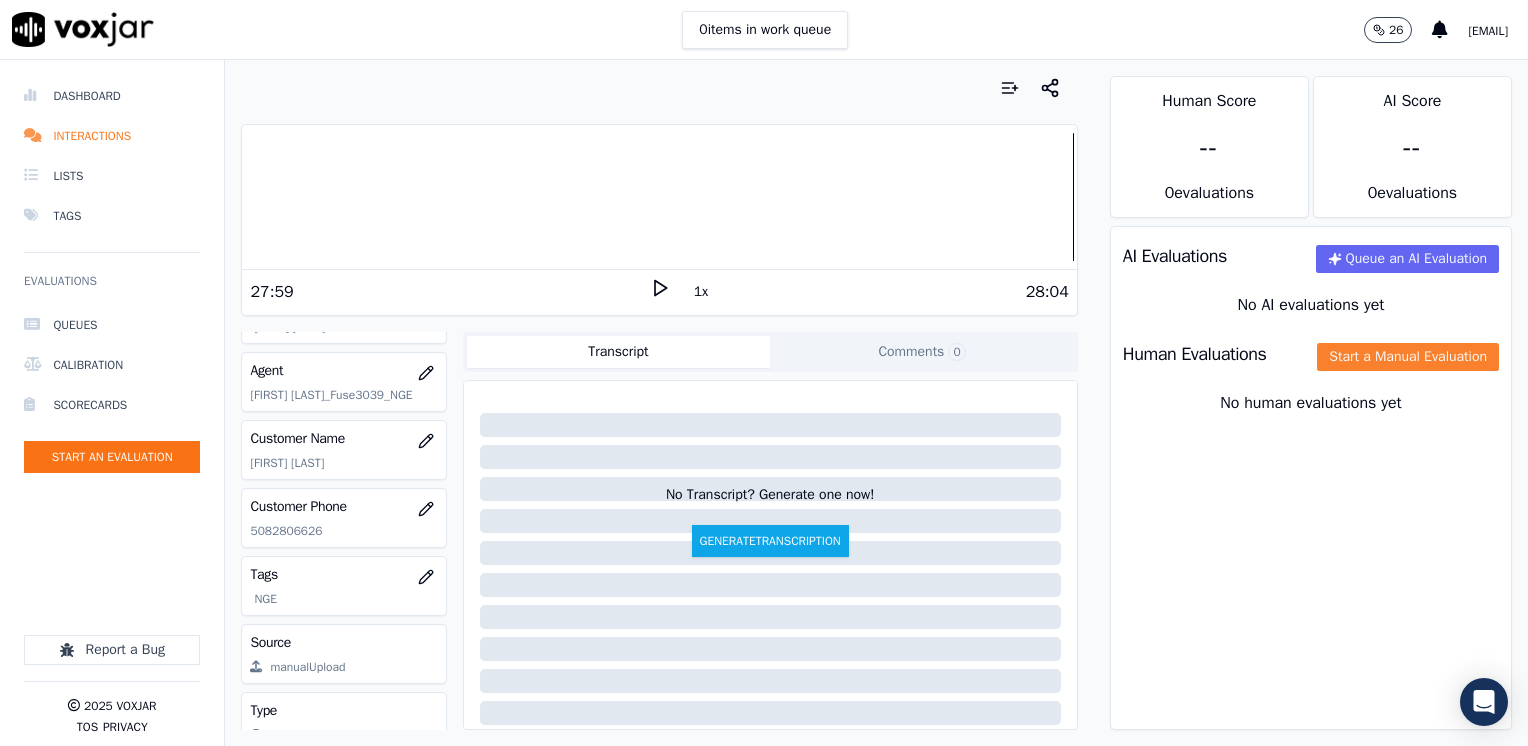 click on "Start a Manual Evaluation" 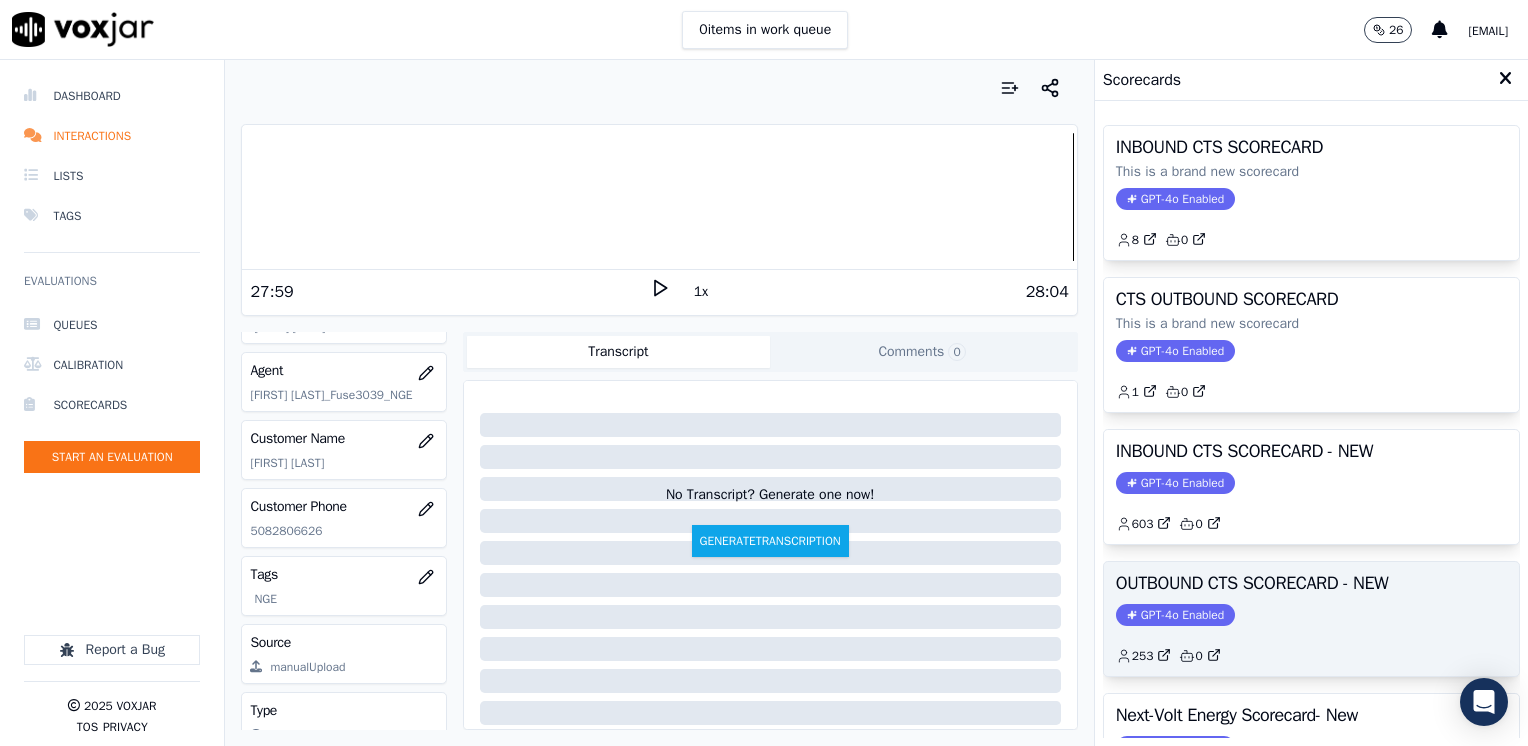 click on "GPT-4o Enabled" at bounding box center (1175, 615) 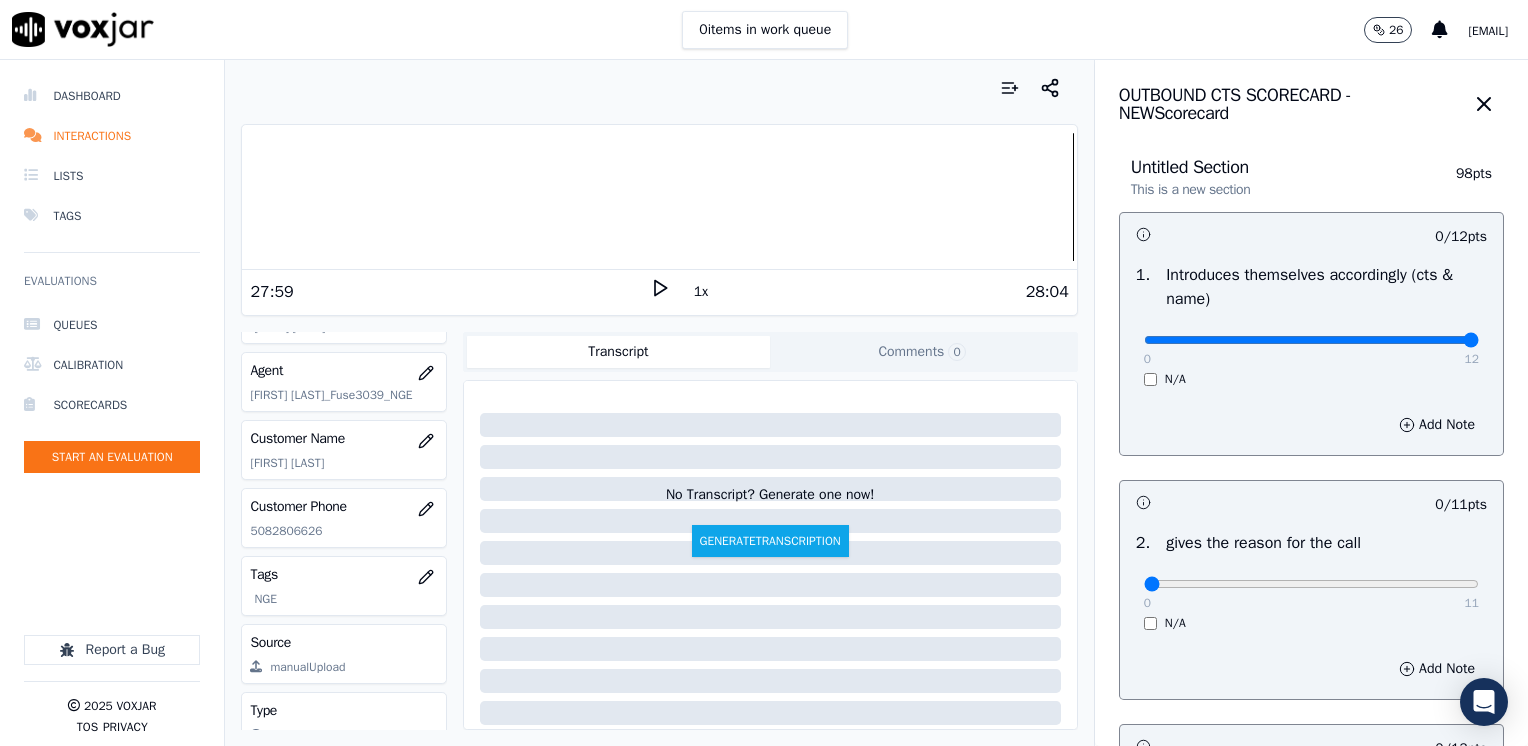 drag, startPoint x: 1132, startPoint y: 340, endPoint x: 1531, endPoint y: 406, distance: 404.4218 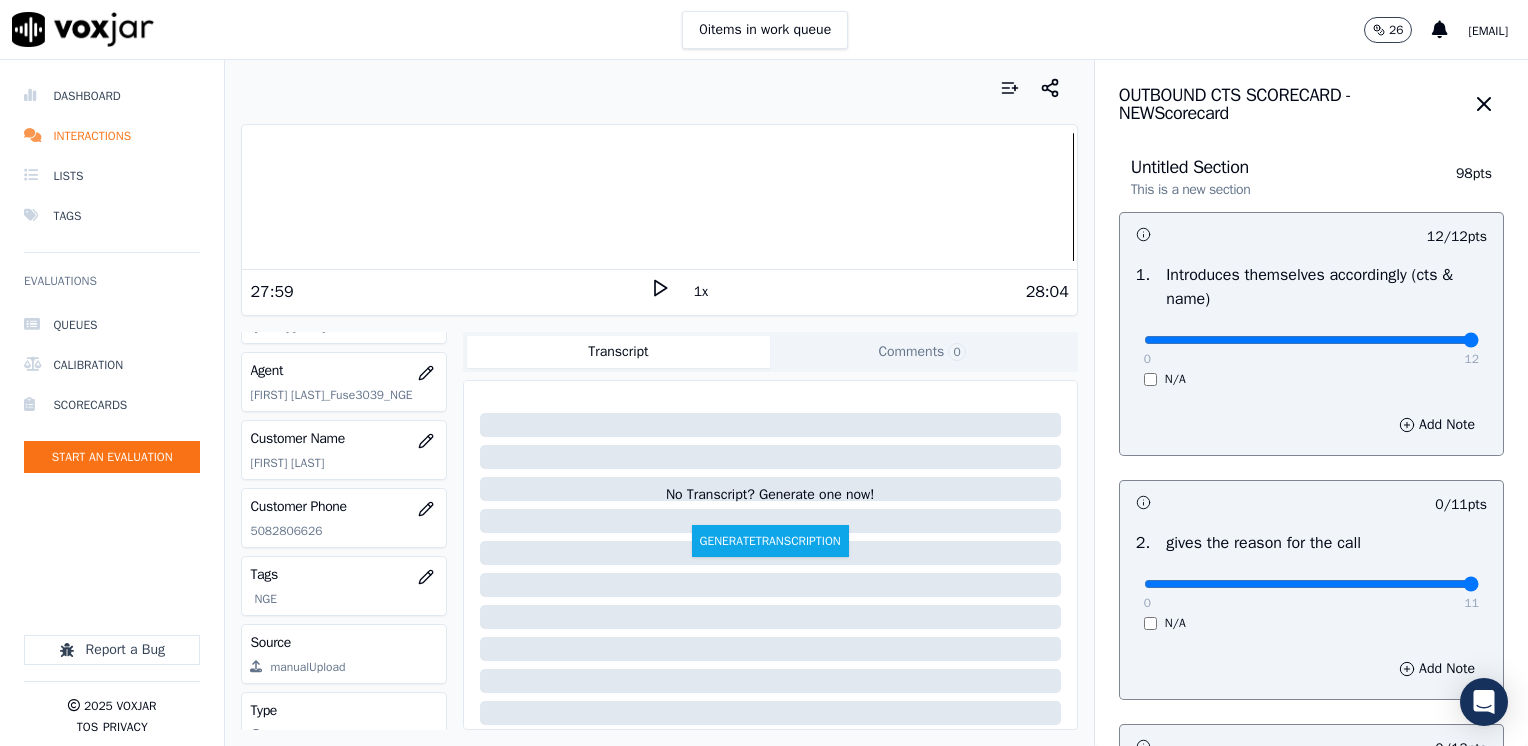 drag, startPoint x: 1136, startPoint y: 582, endPoint x: 1531, endPoint y: 566, distance: 395.3239 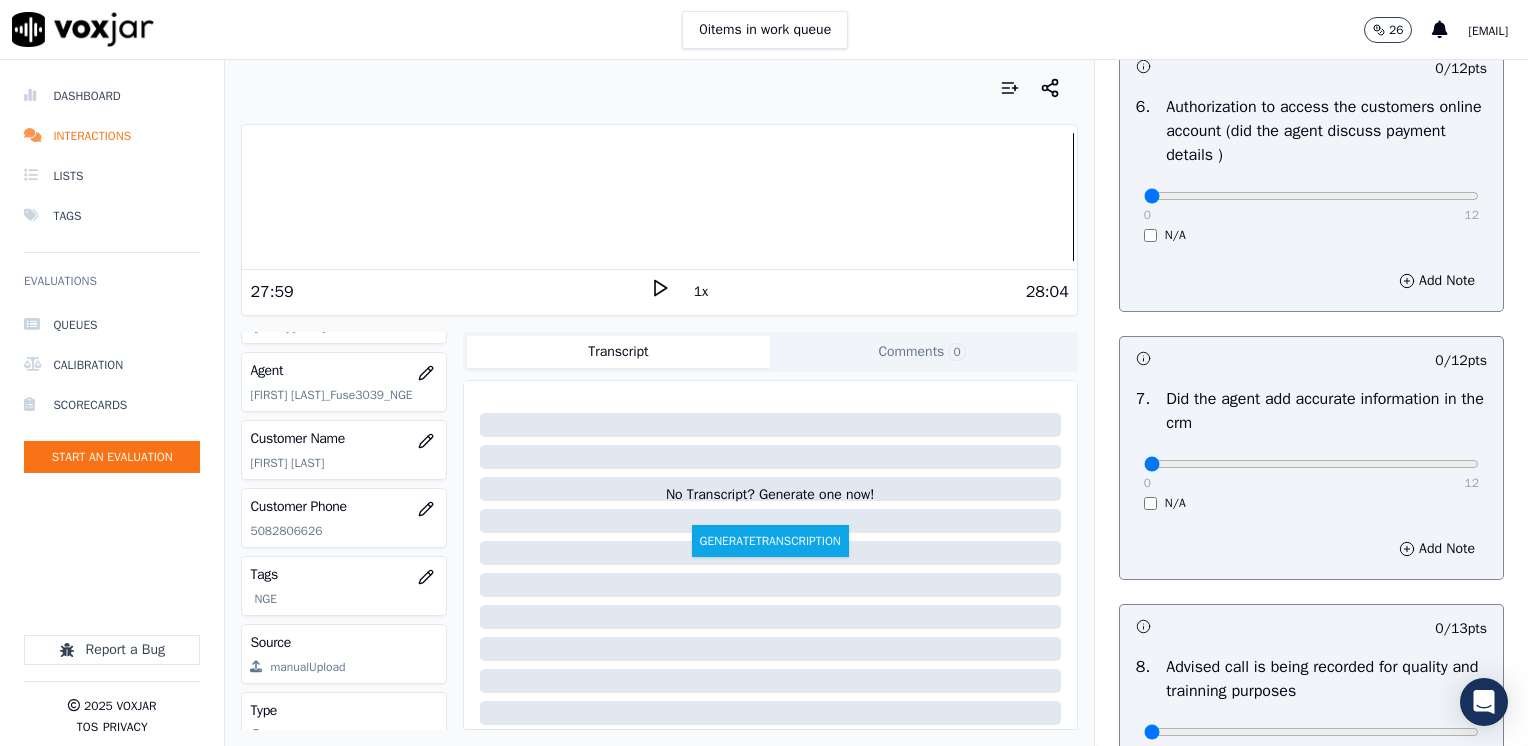 scroll, scrollTop: 1748, scrollLeft: 0, axis: vertical 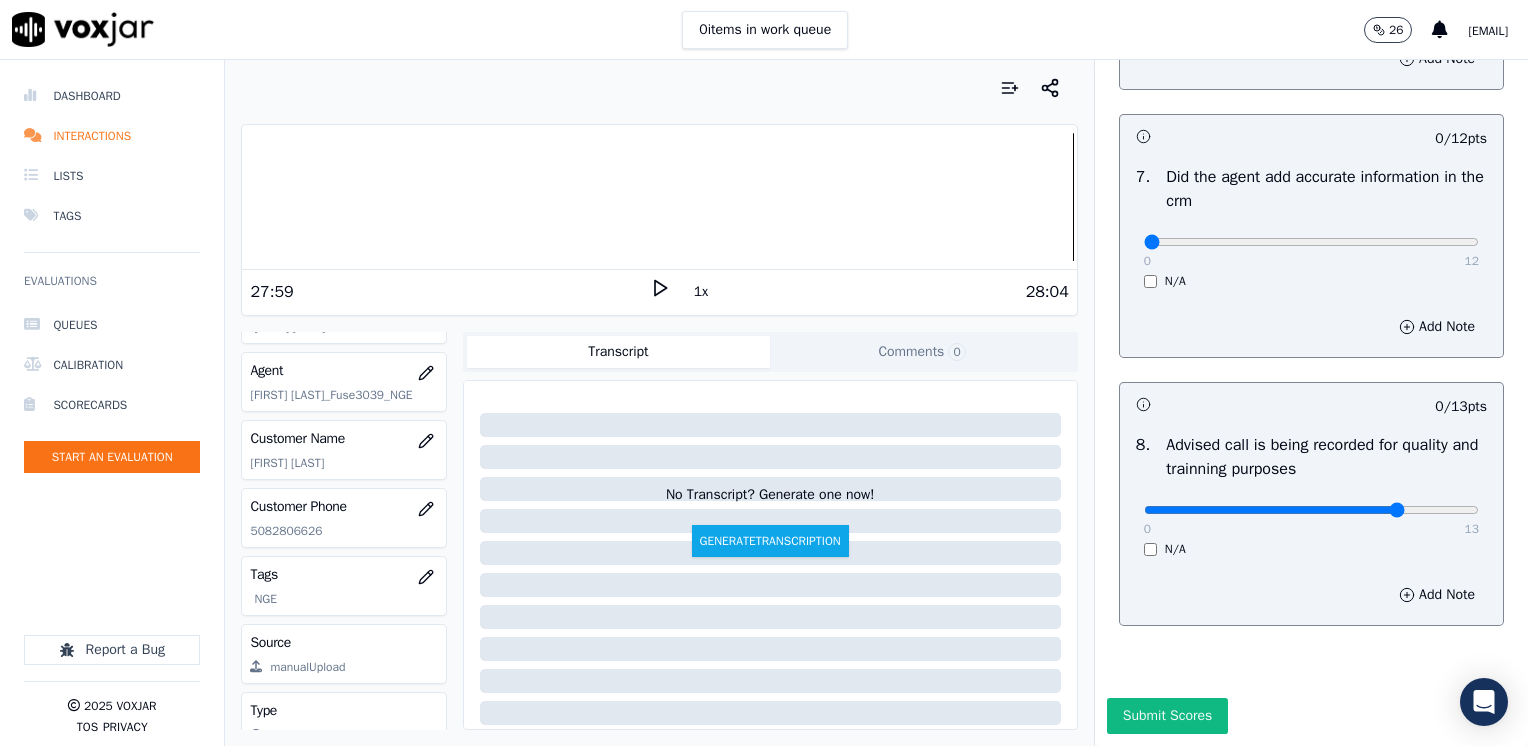 type on "10" 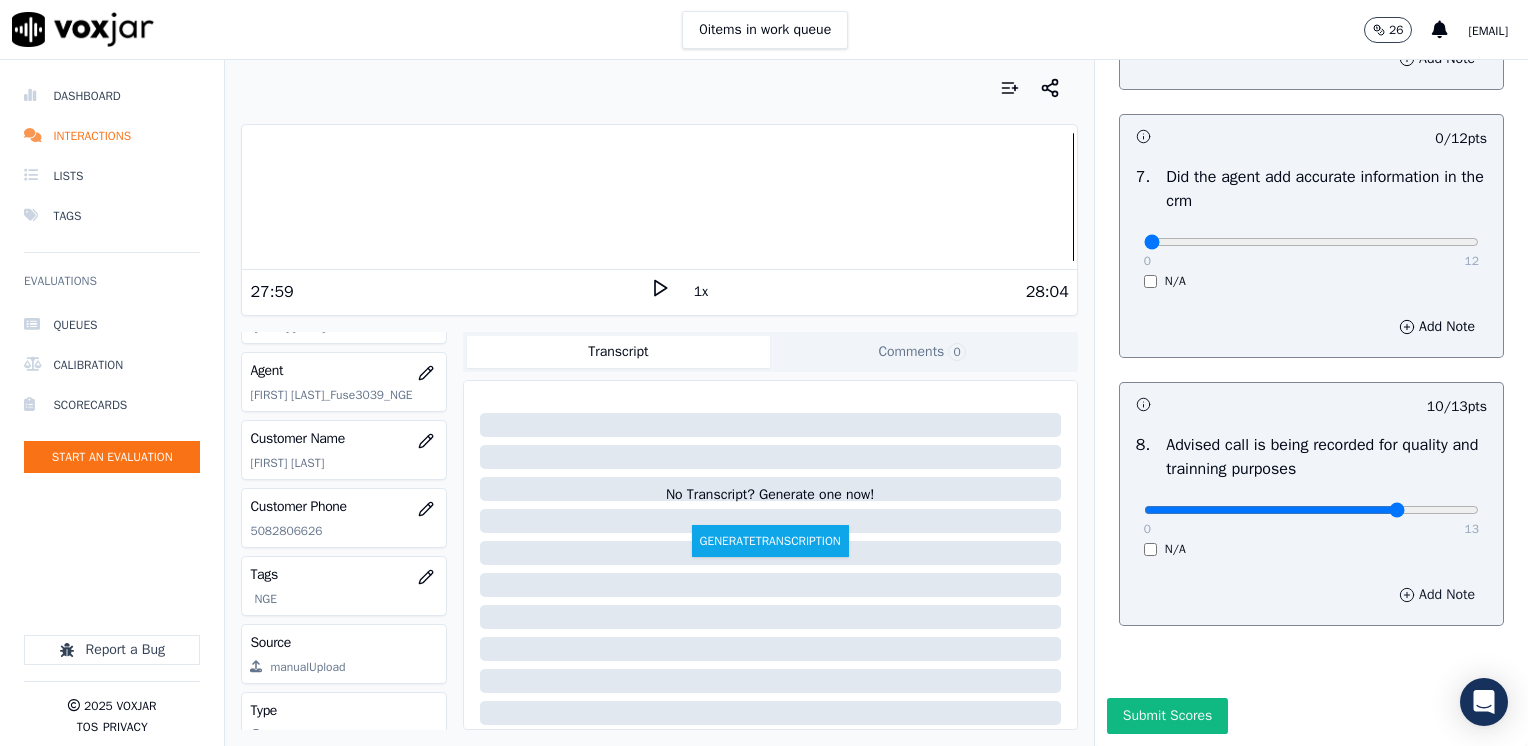 click on "Add Note" at bounding box center [1437, 595] 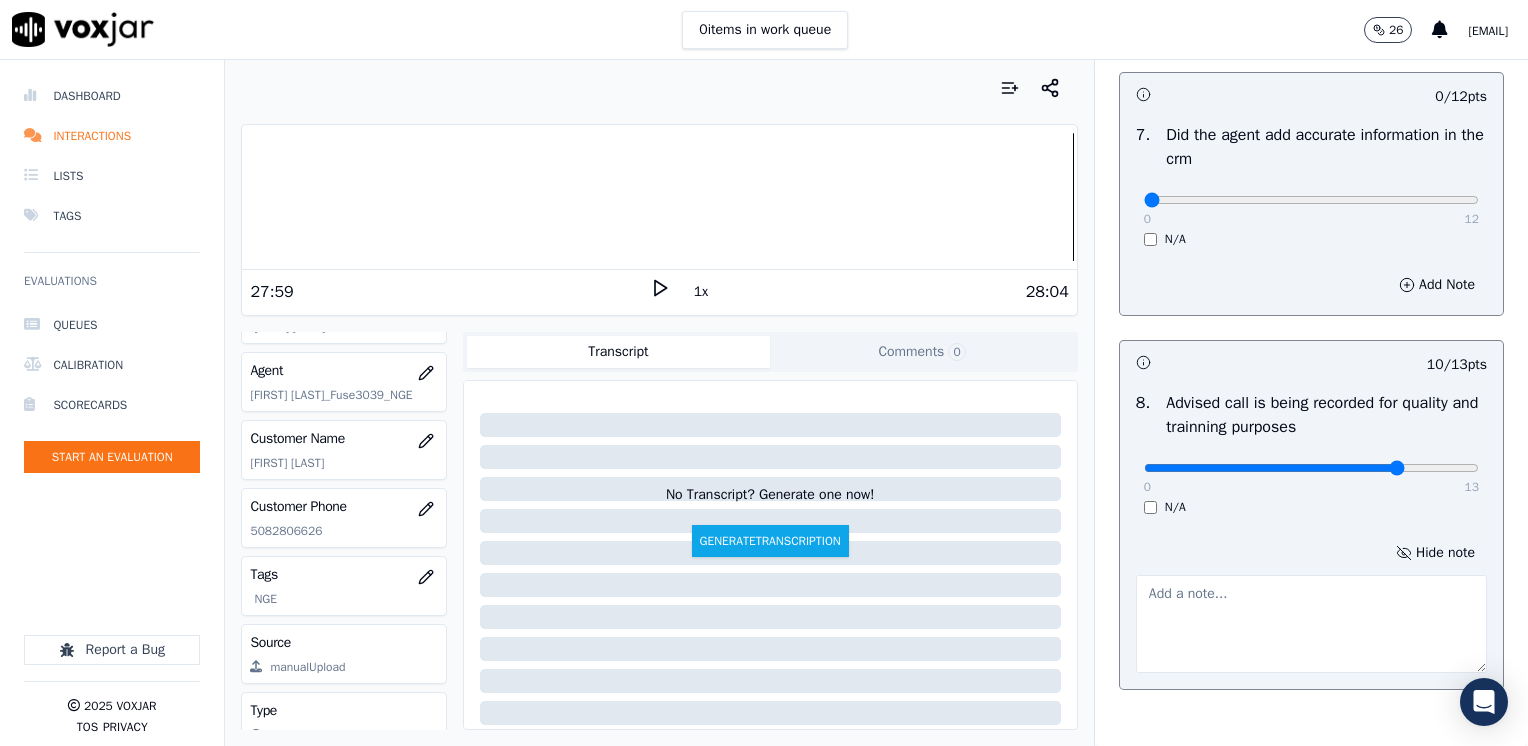 click at bounding box center [1311, 624] 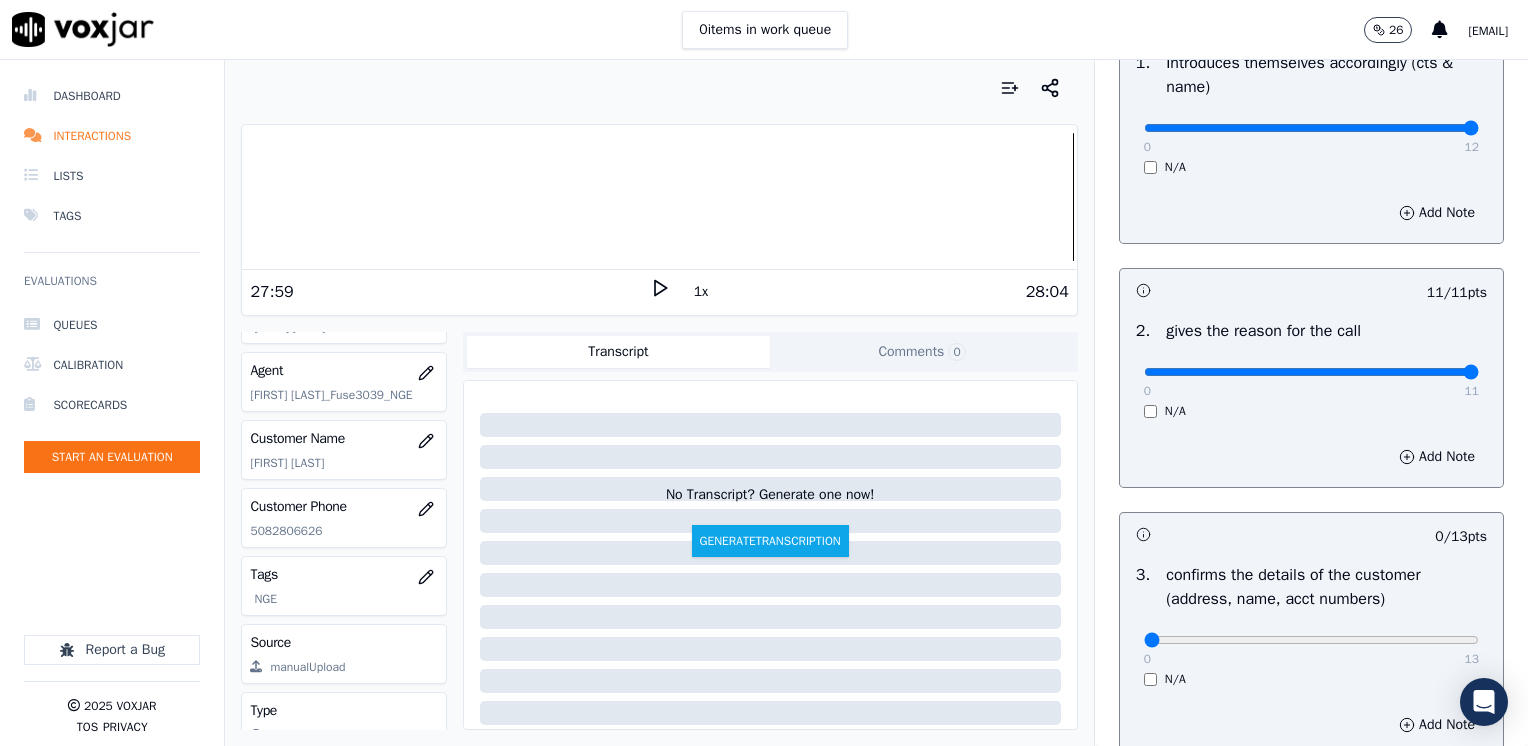 scroll, scrollTop: 0, scrollLeft: 0, axis: both 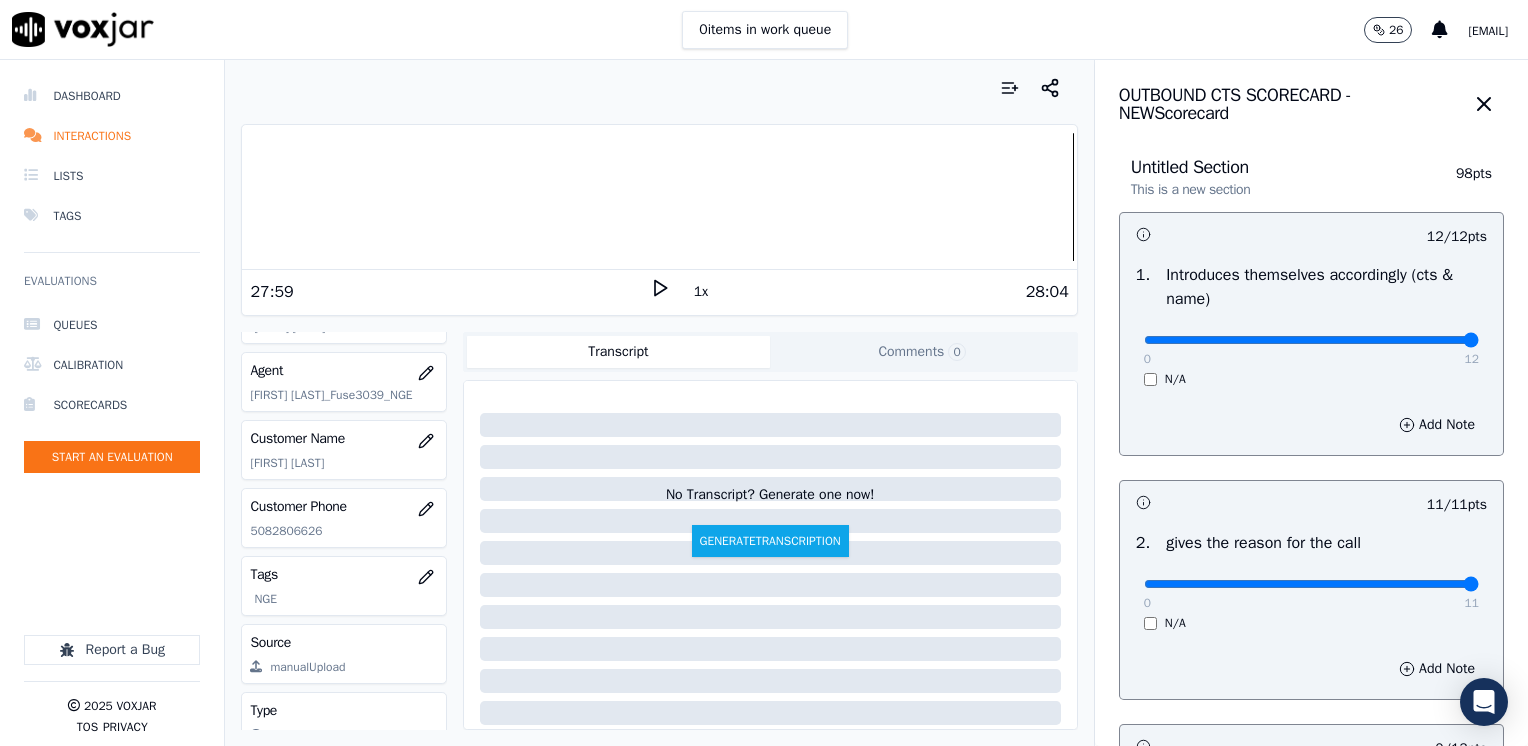 type on "Does not advise the call is being recorded for quality purposes at the very beginning of the call" 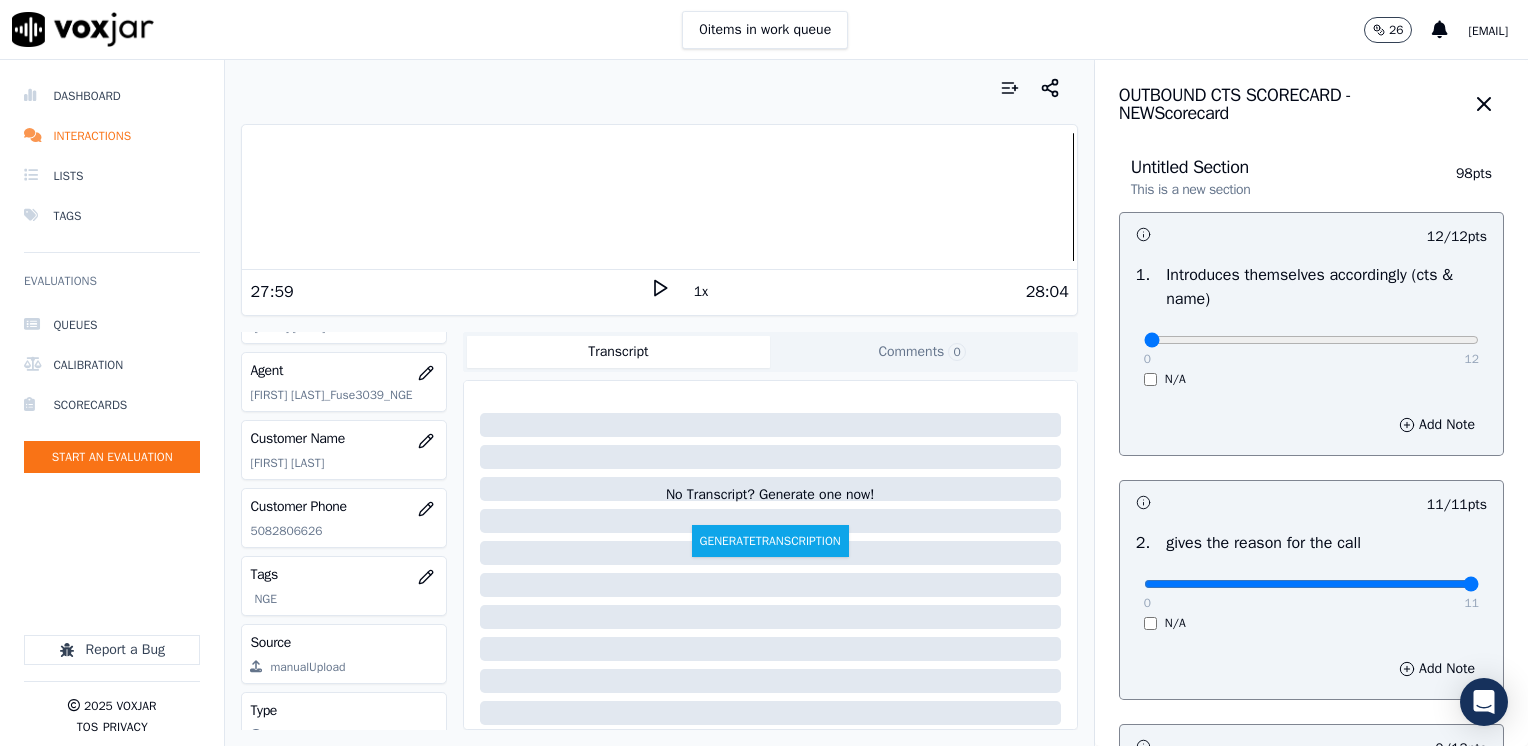 drag, startPoint x: 1422, startPoint y: 339, endPoint x: 817, endPoint y: 362, distance: 605.437 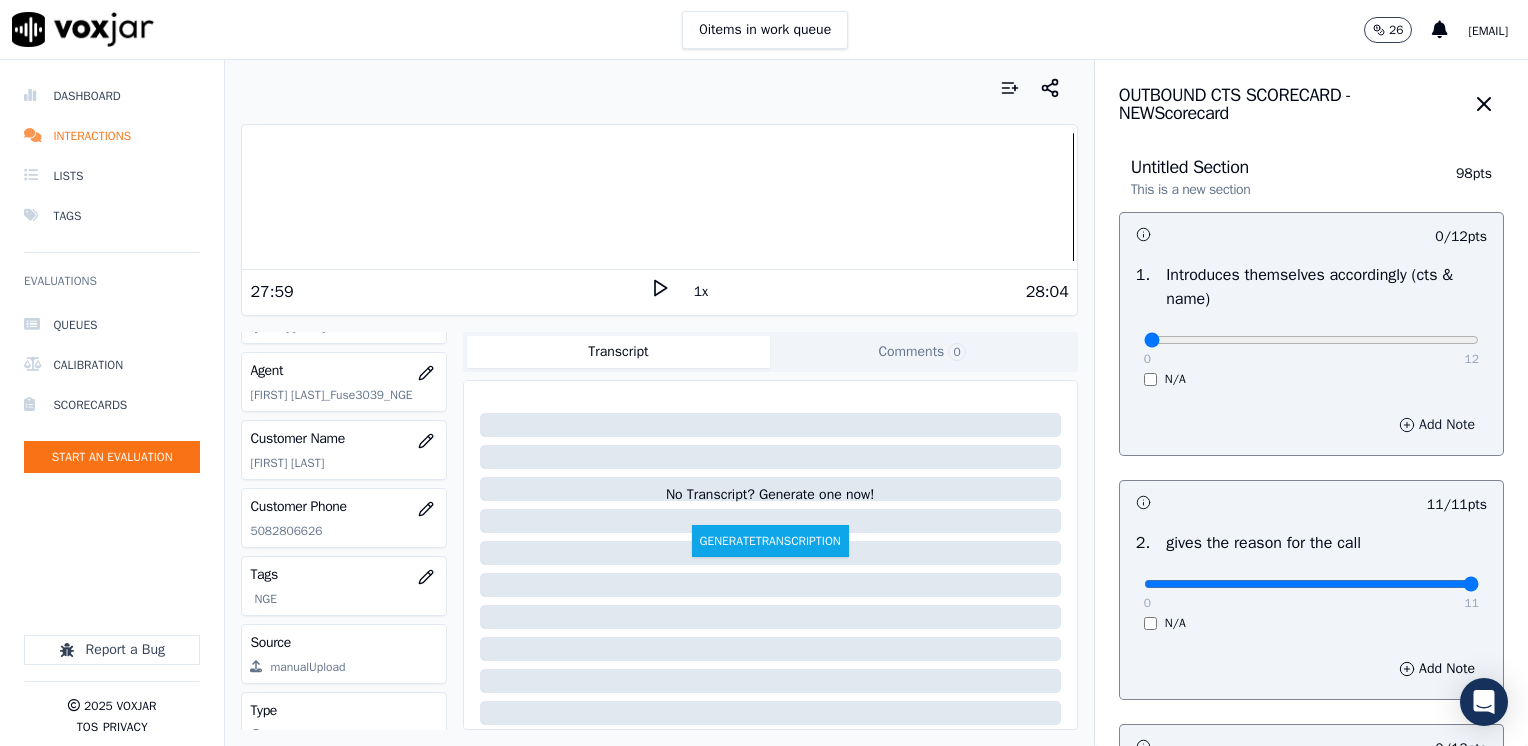 click on "Add Note" at bounding box center [1437, 425] 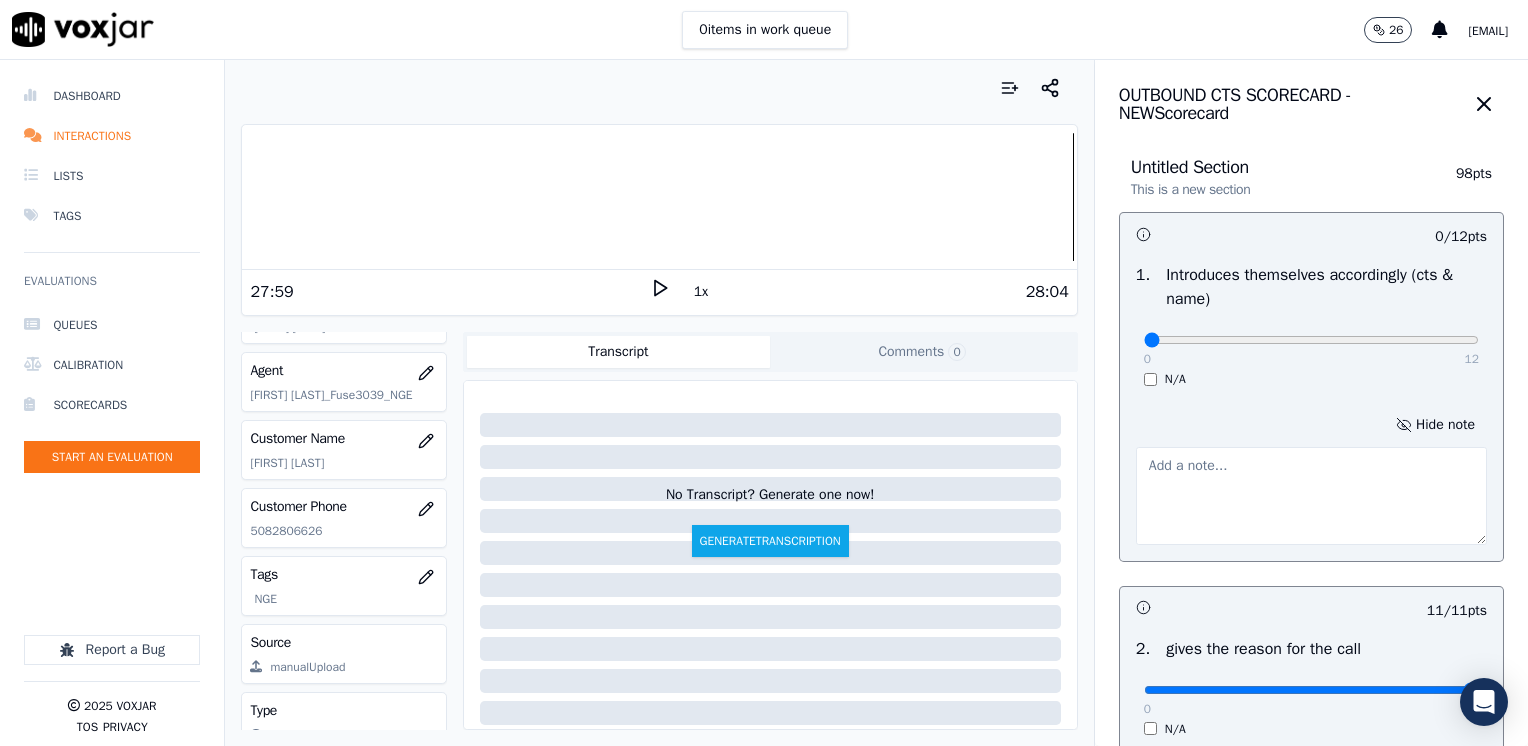 click at bounding box center [1311, 496] 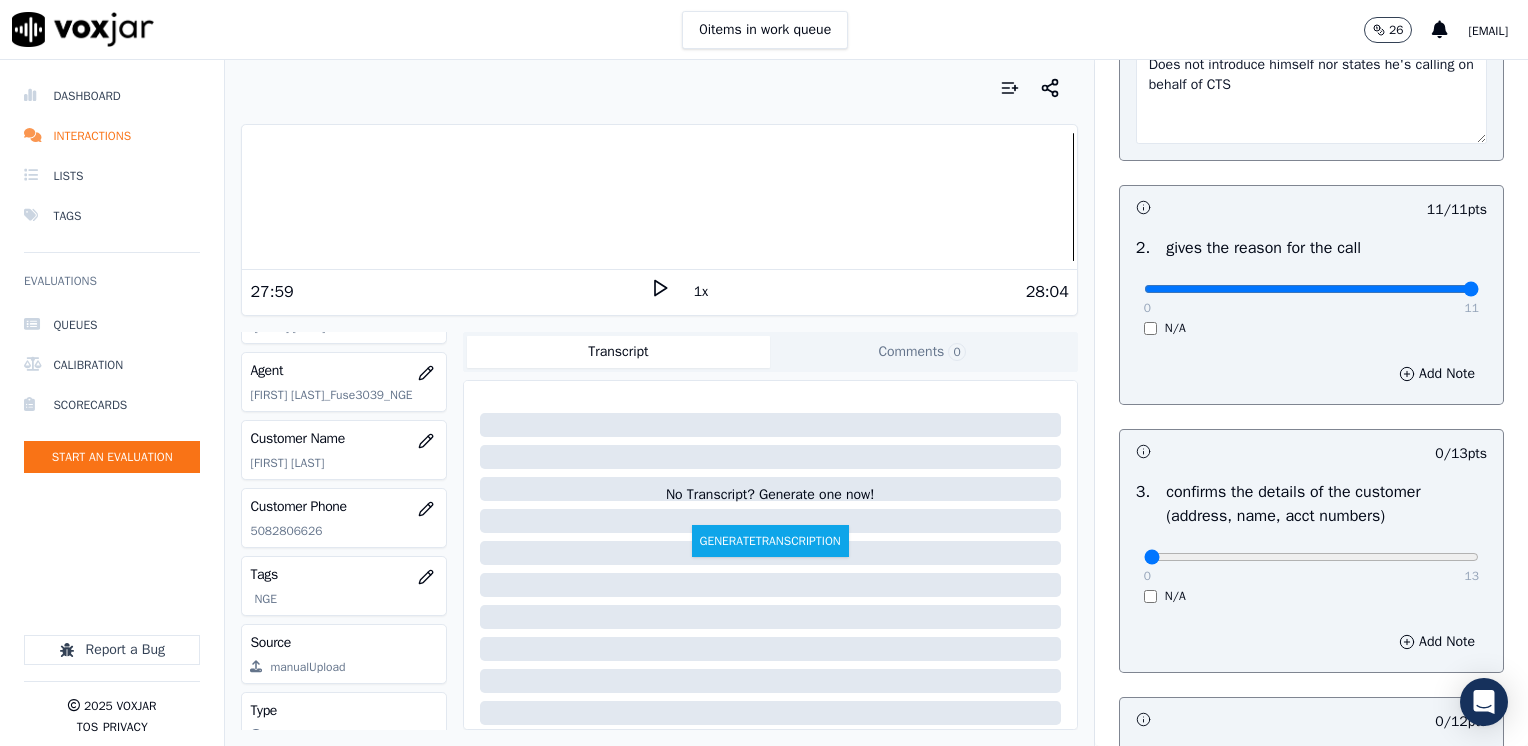 scroll, scrollTop: 500, scrollLeft: 0, axis: vertical 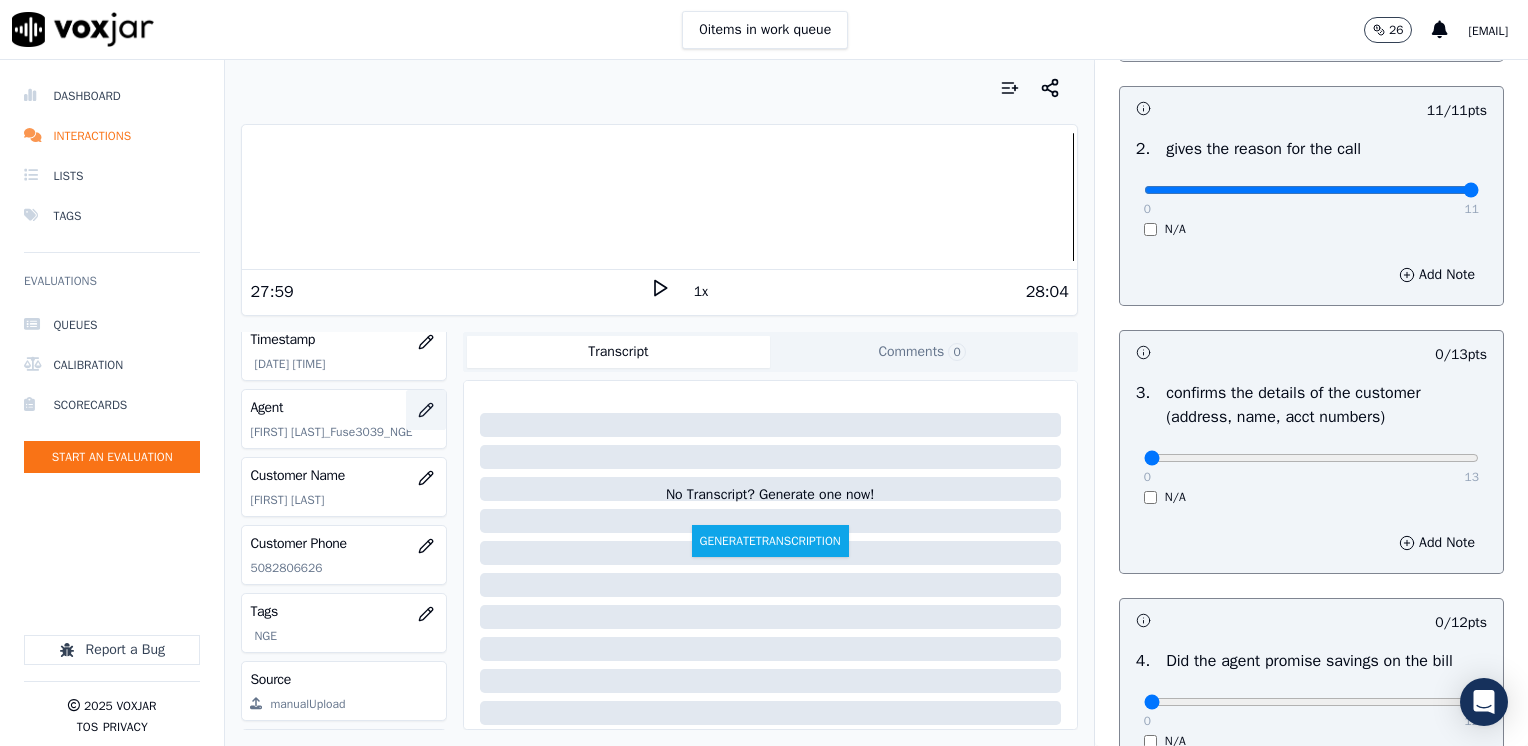 type on "Does not introduce himself nor states he's calling on behalf of CTS" 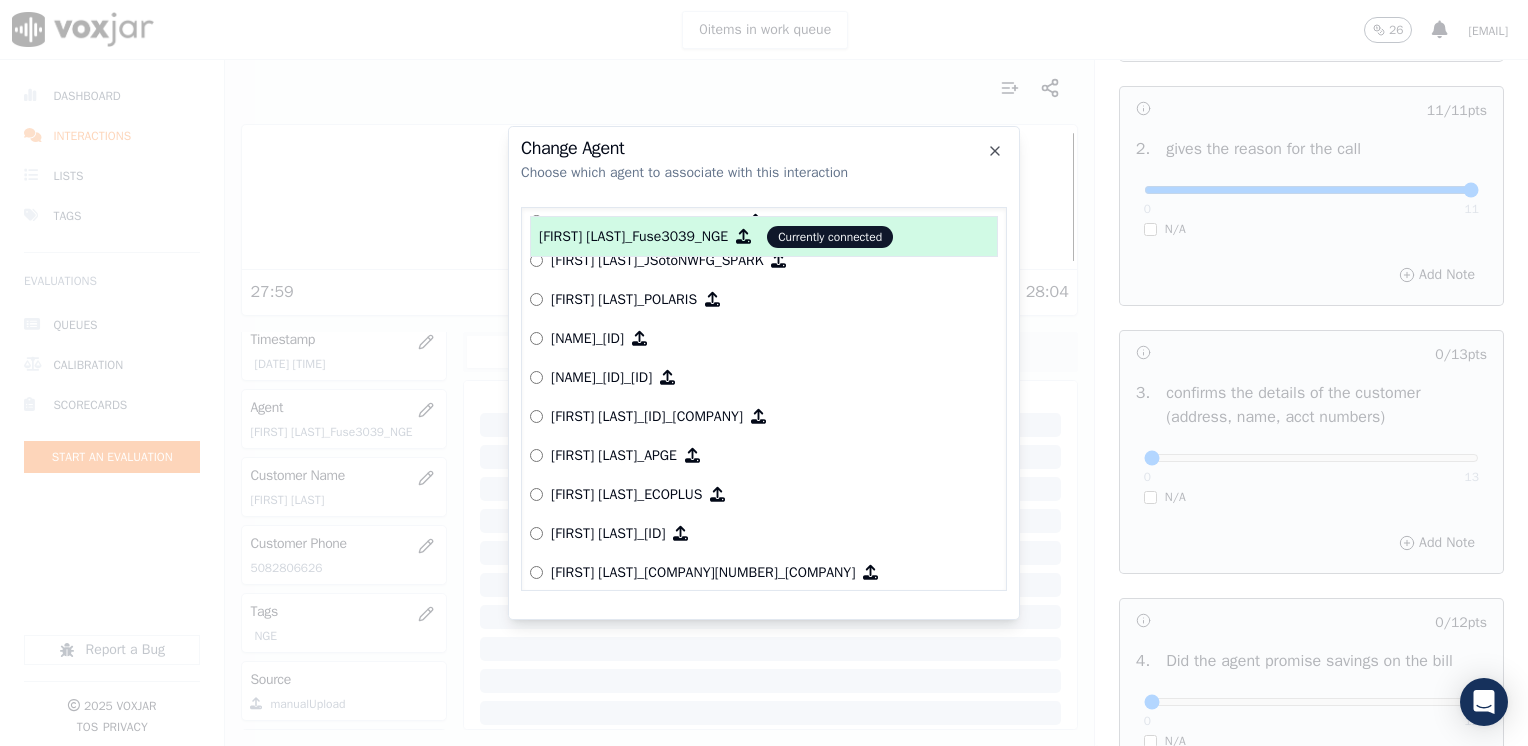 scroll, scrollTop: 5064, scrollLeft: 0, axis: vertical 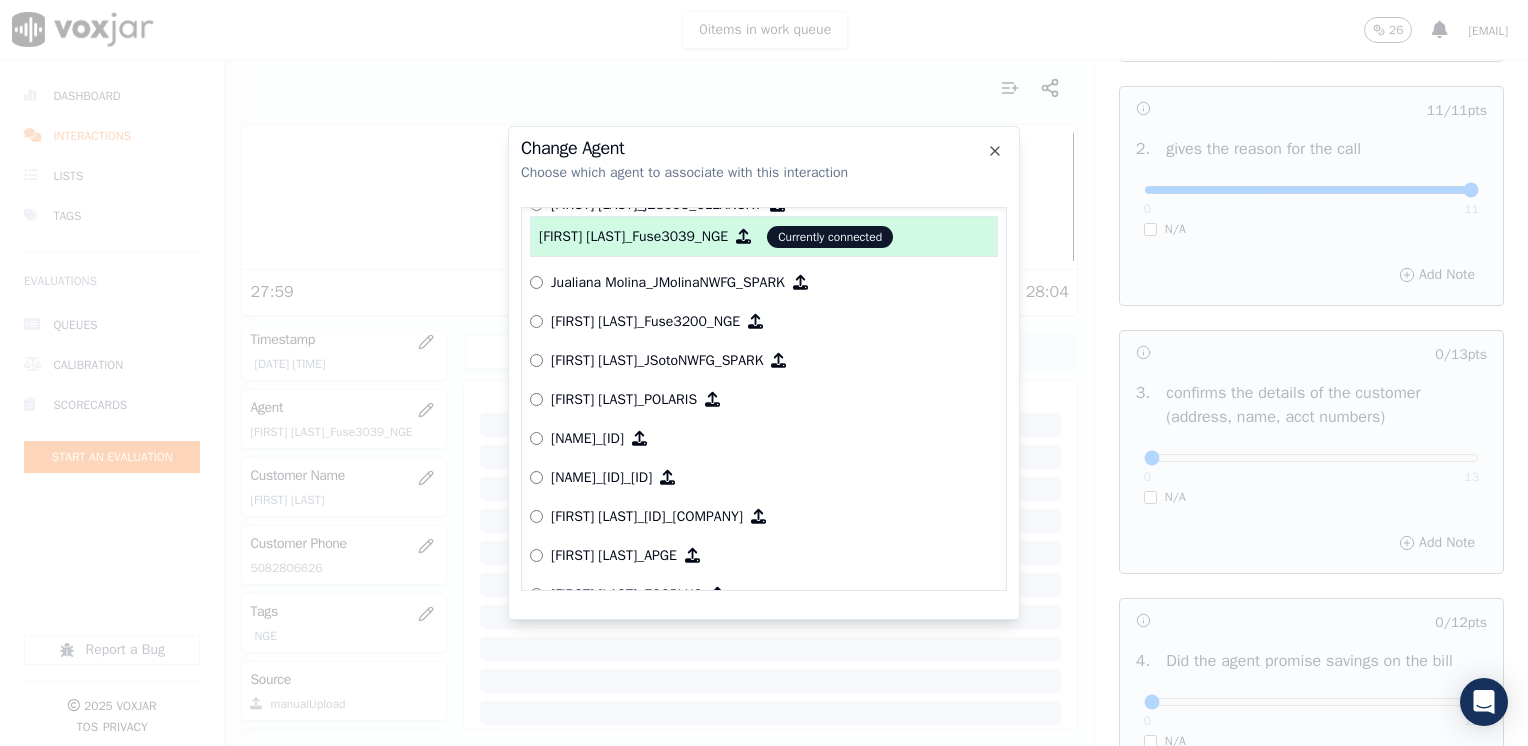 click on "[FIRST] [LAST]_Fuse3200_NGE" at bounding box center (645, 322) 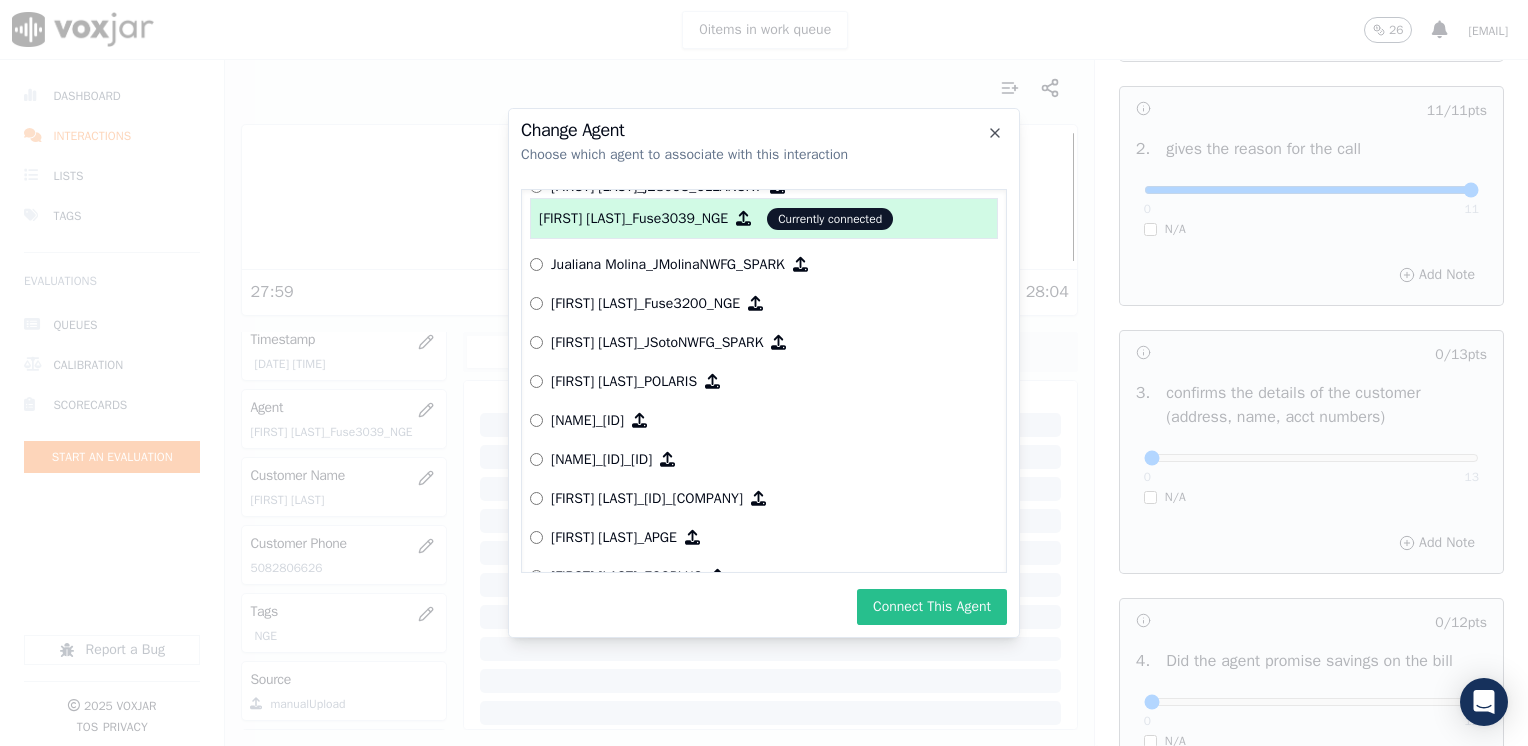 click on "Connect This Agent" at bounding box center [932, 607] 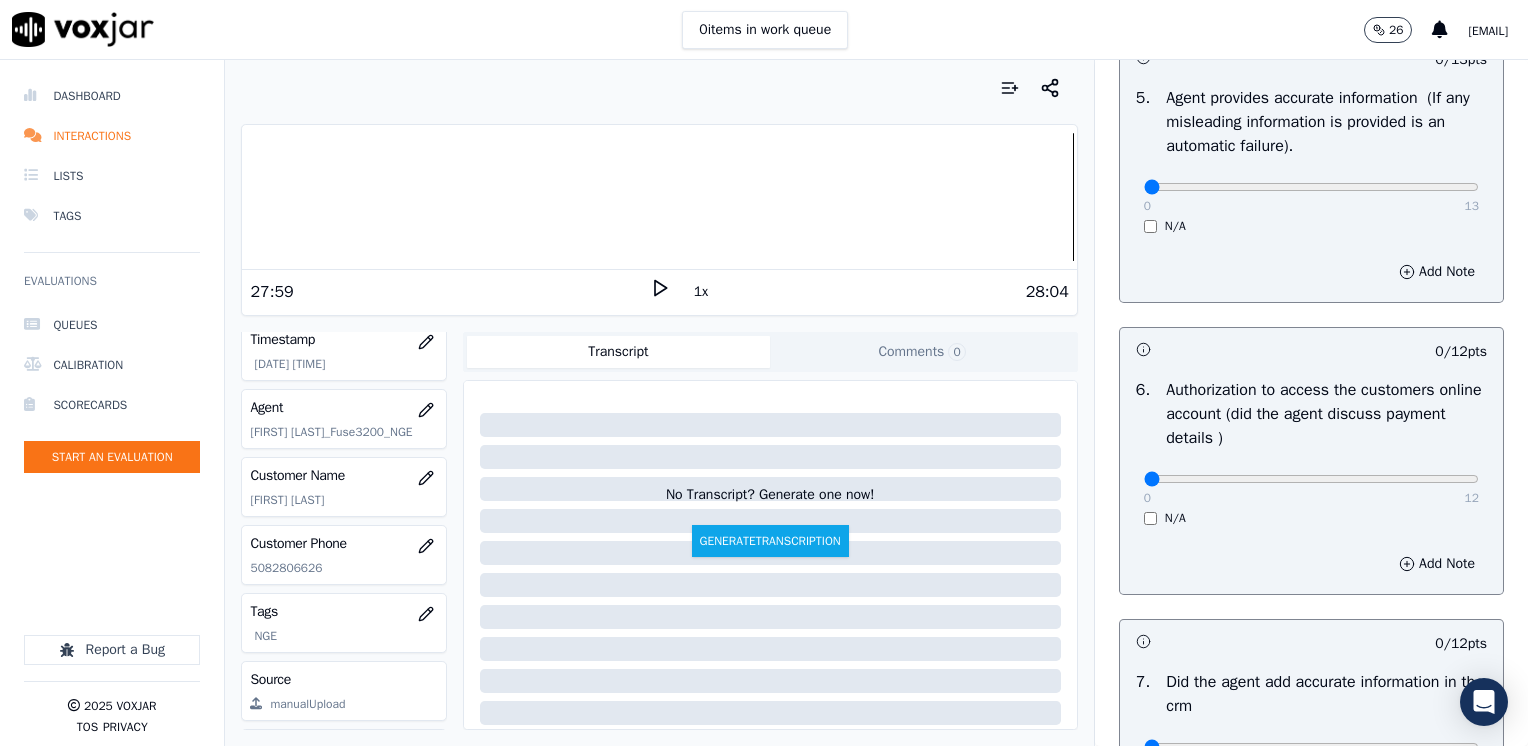 scroll, scrollTop: 1359, scrollLeft: 0, axis: vertical 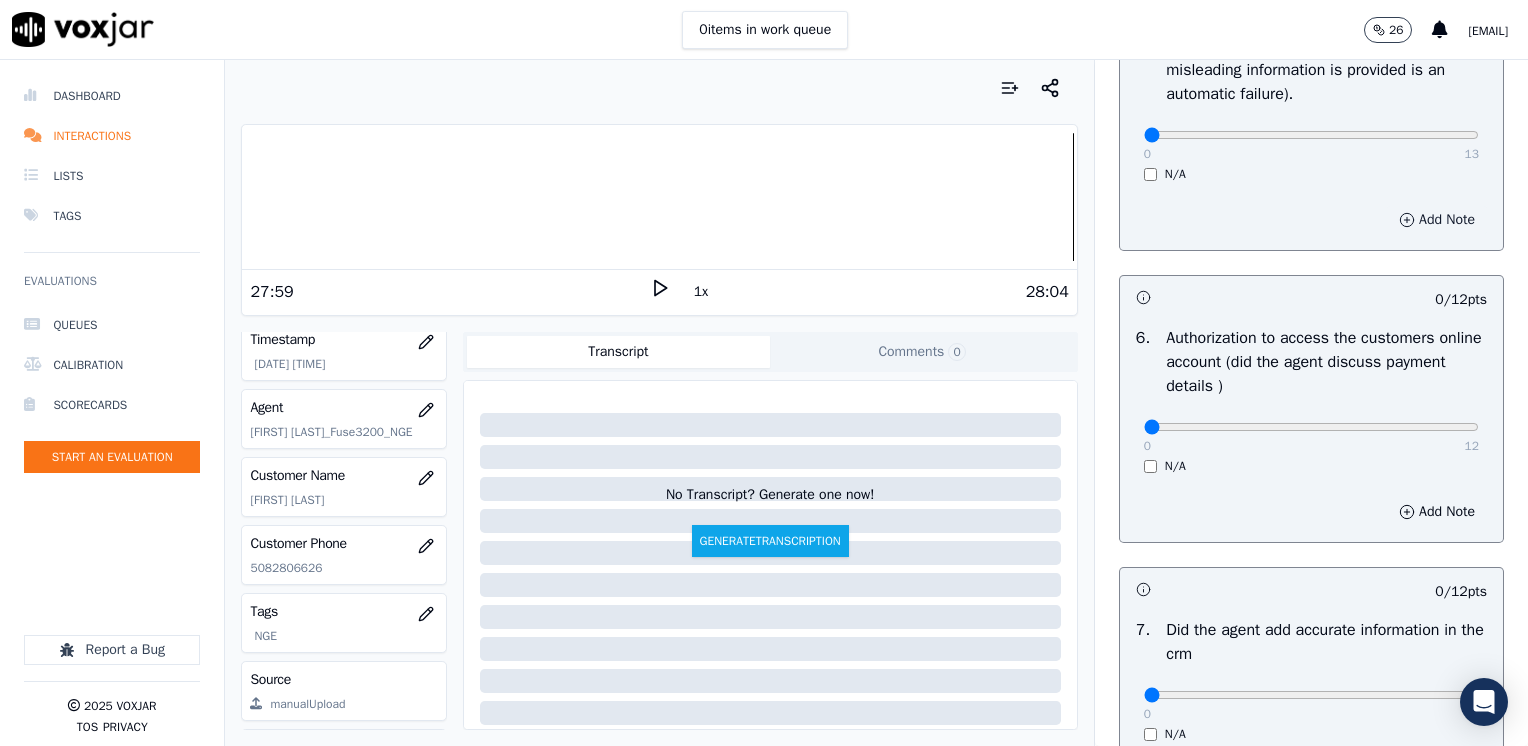 click on "Add Note" at bounding box center [1437, 220] 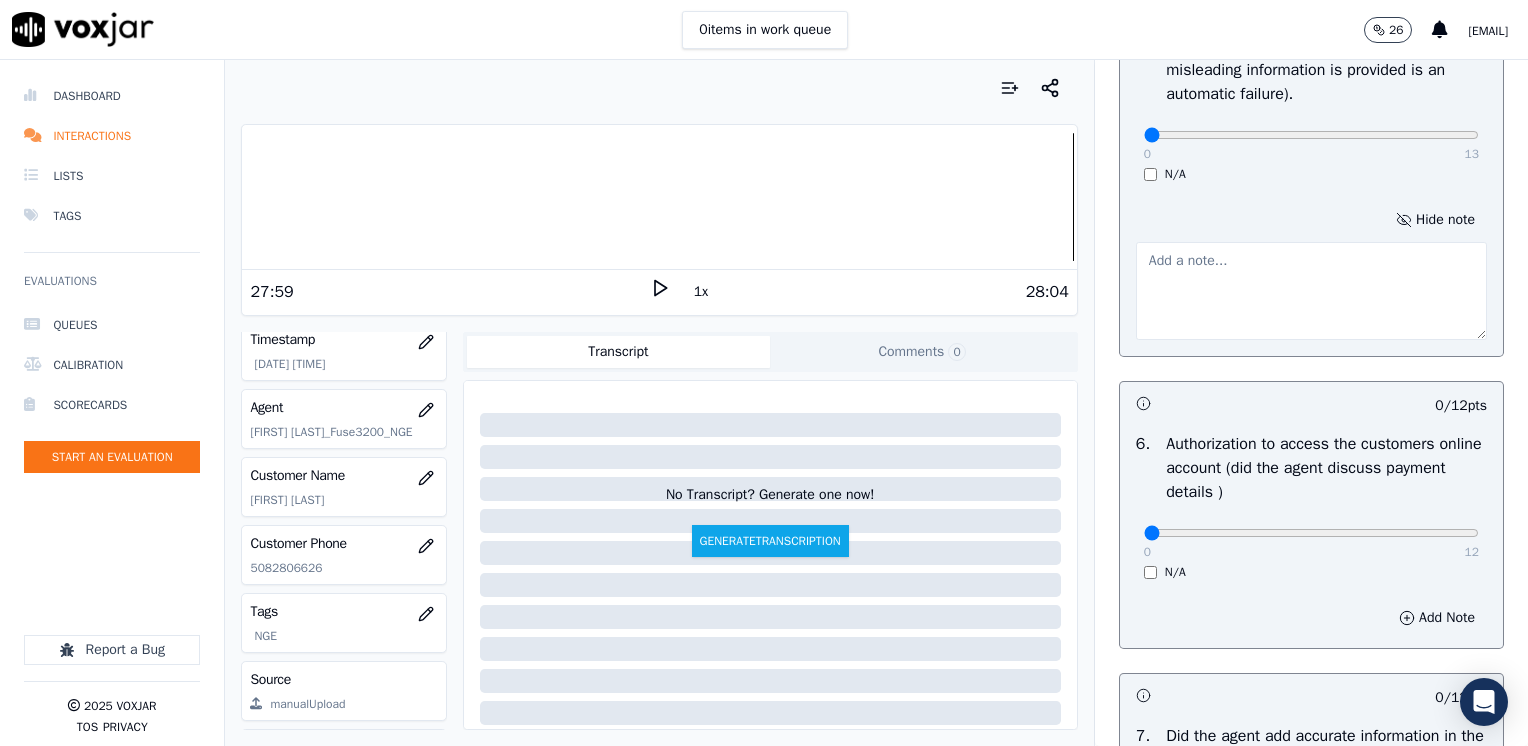 click at bounding box center (1311, 291) 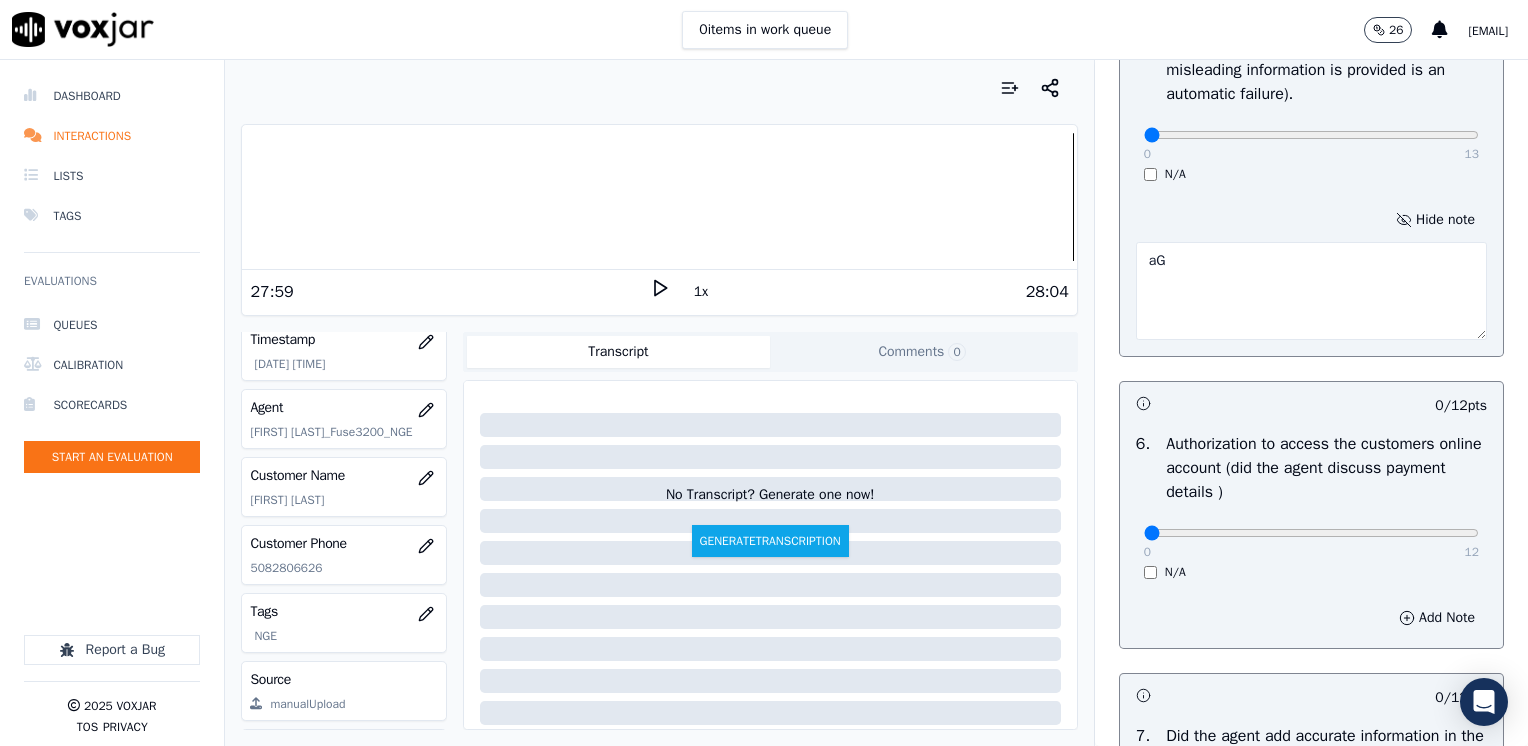 type on "a" 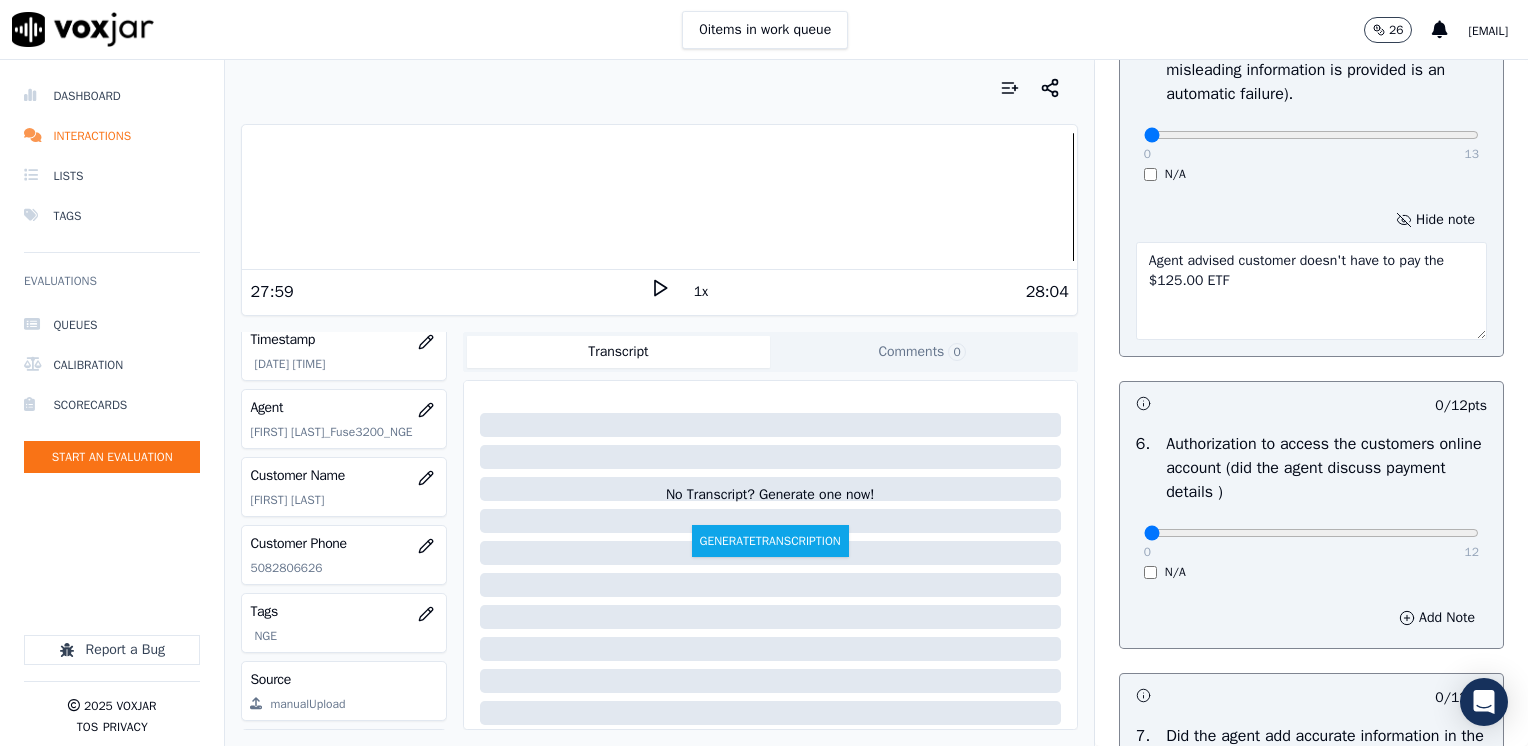 click on "Agent advised customer doesn't have to pay the $125.00 ETF" at bounding box center [1311, 291] 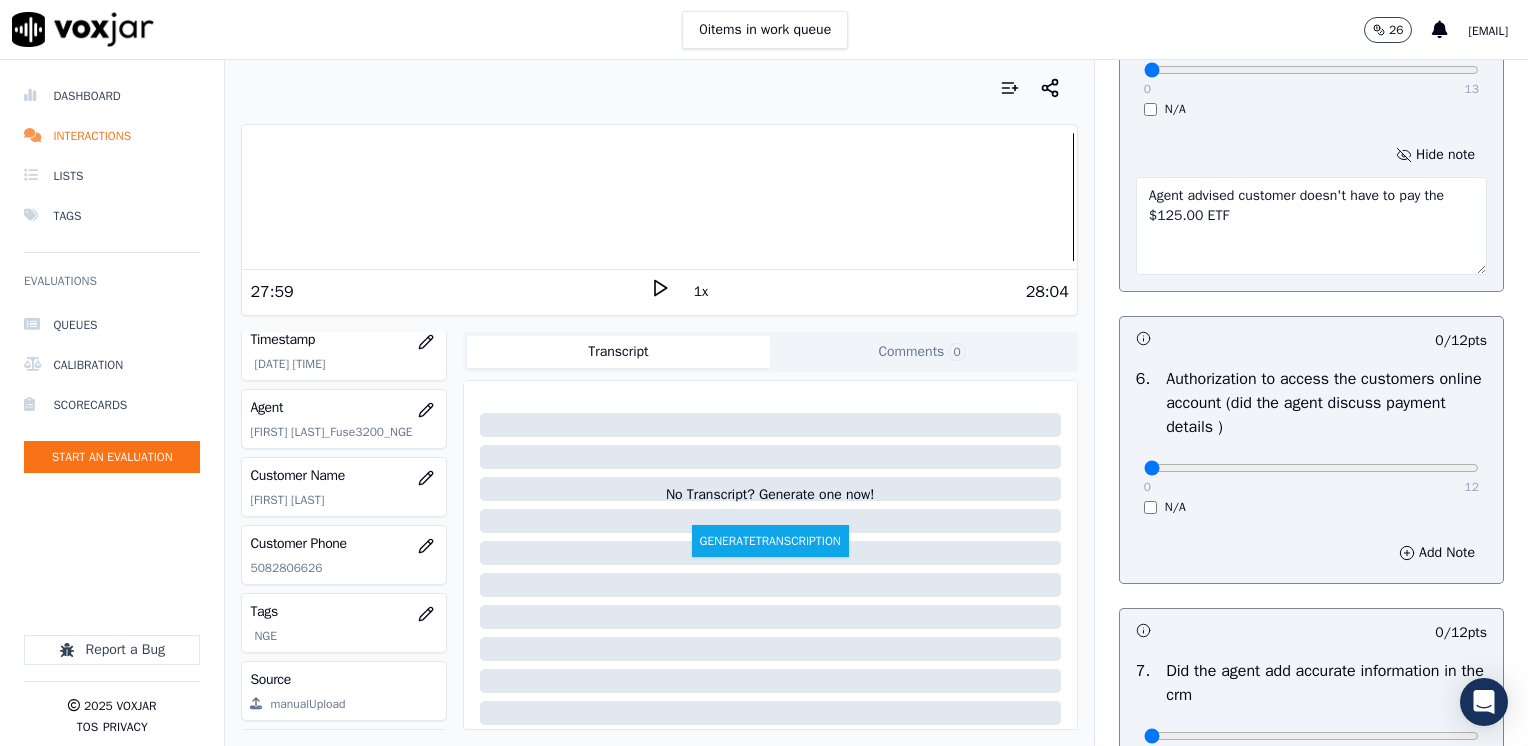 scroll, scrollTop: 1559, scrollLeft: 0, axis: vertical 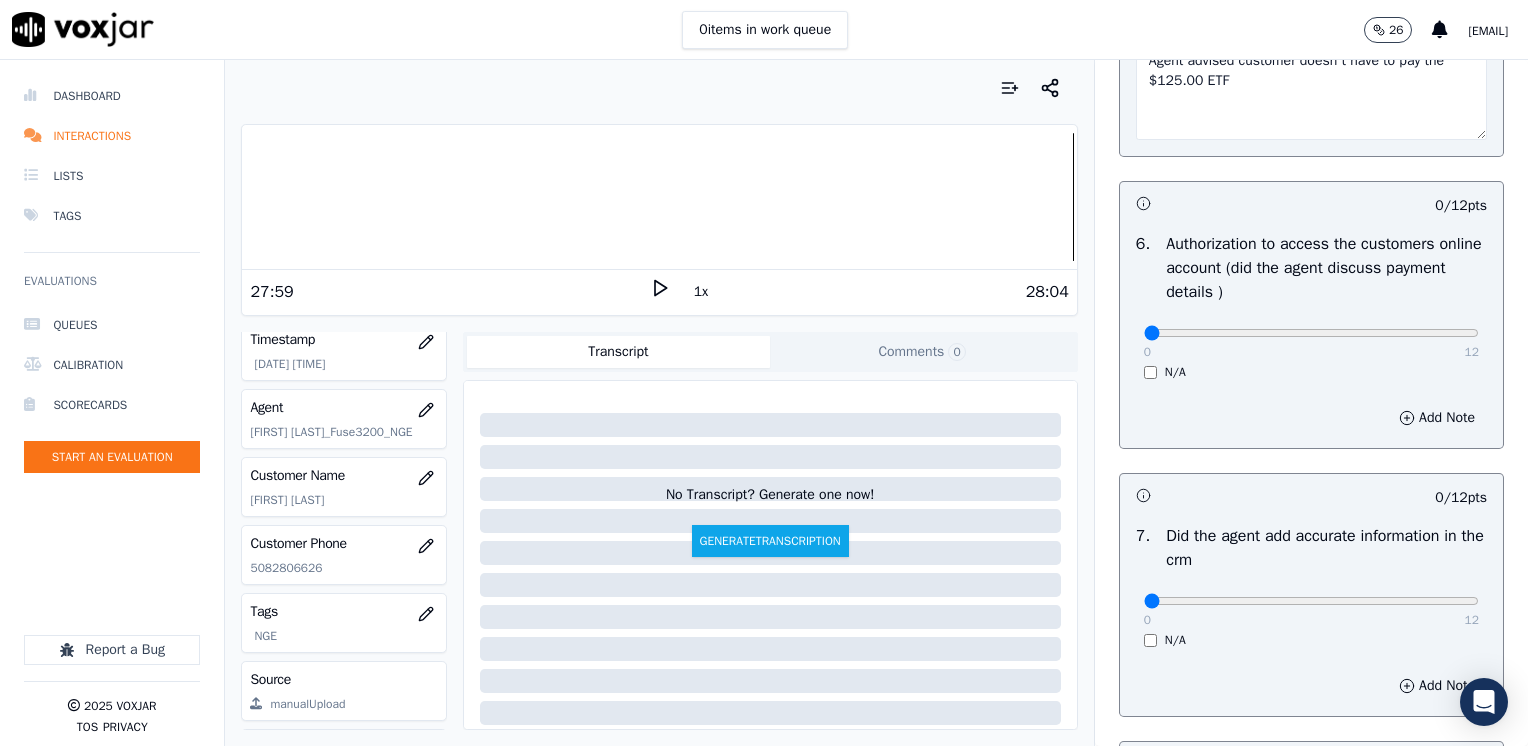 type on "Agent advised customer doesn't have to pay the $125.00 ETF" 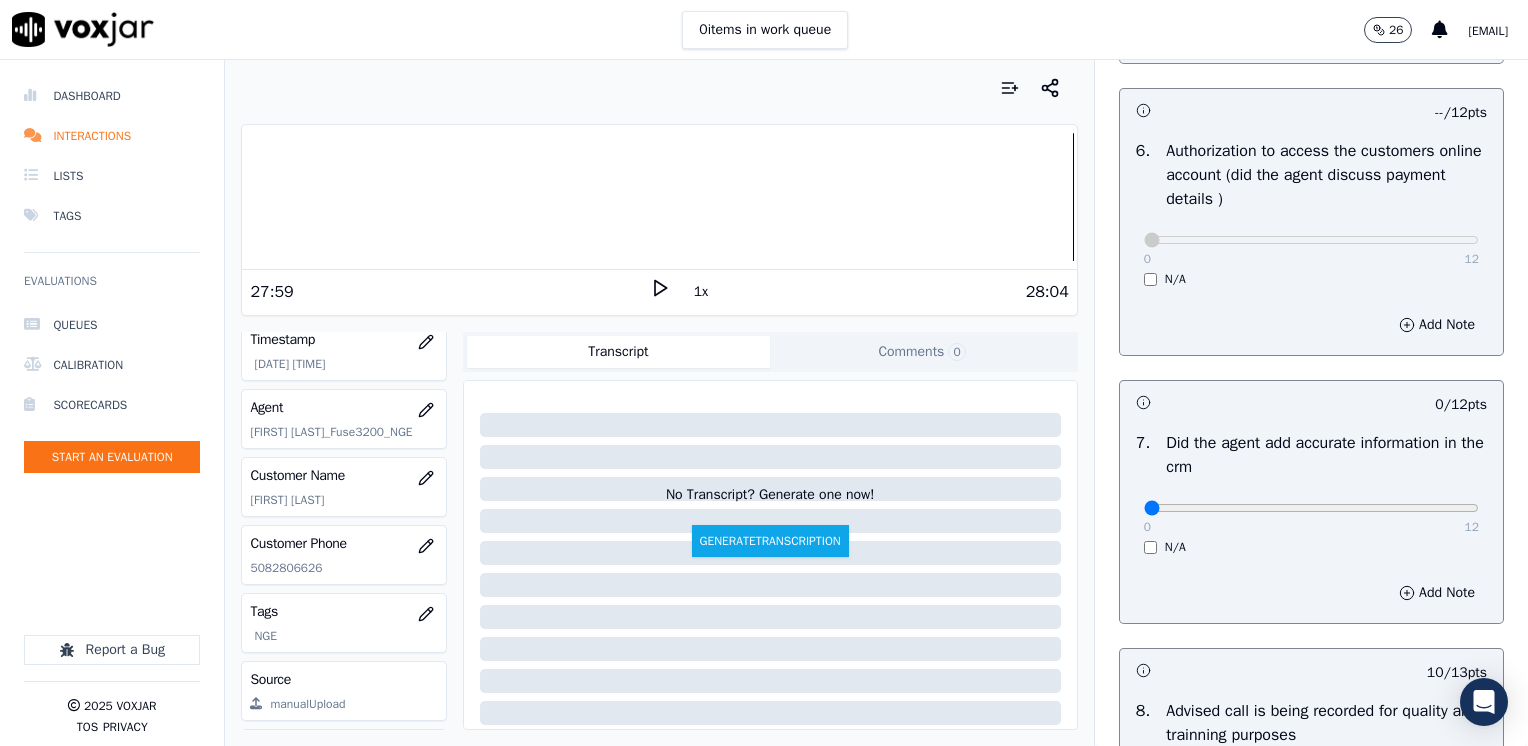 scroll, scrollTop: 1759, scrollLeft: 0, axis: vertical 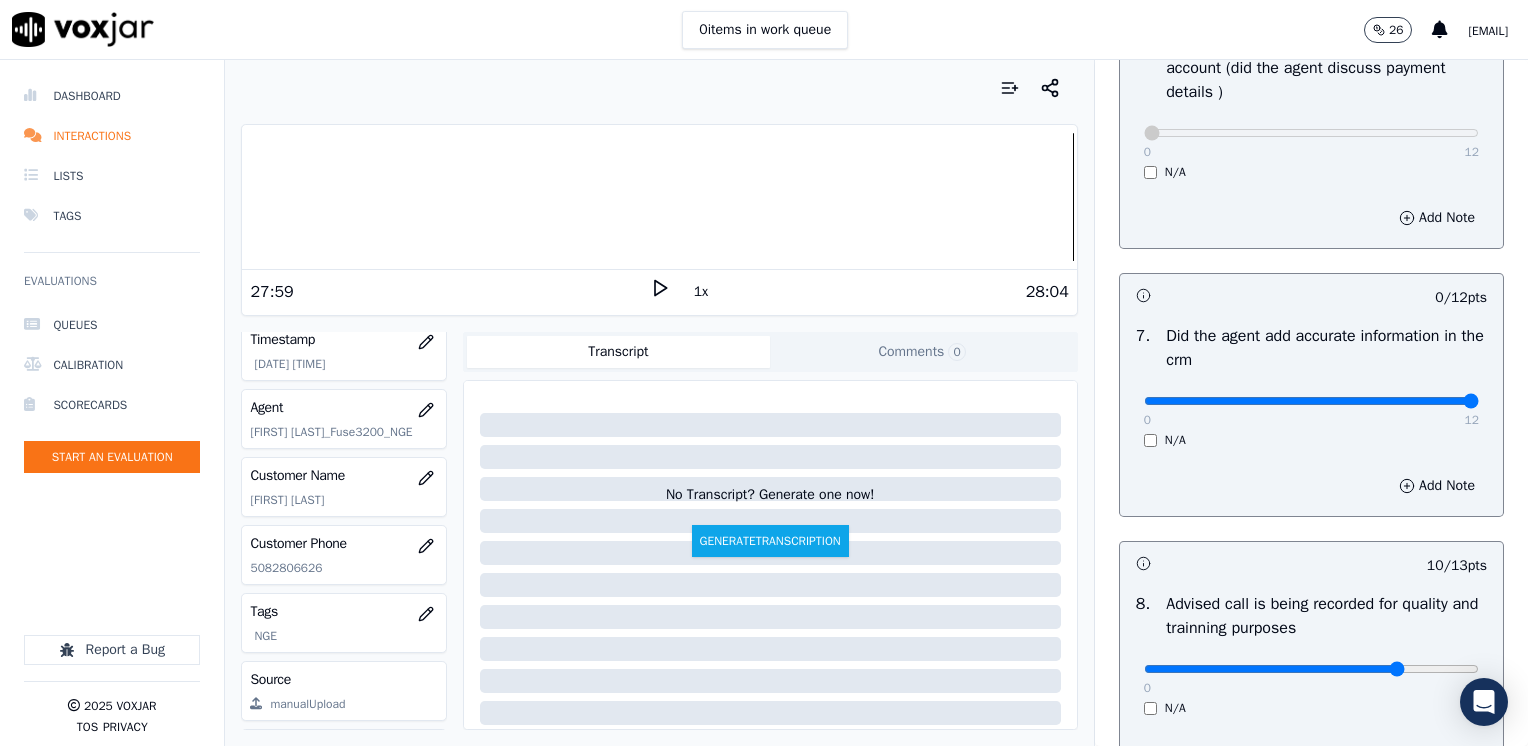 drag, startPoint x: 1136, startPoint y: 399, endPoint x: 1531, endPoint y: 428, distance: 396.06314 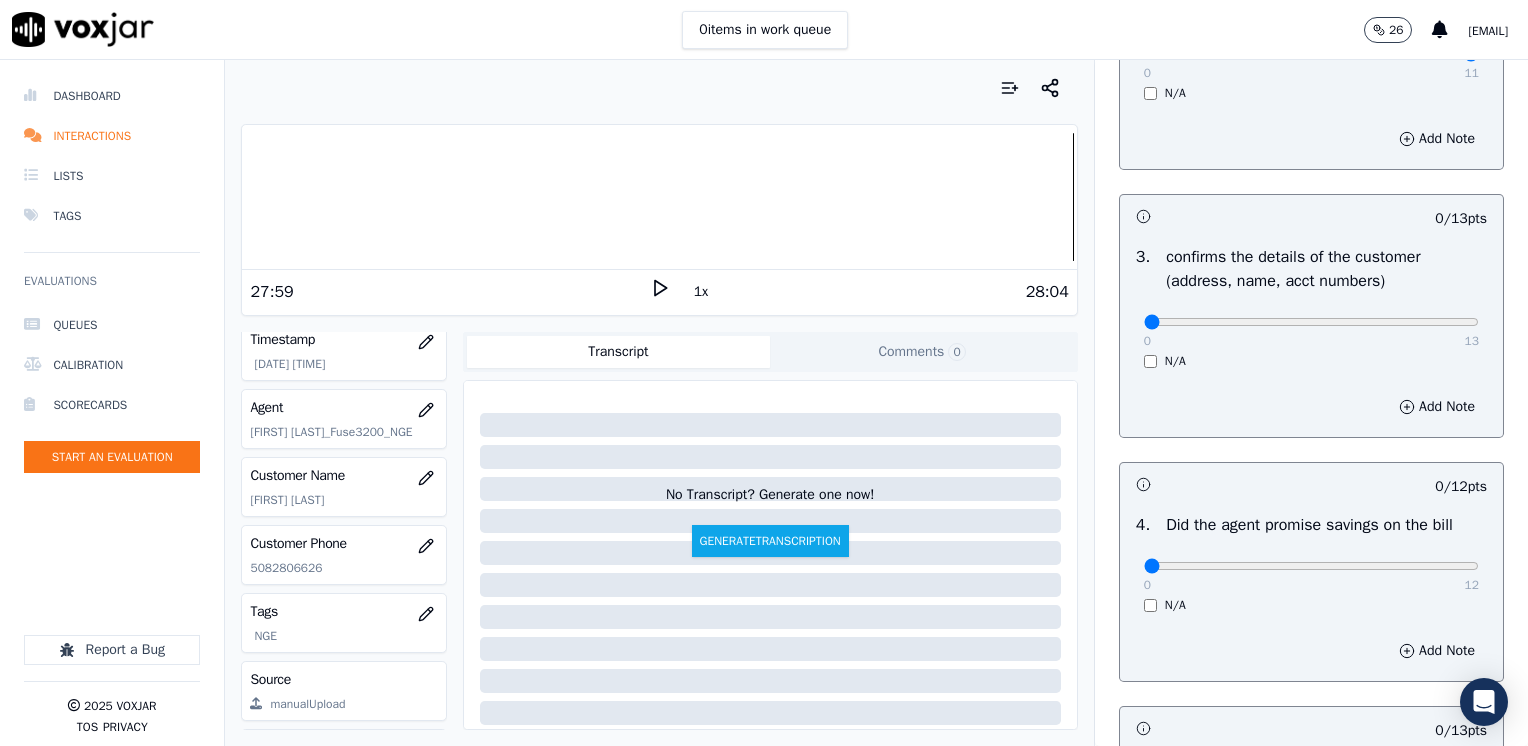 scroll, scrollTop: 564, scrollLeft: 0, axis: vertical 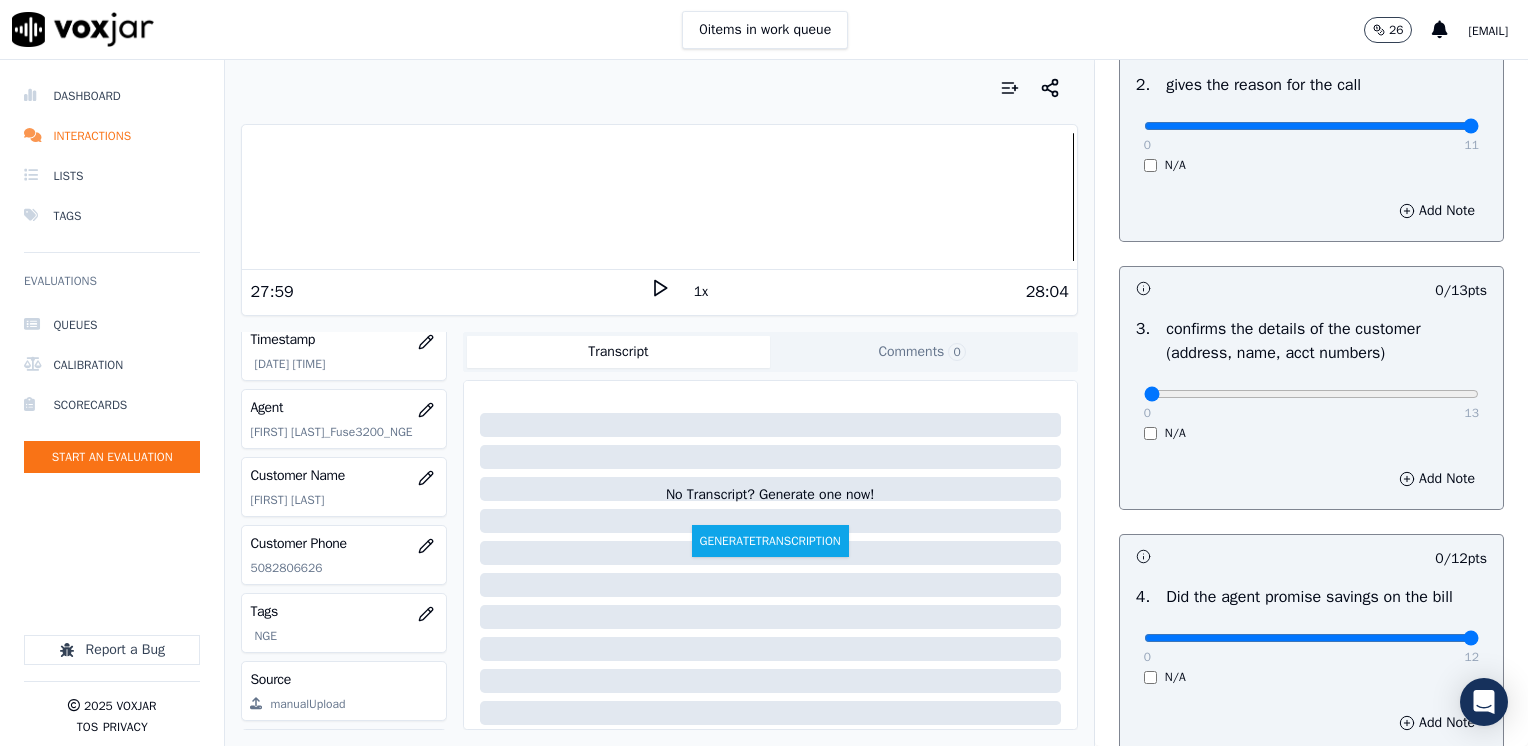 drag, startPoint x: 1134, startPoint y: 638, endPoint x: 1531, endPoint y: 677, distance: 398.911 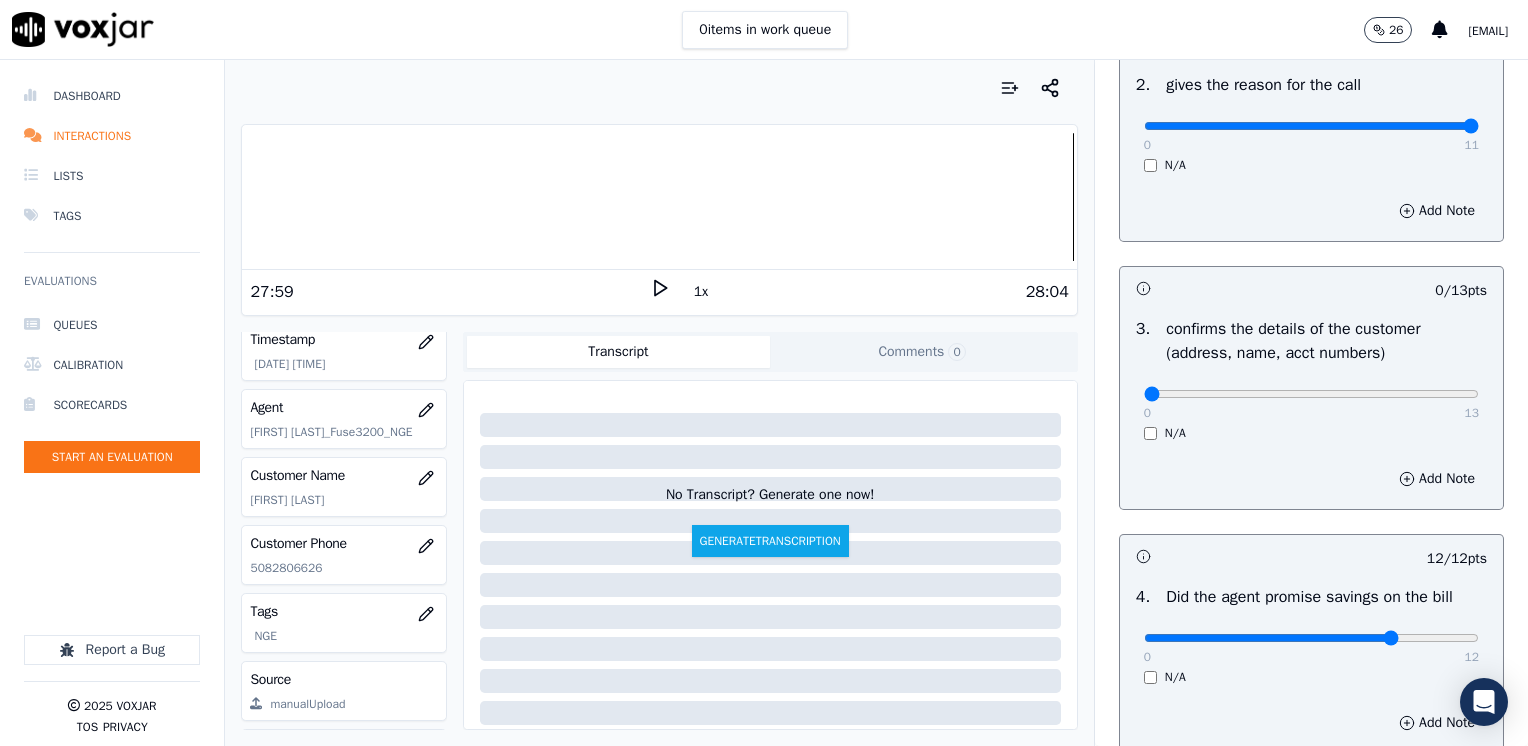 click at bounding box center (1311, -224) 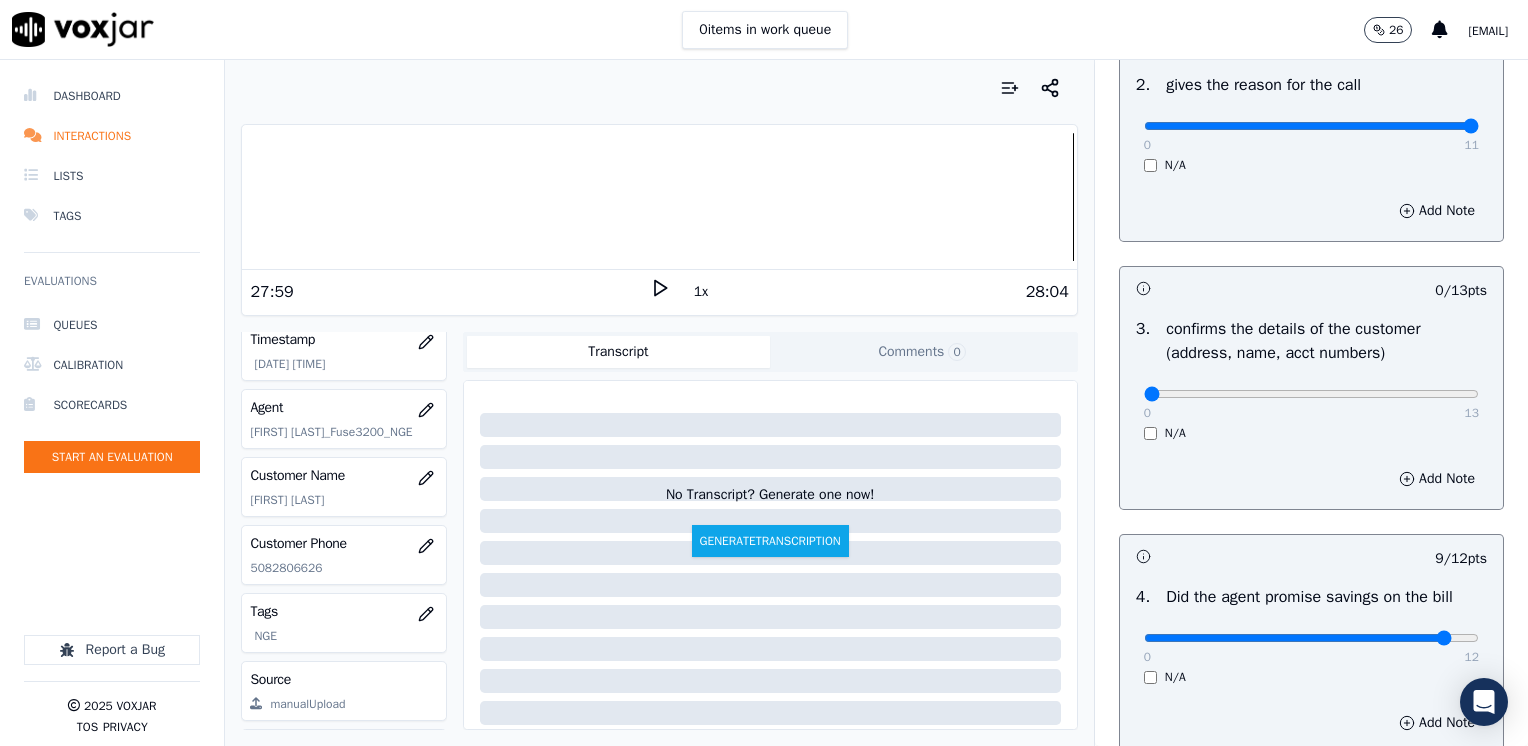type on "11" 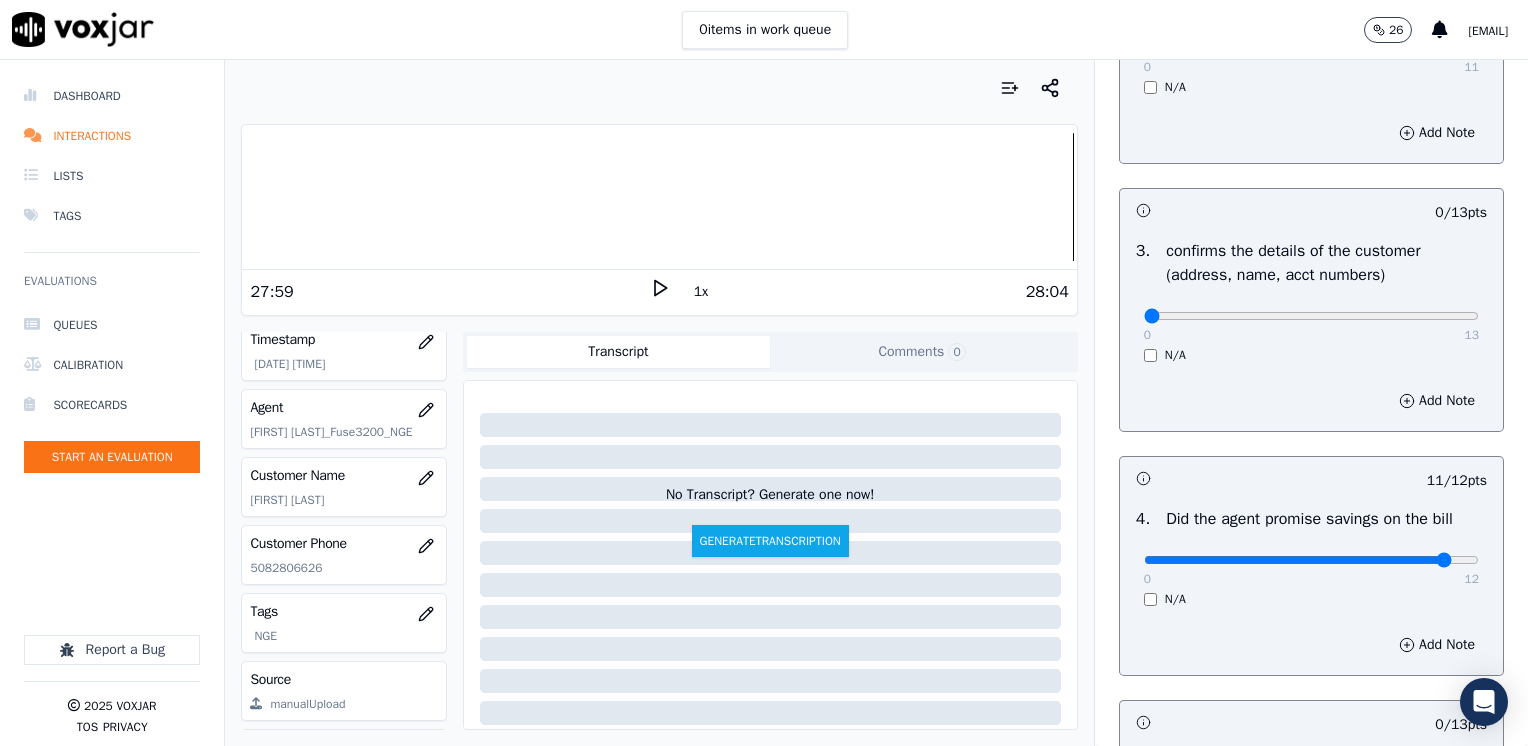 scroll, scrollTop: 764, scrollLeft: 0, axis: vertical 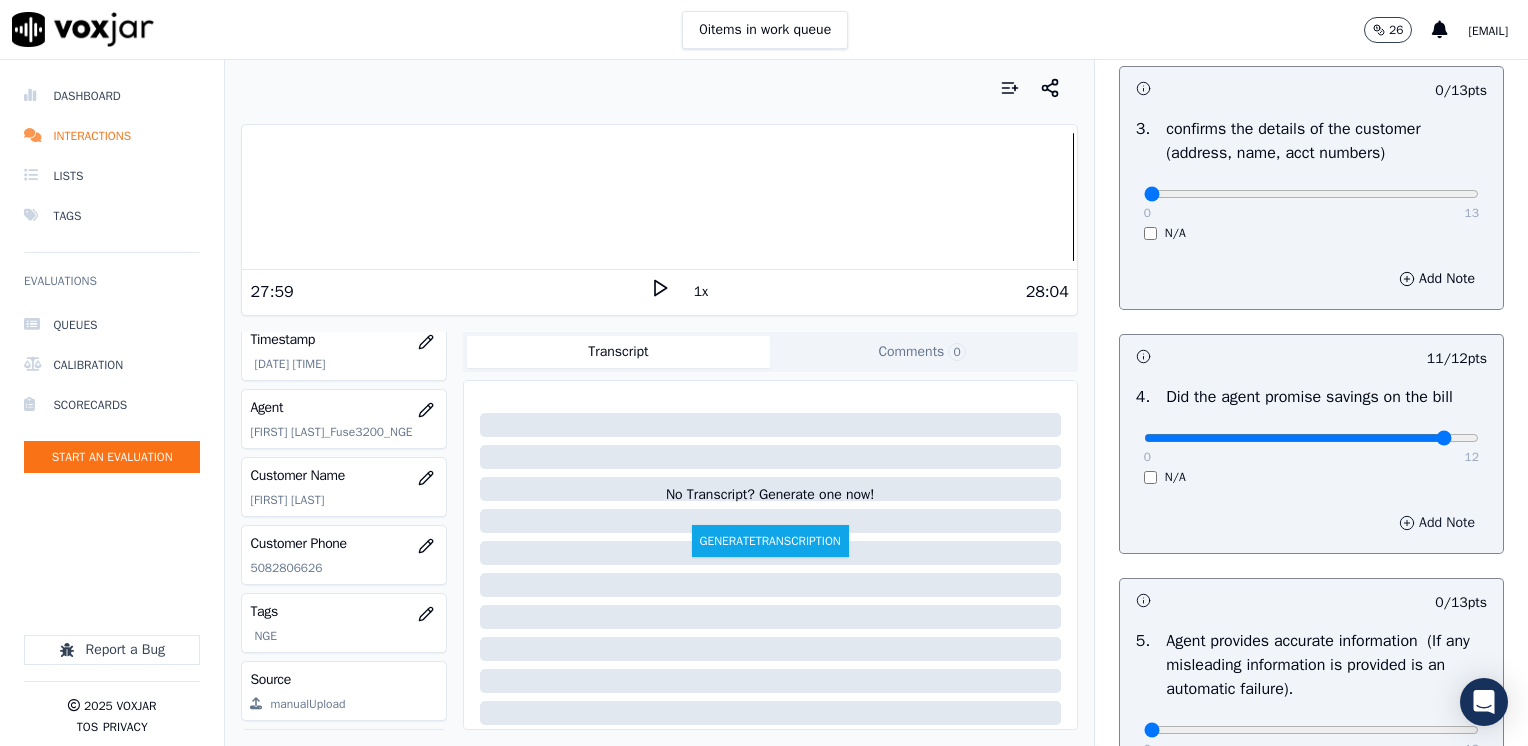 click on "Add Note" at bounding box center (1437, 523) 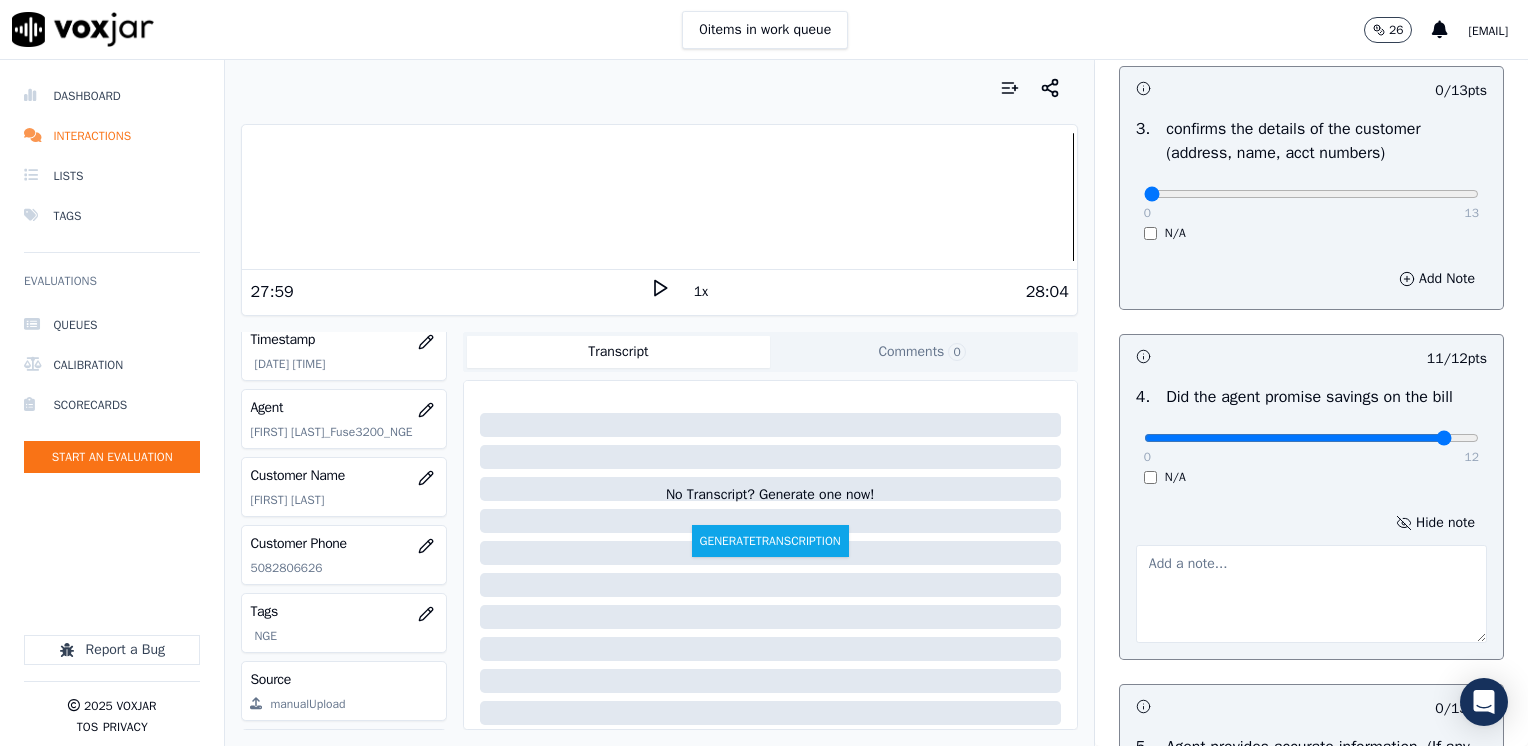 click at bounding box center (1311, 594) 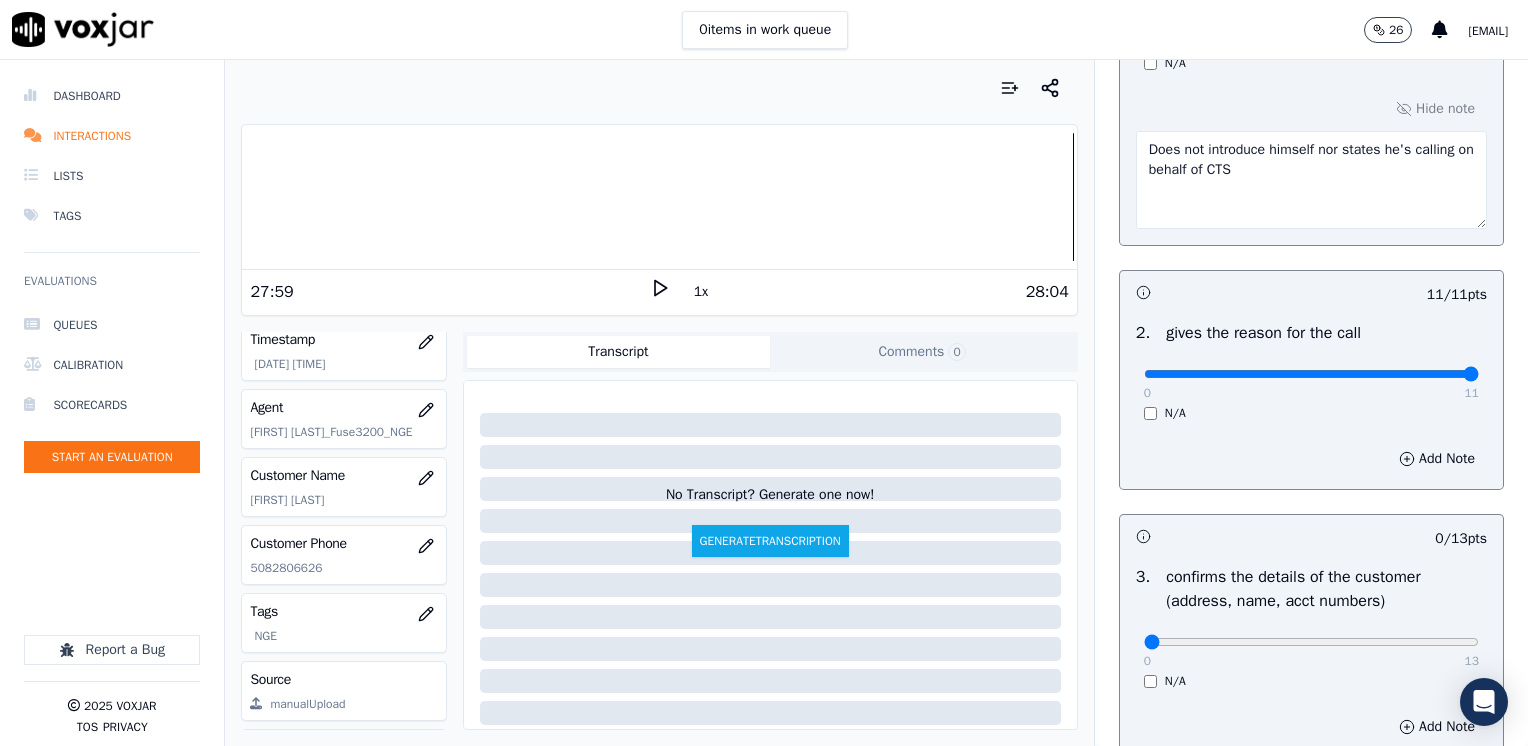 scroll, scrollTop: 364, scrollLeft: 0, axis: vertical 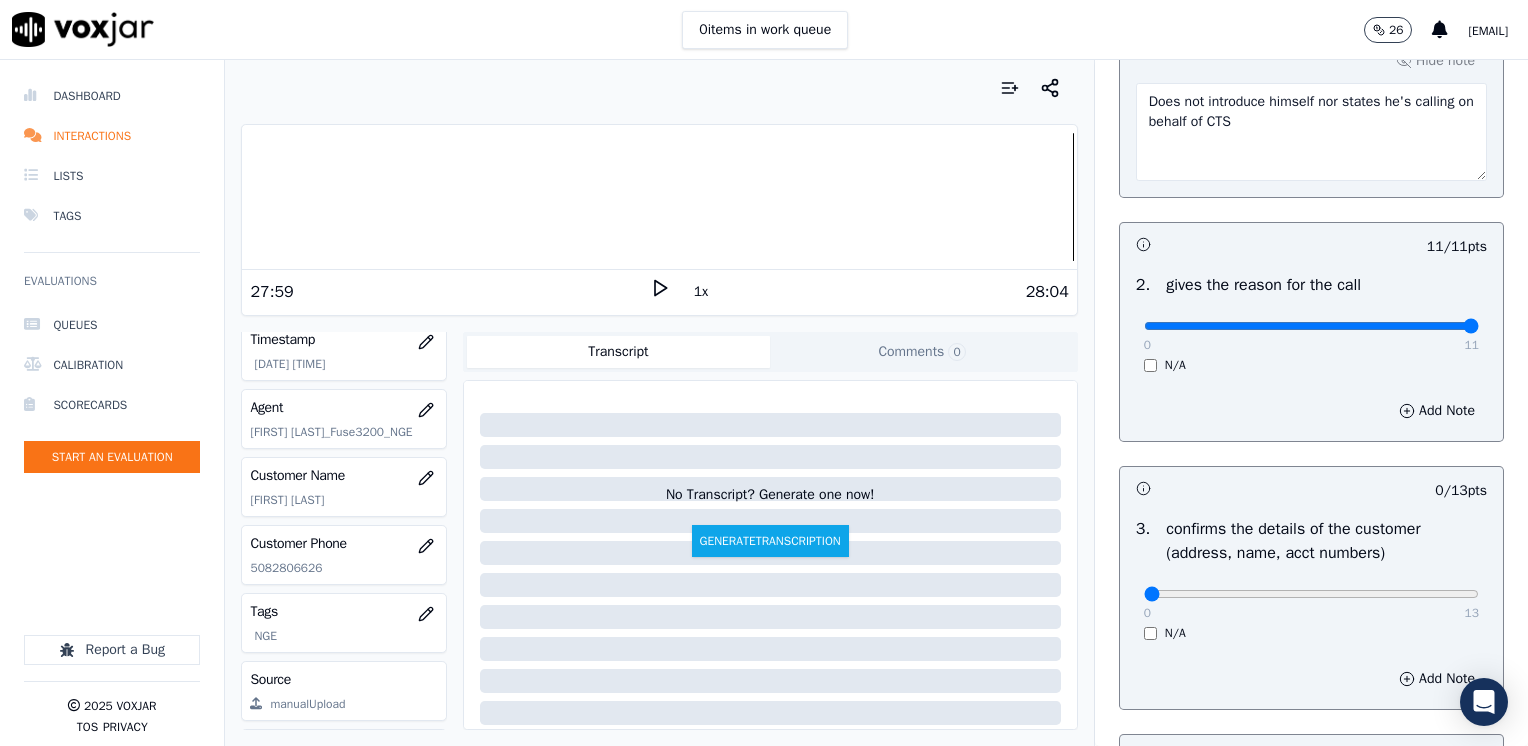 type on "Let's avoid using the words "lower"" 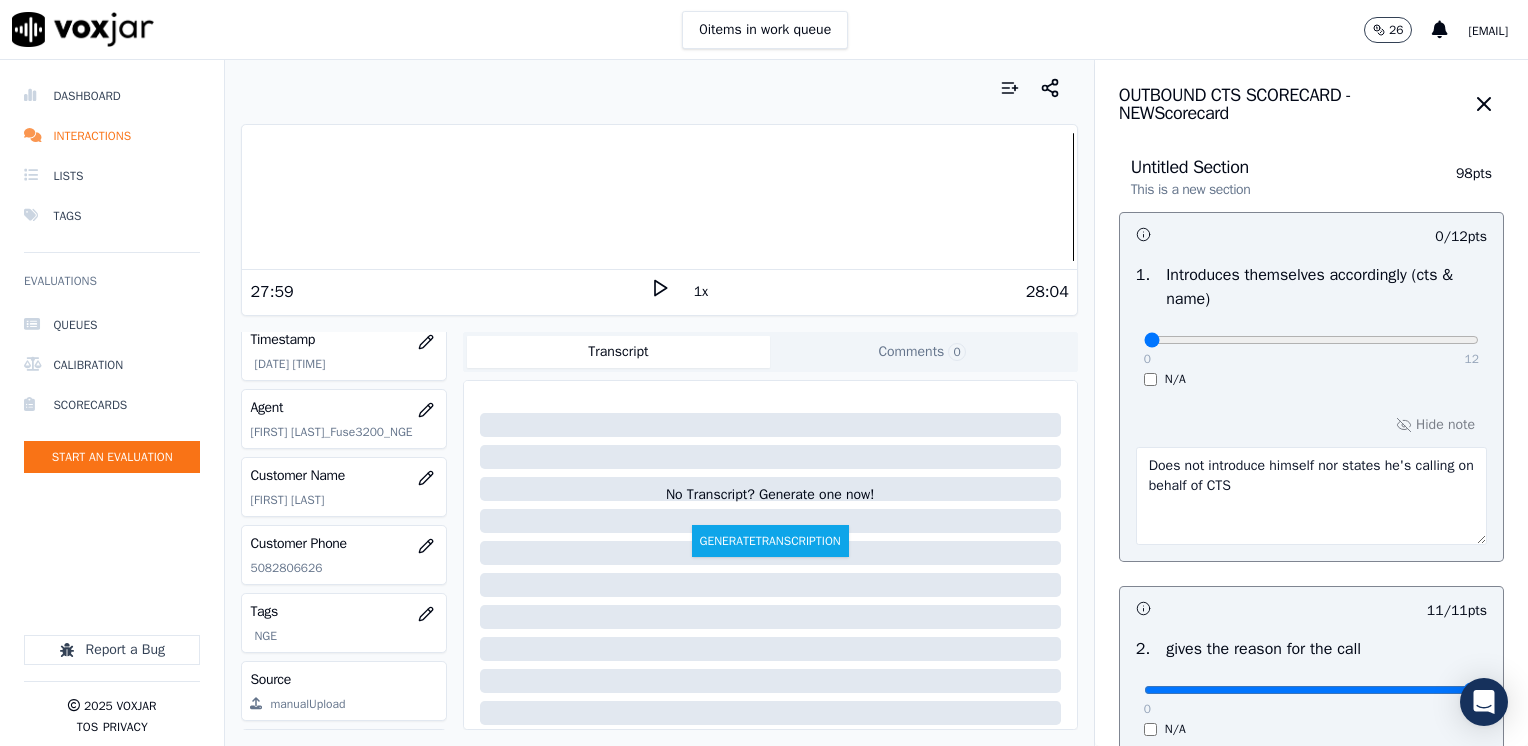 scroll, scrollTop: 600, scrollLeft: 0, axis: vertical 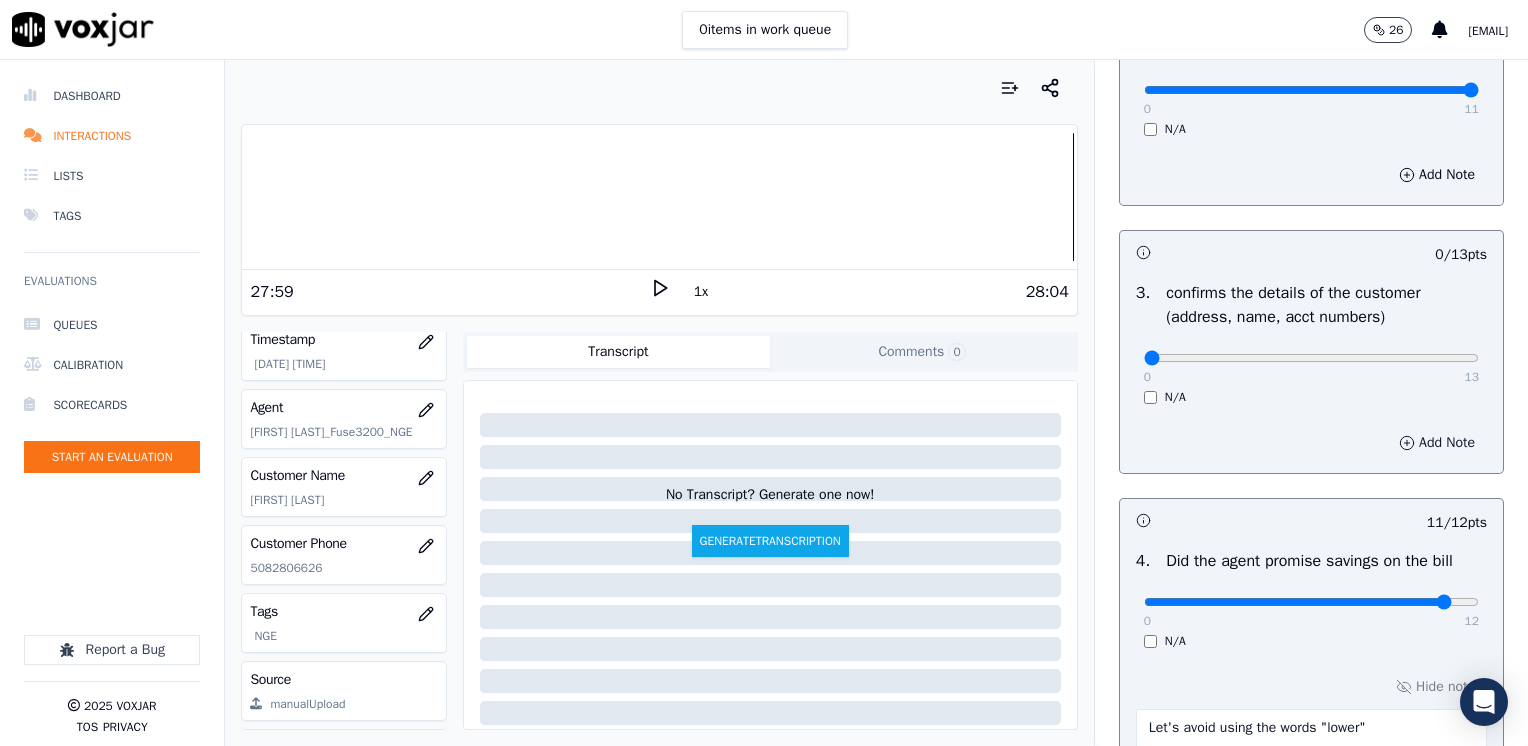 click on "Add Note" at bounding box center [1437, 443] 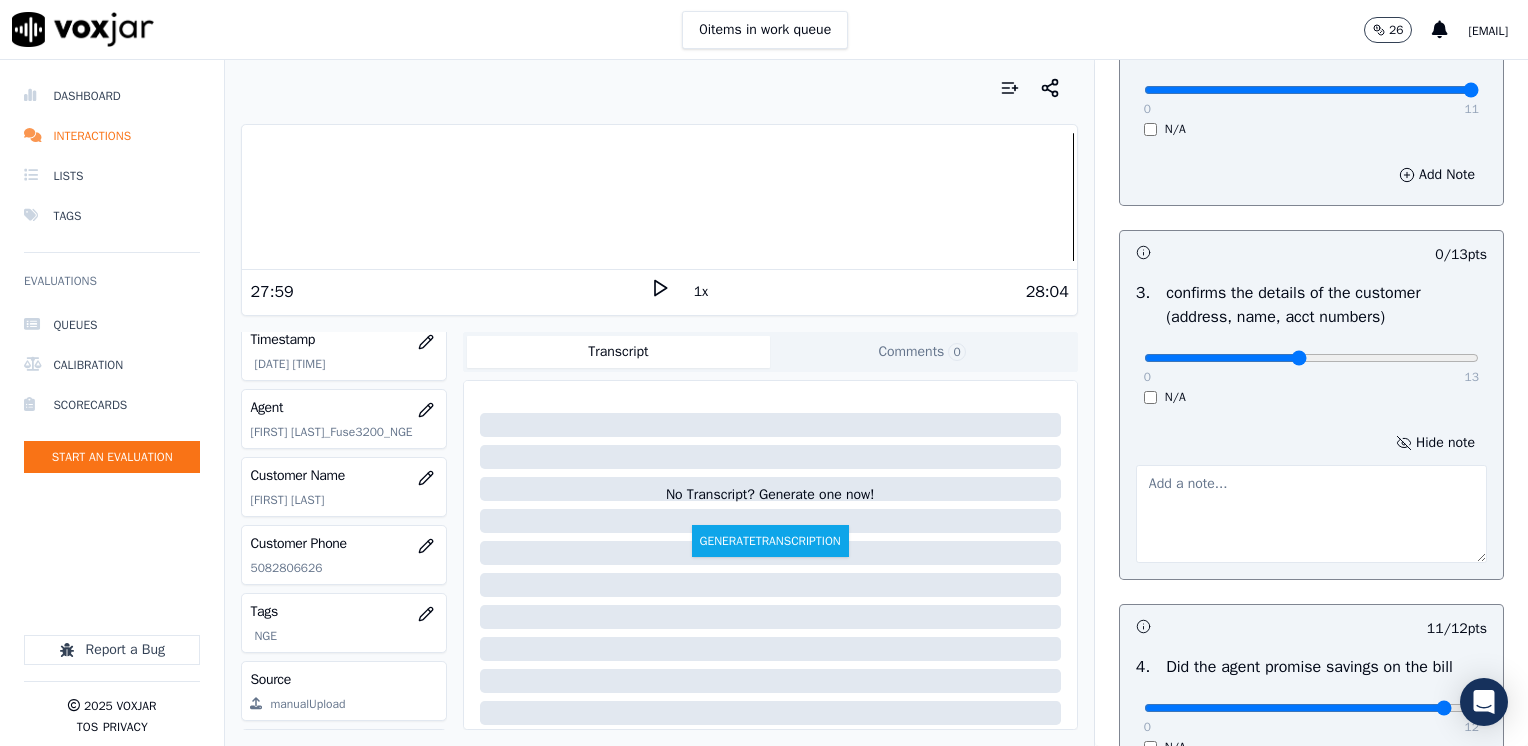type on "6" 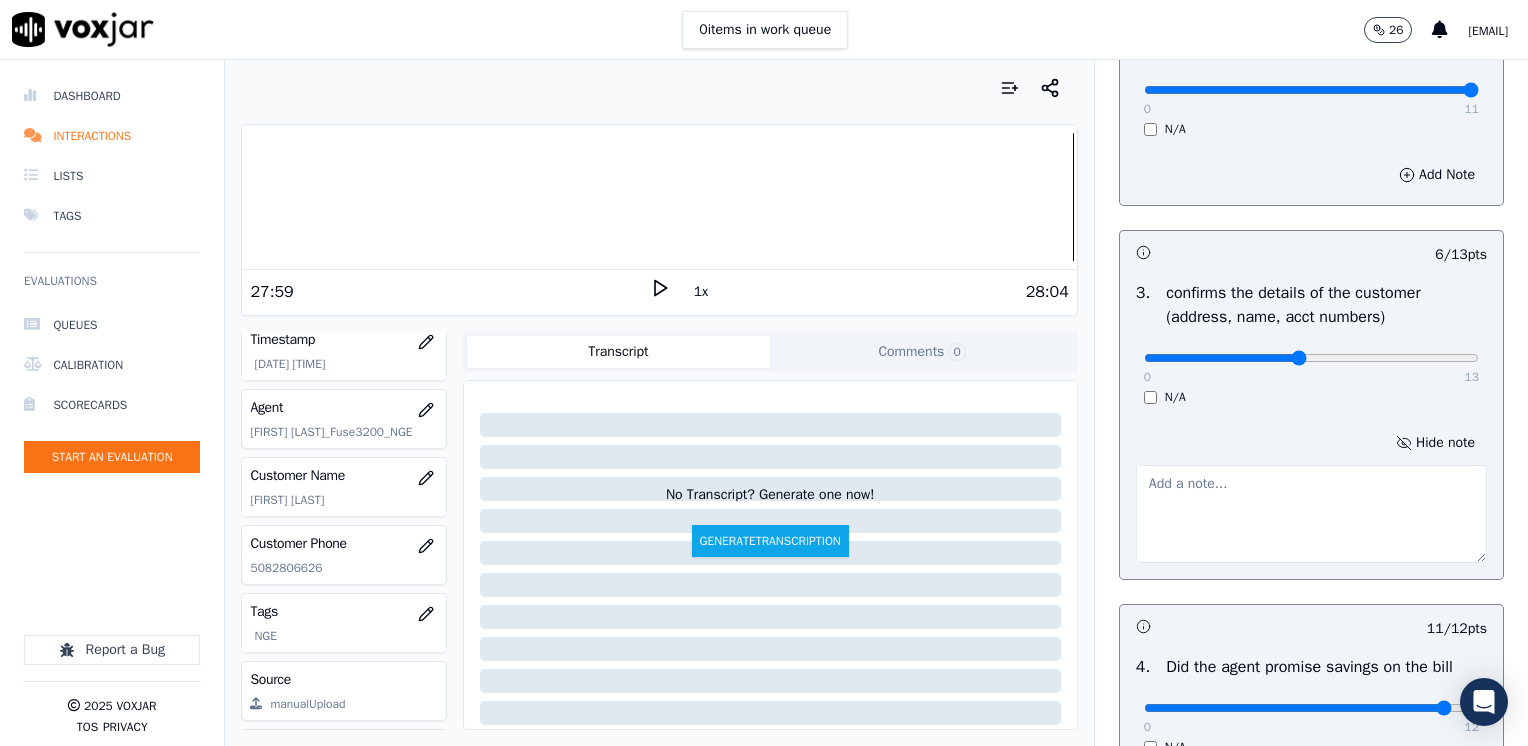 click at bounding box center (1311, 514) 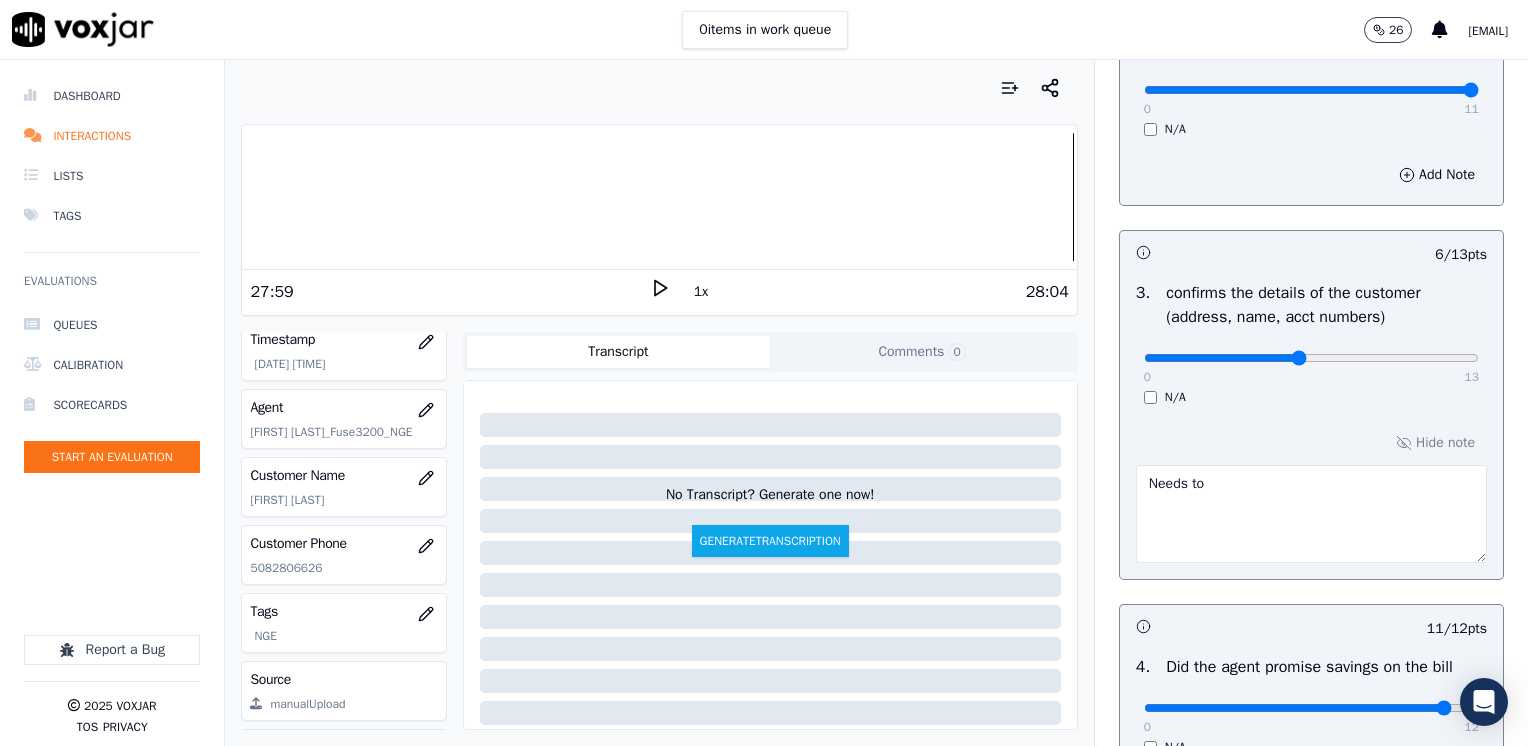 drag, startPoint x: 1235, startPoint y: 509, endPoint x: 1234, endPoint y: 490, distance: 19.026299 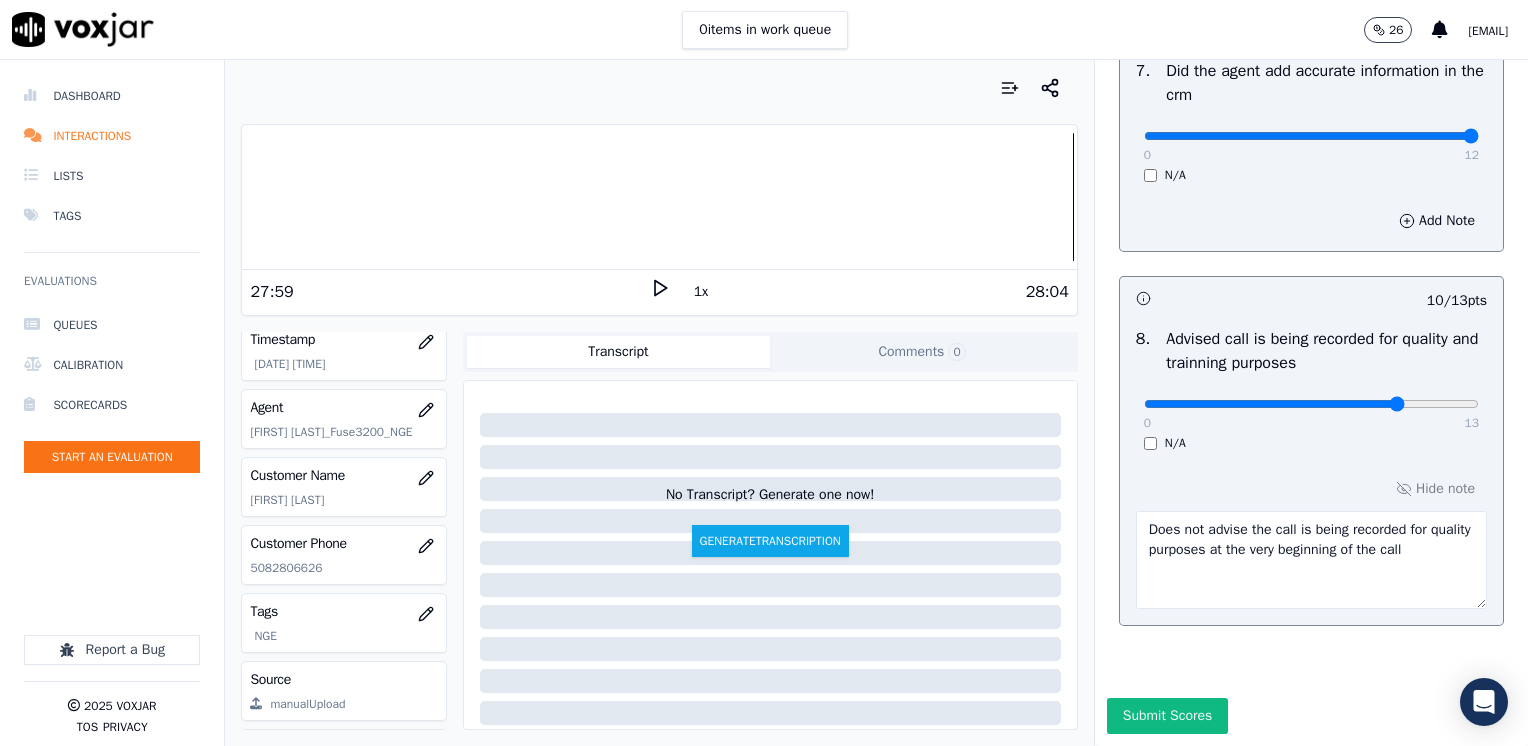 scroll, scrollTop: 2276, scrollLeft: 0, axis: vertical 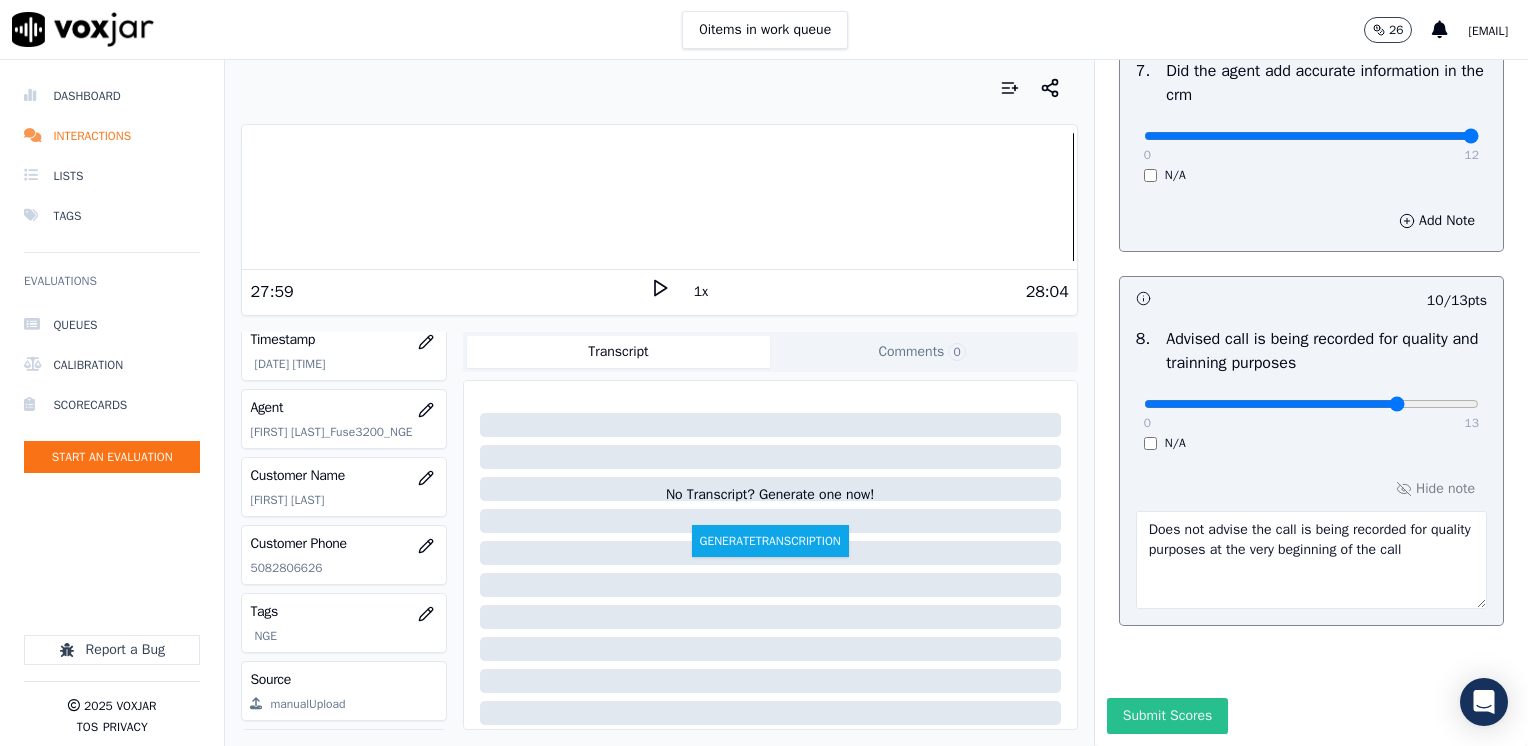 type on "Needs to work on confirming name on the bill, service address prior to reading the CTS script" 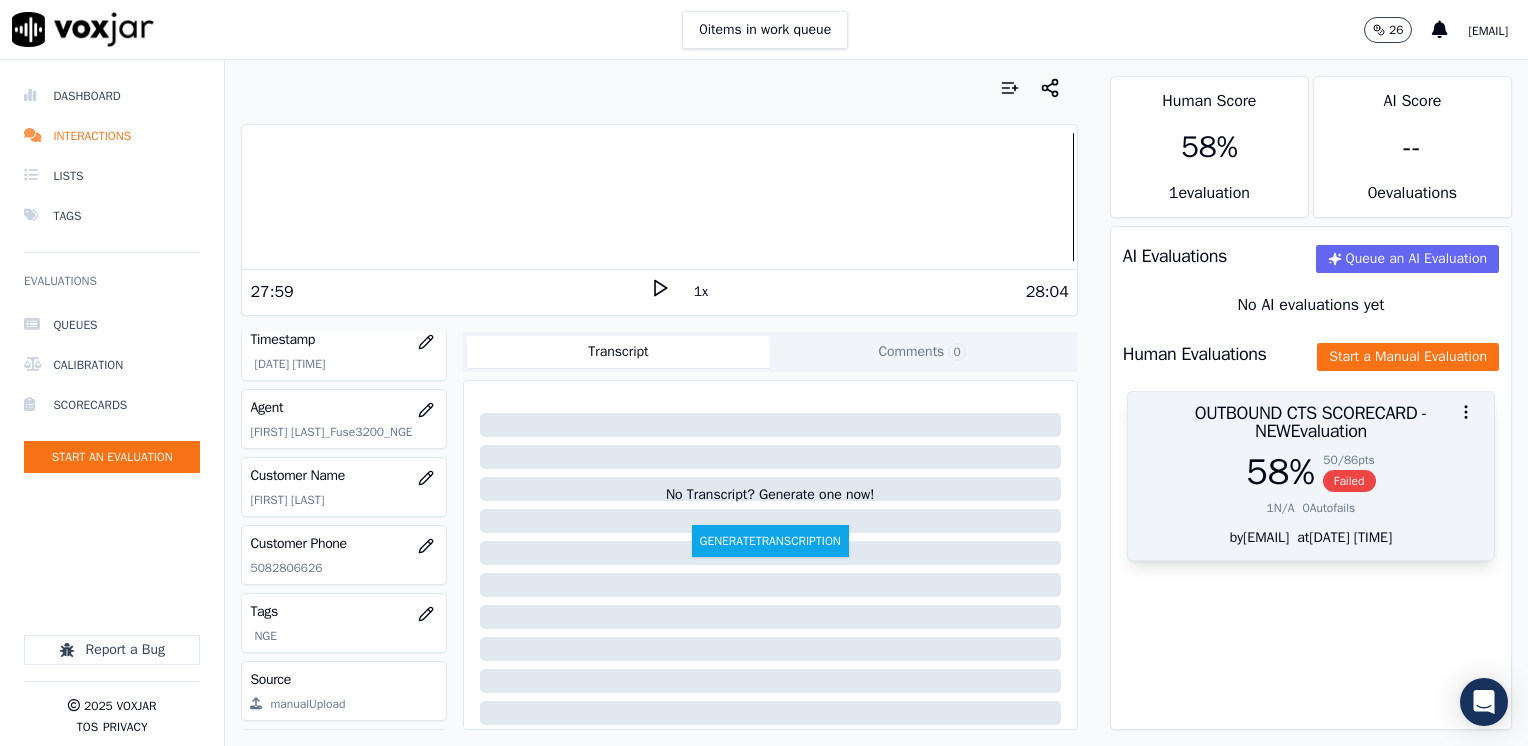 click at bounding box center [1311, 412] 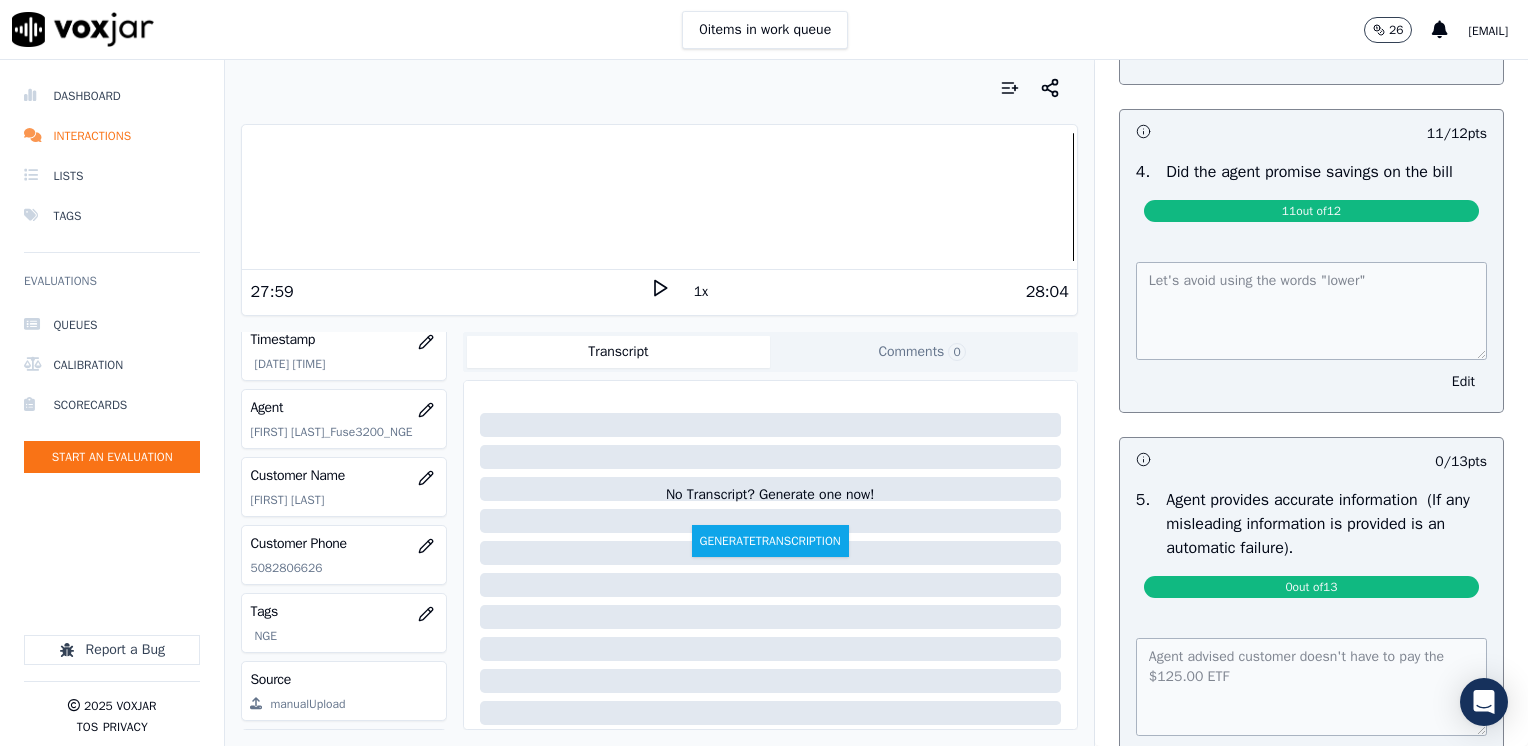 scroll, scrollTop: 1200, scrollLeft: 0, axis: vertical 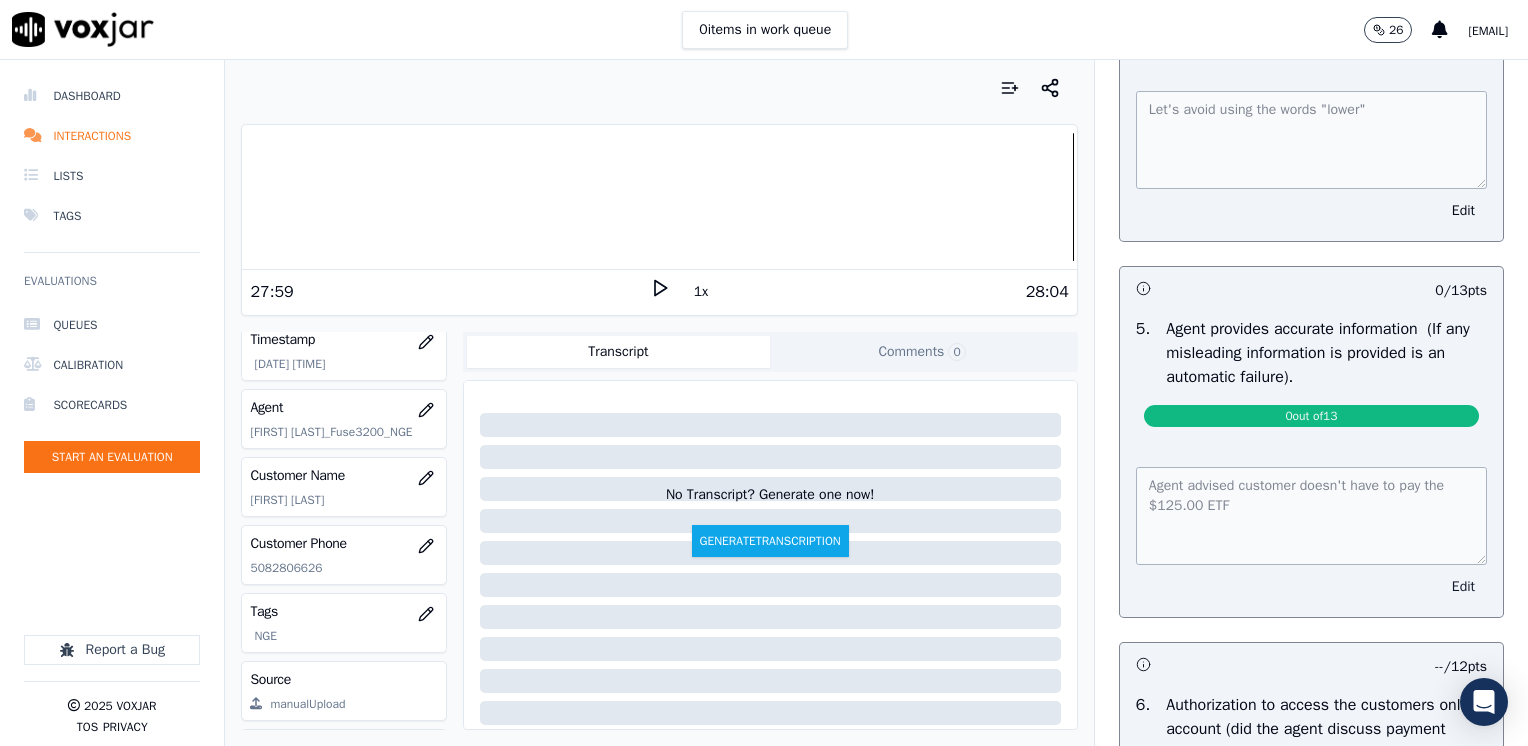 click on "Edit" at bounding box center (1463, 587) 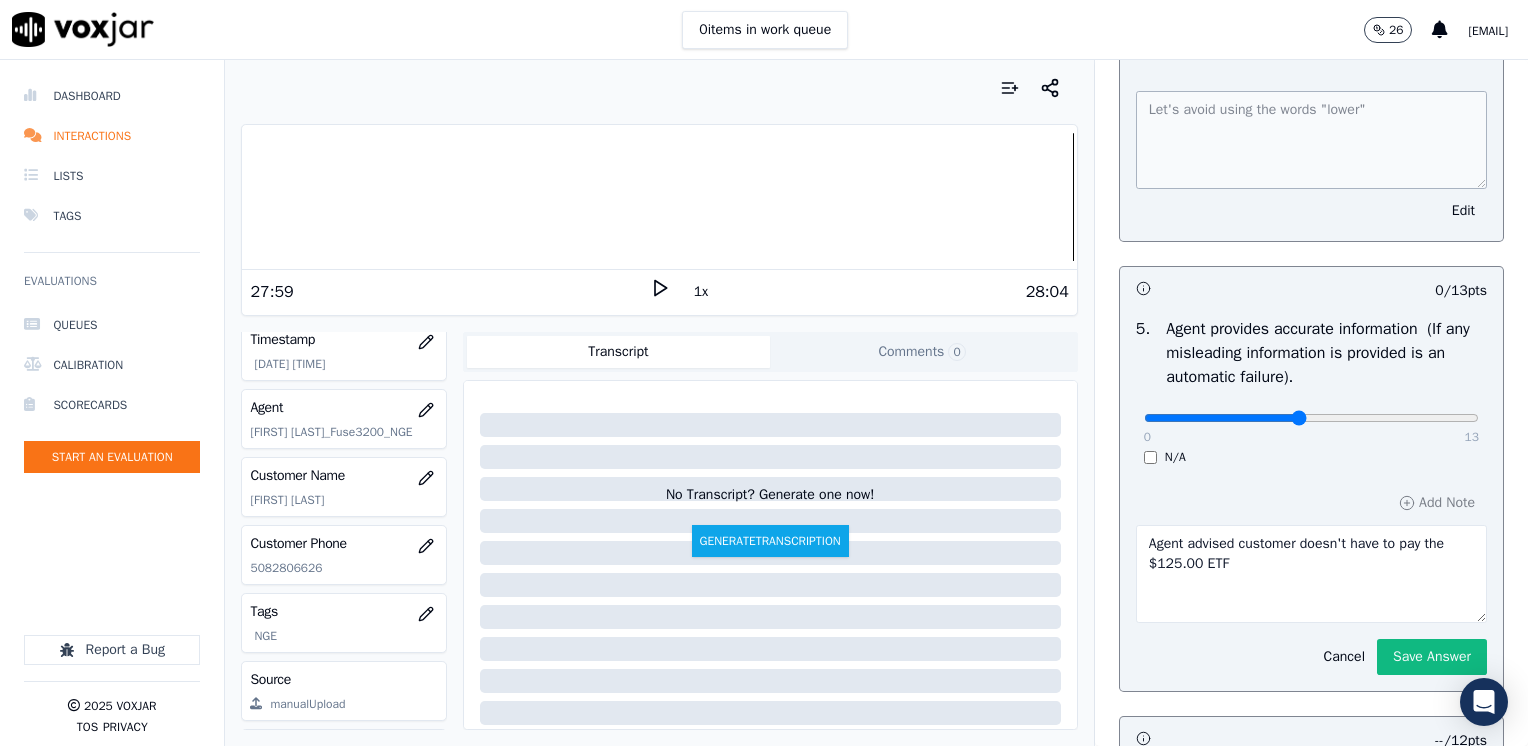 type on "6" 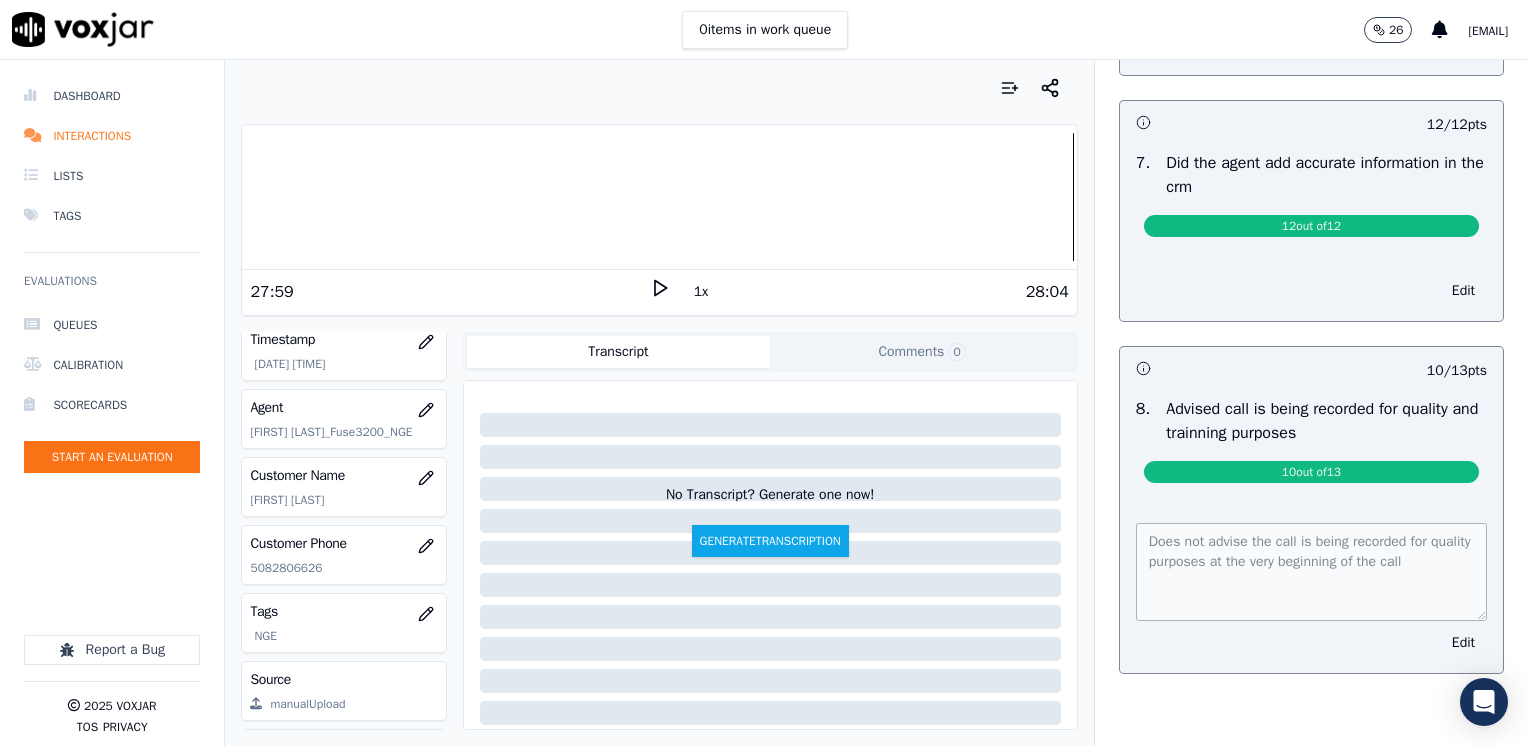 scroll, scrollTop: 1423, scrollLeft: 0, axis: vertical 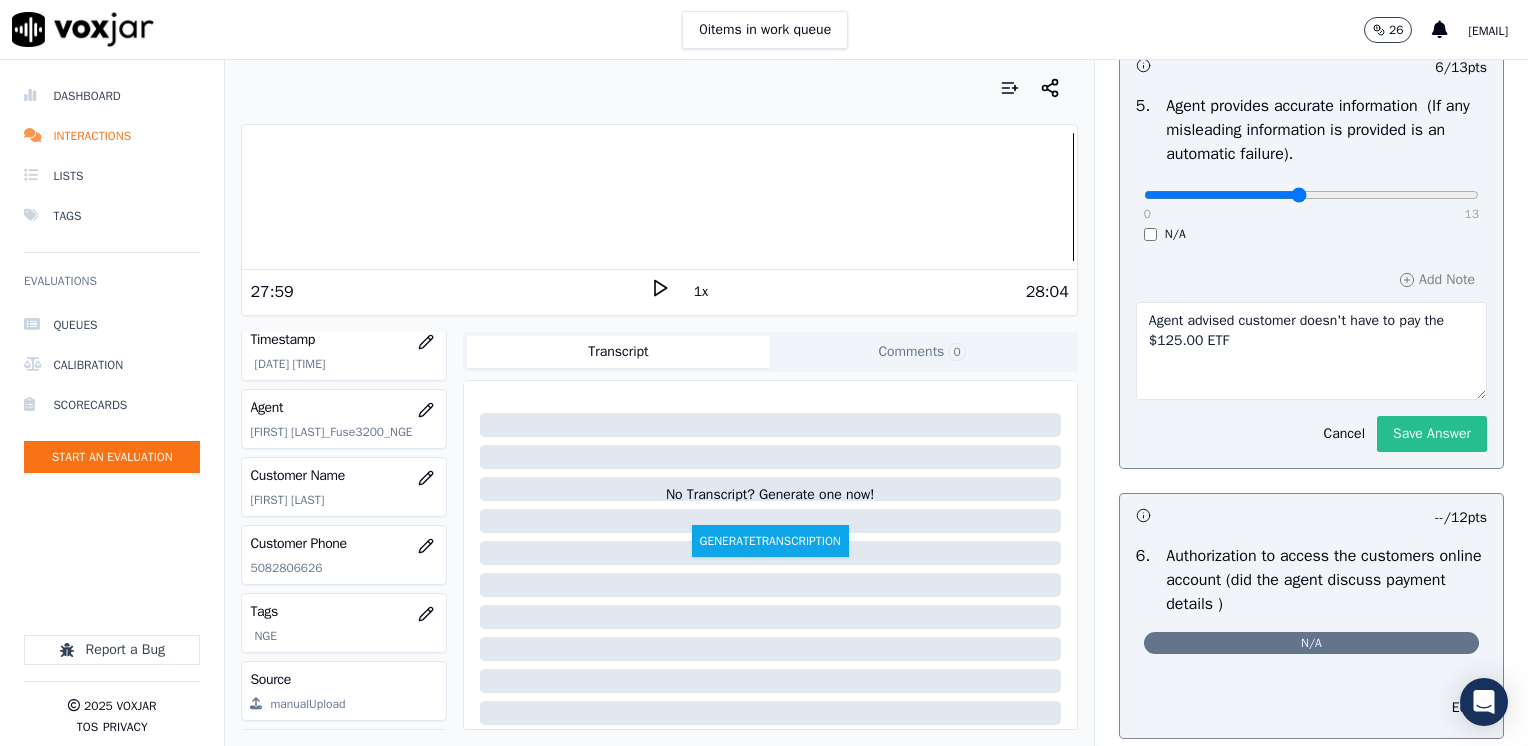 click on "Save Answer" 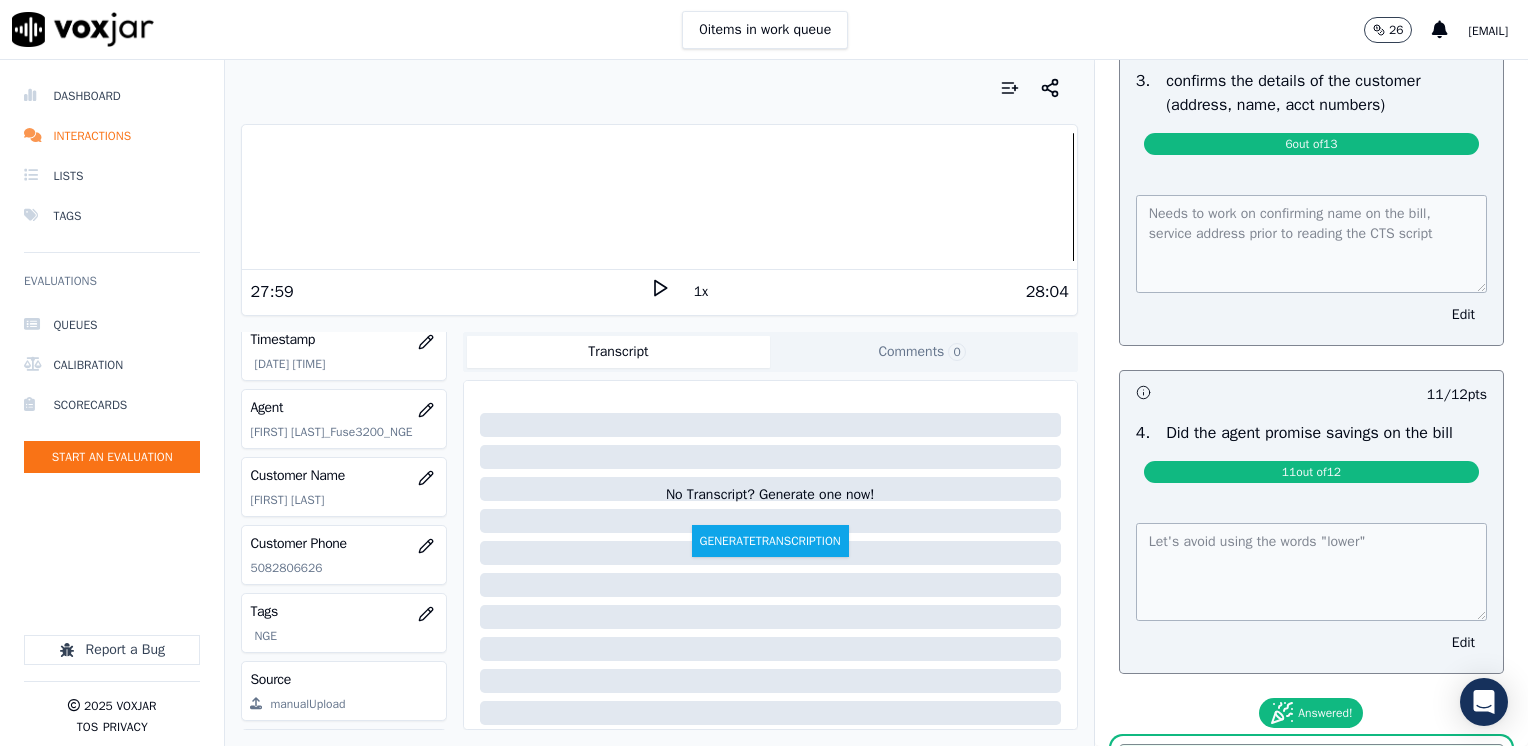 scroll, scrollTop: 0, scrollLeft: 0, axis: both 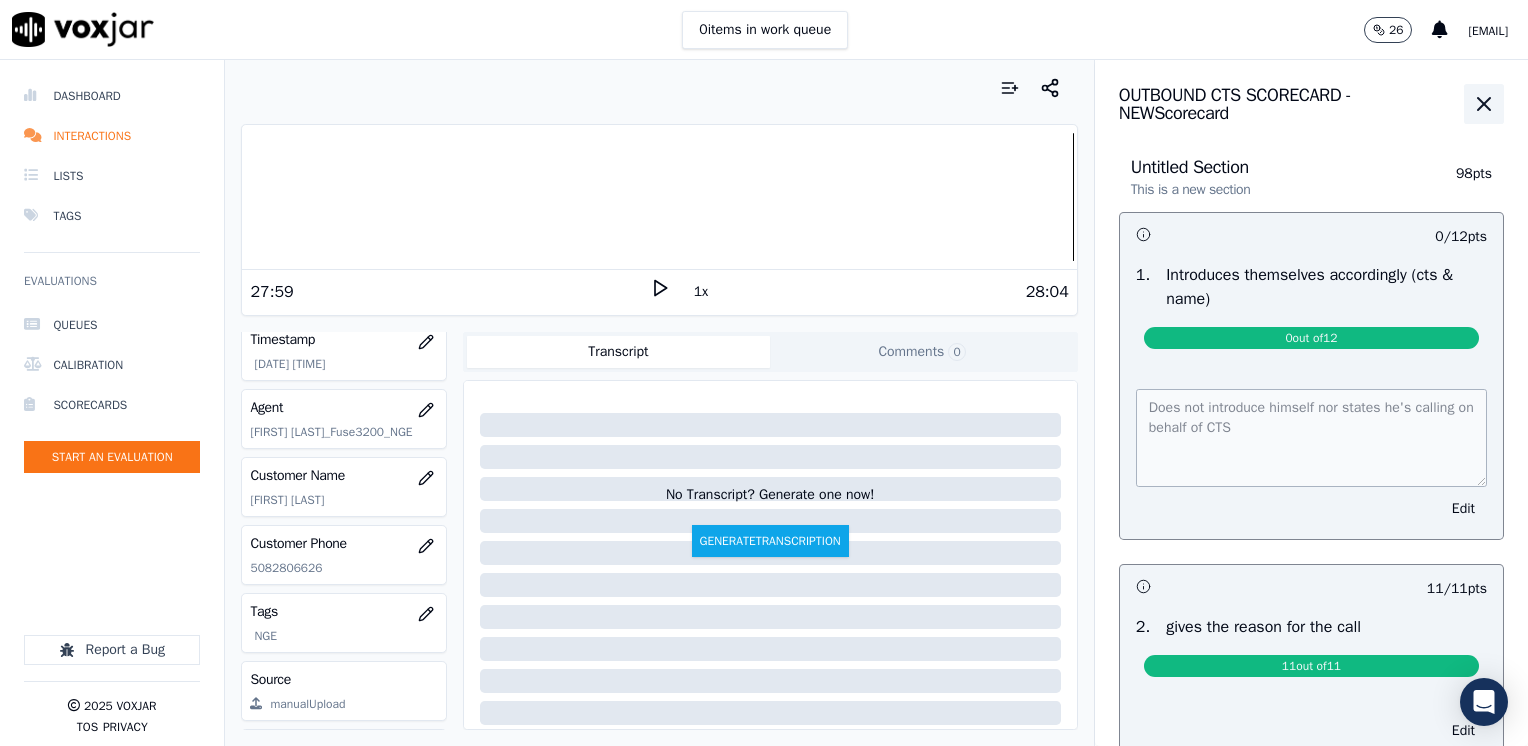 click 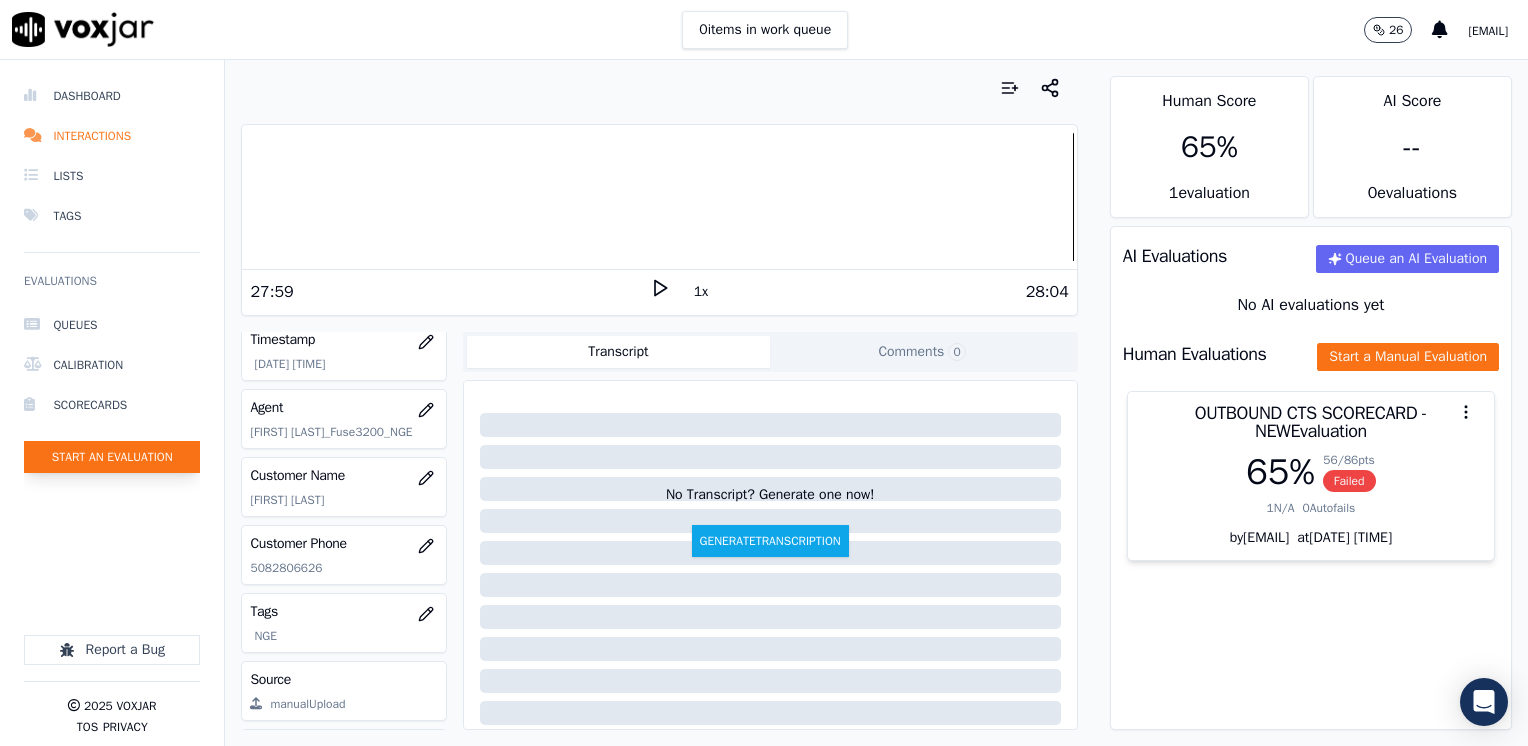 click on "Start an Evaluation" 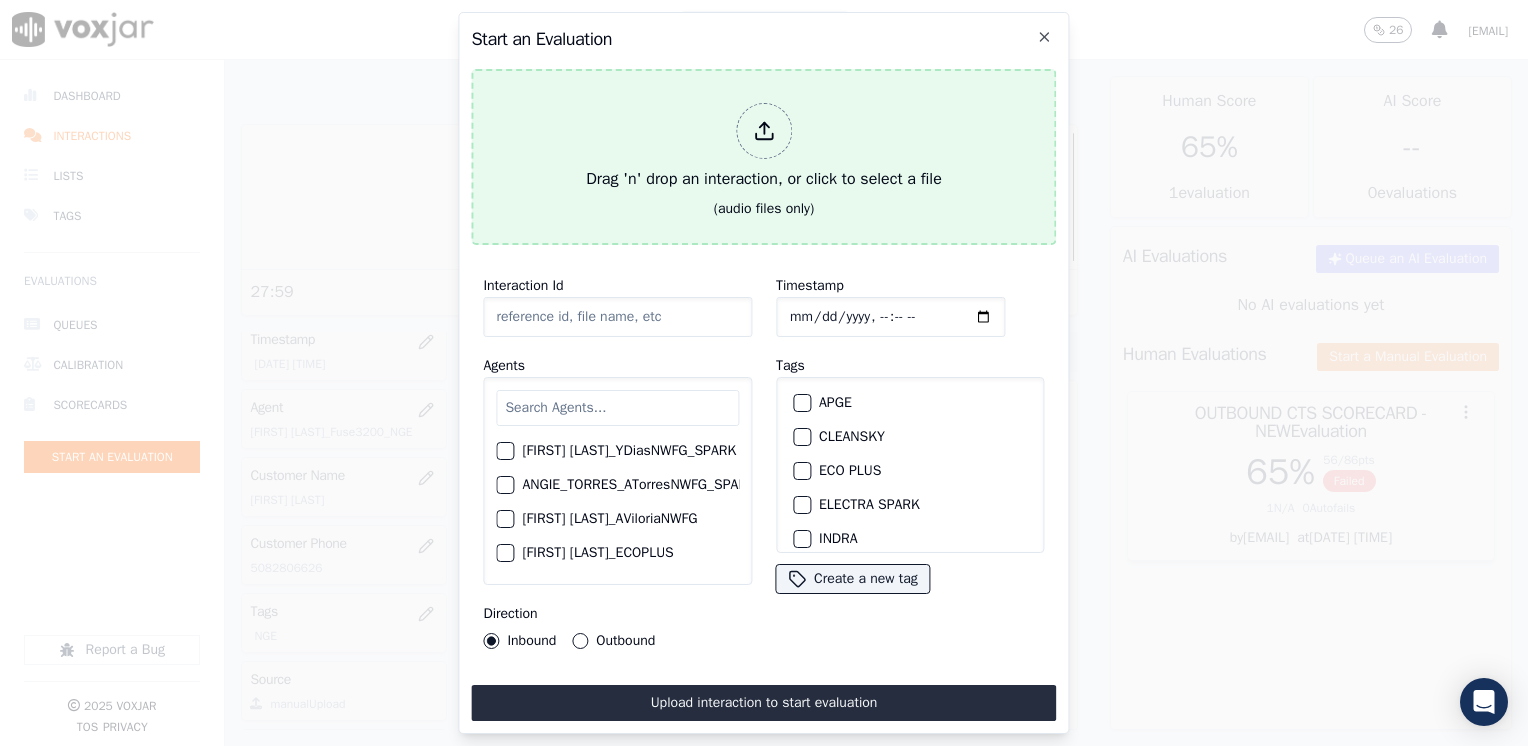 click at bounding box center (764, 131) 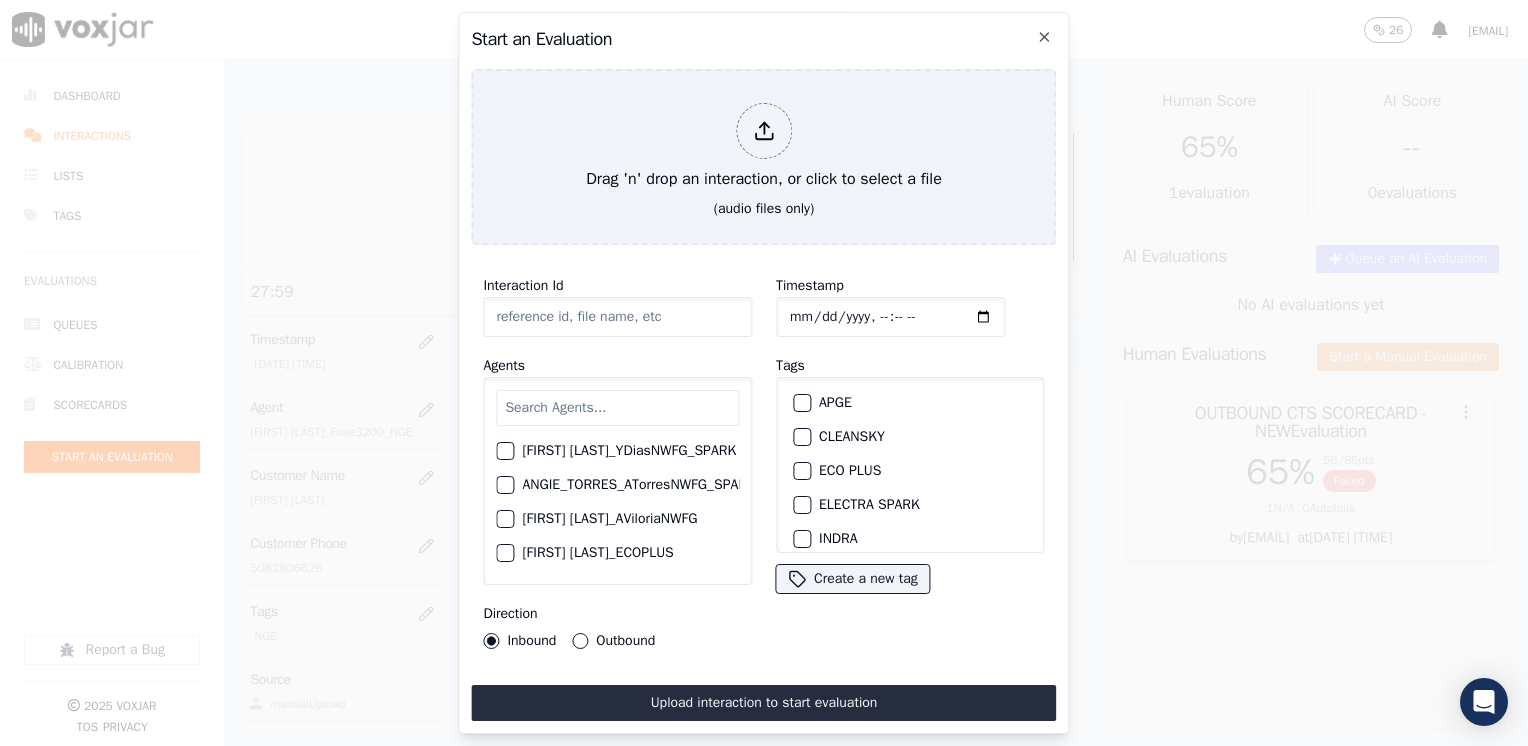 click on "Start an Evaluation" at bounding box center (763, 39) 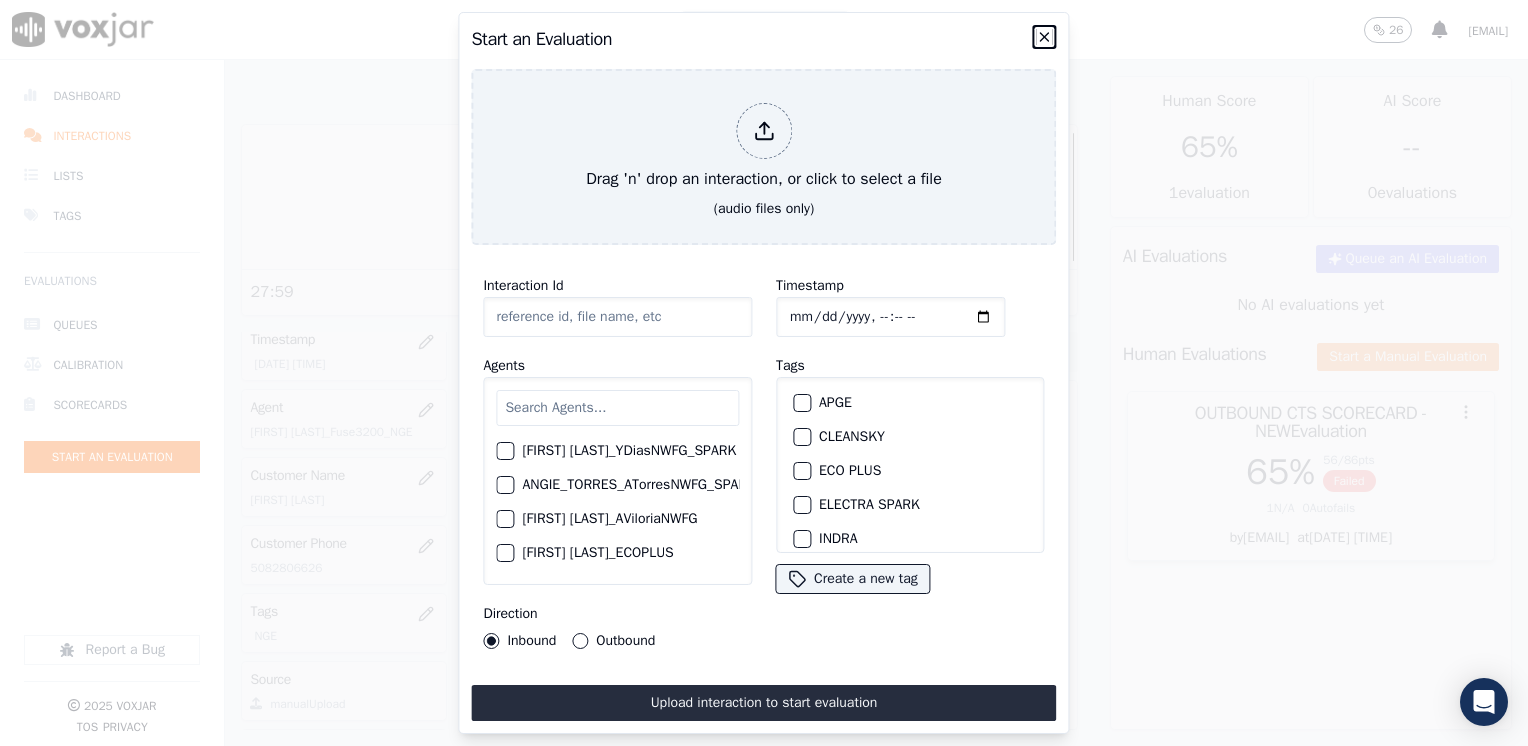 click 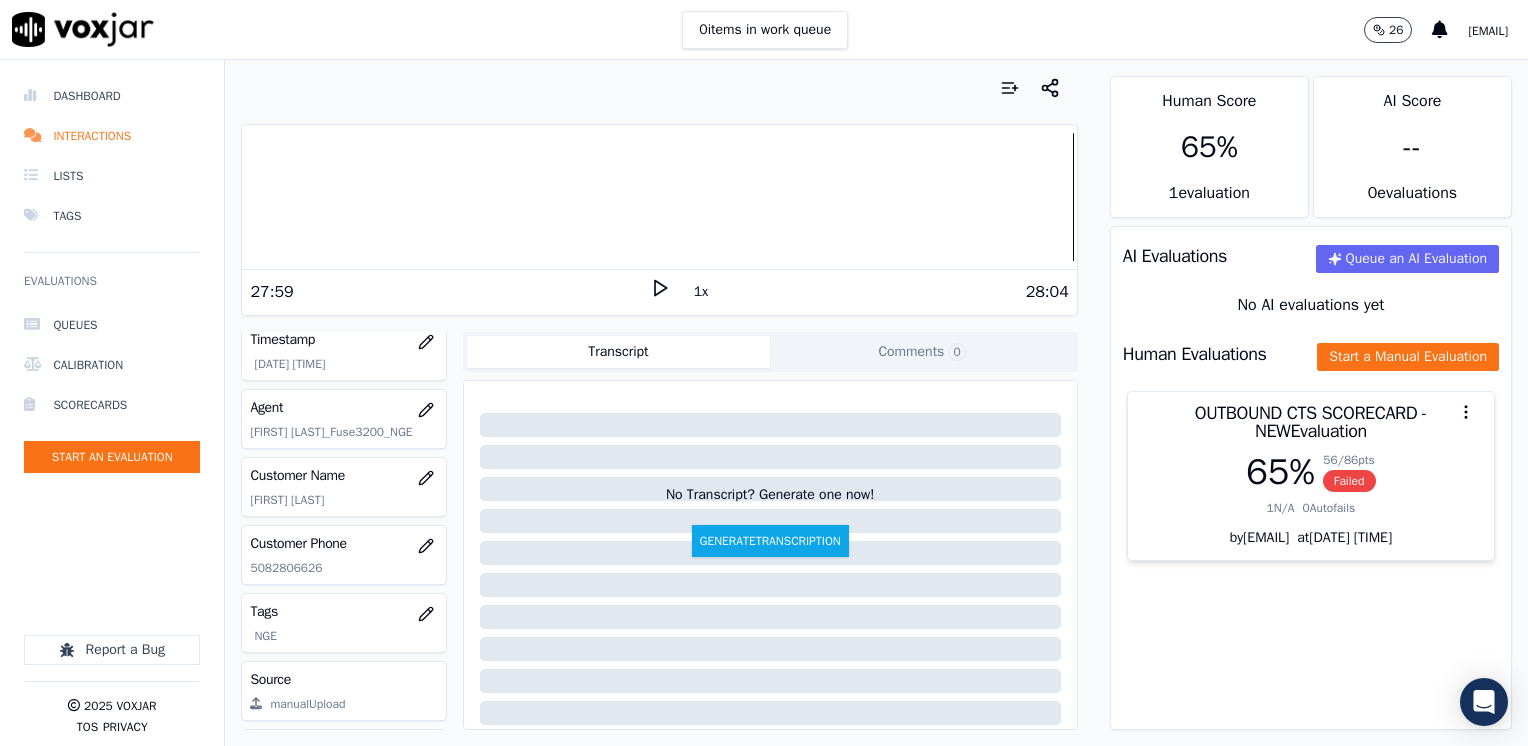 click 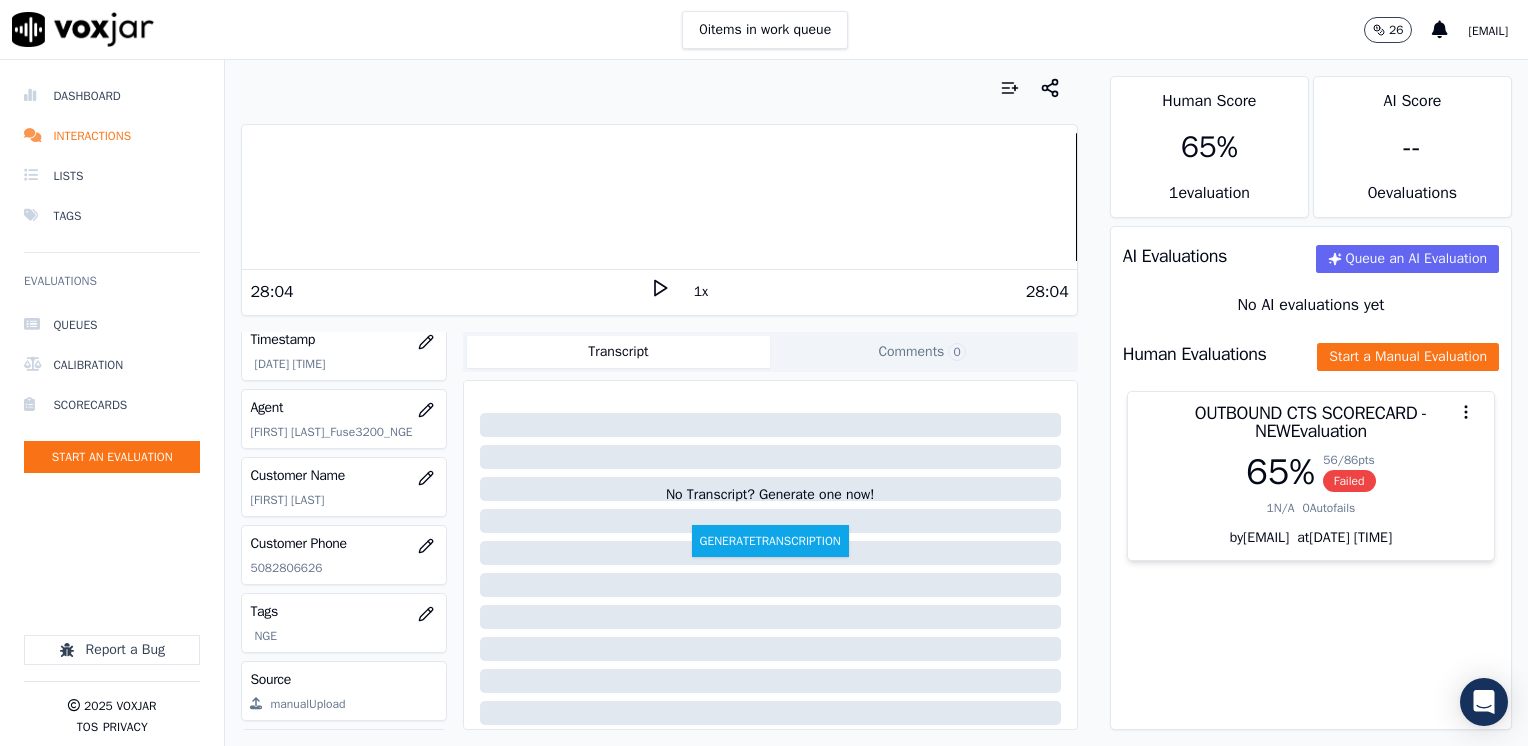 click on "Your browser does not support the audio element.   28:04     1x   28:04" at bounding box center [659, 220] 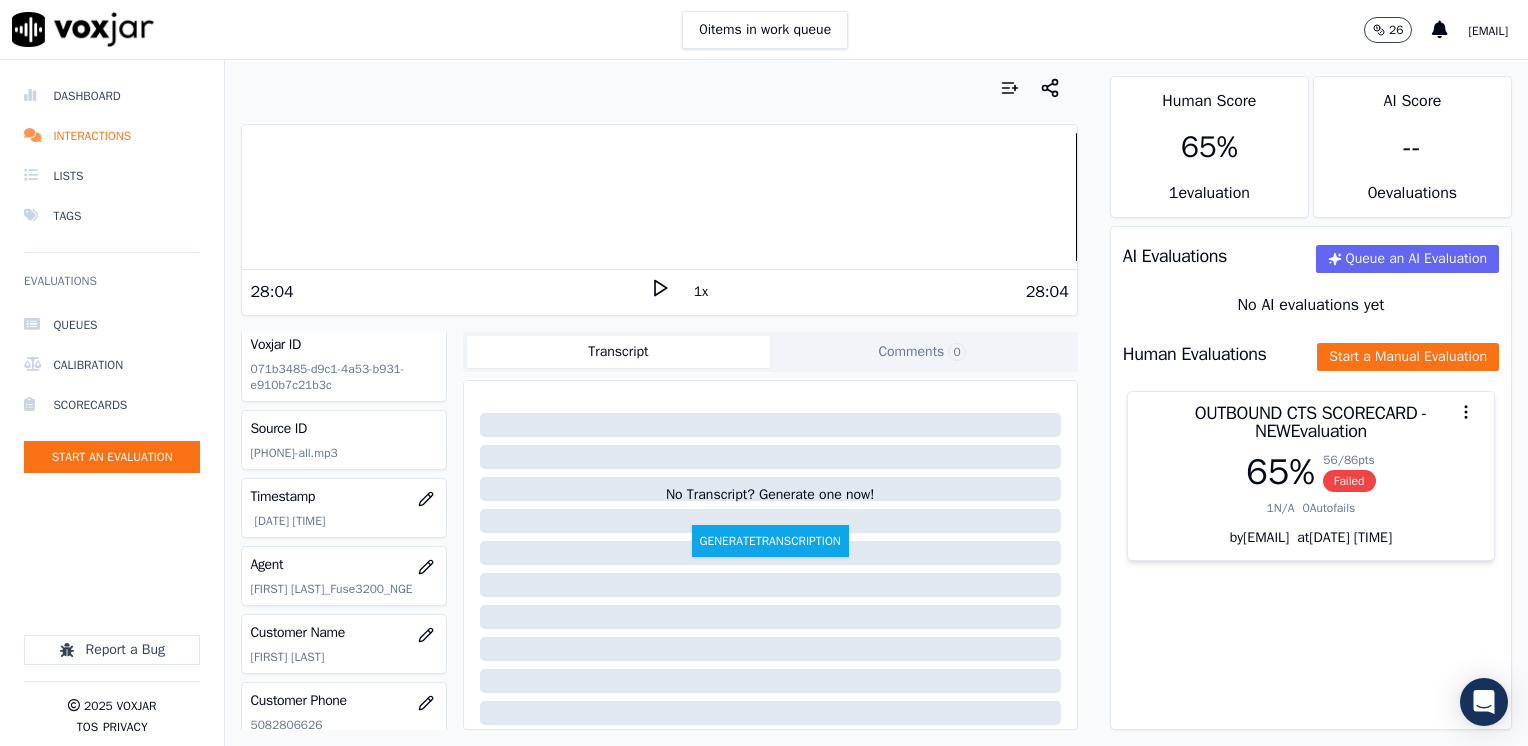 scroll, scrollTop: 0, scrollLeft: 0, axis: both 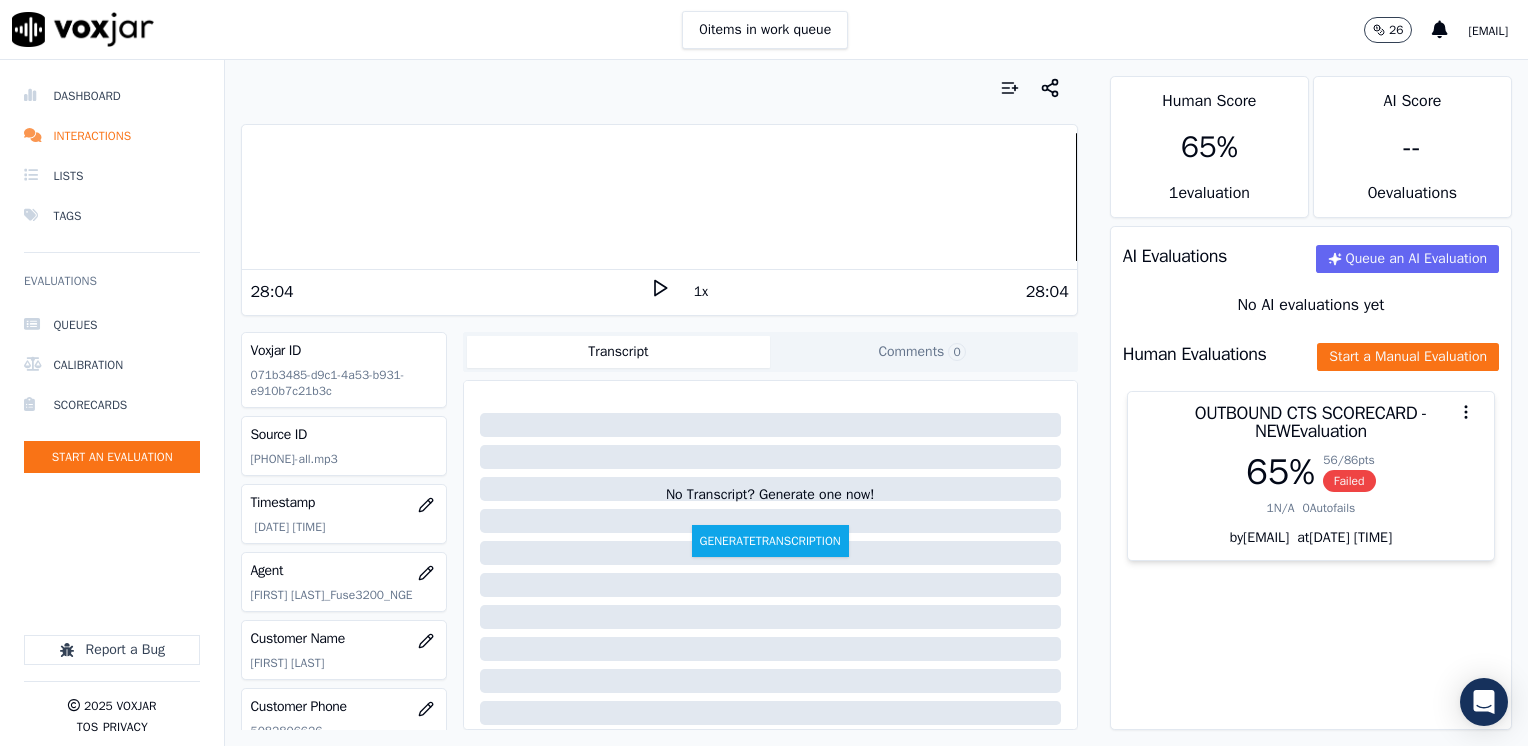 click at bounding box center (659, 197) 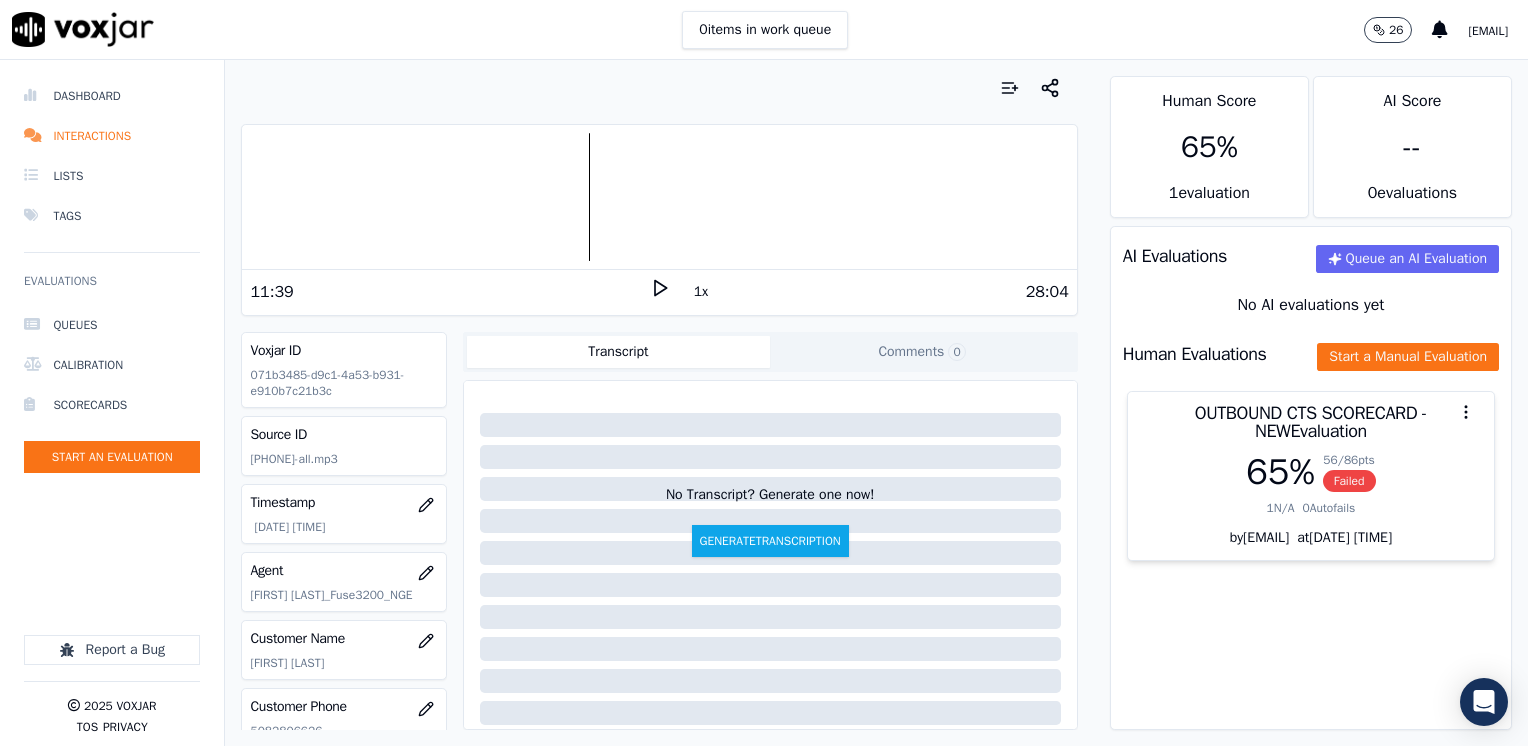 click at bounding box center (659, 197) 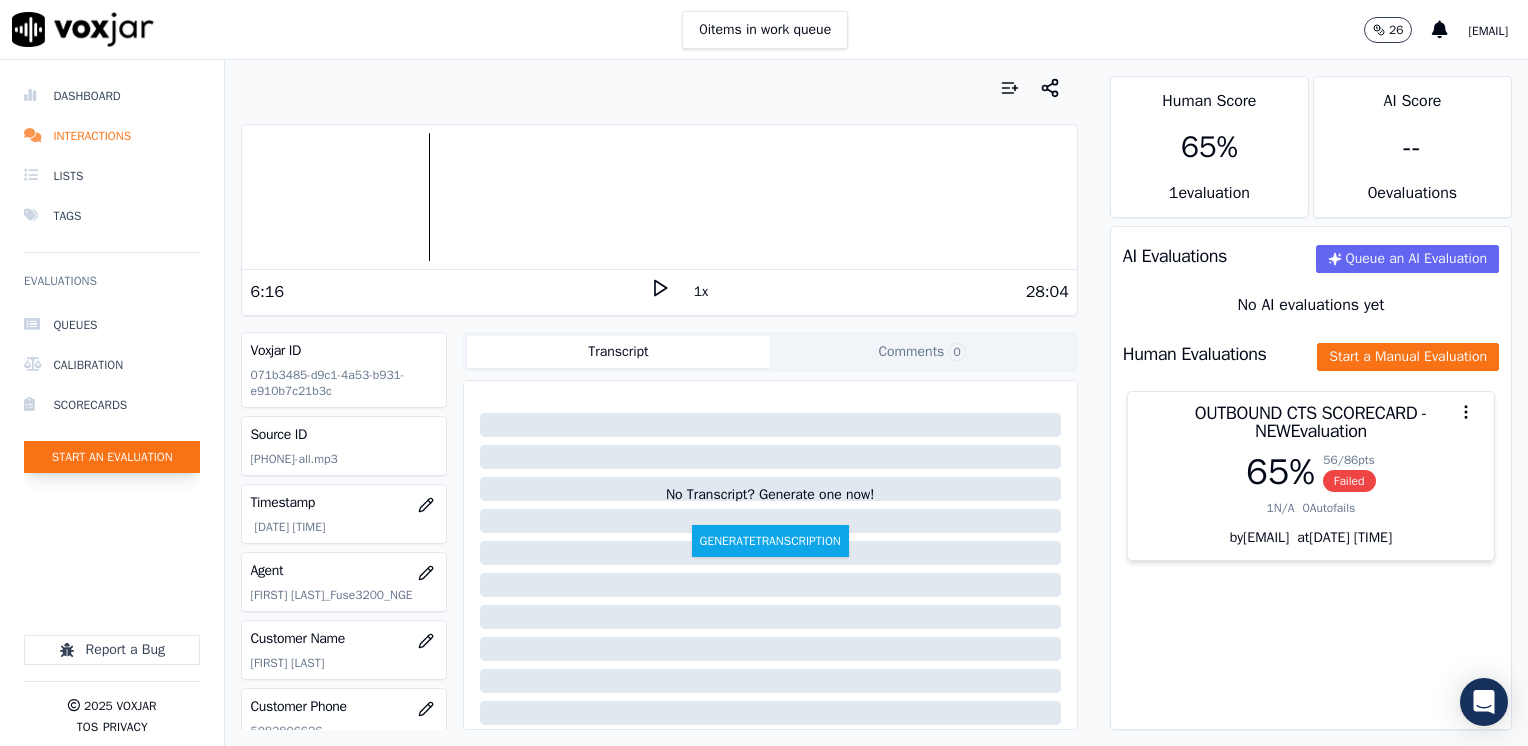 click on "Start an Evaluation" 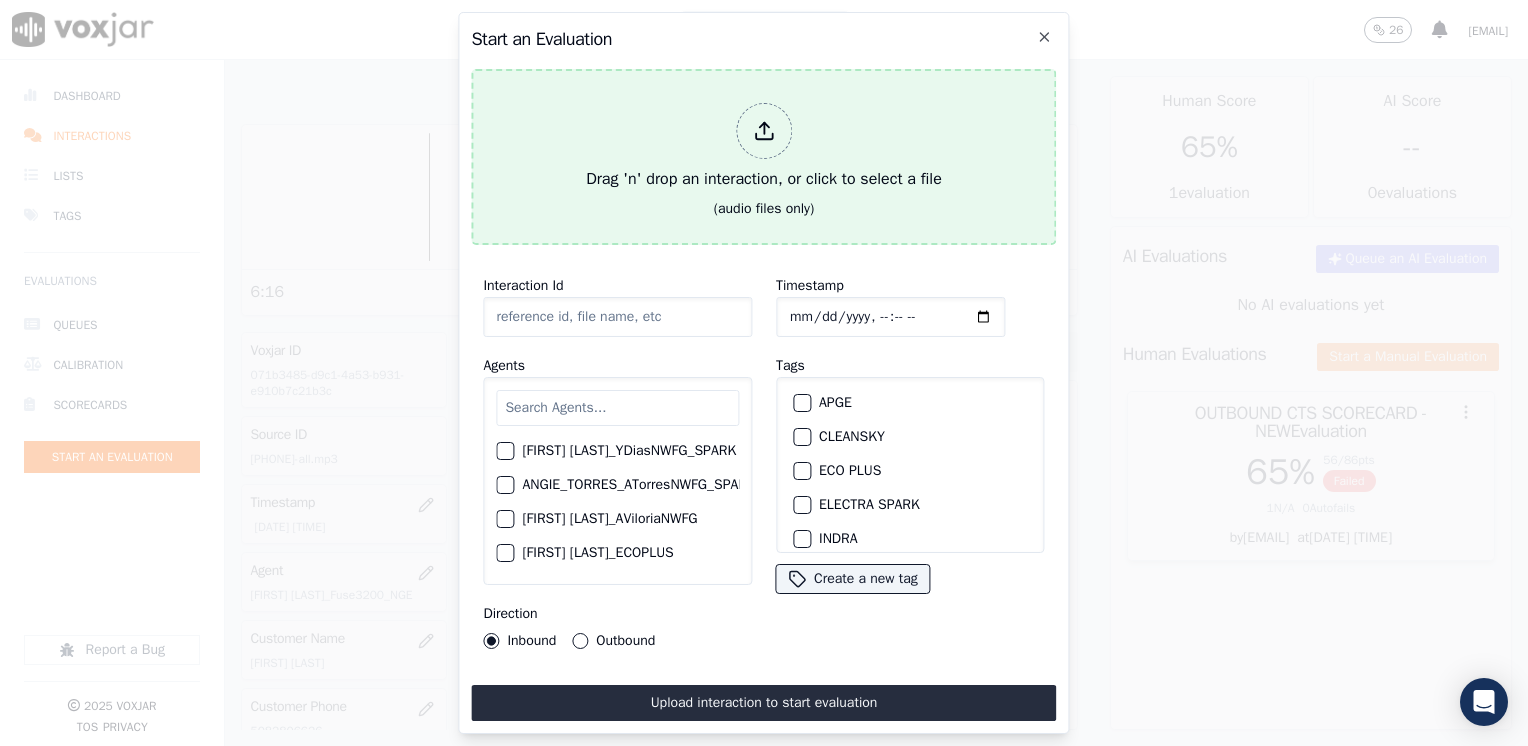 click 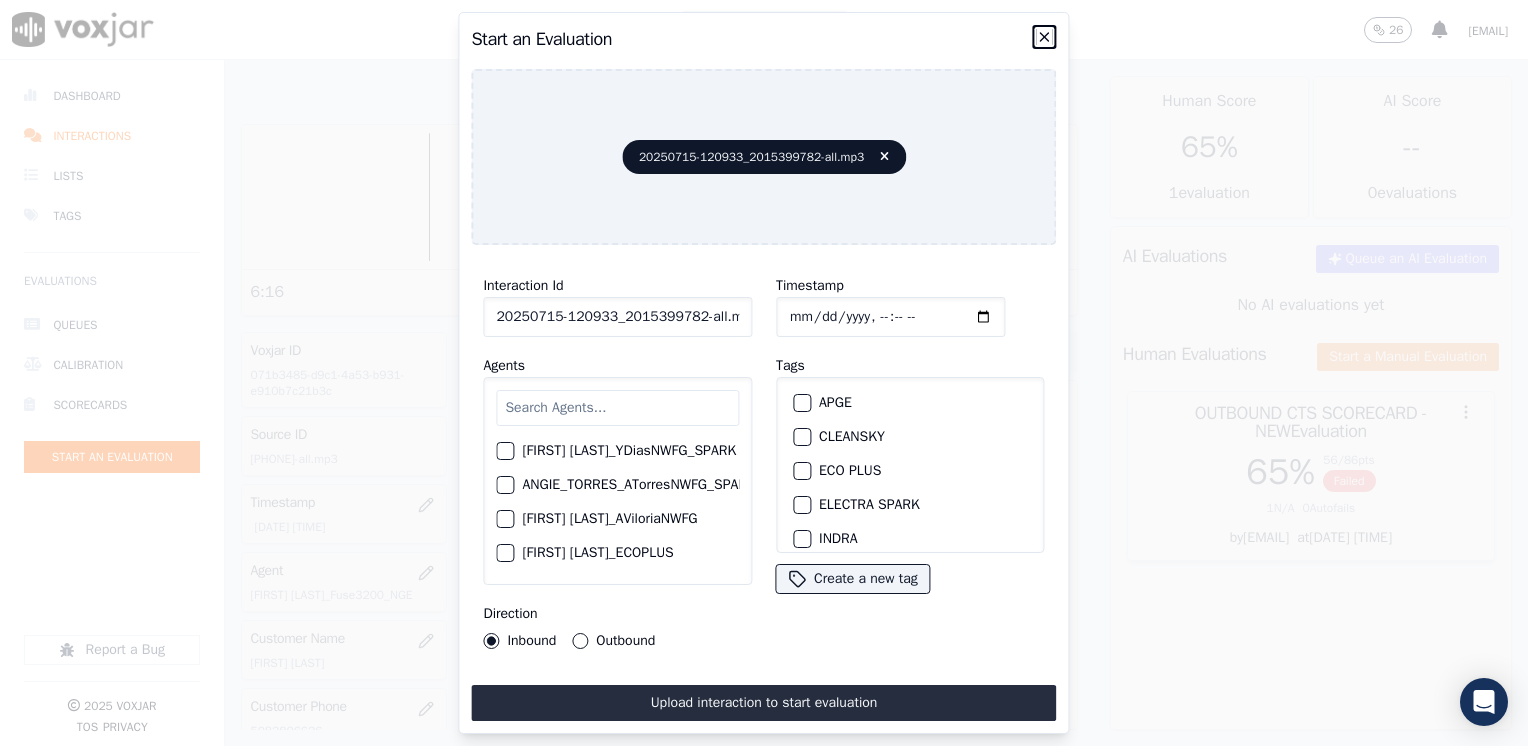 click 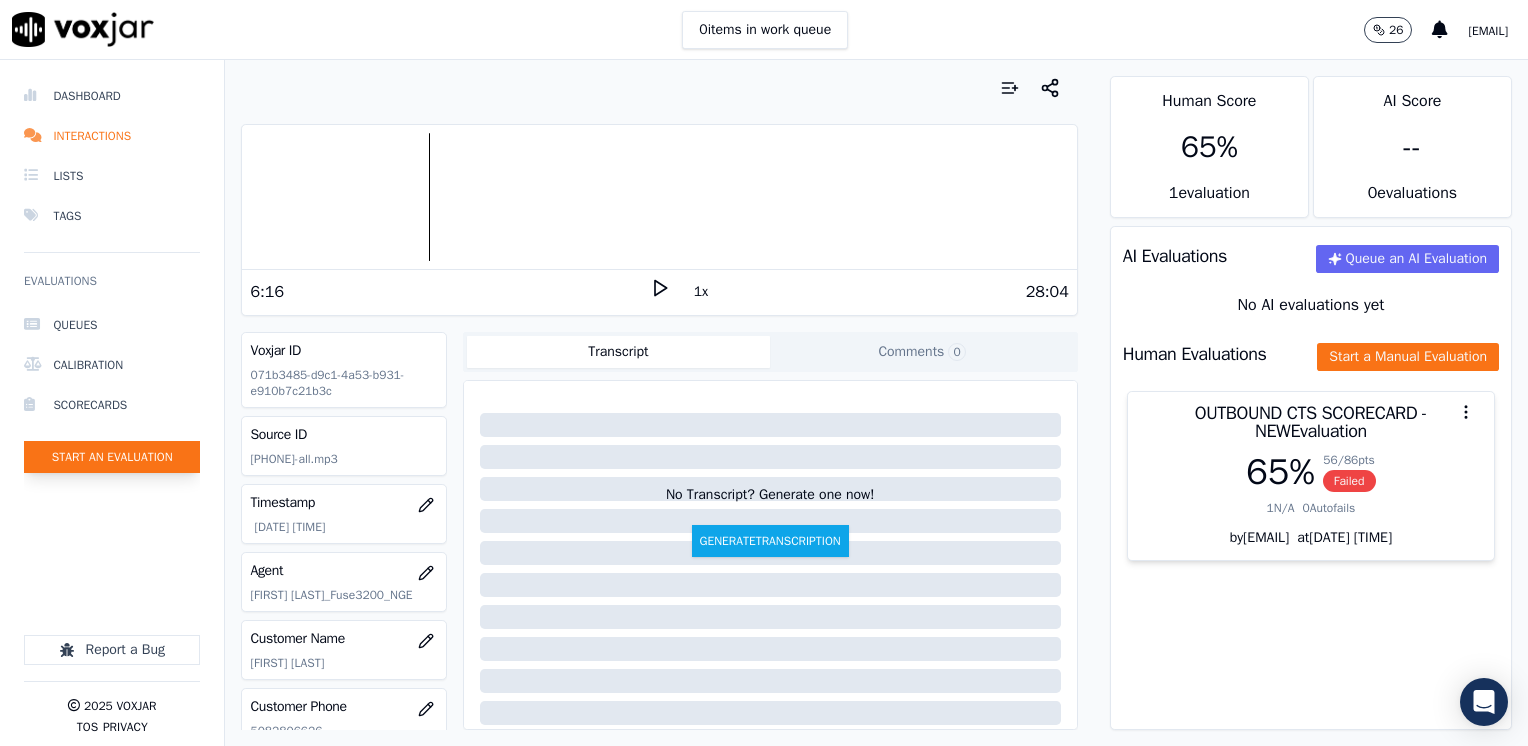 click on "Start an Evaluation" 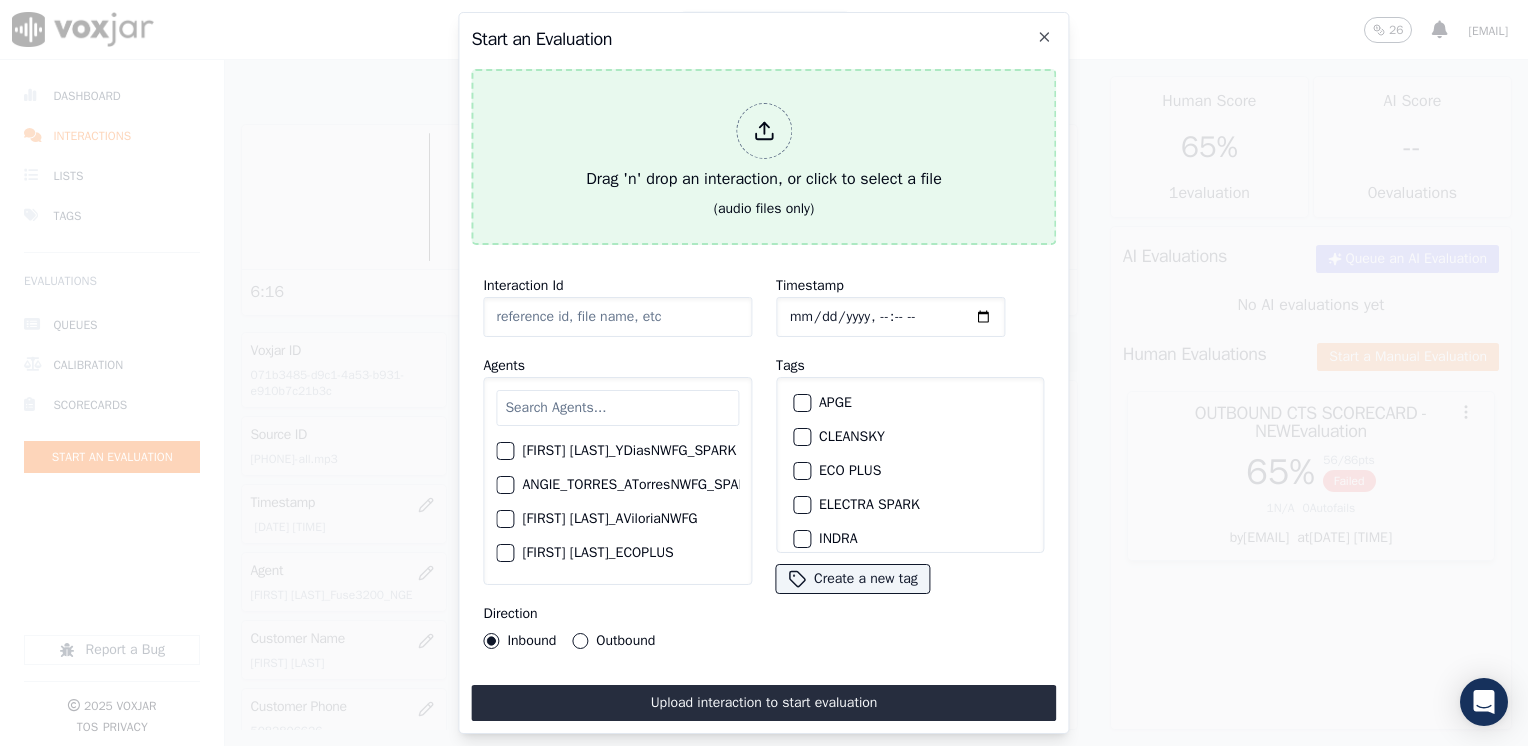 click at bounding box center (764, 131) 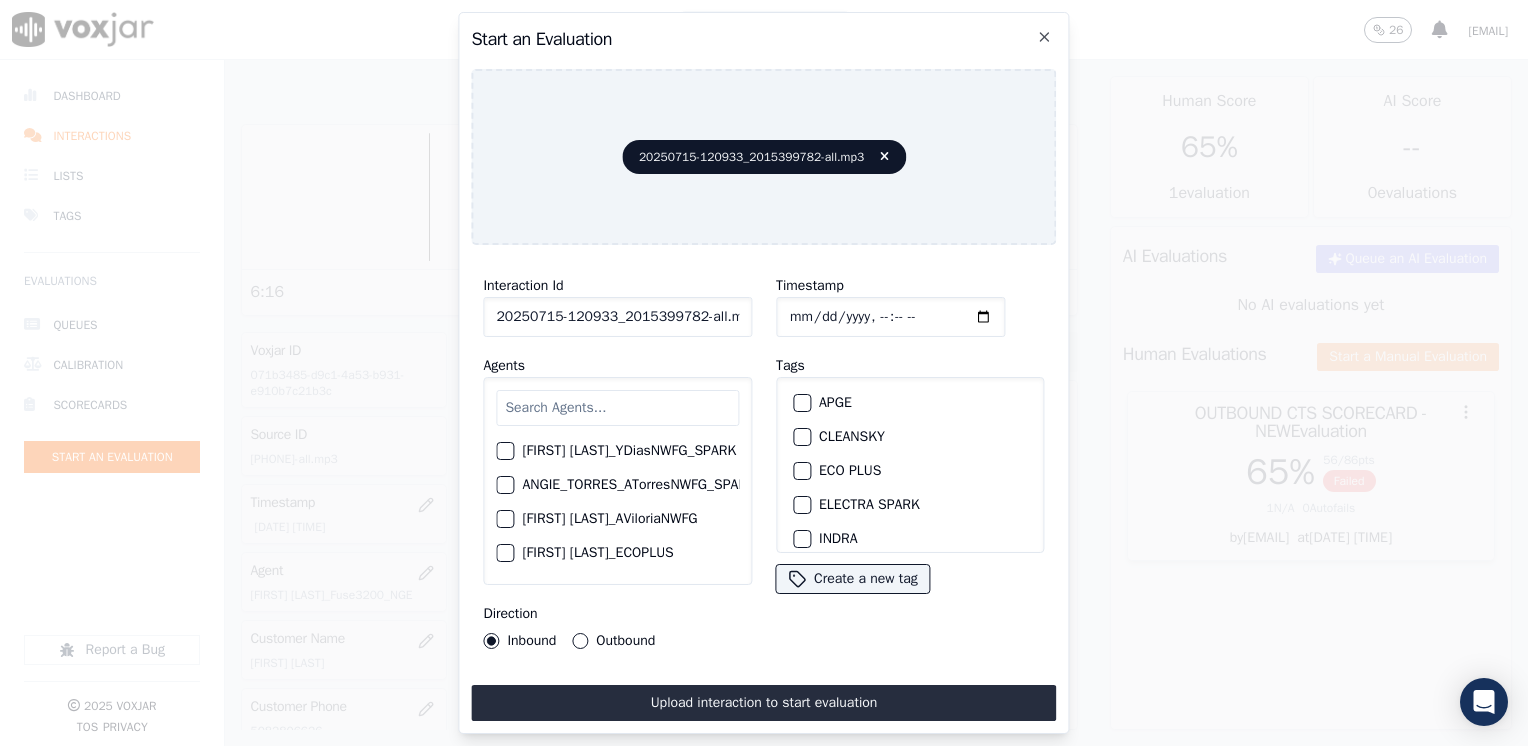 click at bounding box center [617, 408] 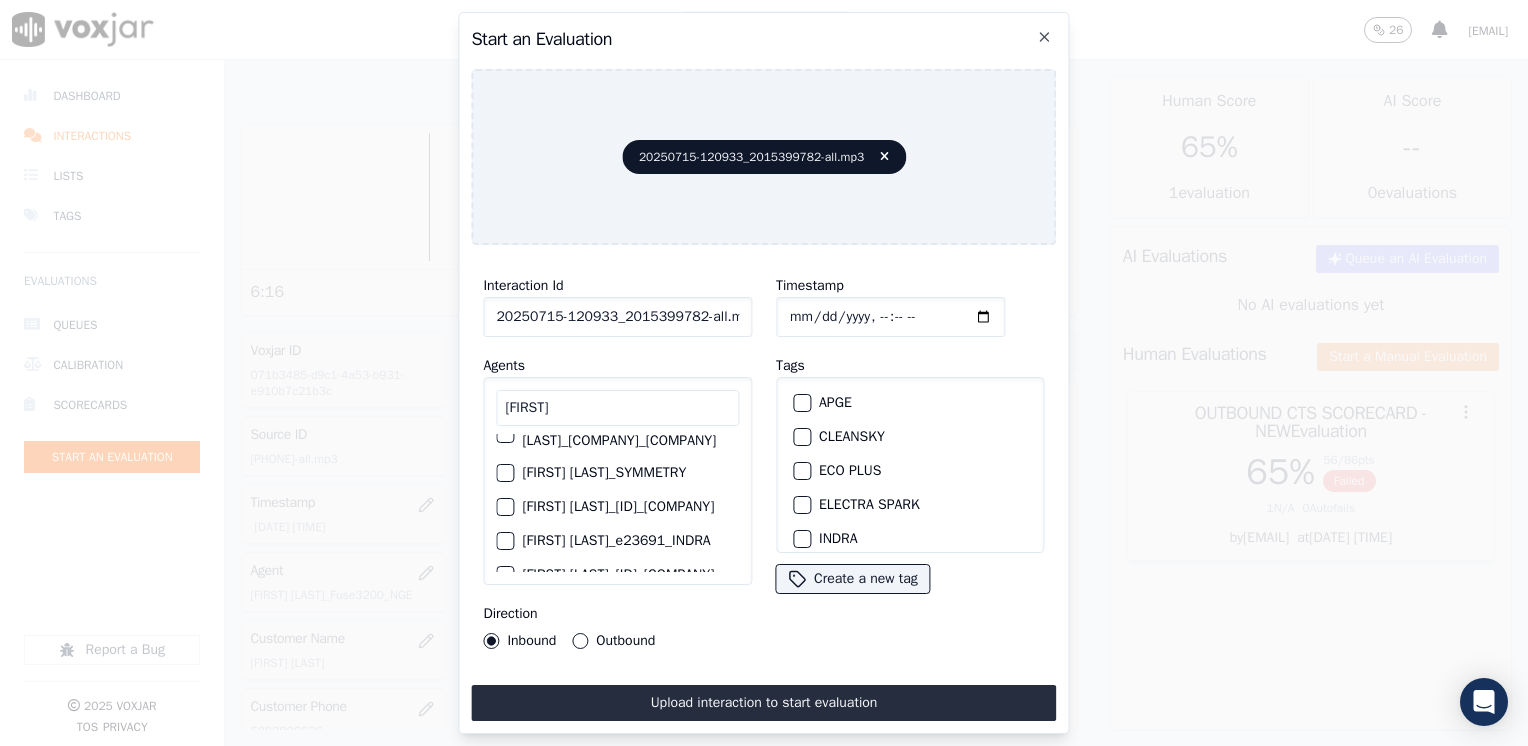 scroll, scrollTop: 99, scrollLeft: 0, axis: vertical 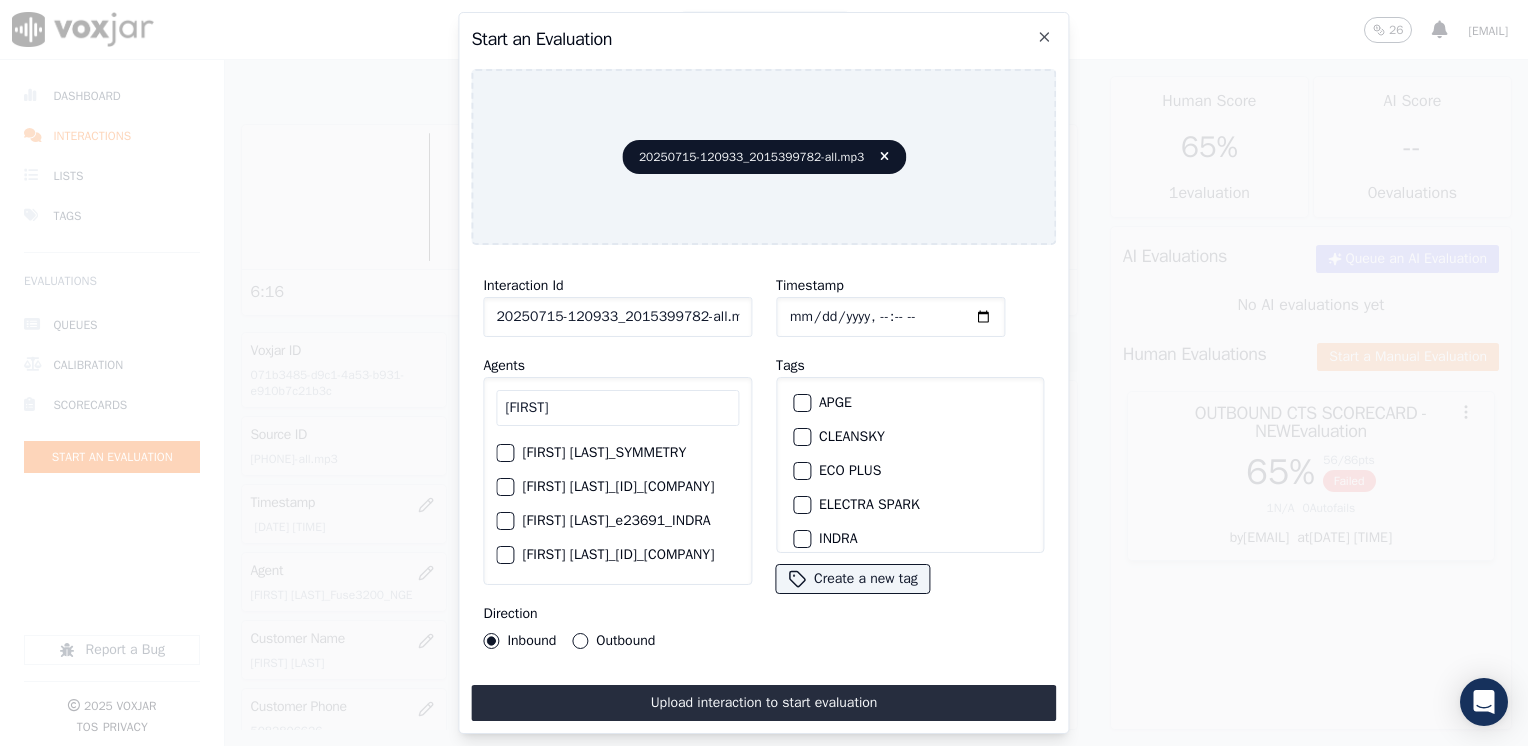type on "[FIRST]" 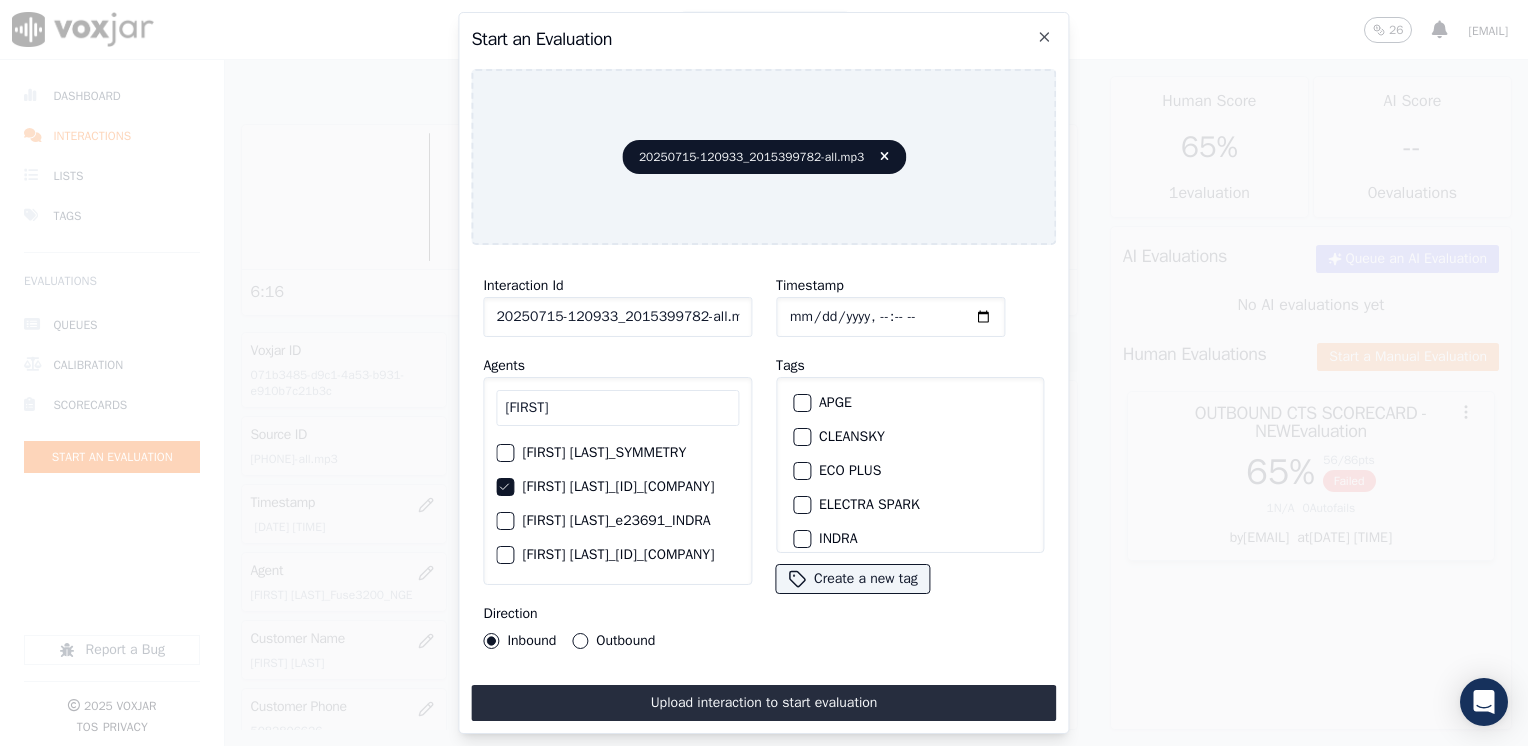 click on "CLEANSKY" at bounding box center [802, 437] 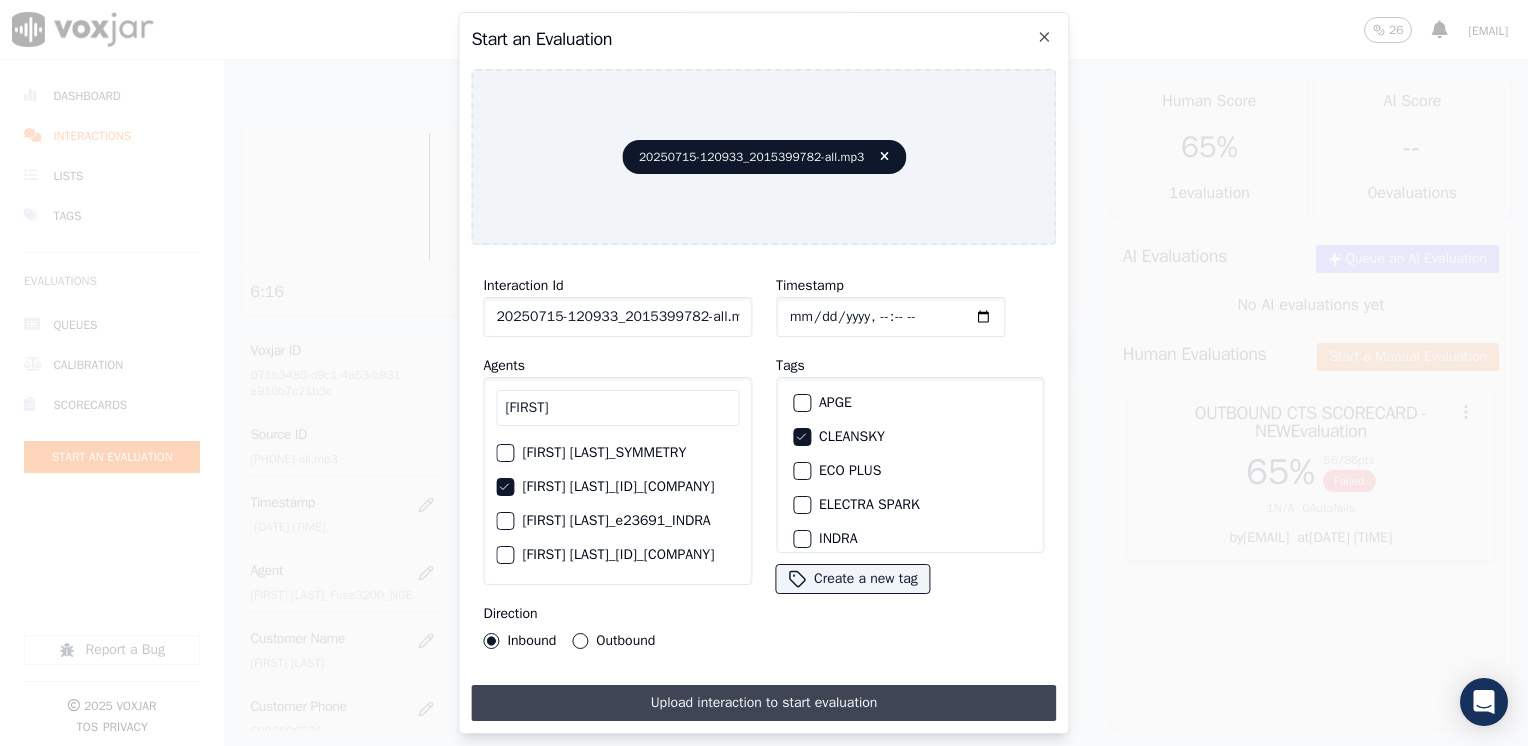 click on "Upload interaction to start evaluation" at bounding box center (763, 703) 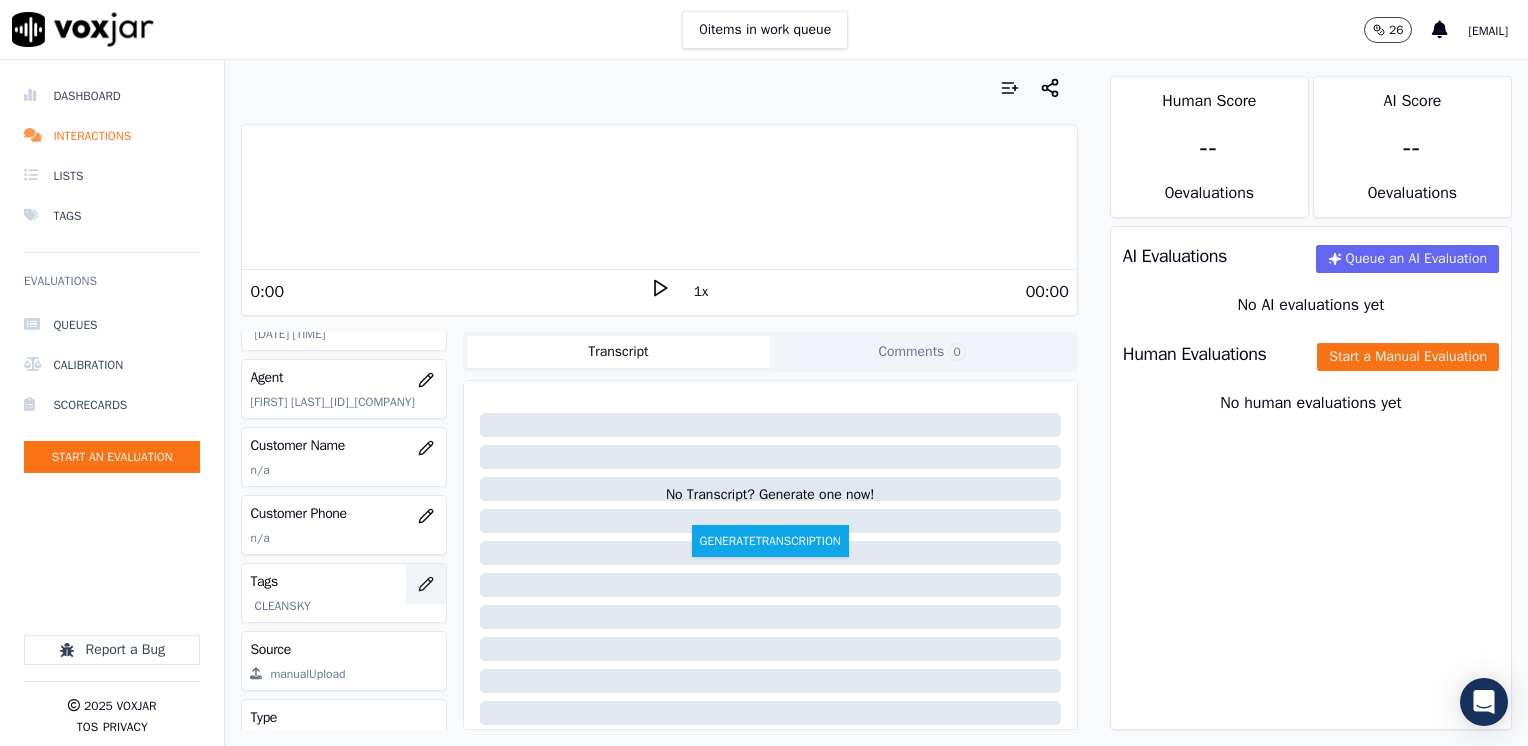 scroll, scrollTop: 200, scrollLeft: 0, axis: vertical 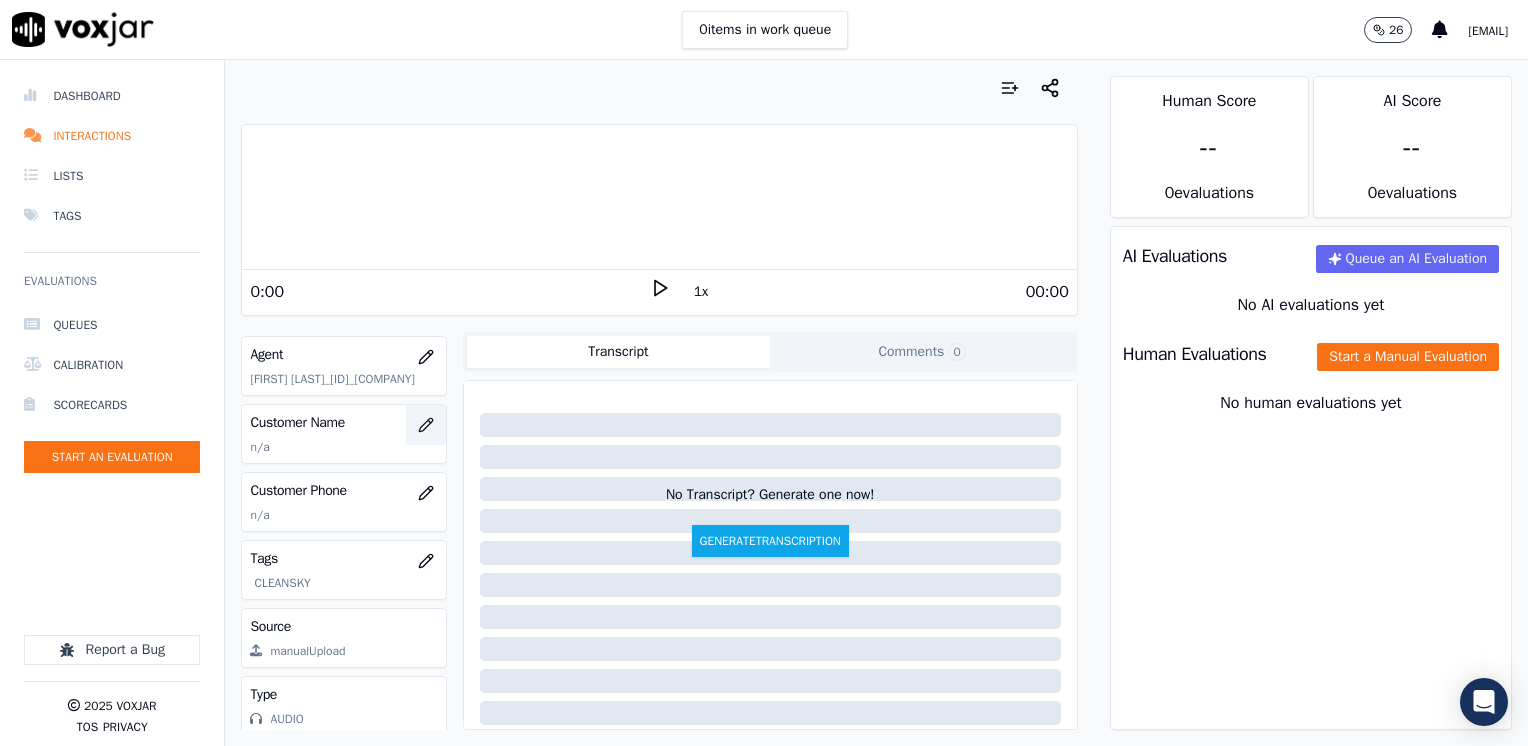 click 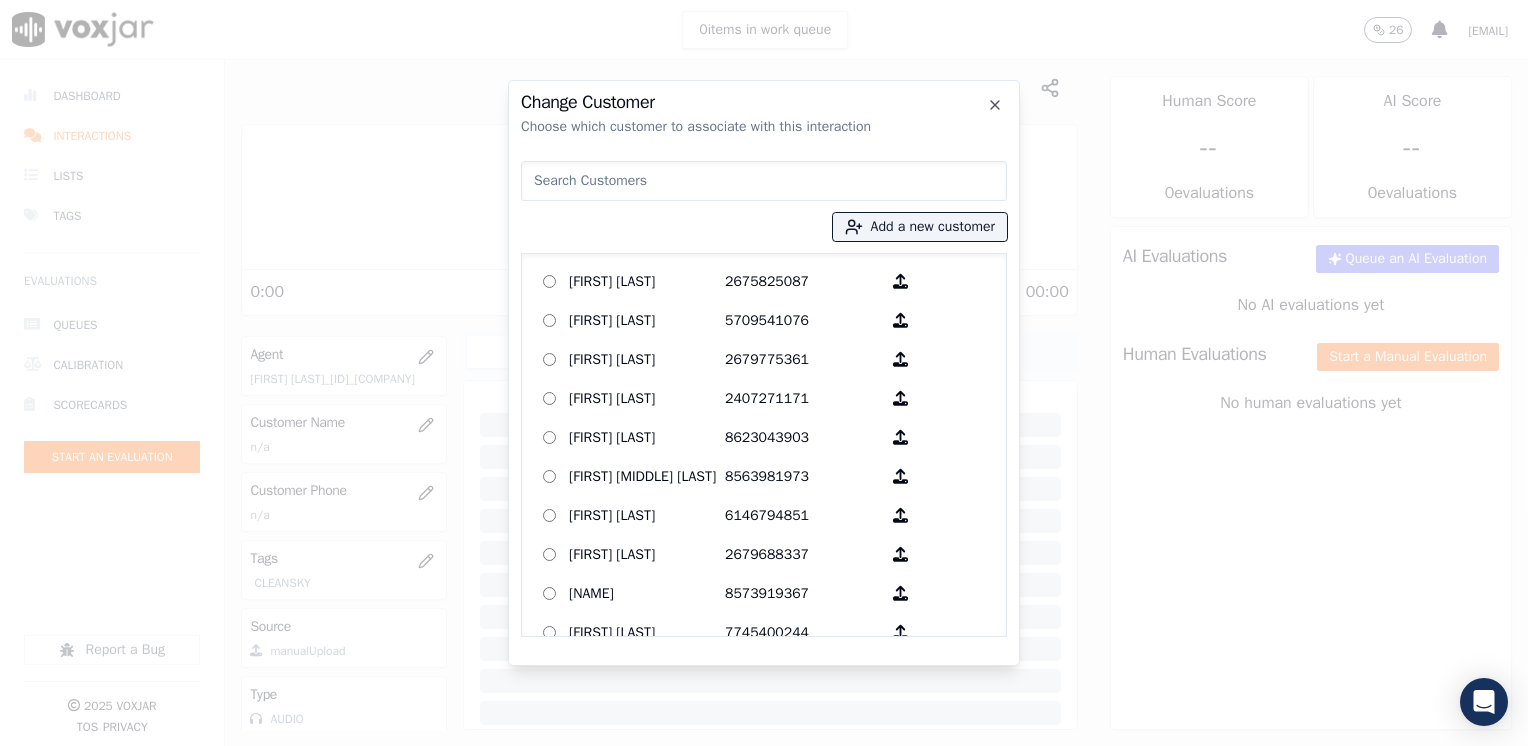 click at bounding box center [764, 181] 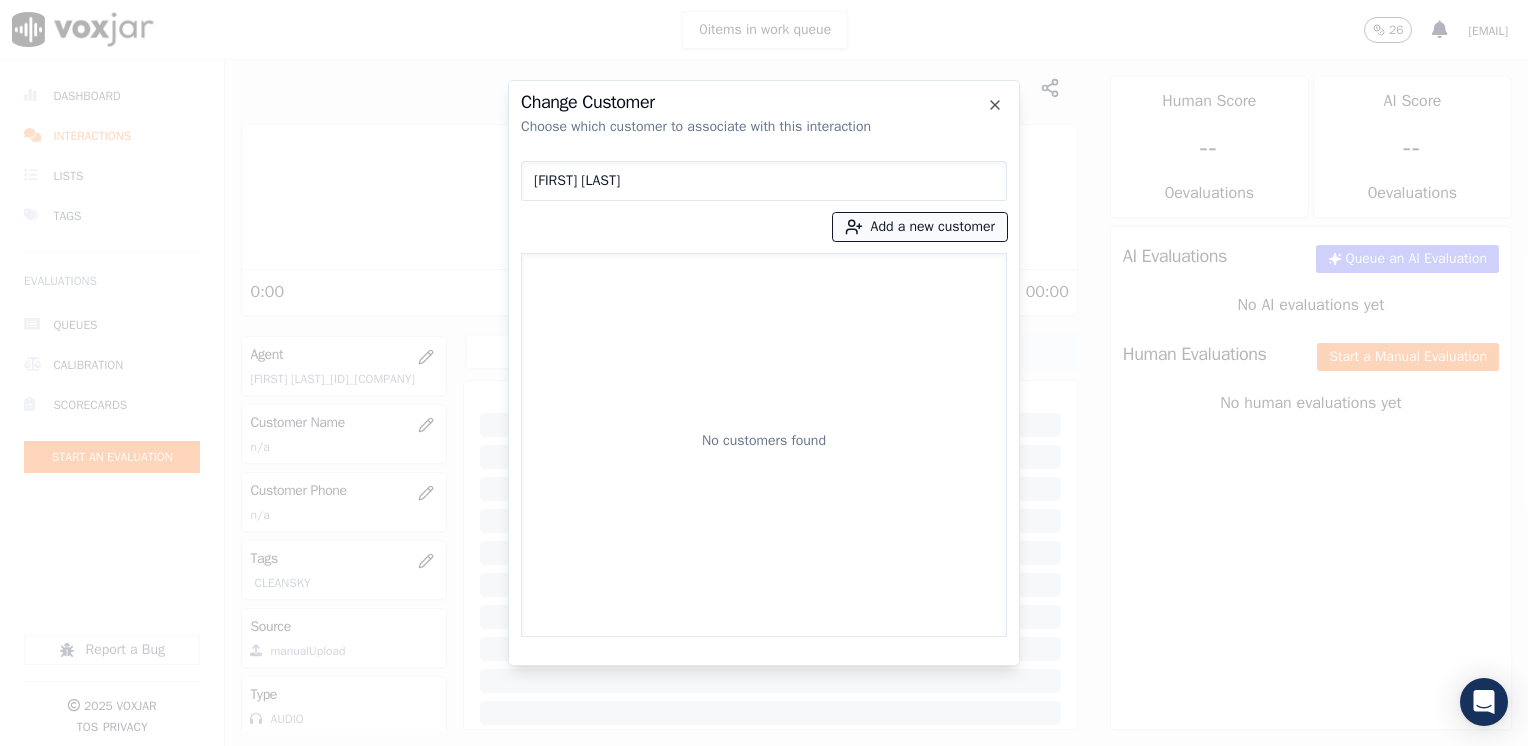 type on "[FIRST] [LAST]" 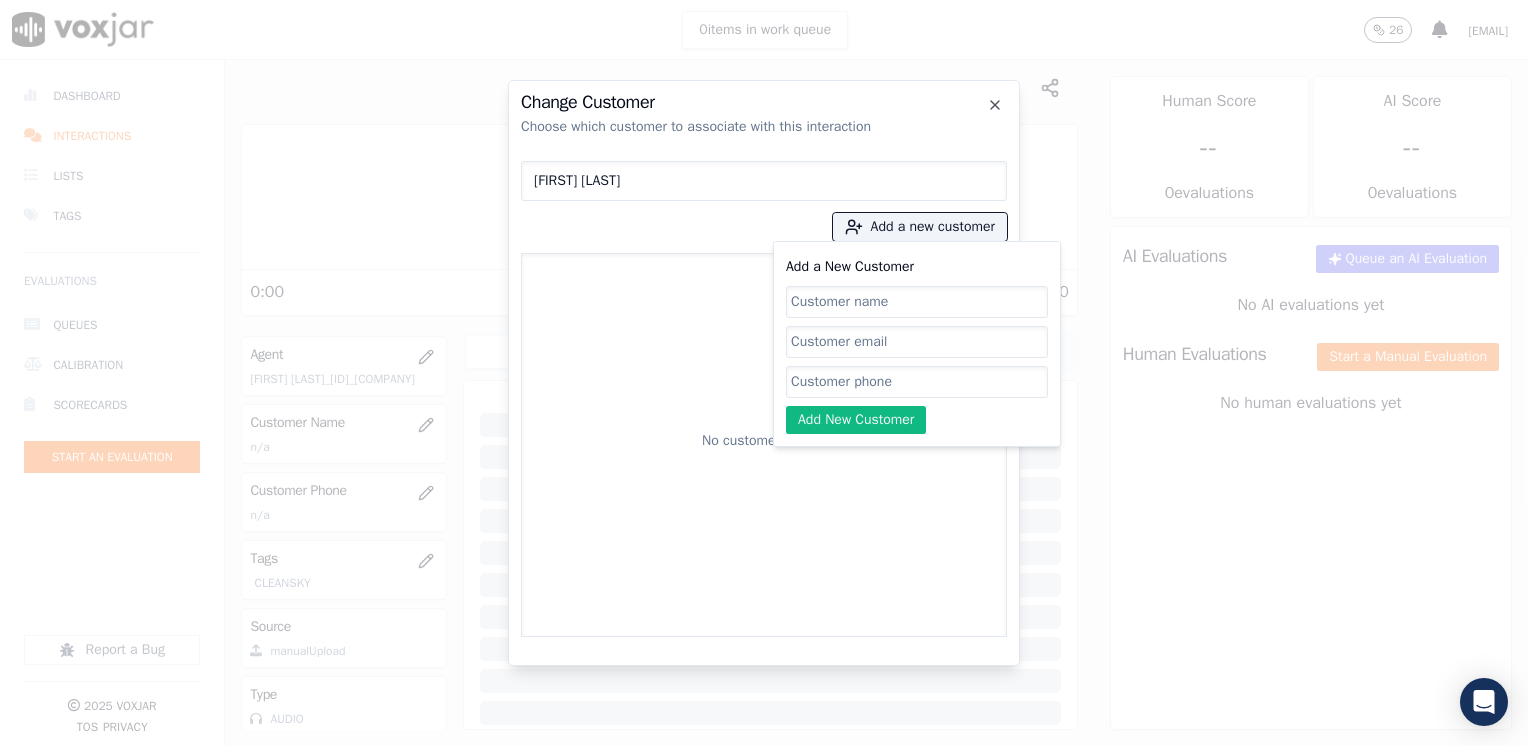 drag, startPoint x: 893, startPoint y: 299, endPoint x: 900, endPoint y: 307, distance: 10.630146 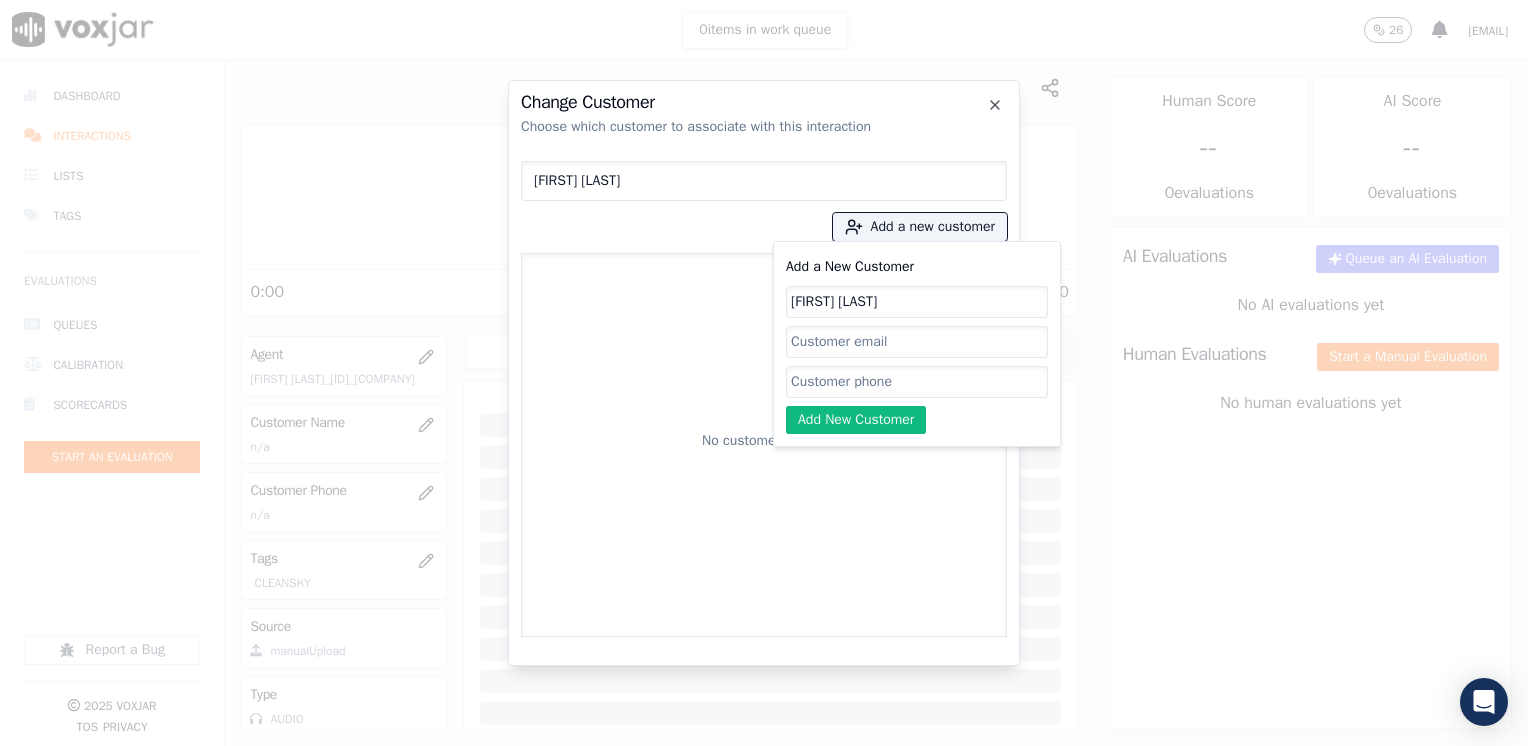 type on "[FIRST] [LAST]" 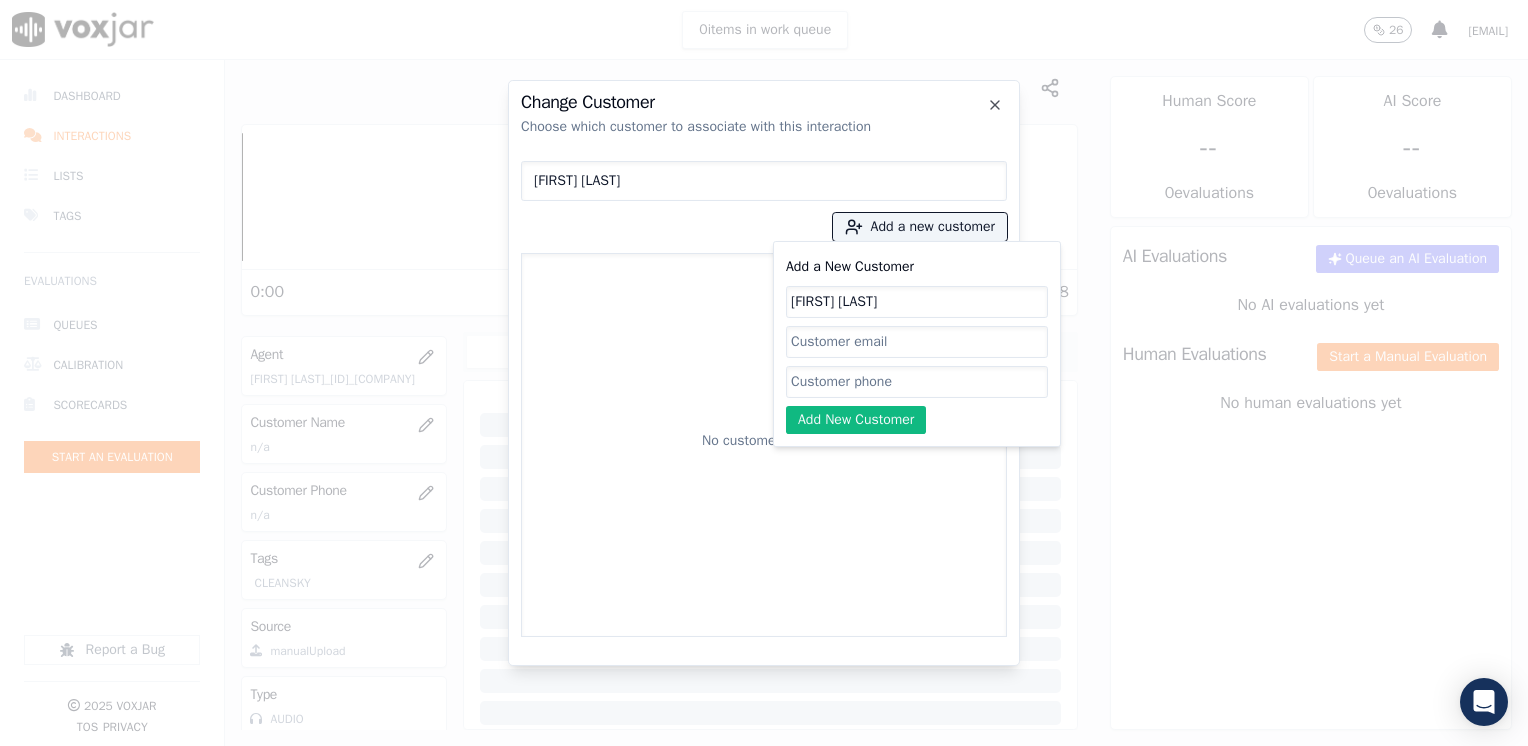click on "Add a New Customer" 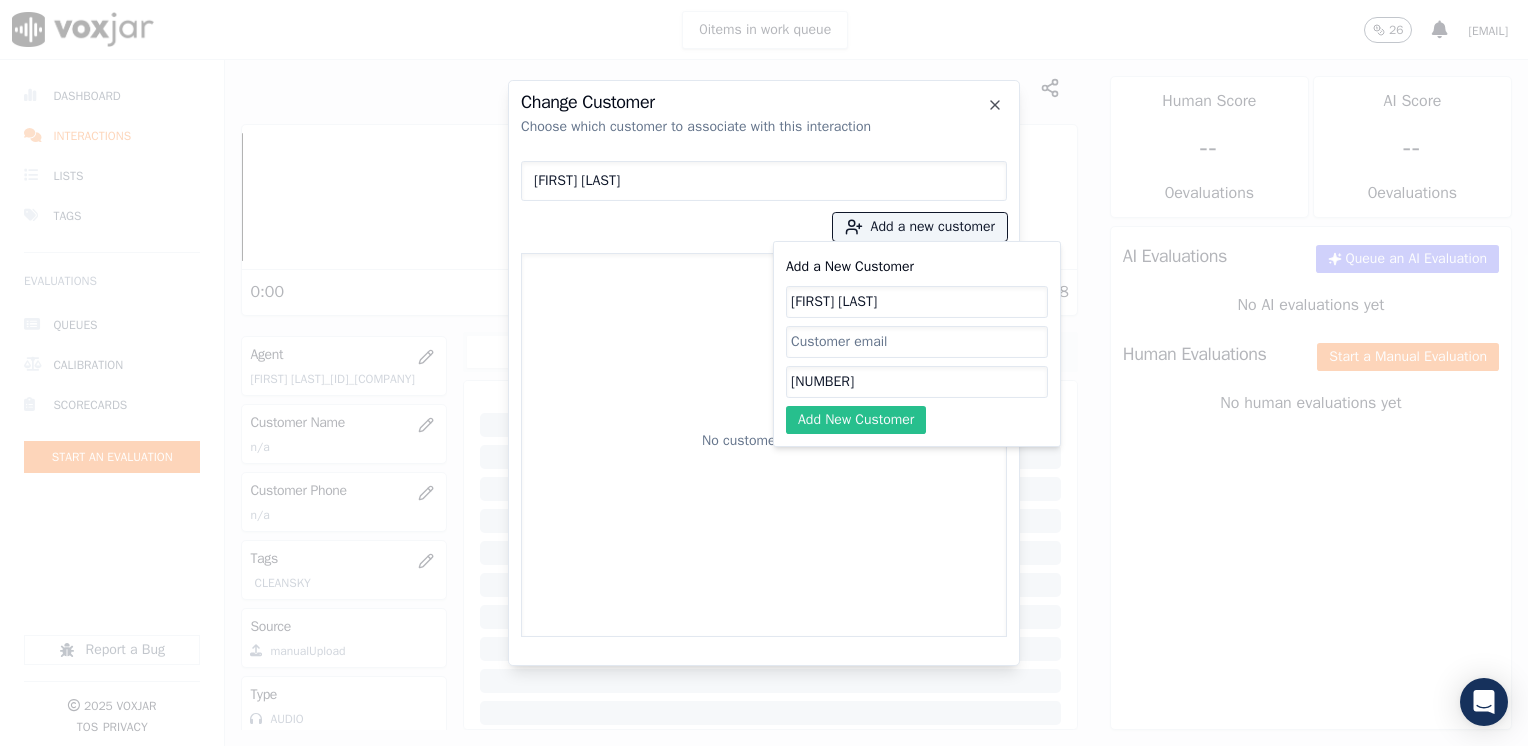 type on "[NUMBER]" 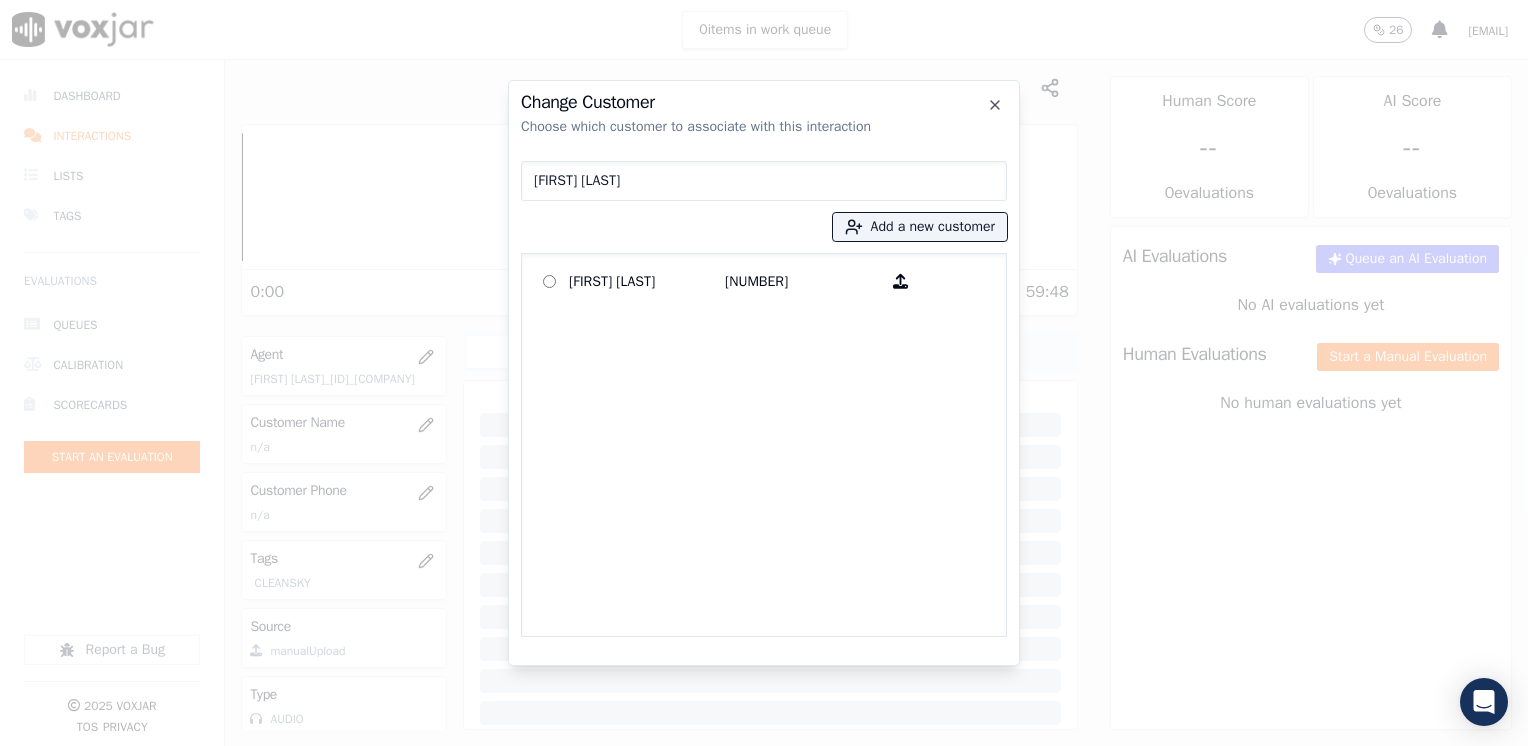 click on "[FIRST] [LAST] [PHONE]" 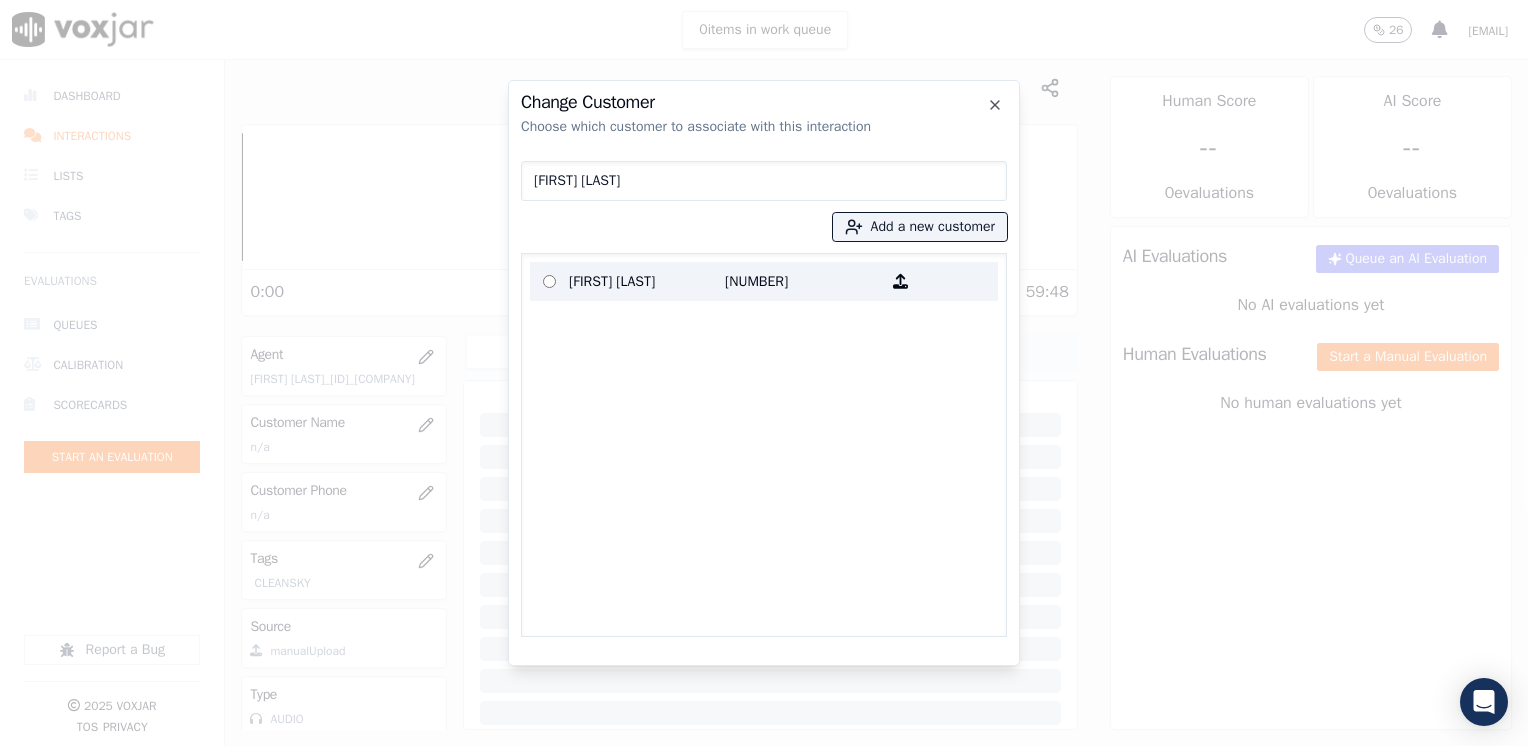 click on "[NUMBER]" at bounding box center (803, 281) 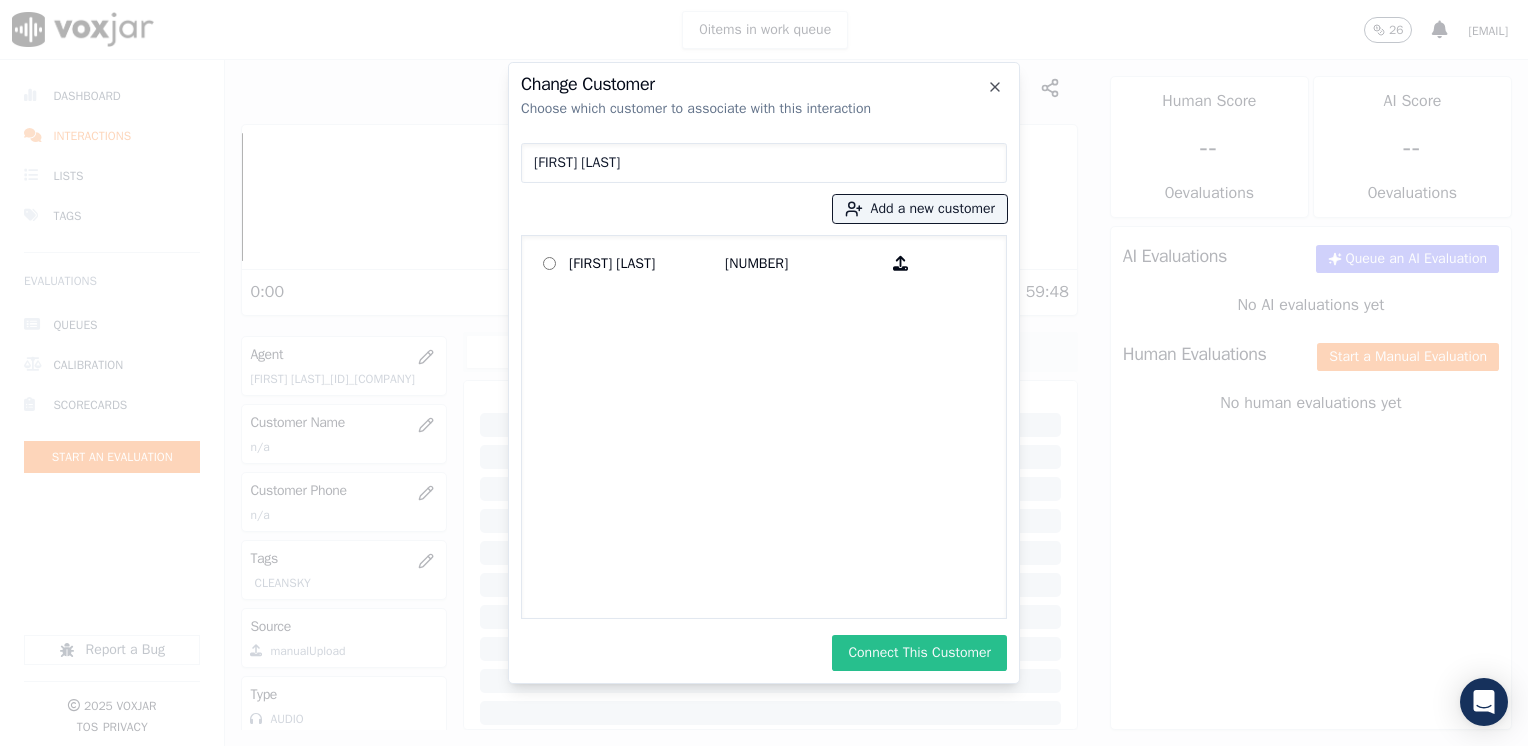 click on "Connect This Customer" at bounding box center [919, 653] 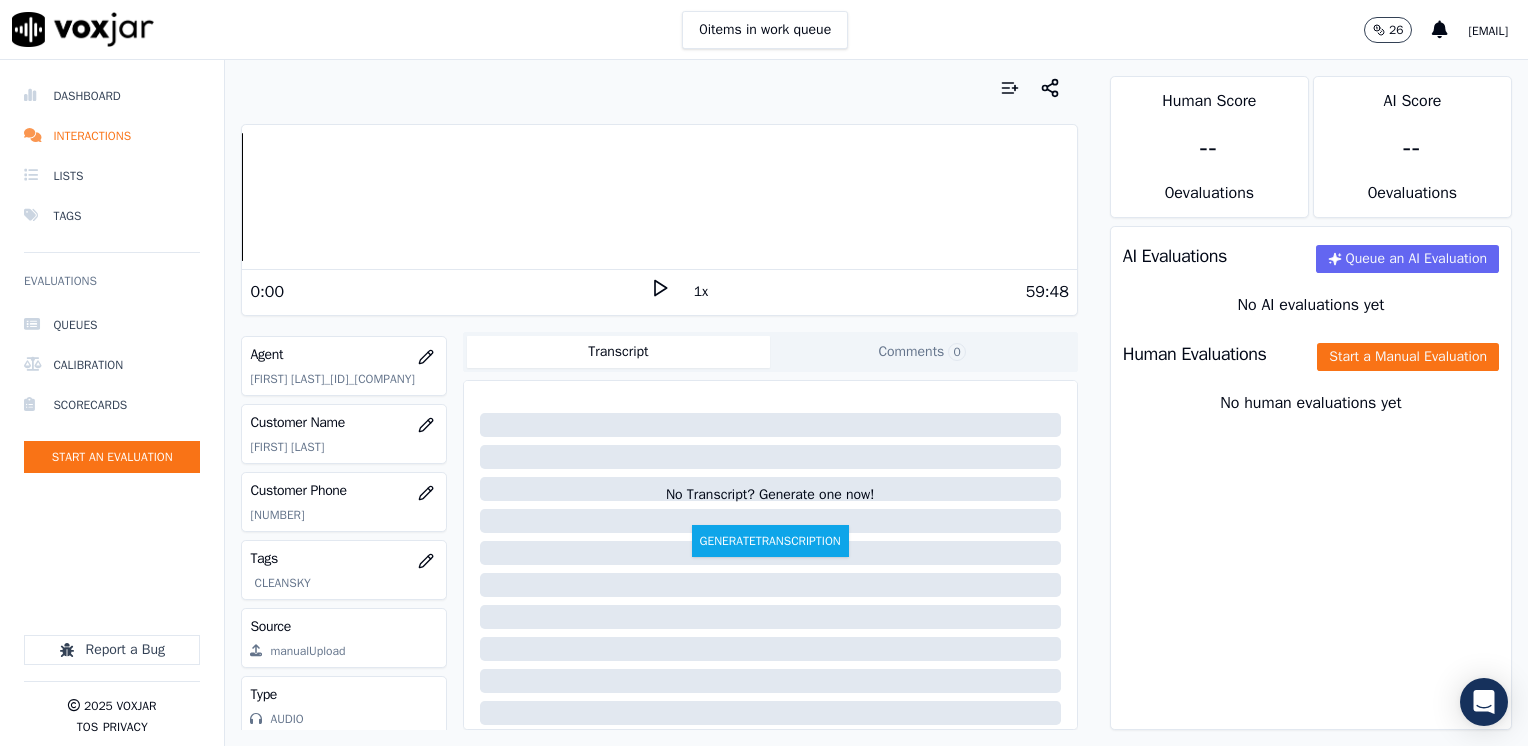 click 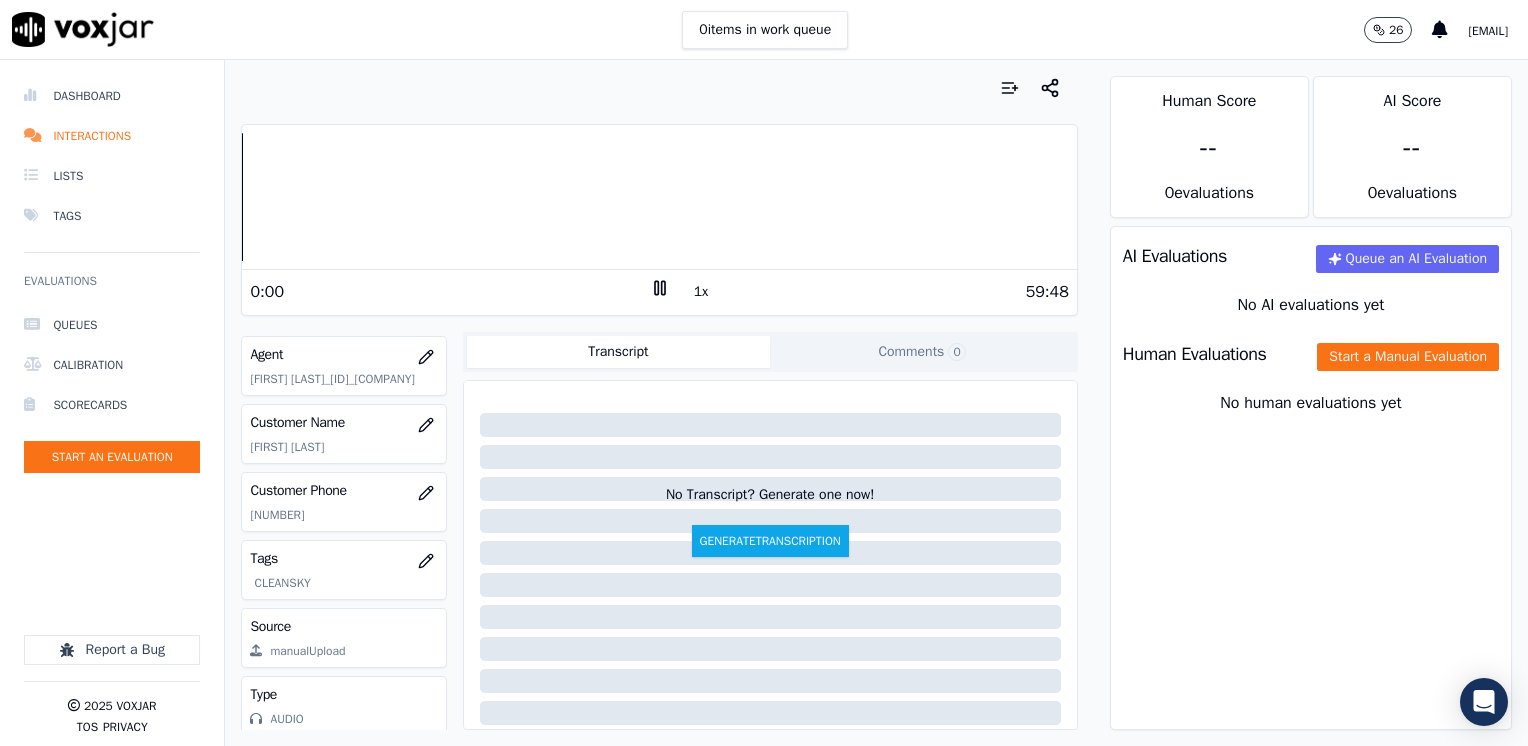 click 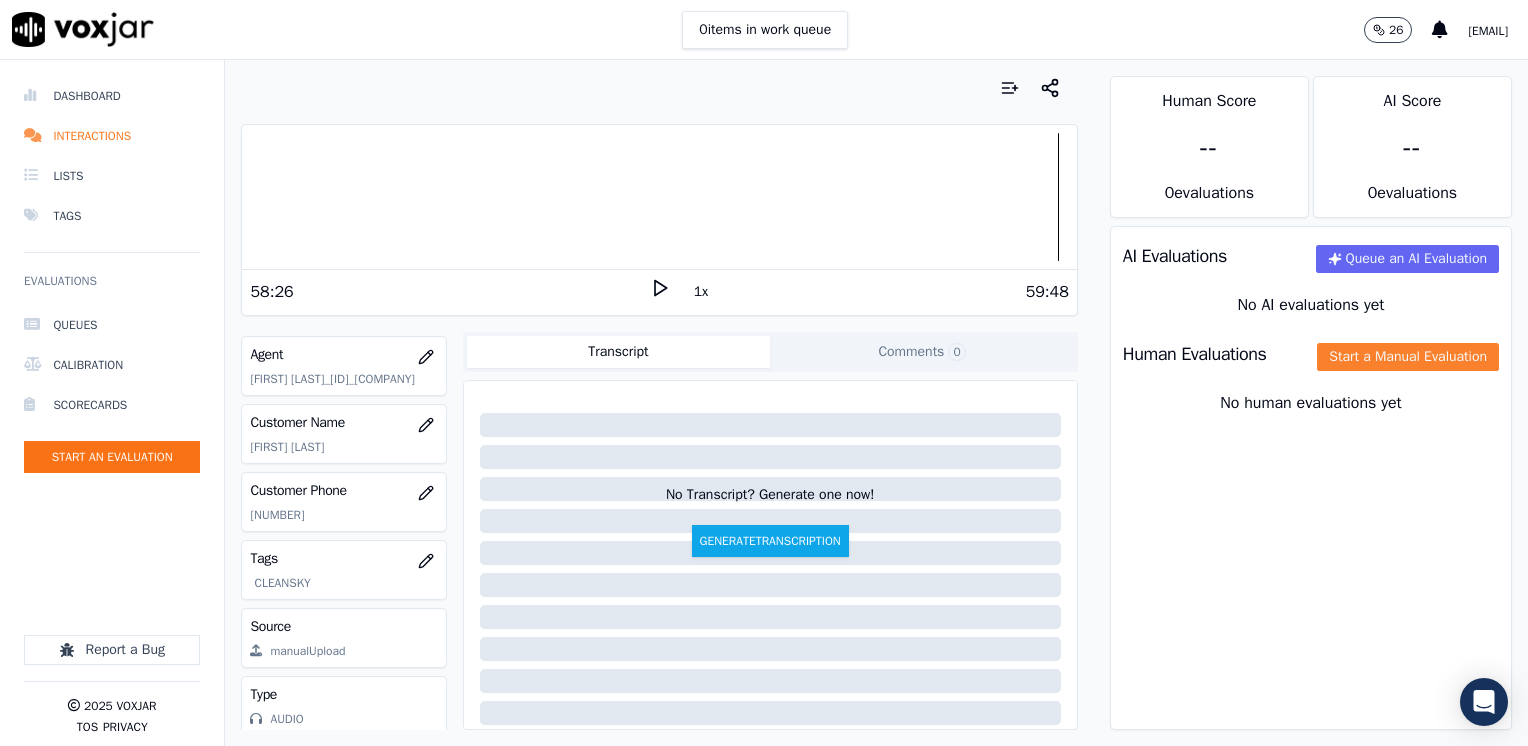 click on "Start a Manual Evaluation" 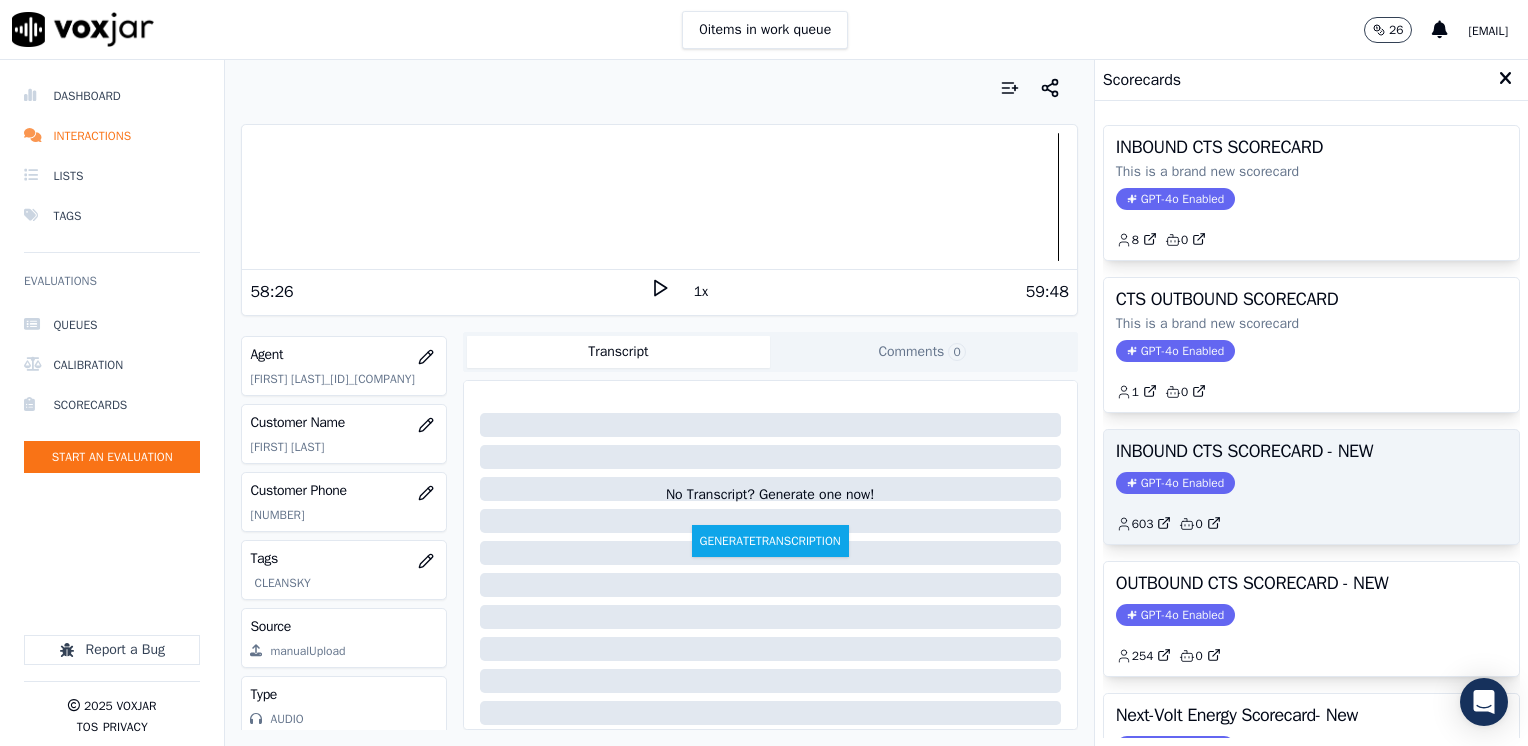 click on "GPT-4o Enabled" at bounding box center (1175, 483) 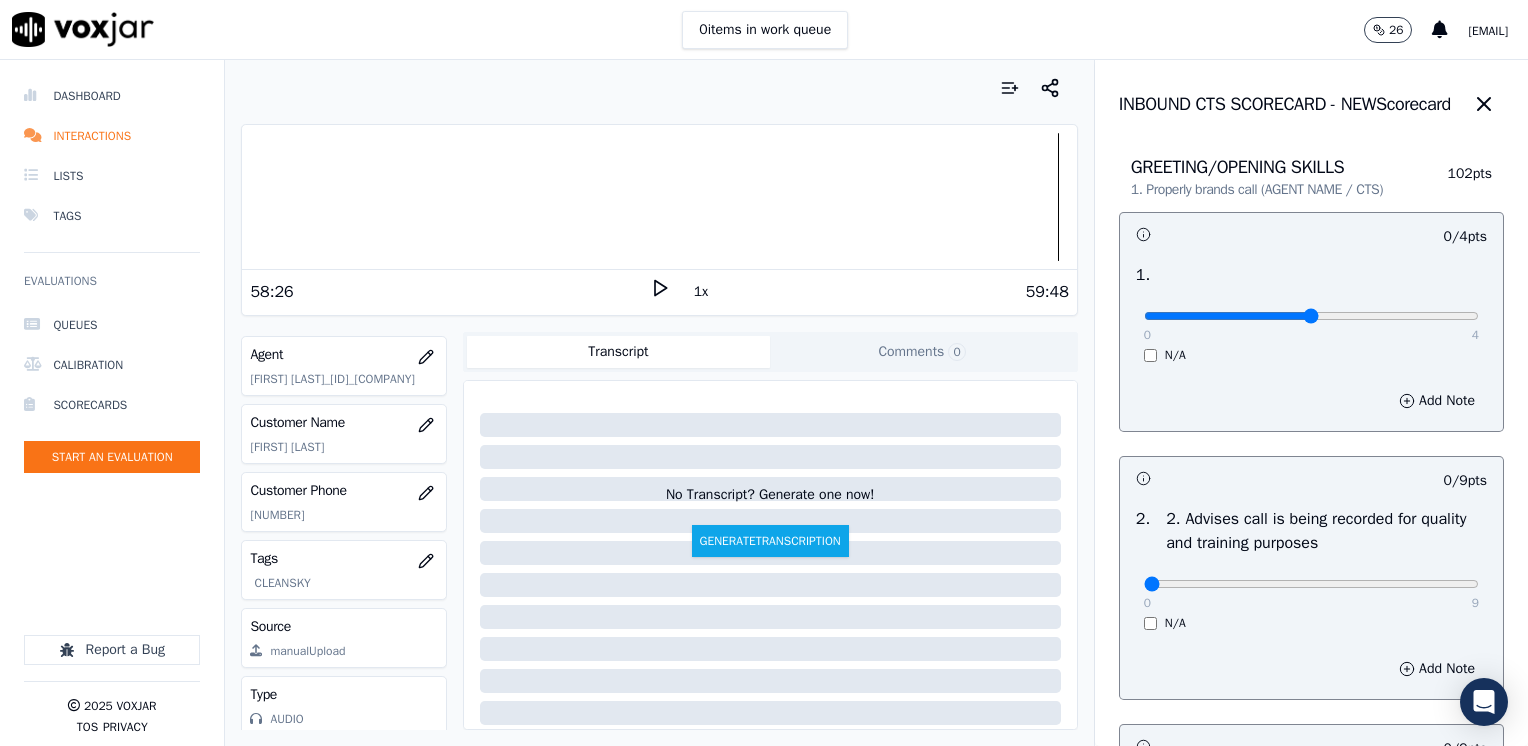 type on "2" 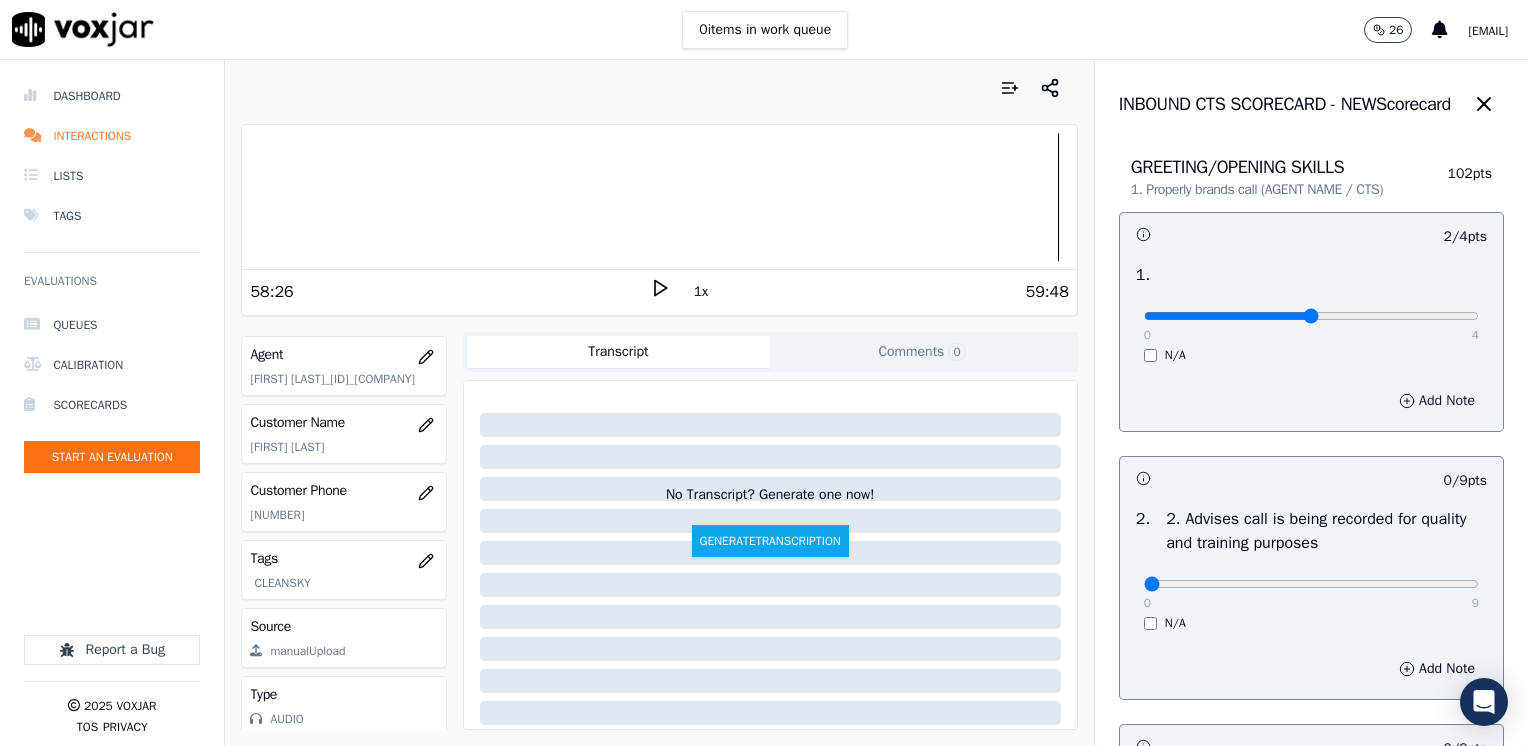 click on "Add Note" at bounding box center [1437, 401] 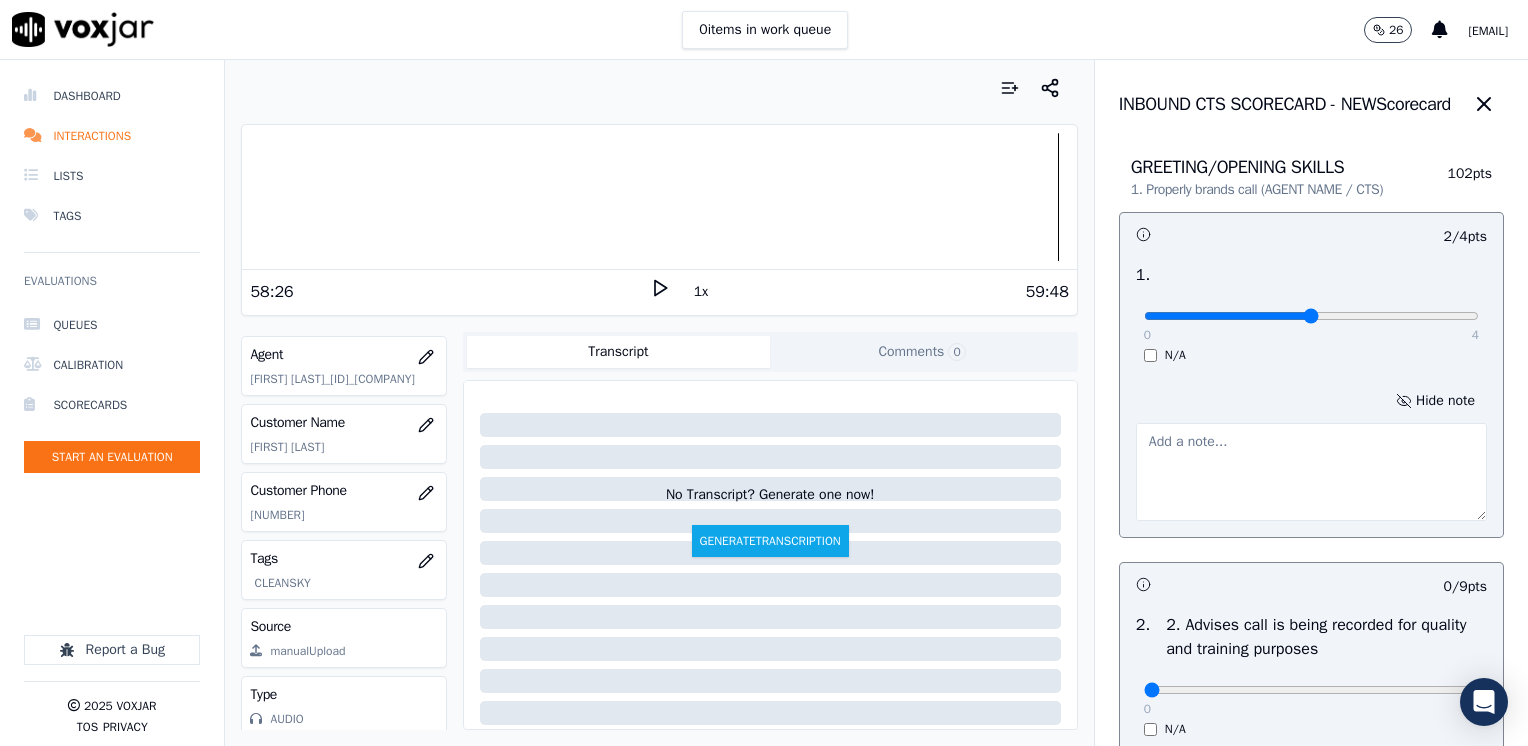 click at bounding box center [1311, 472] 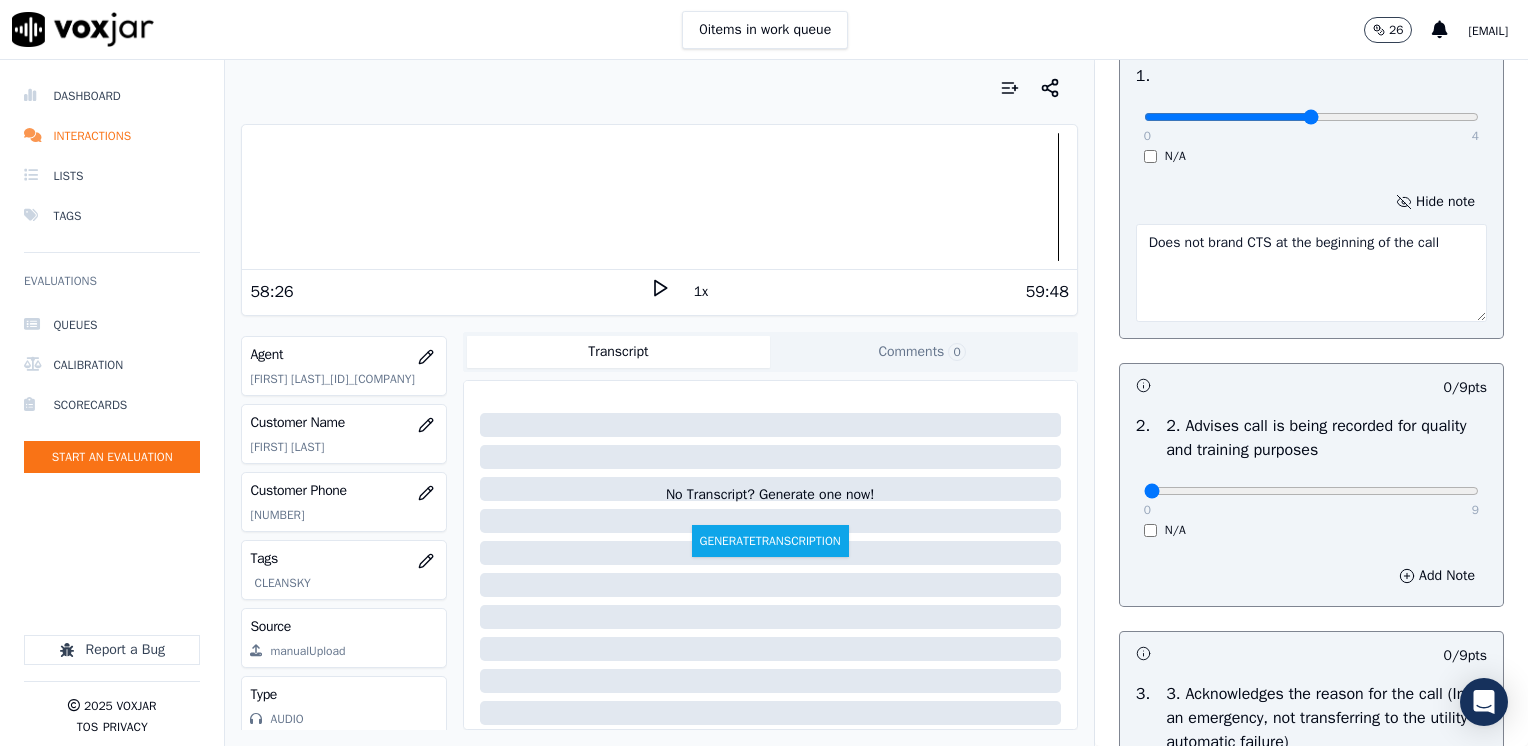 scroll, scrollTop: 200, scrollLeft: 0, axis: vertical 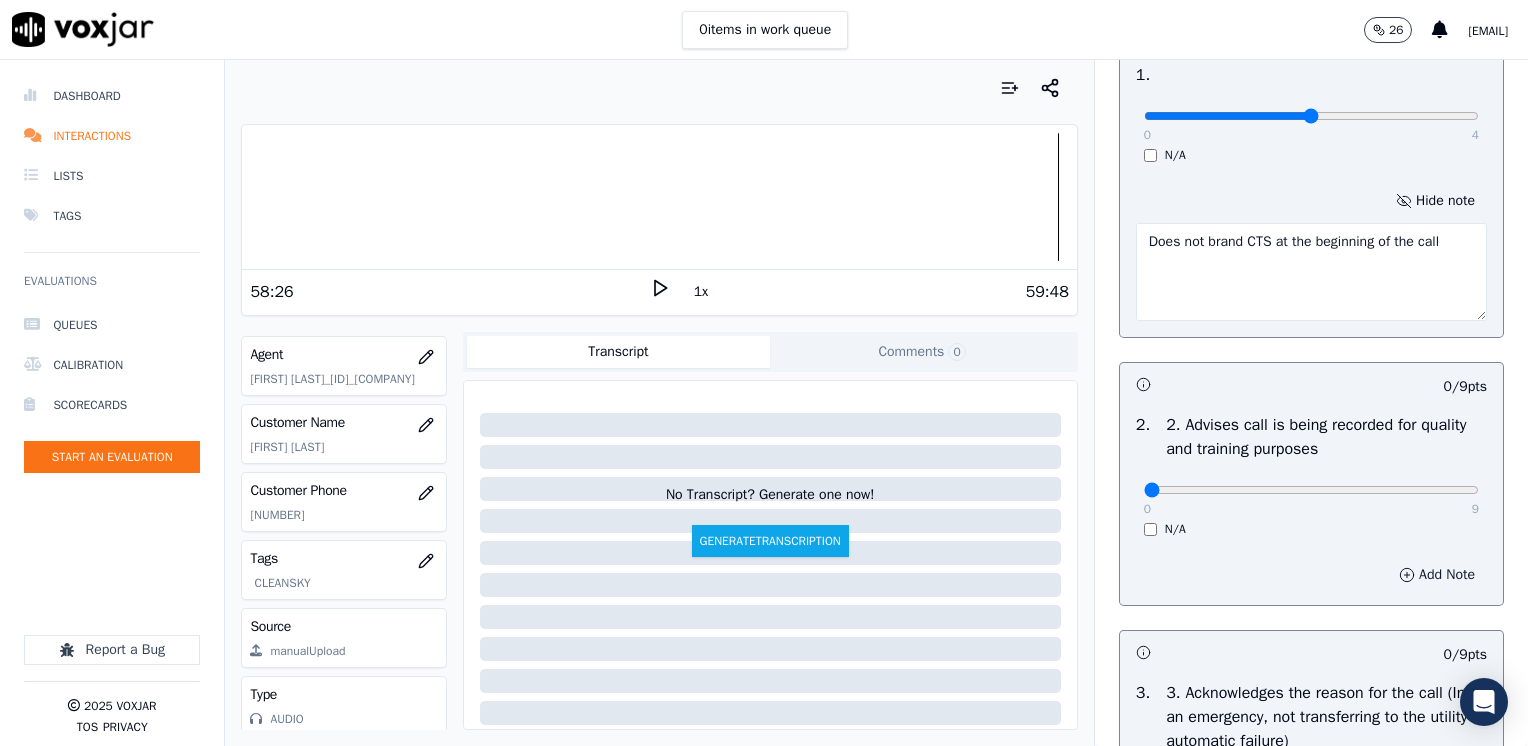 type on "Does not brand CTS at the beginning of the call" 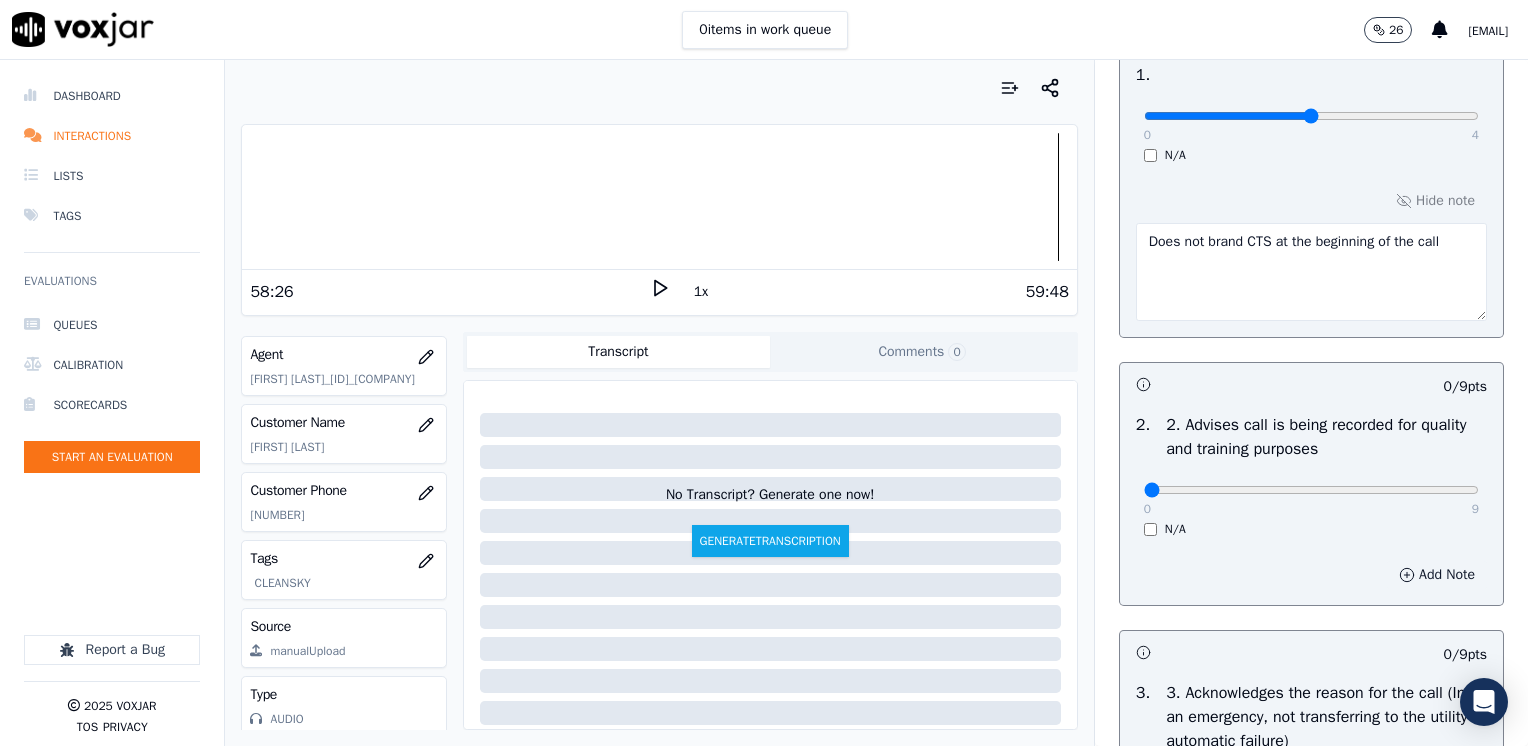 click on "Add Note" at bounding box center [1437, 575] 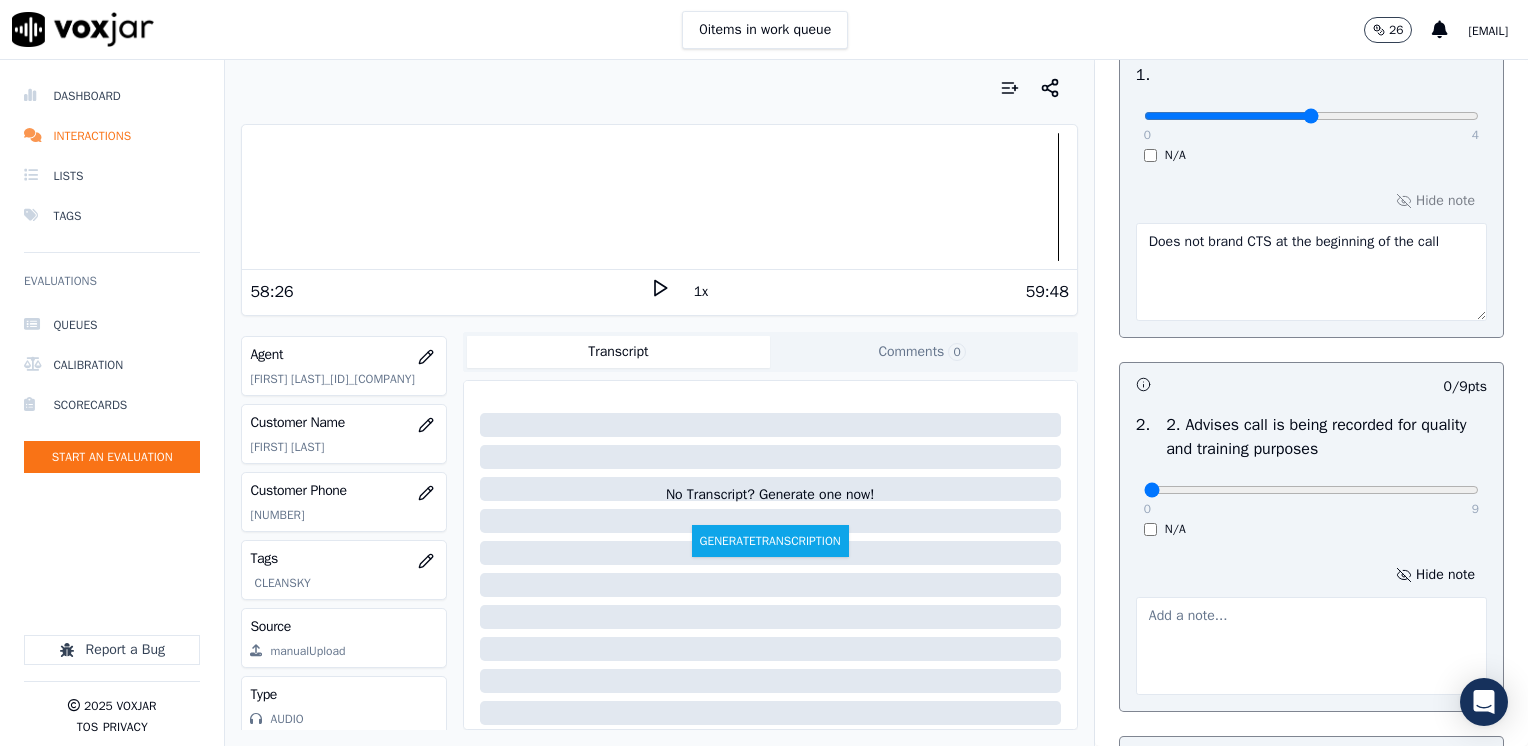 click at bounding box center [1311, 646] 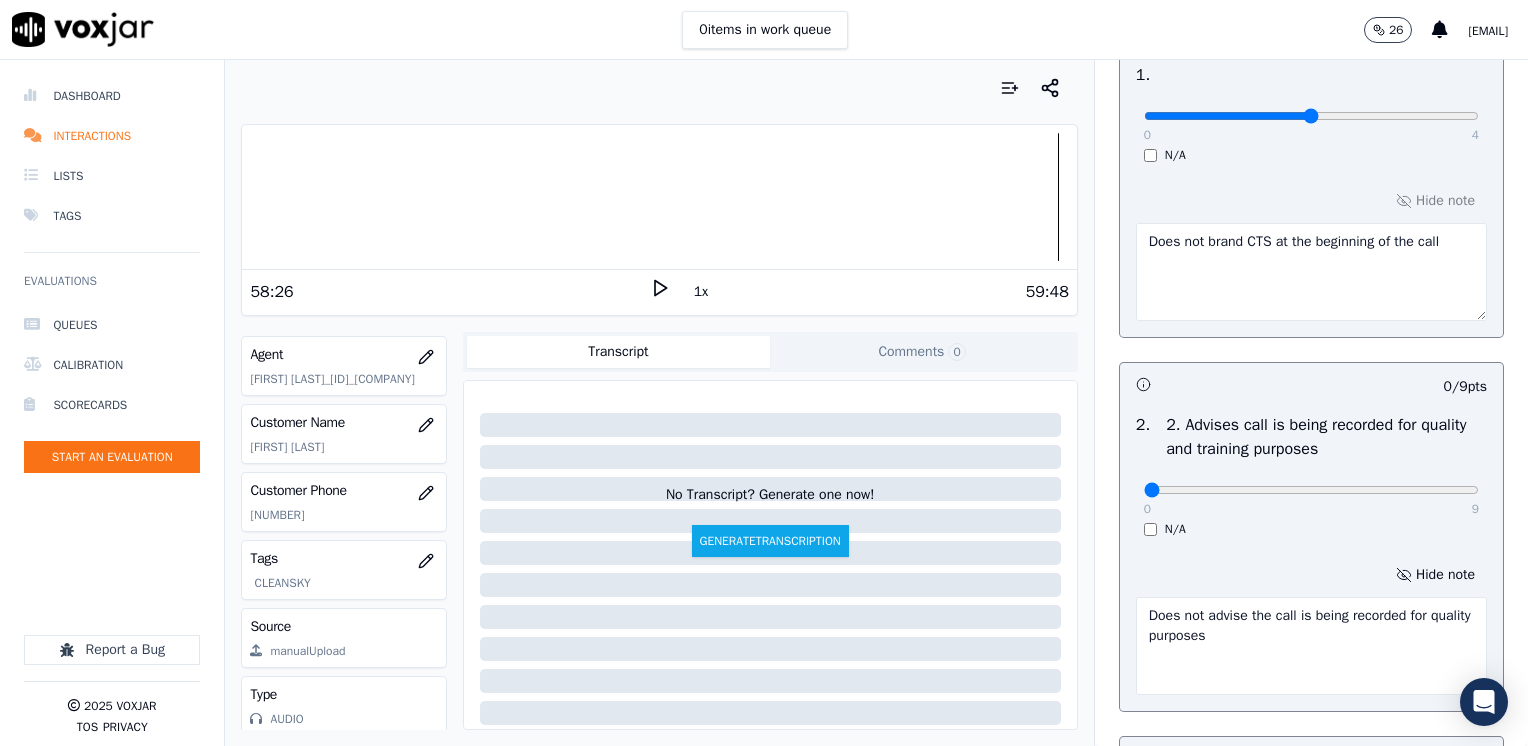 type on "Does not advise the call is being recorded for quality purposes" 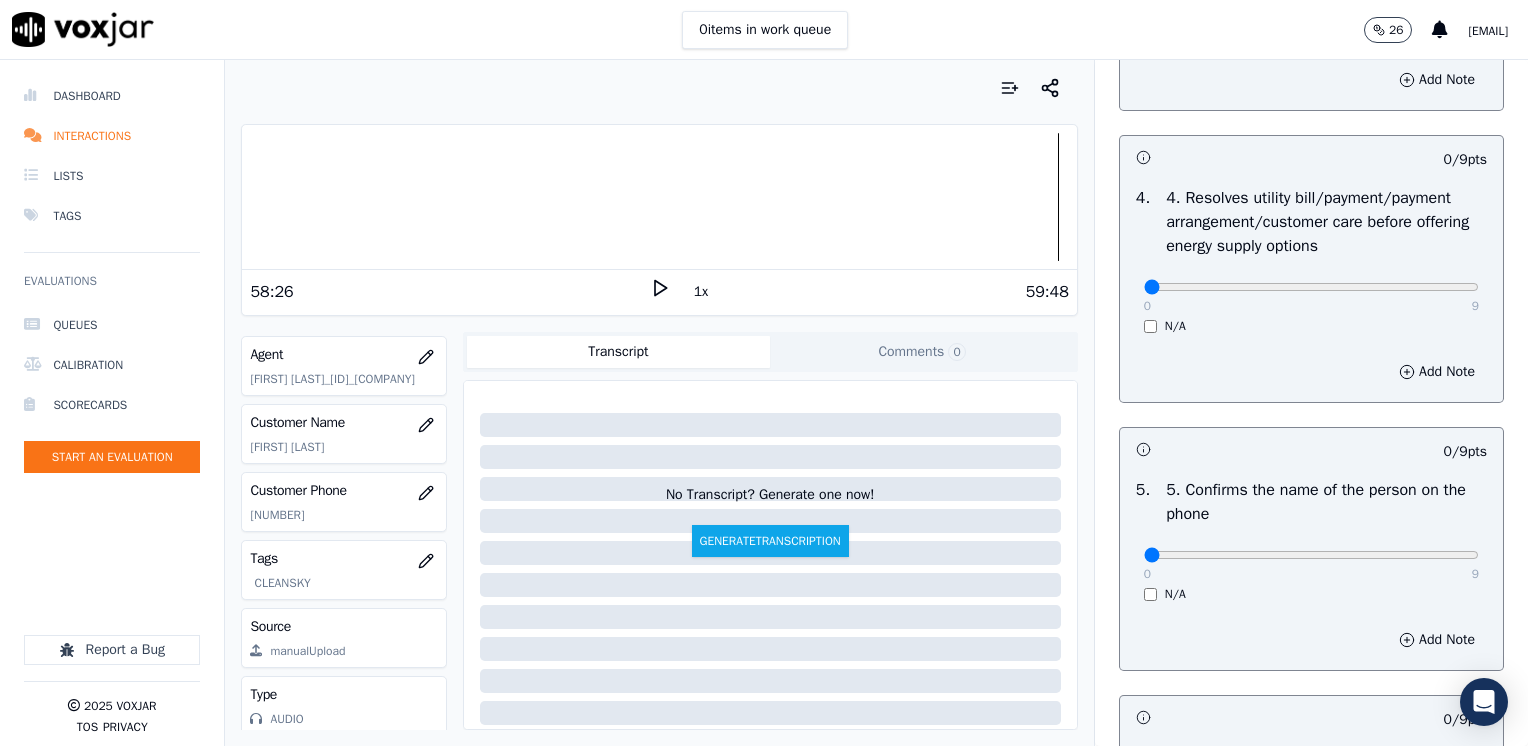 scroll, scrollTop: 1400, scrollLeft: 0, axis: vertical 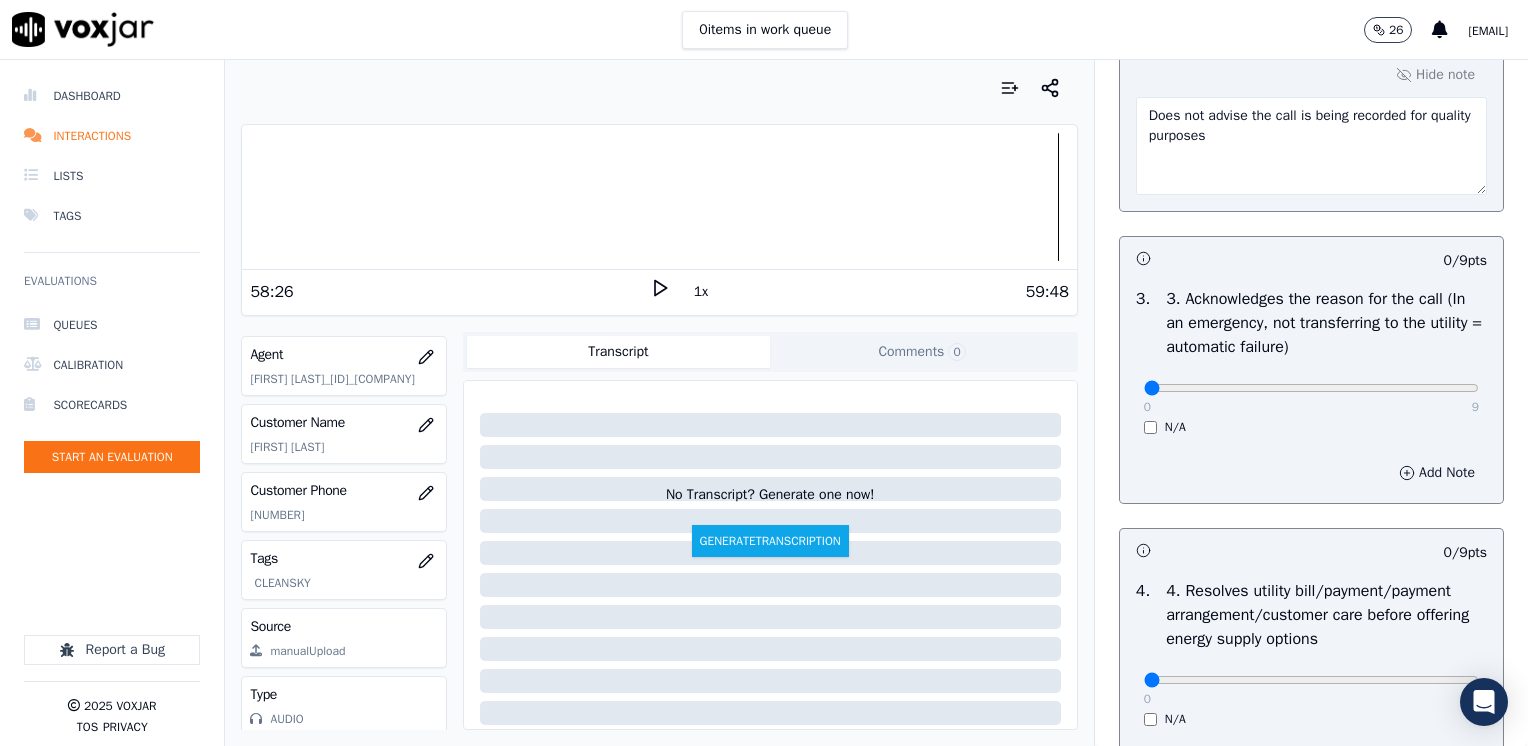 click on "Add Note" at bounding box center (1437, 473) 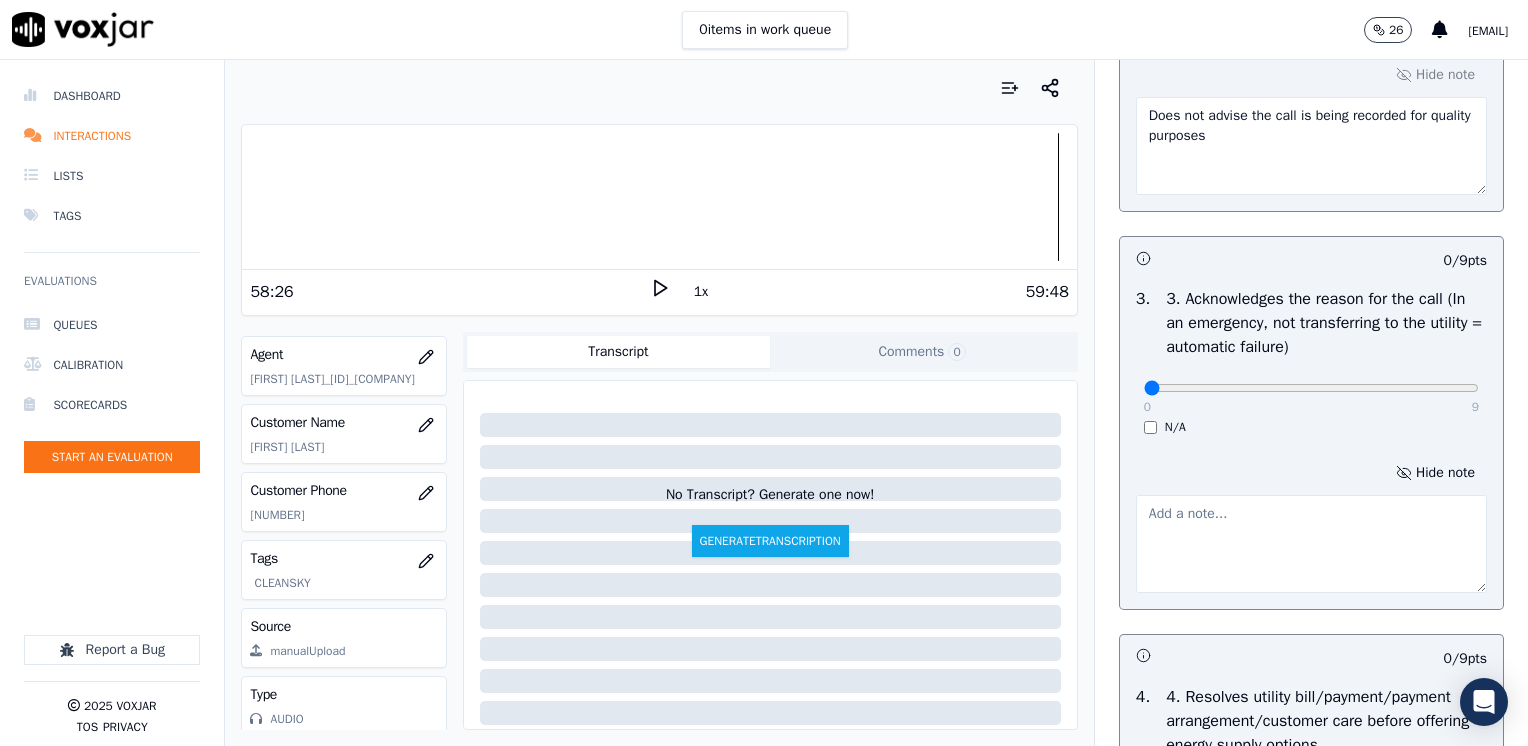 click at bounding box center (1311, 544) 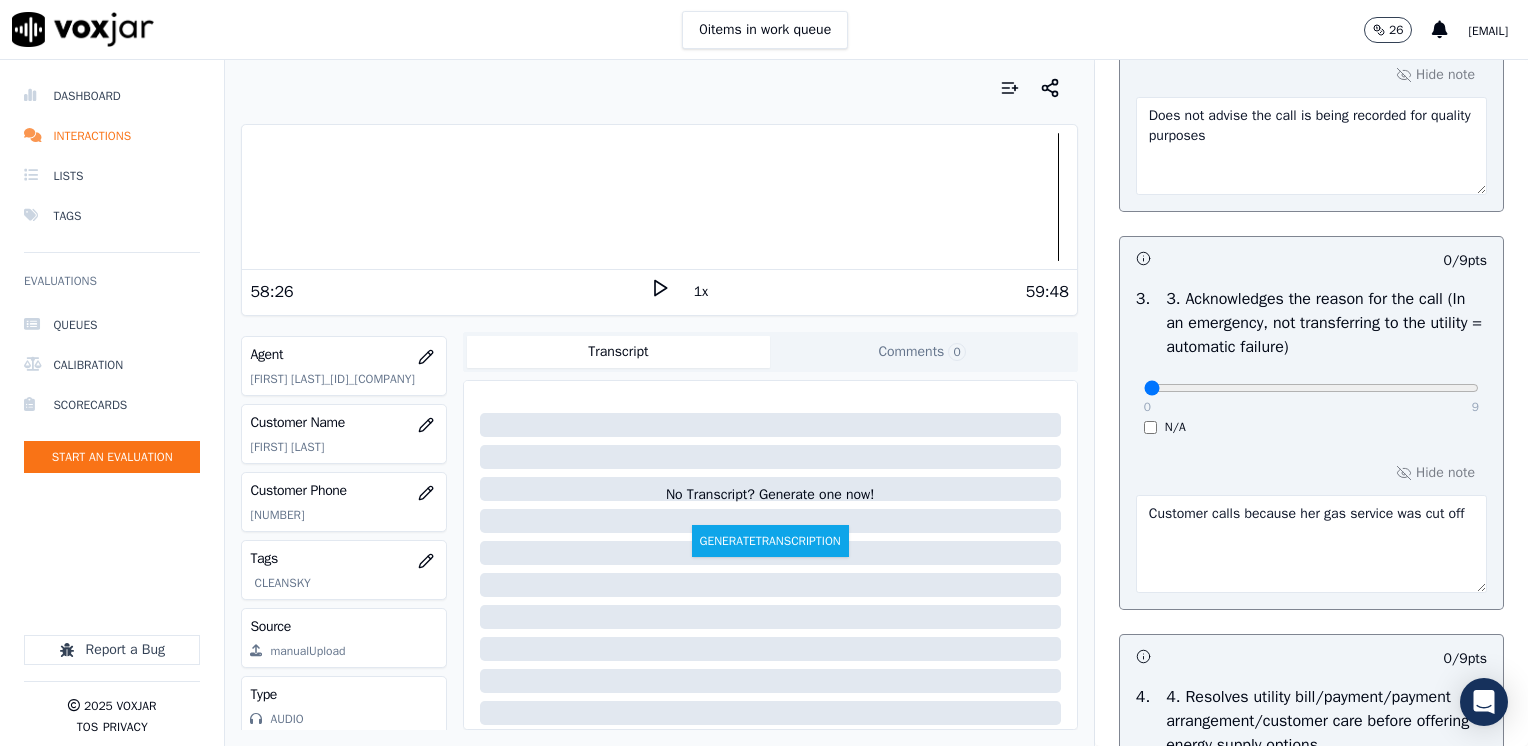 type on "Customer calls because her gas service was cut off" 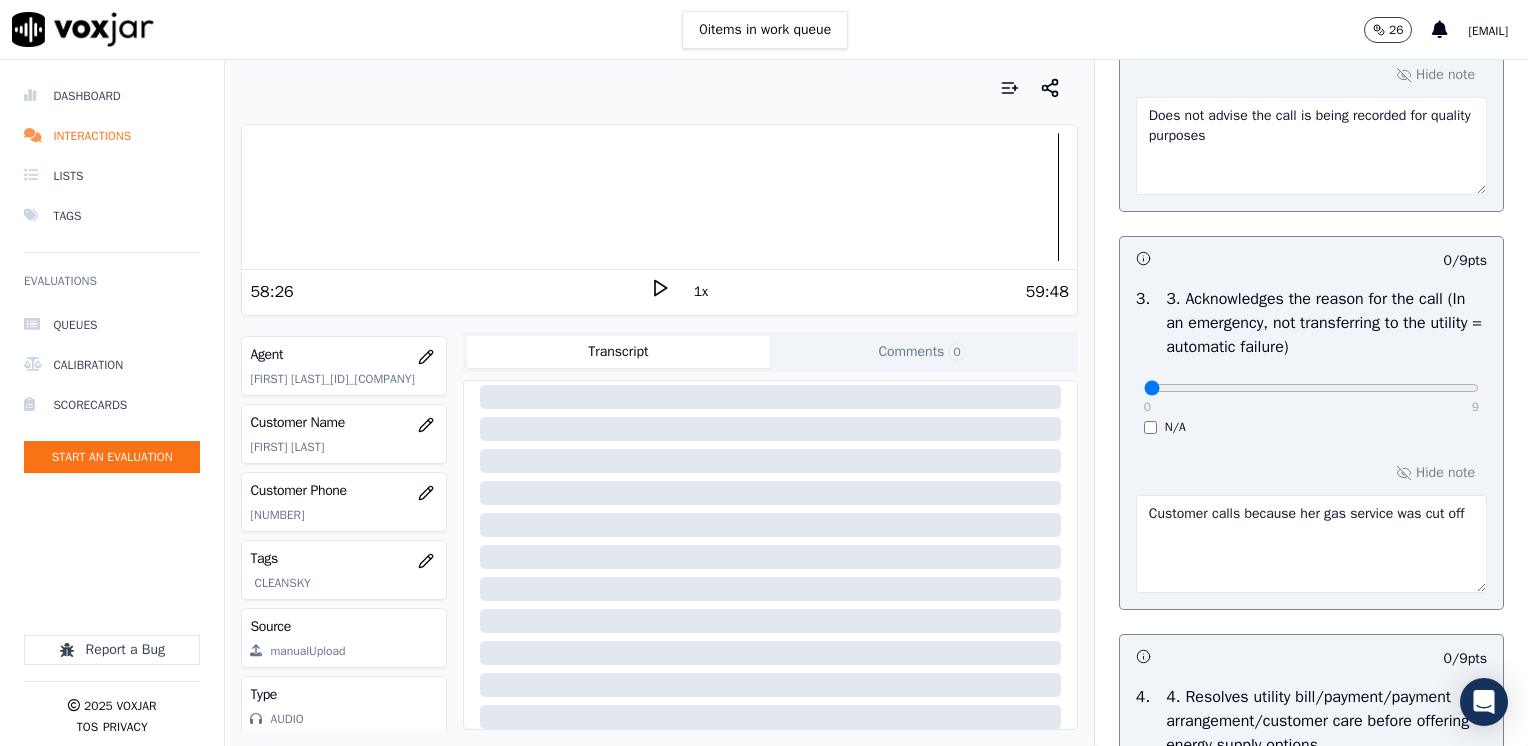 scroll, scrollTop: 0, scrollLeft: 0, axis: both 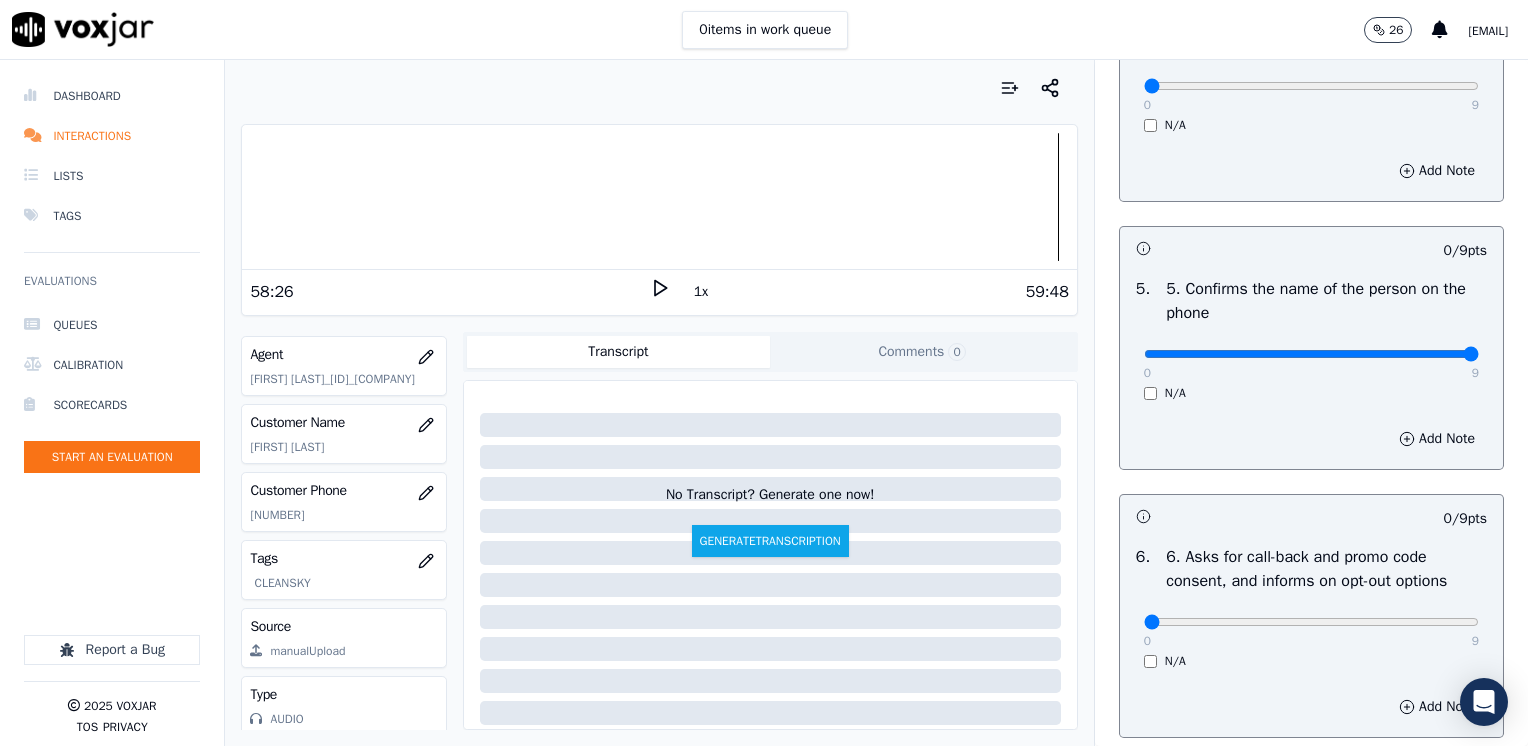 drag, startPoint x: 1132, startPoint y: 353, endPoint x: 1531, endPoint y: 353, distance: 399 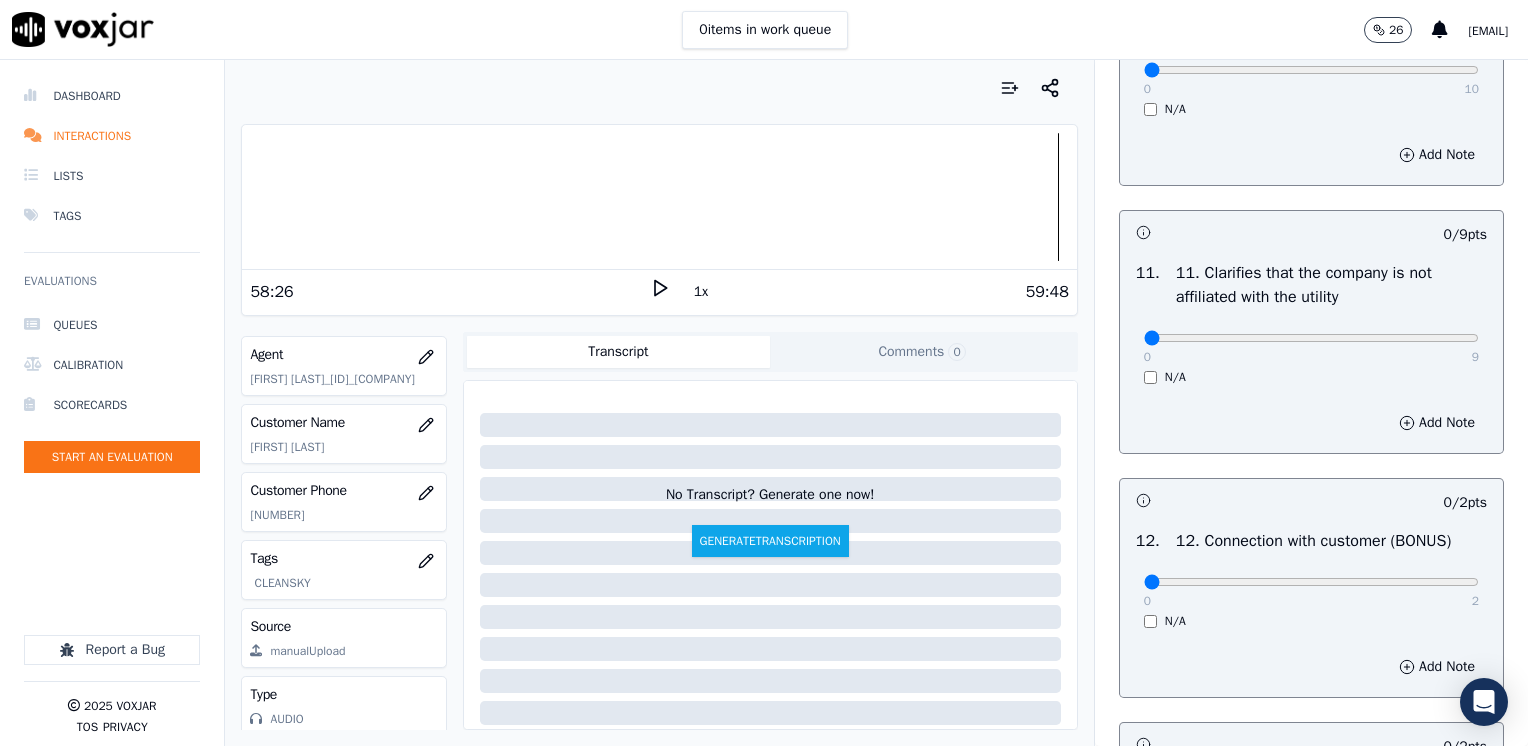 scroll, scrollTop: 3600, scrollLeft: 0, axis: vertical 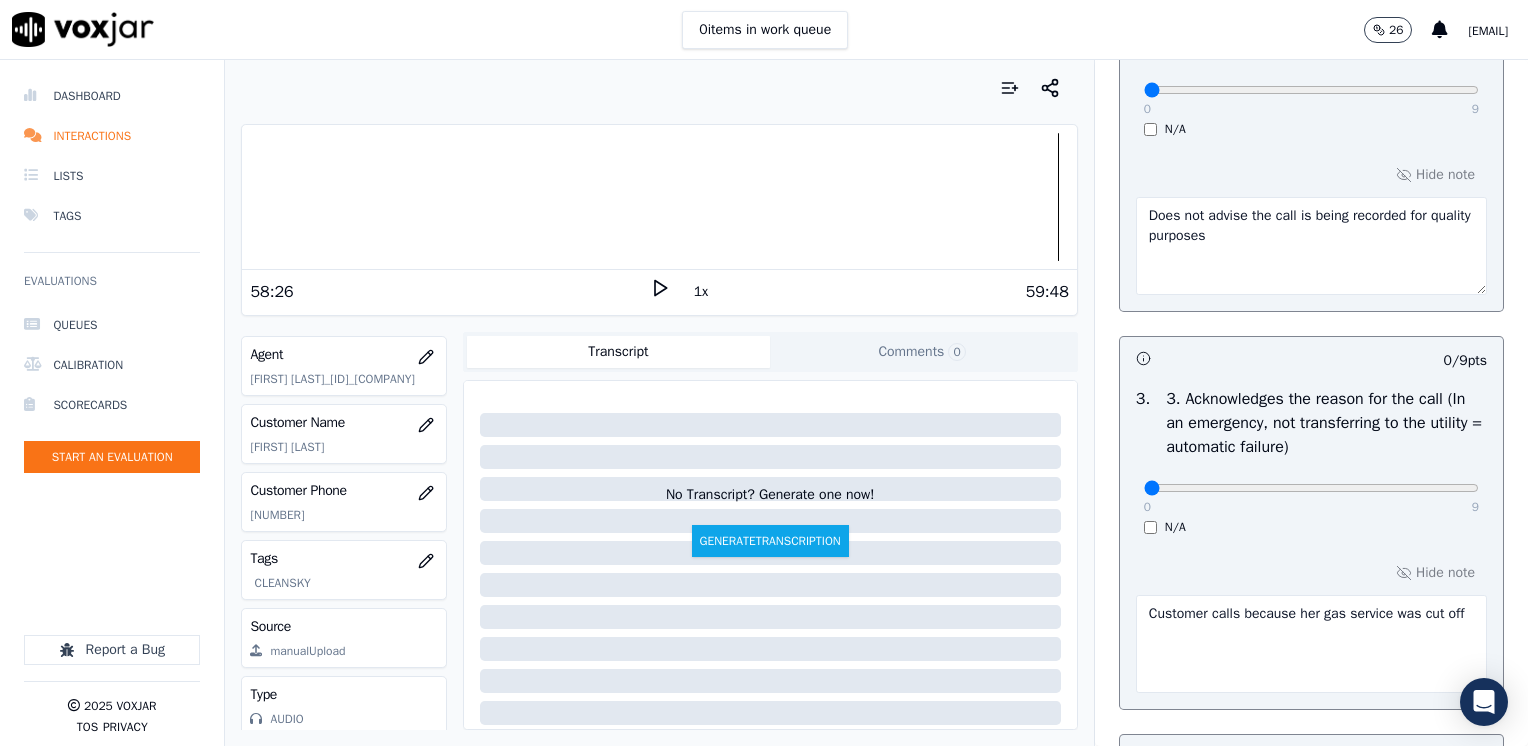 click on "Does not advise the call is being recorded for quality purposes" at bounding box center (1311, 246) 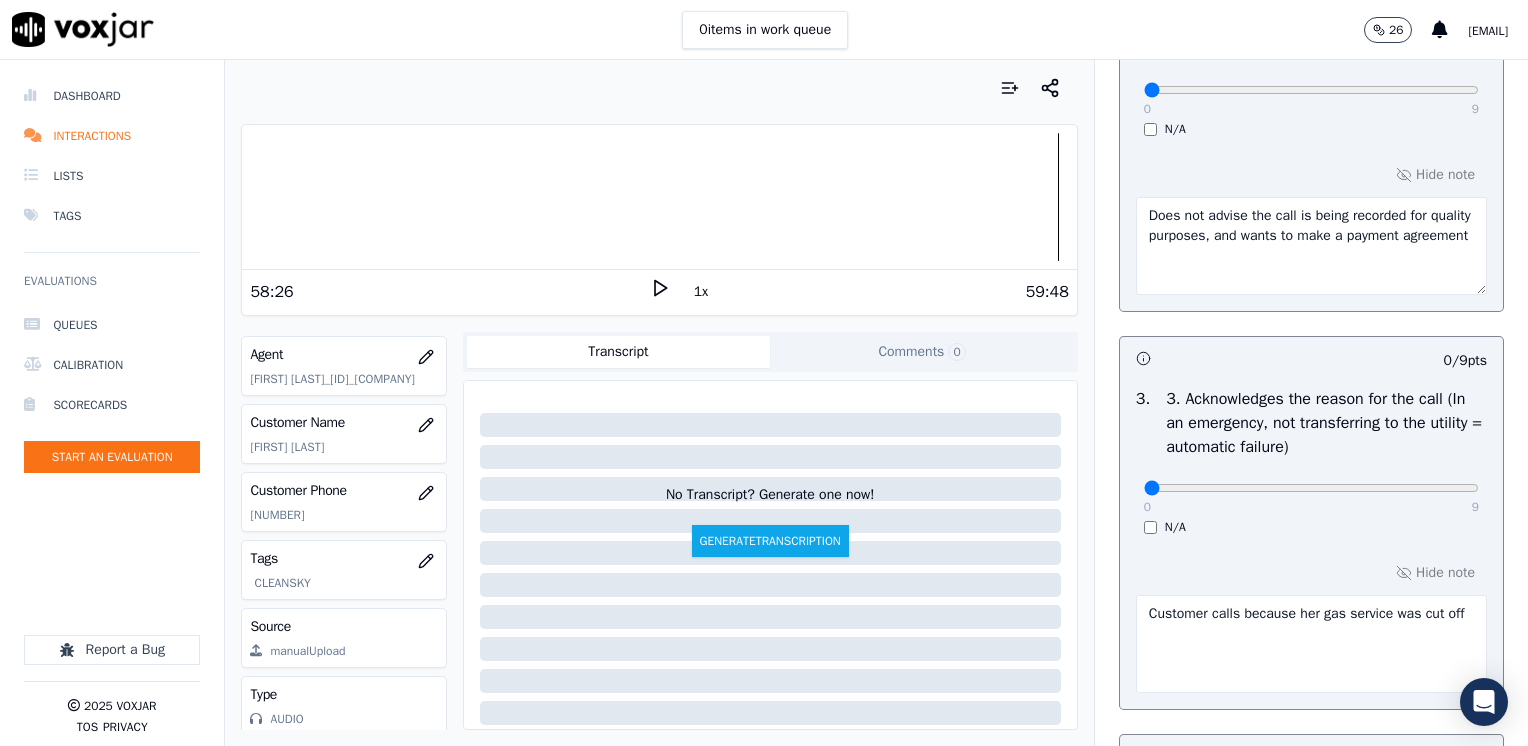 type on "Does not advise the call is being recorded for quality purposes, and wants to make a payment agreement" 